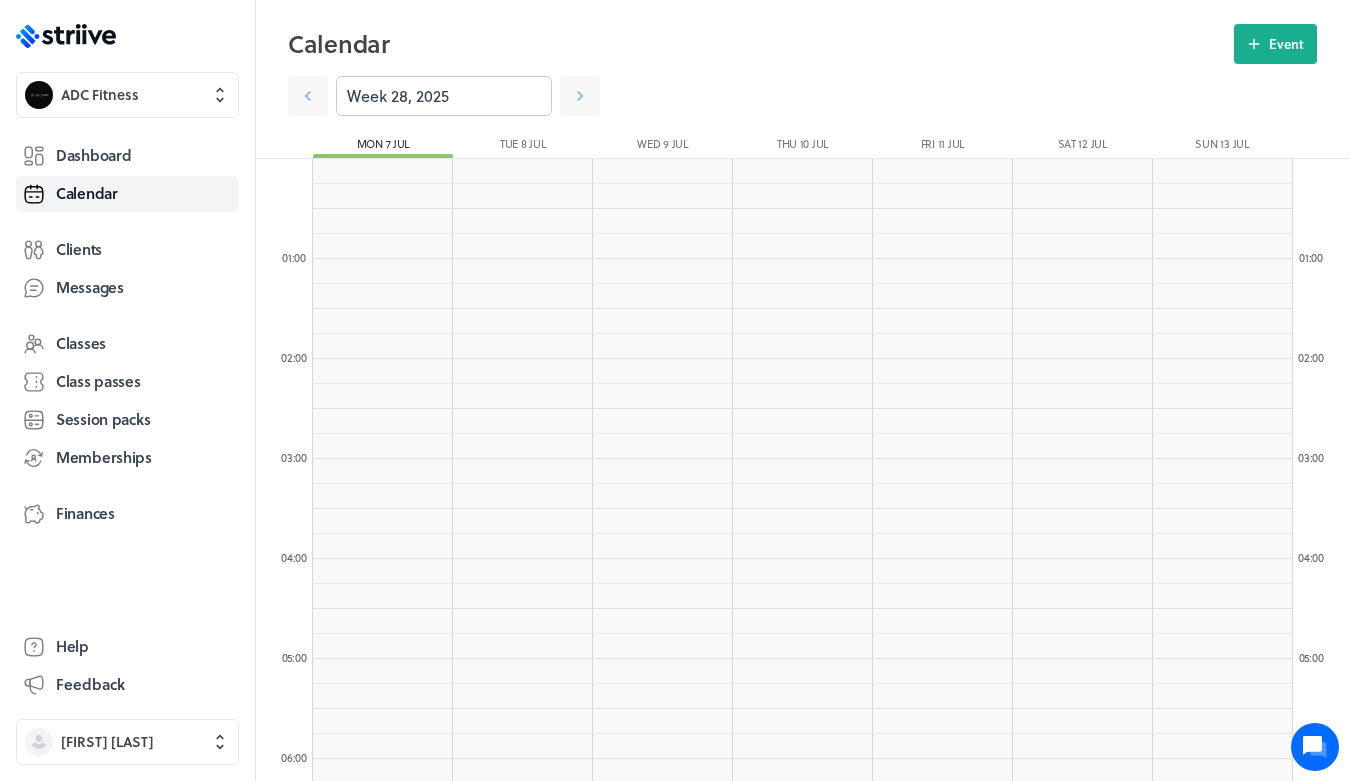 scroll, scrollTop: 1569, scrollLeft: 0, axis: vertical 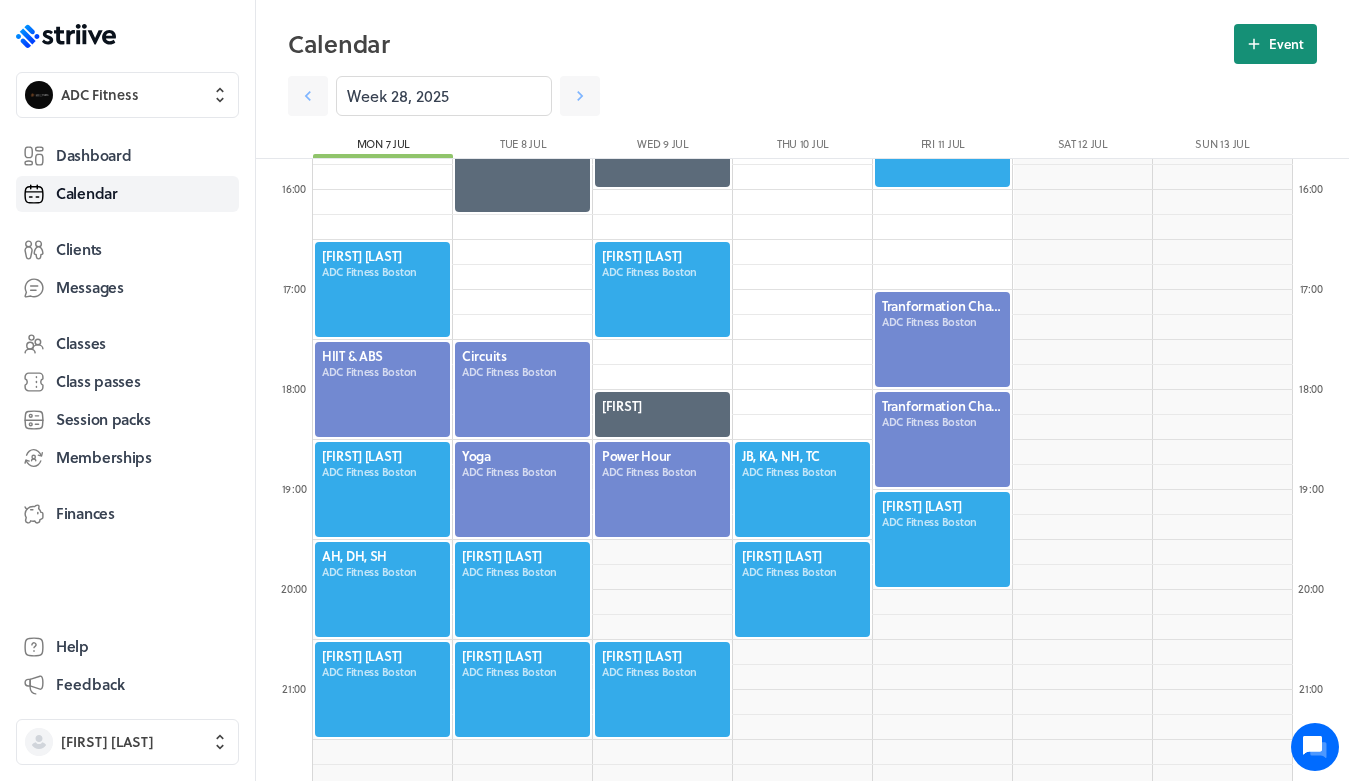 click at bounding box center (1254, 44) 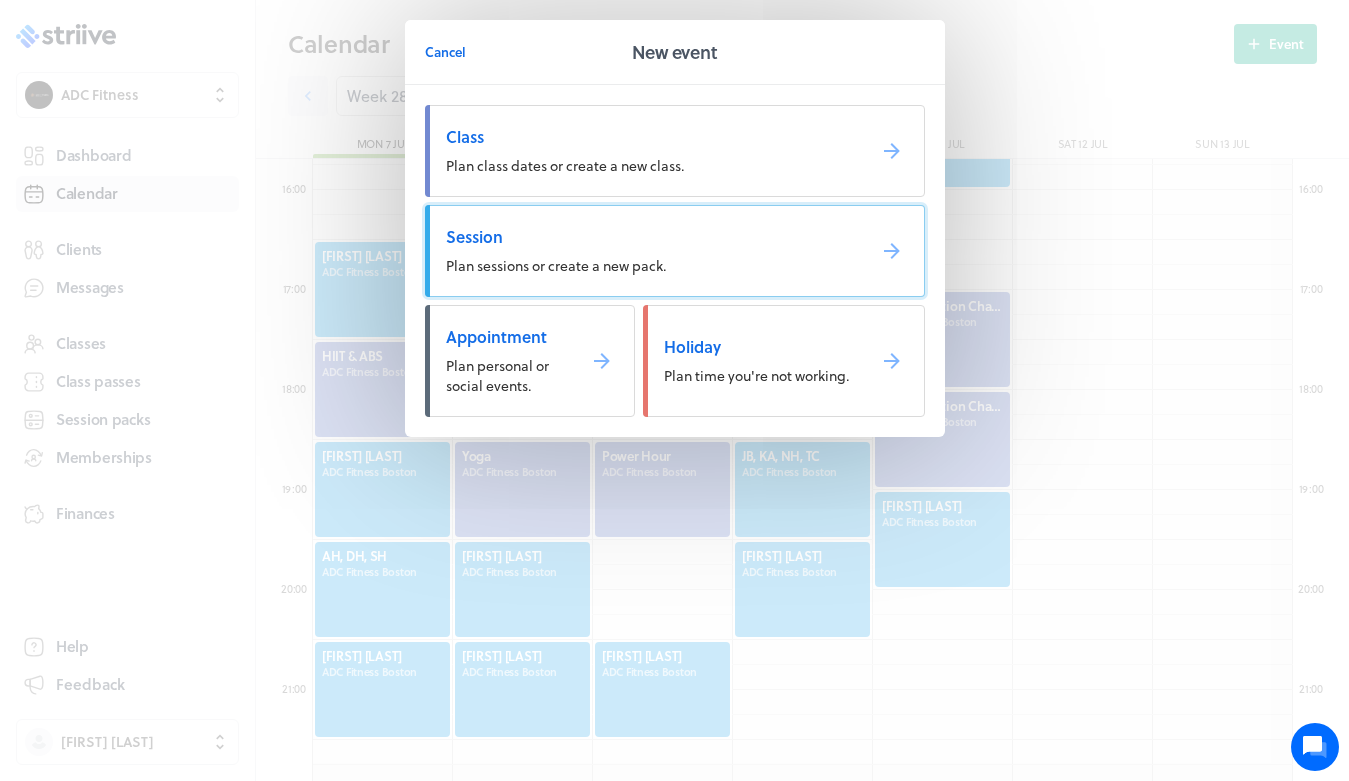 click on "Session Plan sessions or create a new pack." at bounding box center [675, 251] 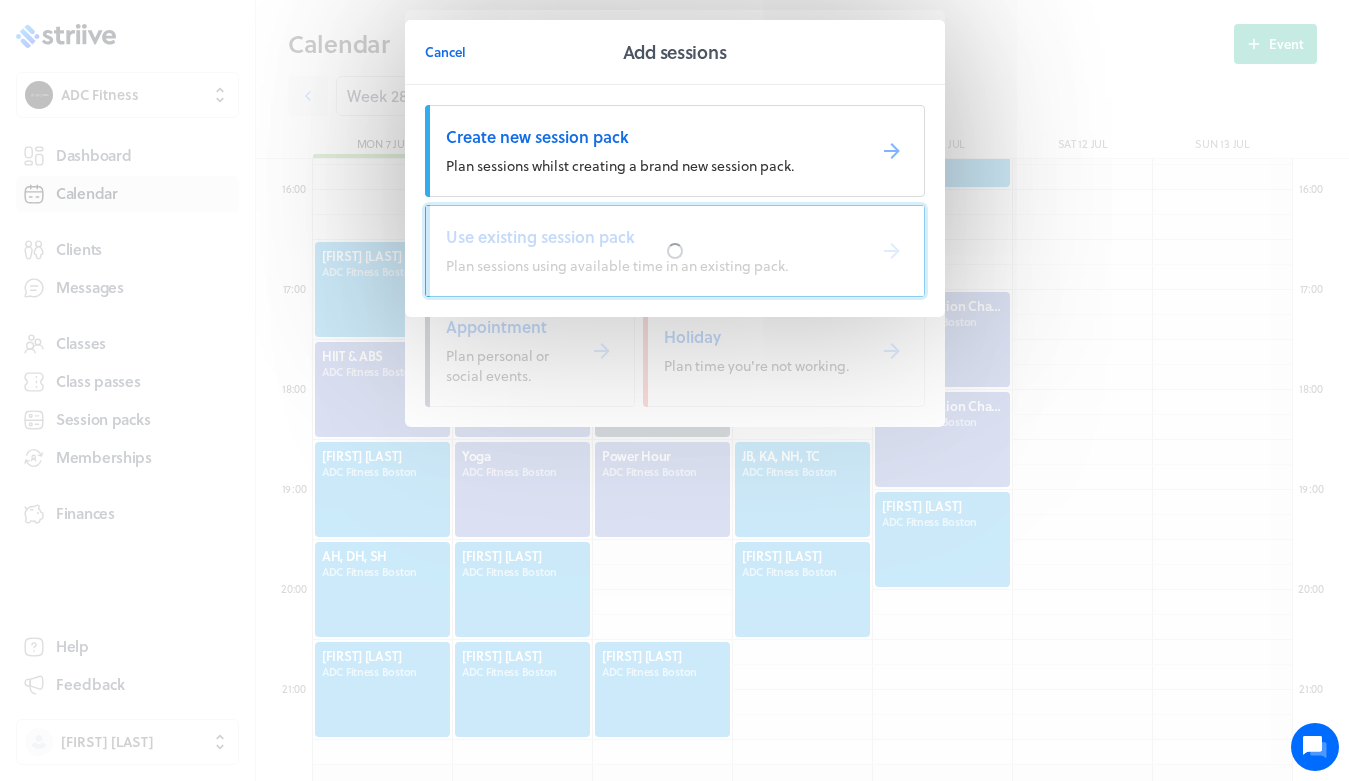 click at bounding box center [675, 251] 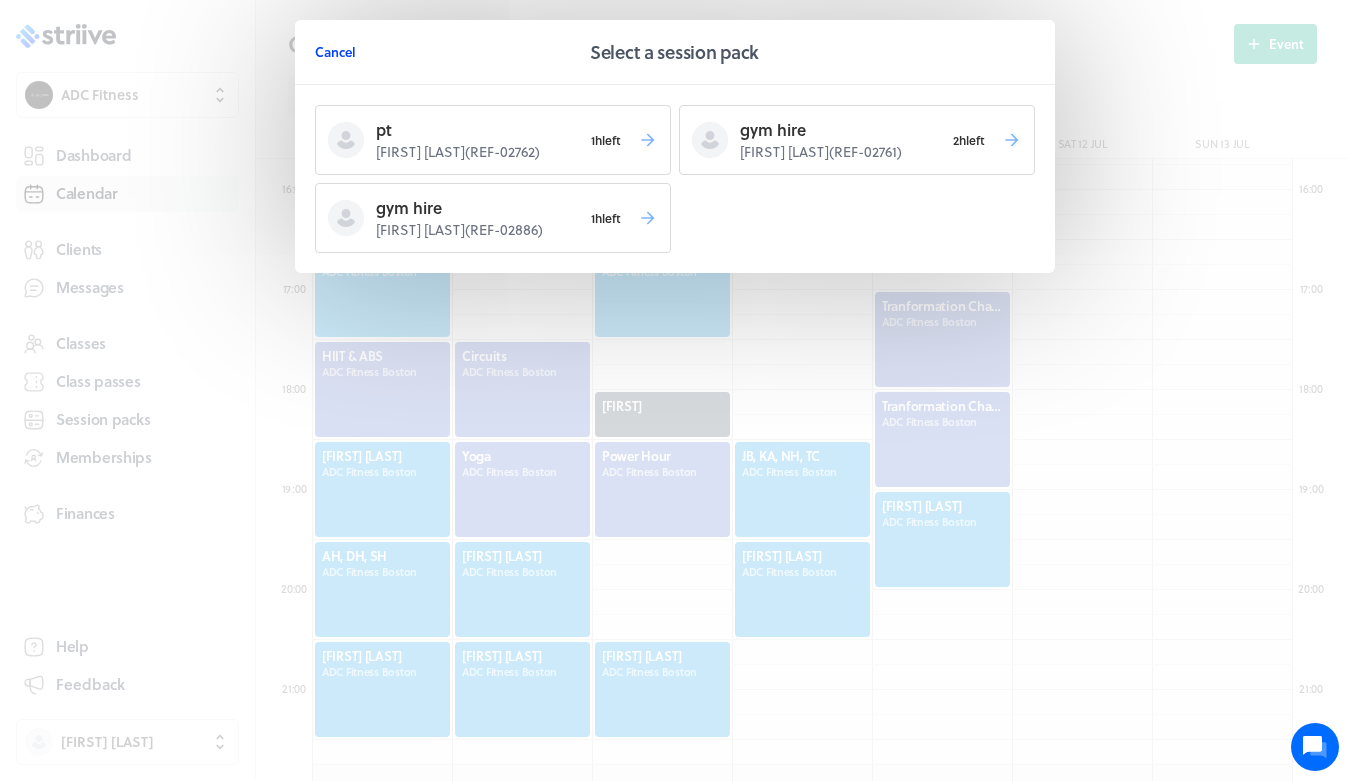 click on "Cancel" at bounding box center (335, 52) 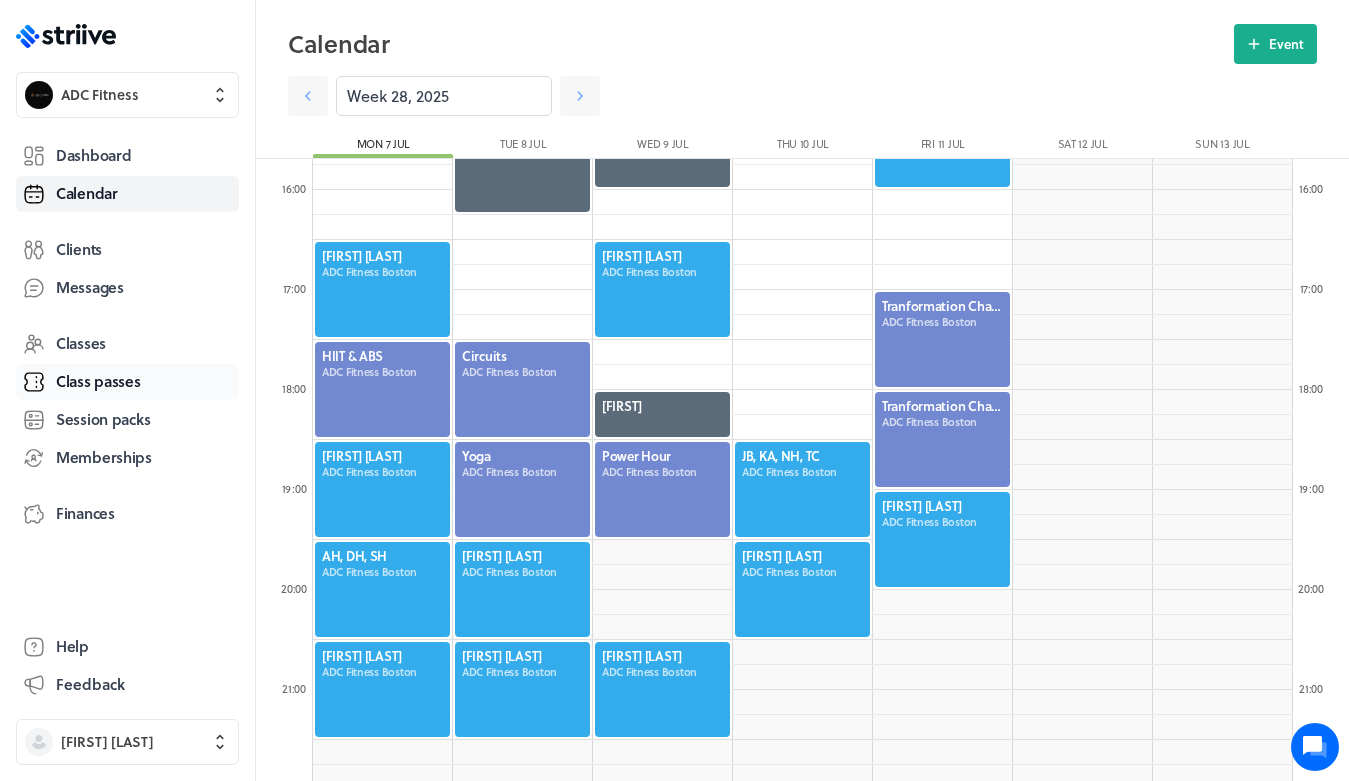 click on "Class passes" at bounding box center (98, 381) 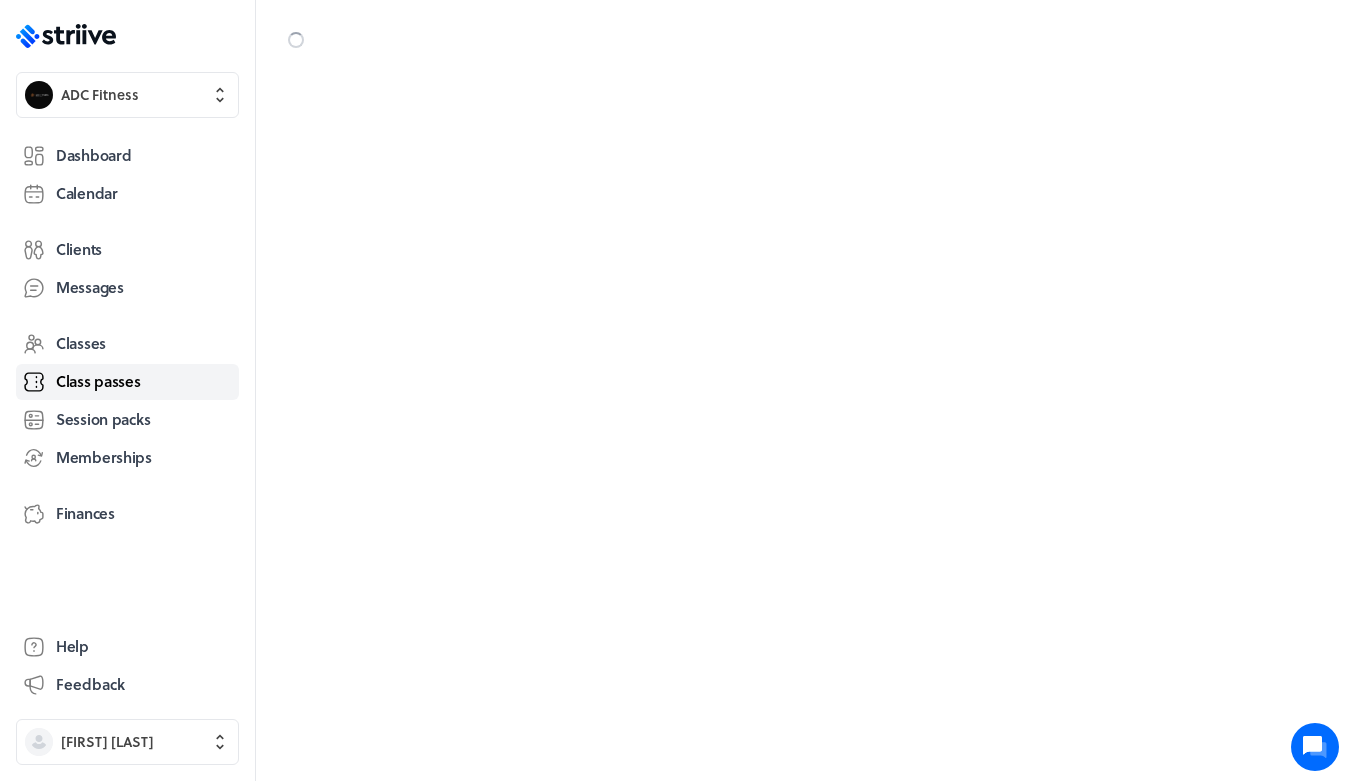 scroll, scrollTop: 0, scrollLeft: 0, axis: both 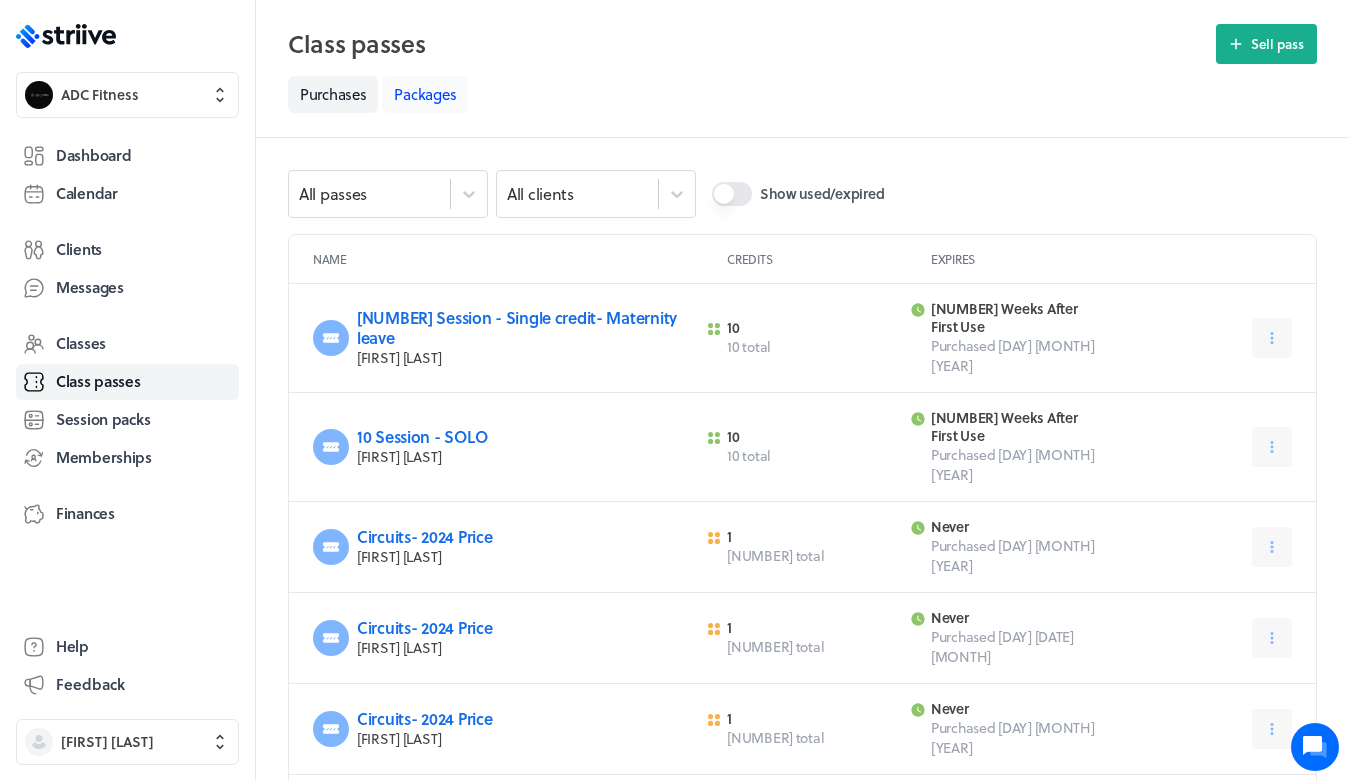 click on "Packages" at bounding box center [425, 94] 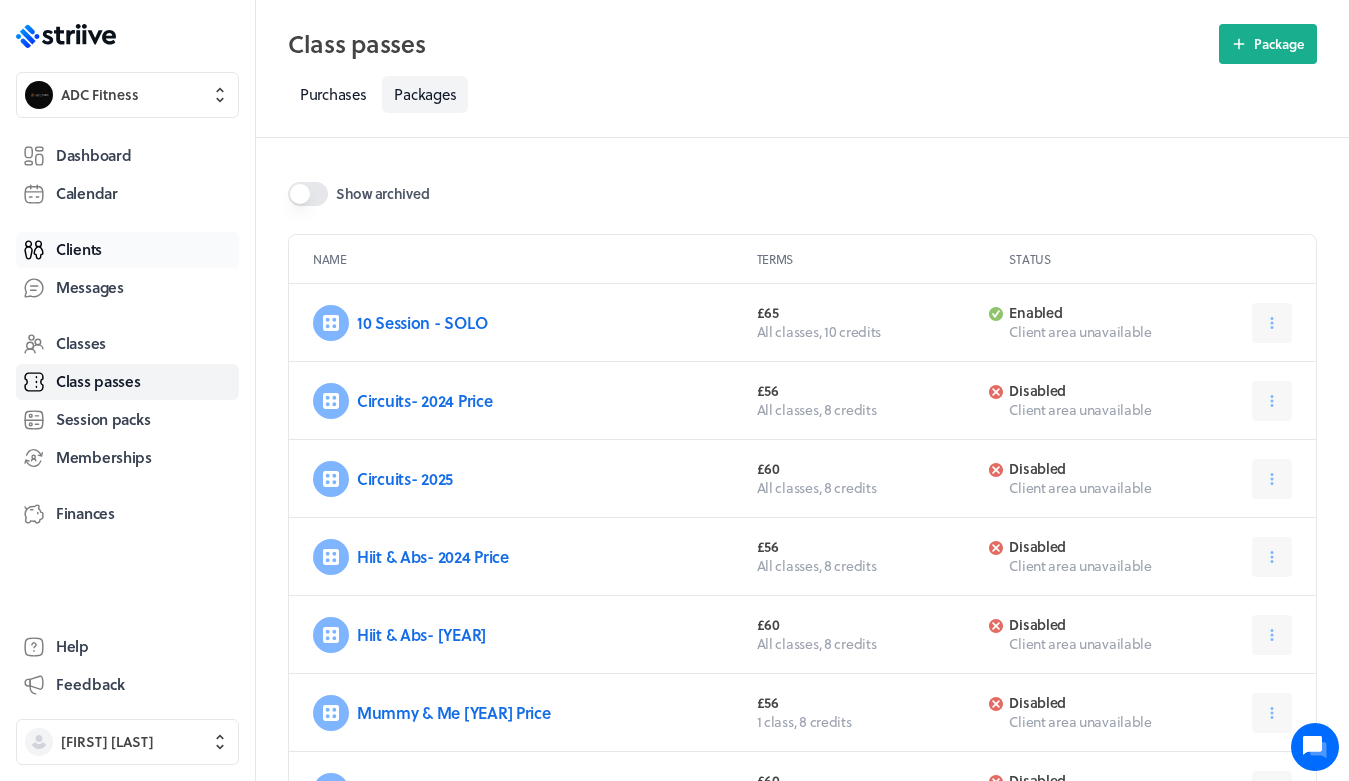 click on "Clients" at bounding box center [127, 250] 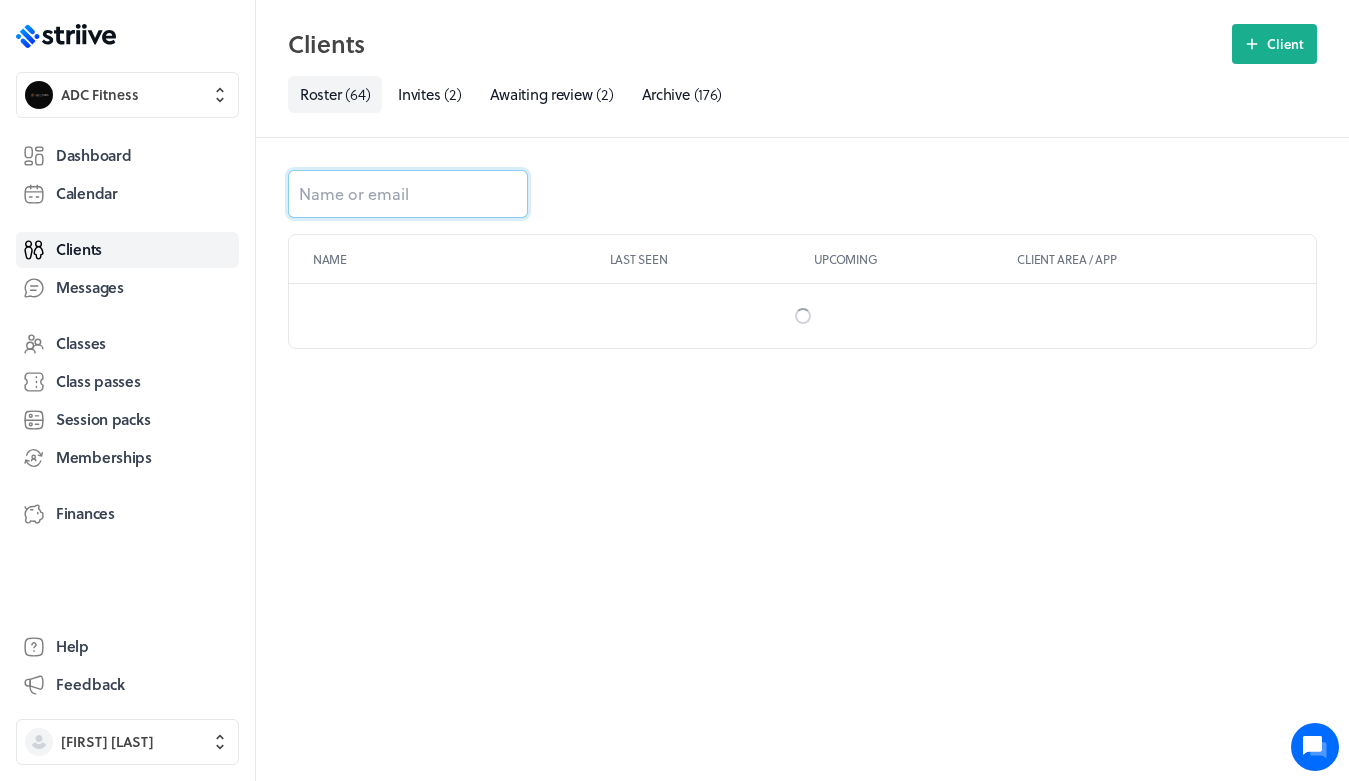 click at bounding box center (408, 194) 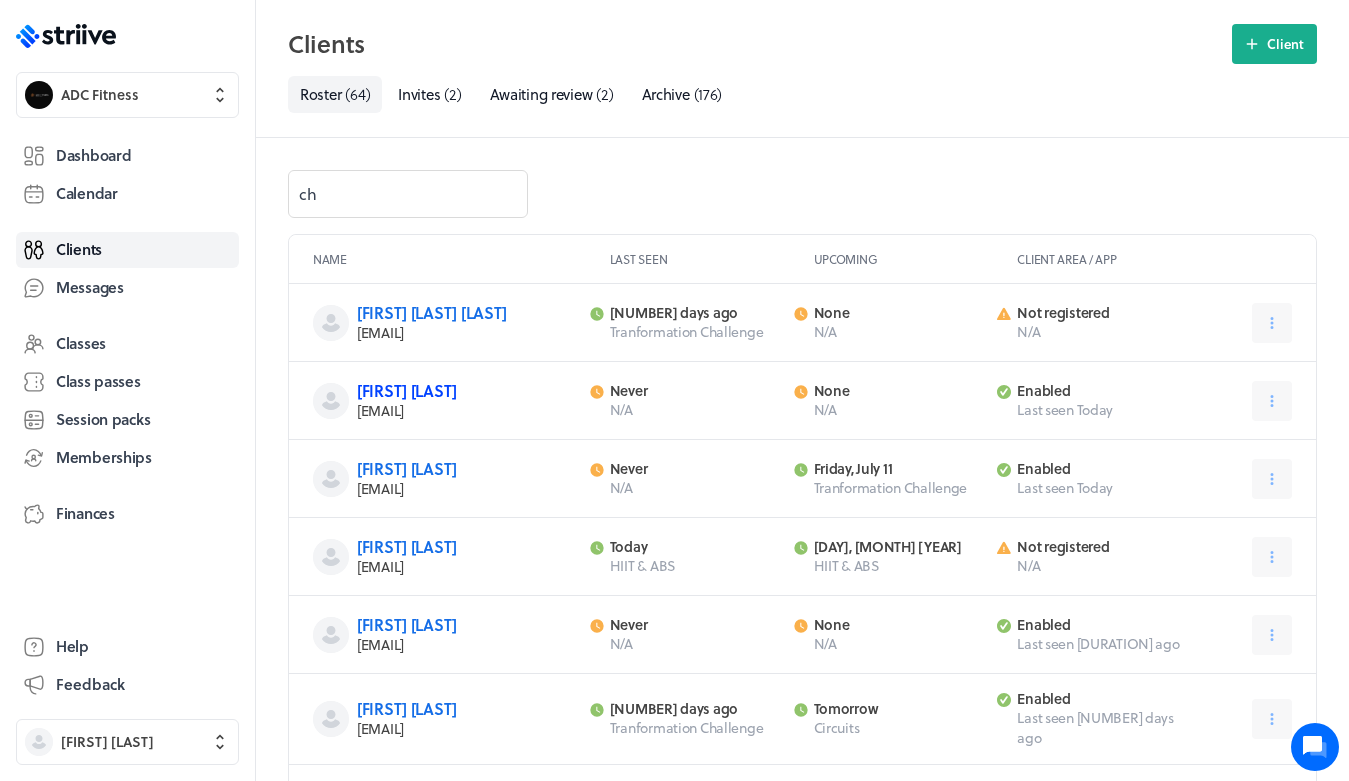 click on "[FIRST] [LAST]" at bounding box center (407, 390) 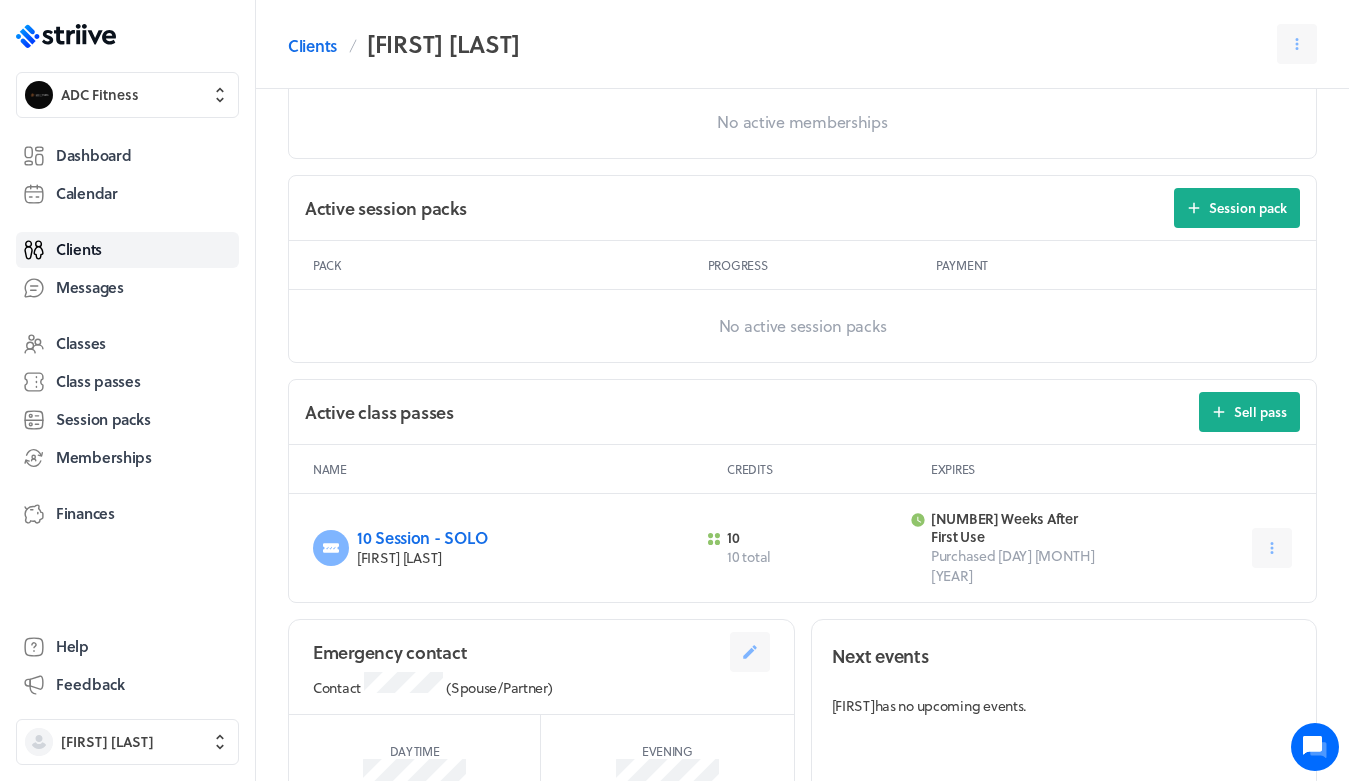 scroll, scrollTop: 682, scrollLeft: 0, axis: vertical 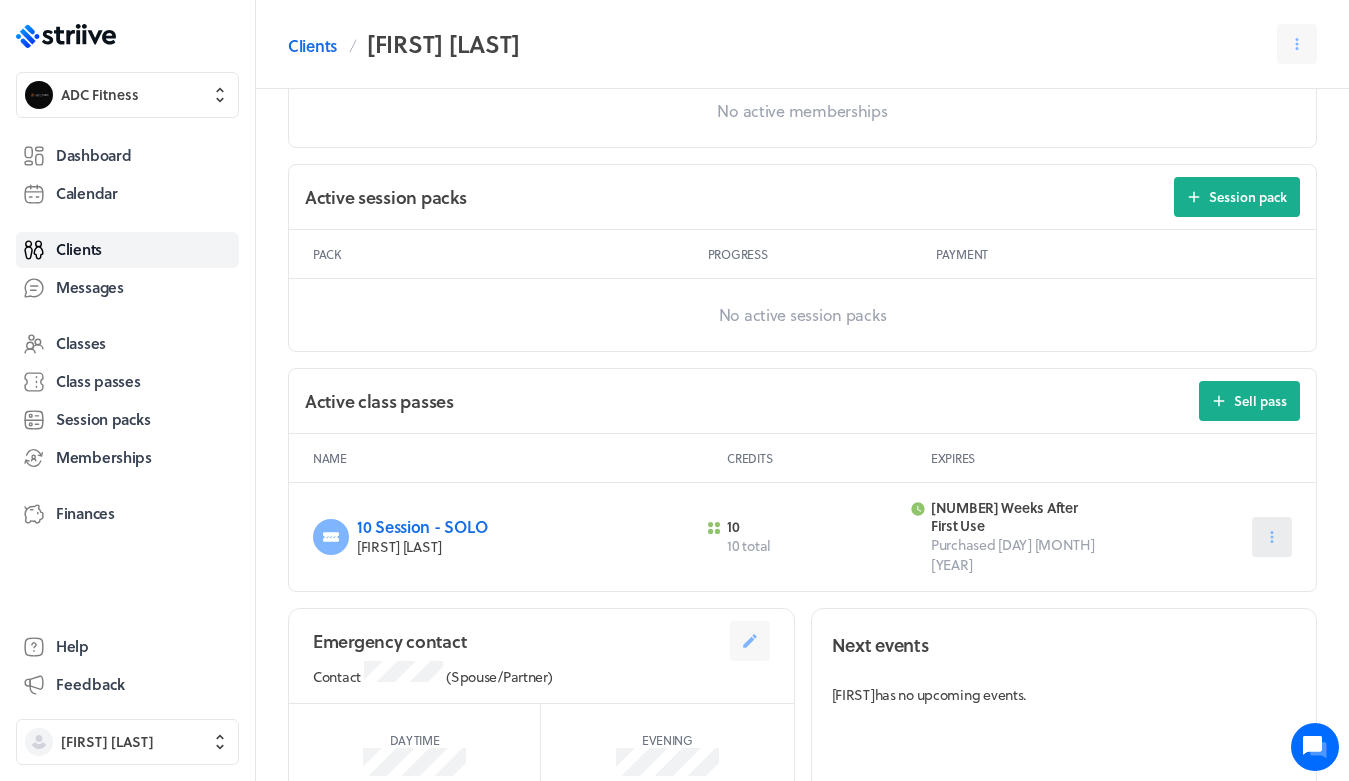 click at bounding box center [1272, 537] 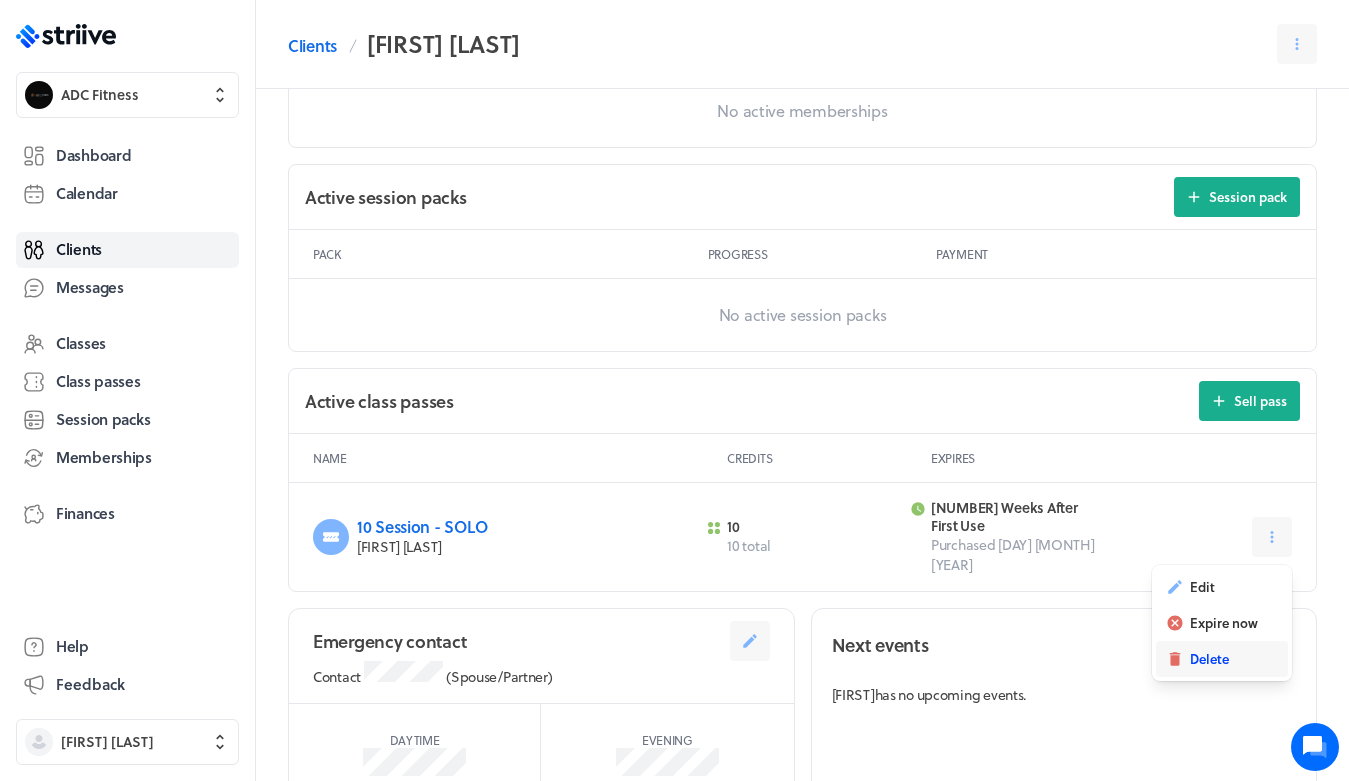 click on "Delete" at bounding box center [1202, 587] 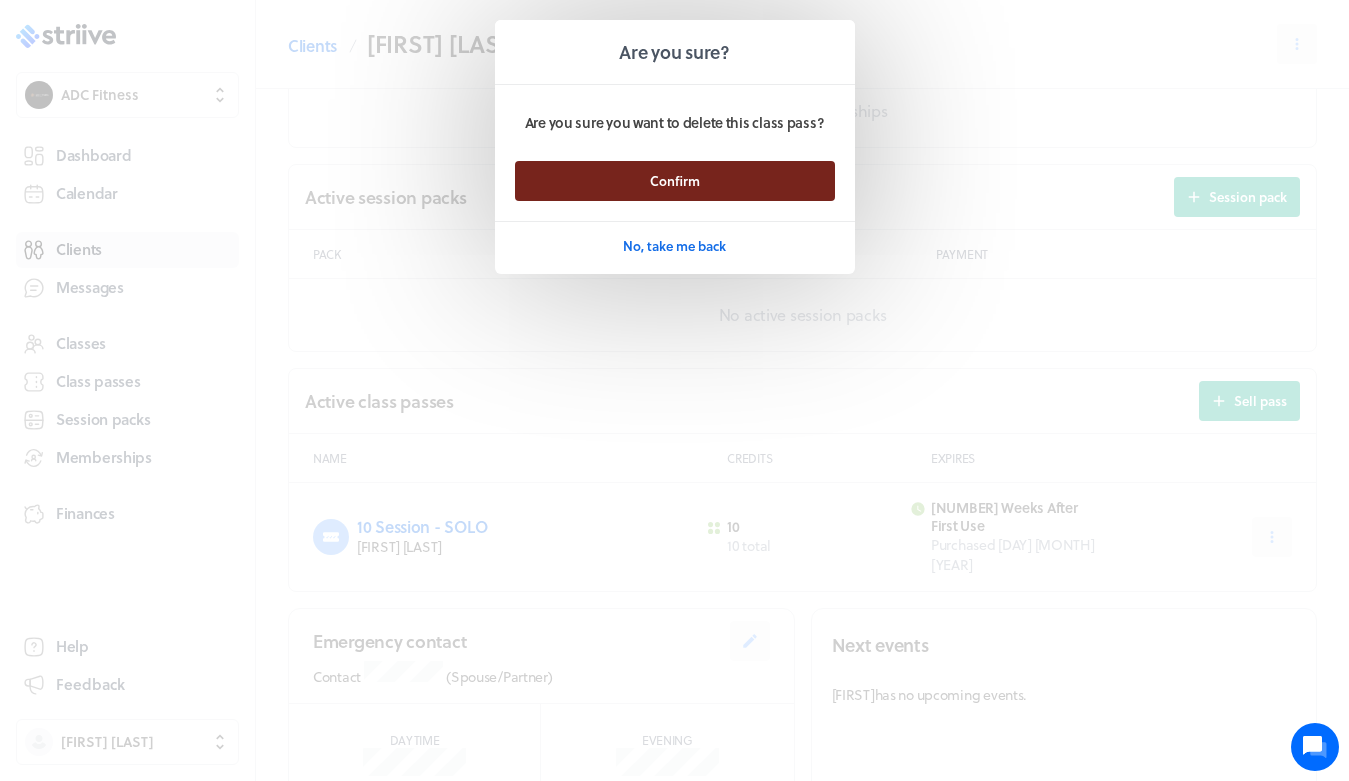 click on "Confirm" at bounding box center [675, 181] 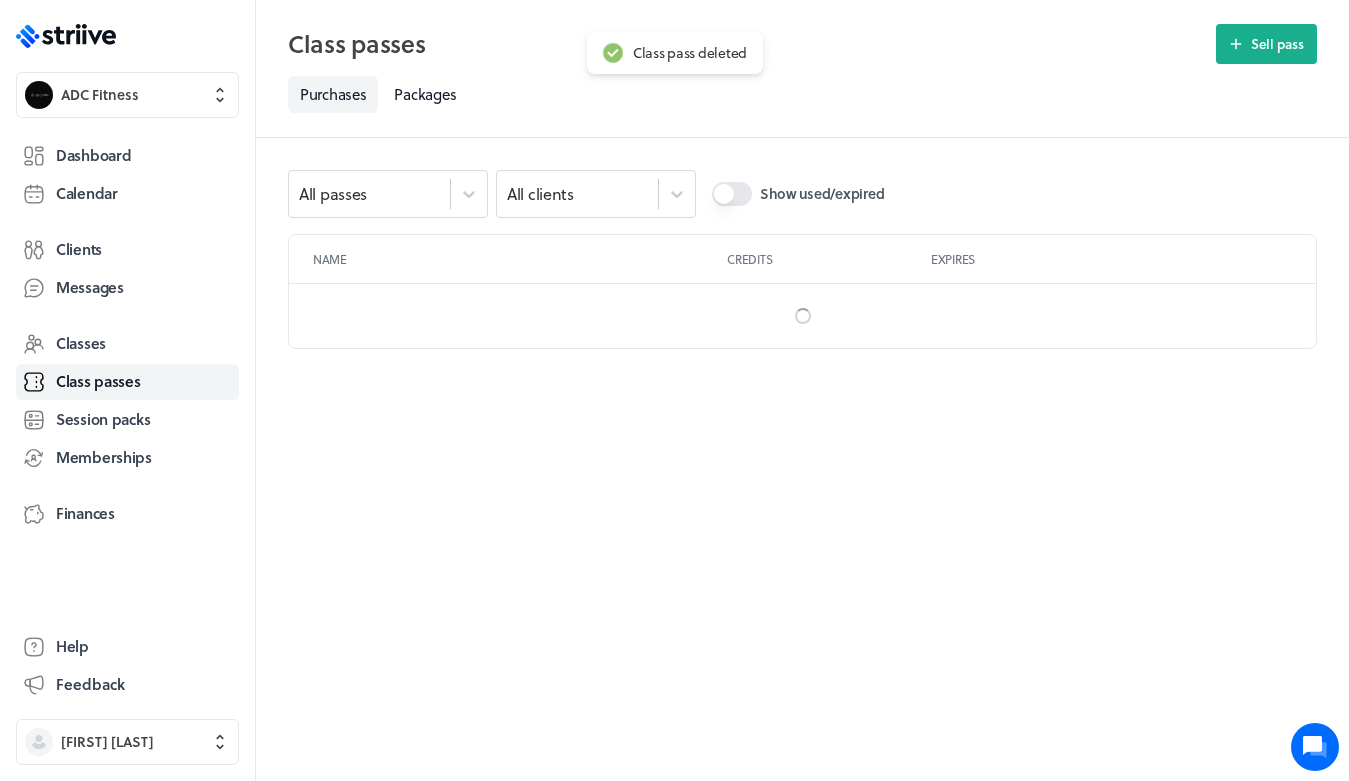 scroll, scrollTop: 0, scrollLeft: 0, axis: both 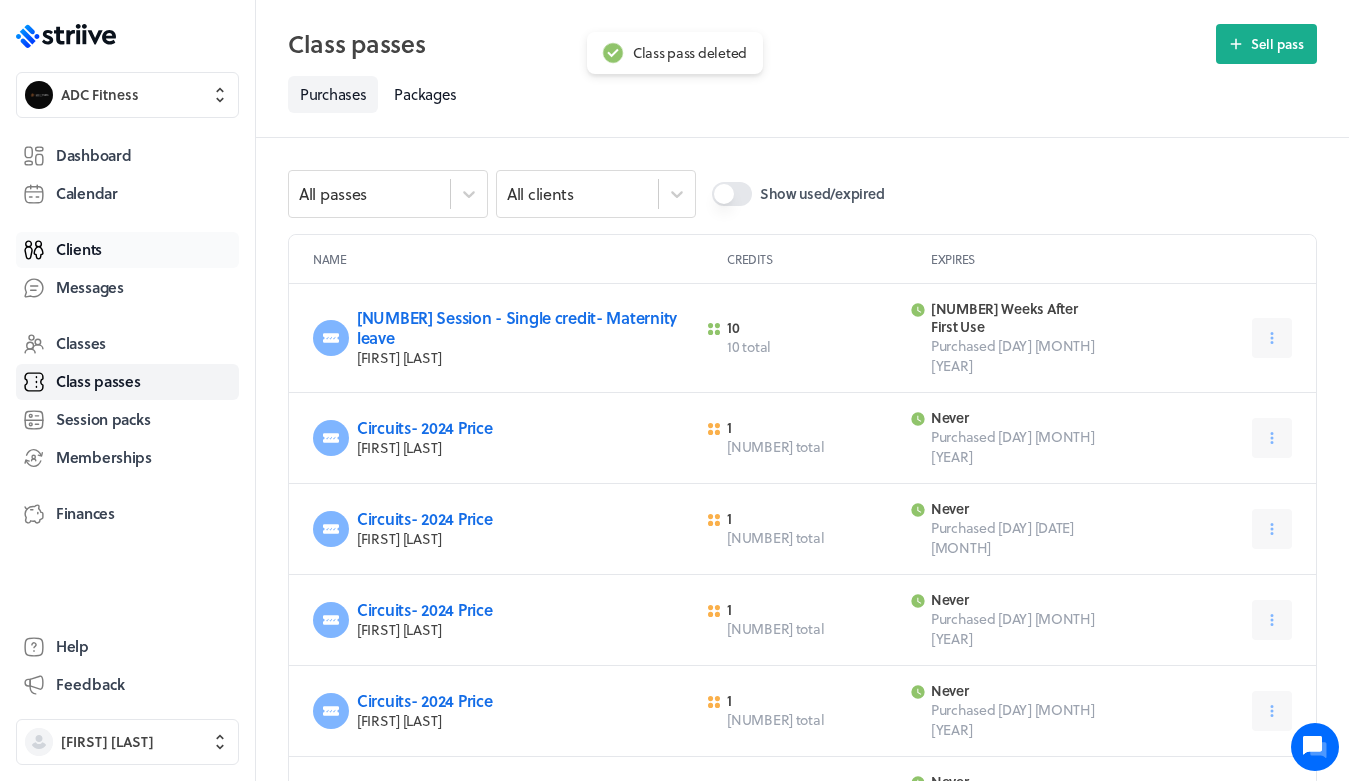 click on "Clients" at bounding box center (79, 249) 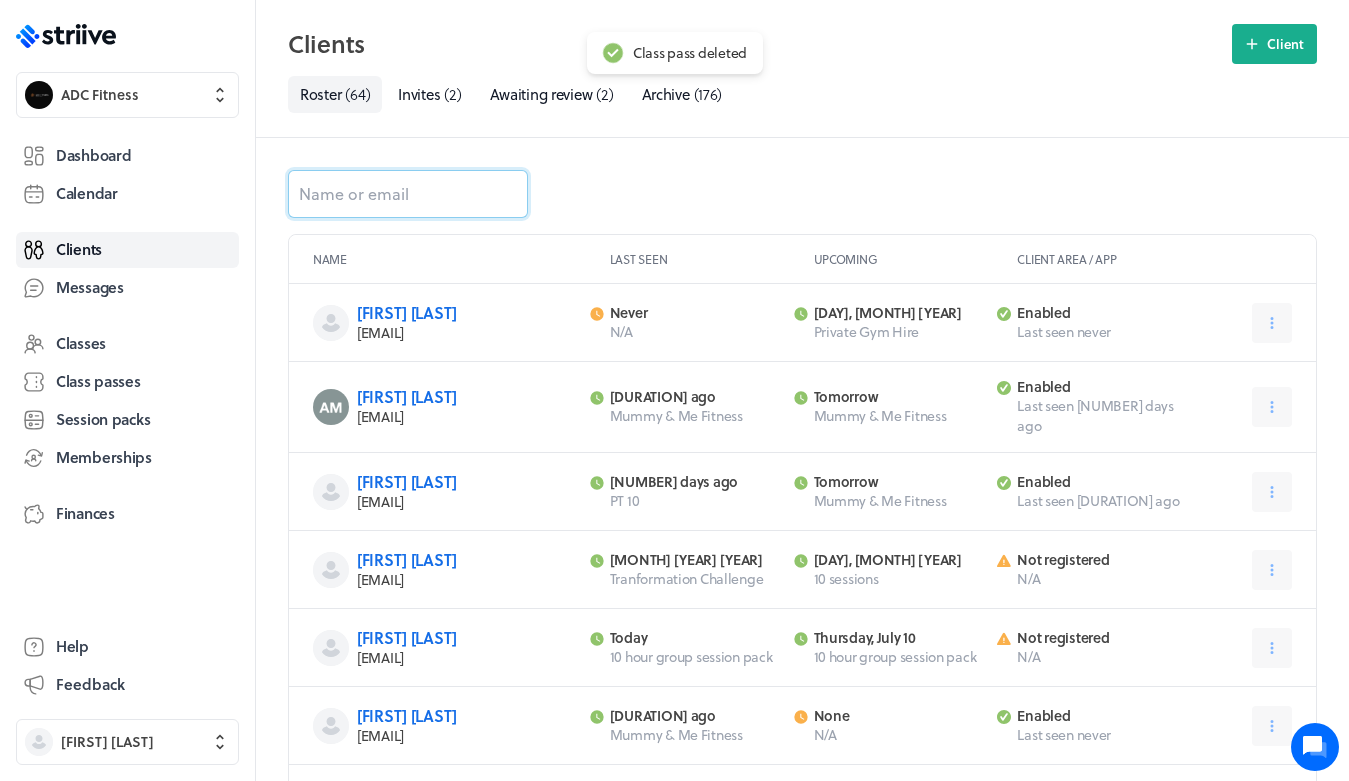 click at bounding box center [408, 194] 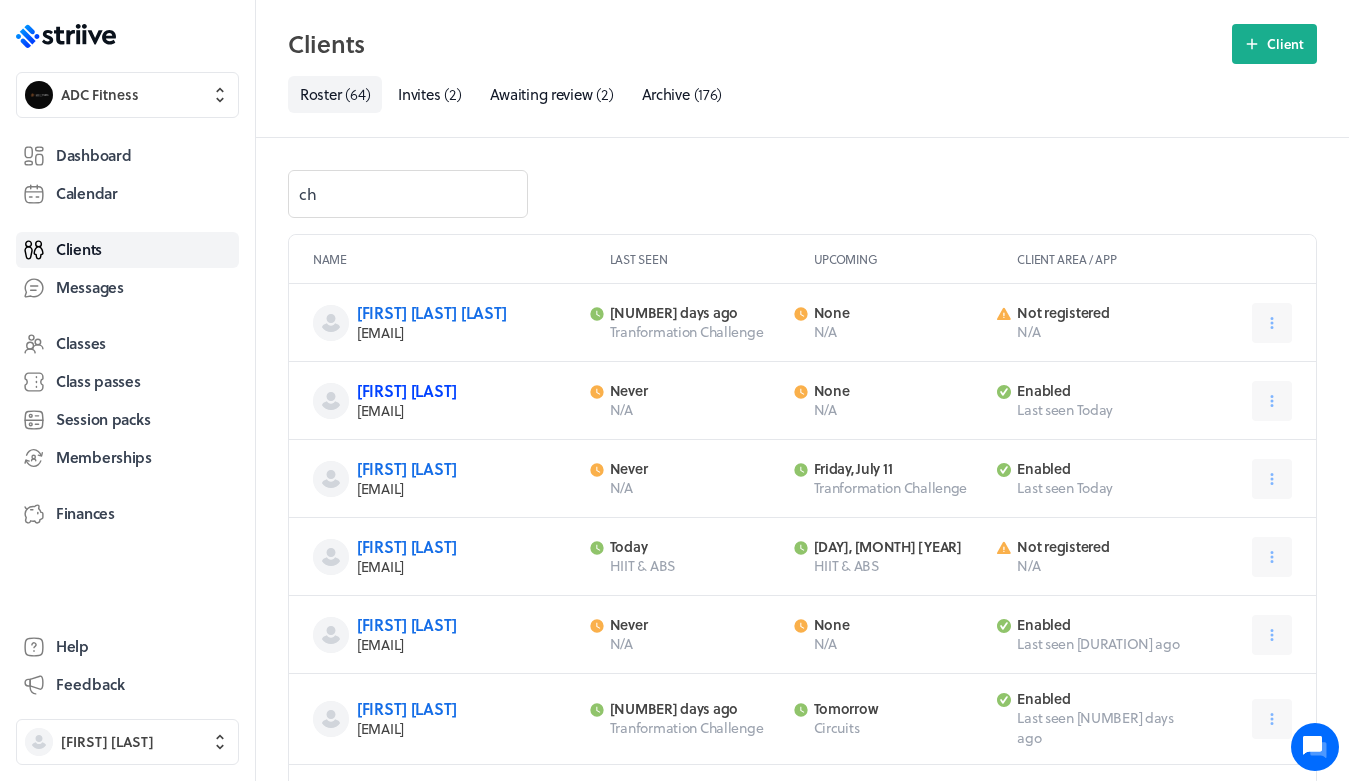 click on "[FIRST] [LAST]" at bounding box center [407, 390] 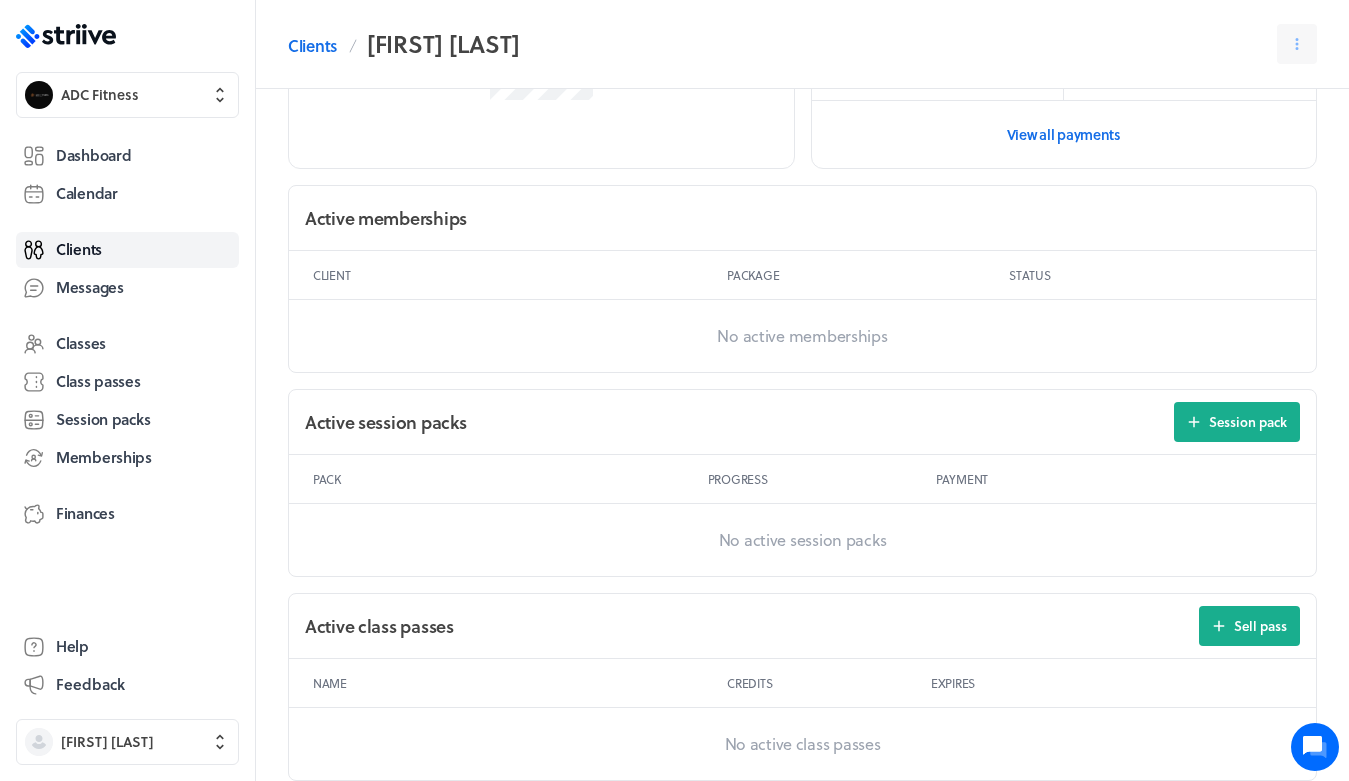 scroll, scrollTop: 699, scrollLeft: 0, axis: vertical 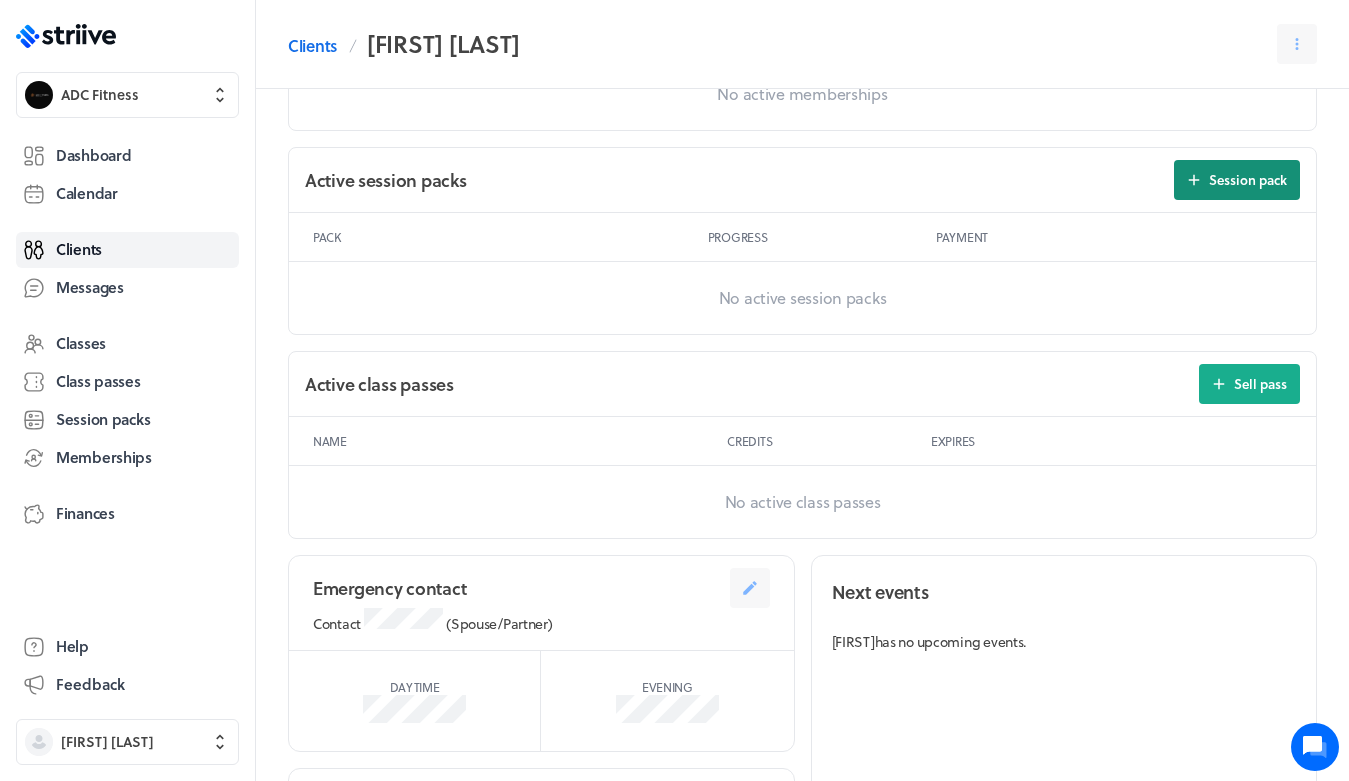 click on "Session pack" at bounding box center [1237, 180] 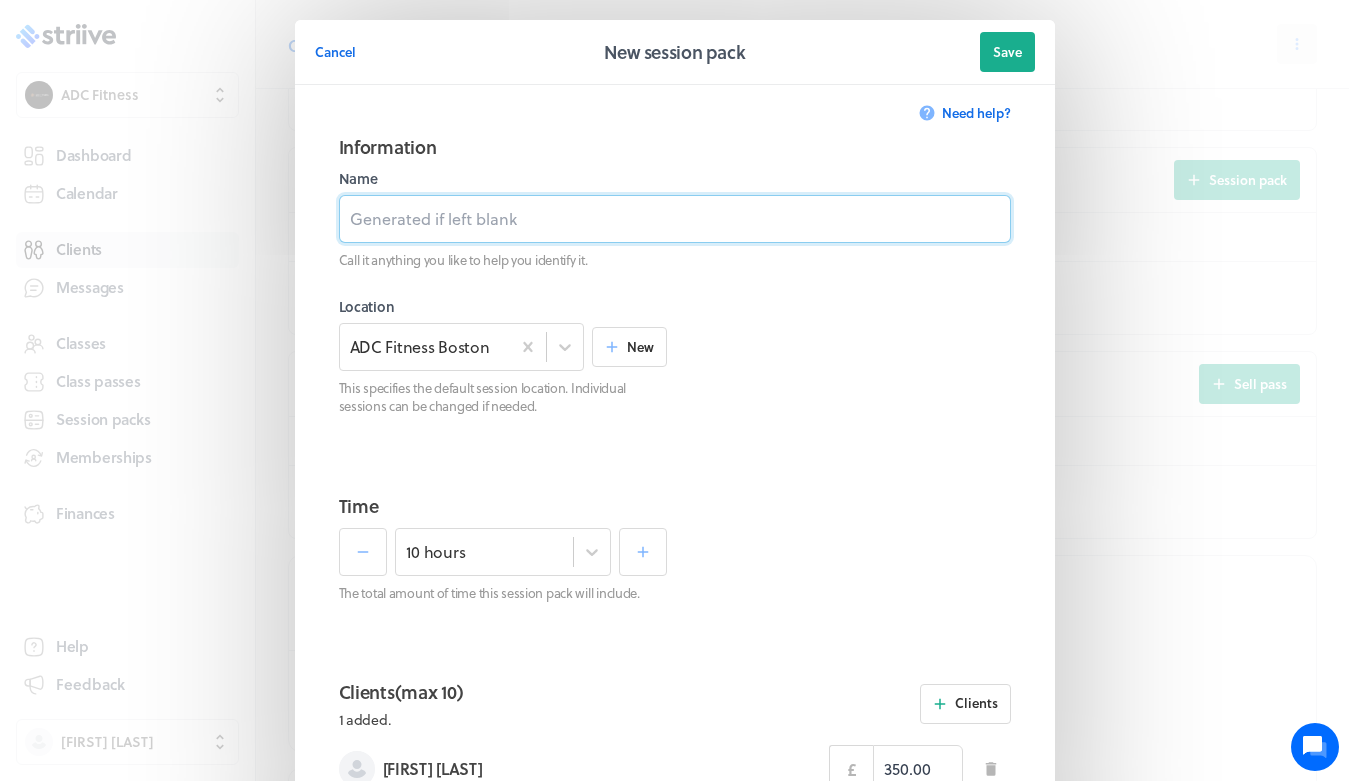 click at bounding box center [675, 219] 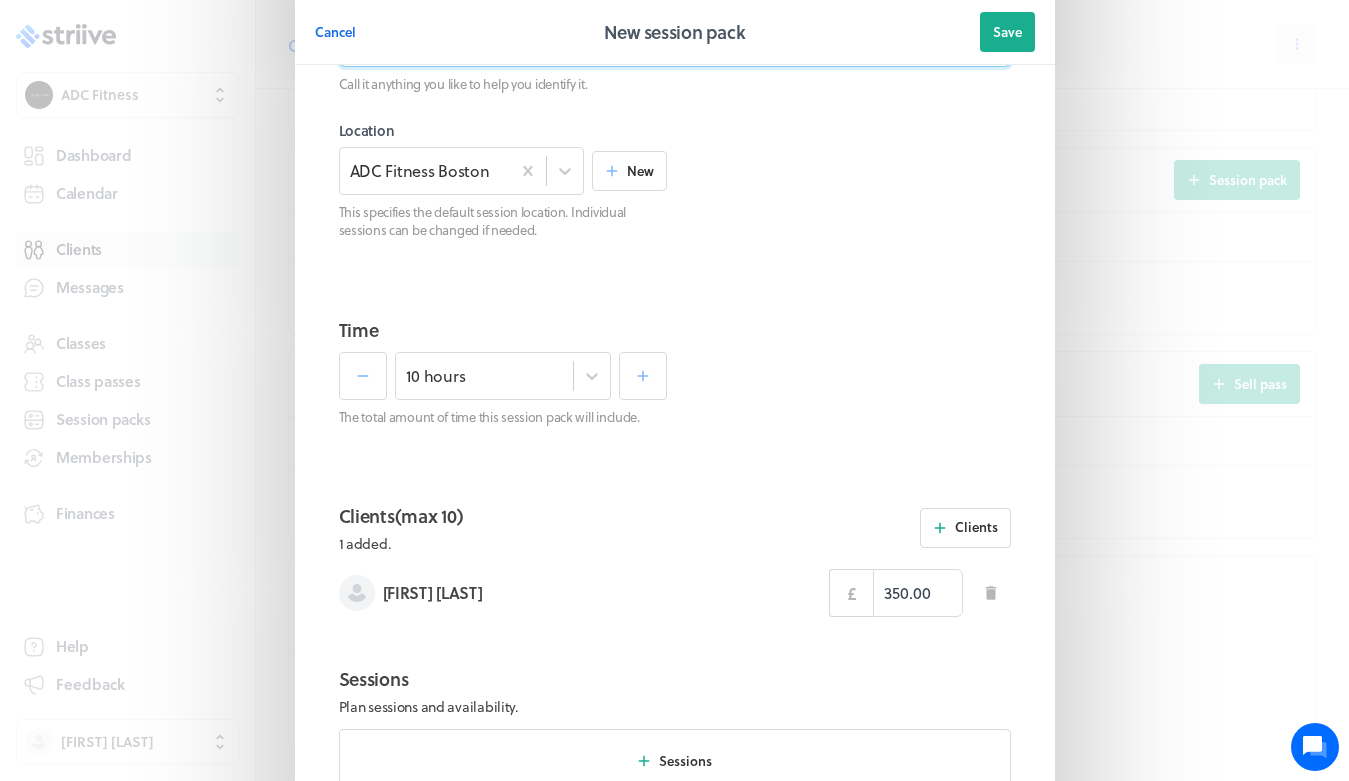 scroll, scrollTop: 185, scrollLeft: 0, axis: vertical 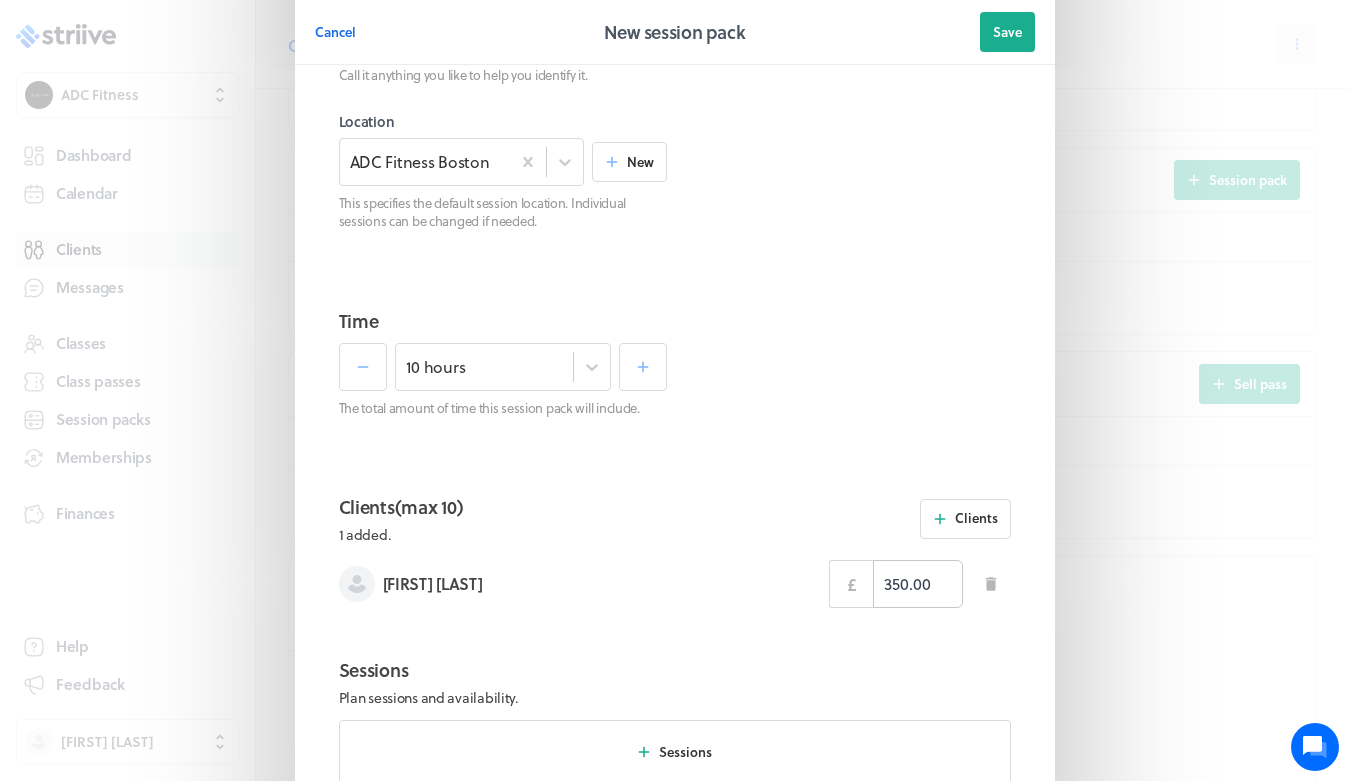 type on "solo hire" 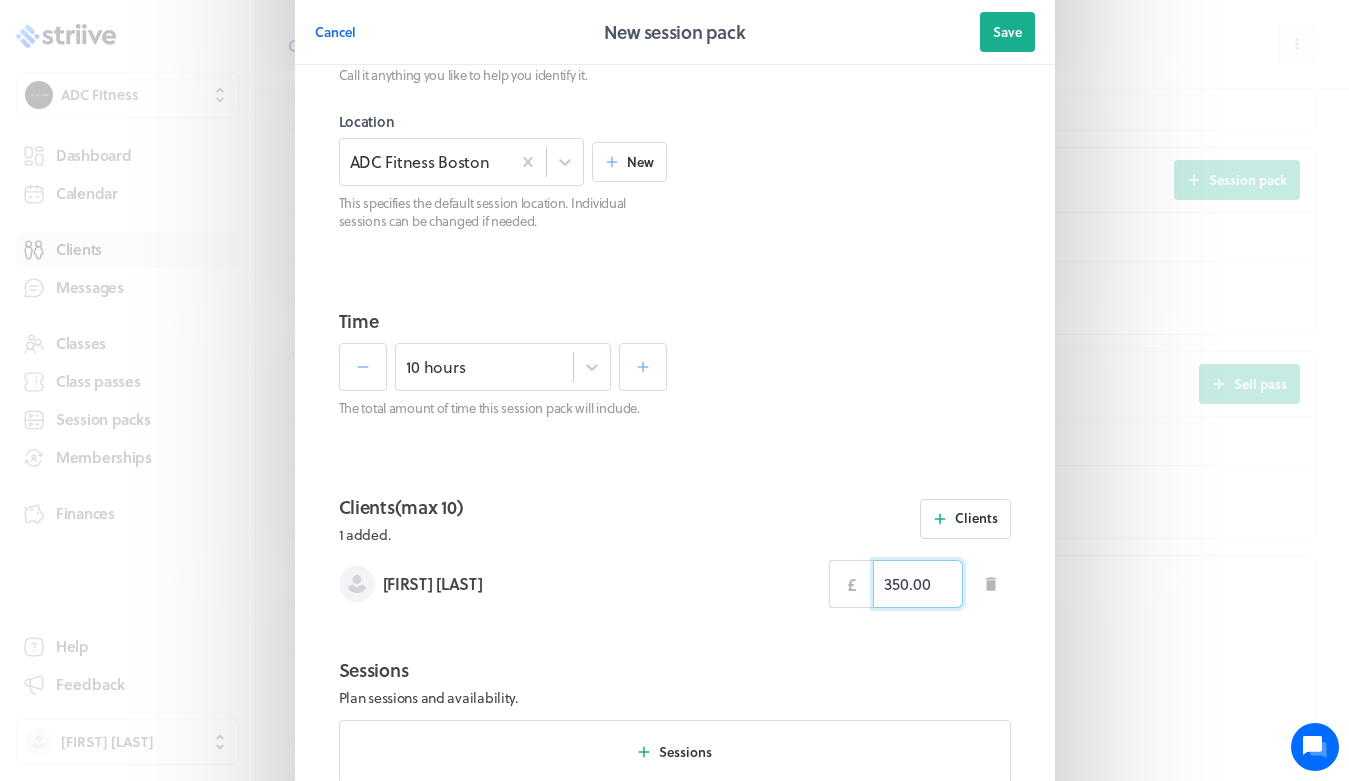 click on "350.00" at bounding box center (918, 584) 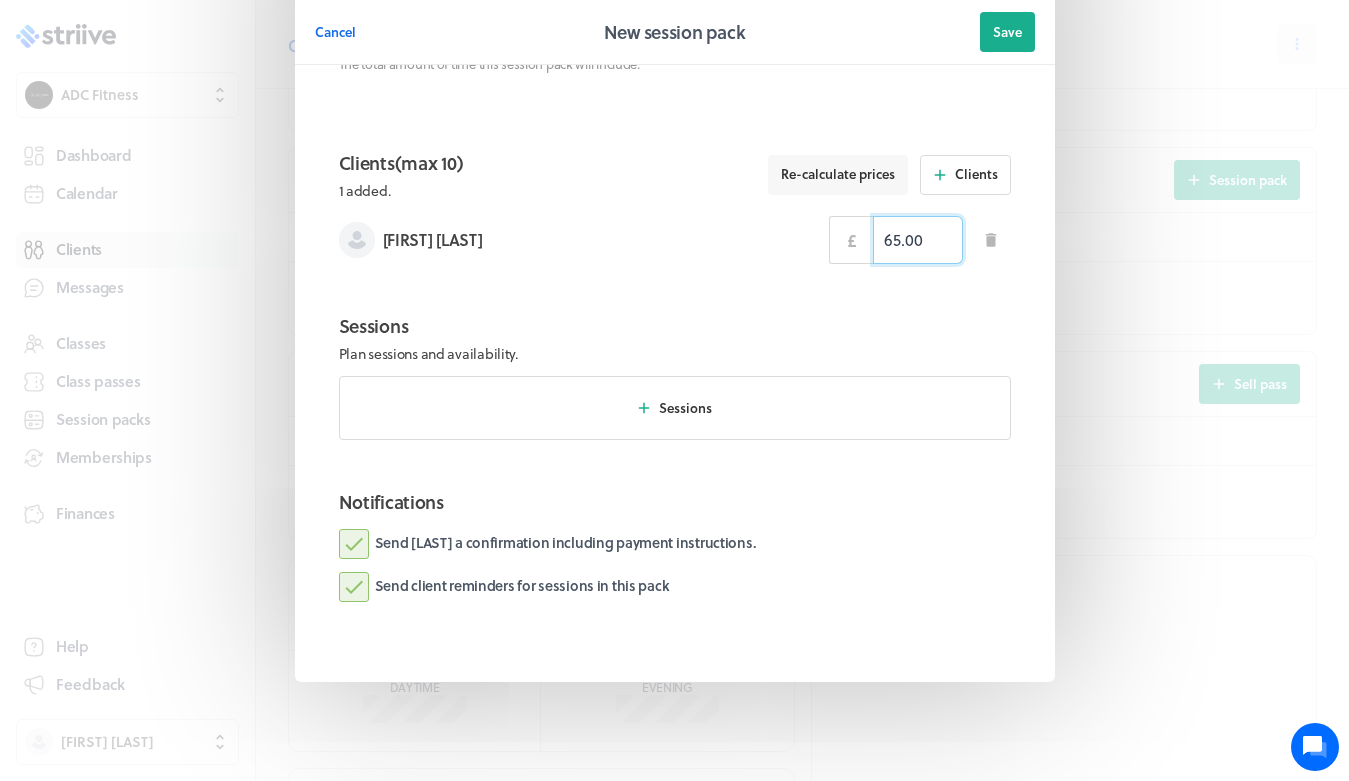 scroll, scrollTop: 528, scrollLeft: 0, axis: vertical 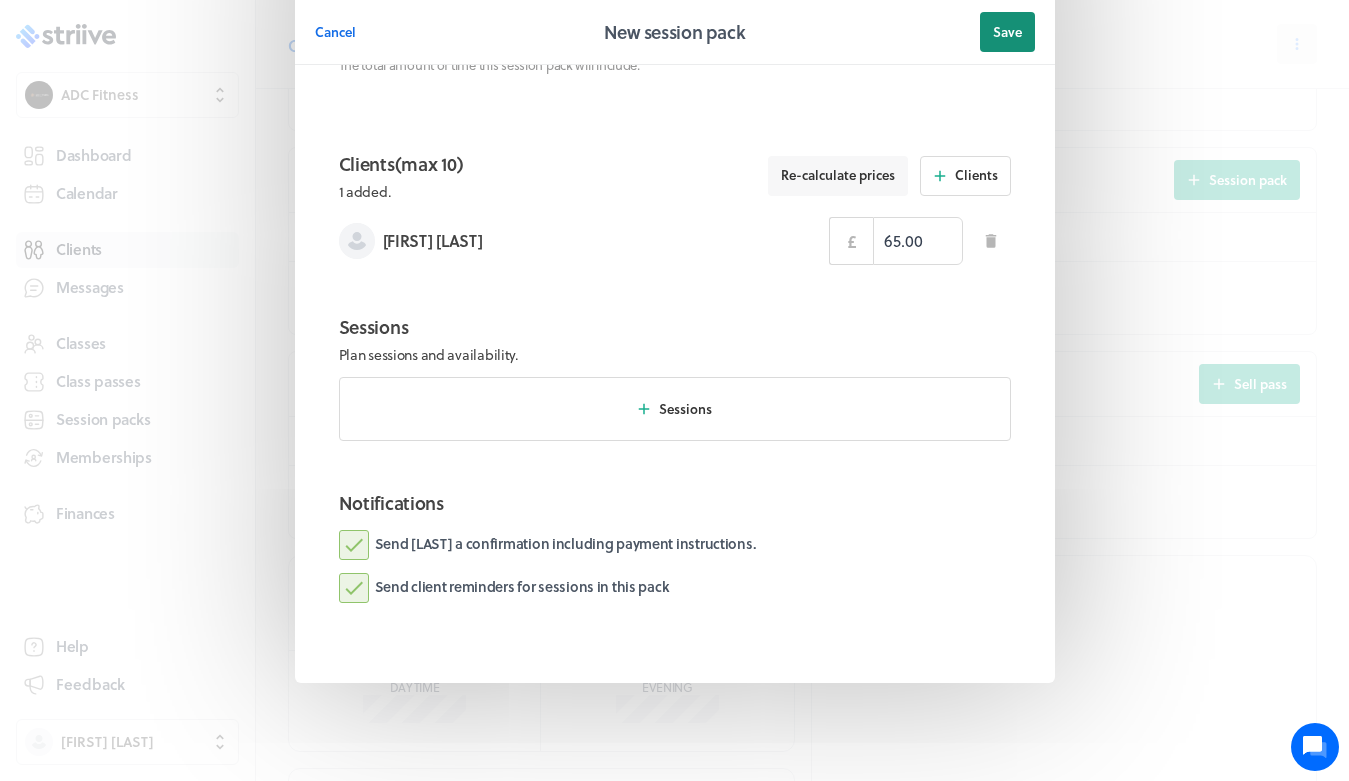 click on "Save" at bounding box center (1007, 32) 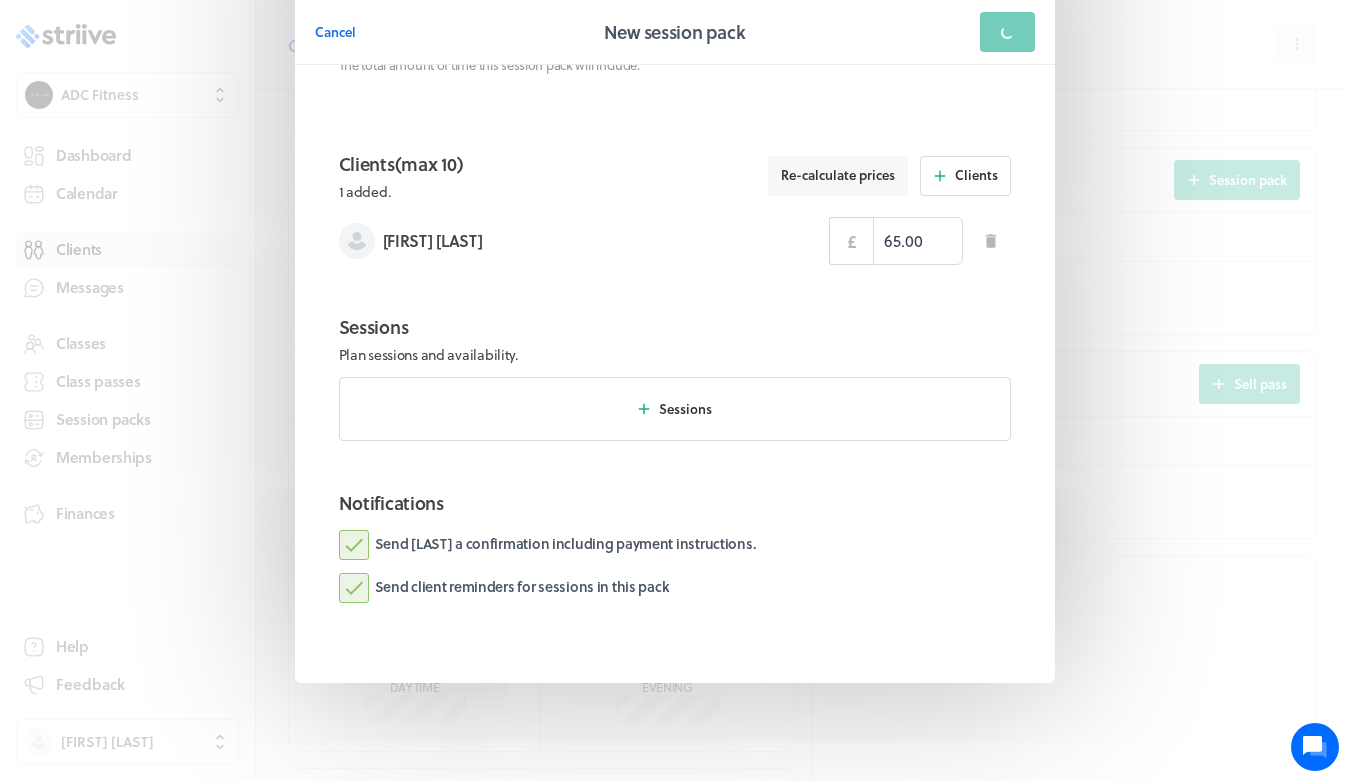 scroll, scrollTop: 0, scrollLeft: 0, axis: both 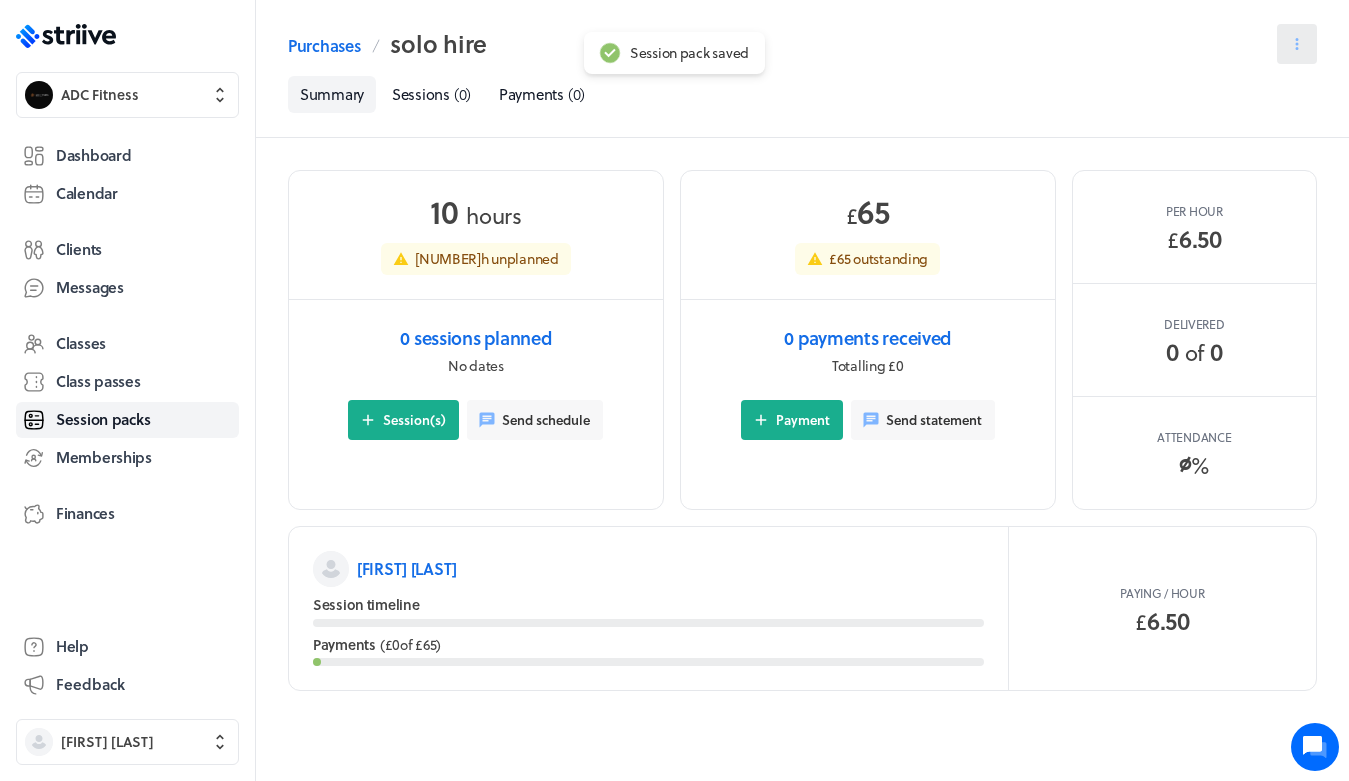 click at bounding box center (1297, 44) 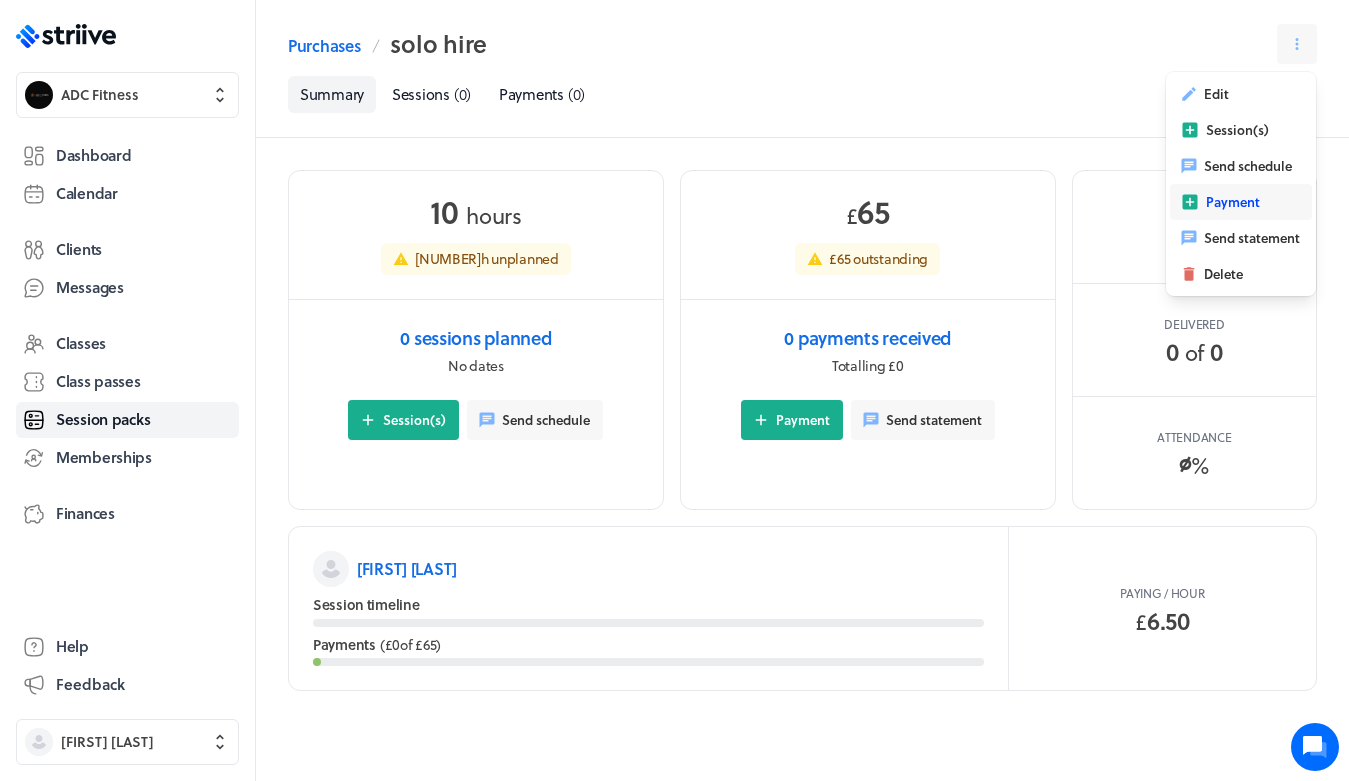 click on "Payment" at bounding box center [1241, 202] 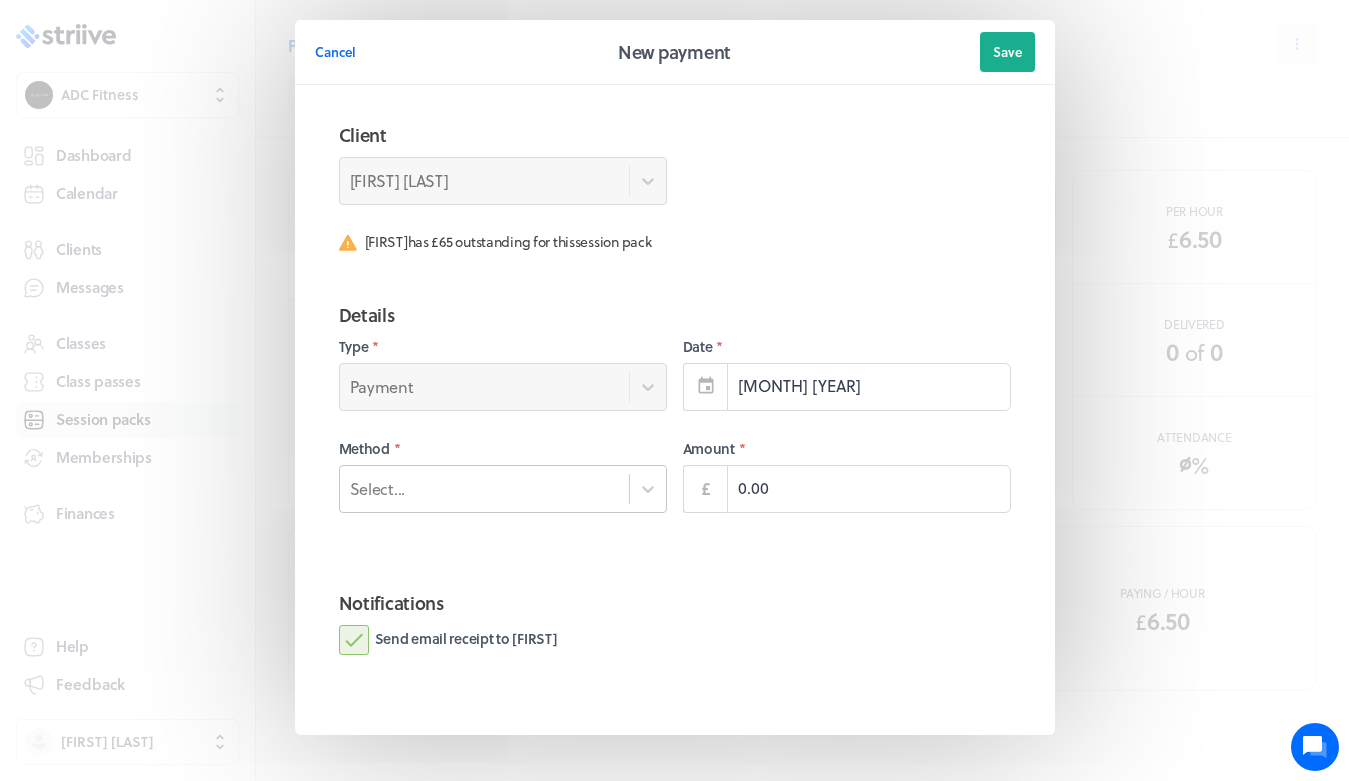 click on "Select..." at bounding box center (484, 488) 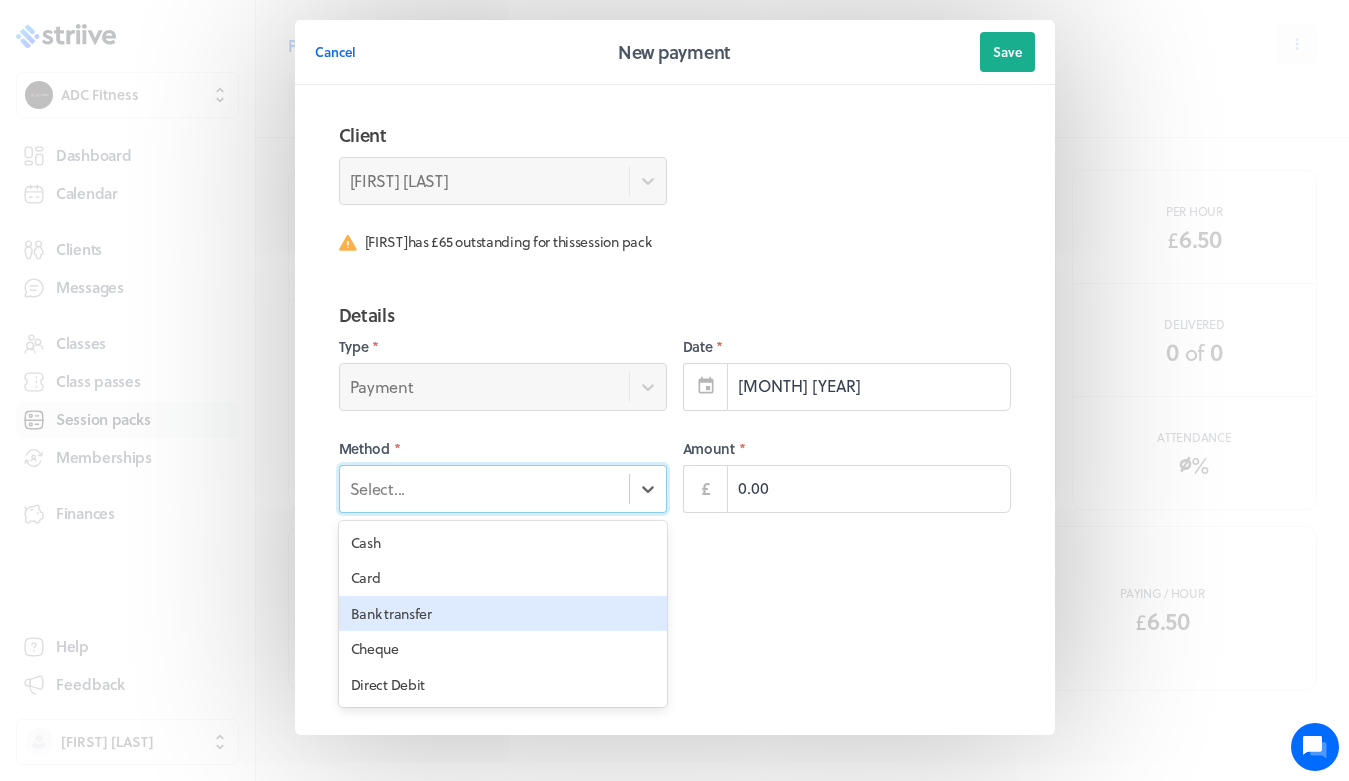 click on "Bank transfer" at bounding box center [503, 614] 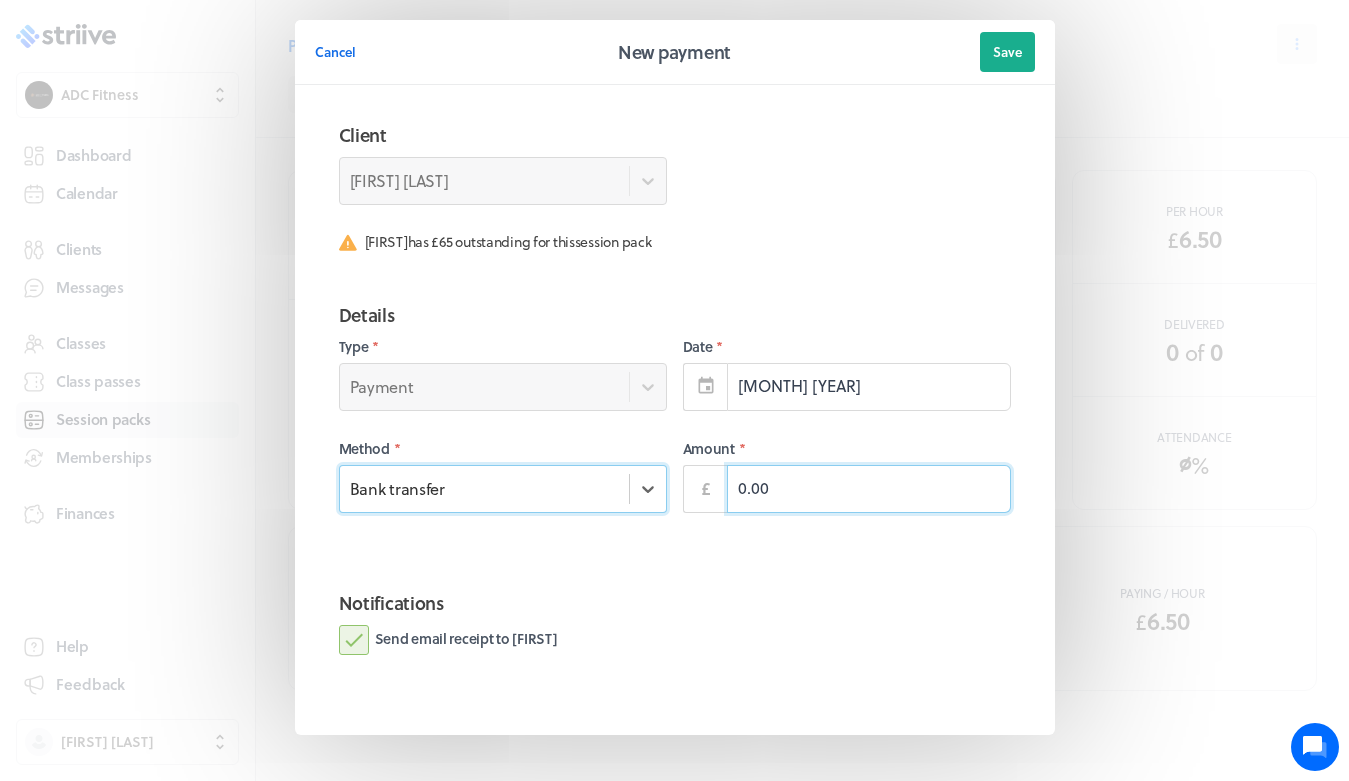 click on "0.00" at bounding box center [869, 489] 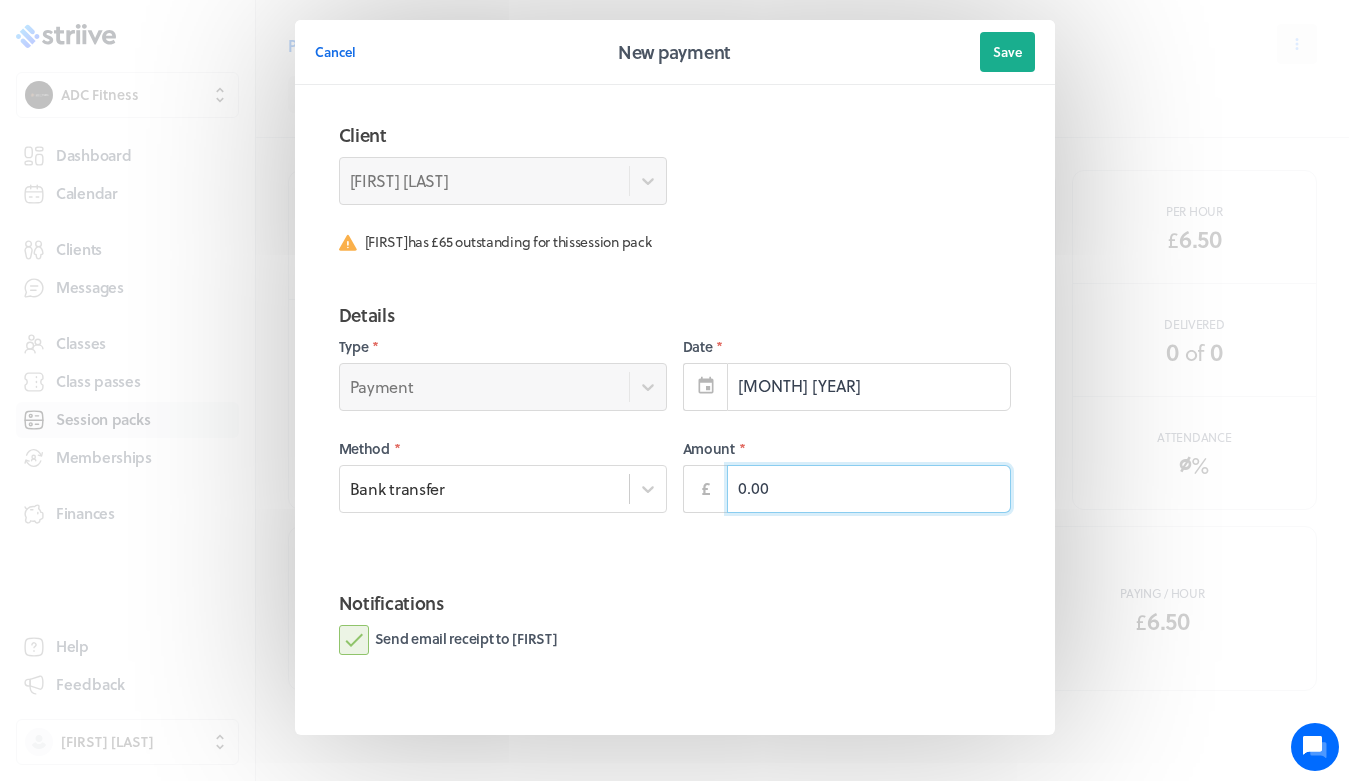 drag, startPoint x: 745, startPoint y: 486, endPoint x: 711, endPoint y: 484, distance: 34.058773 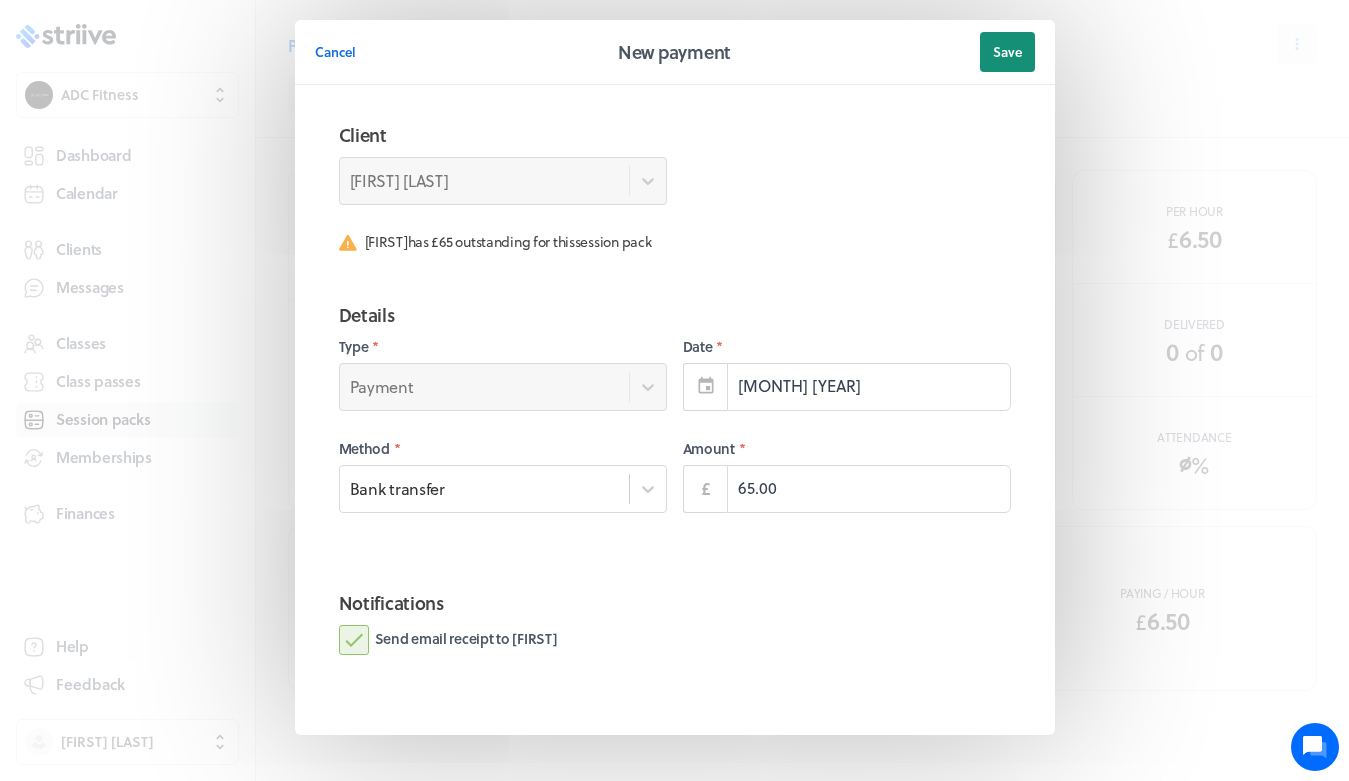 click on "Save" at bounding box center [1007, 52] 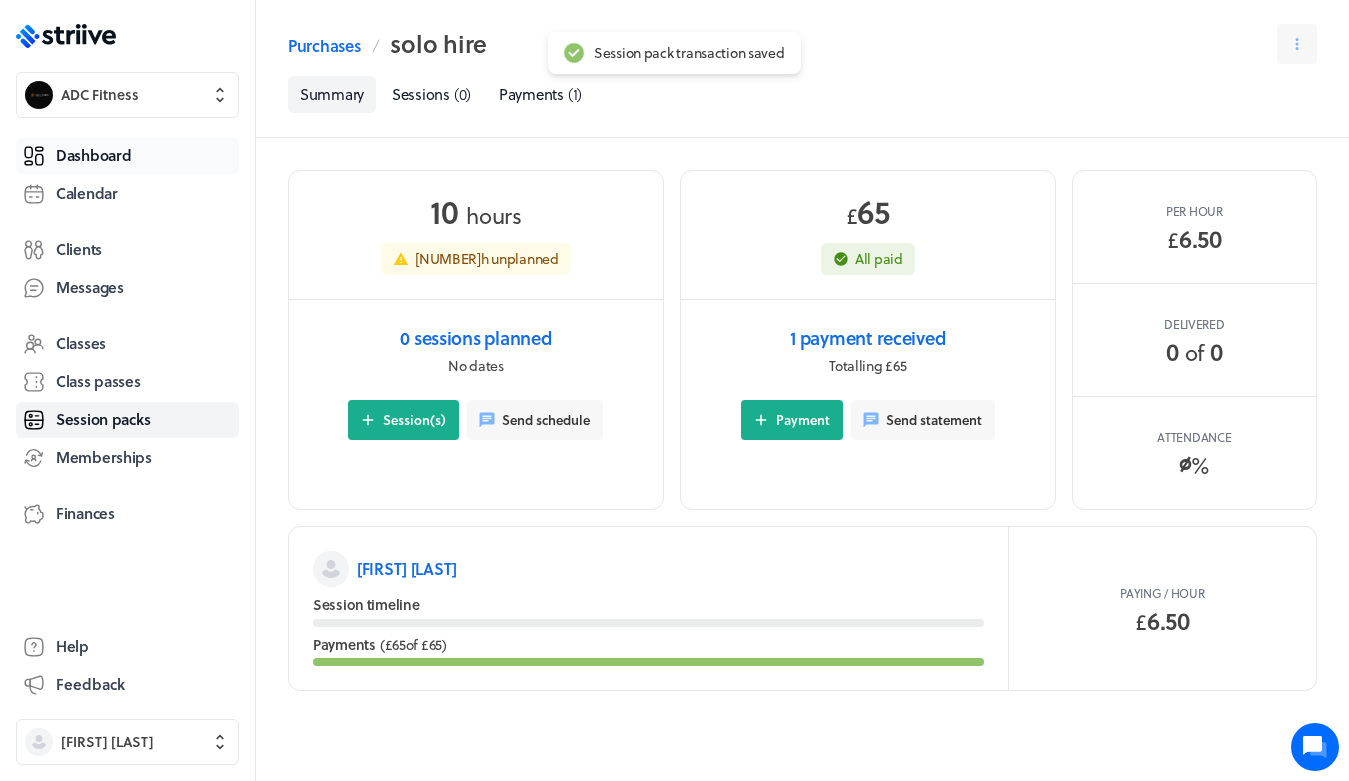 click on "Dashboard" at bounding box center [127, 156] 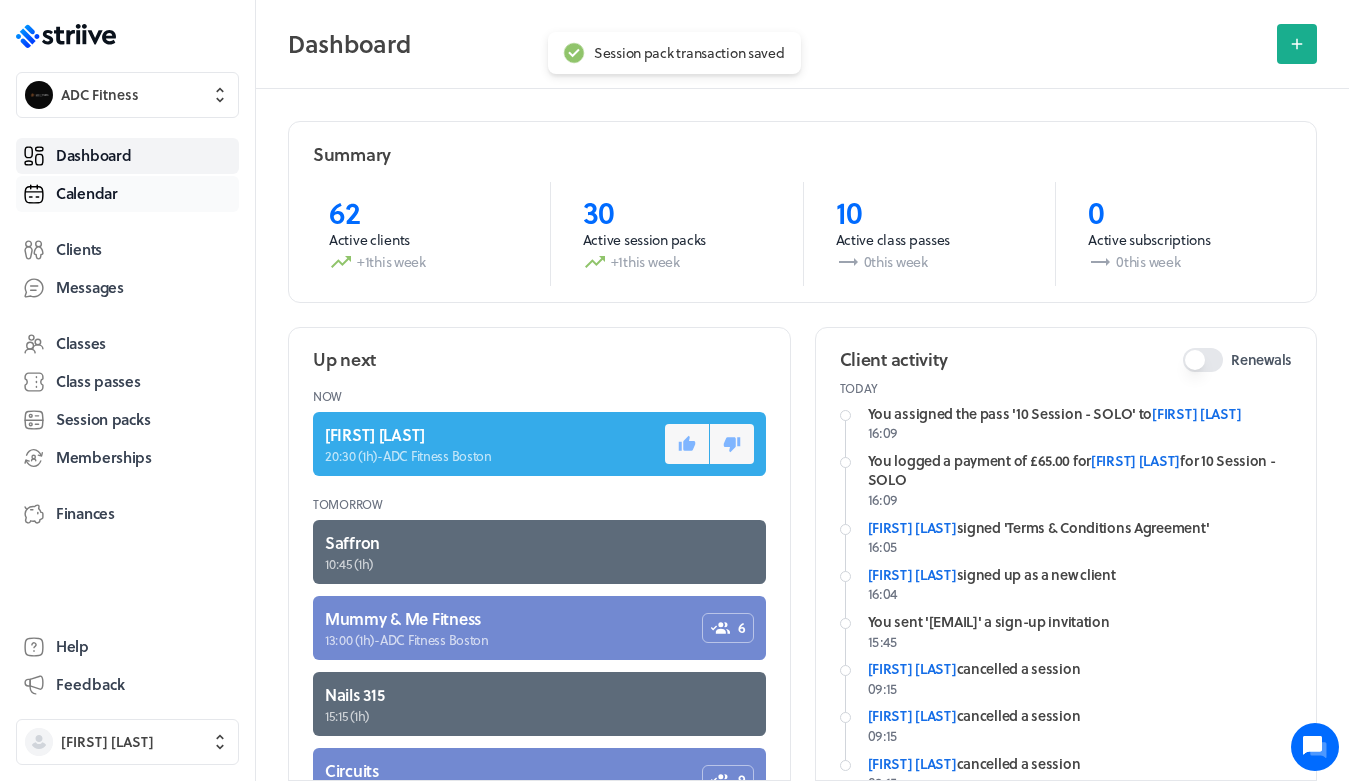 click on "Calendar" at bounding box center (127, 194) 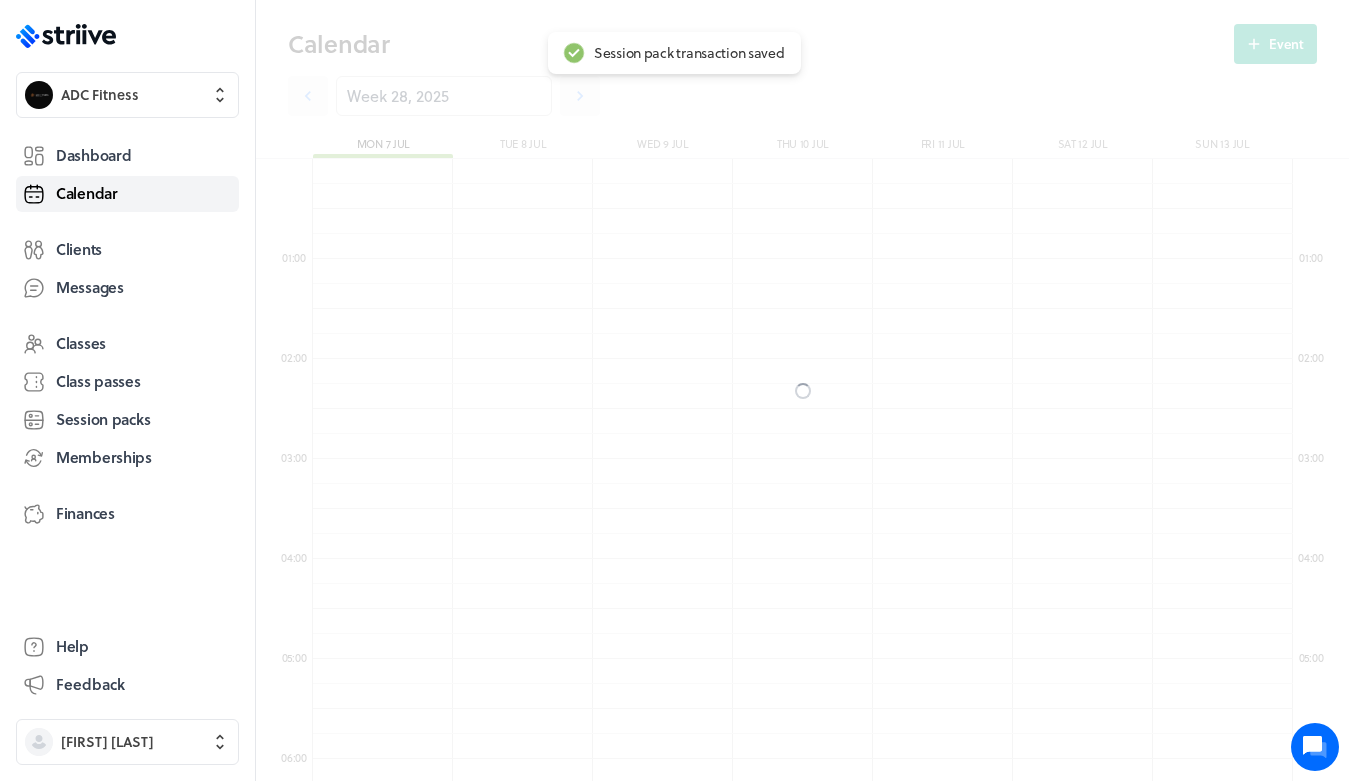 scroll, scrollTop: 850, scrollLeft: 0, axis: vertical 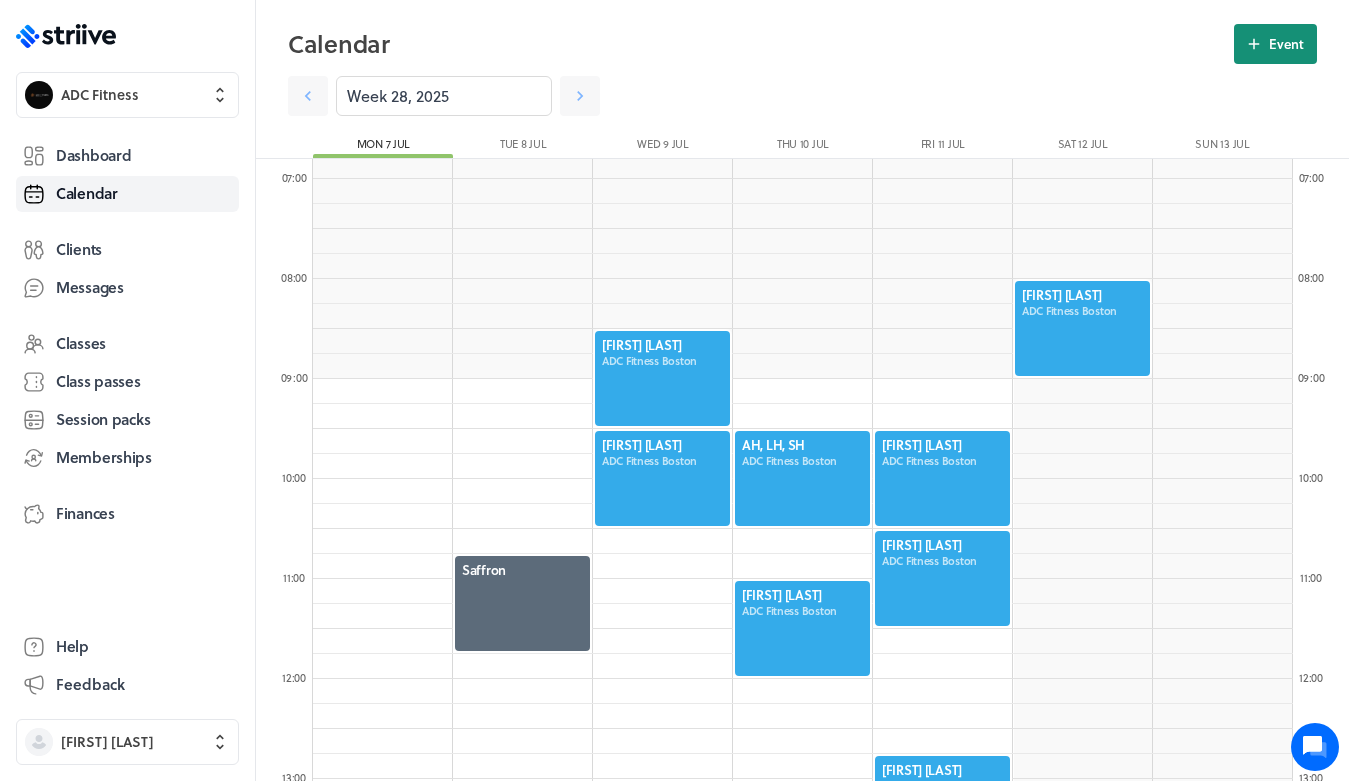 click on "Event" at bounding box center [1286, 44] 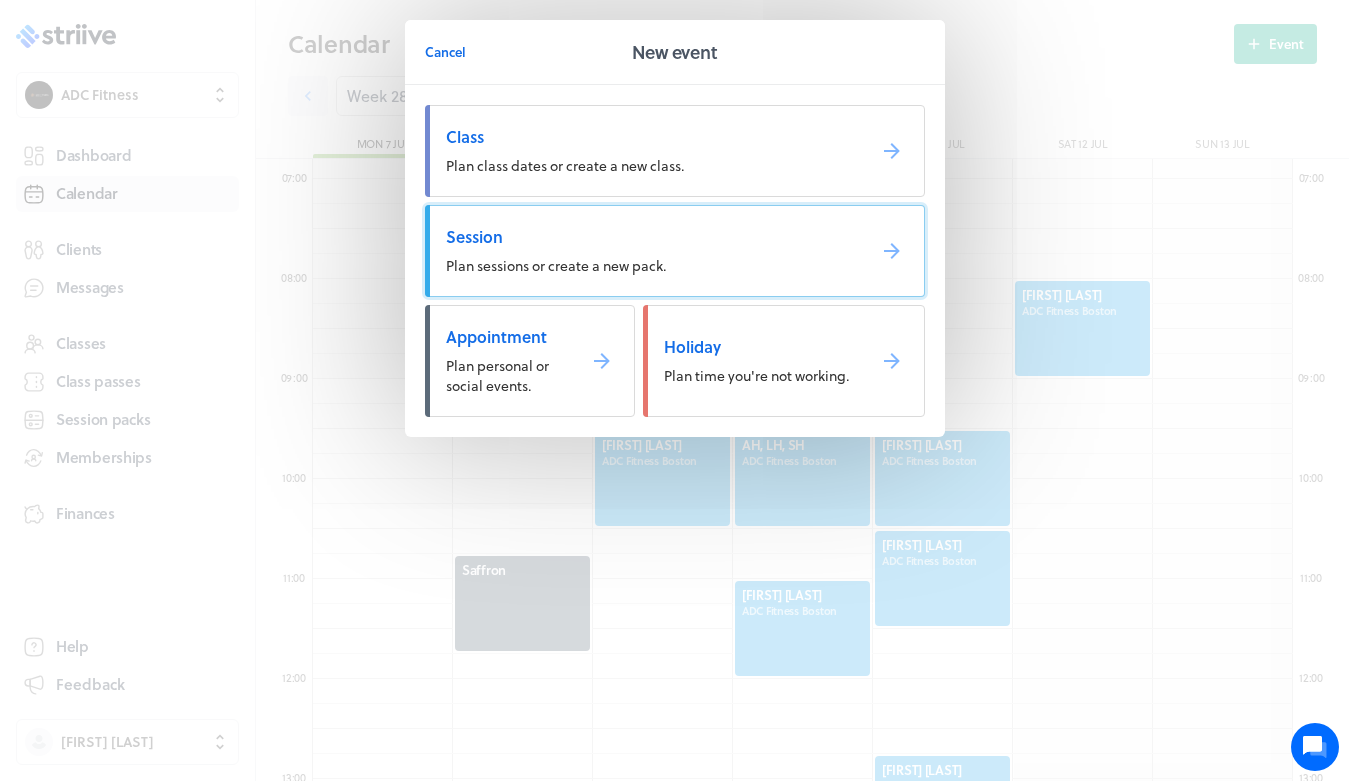 click on "Session Plan sessions or create a new pack." at bounding box center [675, 251] 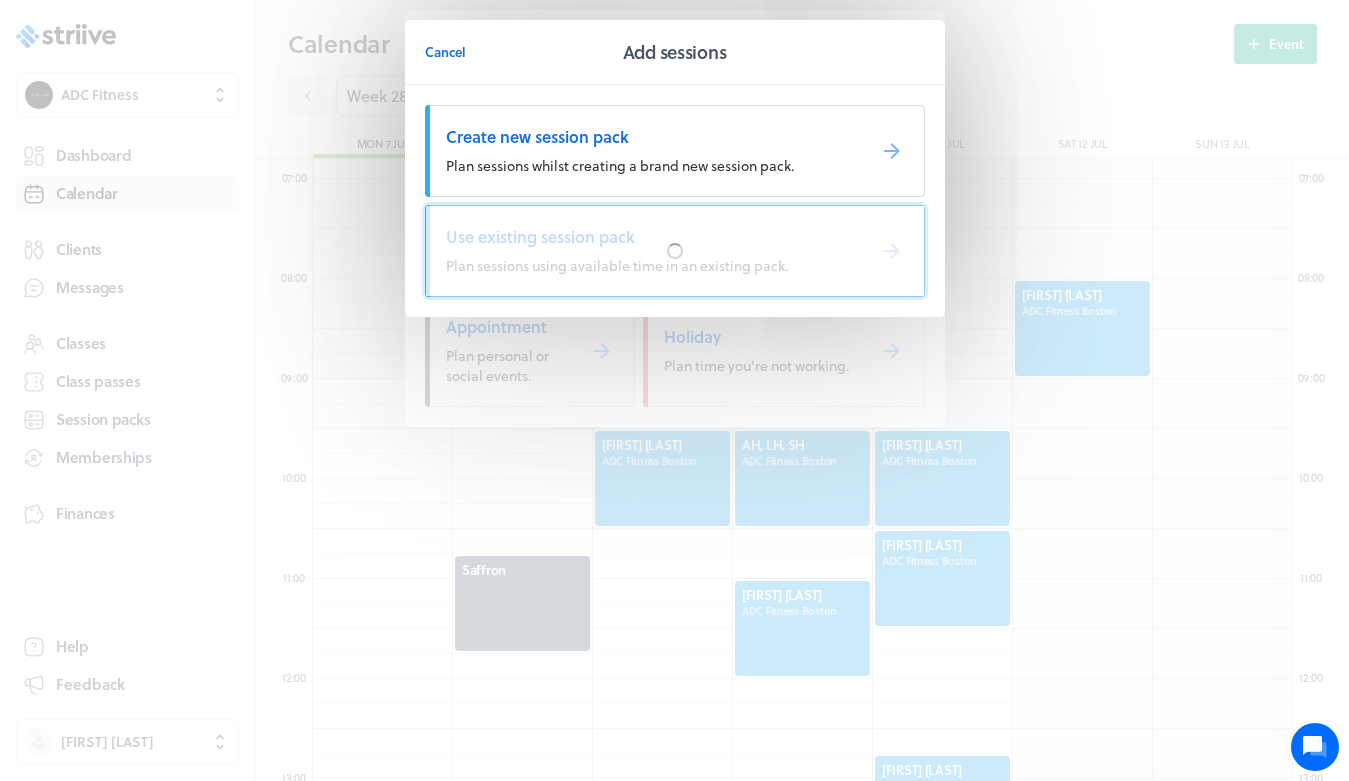 click at bounding box center (675, 251) 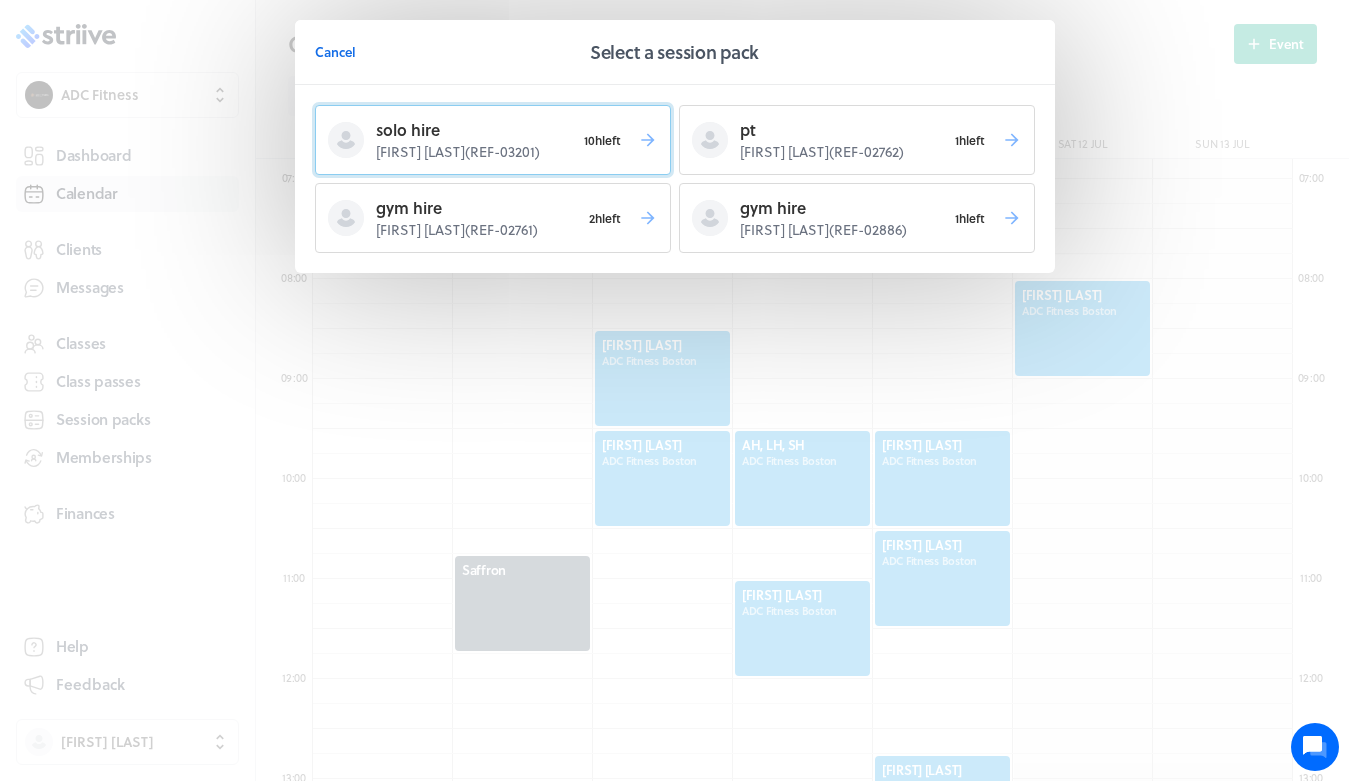 click on "solo hire" at bounding box center (475, 130) 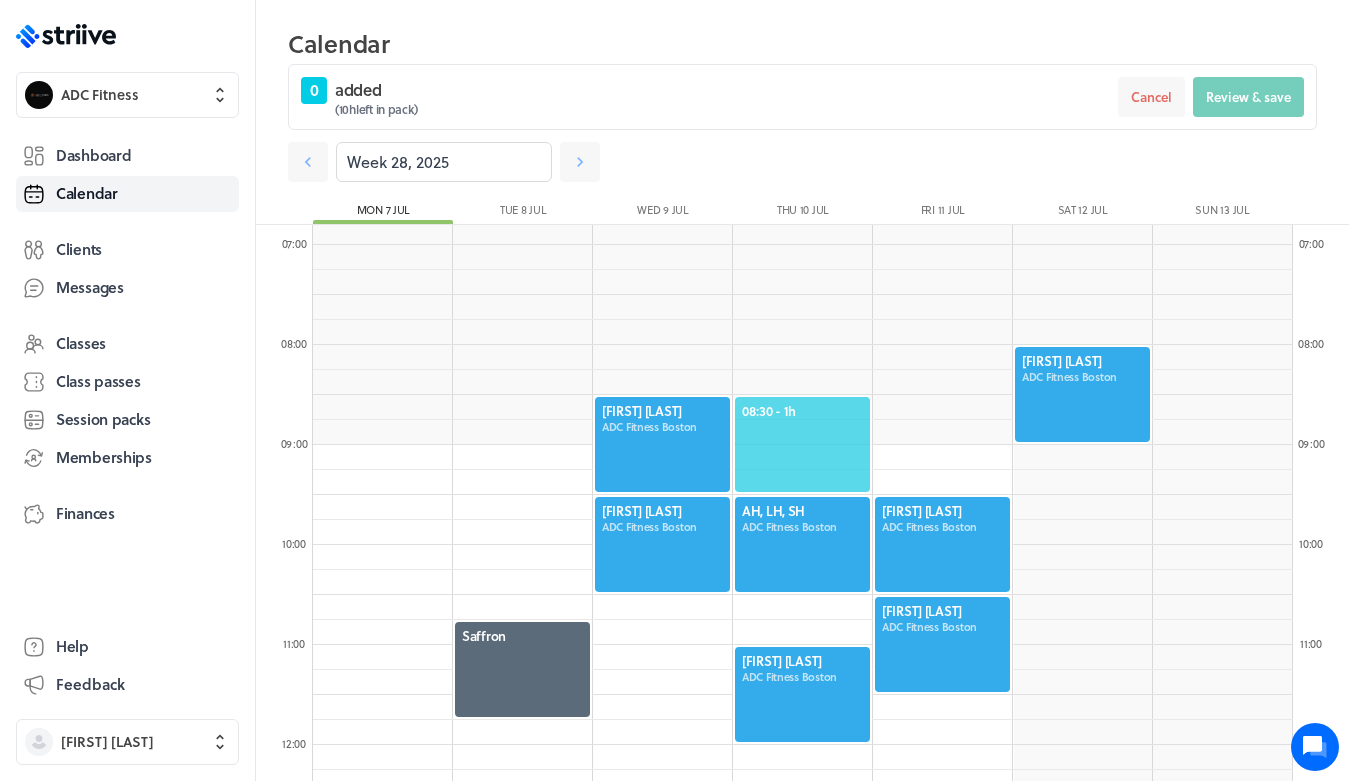 click on "08:30  - 1h" at bounding box center [802, 411] 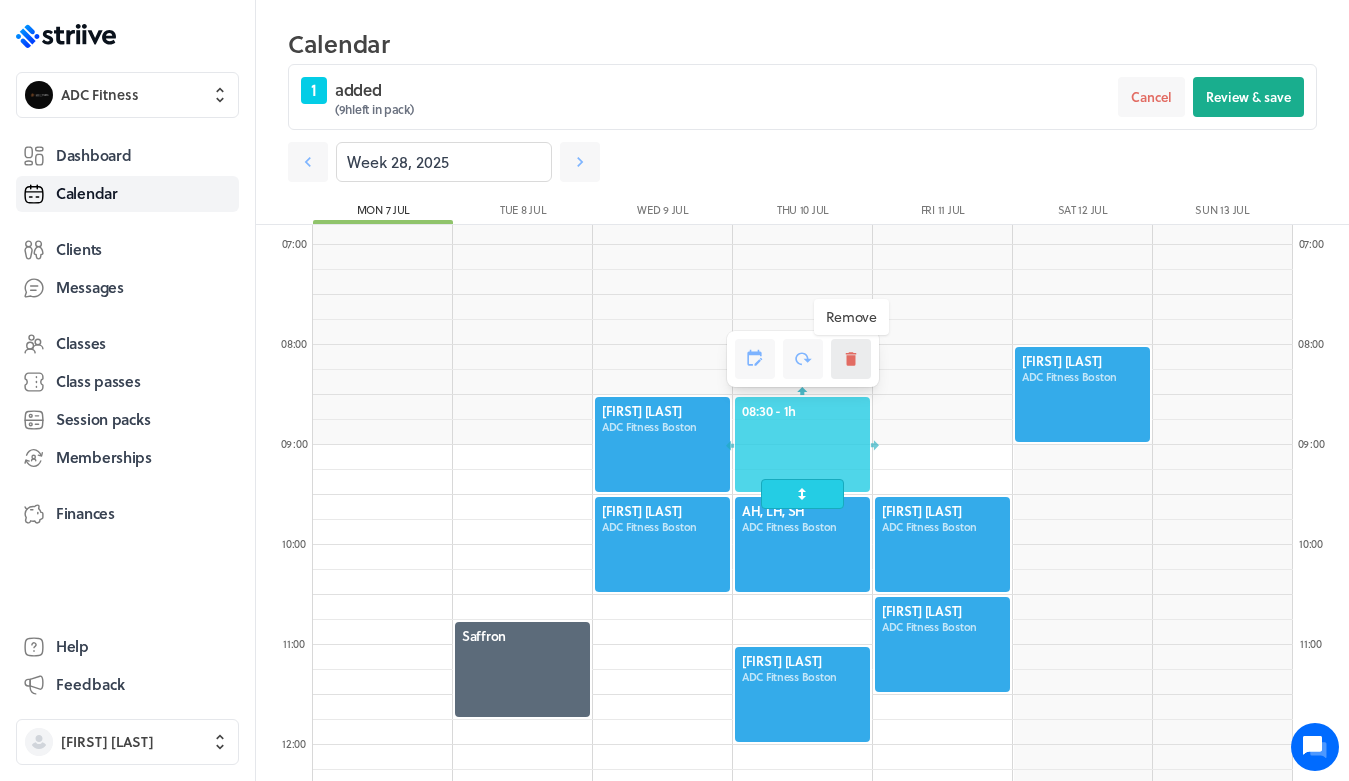 click at bounding box center (850, 359) 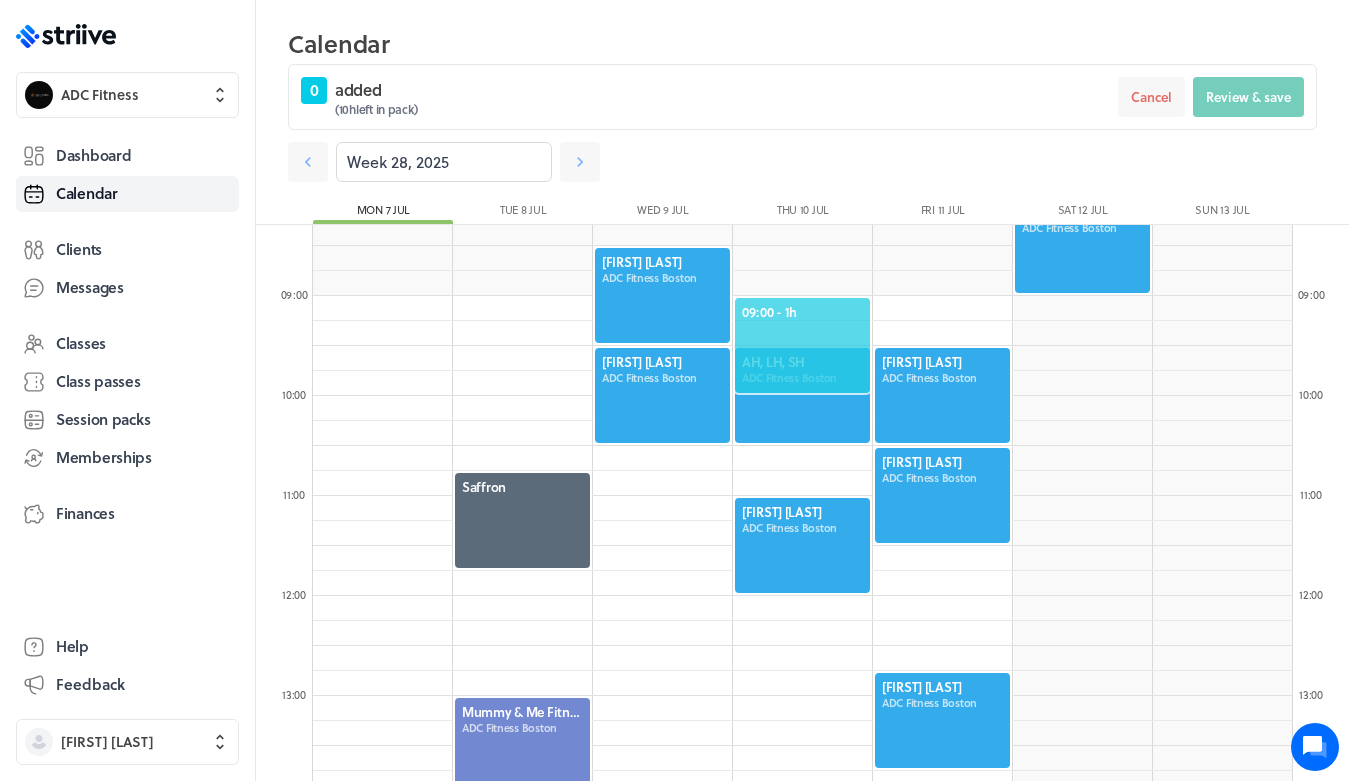 scroll, scrollTop: 850, scrollLeft: 0, axis: vertical 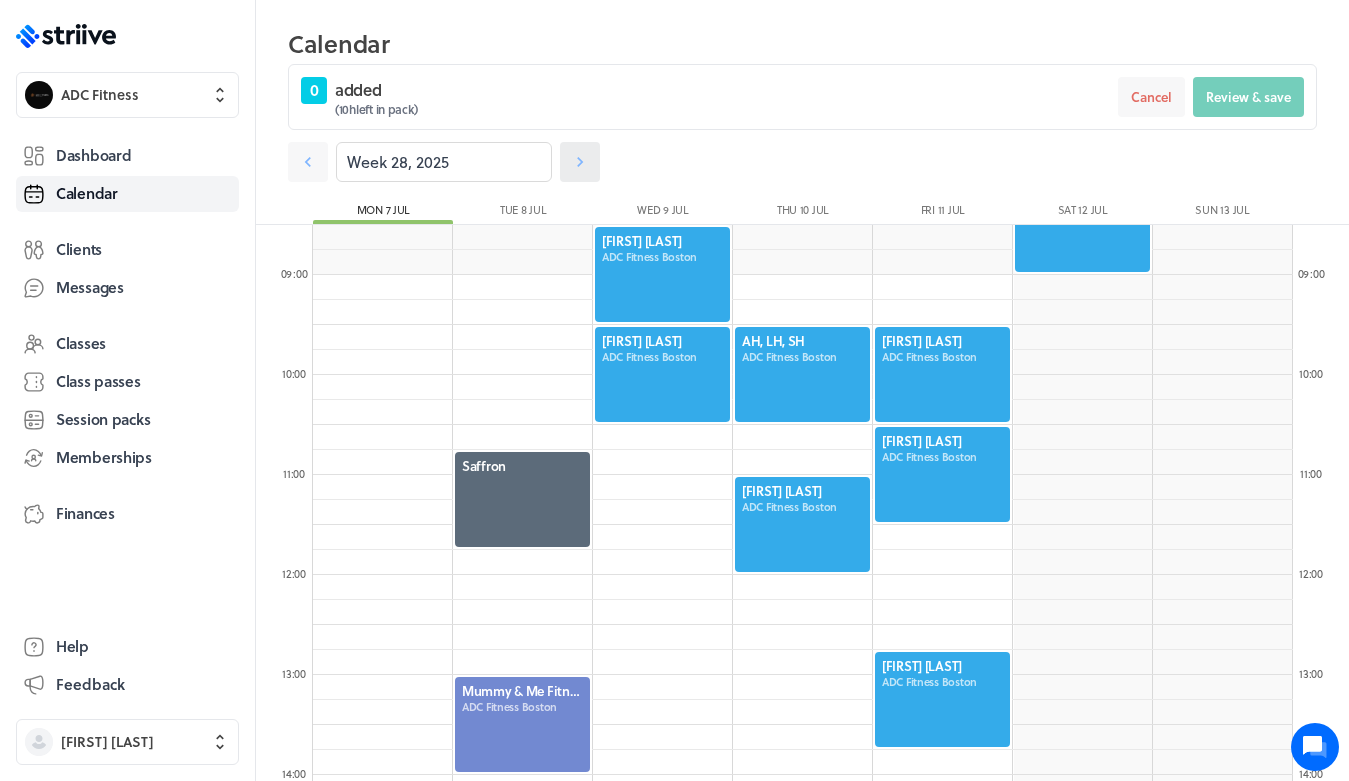 click at bounding box center [580, 162] 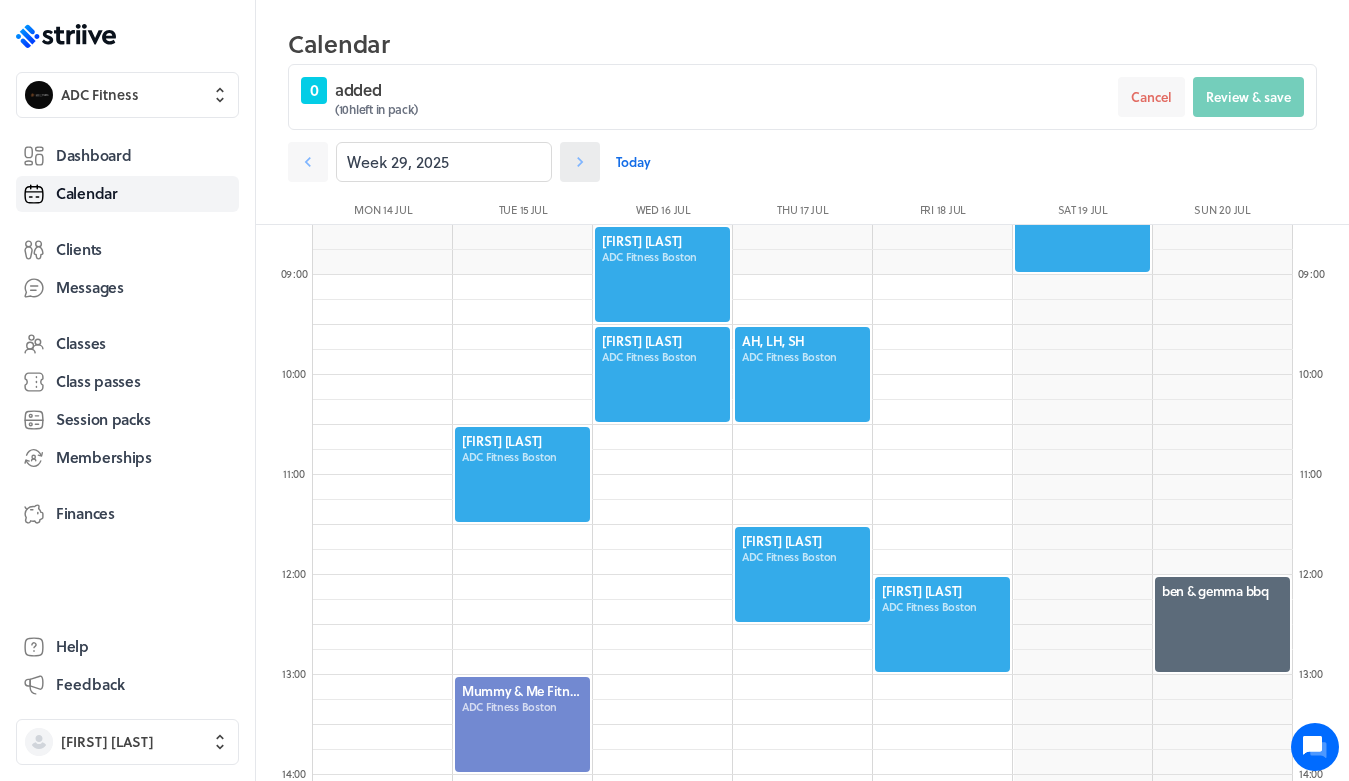 click at bounding box center [580, 162] 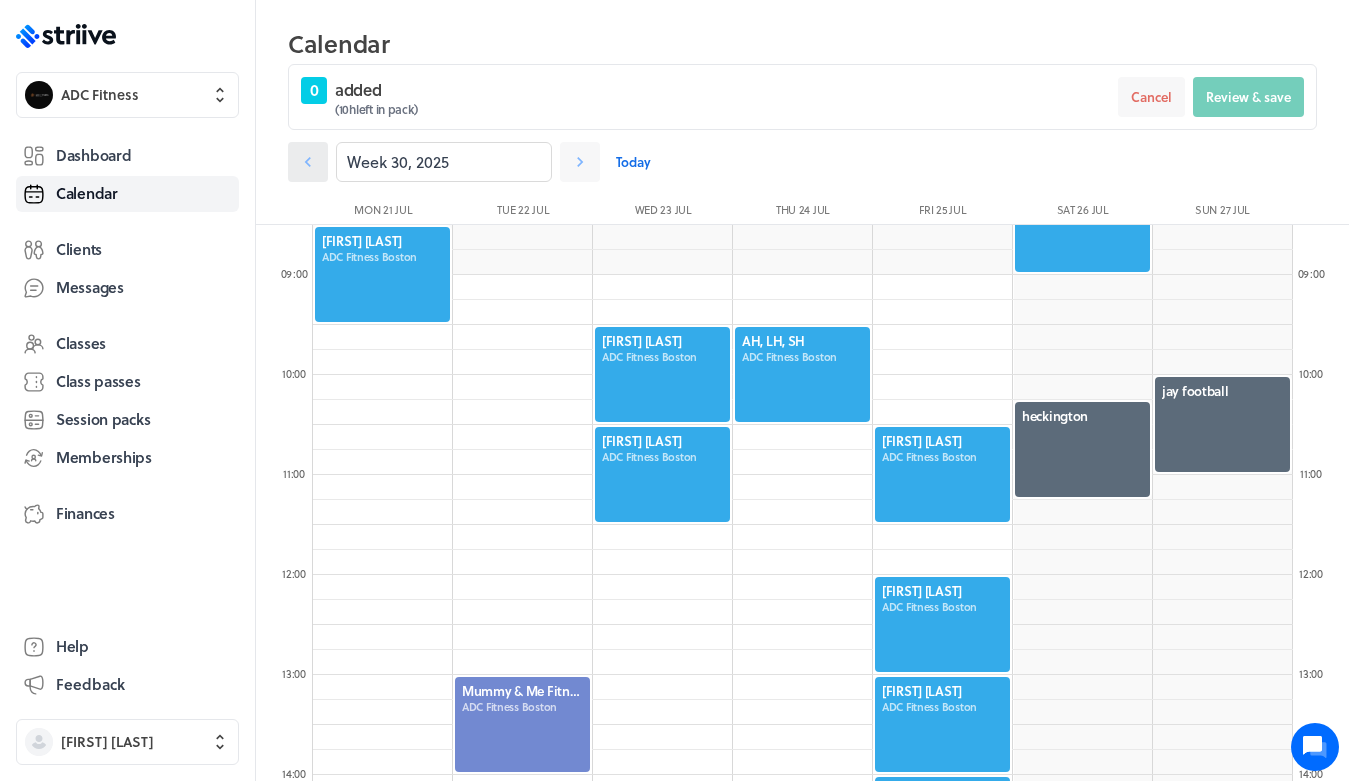 click at bounding box center (308, 162) 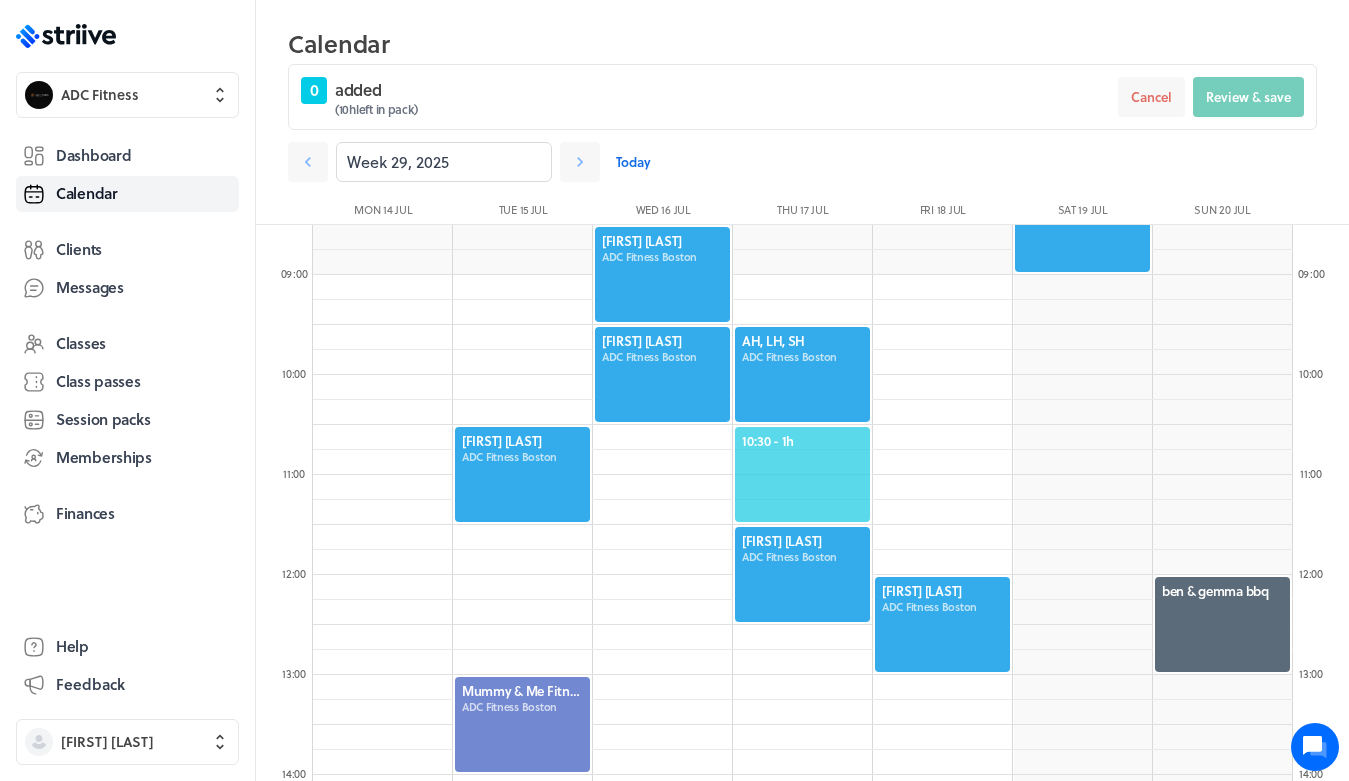 click on "10:30  - 1h" at bounding box center [802, 441] 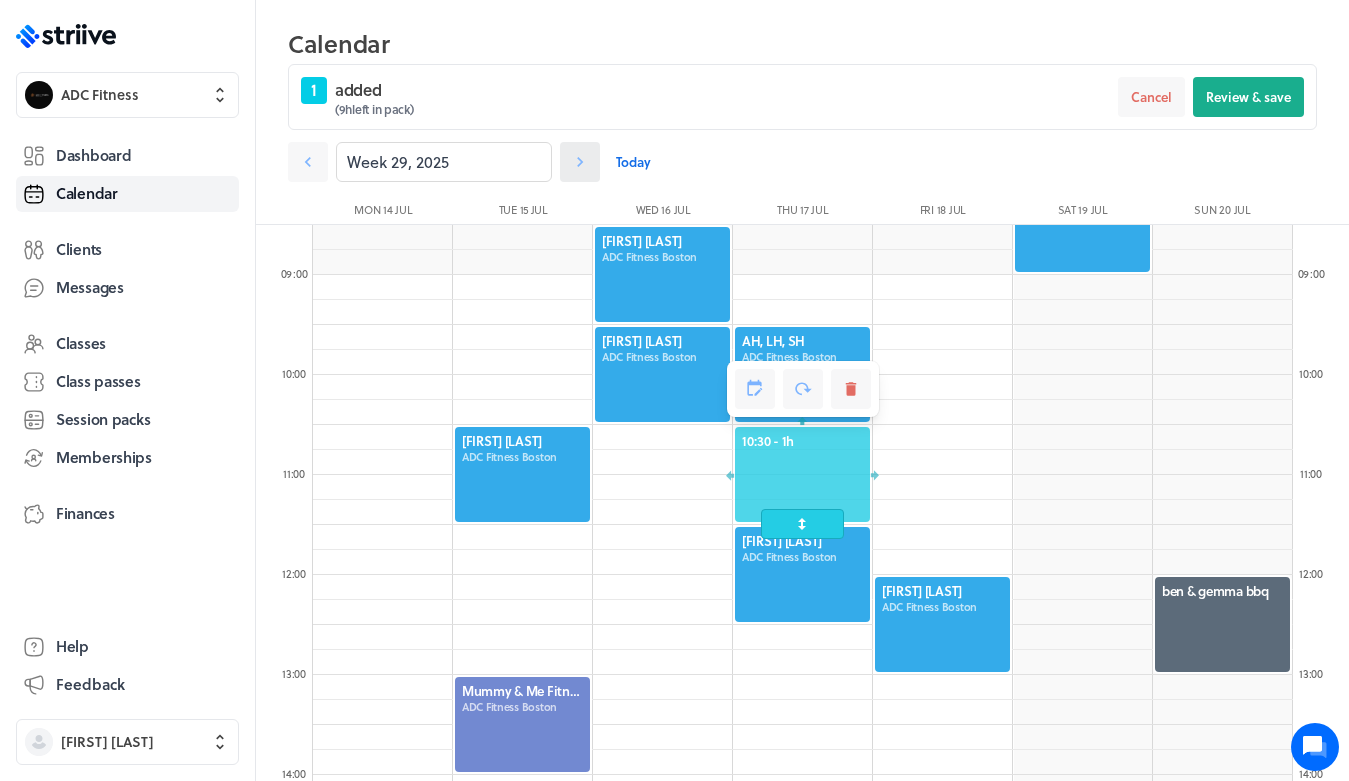 click at bounding box center [308, 162] 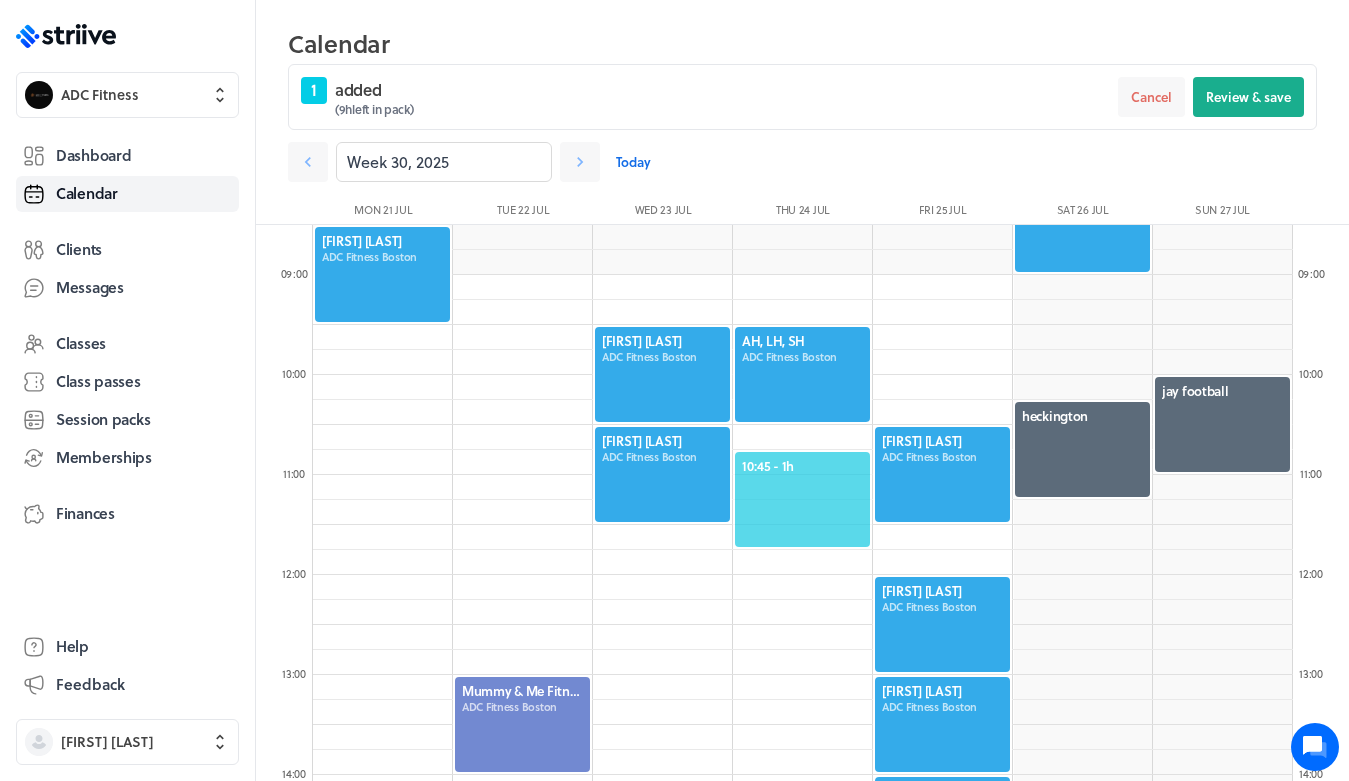 click on "10:45  - 1h" at bounding box center (802, 499) 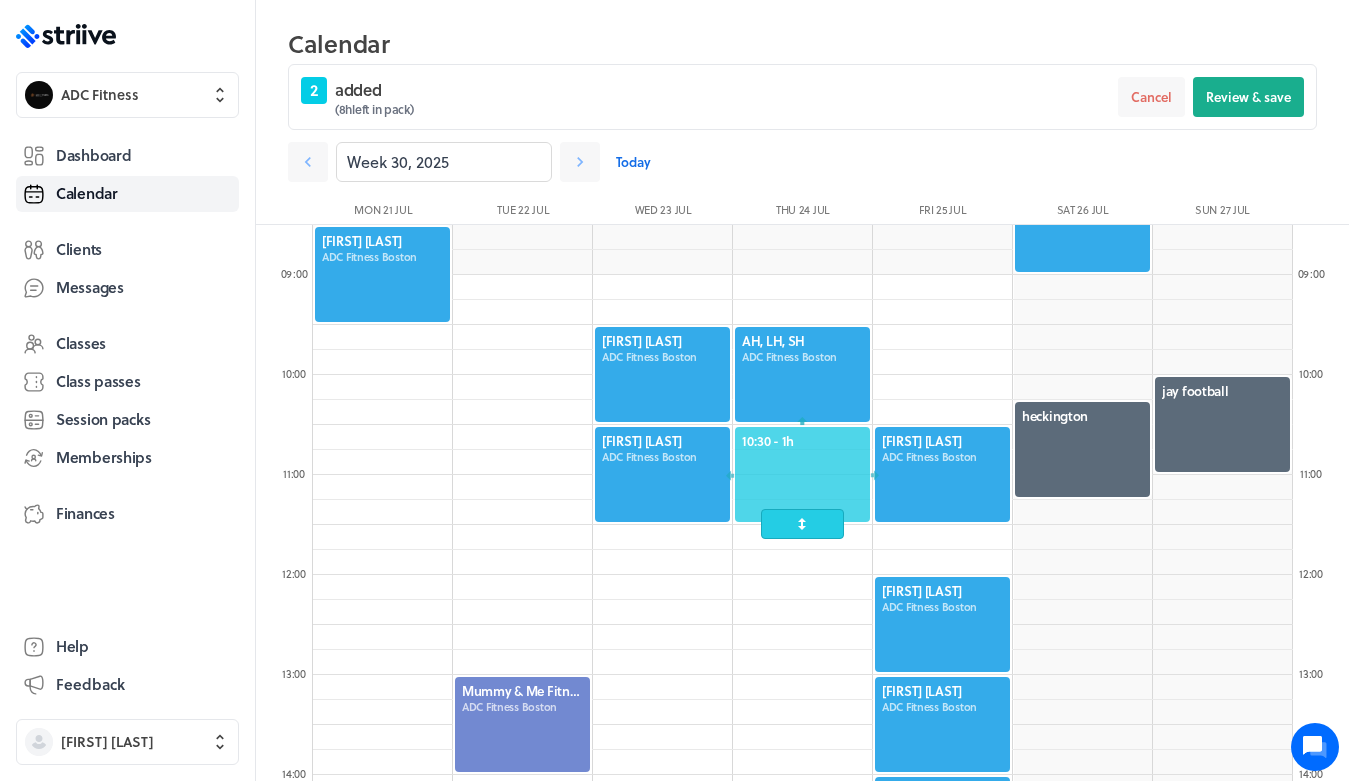 click at bounding box center (802, 474) 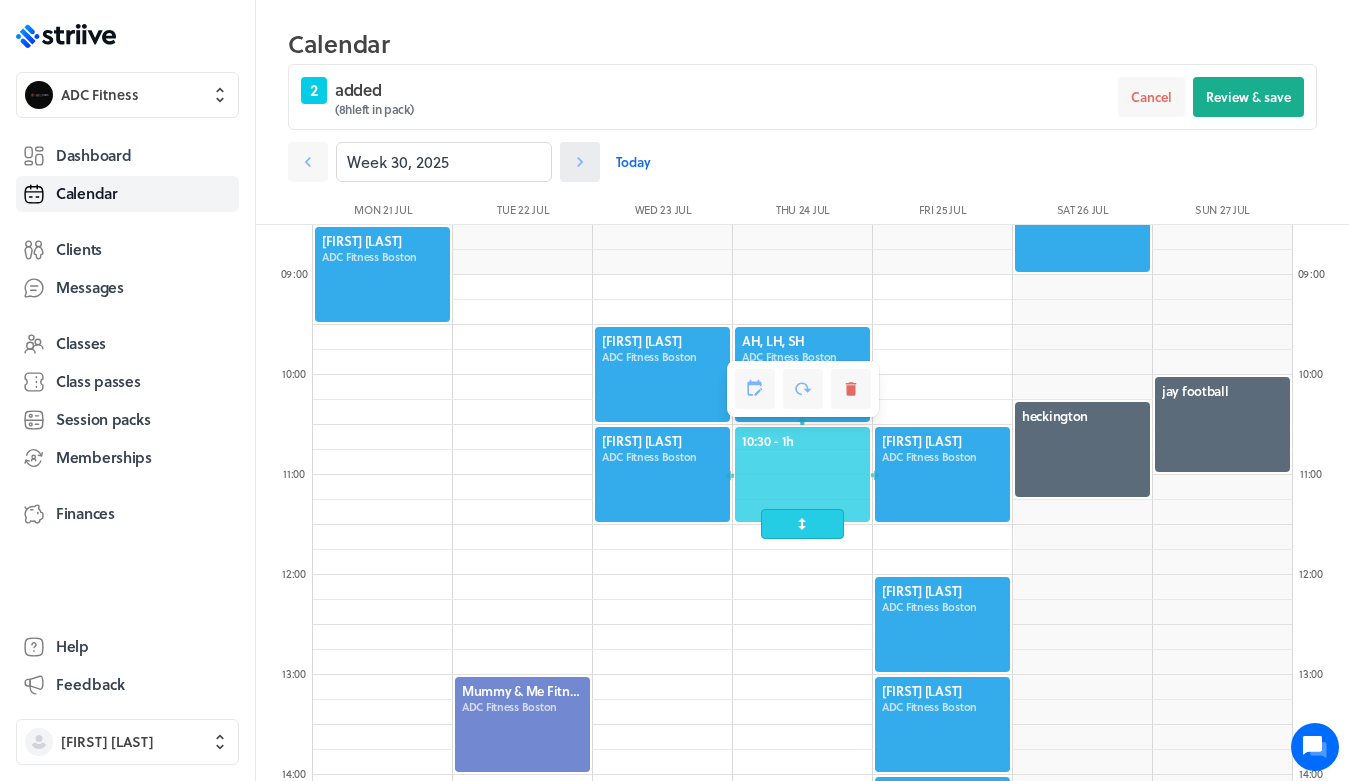 click at bounding box center [308, 162] 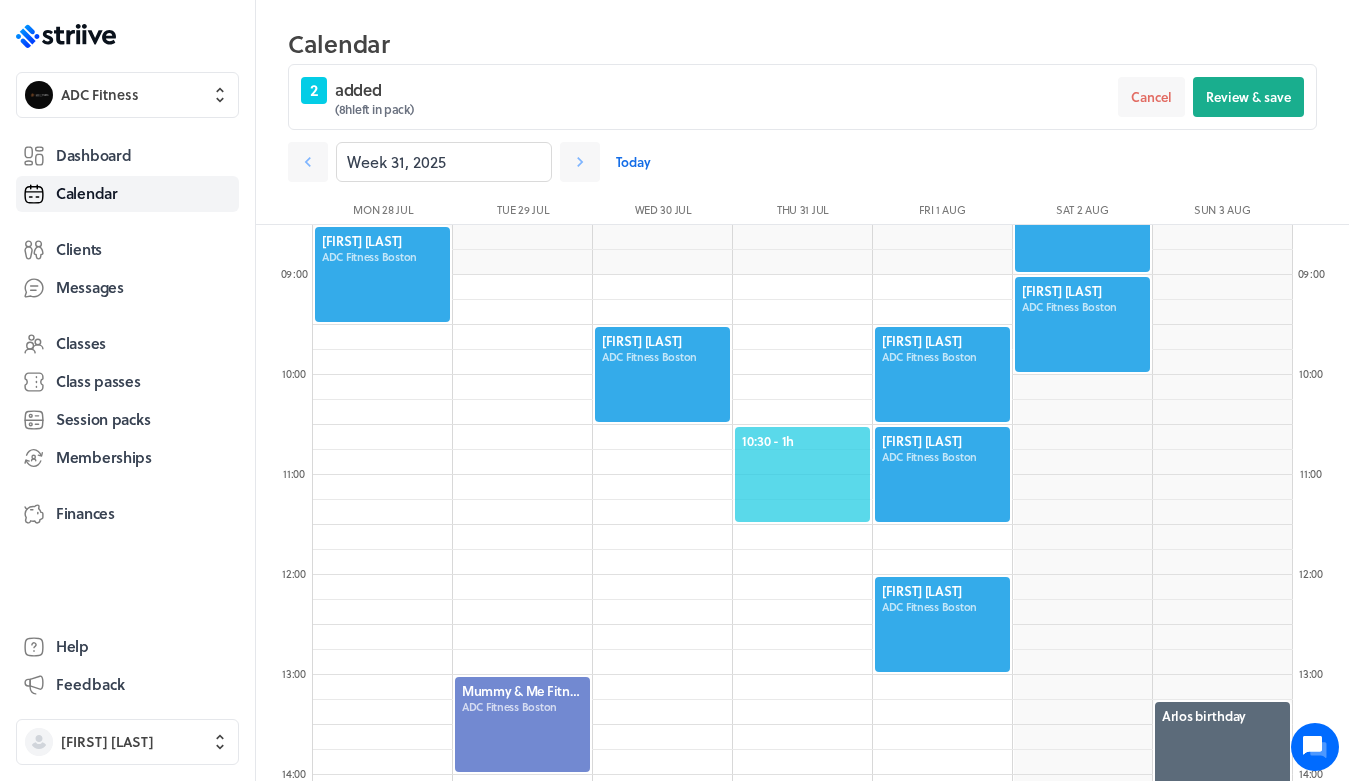 click on "10:30  - 1h" at bounding box center (802, 441) 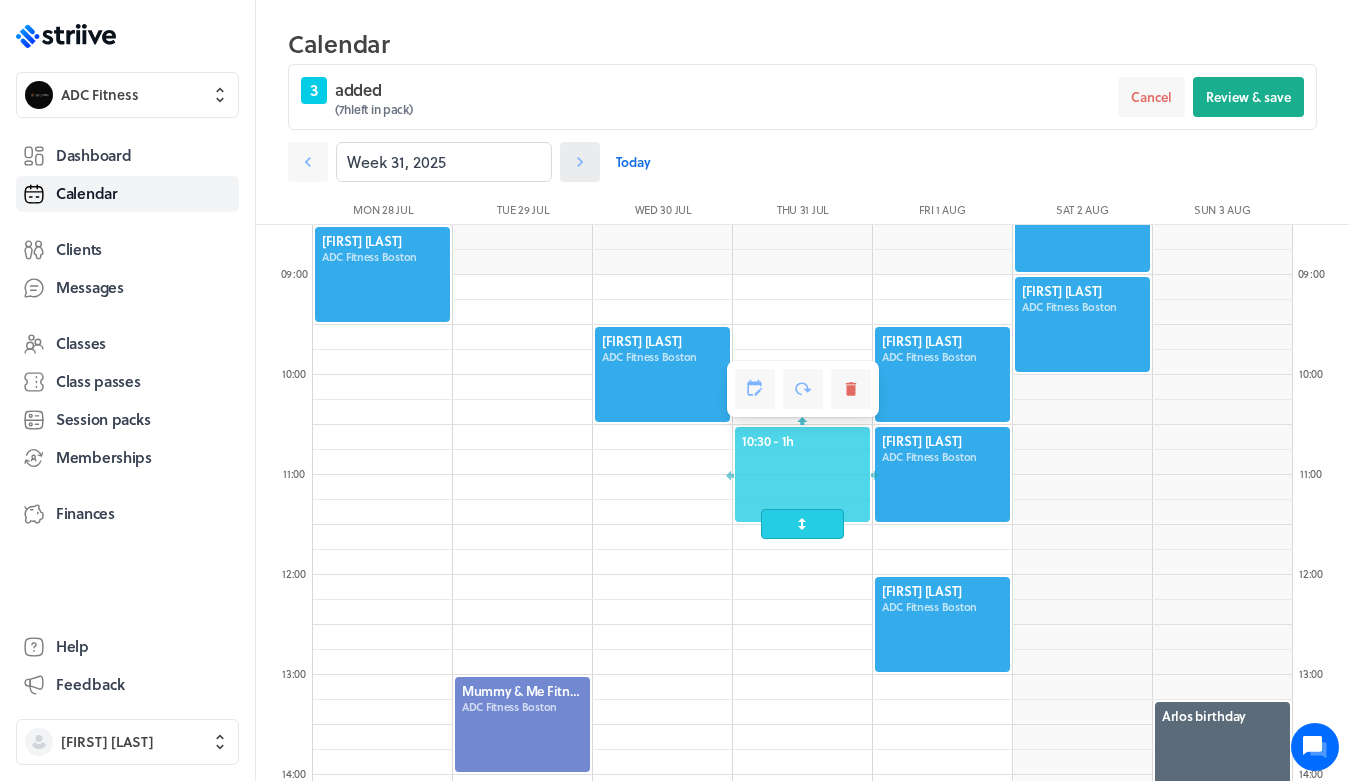 click at bounding box center (580, 162) 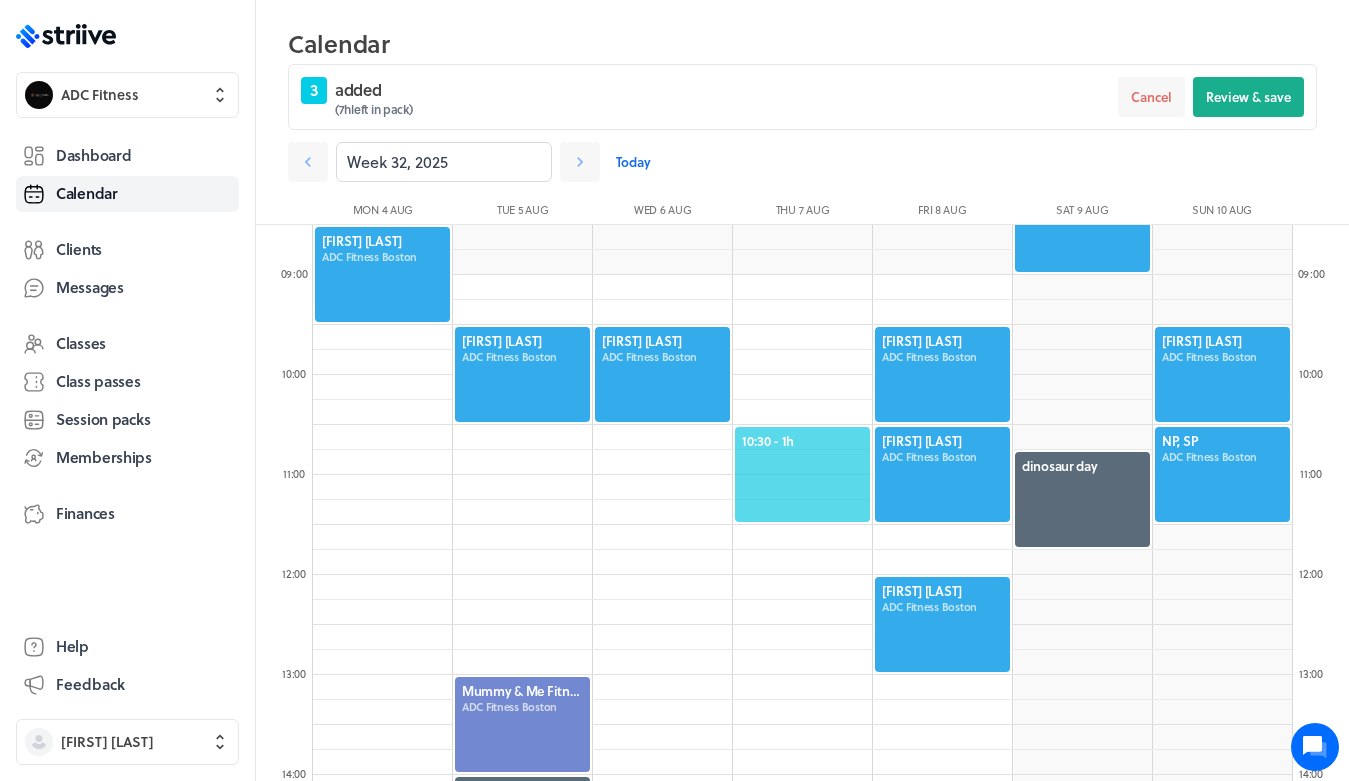 click on "10:30  - 1h" at bounding box center (802, 441) 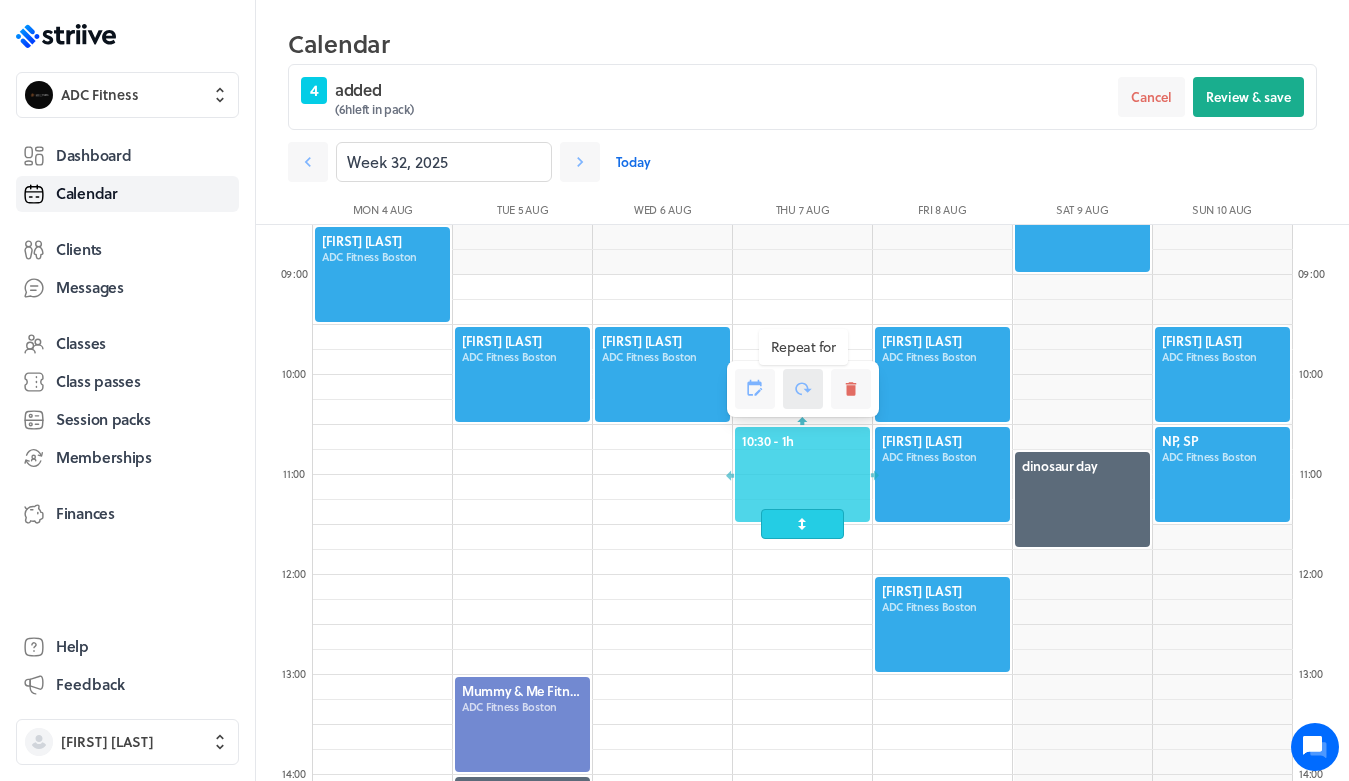 click at bounding box center [803, 389] 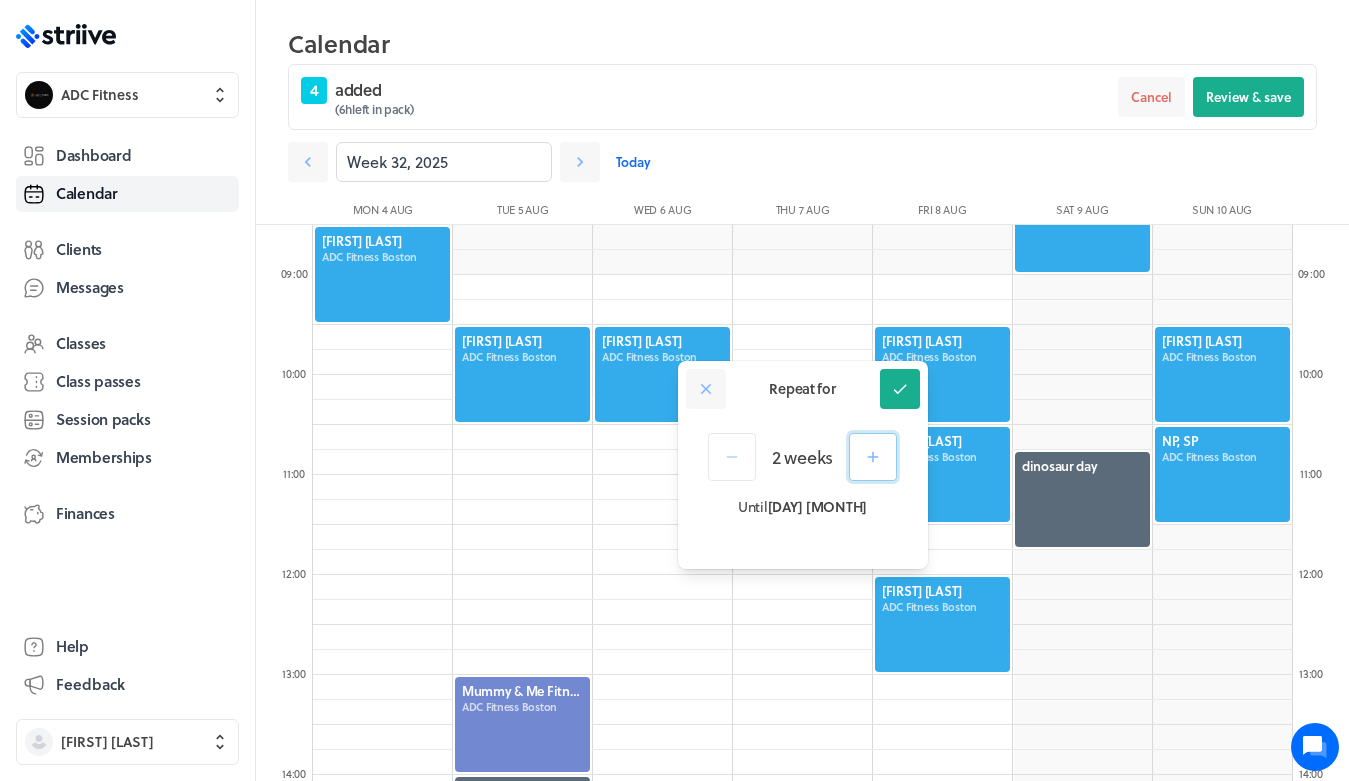 click at bounding box center [873, 457] 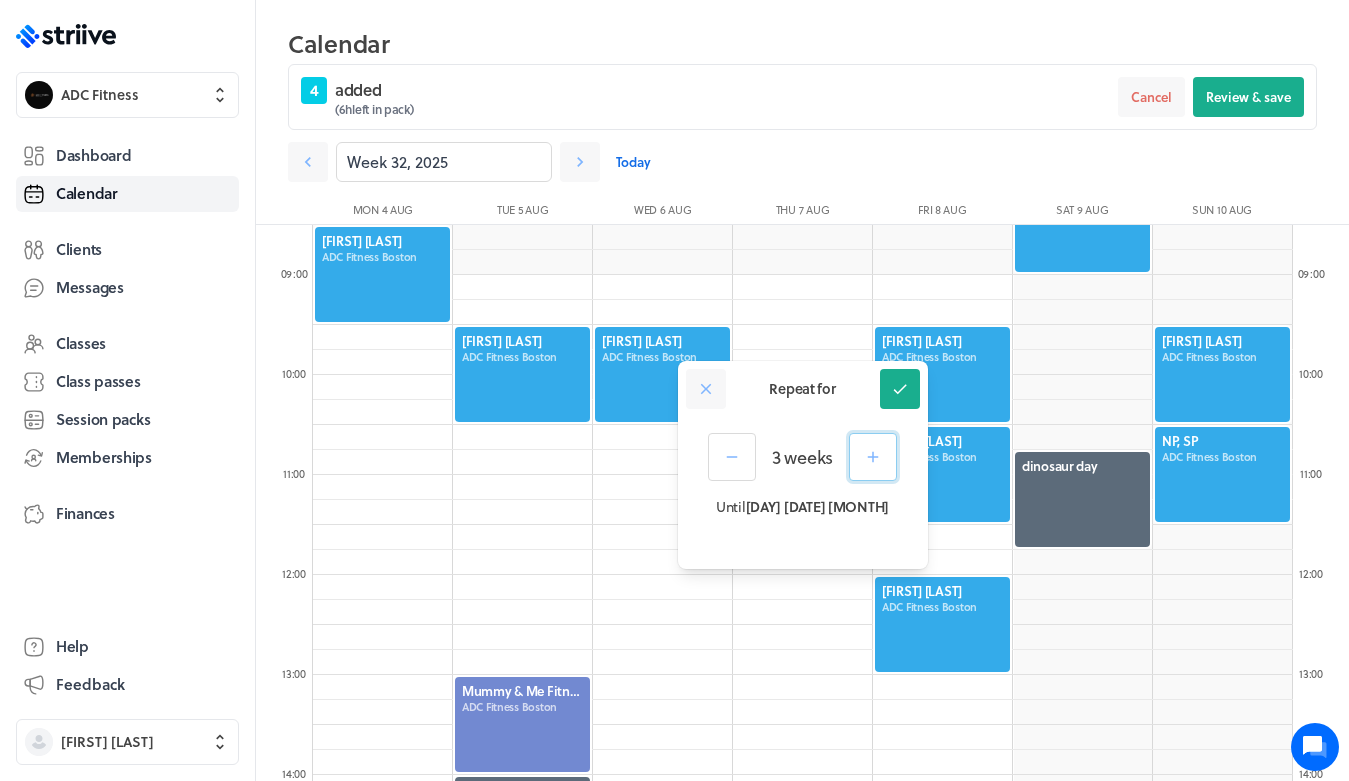 click at bounding box center [873, 457] 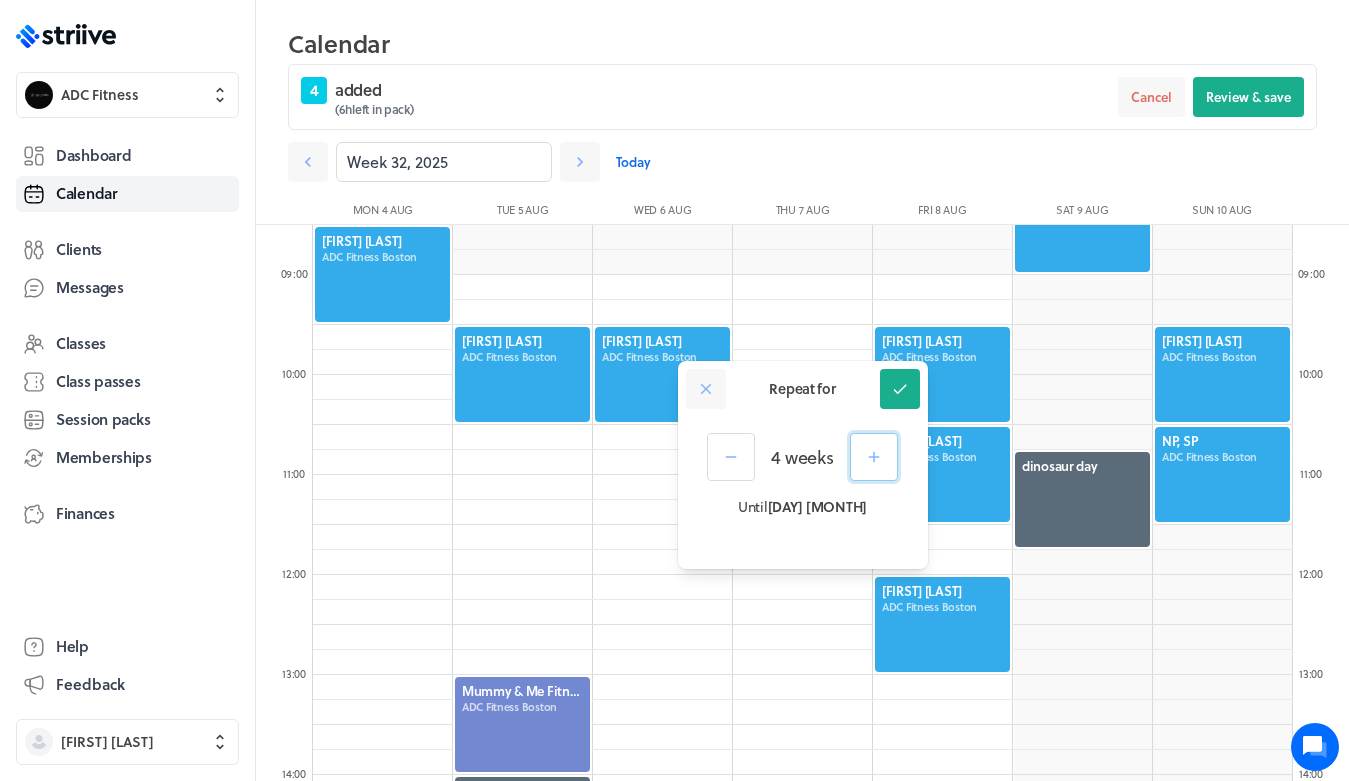 click at bounding box center [874, 457] 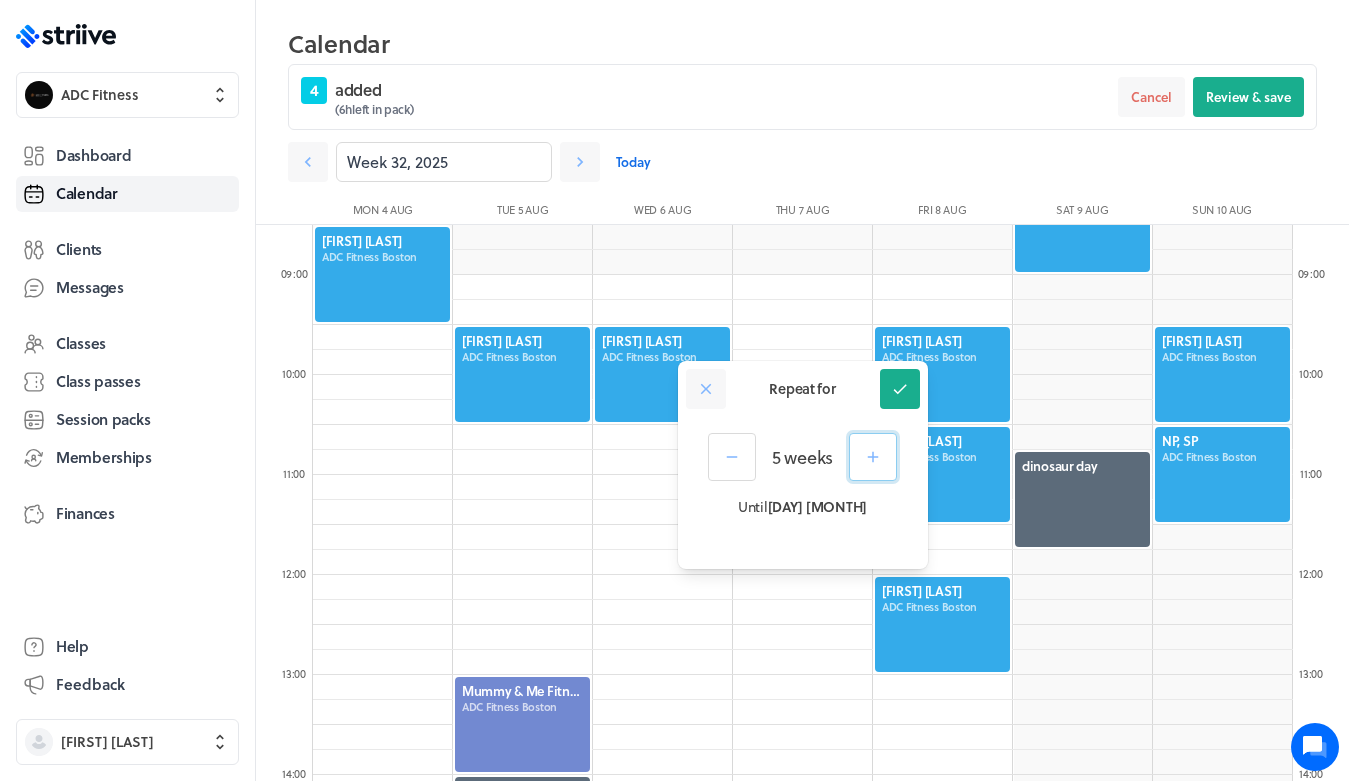 click at bounding box center (873, 457) 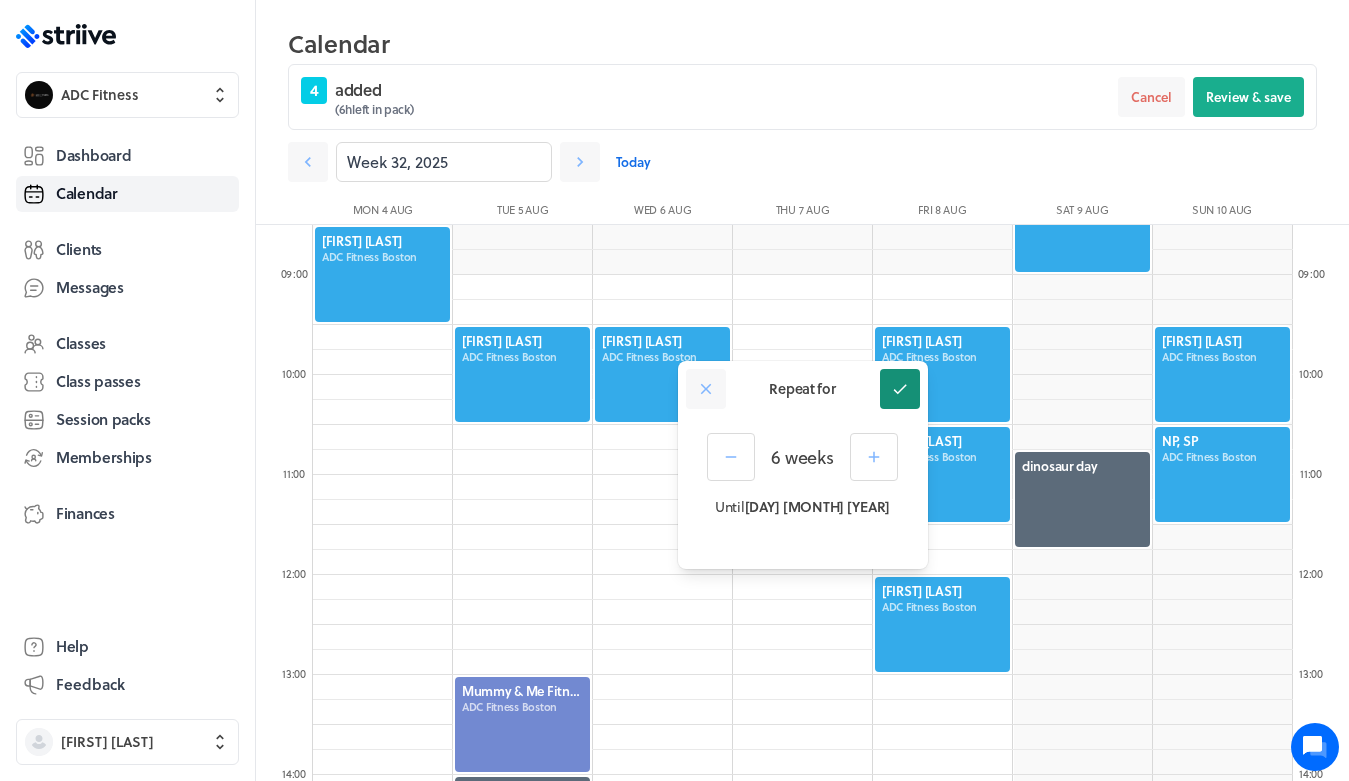 click at bounding box center [900, 389] 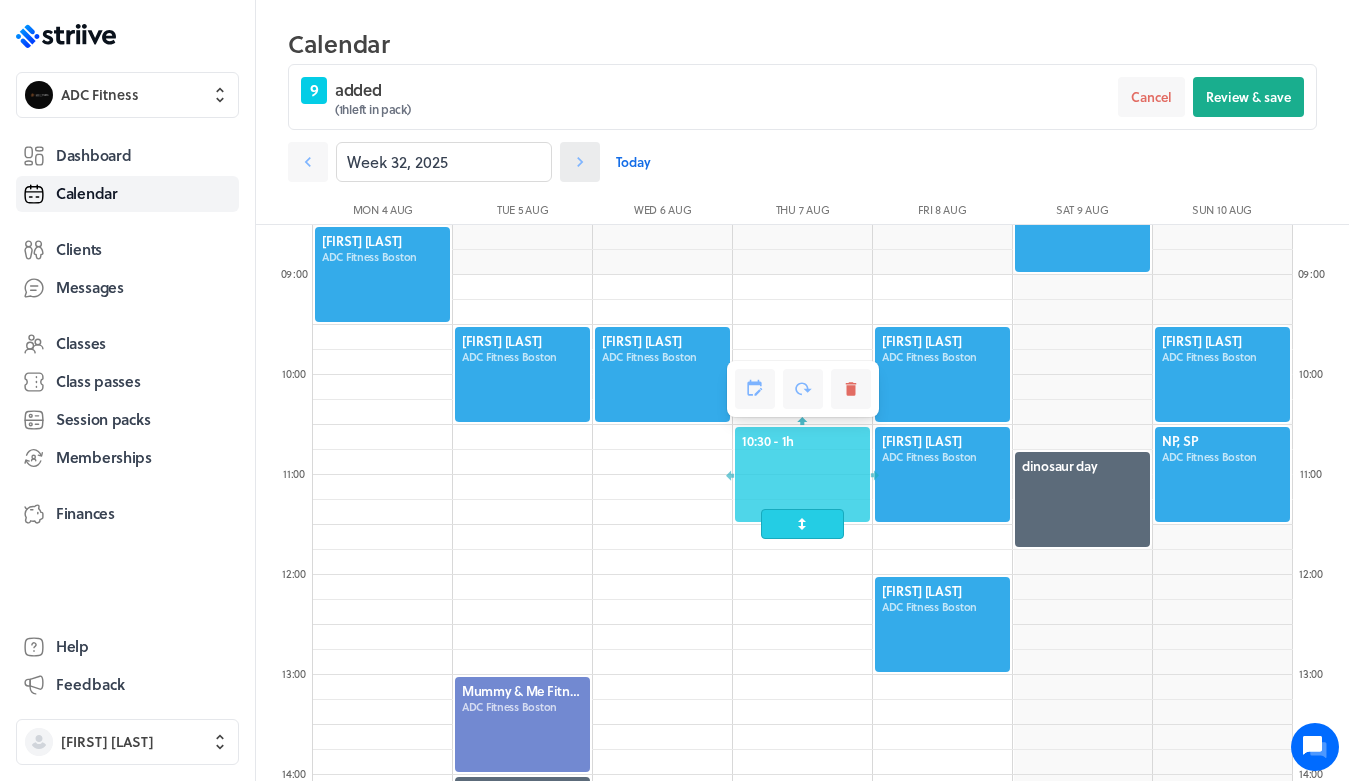 click at bounding box center (308, 162) 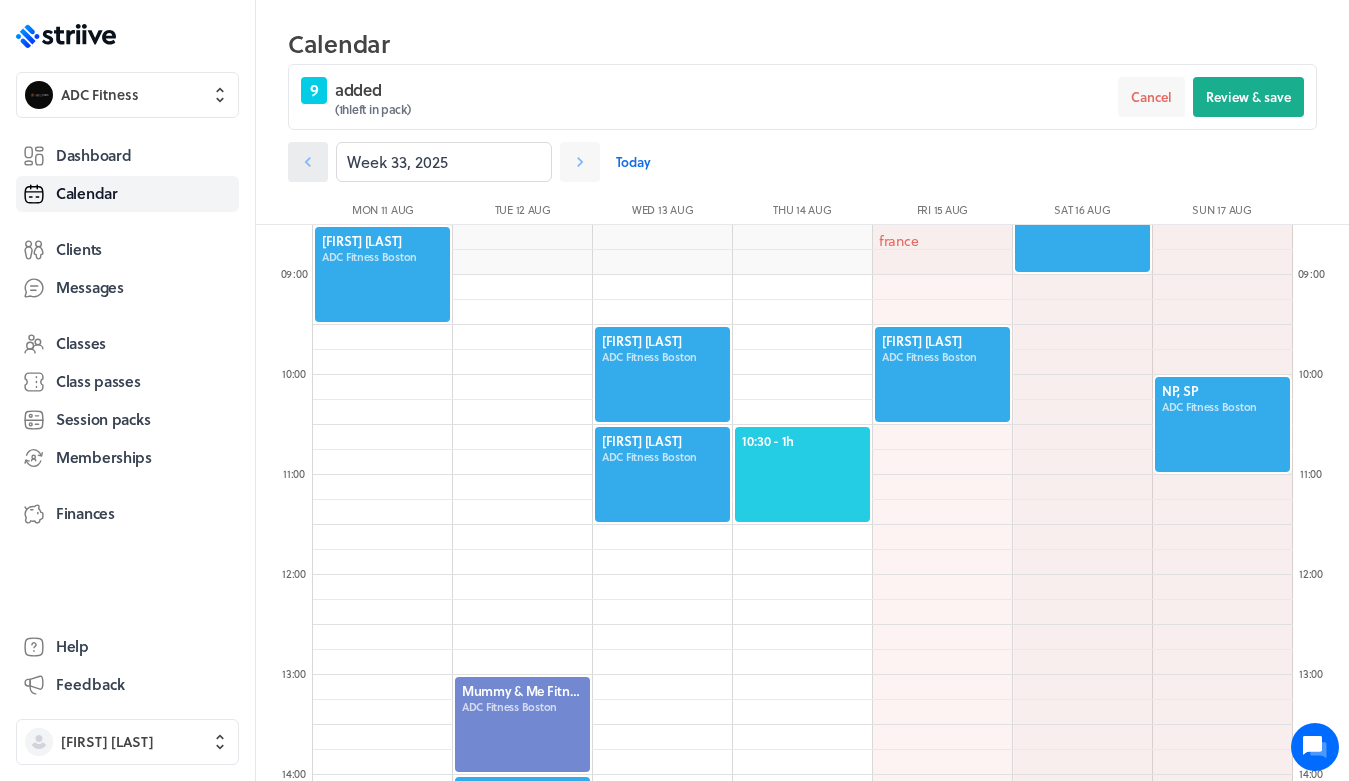 click at bounding box center [308, 162] 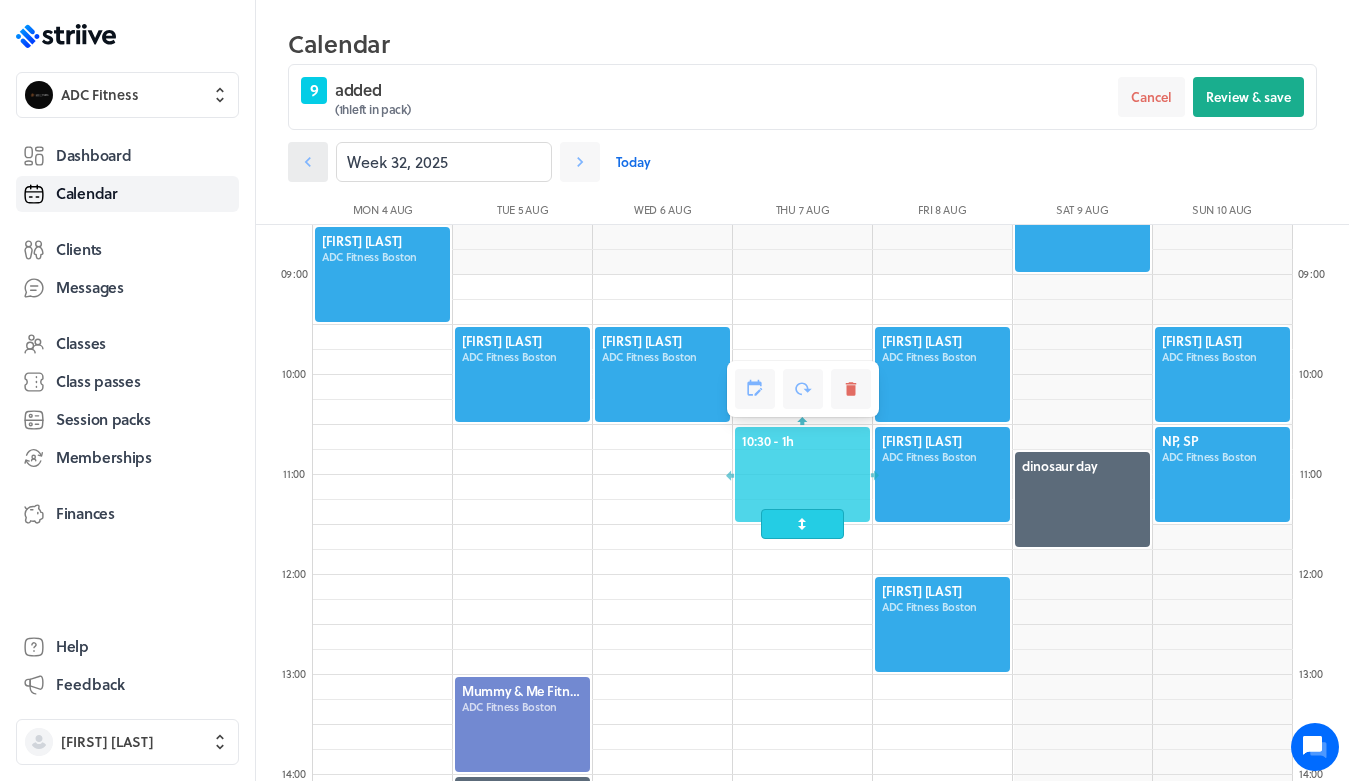 click at bounding box center (308, 162) 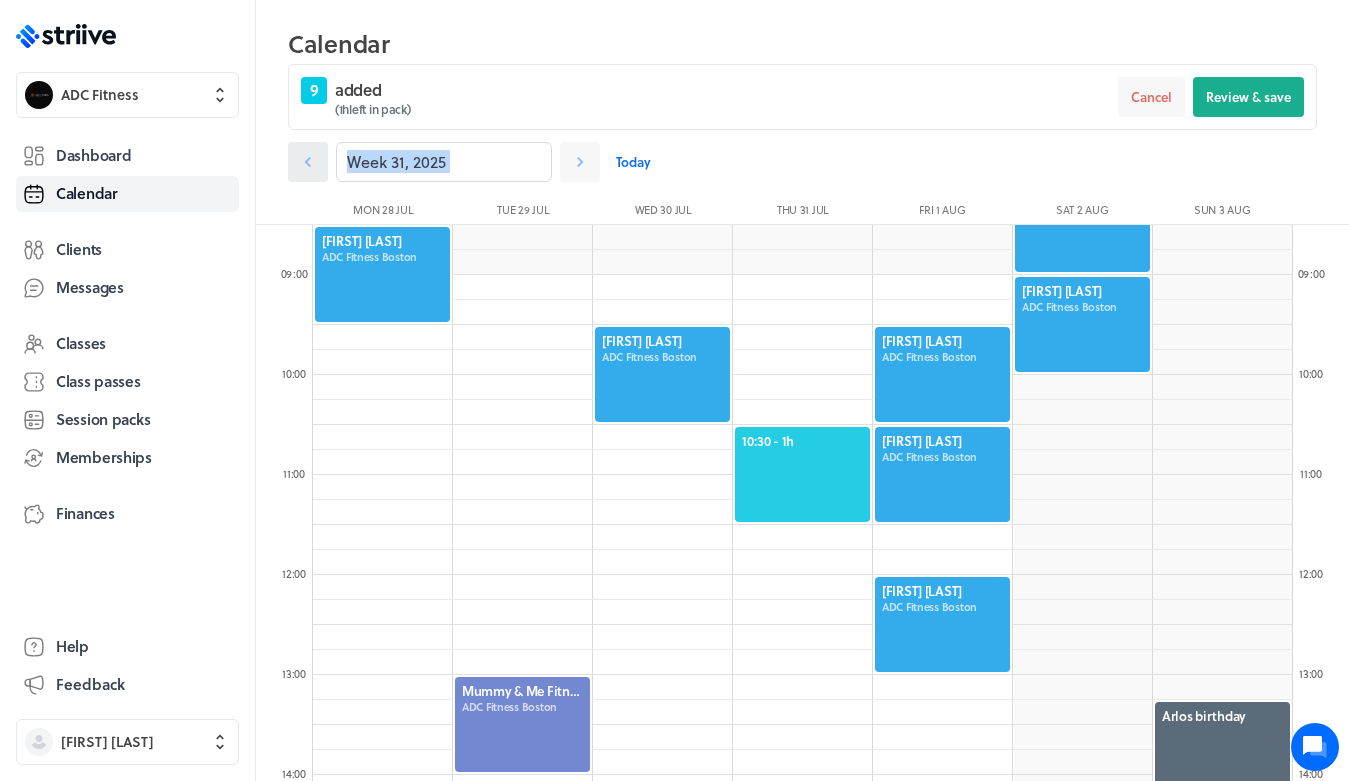 click at bounding box center [308, 162] 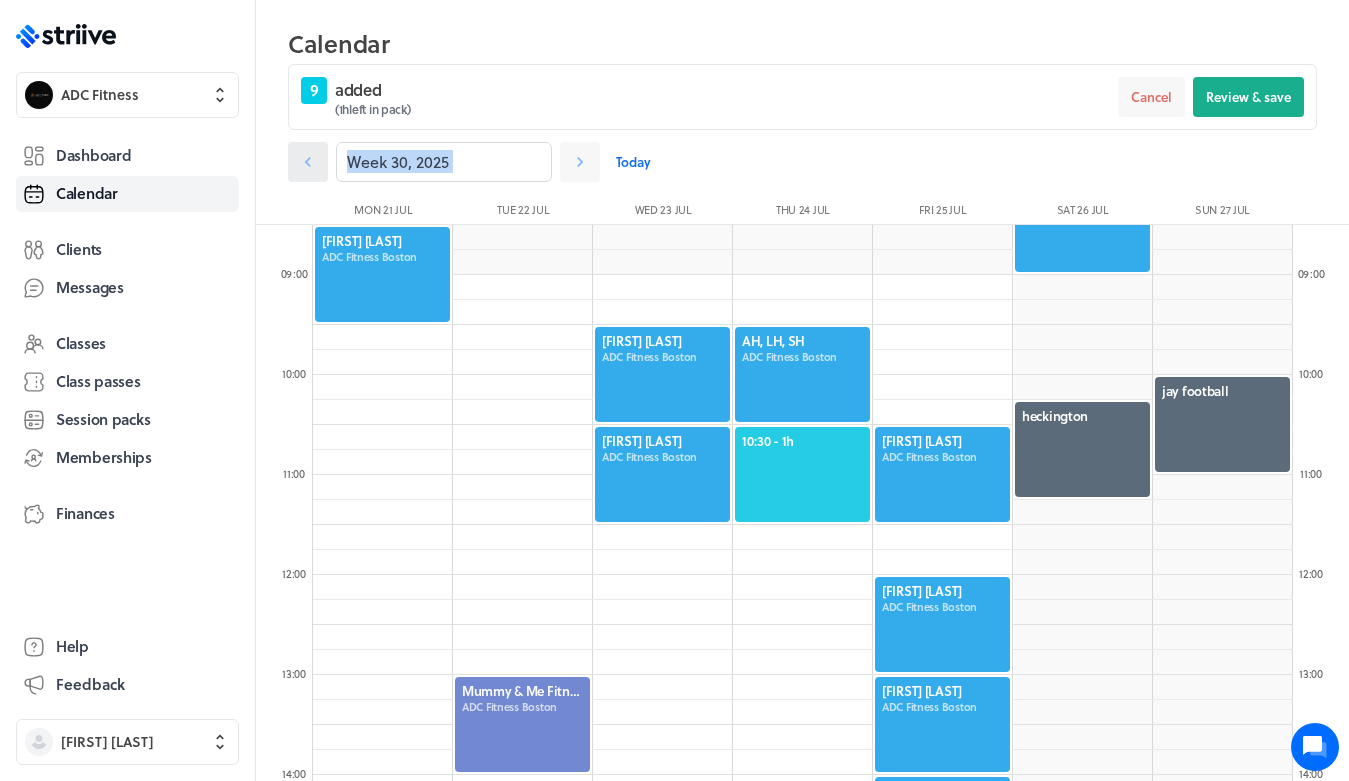 click at bounding box center (308, 162) 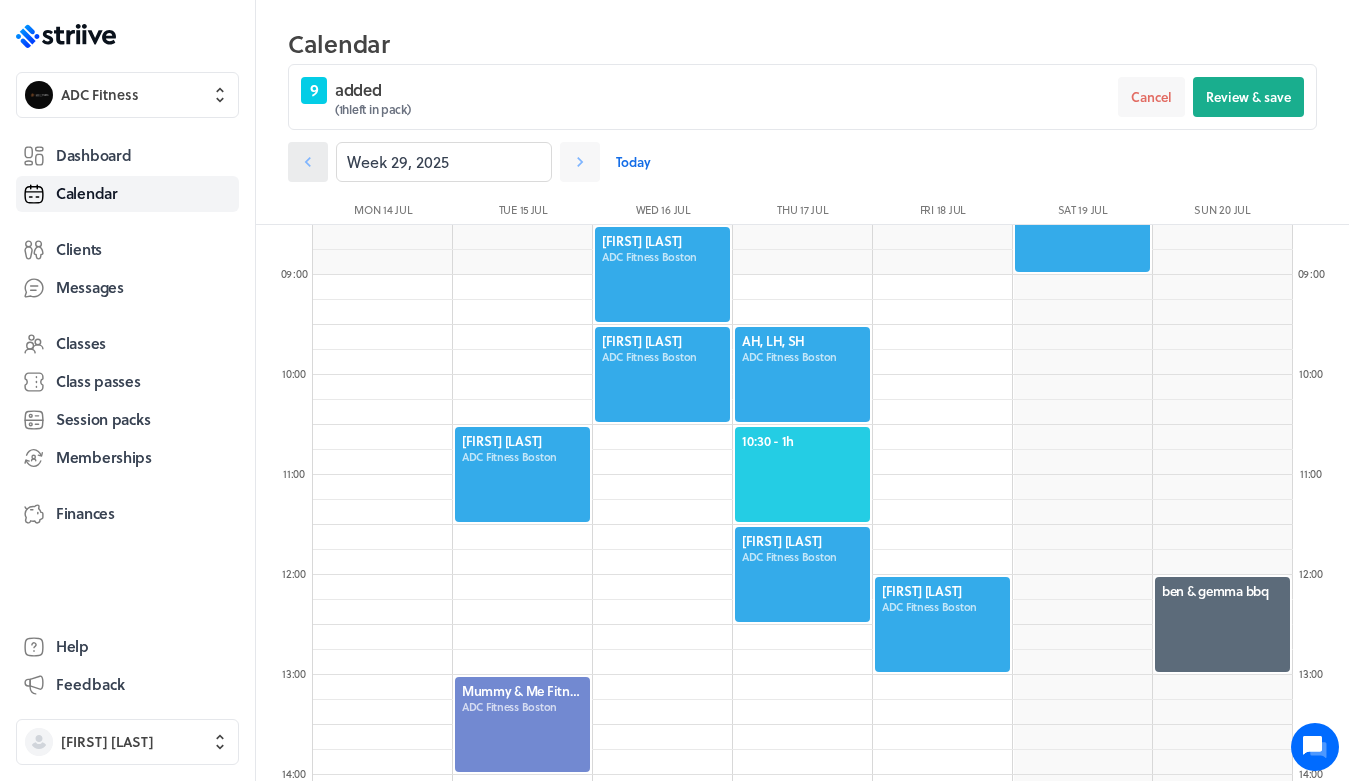 click at bounding box center (308, 162) 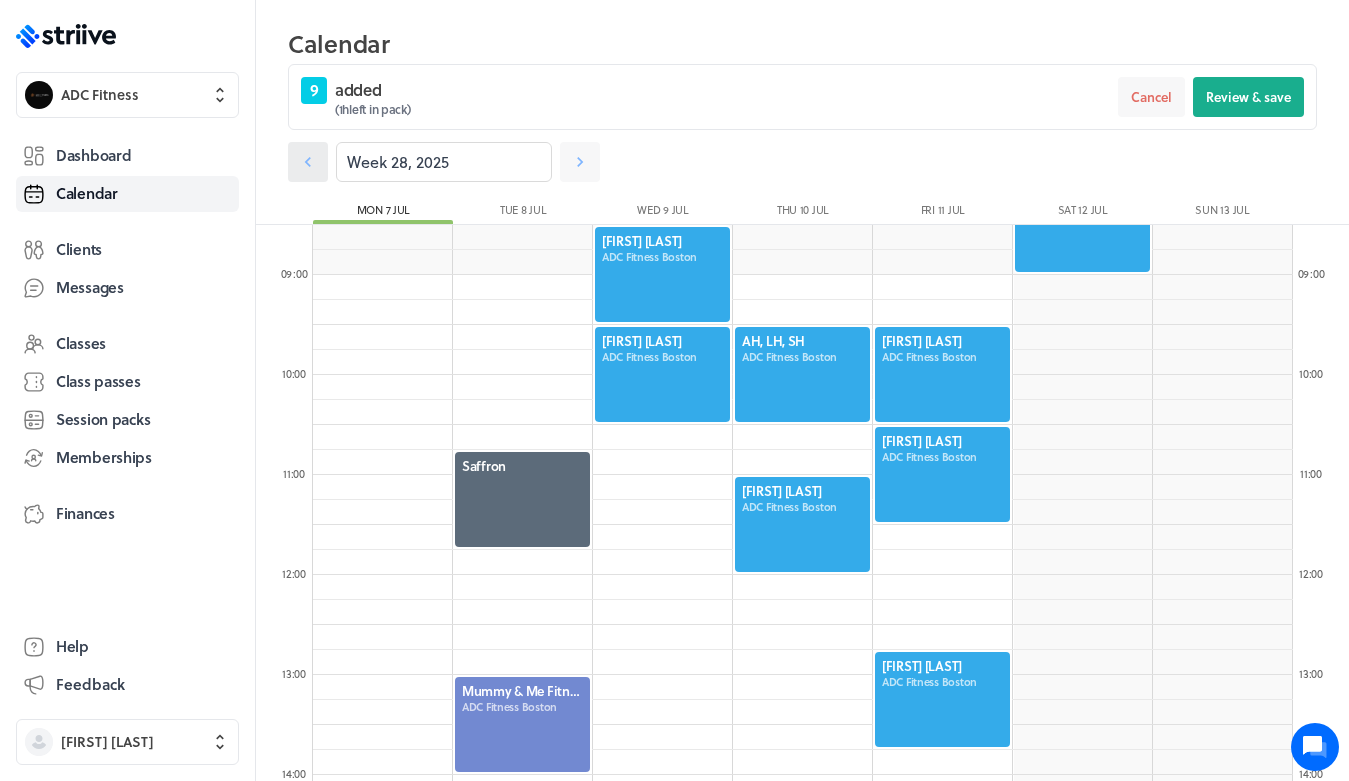 click at bounding box center (308, 162) 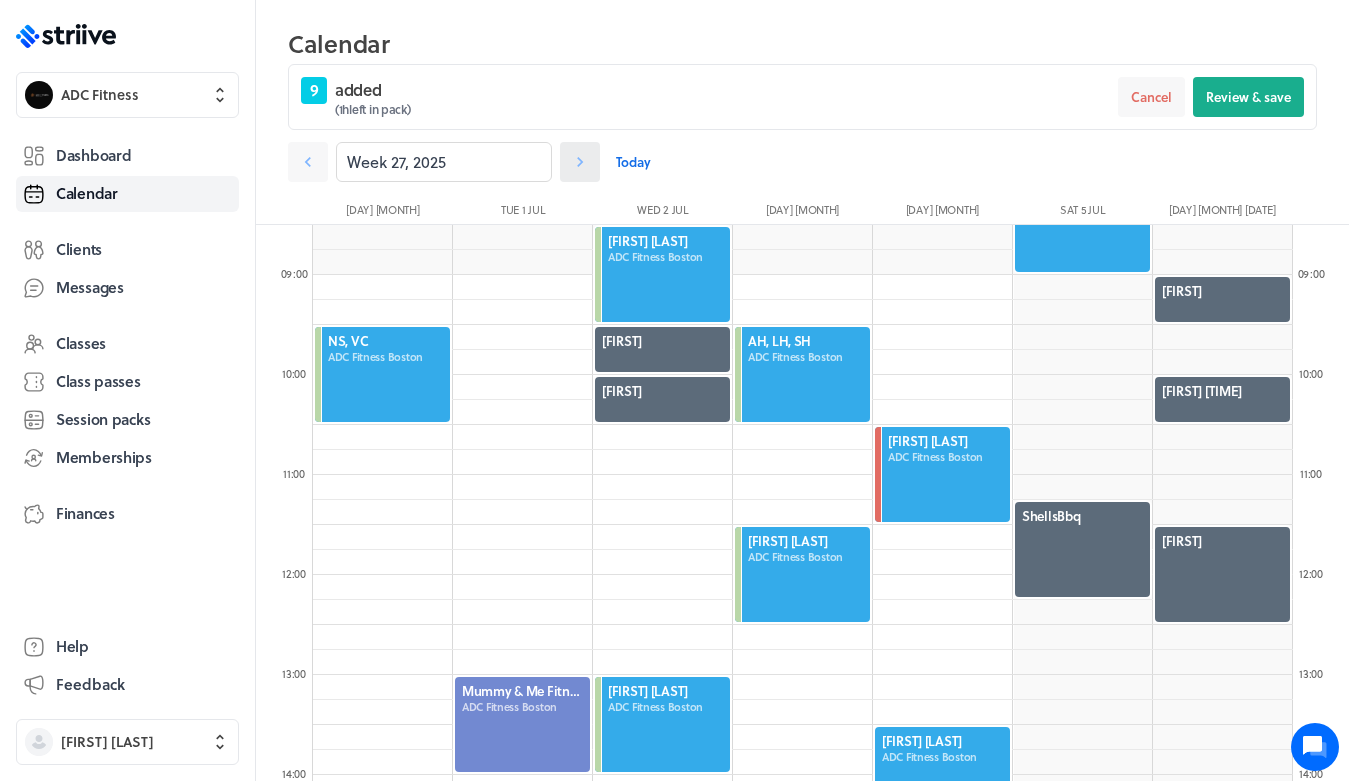 click at bounding box center [308, 162] 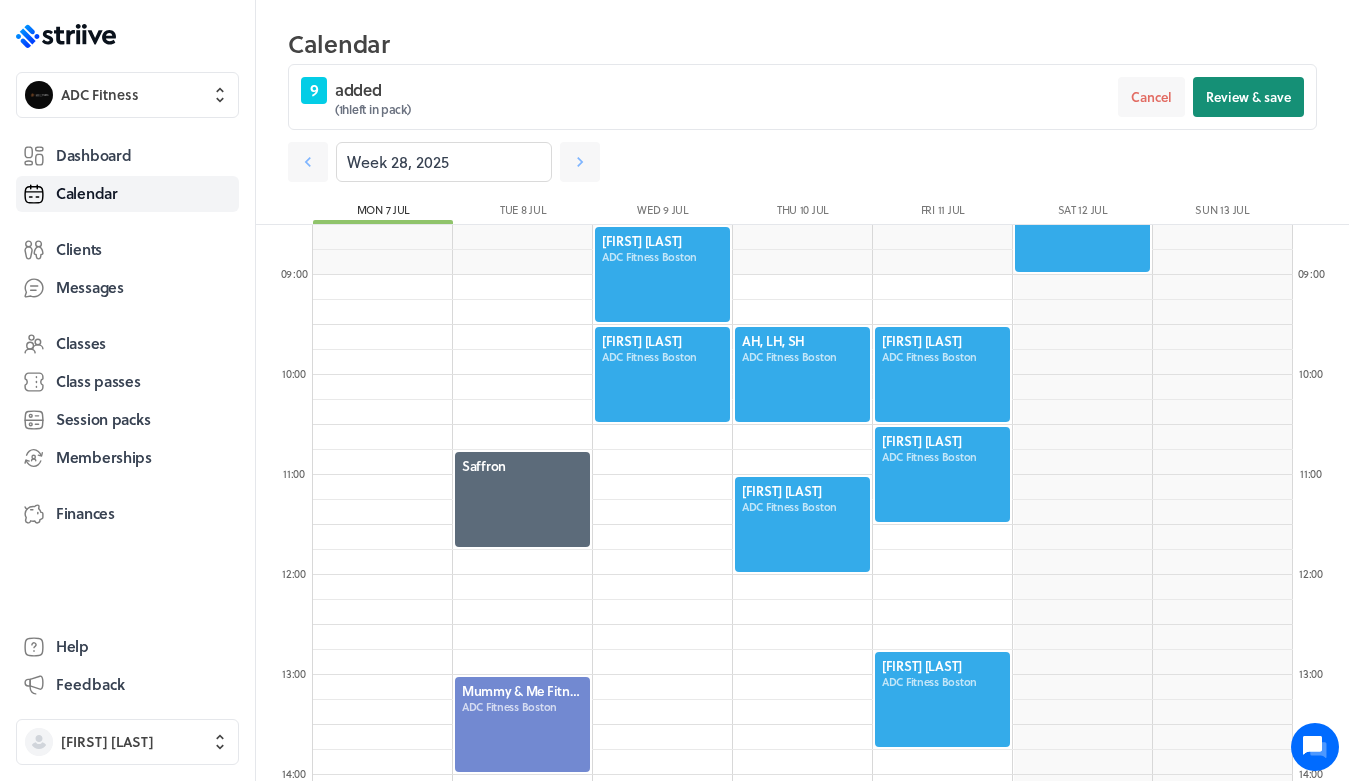 click on "Review & save" at bounding box center (1248, 97) 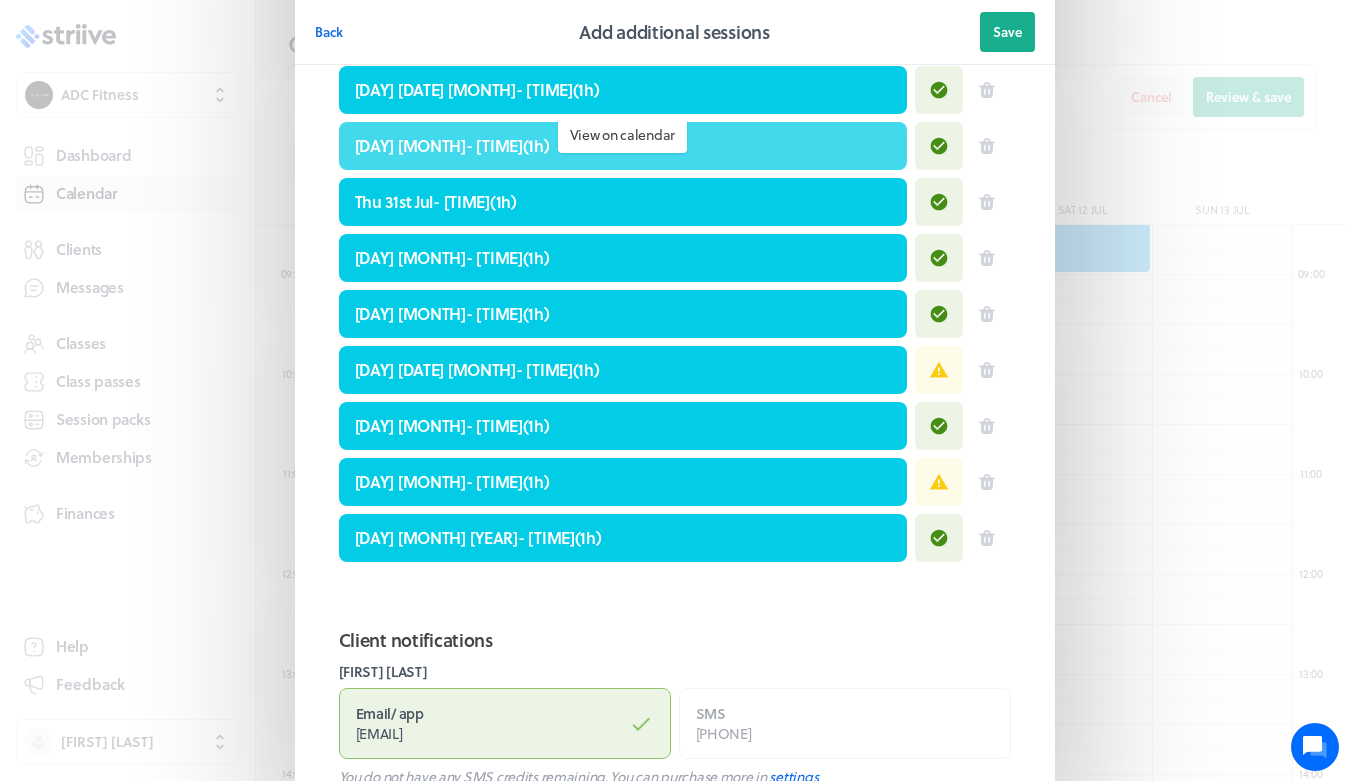 scroll, scrollTop: 180, scrollLeft: 0, axis: vertical 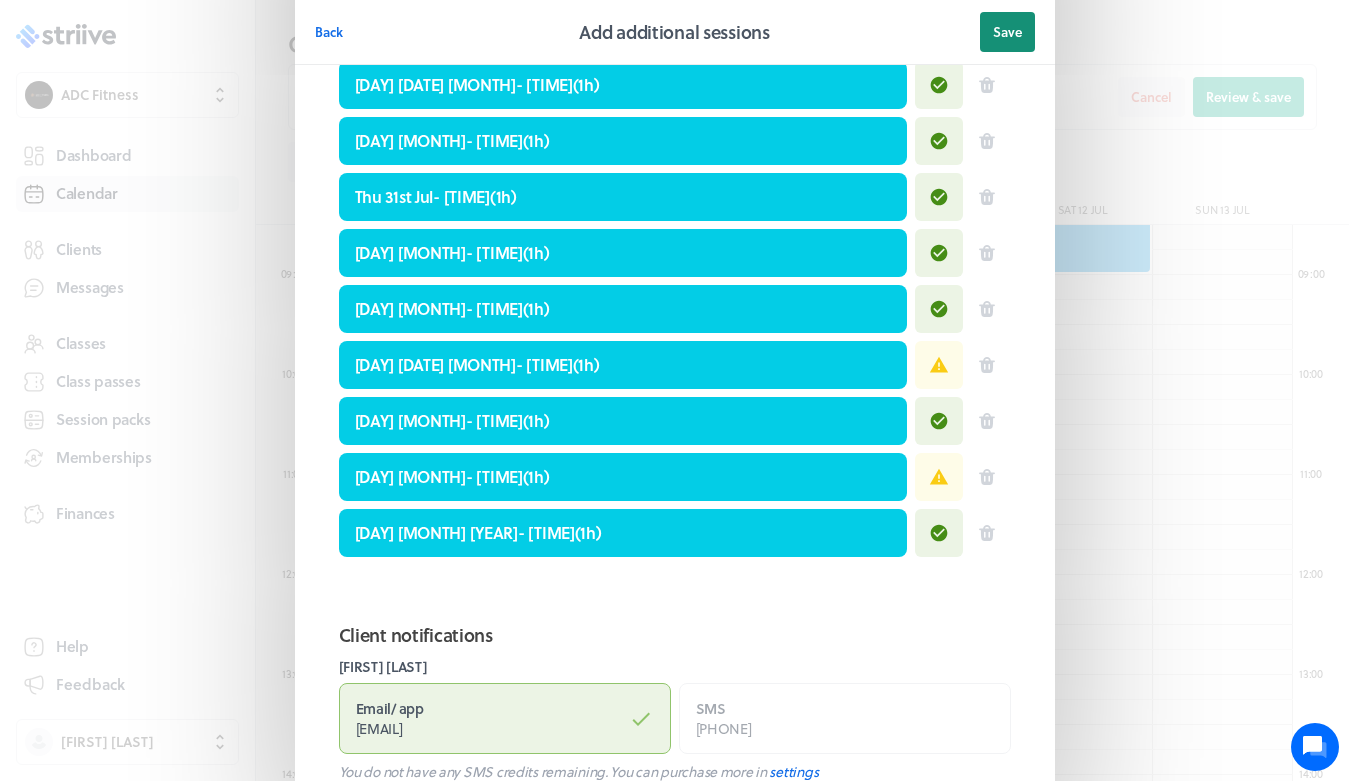 click on "Save" at bounding box center [1007, 32] 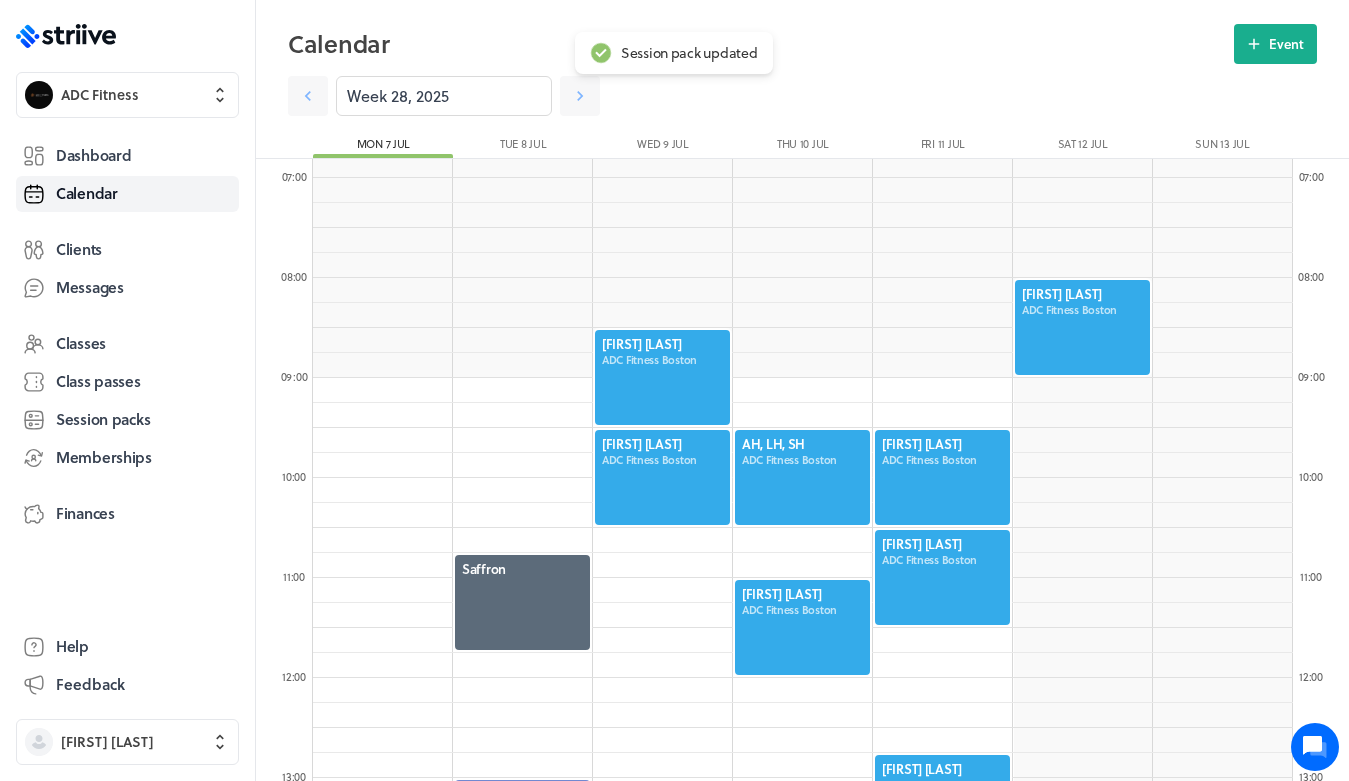 scroll, scrollTop: 660, scrollLeft: 0, axis: vertical 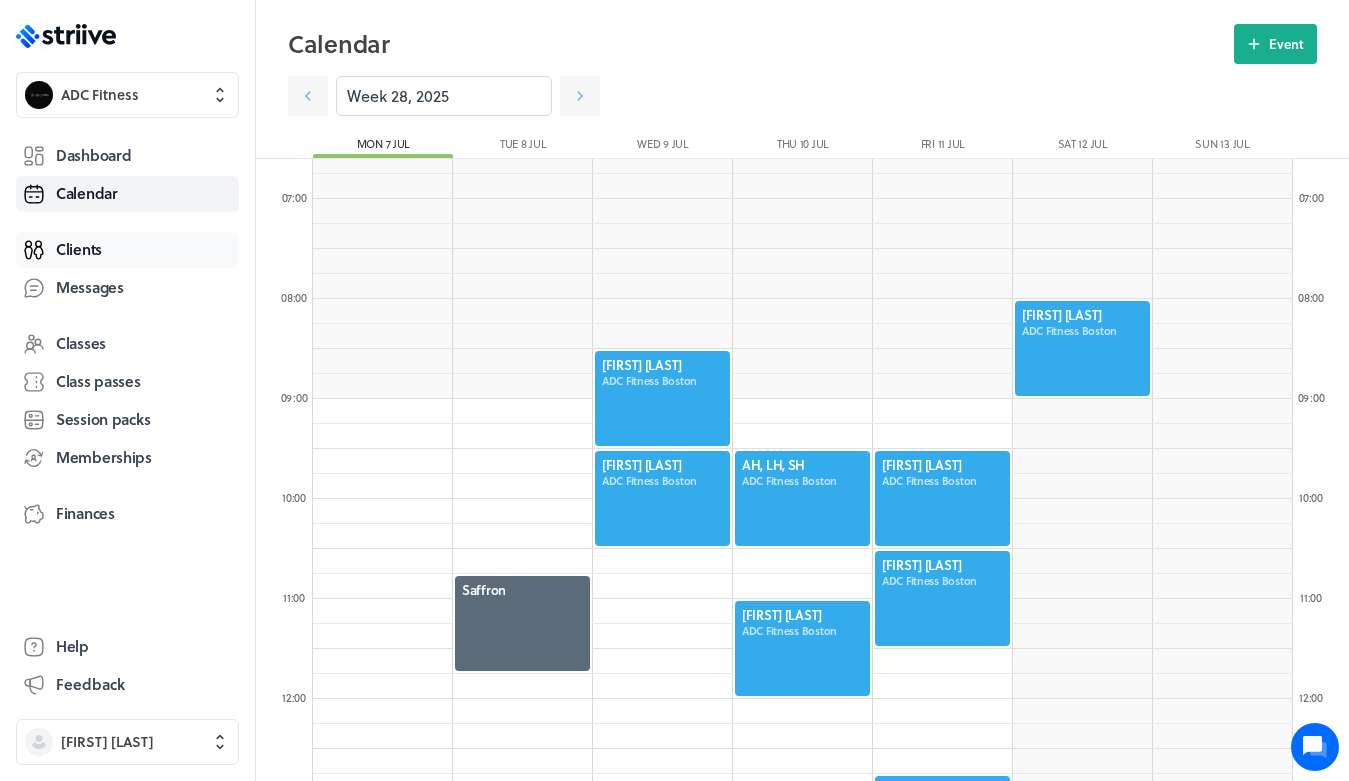 click on "Clients" at bounding box center (79, 249) 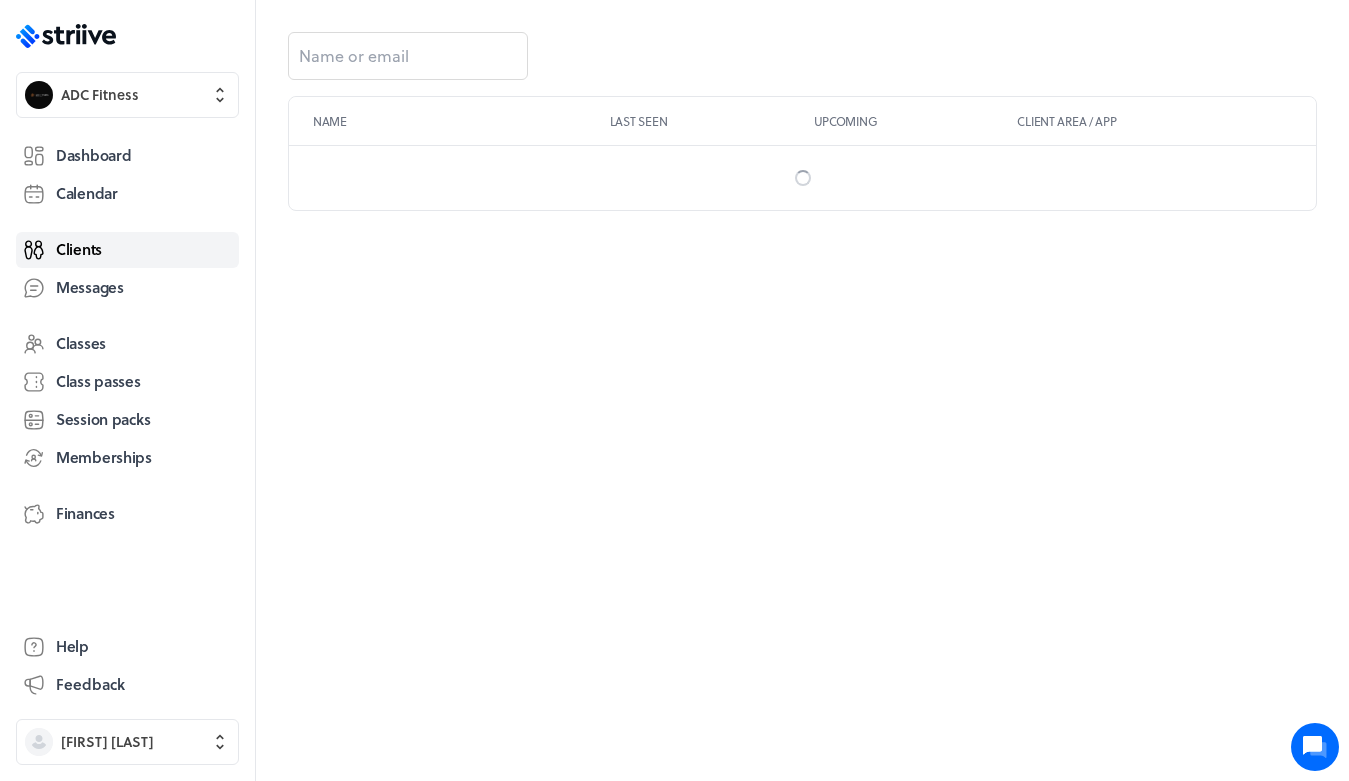 scroll, scrollTop: 0, scrollLeft: 0, axis: both 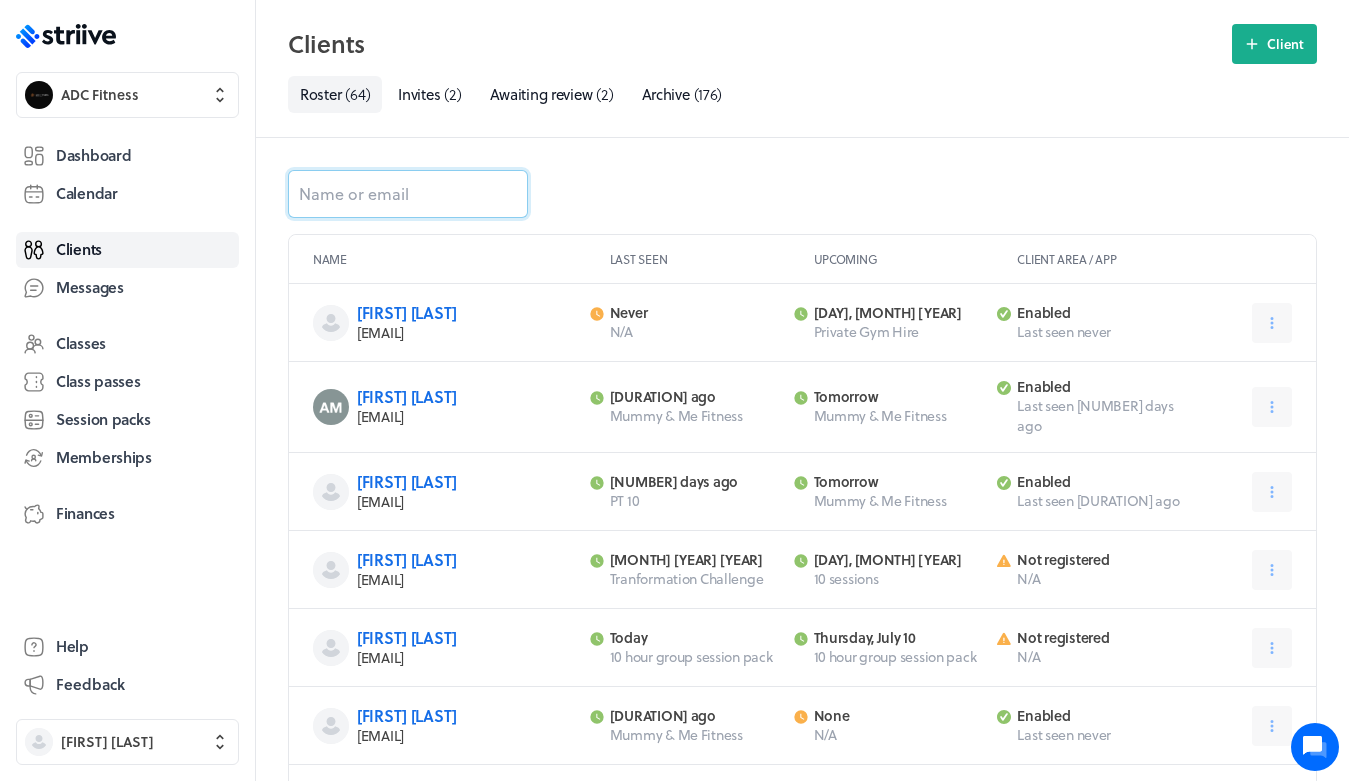 click at bounding box center [408, 194] 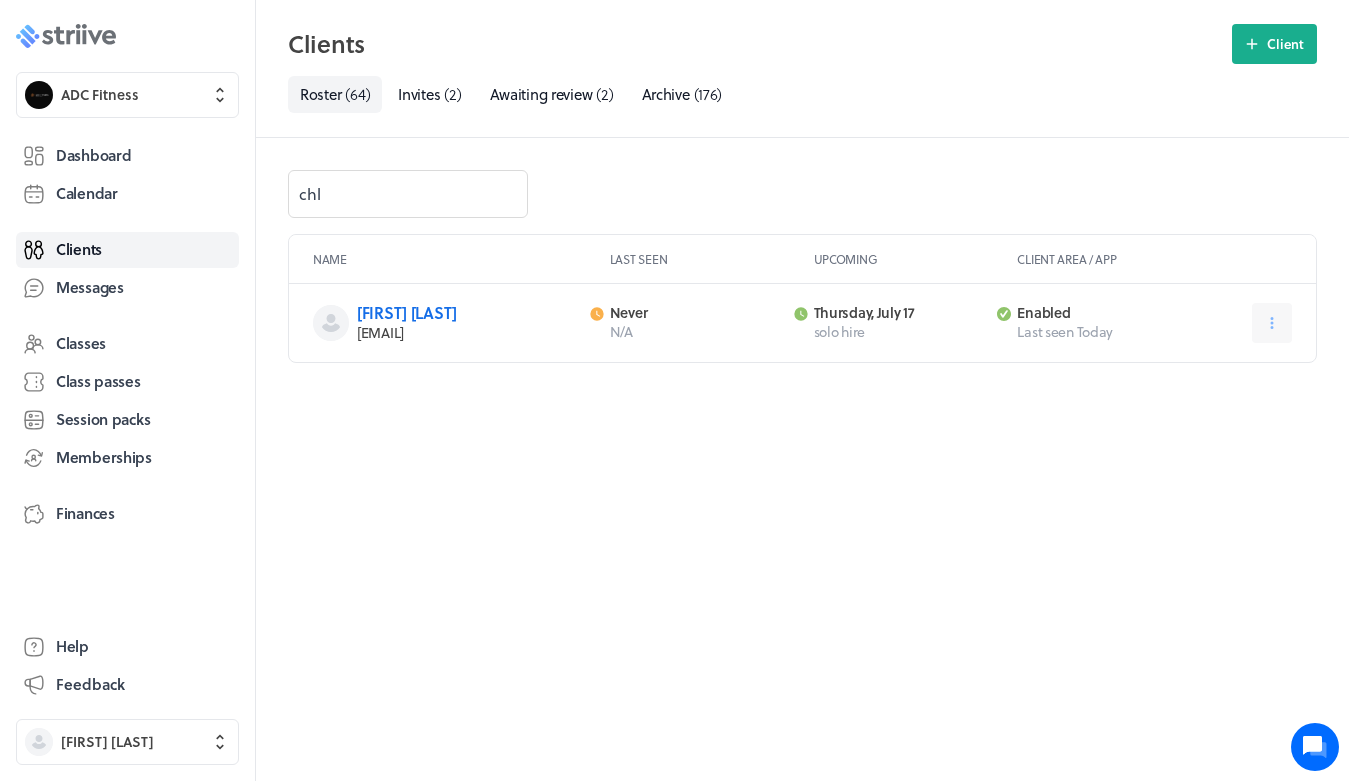 click on ".st0{fill:#006BFF;}
.st1{fill:#0A121C;}
.st2{fill:url(#SVGID_1_);}
.st3{fill:url(#SVGID_2_);}
.st4{fill:url(#SVGID_3_);}
.st5{fill:url(#SVGID_4_);}
.st6{fill:url(#SVGID_5_);}
.st7{fill:#FFFFFF;}
.st8{fill:url(#SVGID_6_);}
.st9{fill:url(#SVGID_7_);}
.st10{fill:url(#SVGID_8_);}
.st11{fill:url(#SVGID_9_);}
.st12{fill:url(#SVGID_10_);}
.st13{fill:url(#SVGID_11_);}" at bounding box center (127, 36) 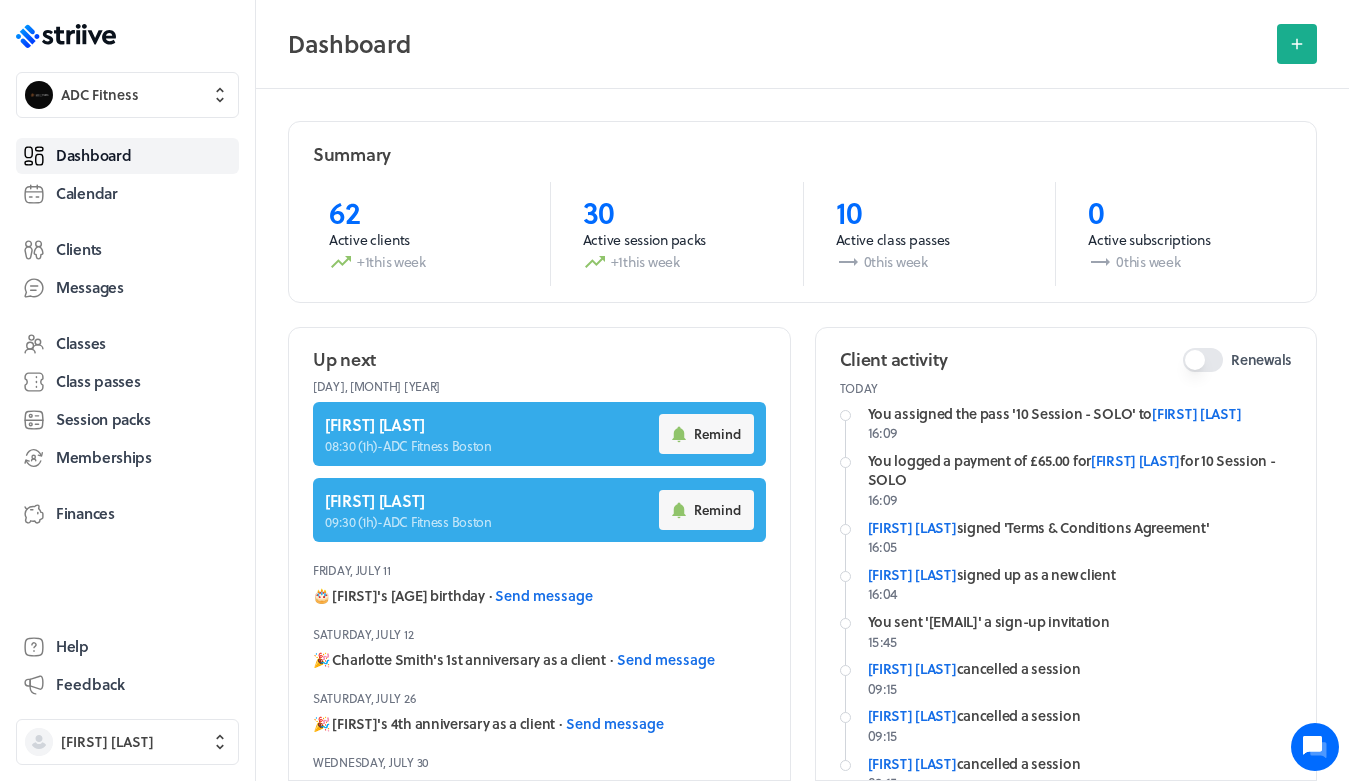 scroll, scrollTop: 705, scrollLeft: 0, axis: vertical 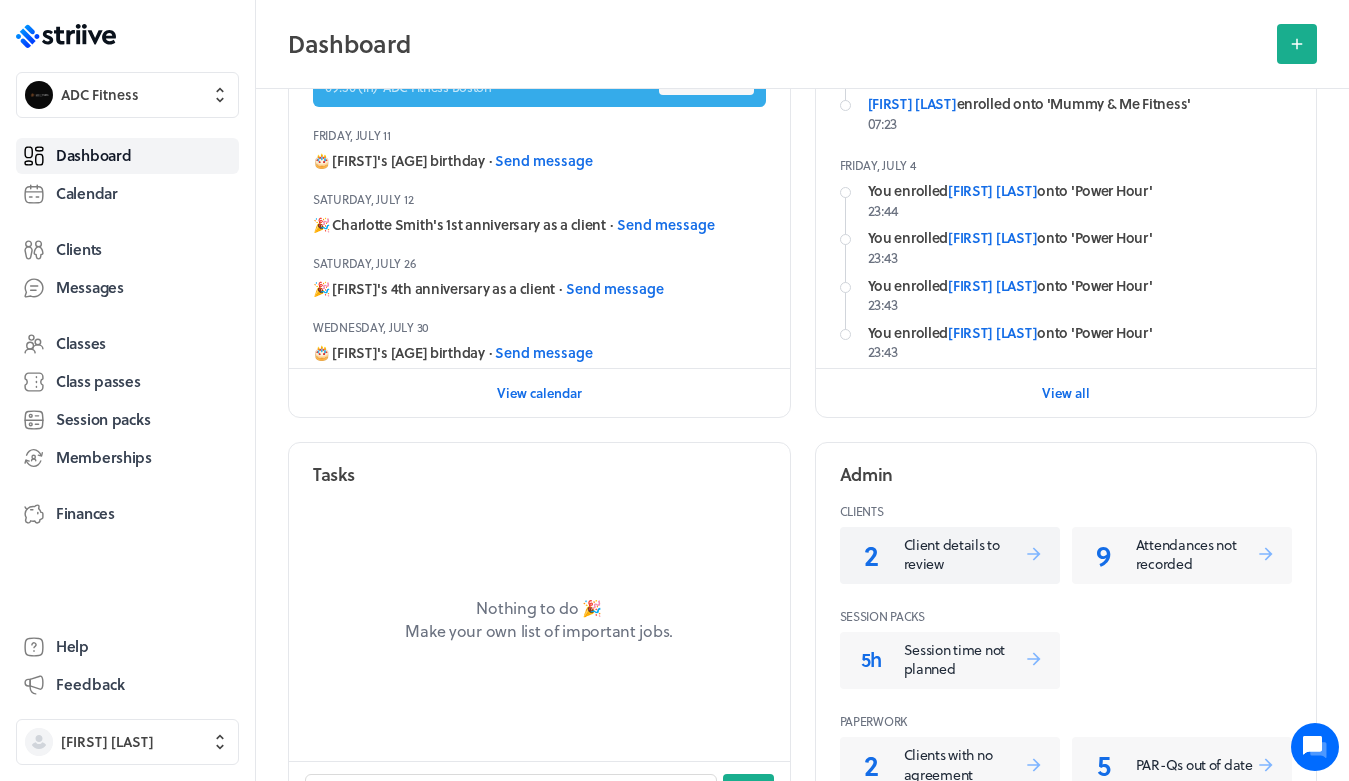 click on "Client details to review" at bounding box center (964, 554) 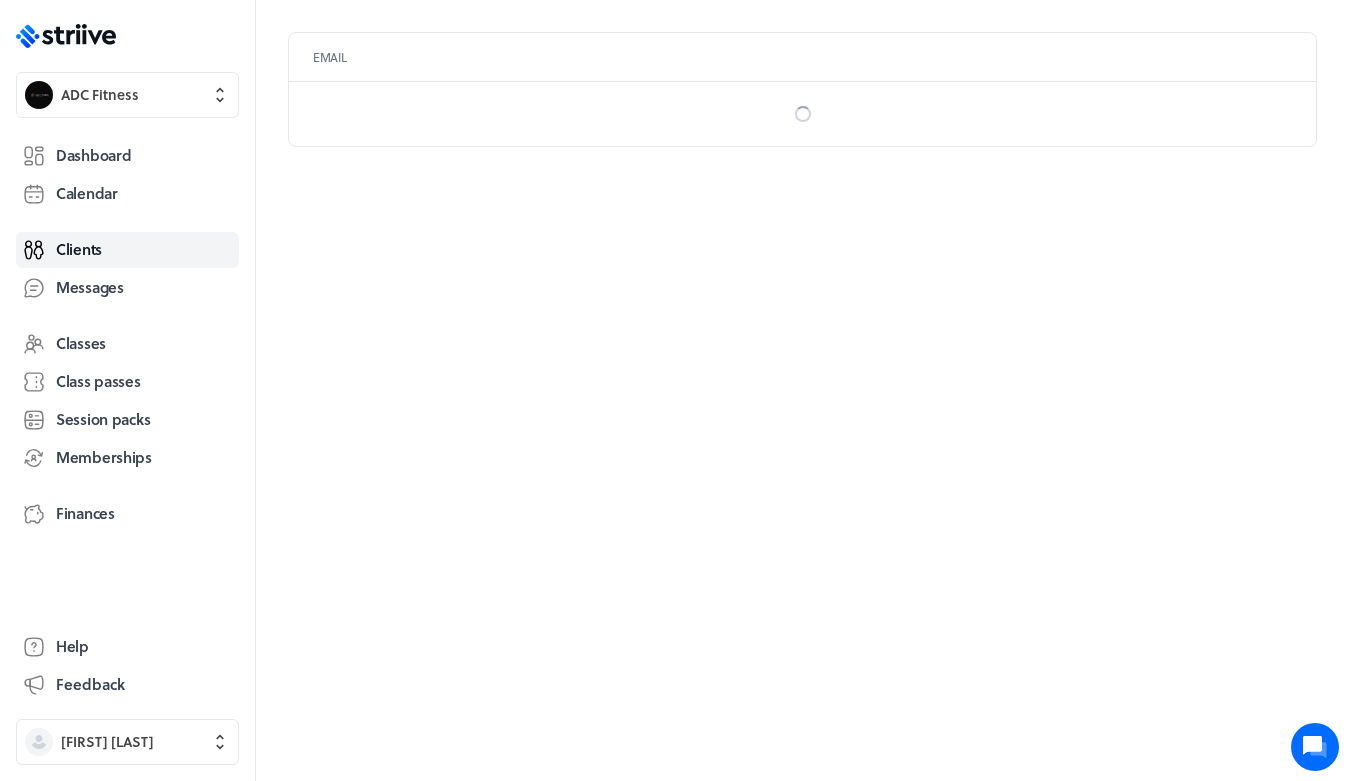 scroll, scrollTop: 0, scrollLeft: 0, axis: both 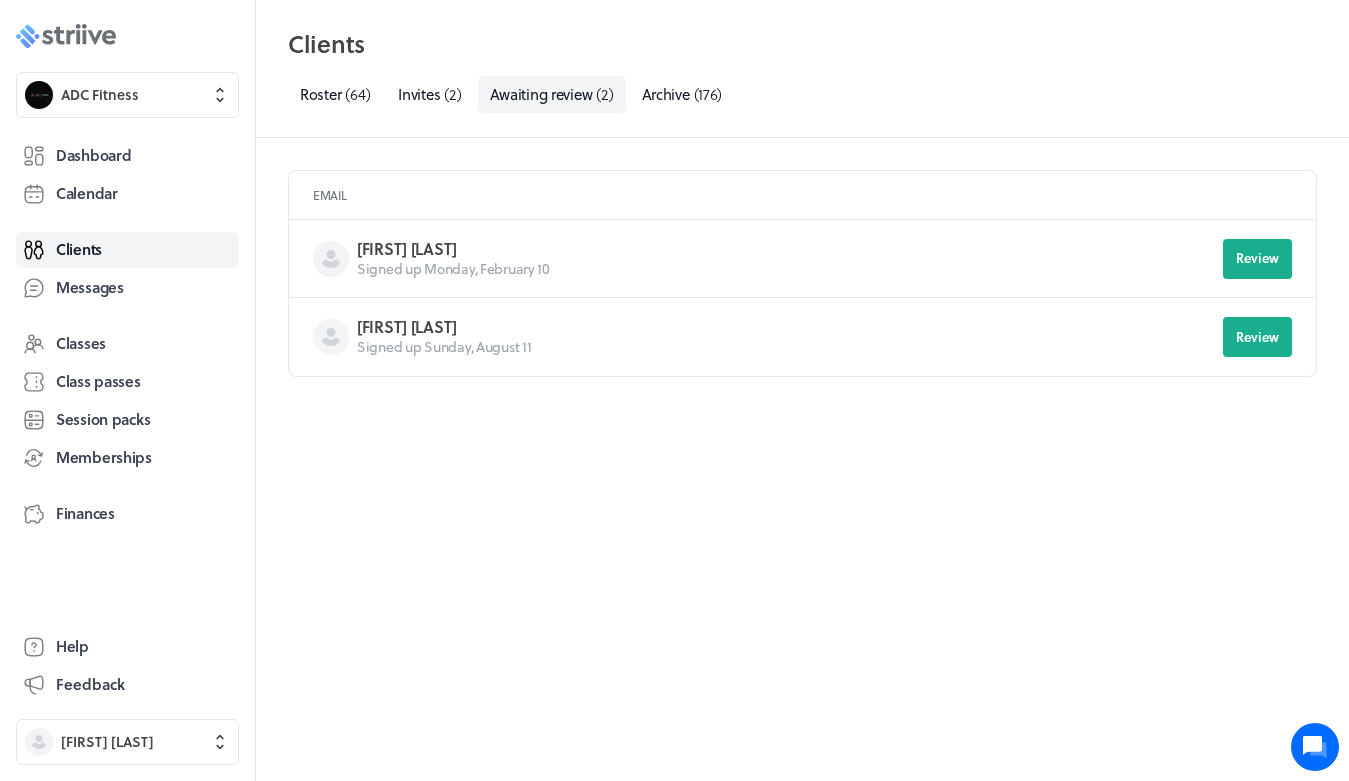 click at bounding box center [70, 37] 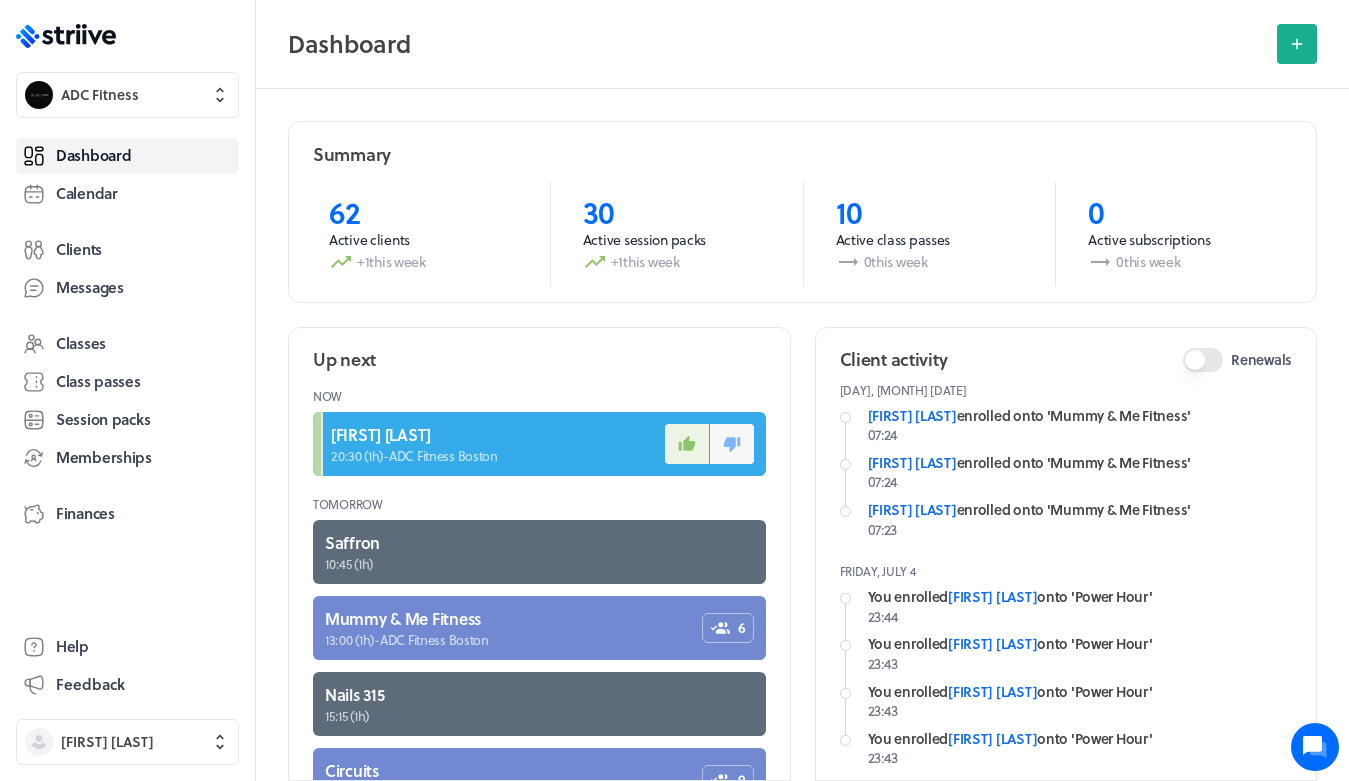 scroll, scrollTop: 429, scrollLeft: 0, axis: vertical 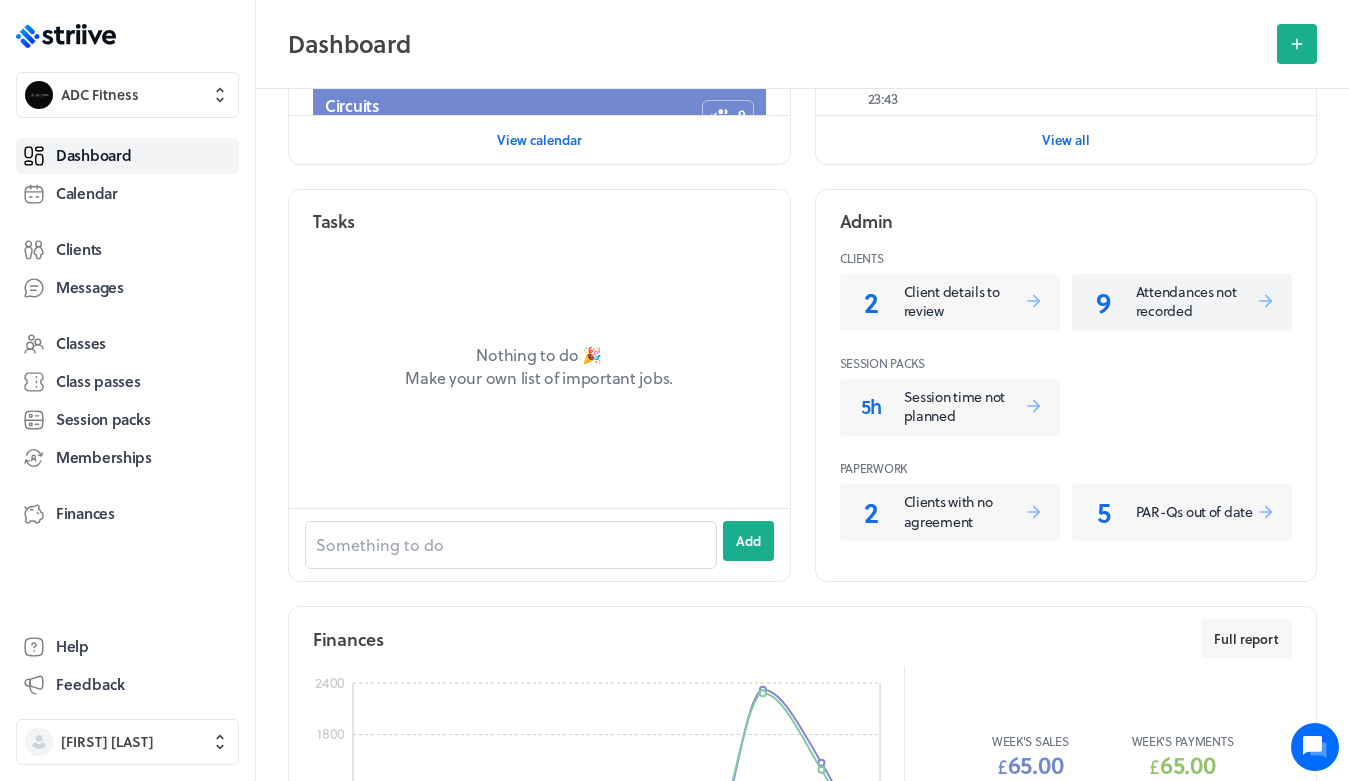 click on "Attendances not recorded" at bounding box center [1196, 301] 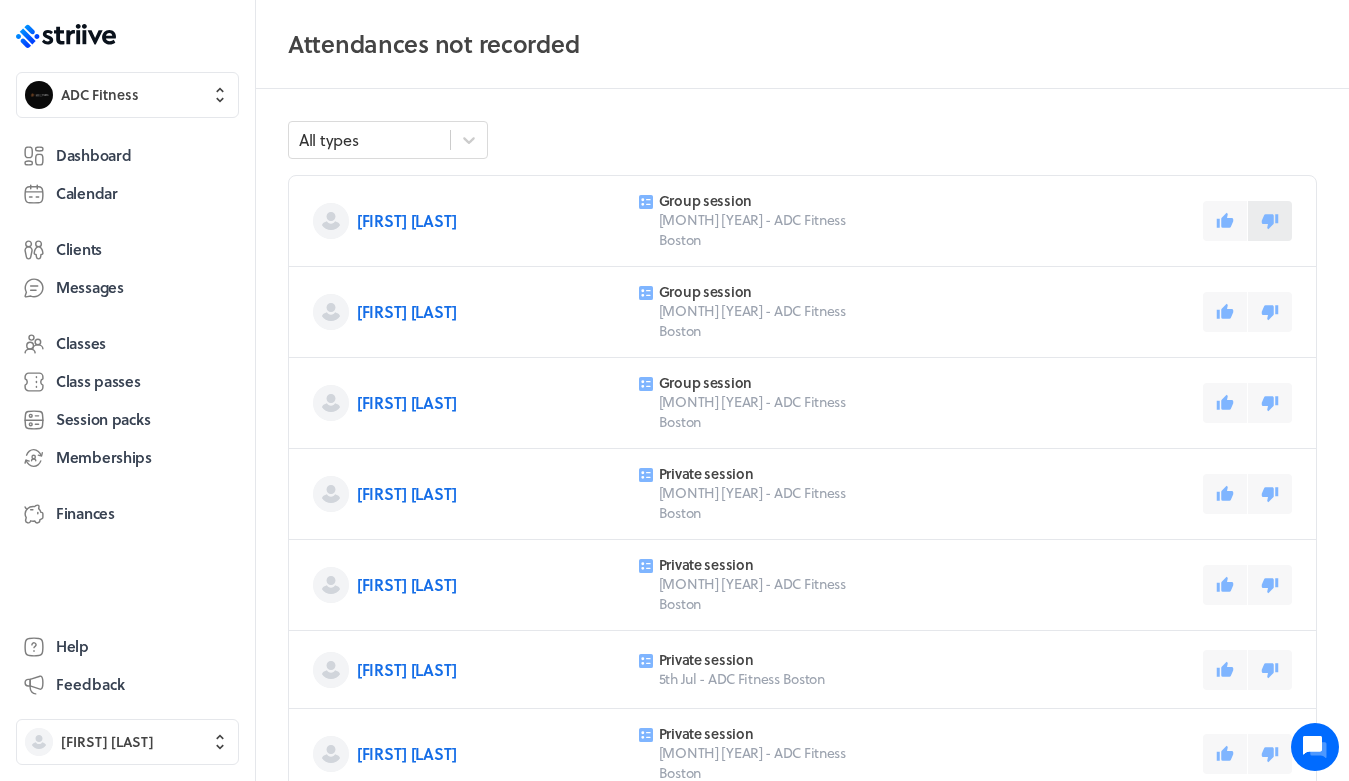 click at bounding box center [1270, 221] 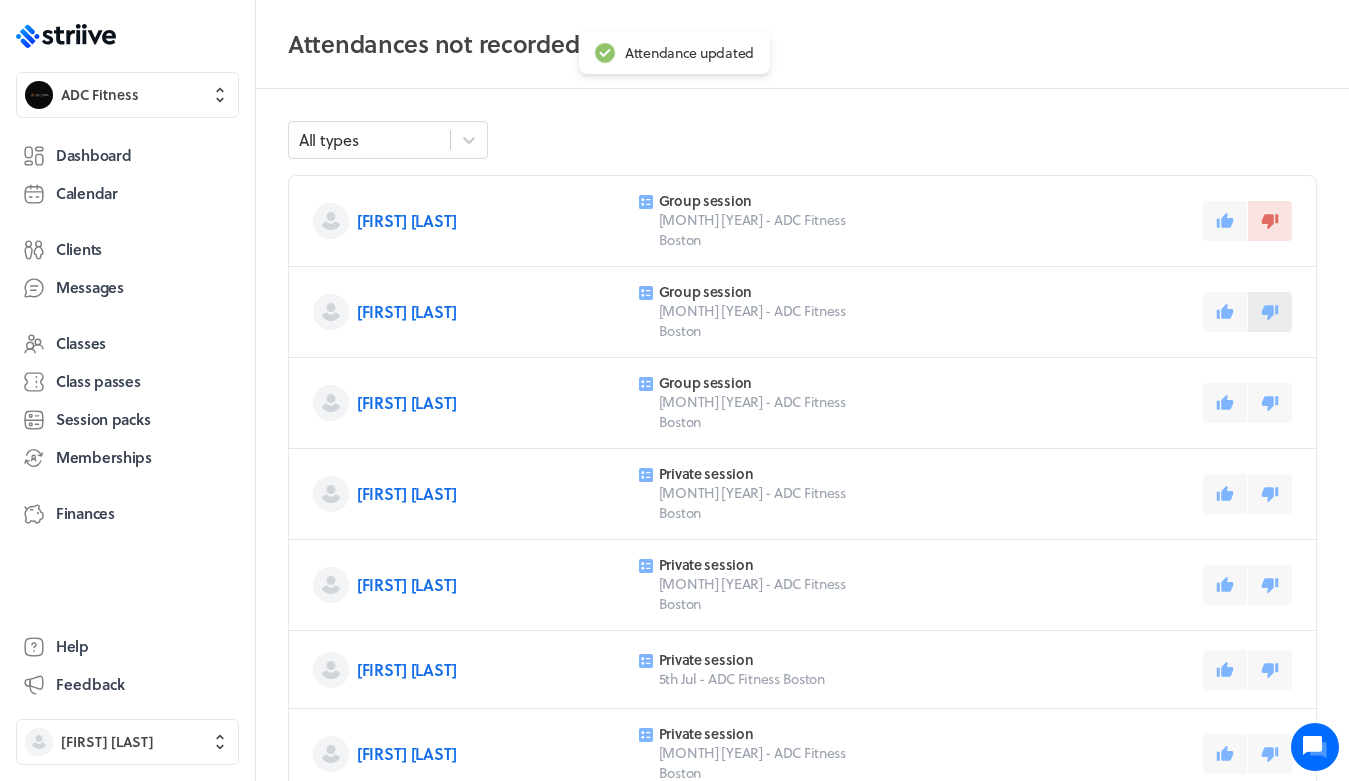 click at bounding box center [1270, 221] 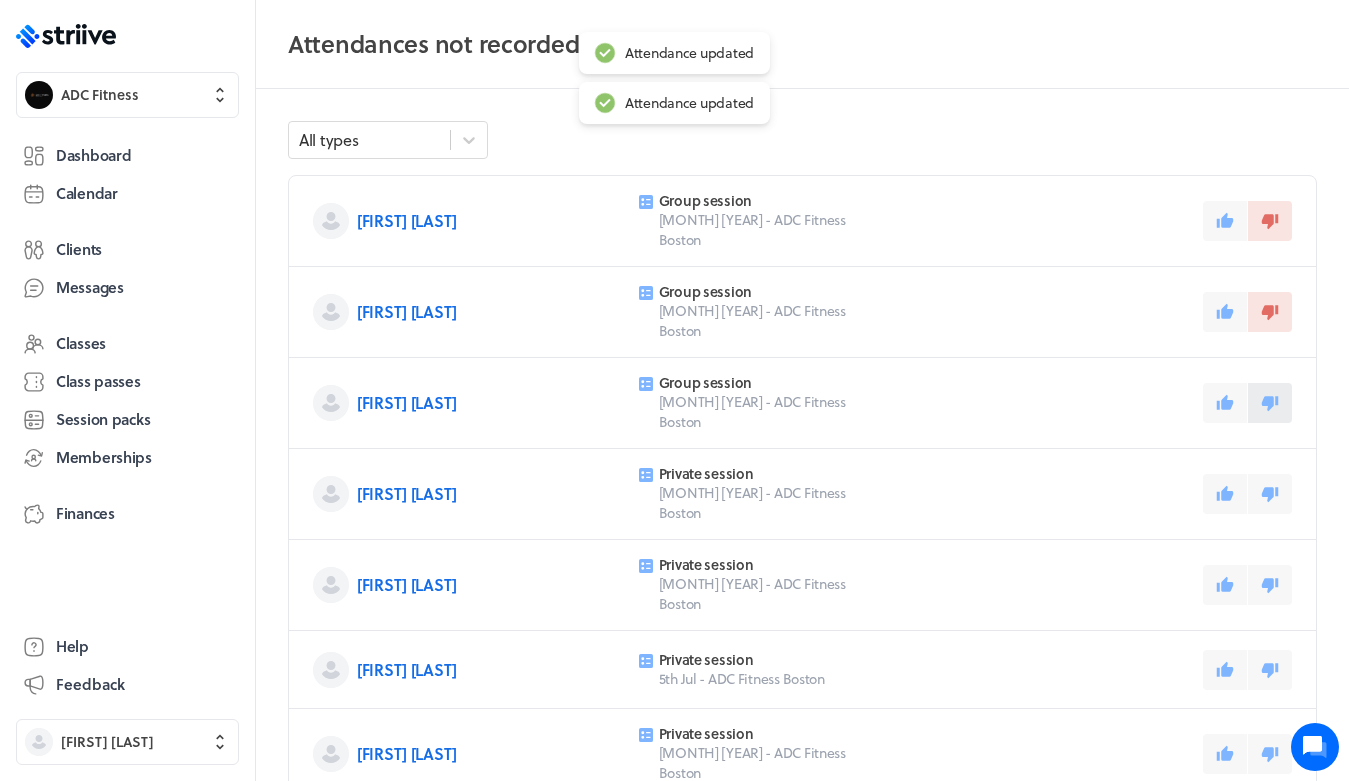 click at bounding box center (1270, 221) 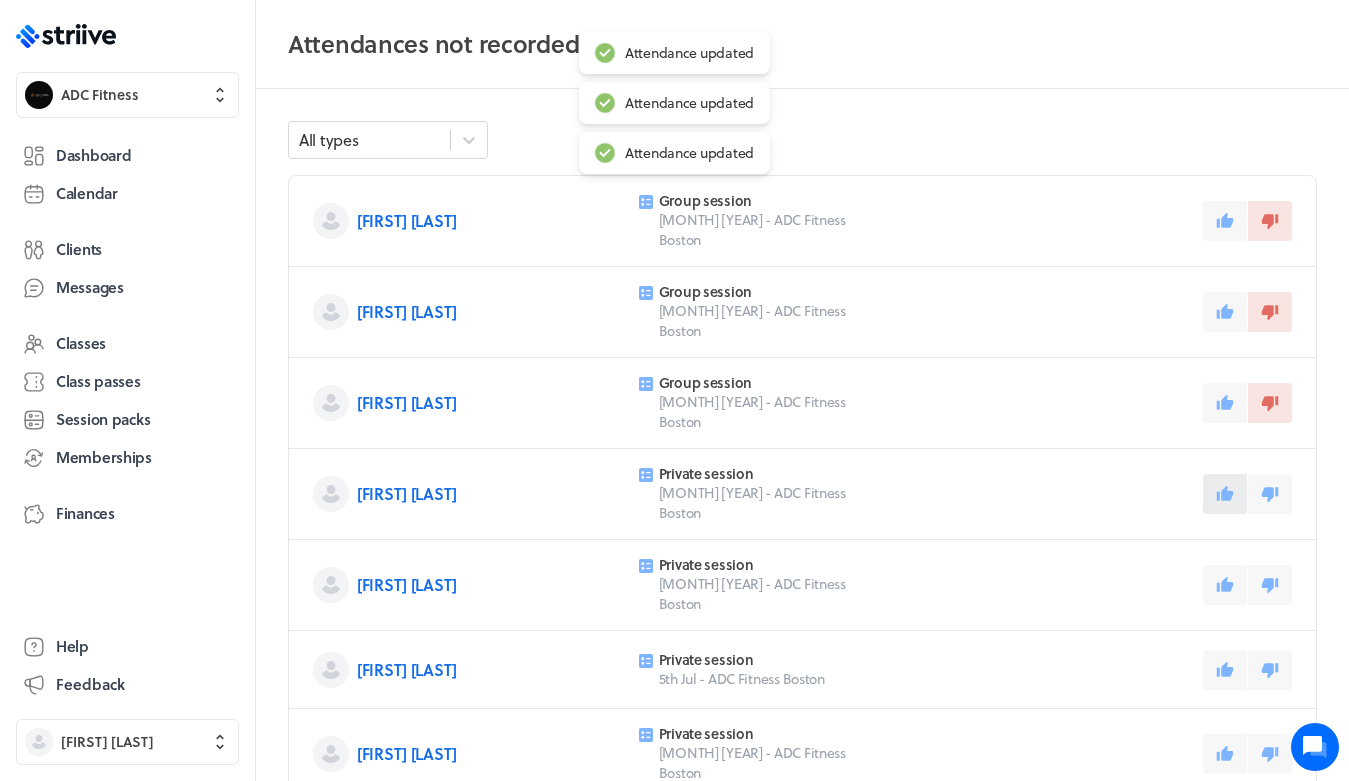 click at bounding box center (1225, 220) 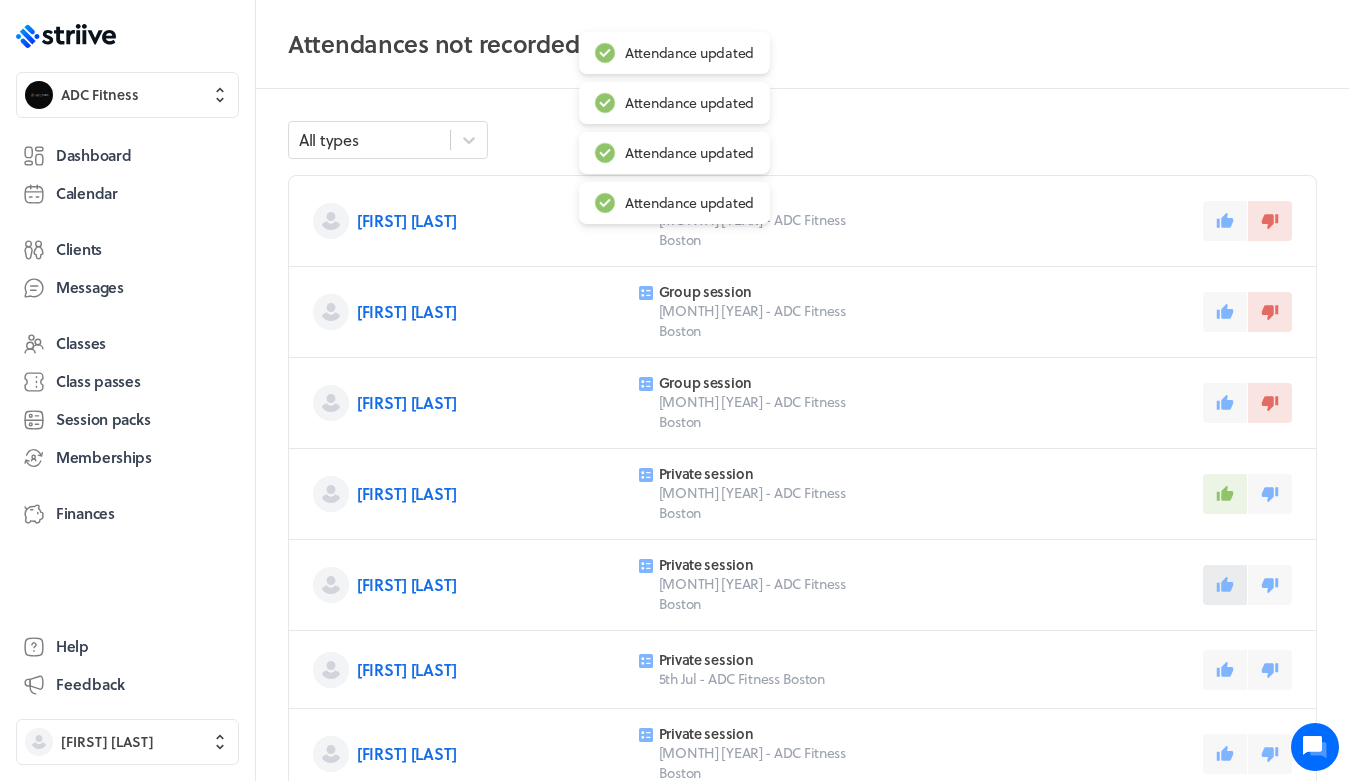 click at bounding box center (1225, 221) 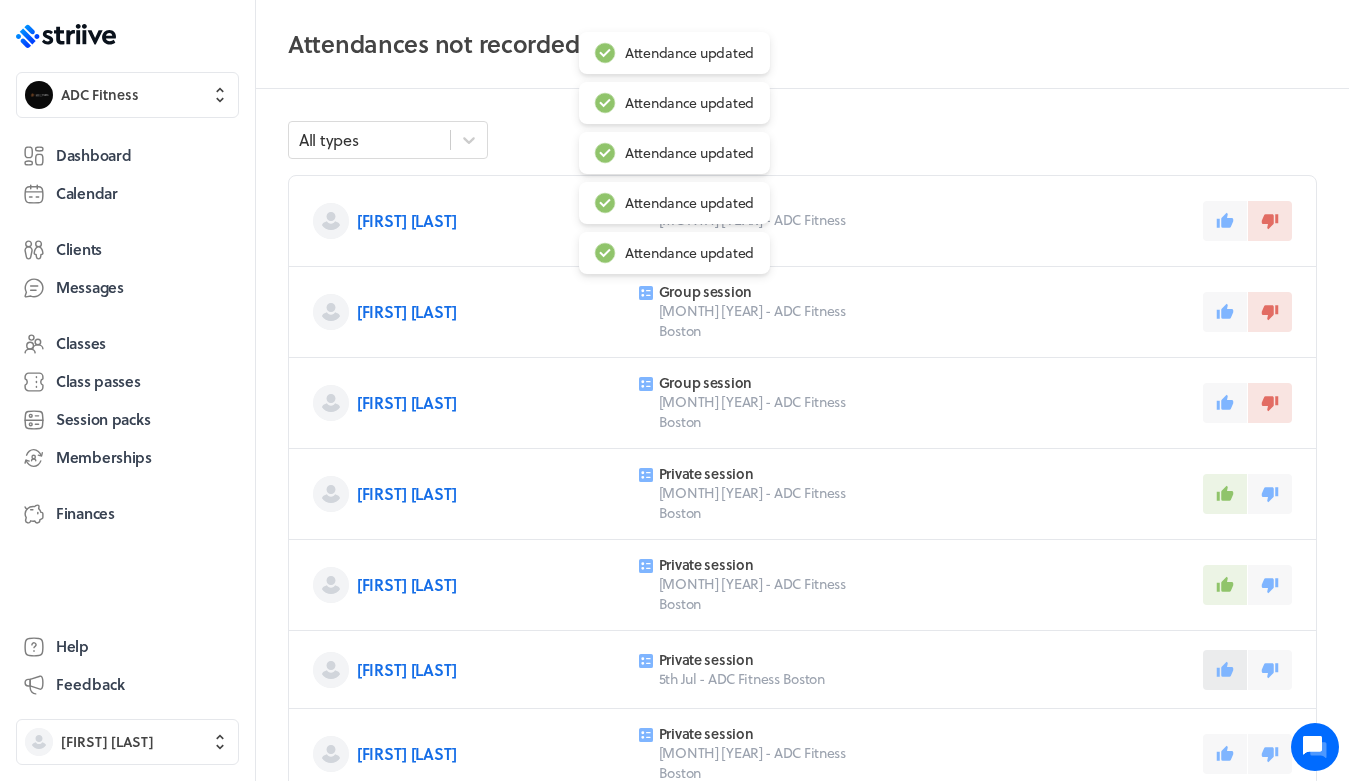 click at bounding box center [1225, 221] 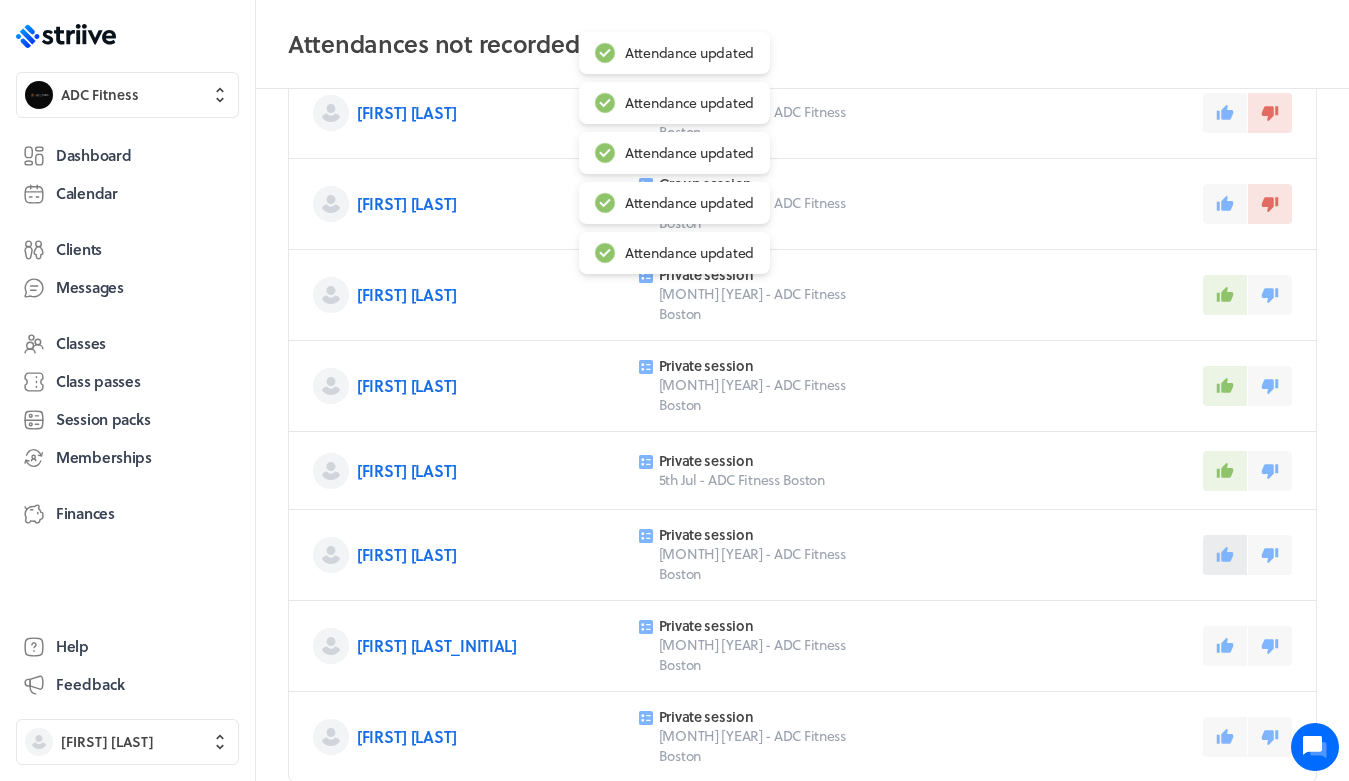 scroll, scrollTop: 198, scrollLeft: 0, axis: vertical 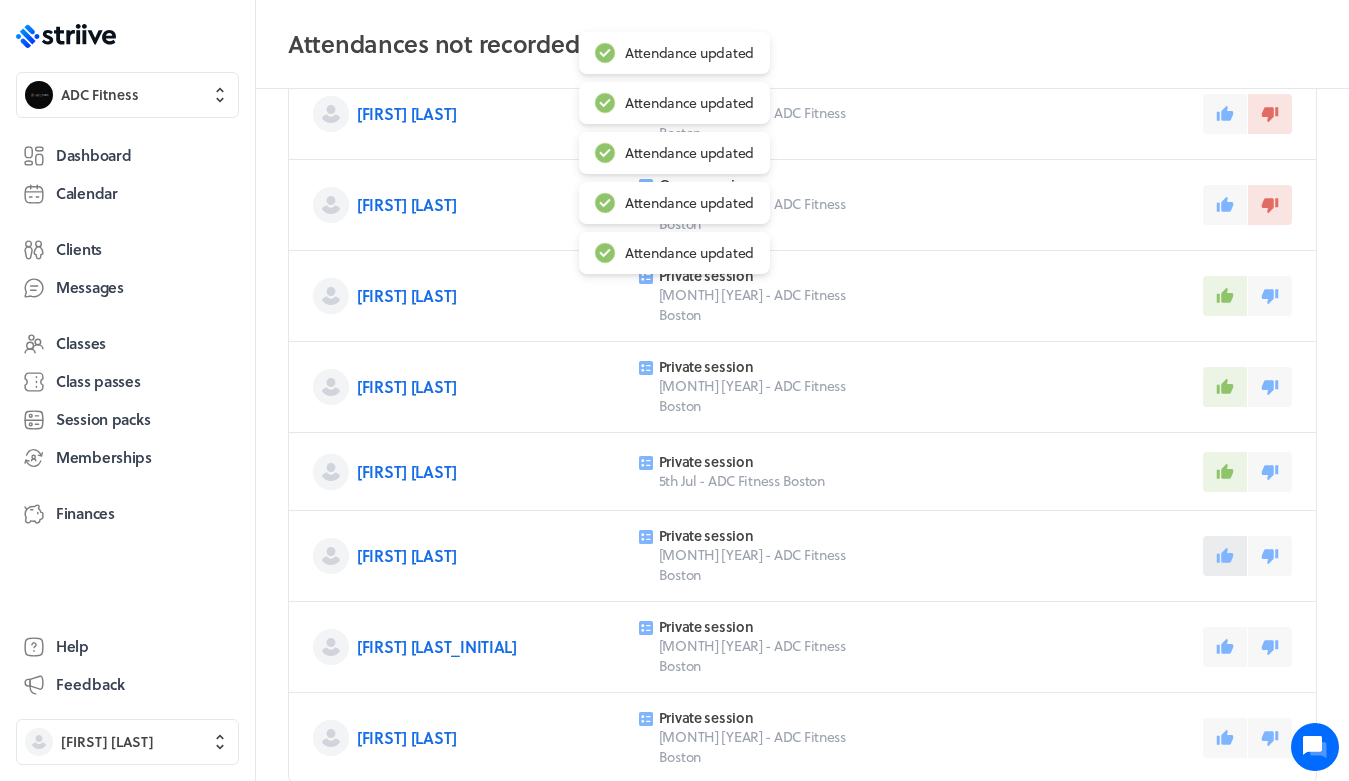 click at bounding box center [1225, 23] 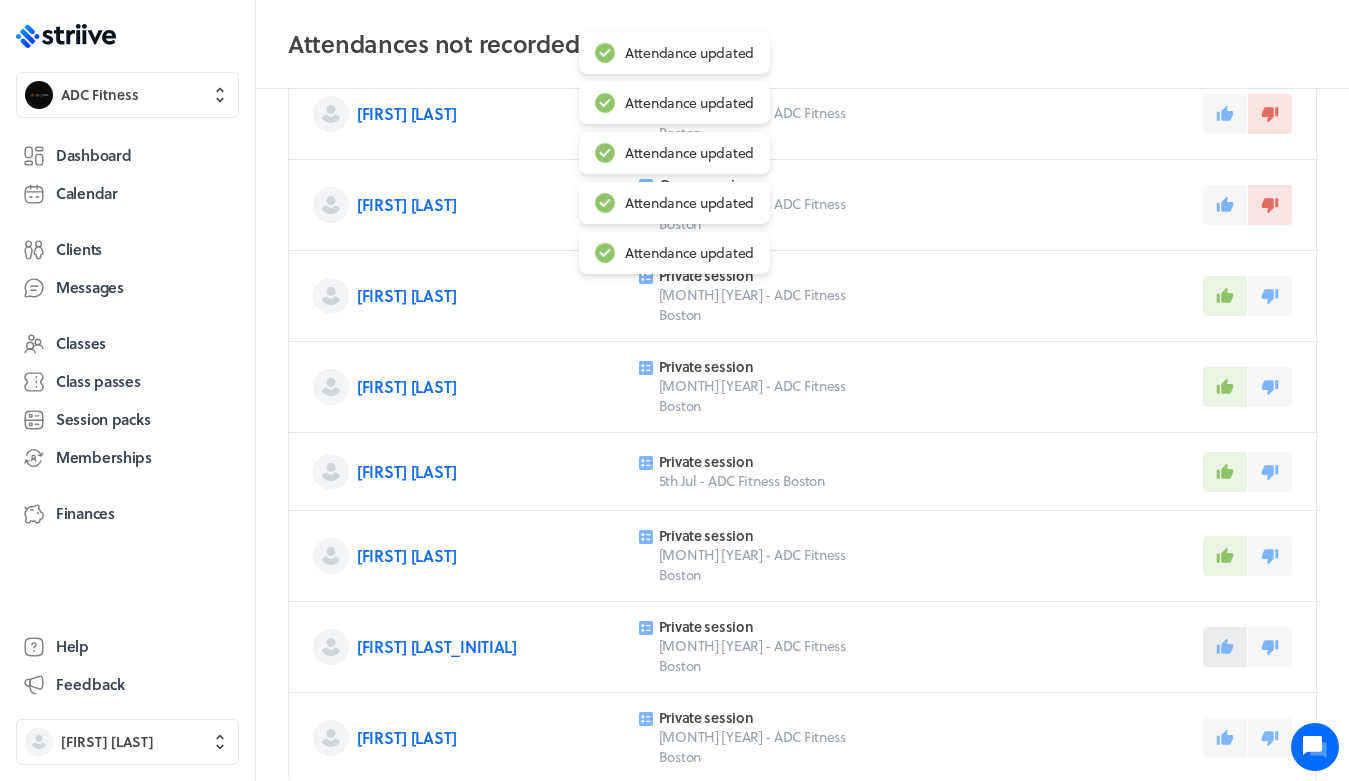 click at bounding box center (1225, 22) 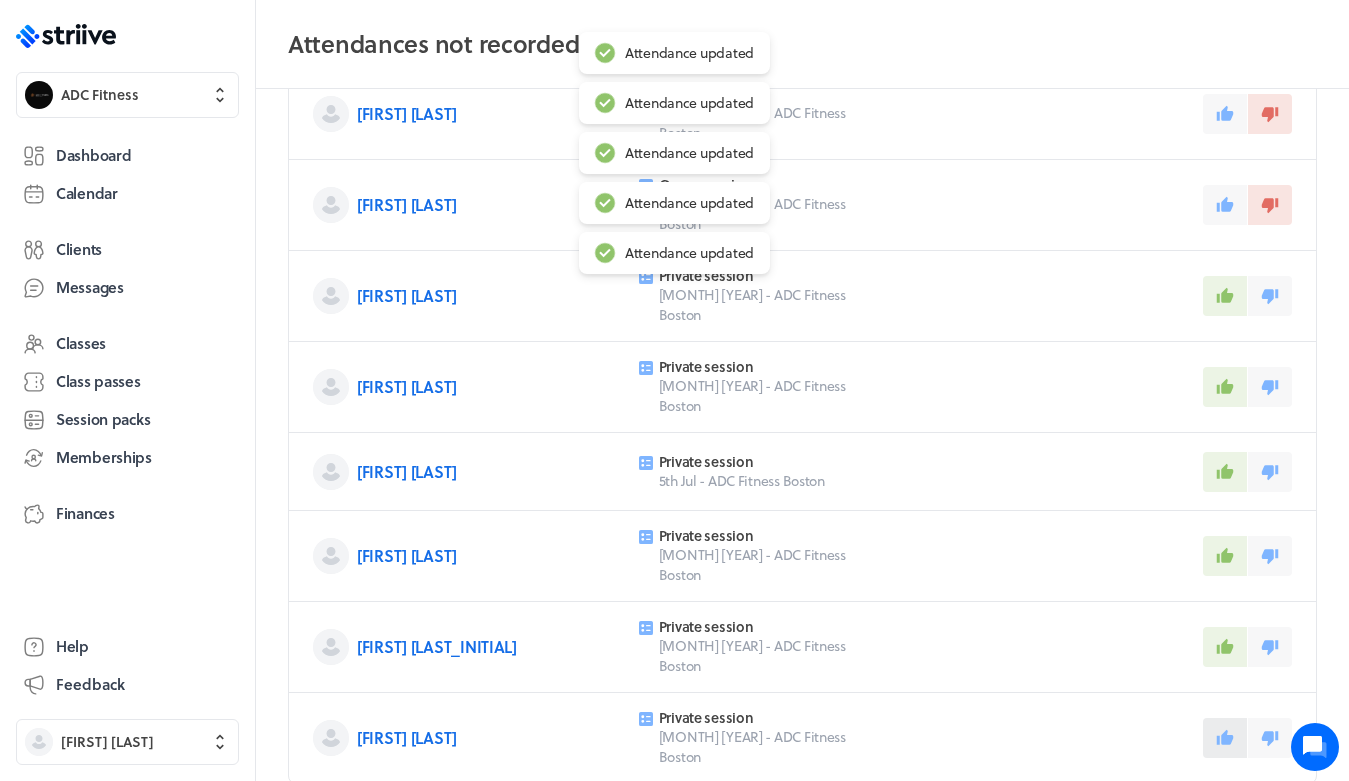 click at bounding box center [1225, 23] 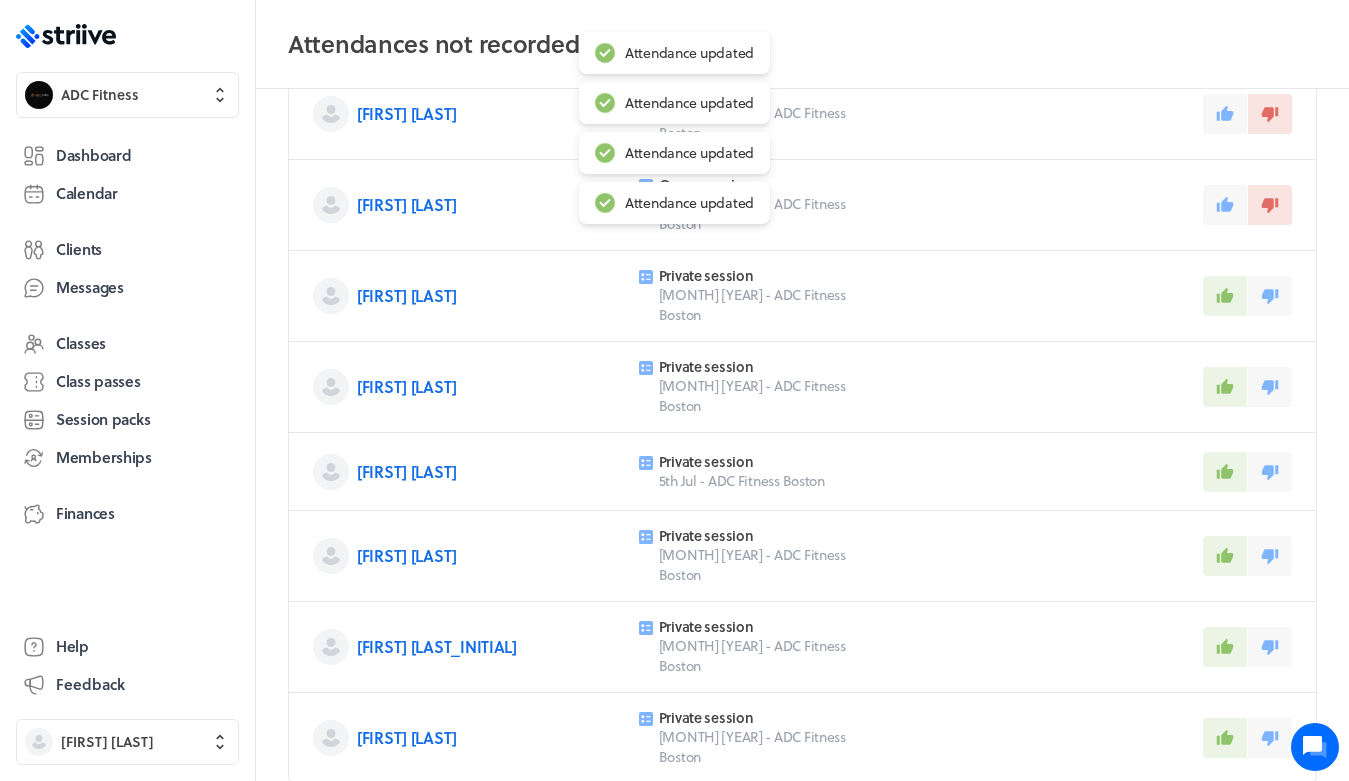 click on "ADC Fitness Dashboard Calendar Clients Messages Classes Class passes Session packs Memberships Finances Help Feedback [FIRST] [LAST]" at bounding box center (127, 390) 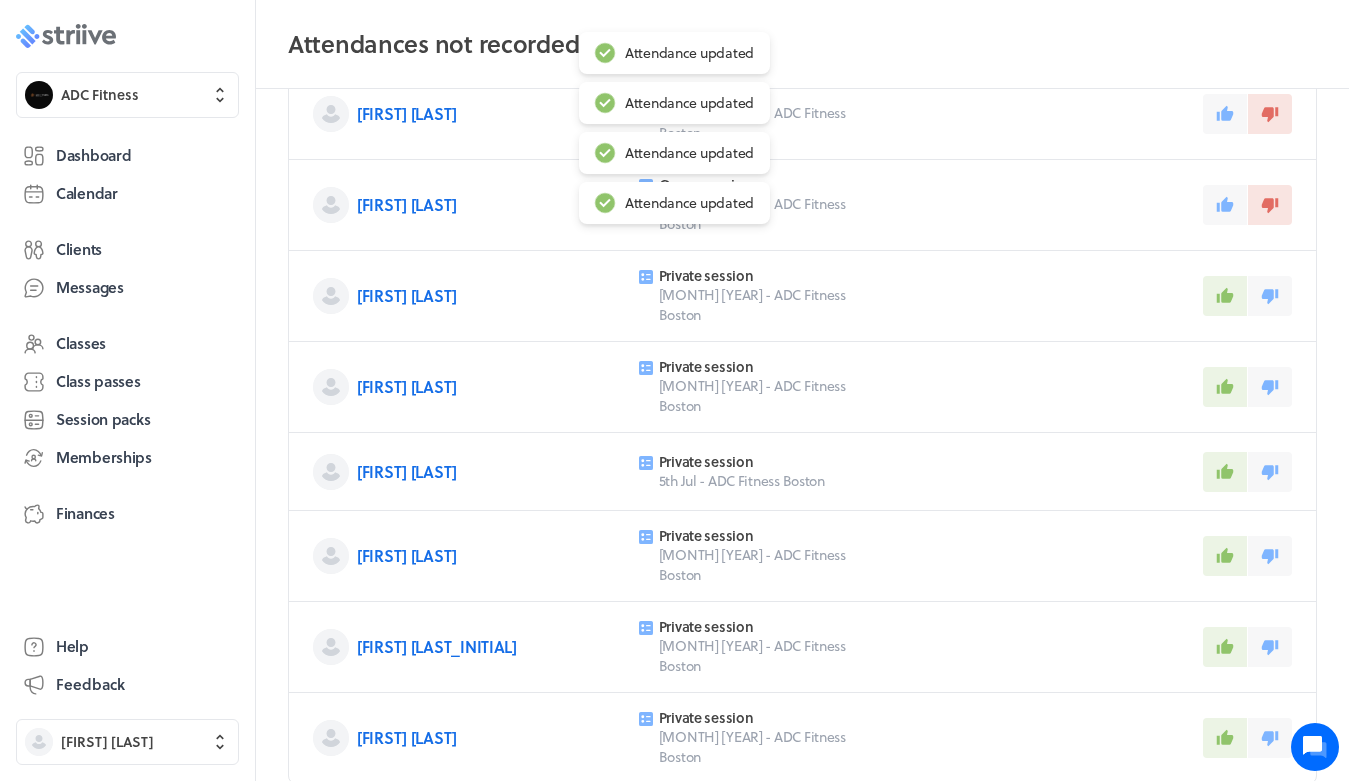 click on ".st0{fill:#006BFF;}
.st1{fill:#0A121C;}
.st2{fill:url(#SVGID_1_);}
.st3{fill:url(#SVGID_2_);}
.st4{fill:url(#SVGID_3_);}
.st5{fill:url(#SVGID_4_);}
.st6{fill:url(#SVGID_5_);}
.st7{fill:#FFFFFF;}
.st8{fill:url(#SVGID_6_);}
.st9{fill:url(#SVGID_7_);}
.st10{fill:url(#SVGID_8_);}
.st11{fill:url(#SVGID_9_);}
.st12{fill:url(#SVGID_10_);}
.st13{fill:url(#SVGID_11_);}" at bounding box center (66, 36) 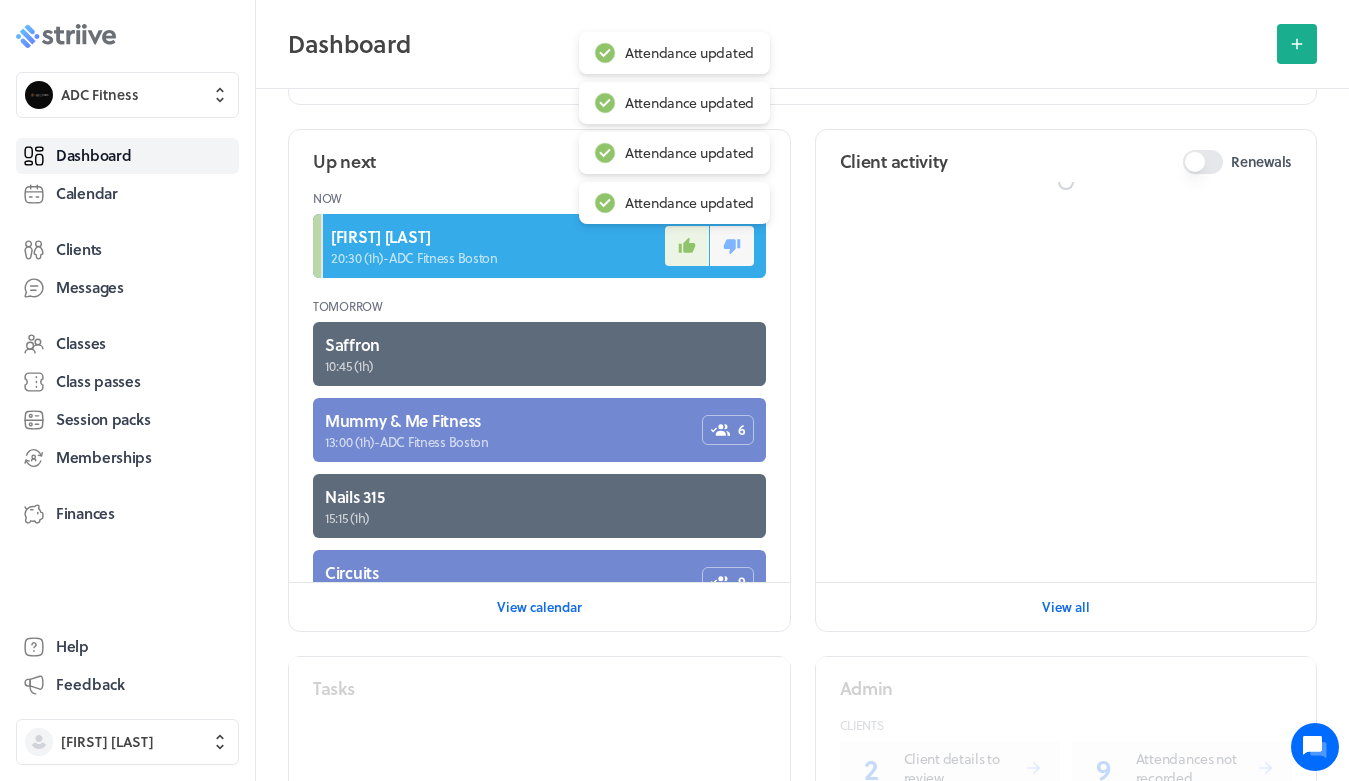 scroll, scrollTop: 0, scrollLeft: 0, axis: both 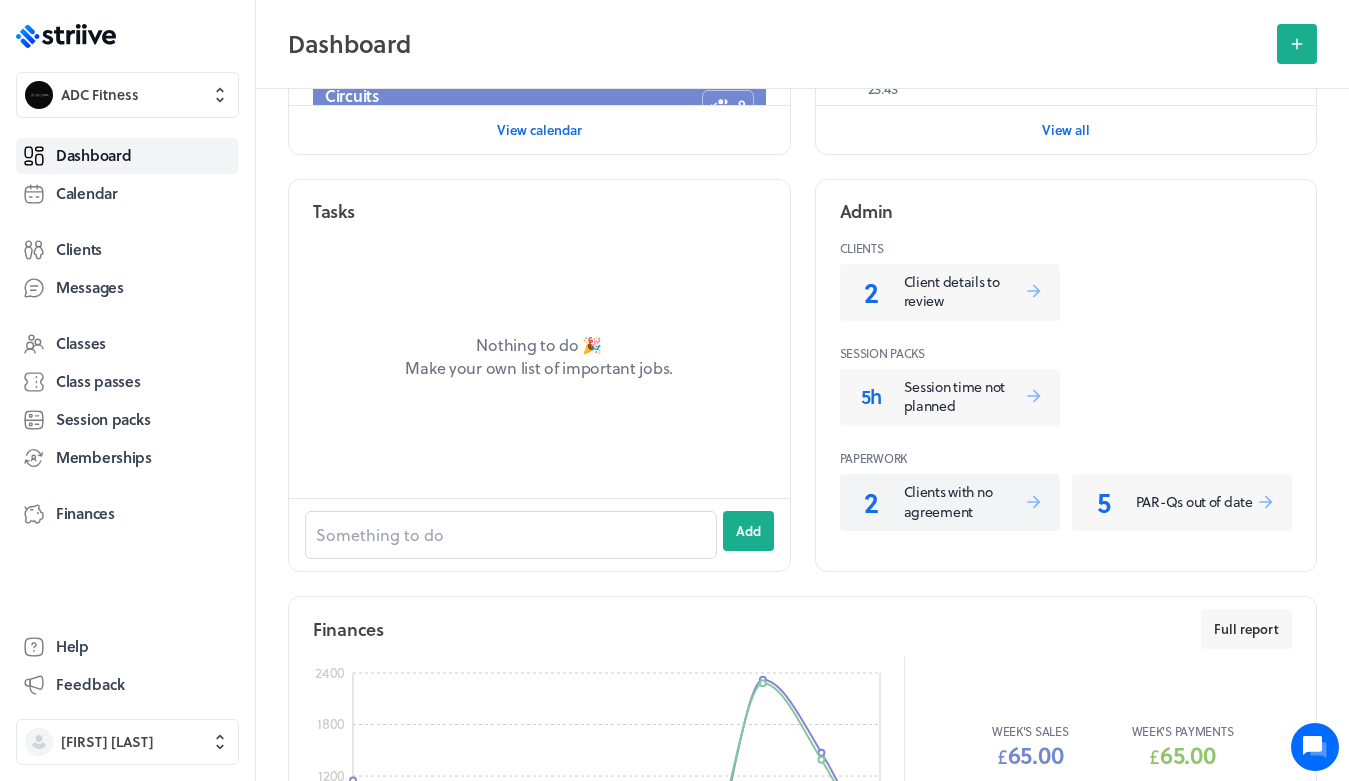 click on "Clients with no agreement" at bounding box center (964, 501) 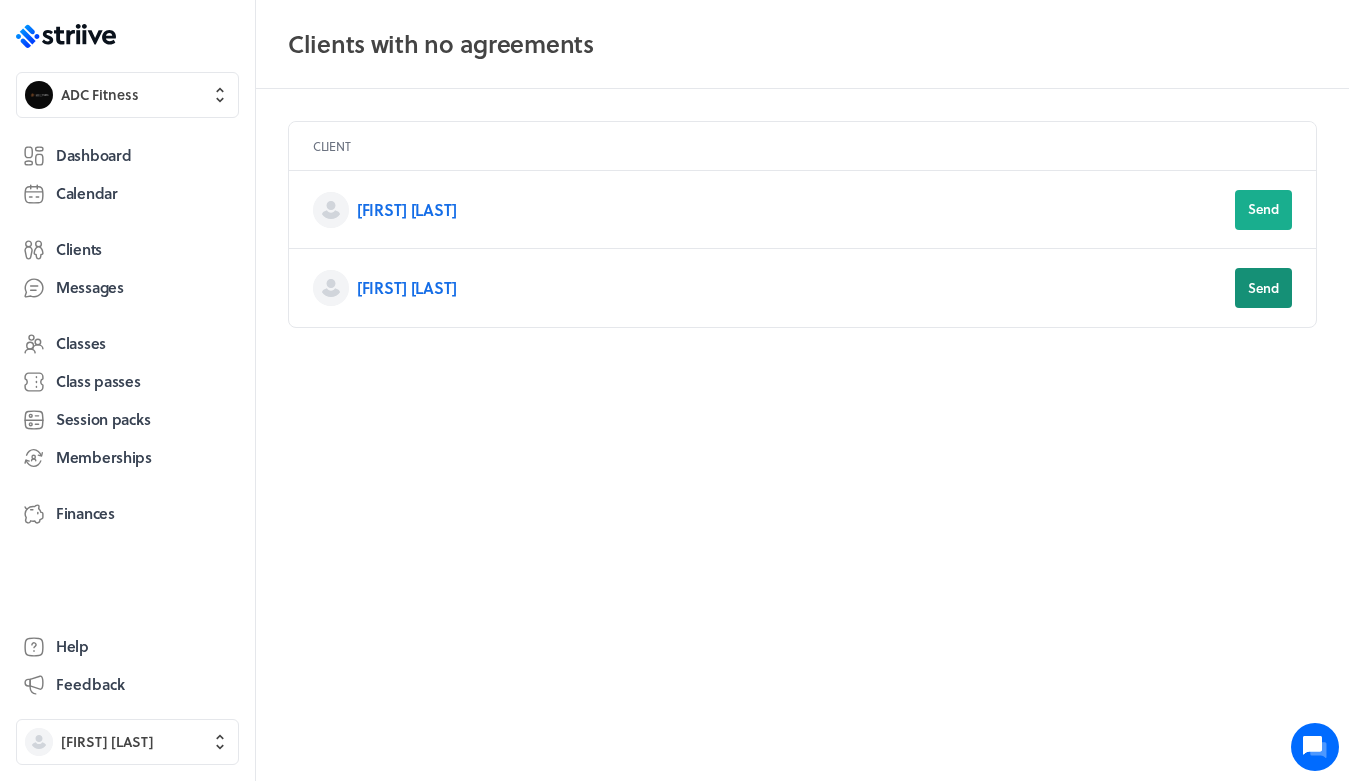 click on "Send" at bounding box center [1263, 209] 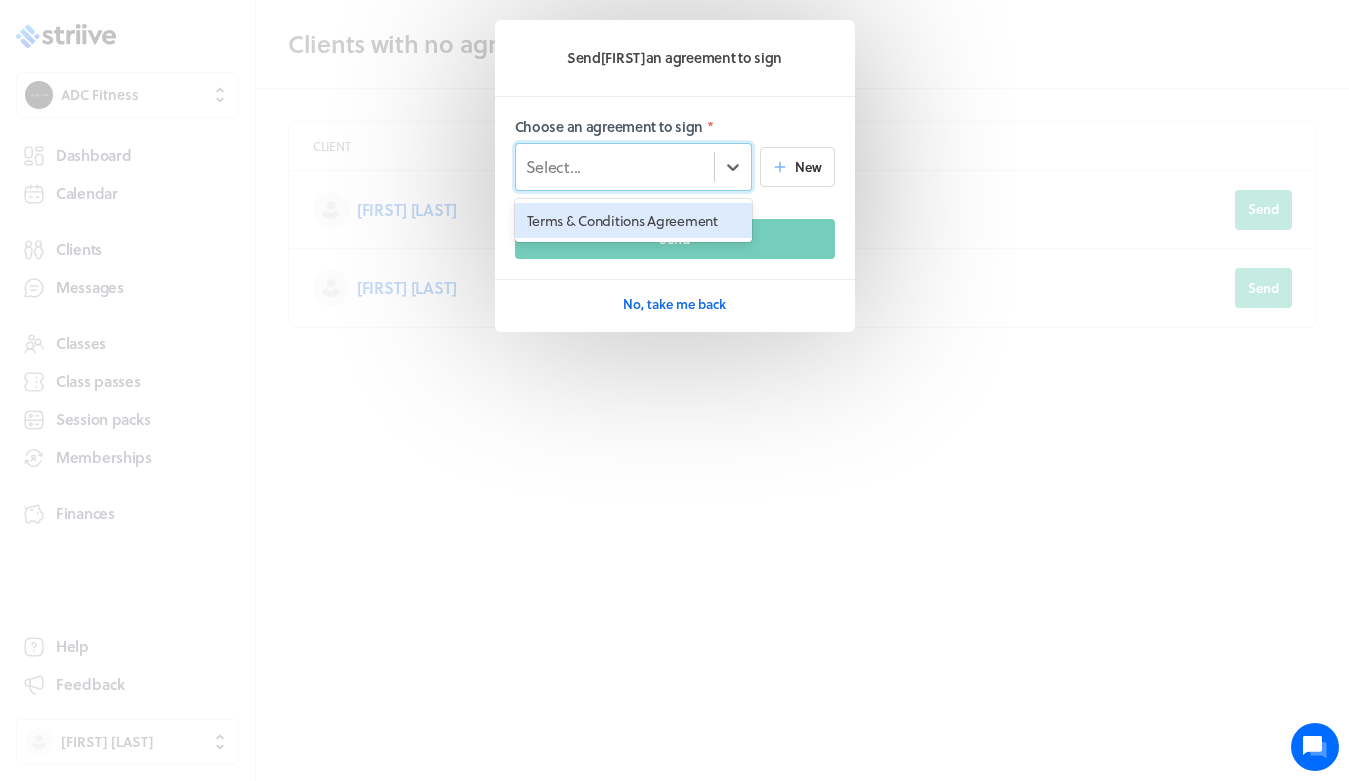 click on "Select..." at bounding box center (633, 167) 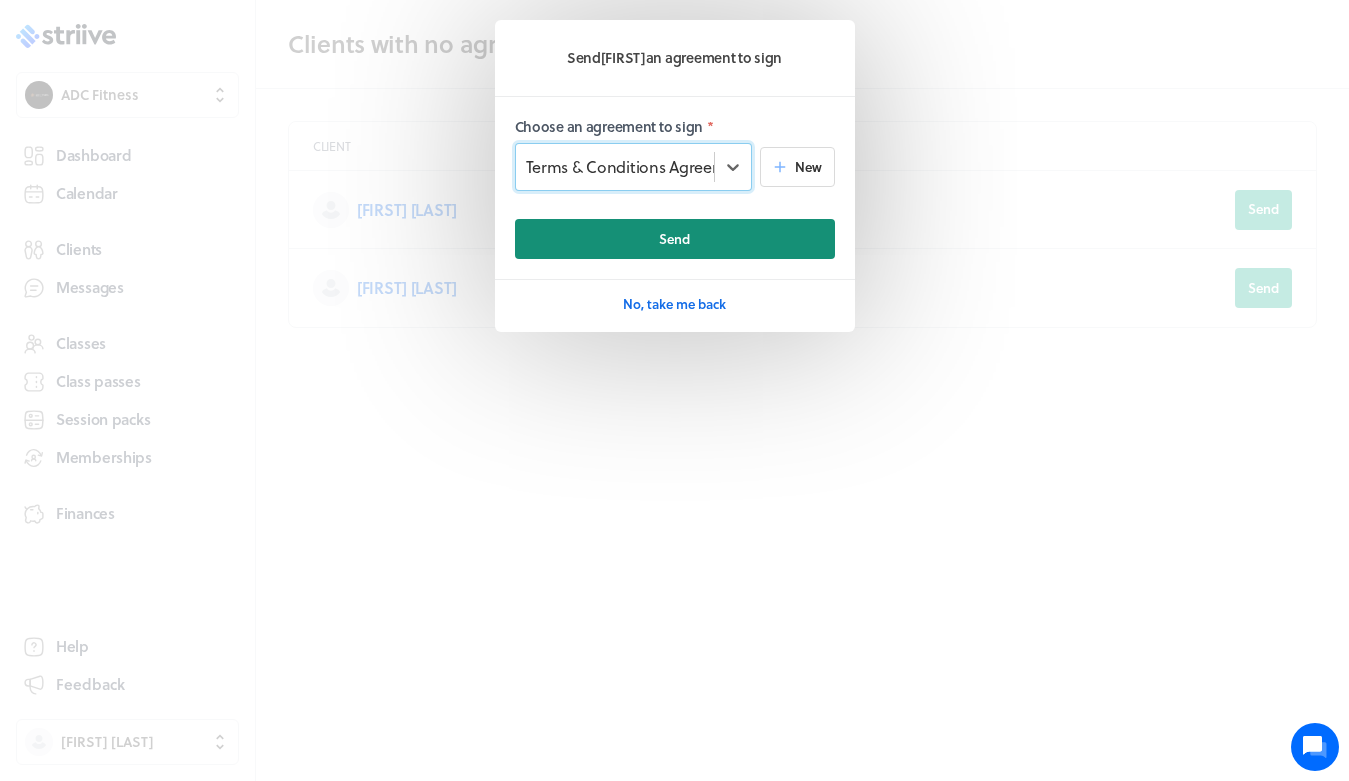 click on "Send" at bounding box center [675, 239] 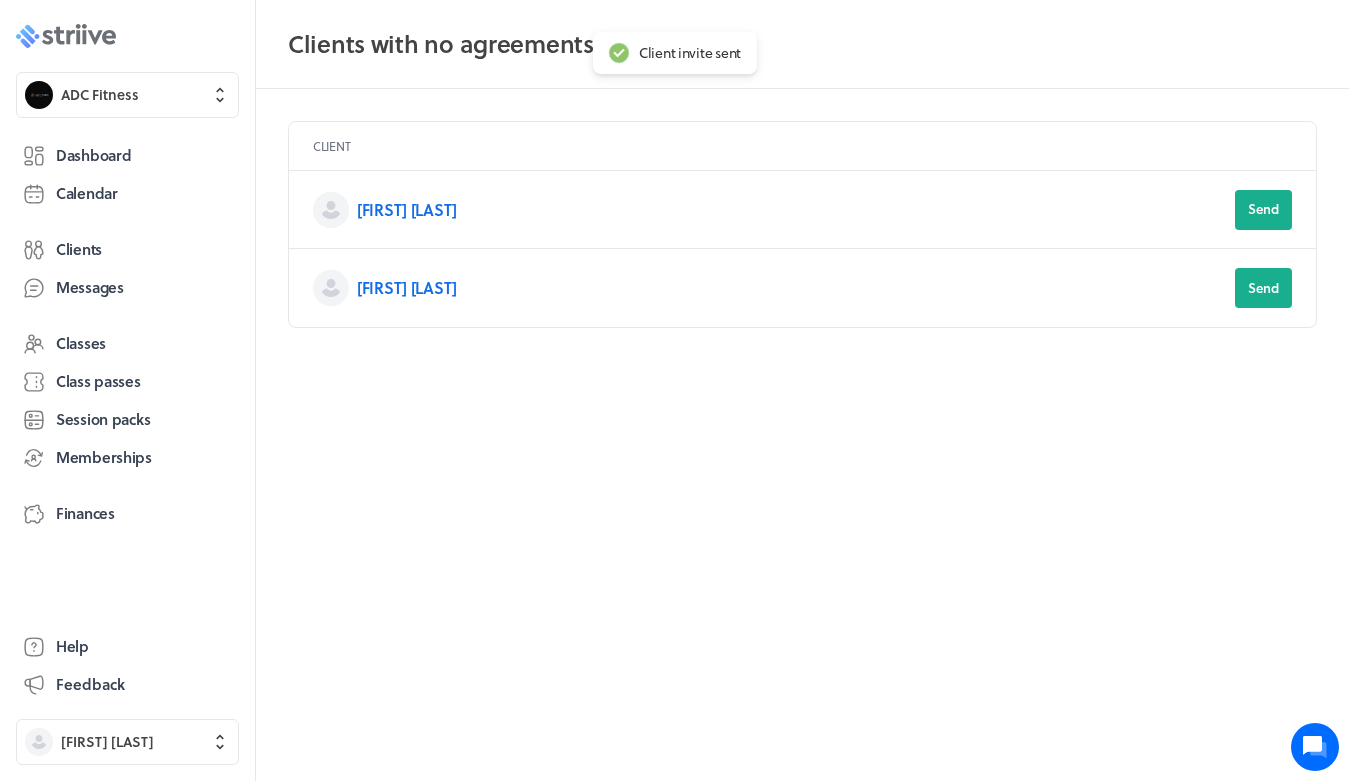 click on ".st0{fill:#006BFF;}
.st1{fill:#0A121C;}
.st2{fill:url(#SVGID_1_);}
.st3{fill:url(#SVGID_2_);}
.st4{fill:url(#SVGID_3_);}
.st5{fill:url(#SVGID_4_);}
.st6{fill:url(#SVGID_5_);}
.st7{fill:#FFFFFF;}
.st8{fill:url(#SVGID_6_);}
.st9{fill:url(#SVGID_7_);}
.st10{fill:url(#SVGID_8_);}
.st11{fill:url(#SVGID_9_);}
.st12{fill:url(#SVGID_10_);}
.st13{fill:url(#SVGID_11_);}" at bounding box center (66, 36) 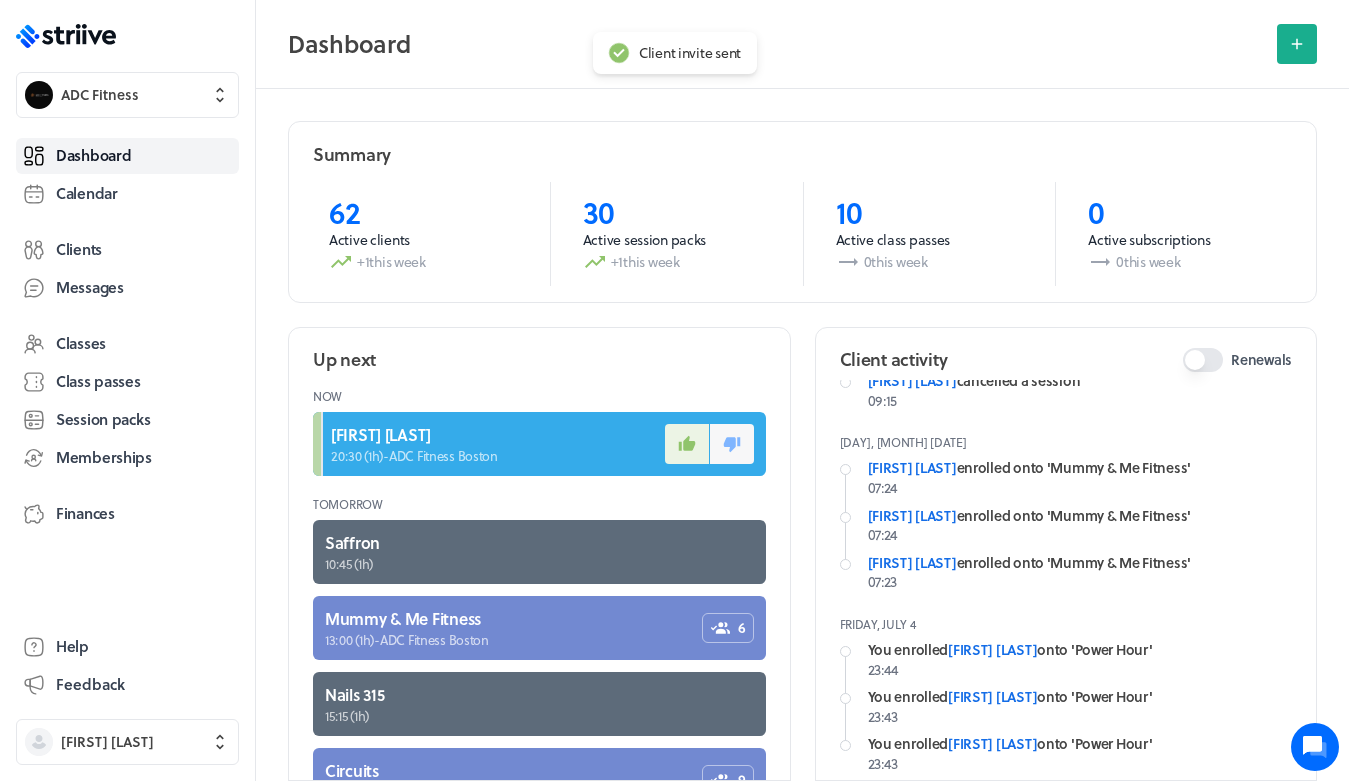 scroll, scrollTop: 448, scrollLeft: 0, axis: vertical 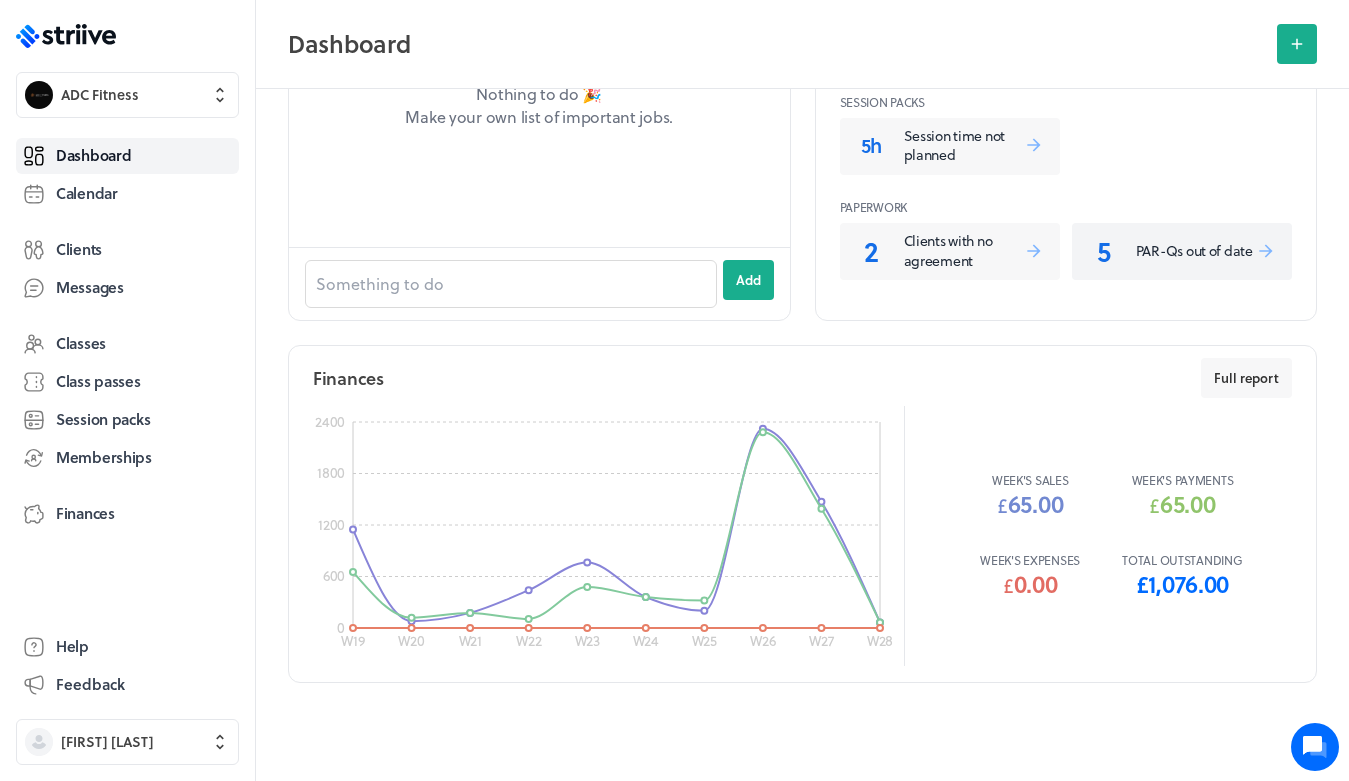 click on "PAR-Qs out of date" at bounding box center (1196, 251) 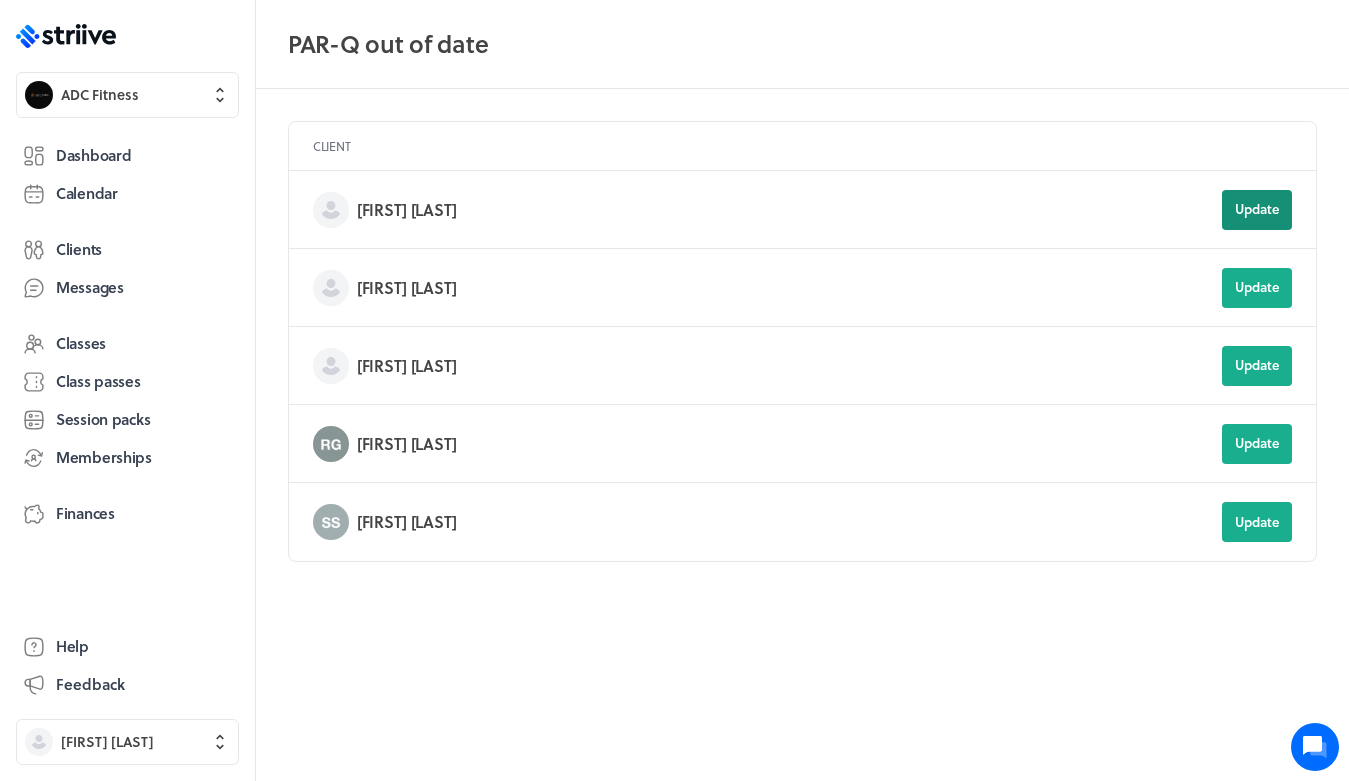 click on "Update" at bounding box center [1257, 209] 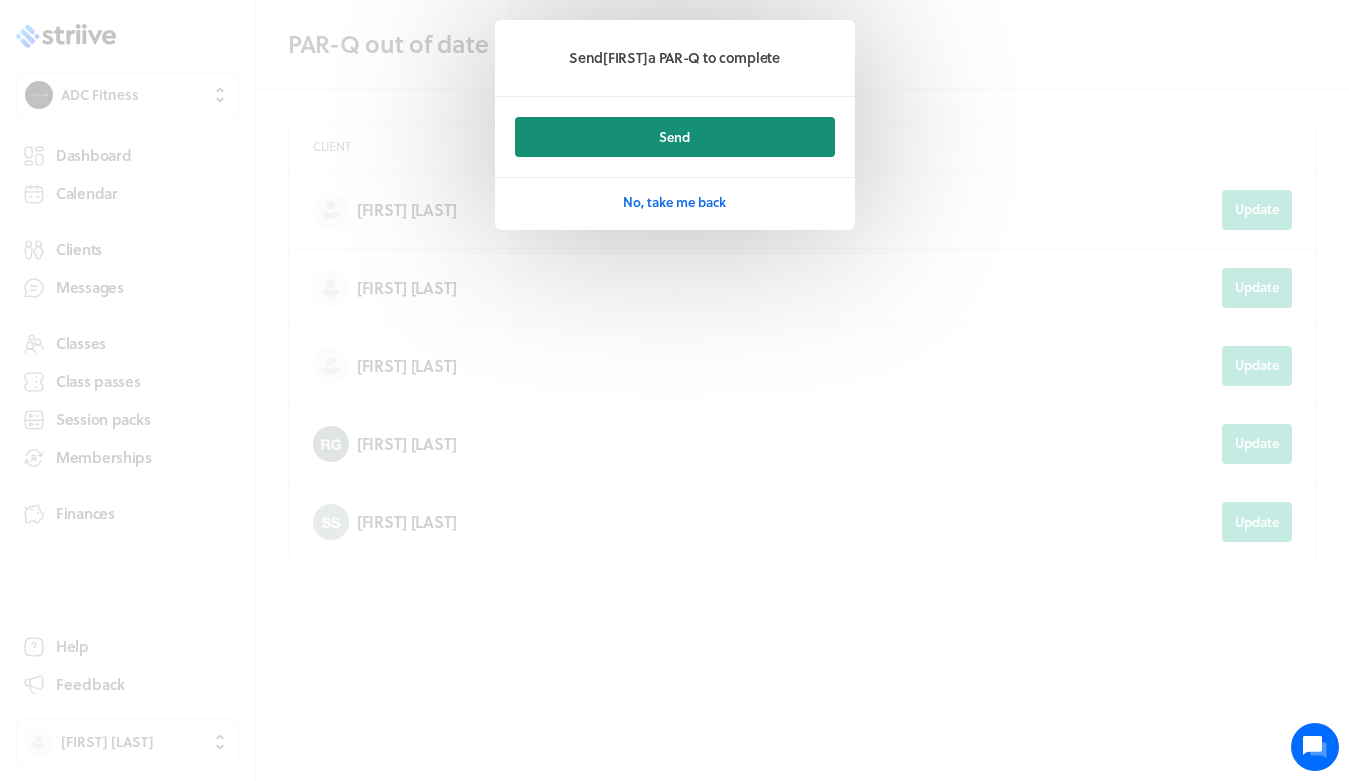 click on "Send" at bounding box center (675, 137) 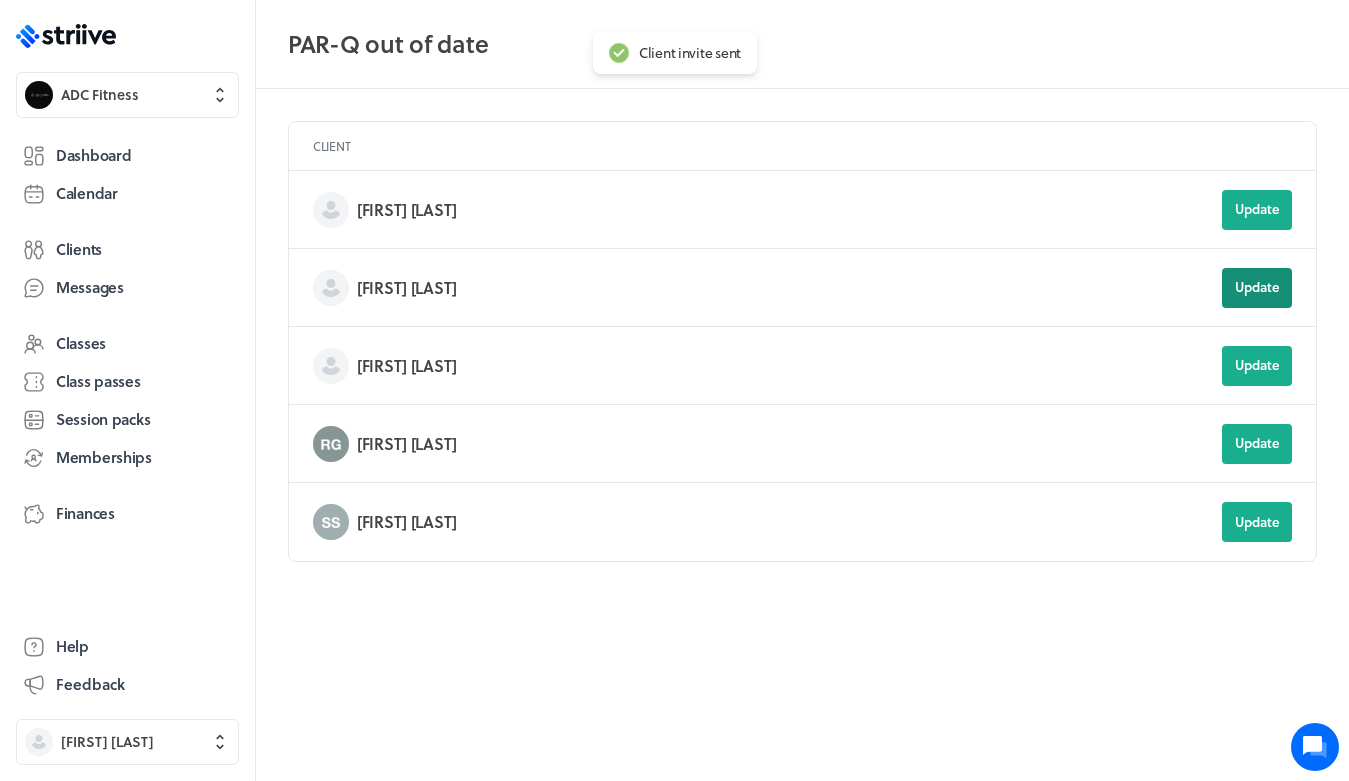 click on "Update" at bounding box center (1257, 209) 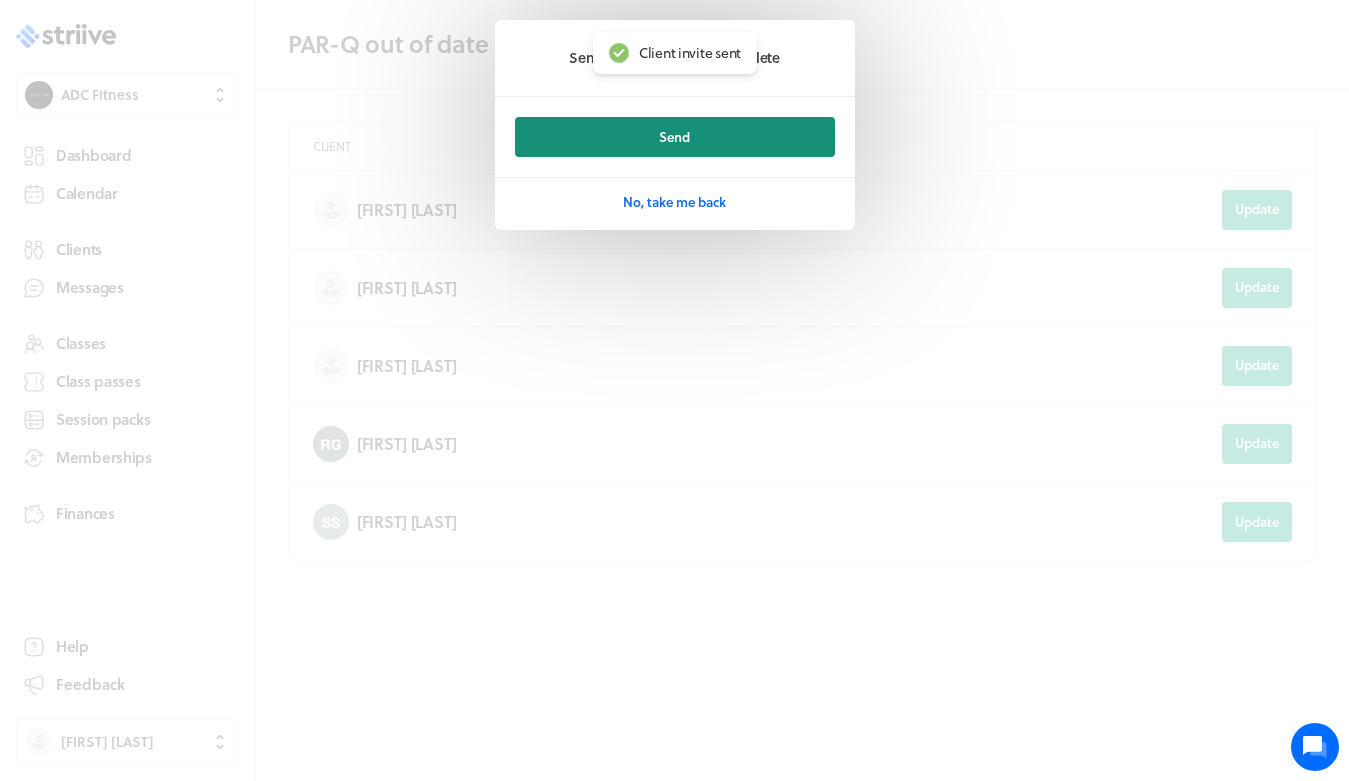 click on "Send" at bounding box center [675, 137] 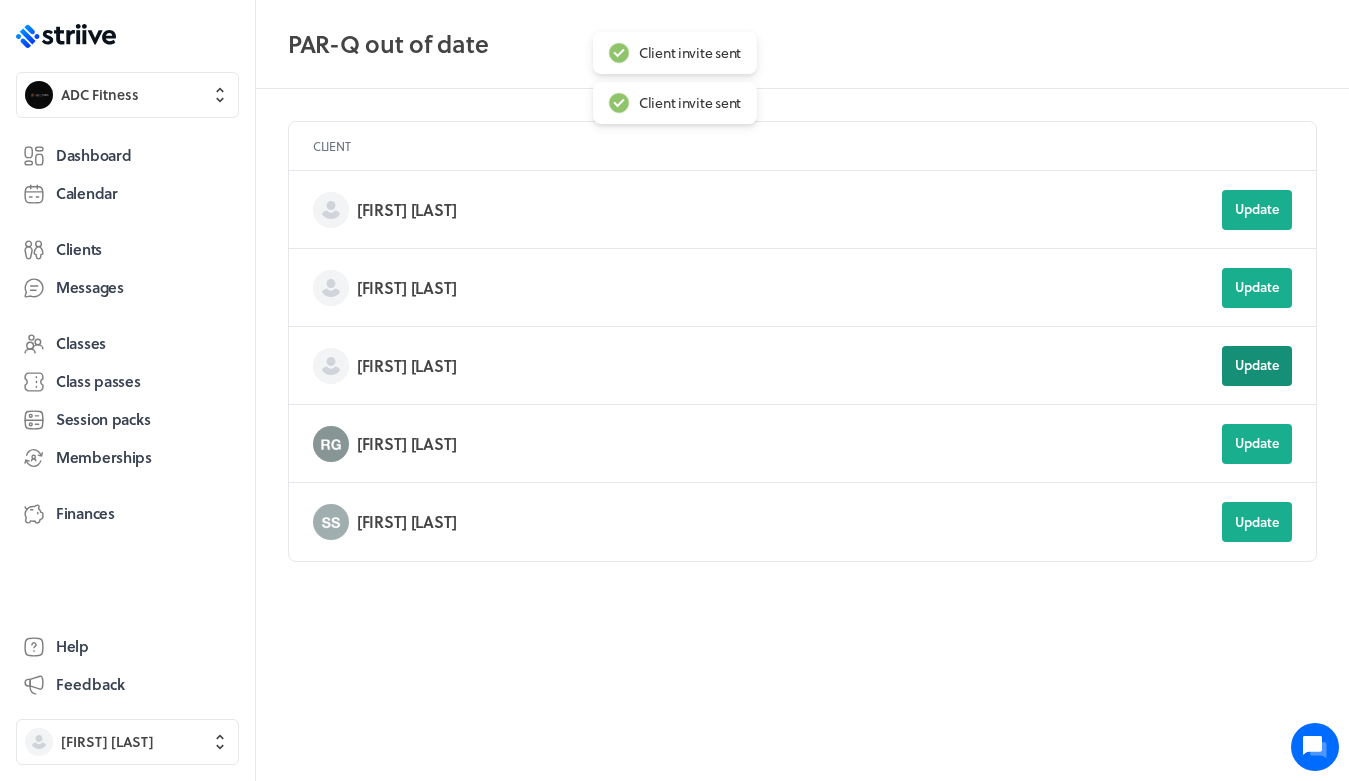 click on "Update" at bounding box center (1257, 209) 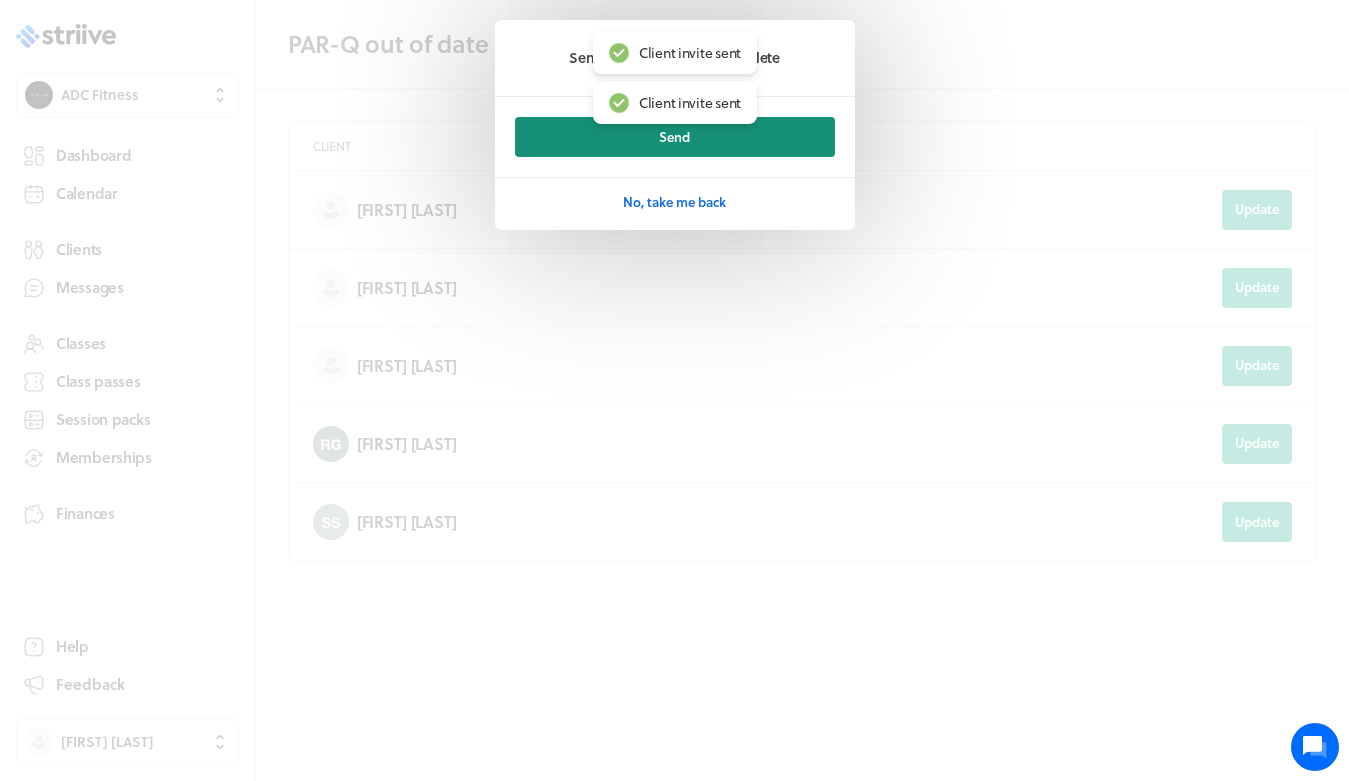 click on "Send" at bounding box center (675, 137) 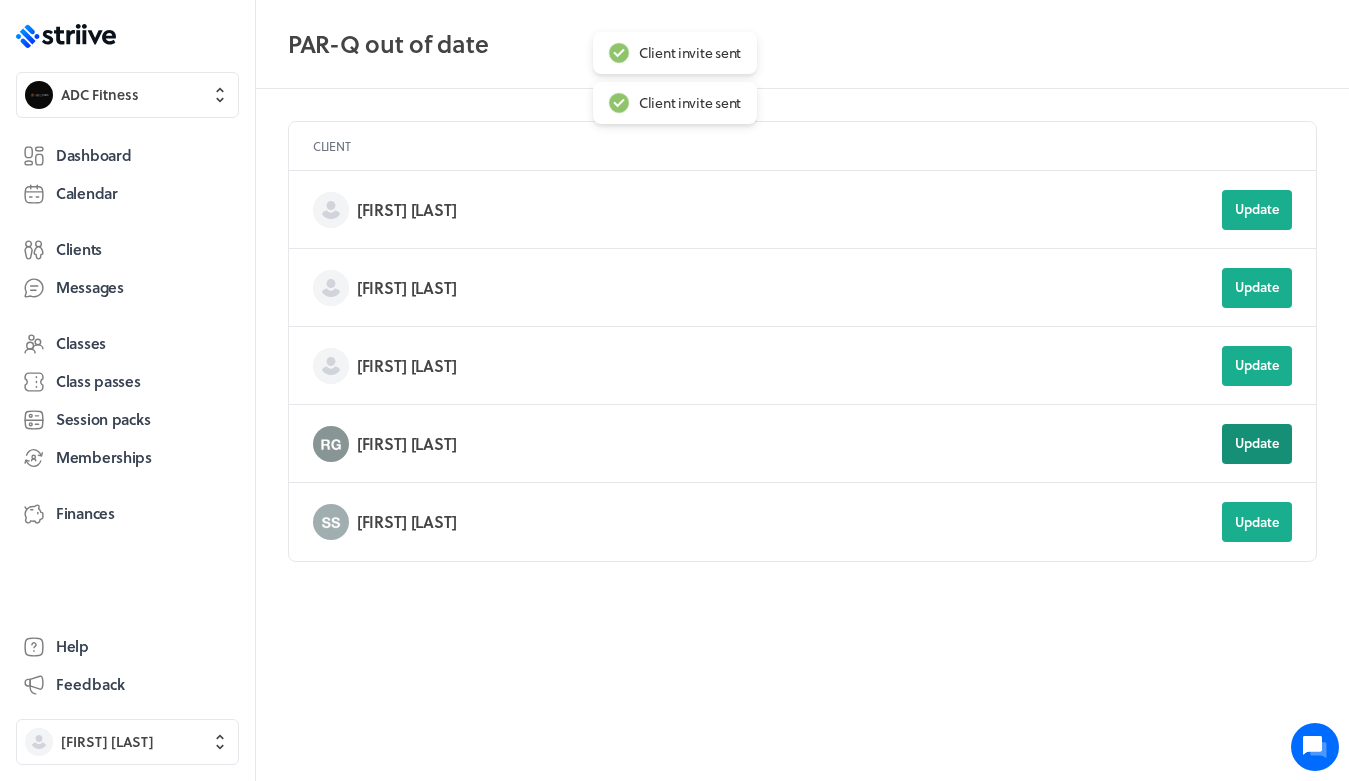 click on "Update" at bounding box center [1257, 210] 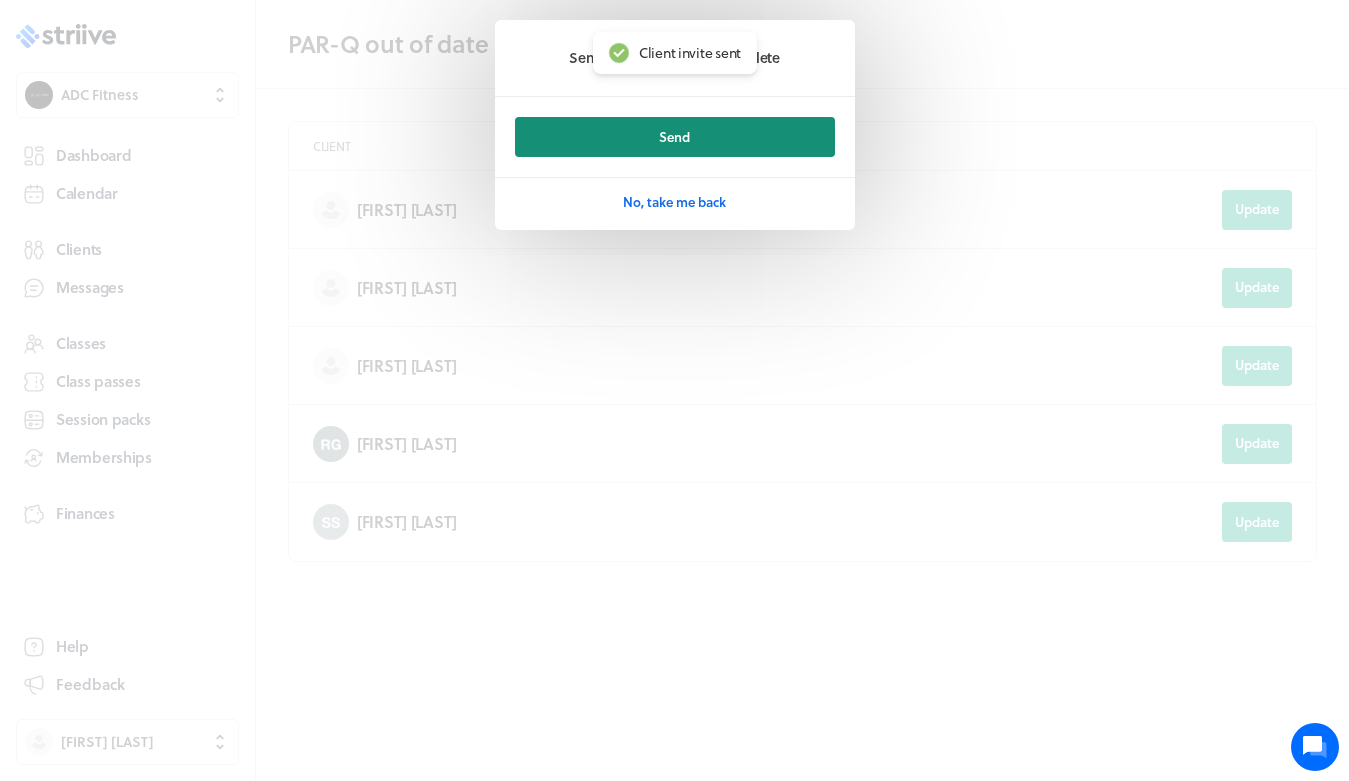 click on "Send" at bounding box center (675, 137) 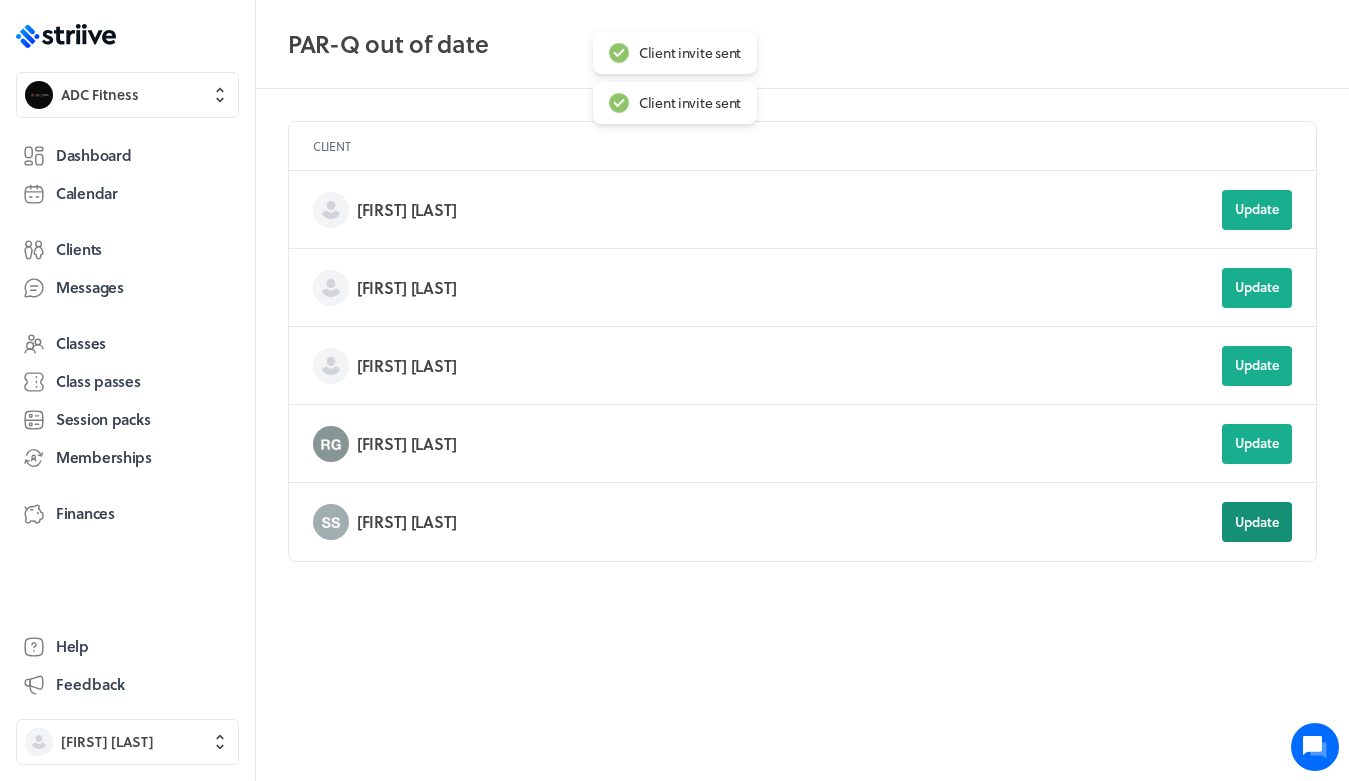 click on "Update" at bounding box center [1257, 209] 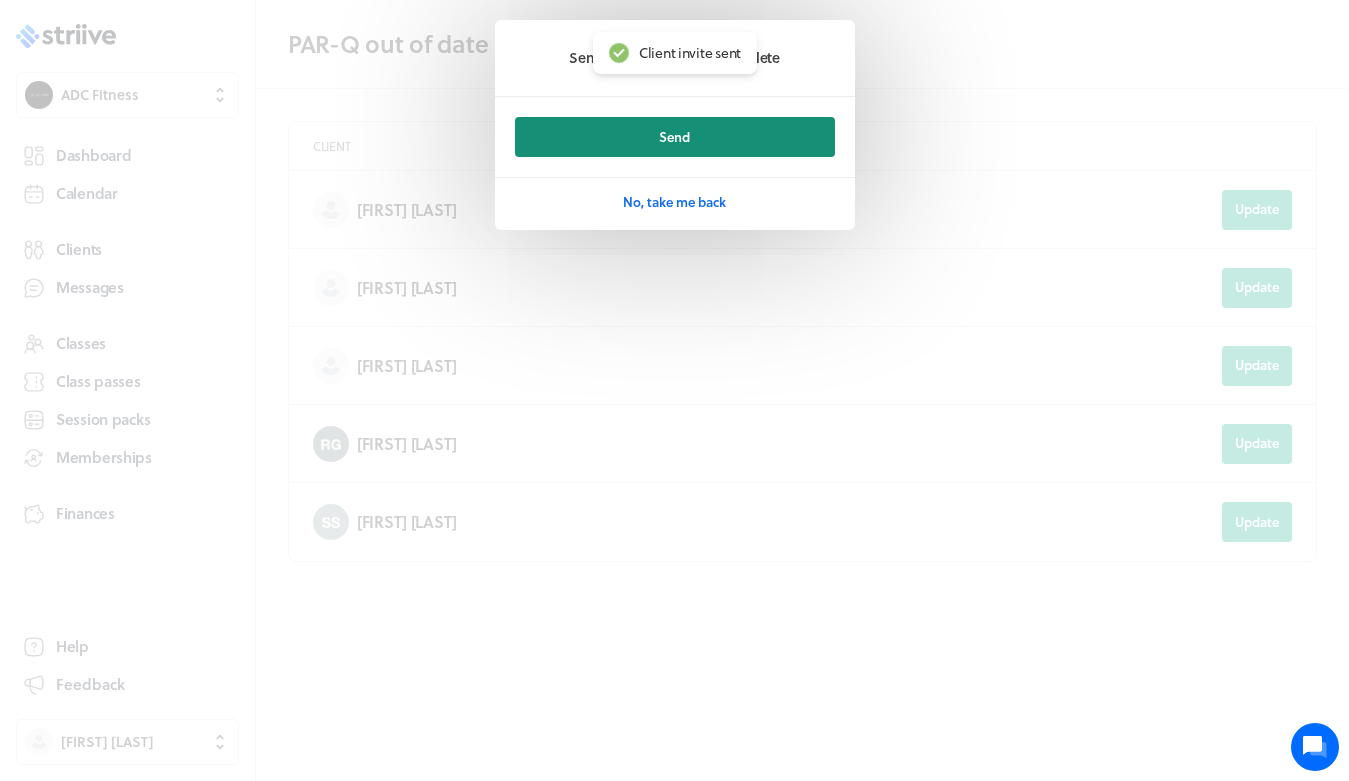 click on "Send" at bounding box center [675, 137] 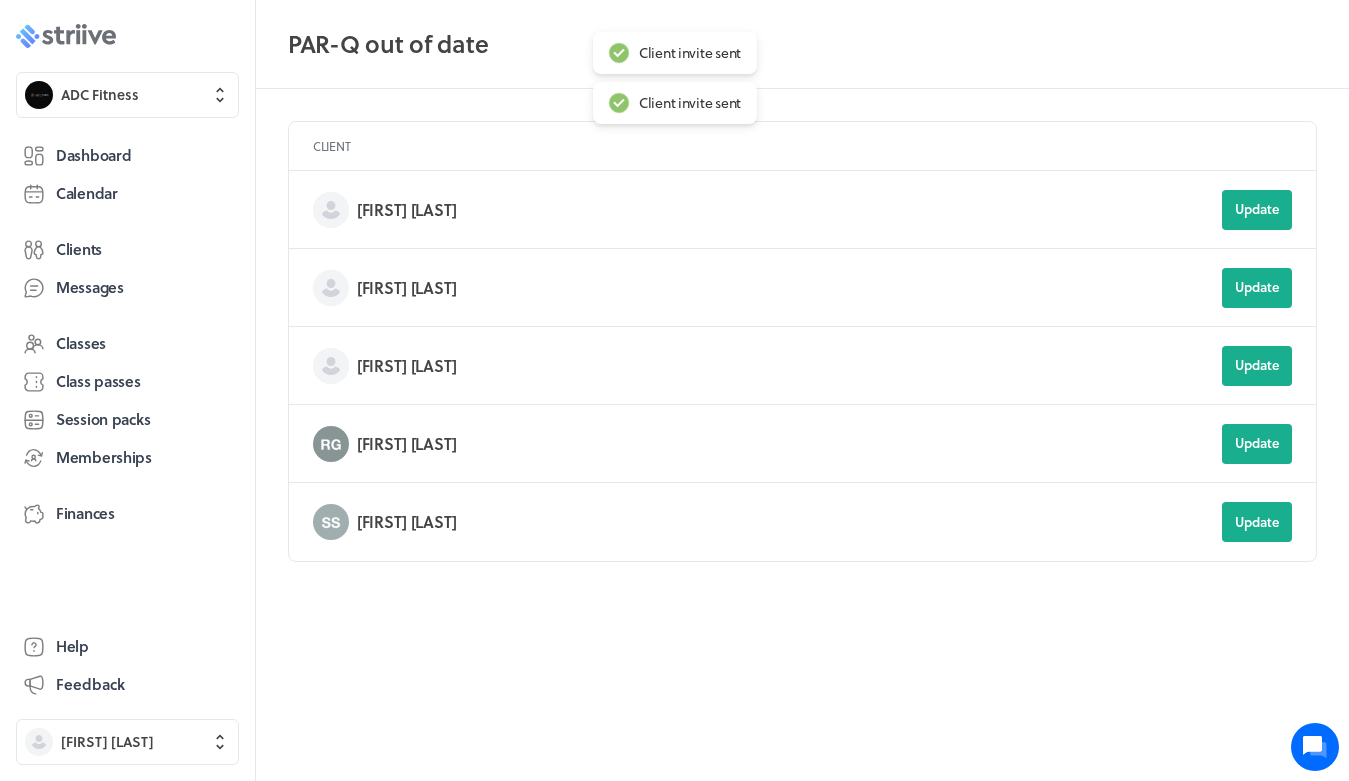 click at bounding box center (109, 37) 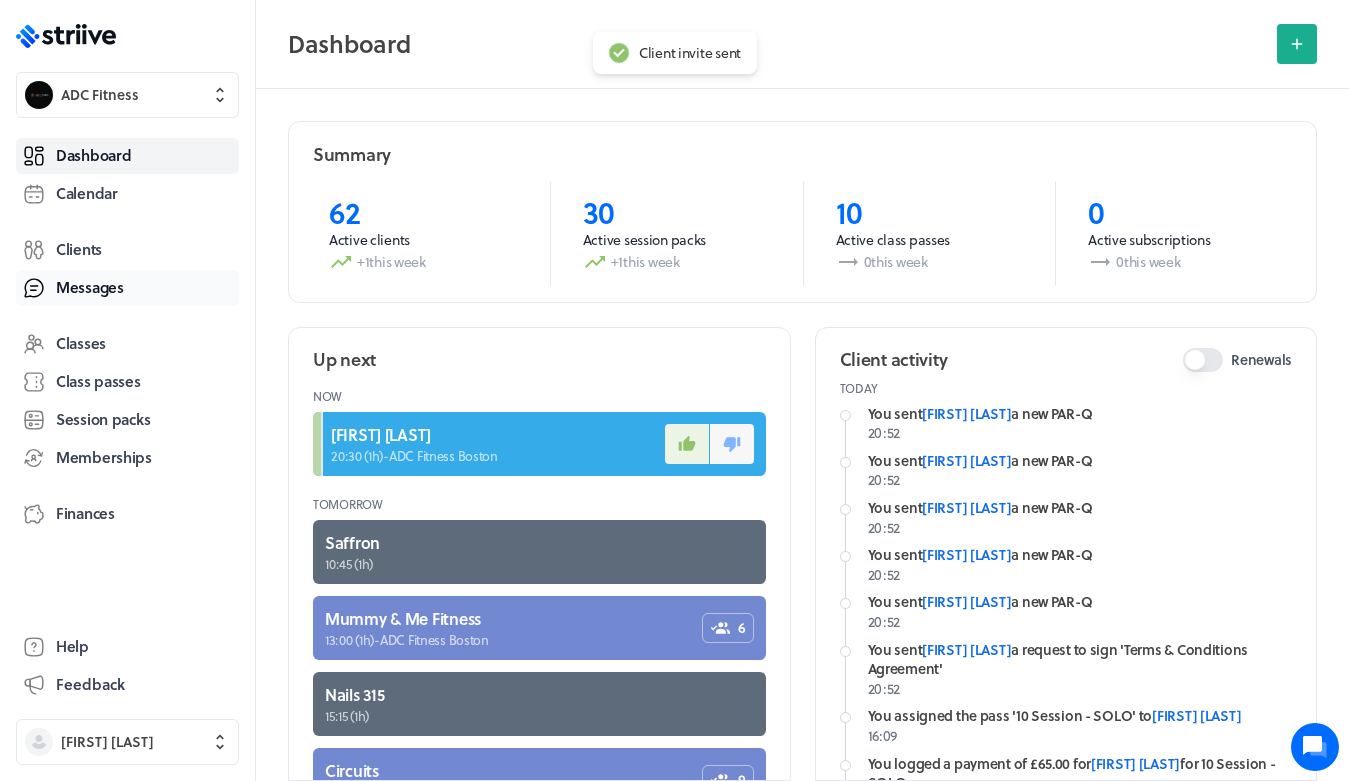 click on "Messages" at bounding box center (90, 287) 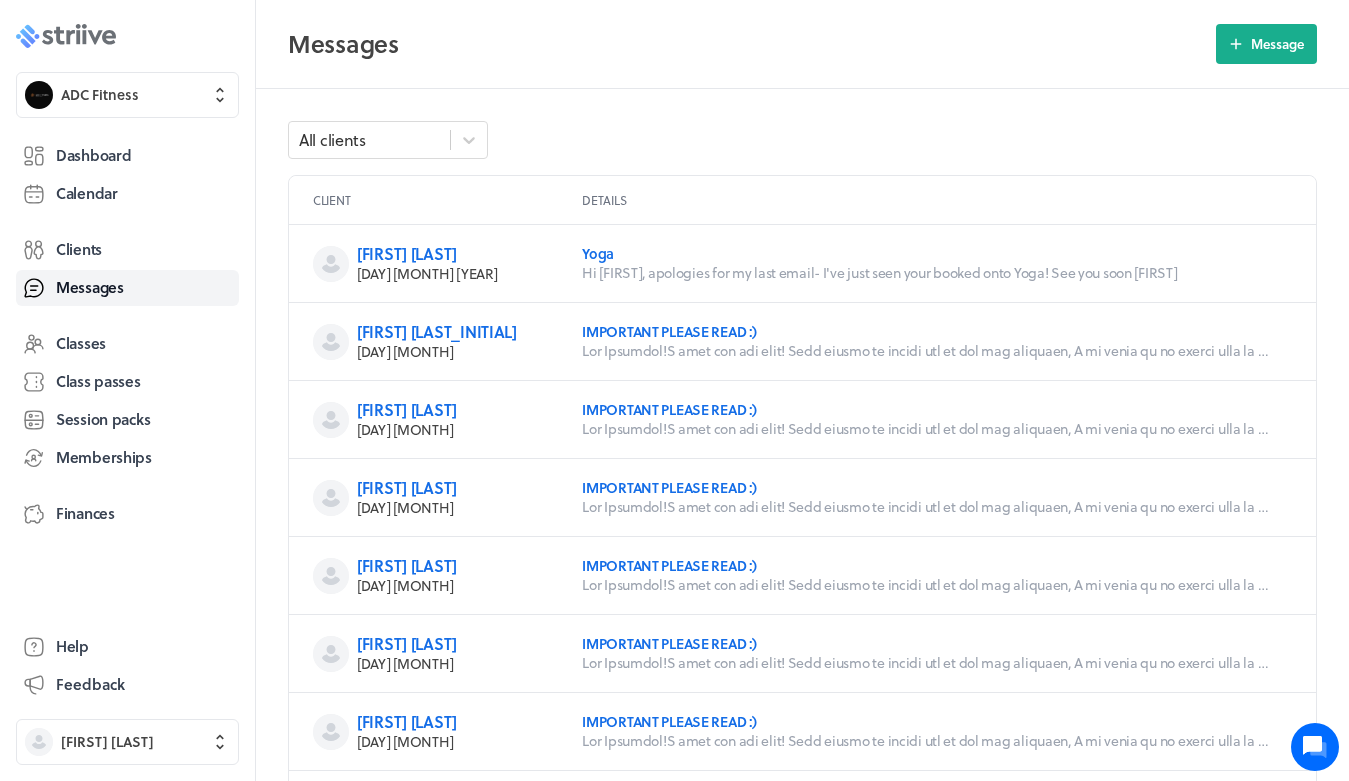 click at bounding box center [78, 37] 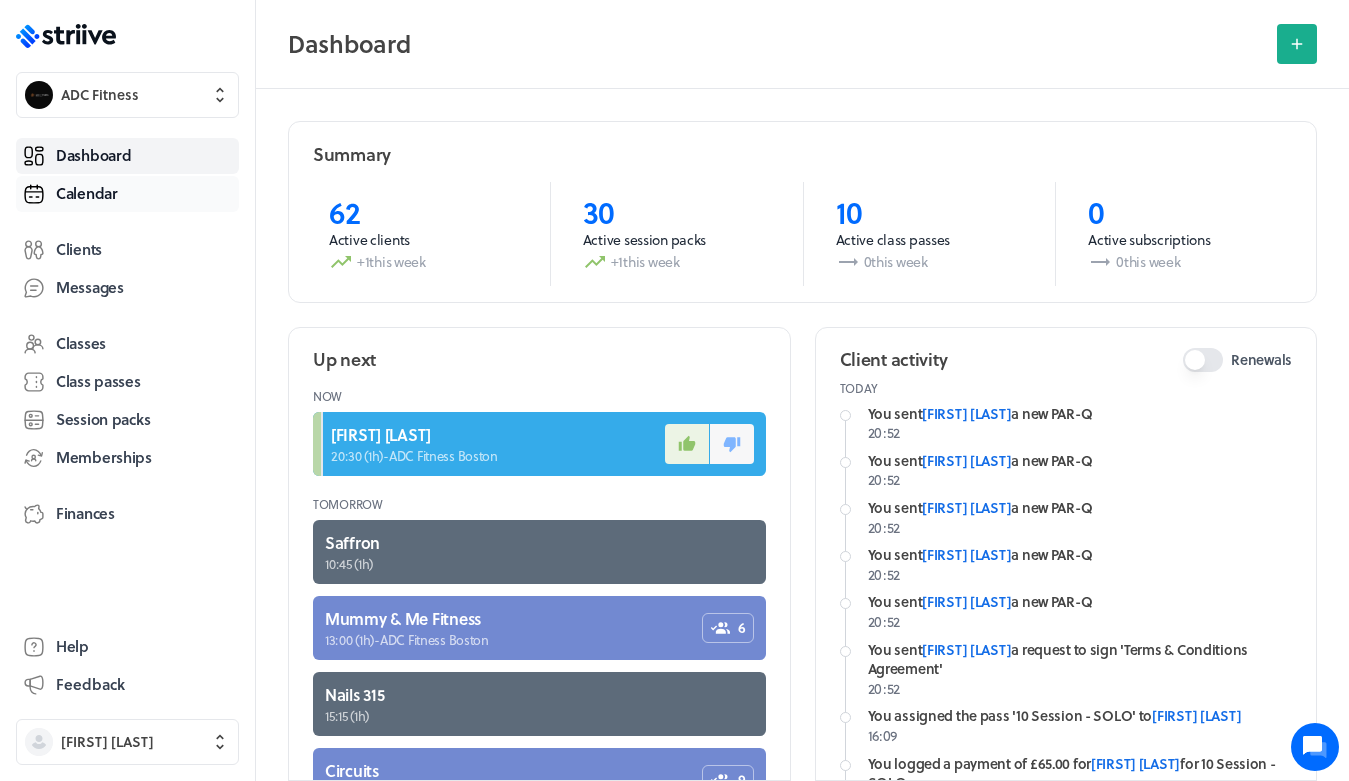 click on "Calendar" at bounding box center (127, 194) 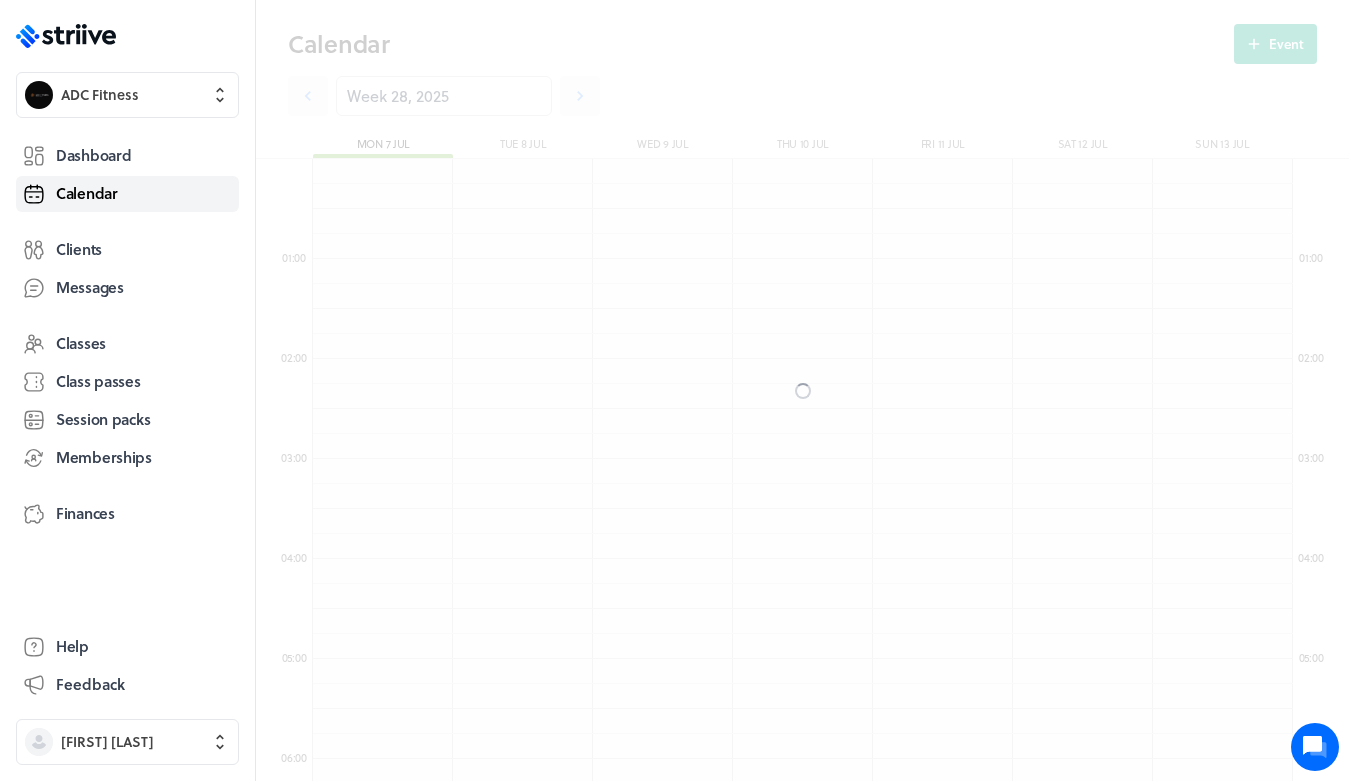 scroll, scrollTop: 850, scrollLeft: 0, axis: vertical 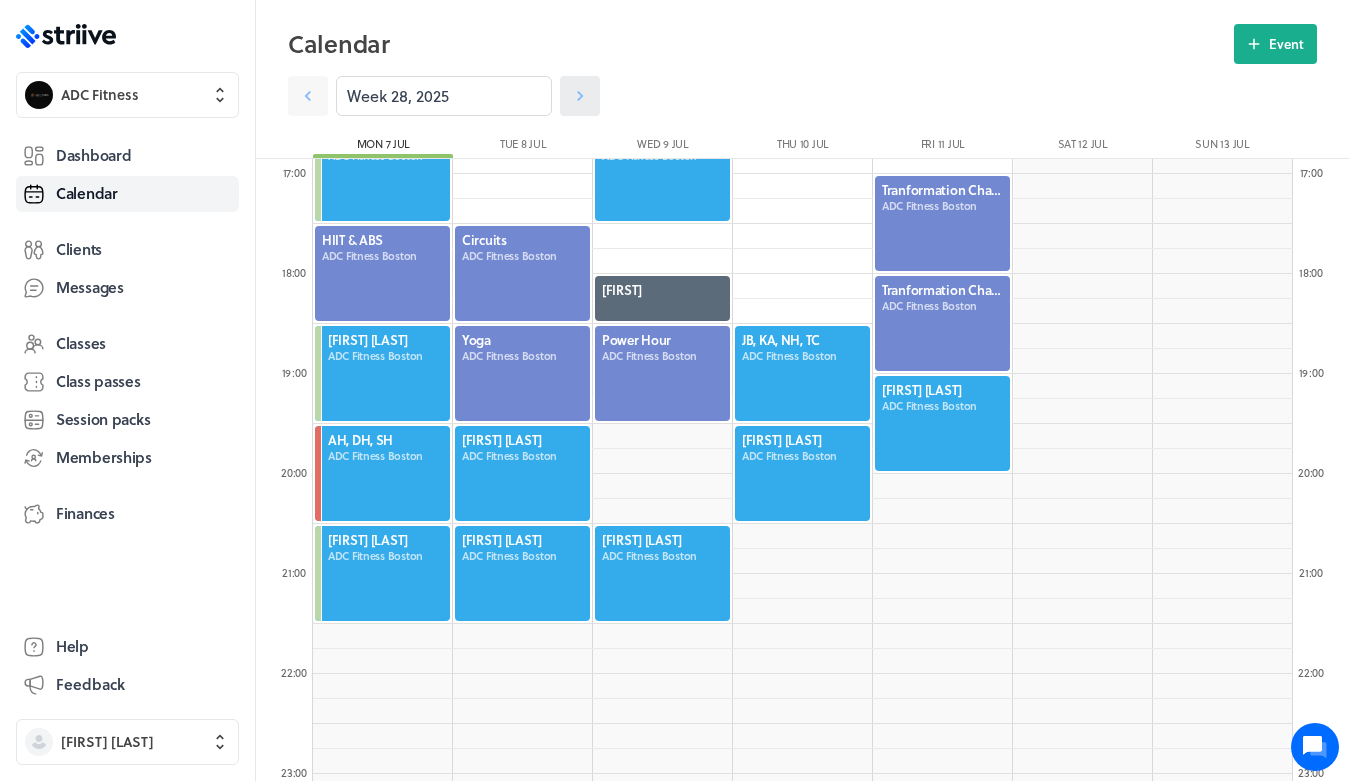 click at bounding box center (308, 96) 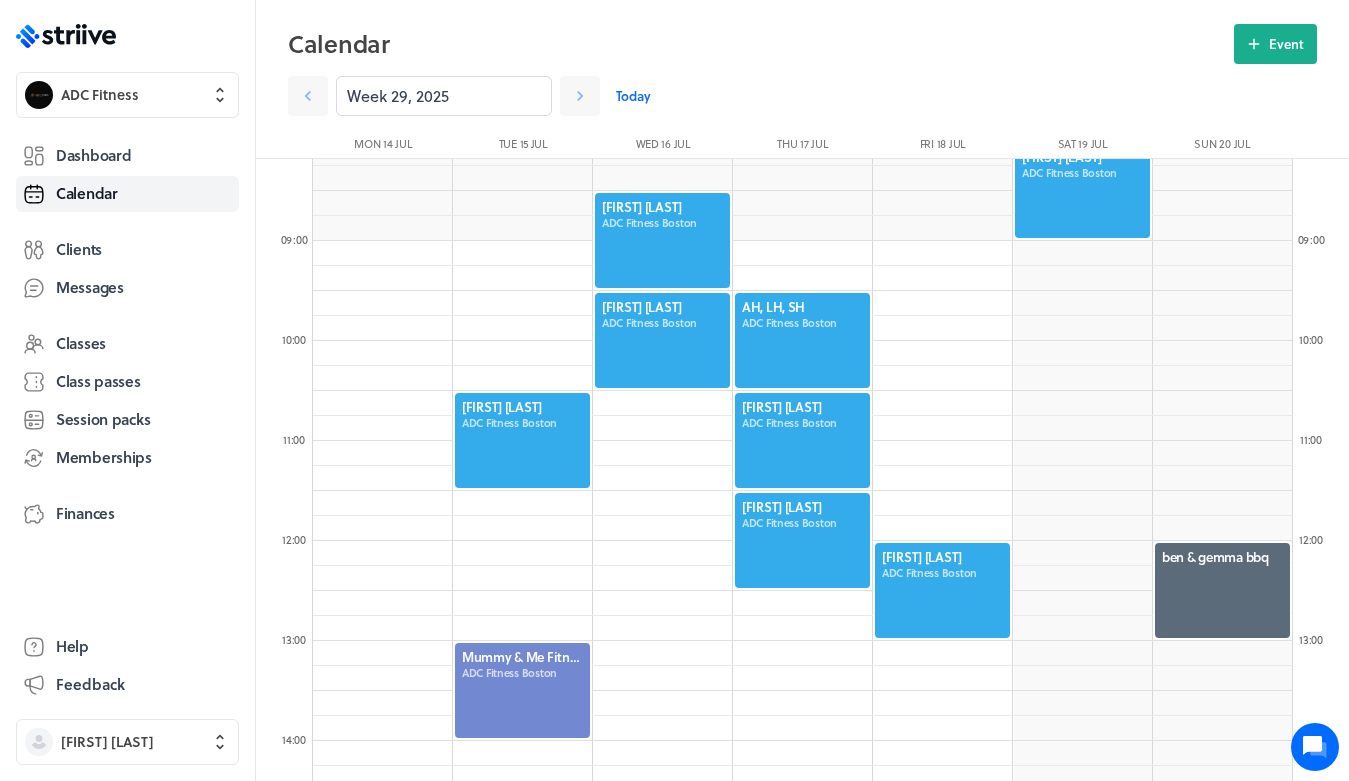 scroll, scrollTop: 821, scrollLeft: 0, axis: vertical 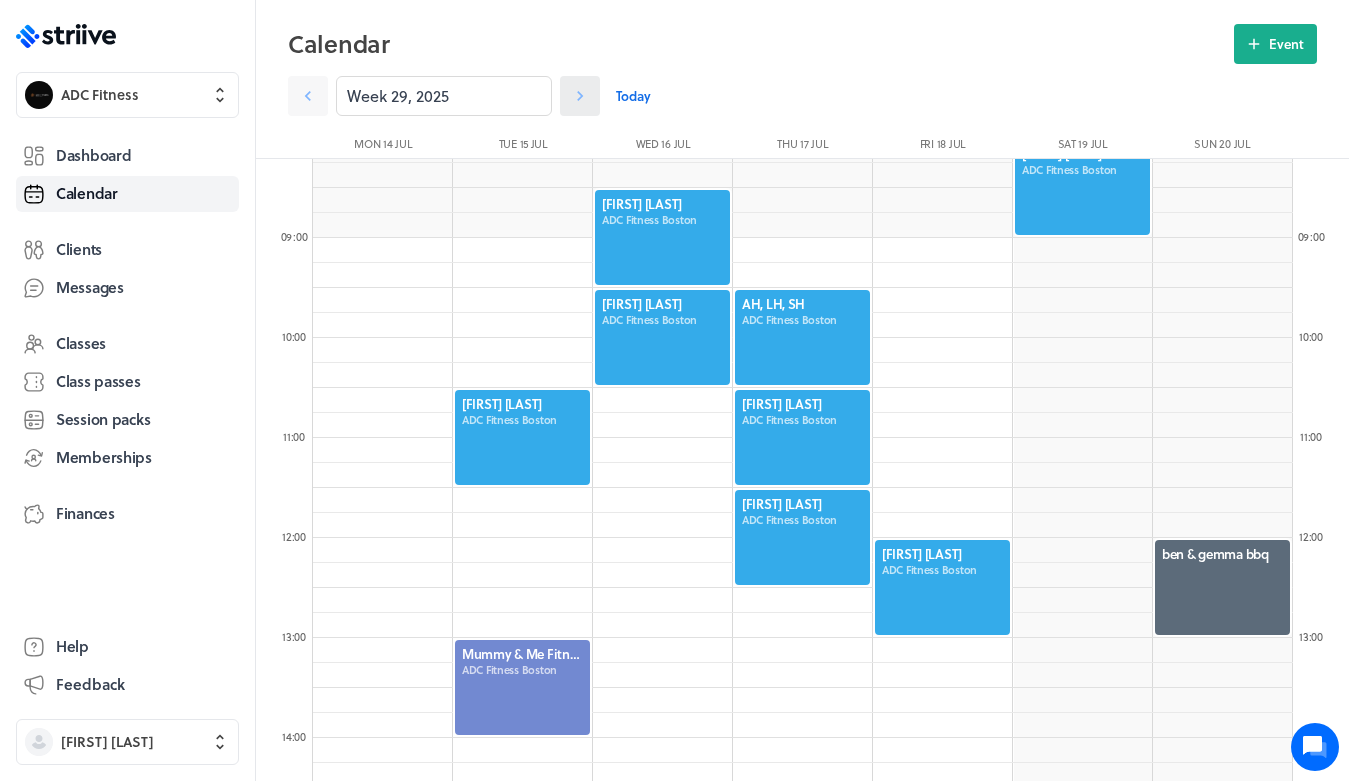 click at bounding box center [580, 96] 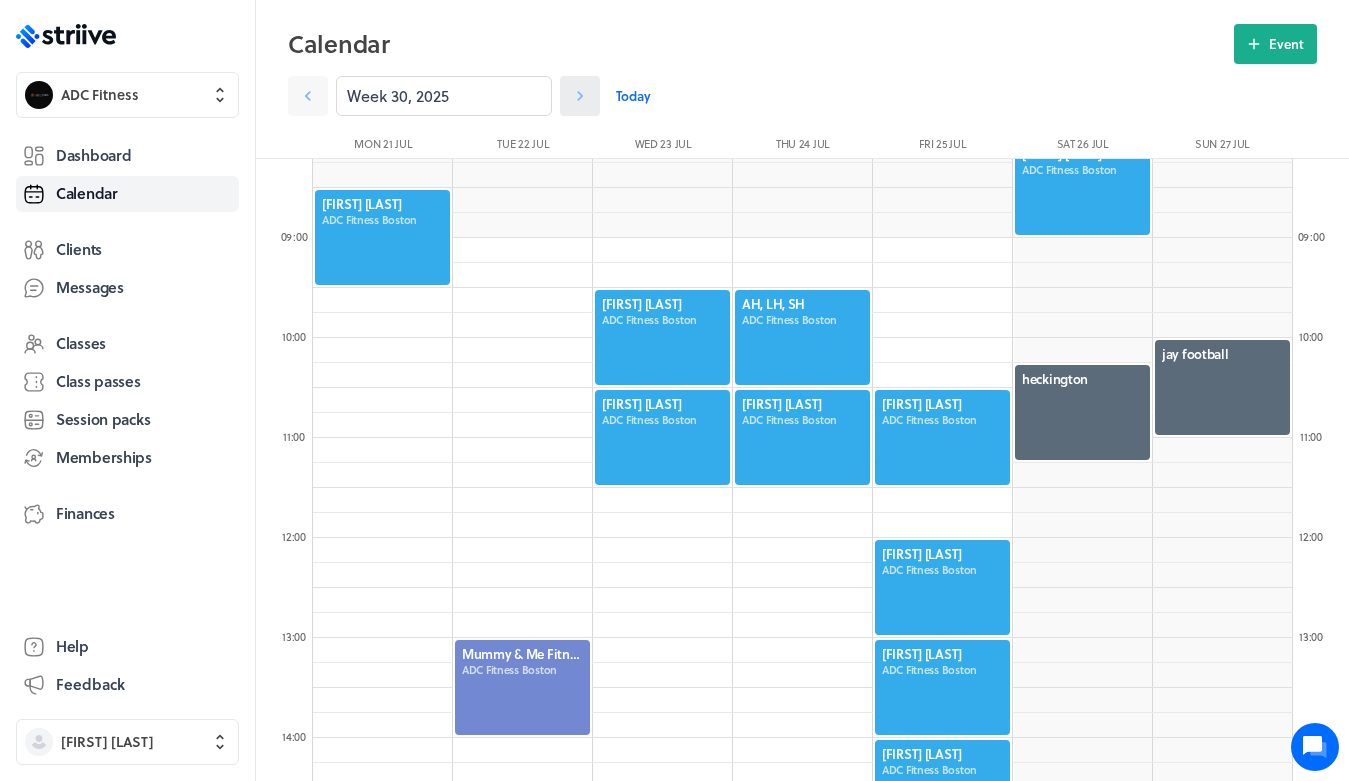 click at bounding box center (580, 96) 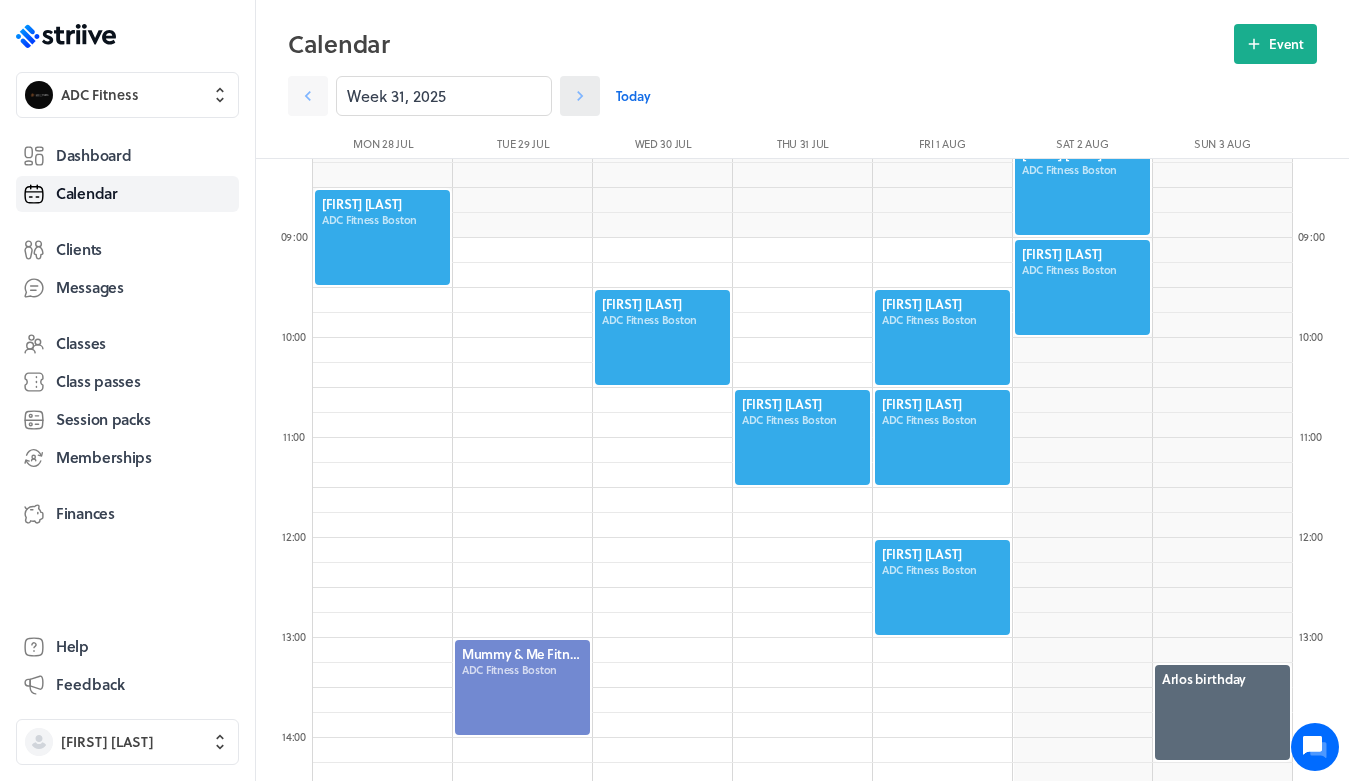 click at bounding box center (580, 96) 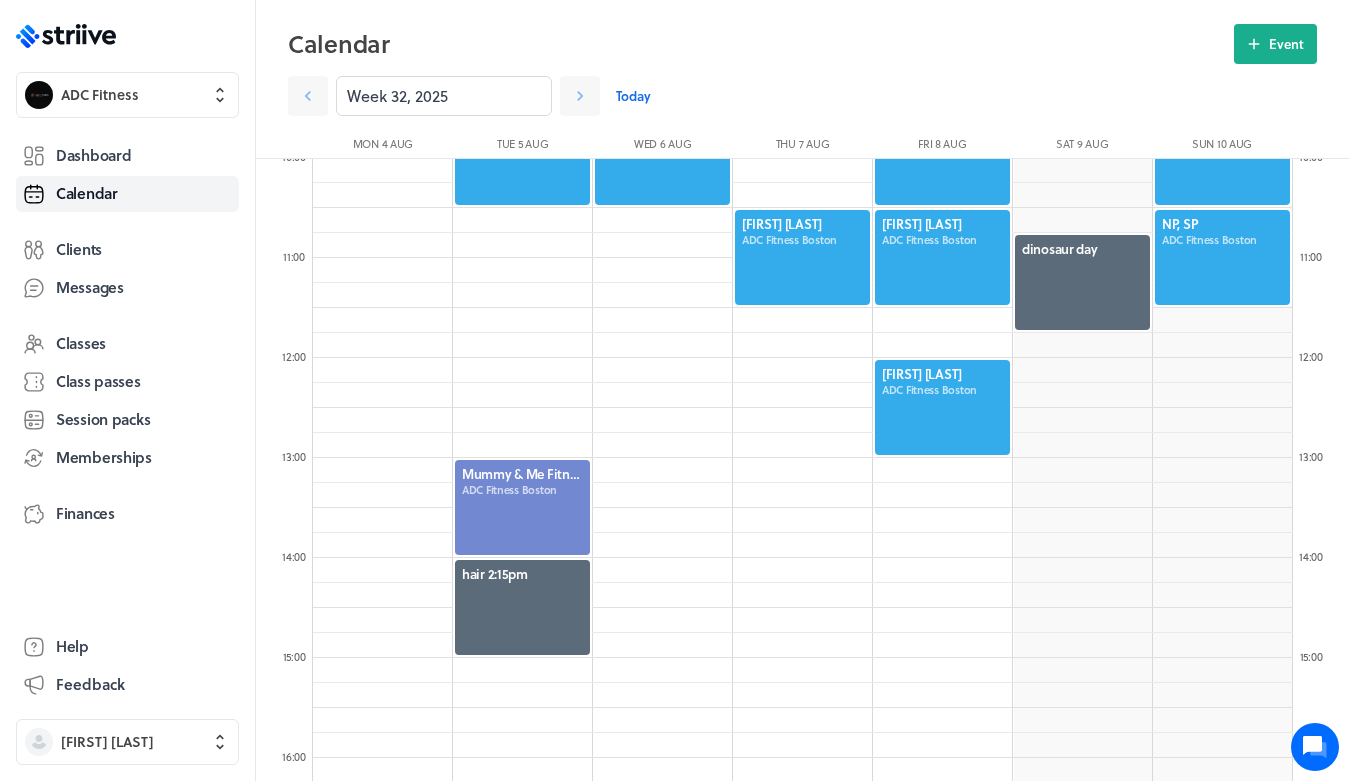 scroll, scrollTop: 1003, scrollLeft: 0, axis: vertical 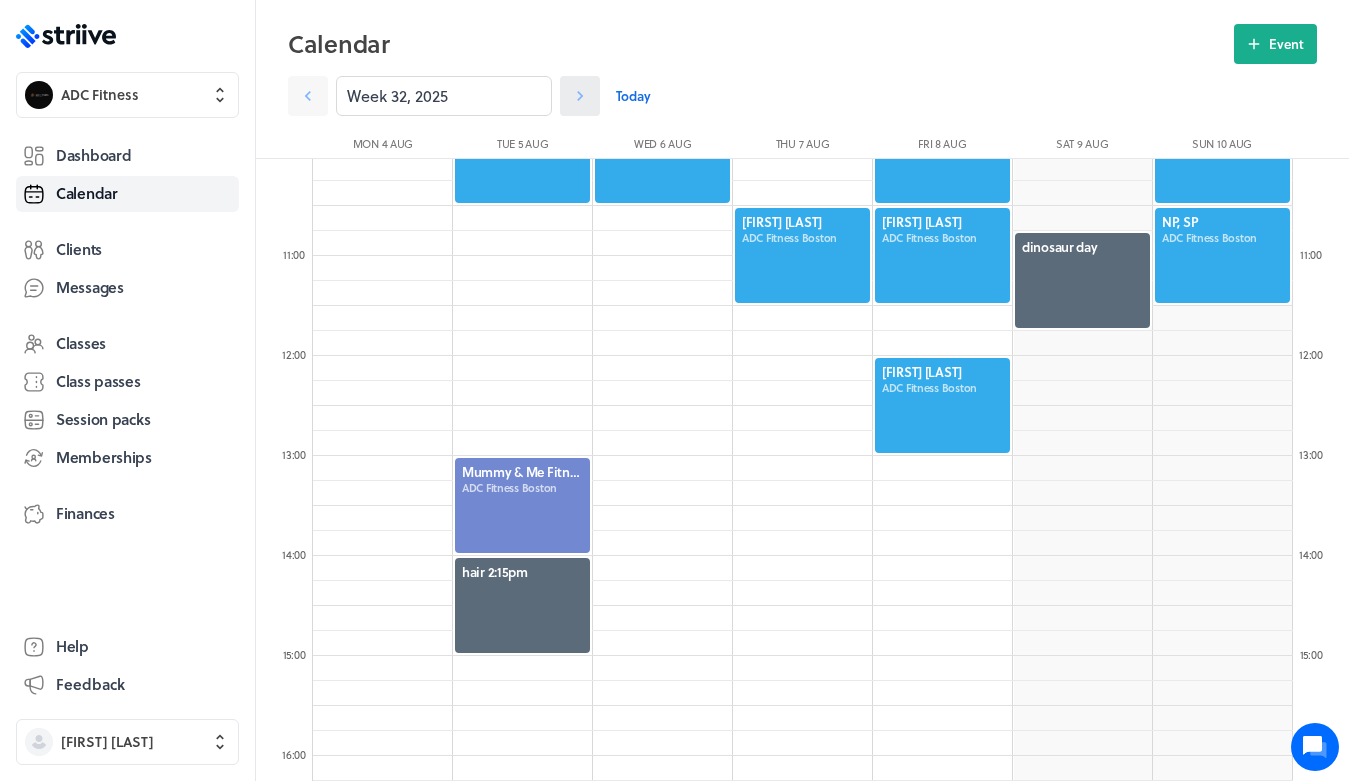 click at bounding box center (580, 96) 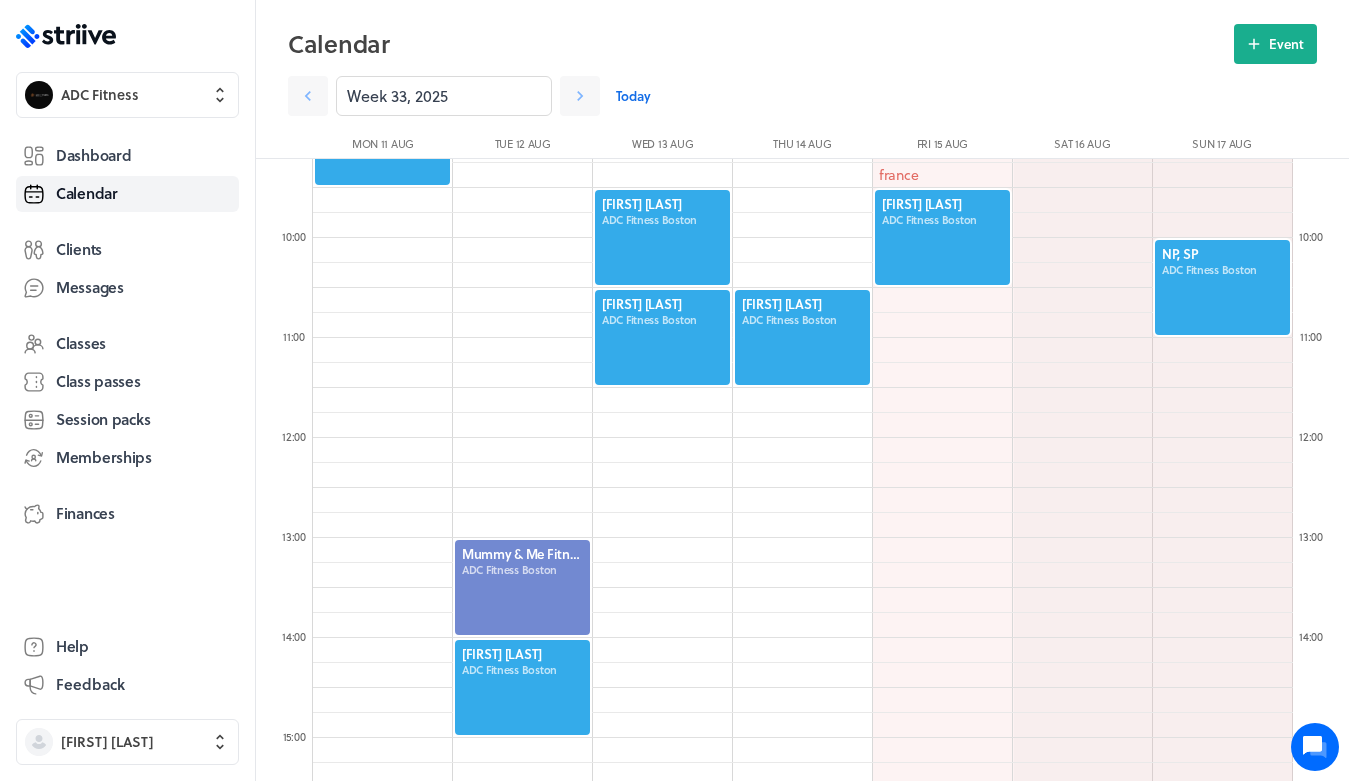 scroll, scrollTop: 921, scrollLeft: 0, axis: vertical 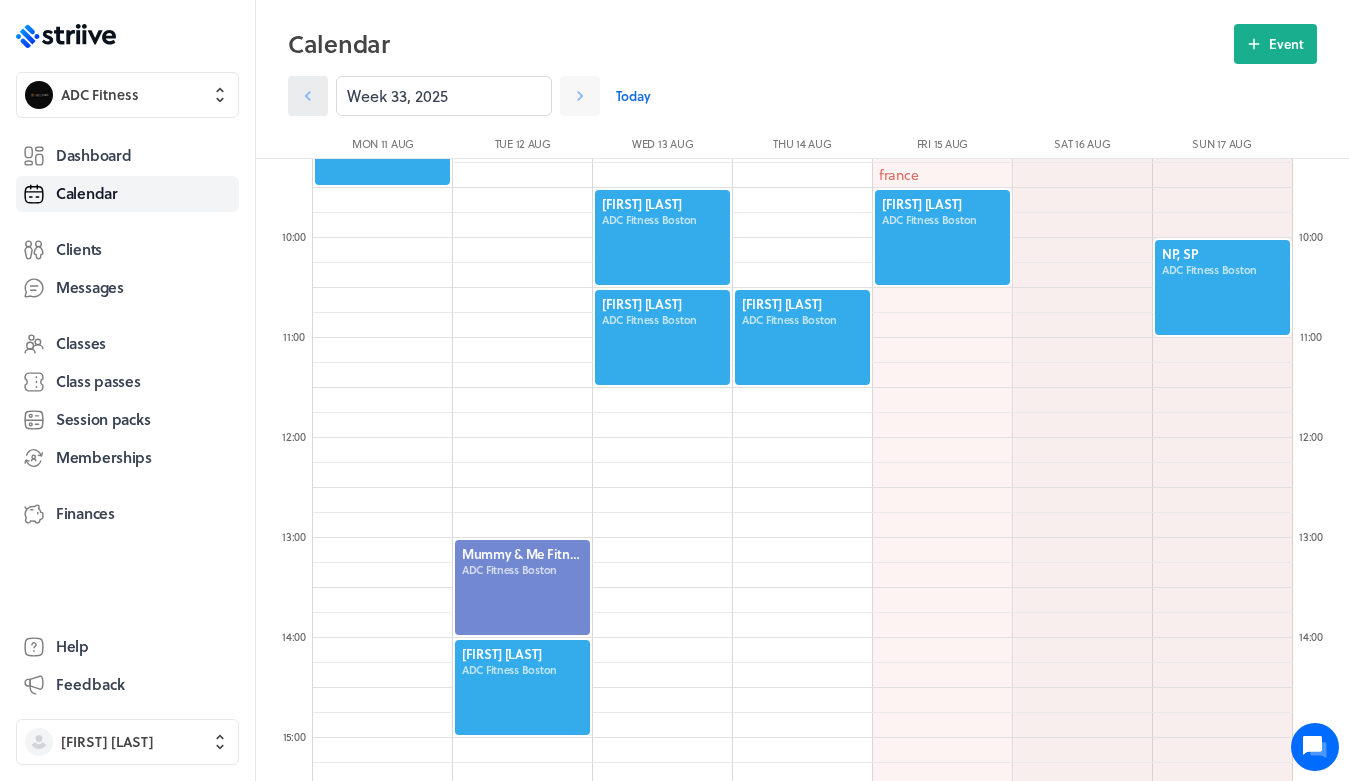 click at bounding box center [308, 96] 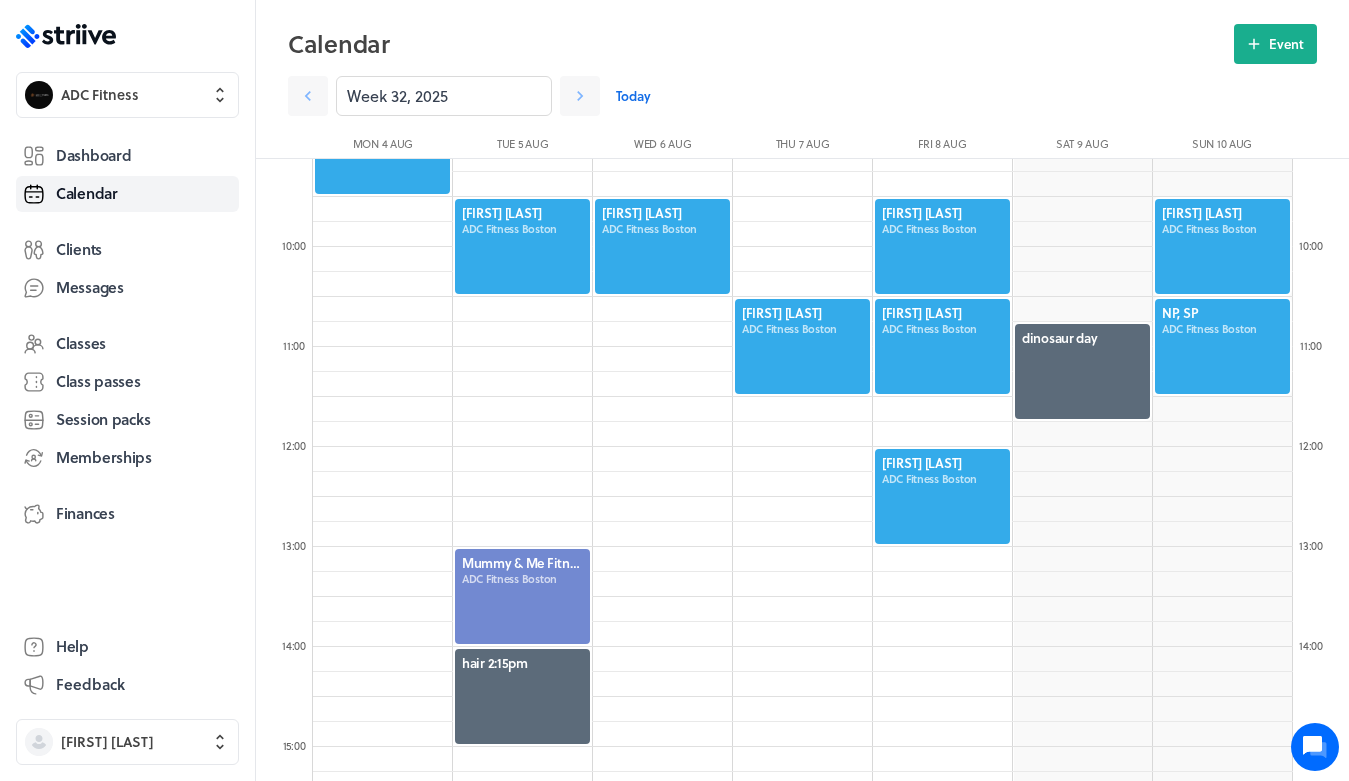 scroll, scrollTop: 911, scrollLeft: 0, axis: vertical 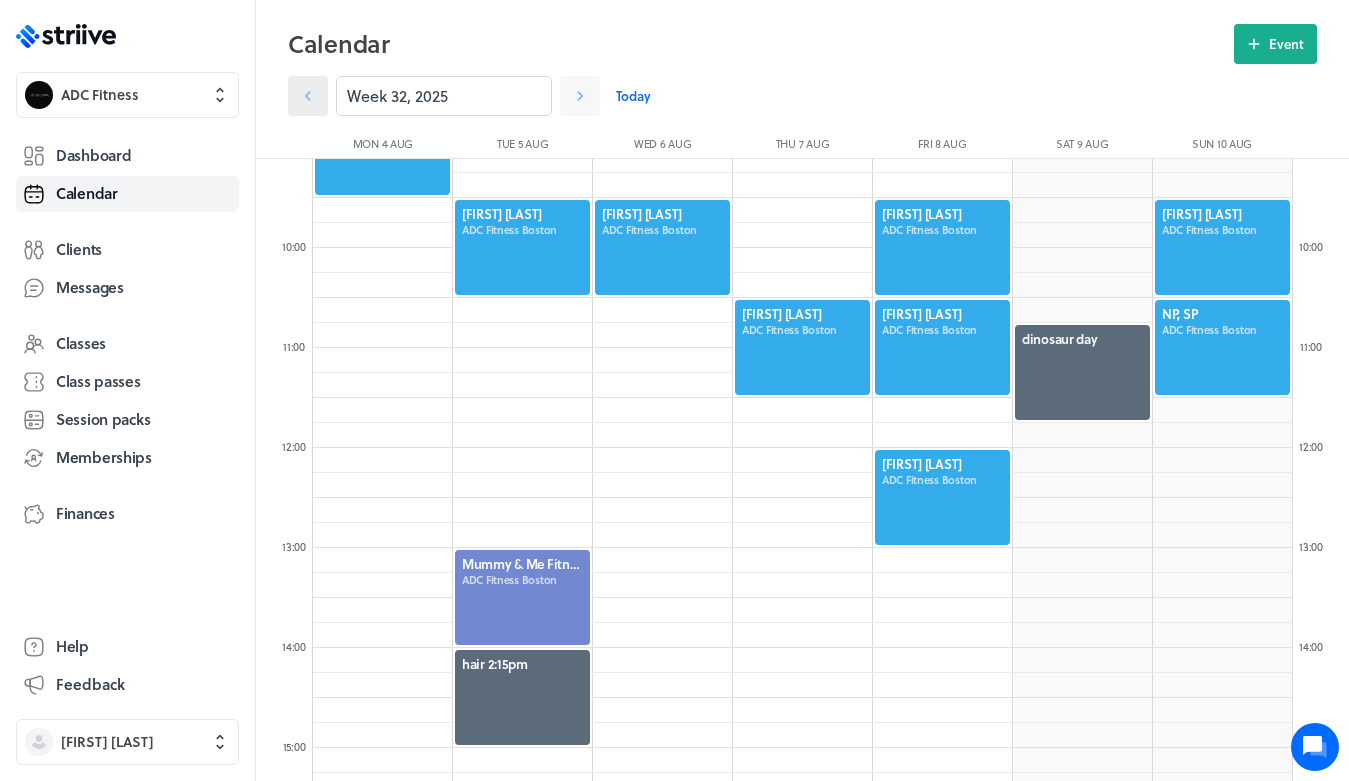 click at bounding box center [308, 96] 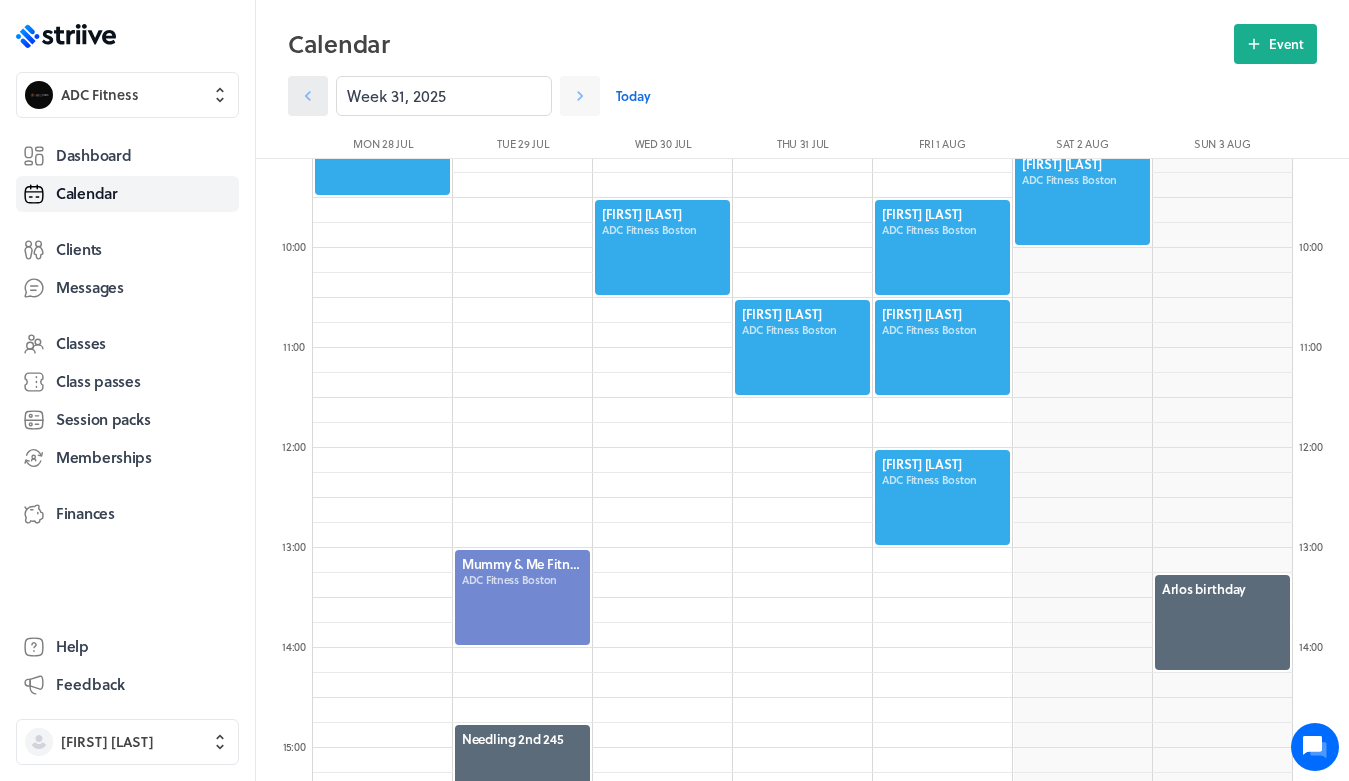 click at bounding box center [308, 96] 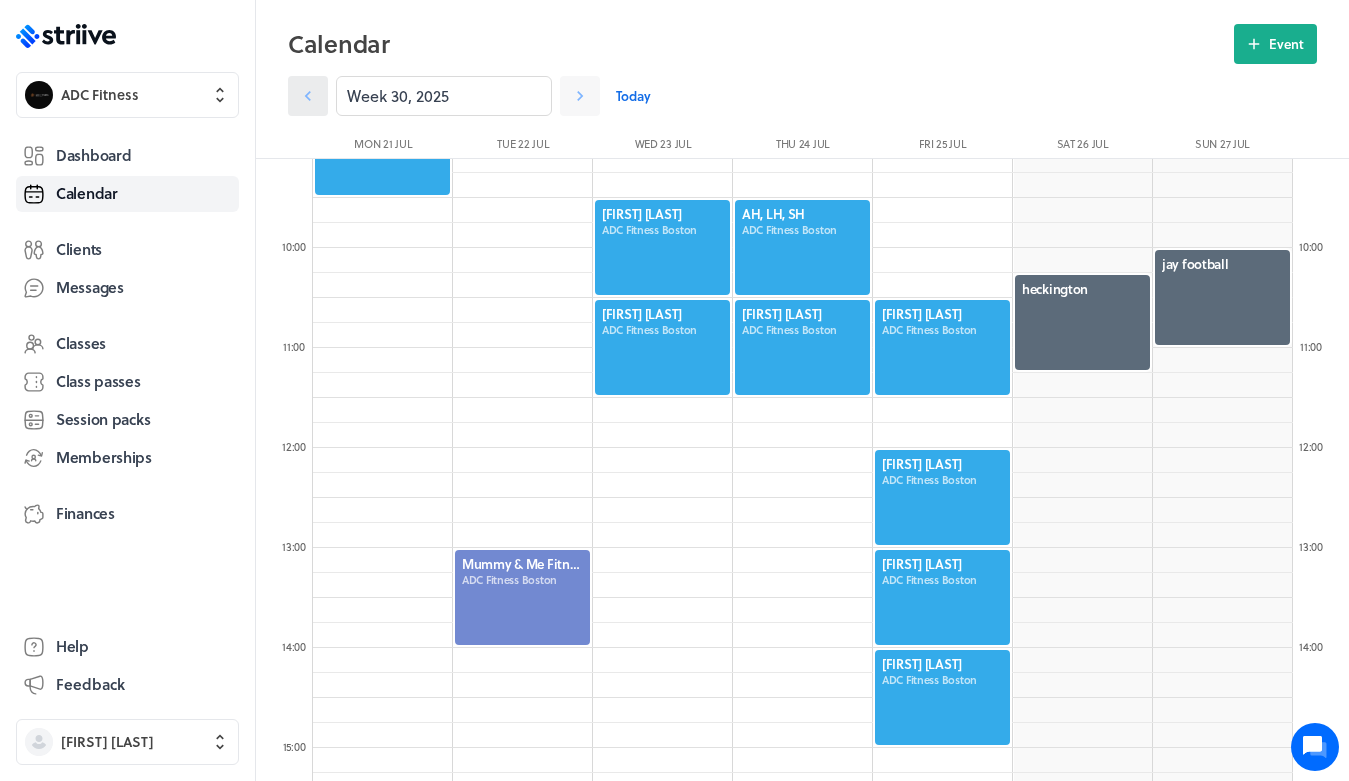 click at bounding box center [308, 96] 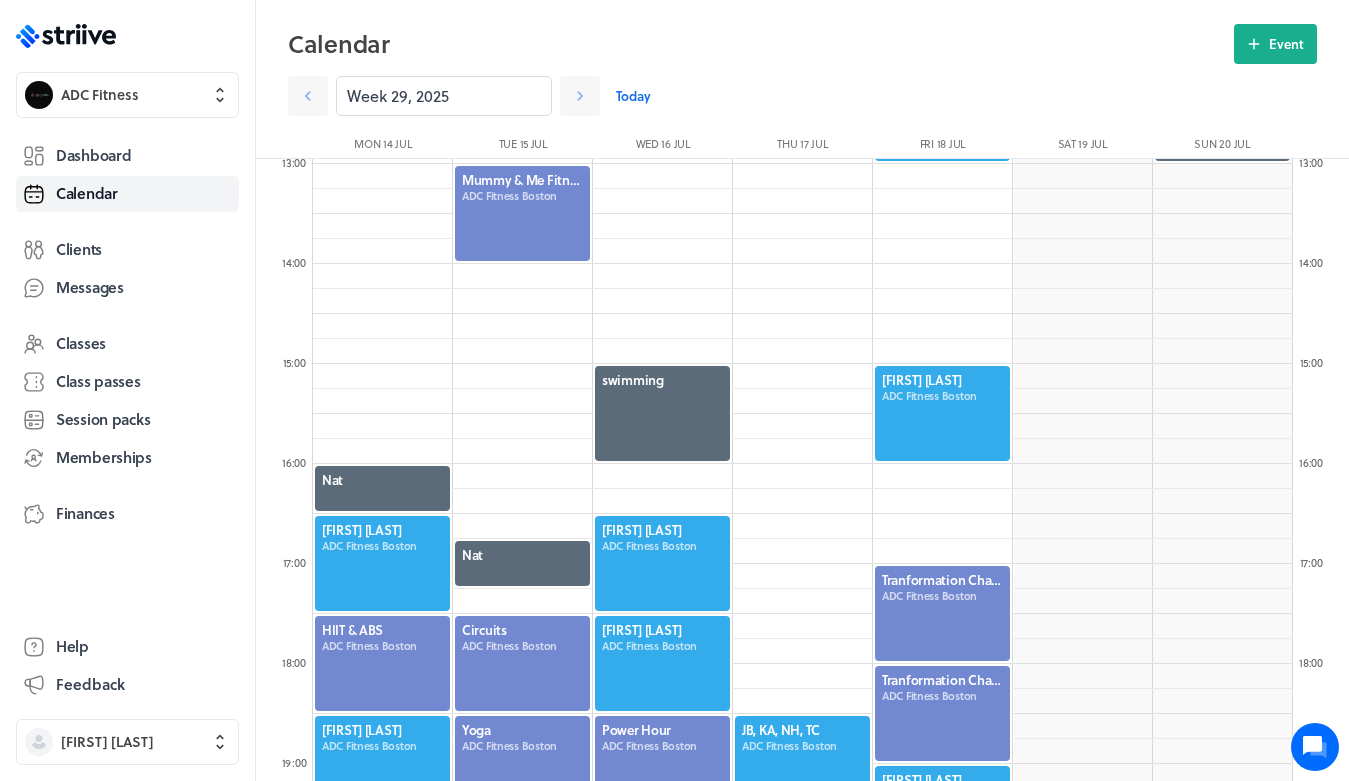 scroll, scrollTop: 1451, scrollLeft: 0, axis: vertical 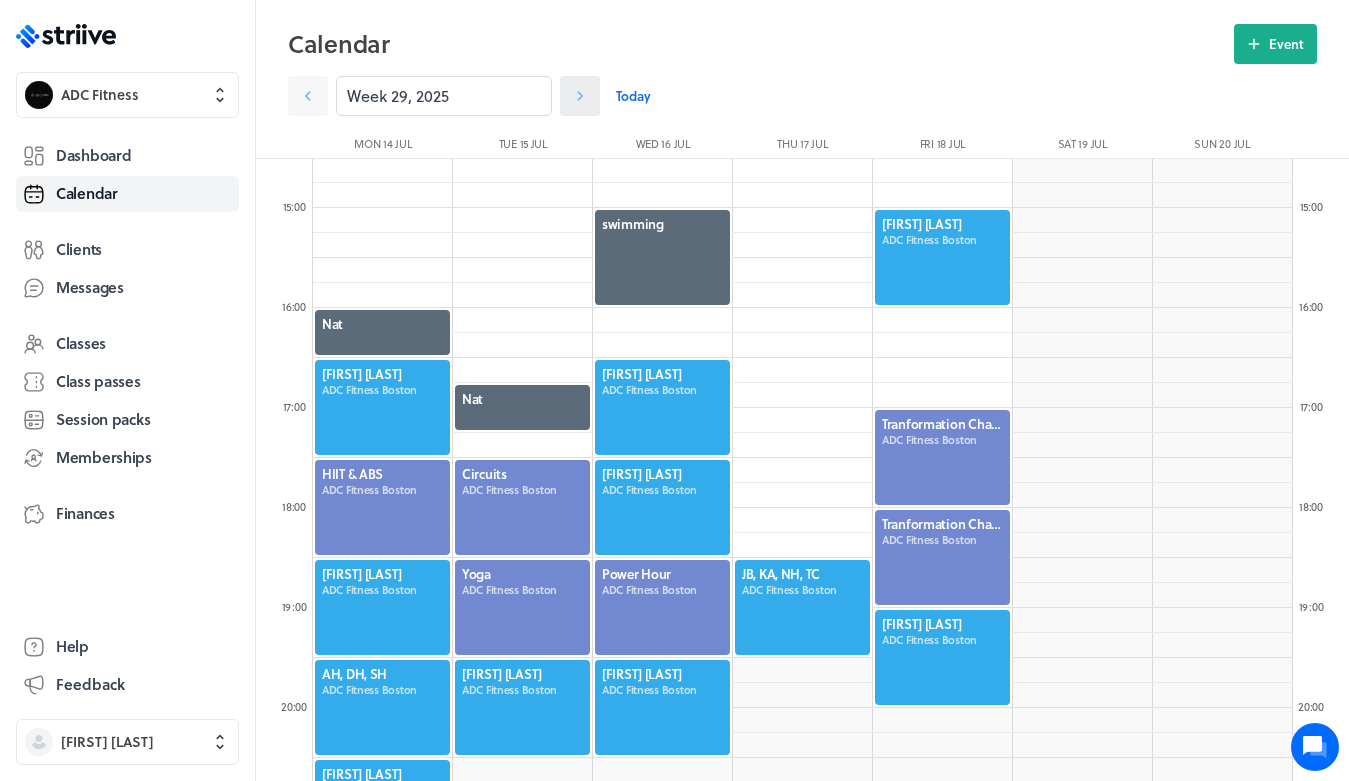 click at bounding box center (580, 96) 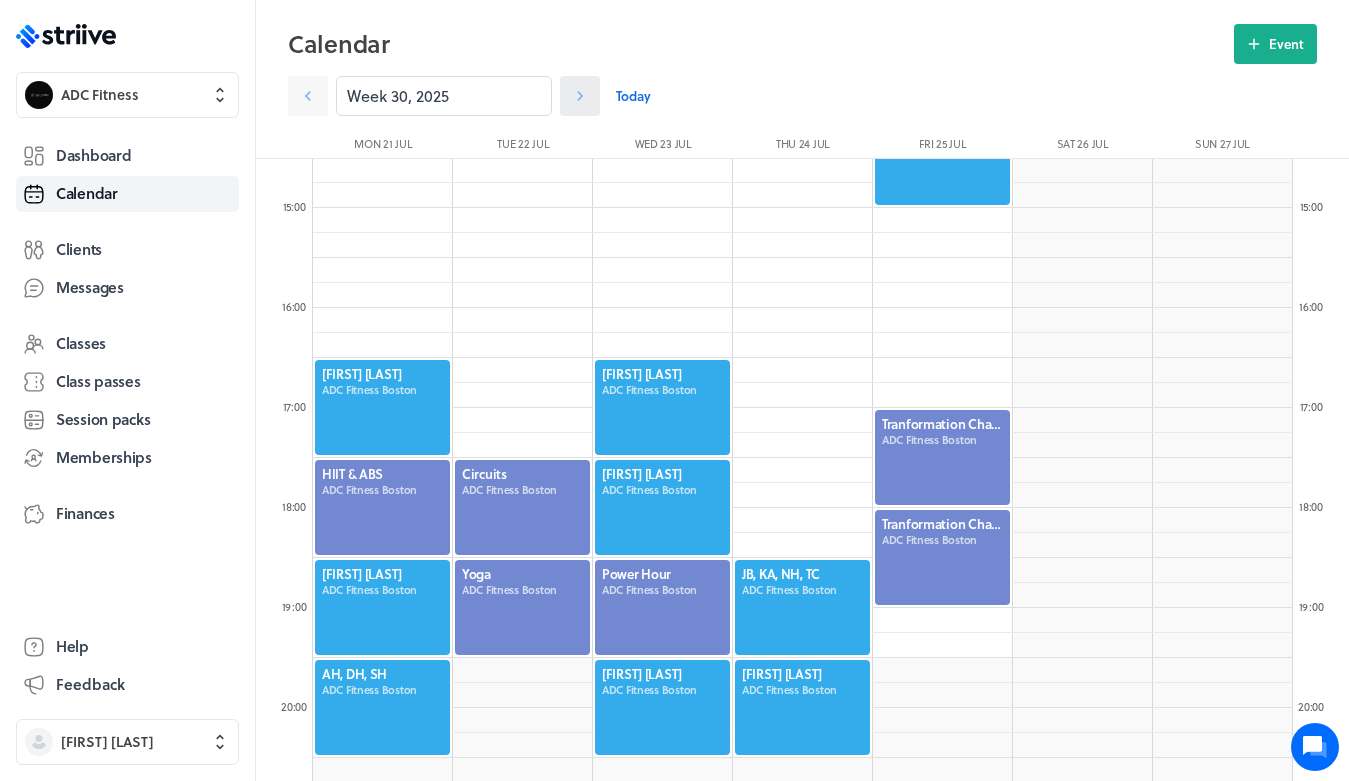 click at bounding box center (580, 96) 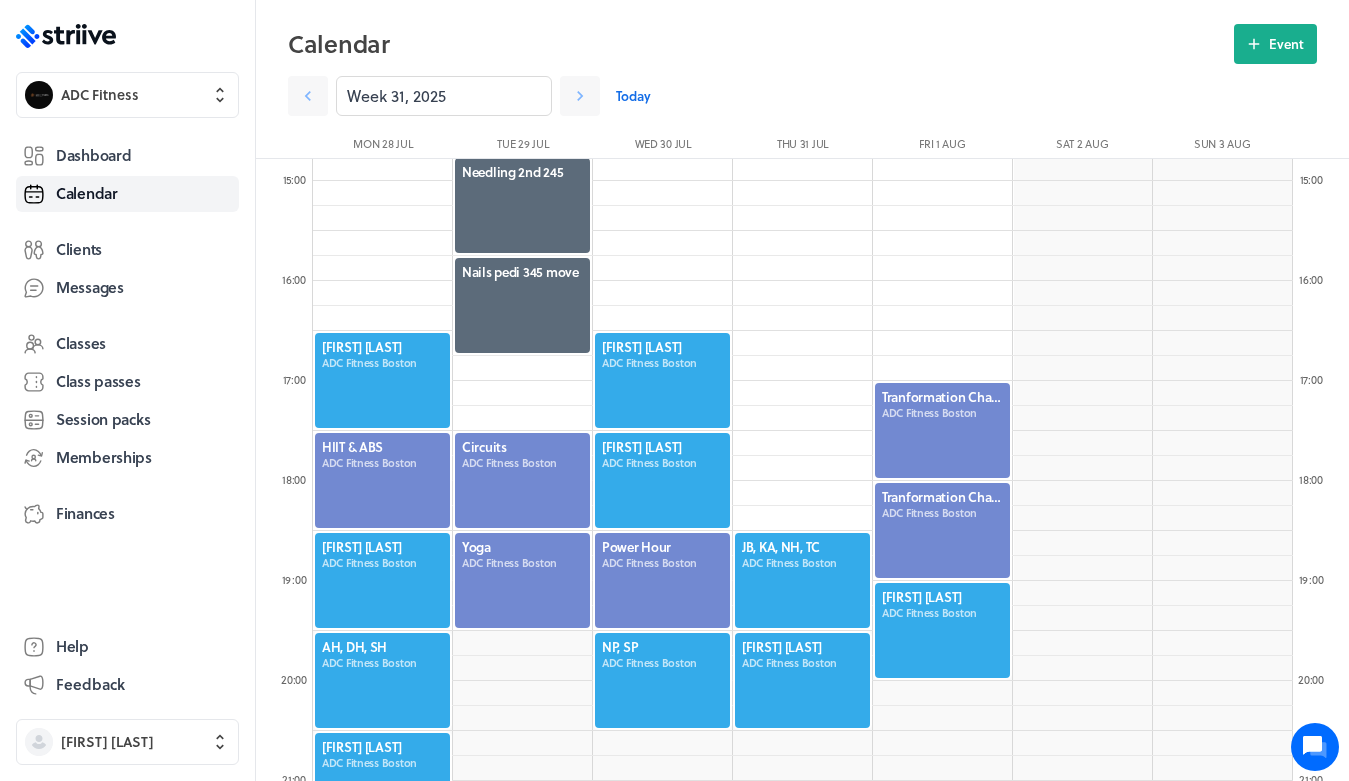 scroll, scrollTop: 1476, scrollLeft: 0, axis: vertical 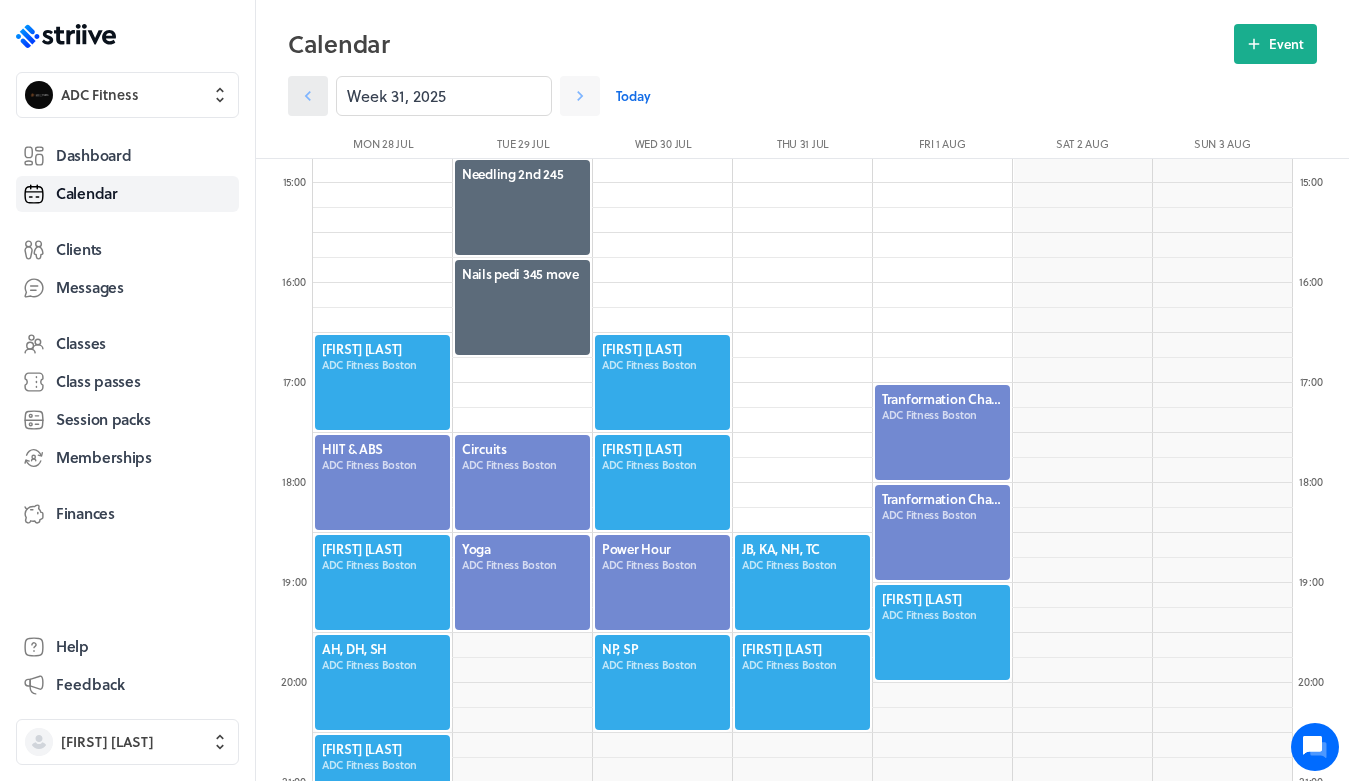 click at bounding box center (308, 96) 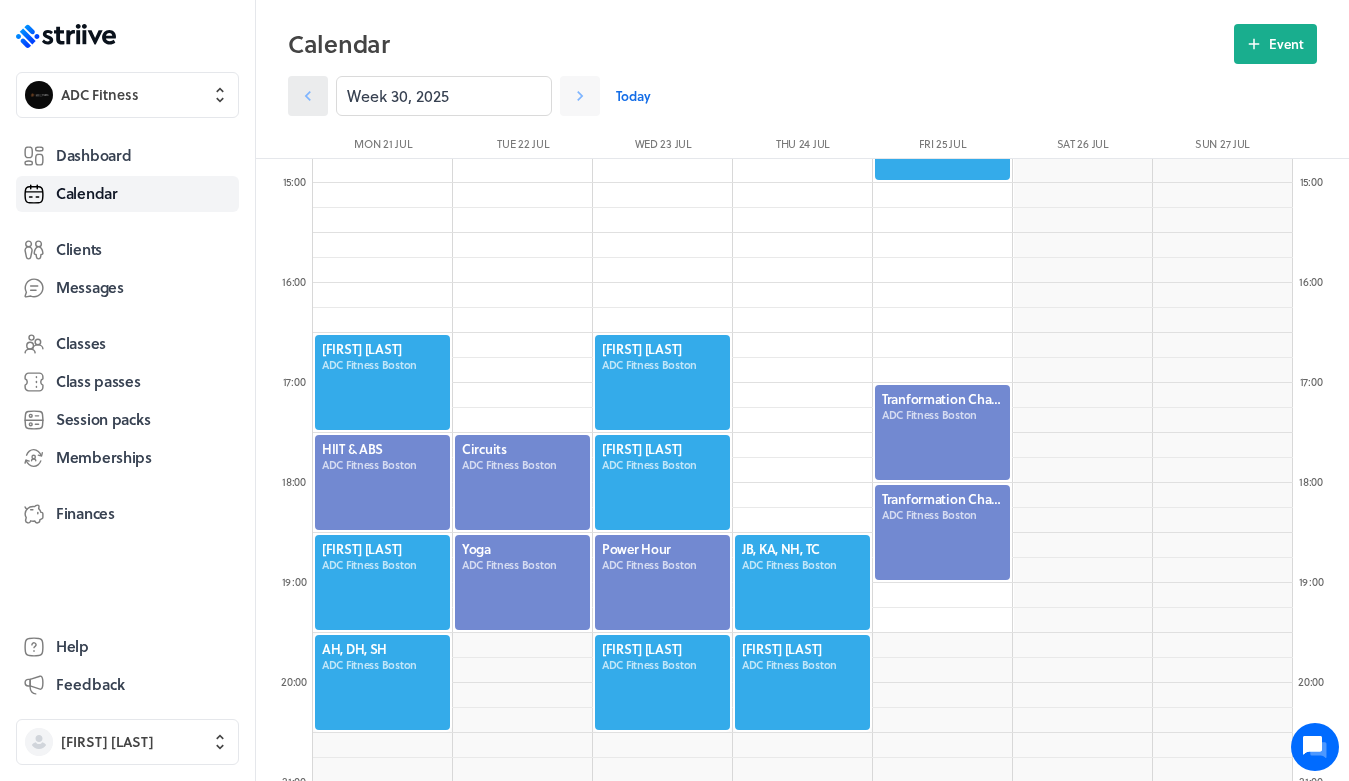 click at bounding box center (308, 96) 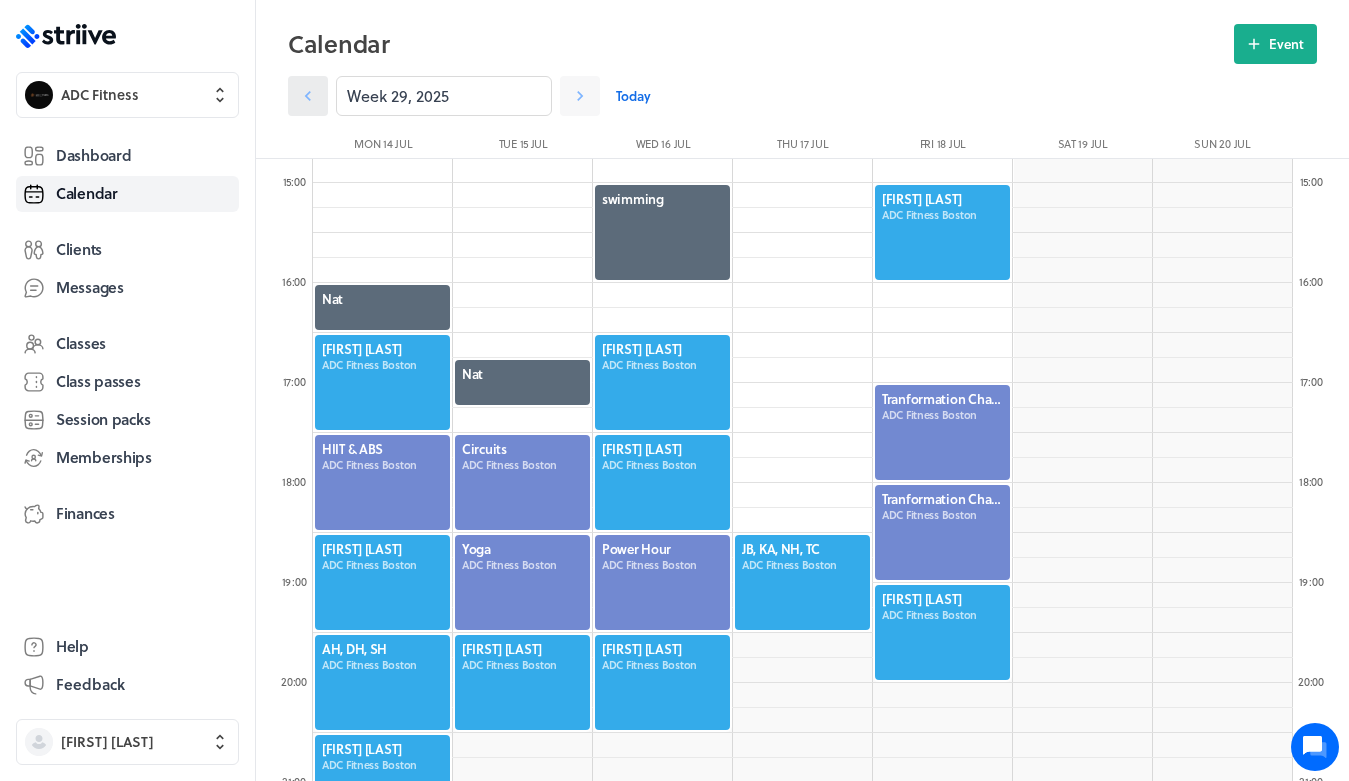 click at bounding box center (308, 96) 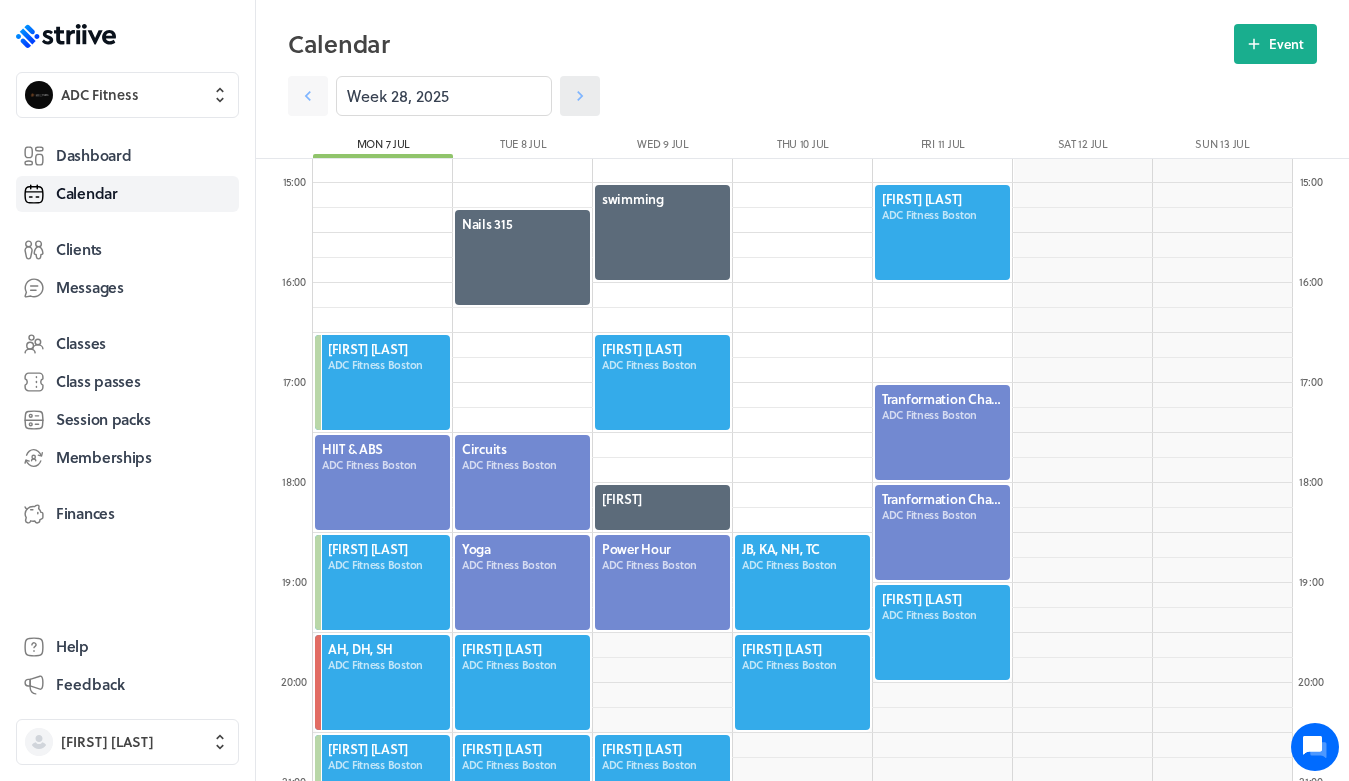 click at bounding box center [308, 96] 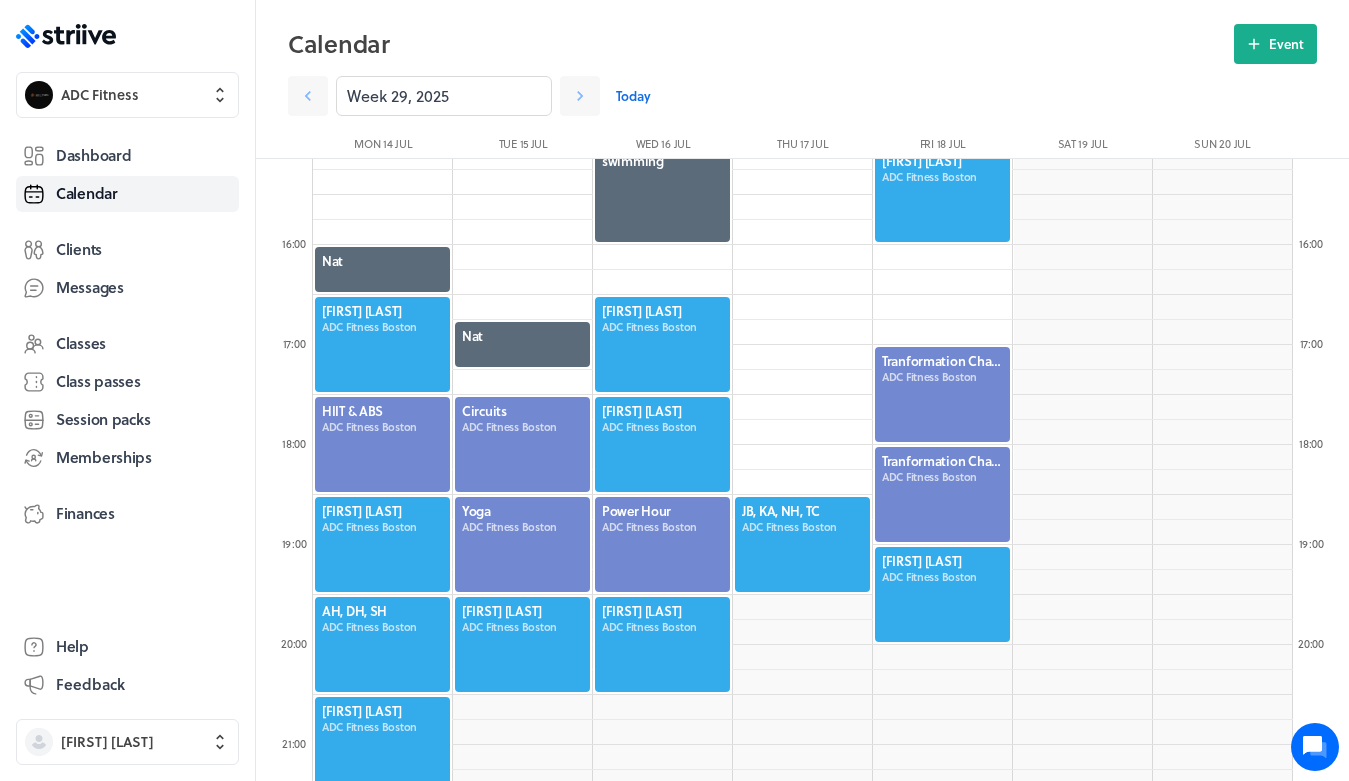 scroll, scrollTop: 1519, scrollLeft: 0, axis: vertical 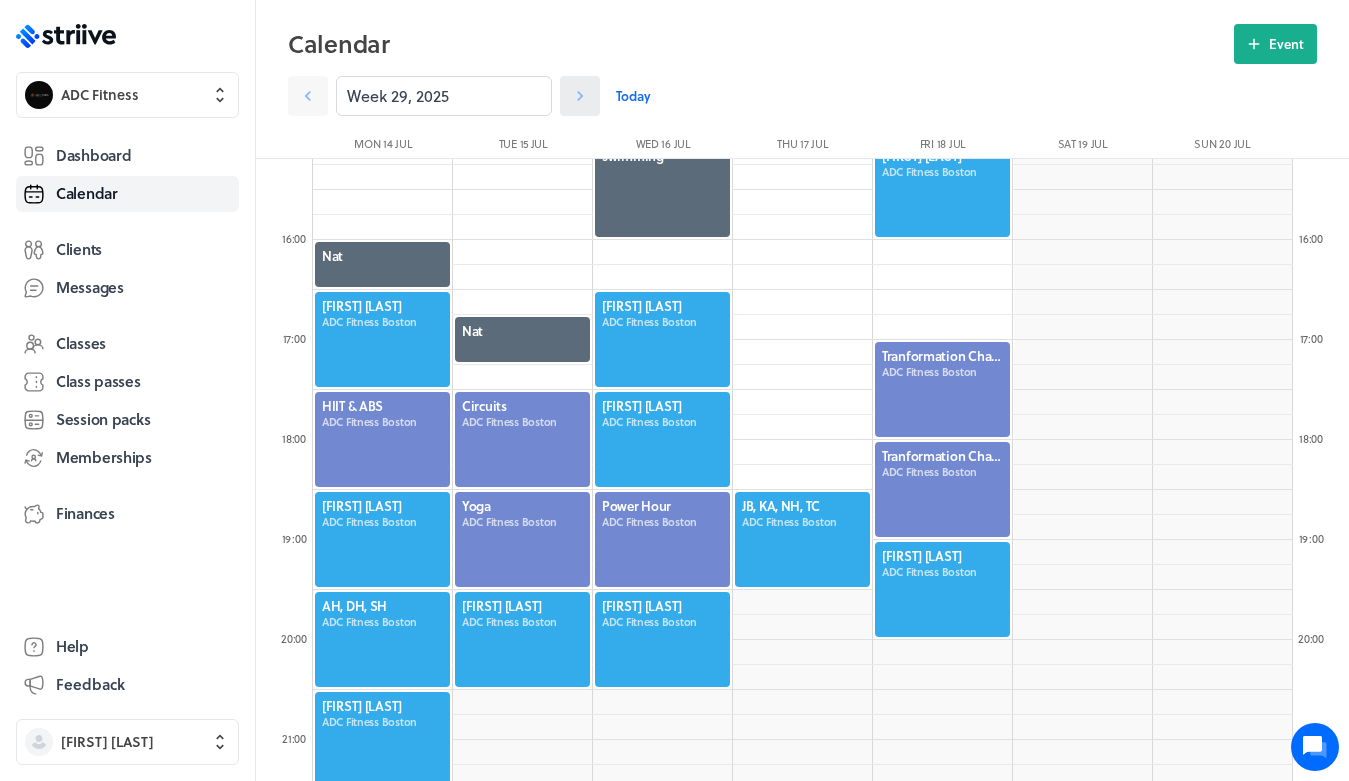 click at bounding box center [308, 96] 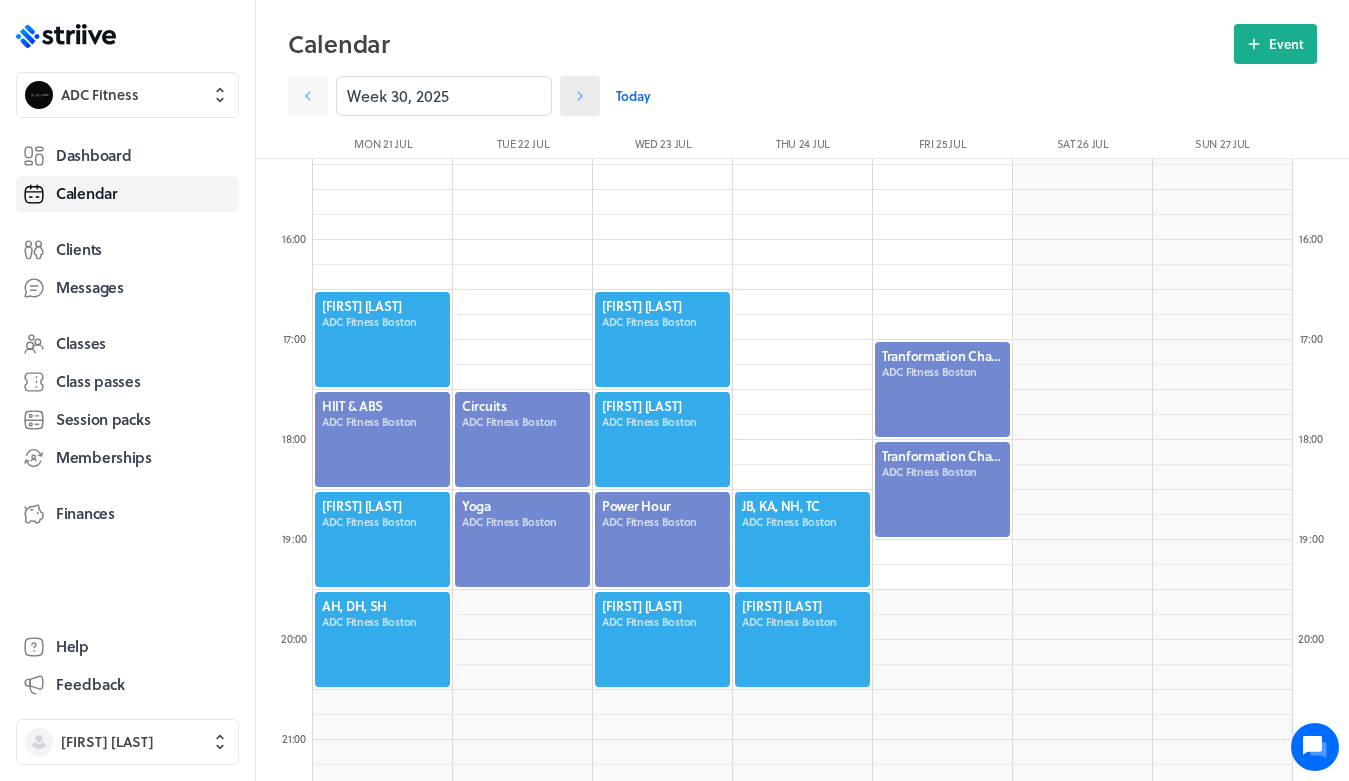 click at bounding box center (308, 96) 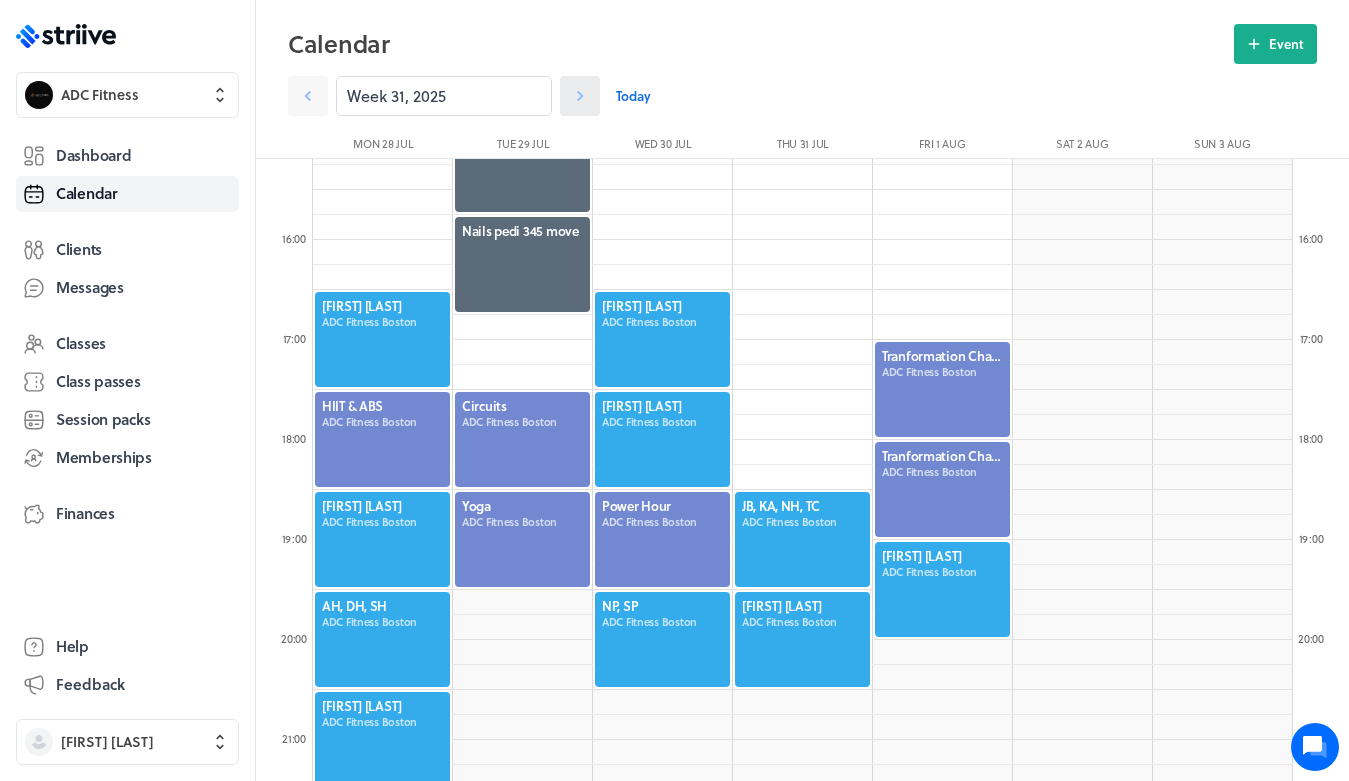 click at bounding box center (308, 96) 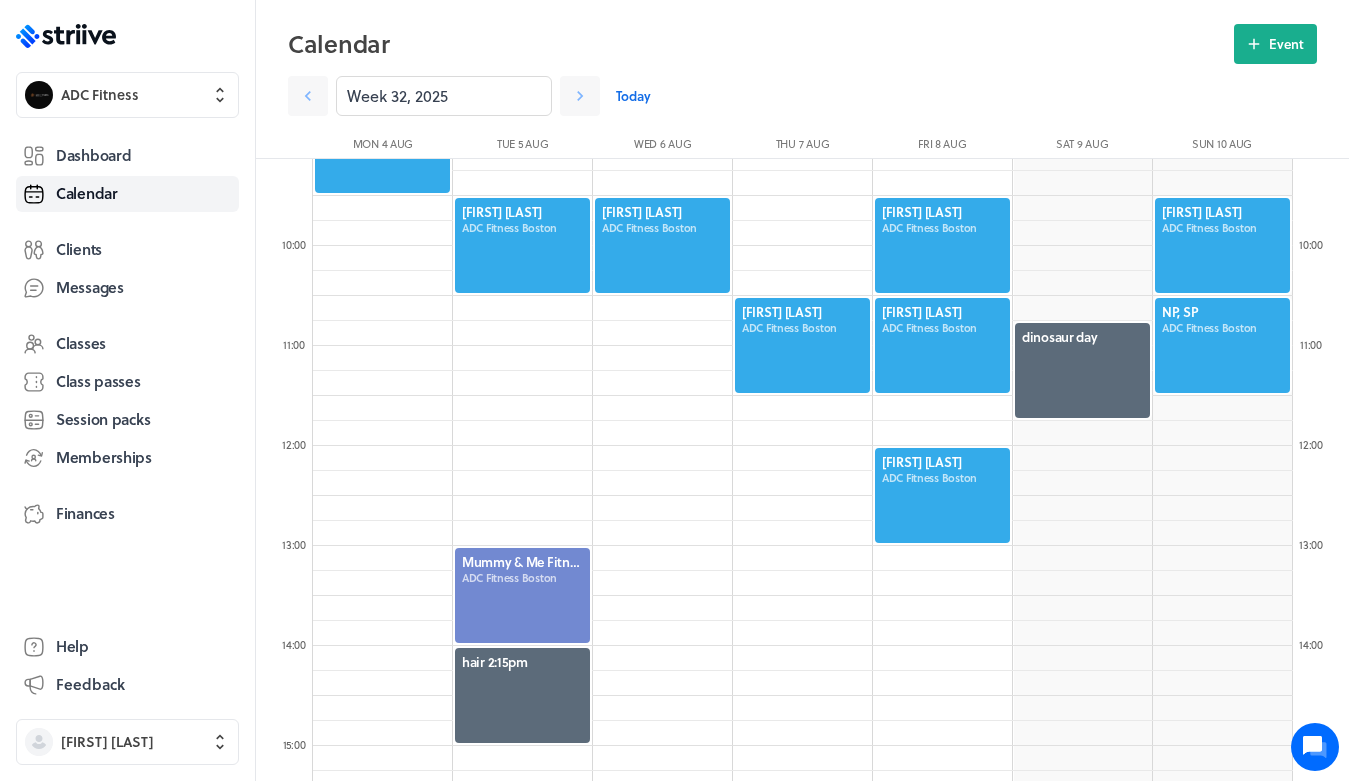 scroll, scrollTop: 916, scrollLeft: 0, axis: vertical 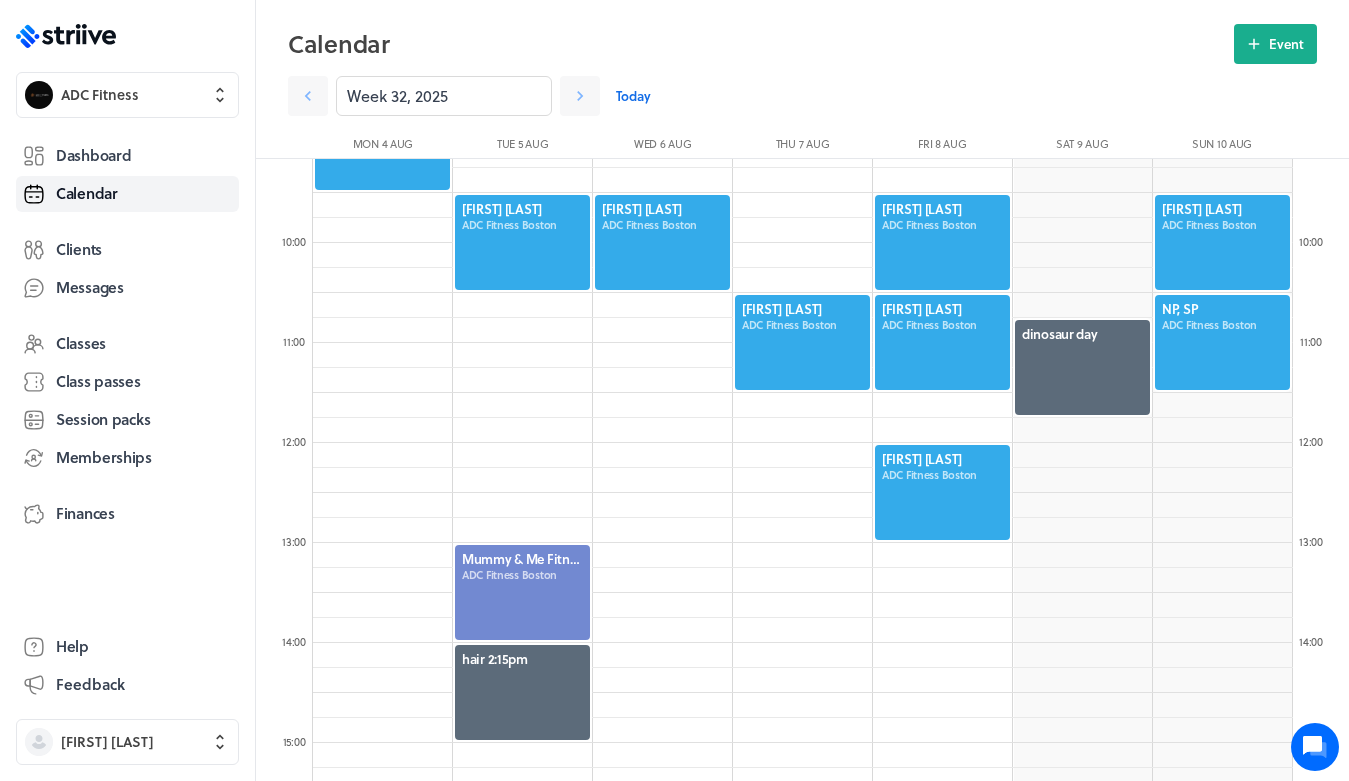 click on "Calendar
Event
Week [NUMBER], [YEAR]
Today
Mon [MONTH] [YEAR]
Tue [MONTH] [YEAR]
Wed [MONTH] [YEAR]
Thu [MONTH] [YEAR]
Fri [MONTH] [YEAR]
Sat [MONTH] [YEAR]" at bounding box center [802, 91] 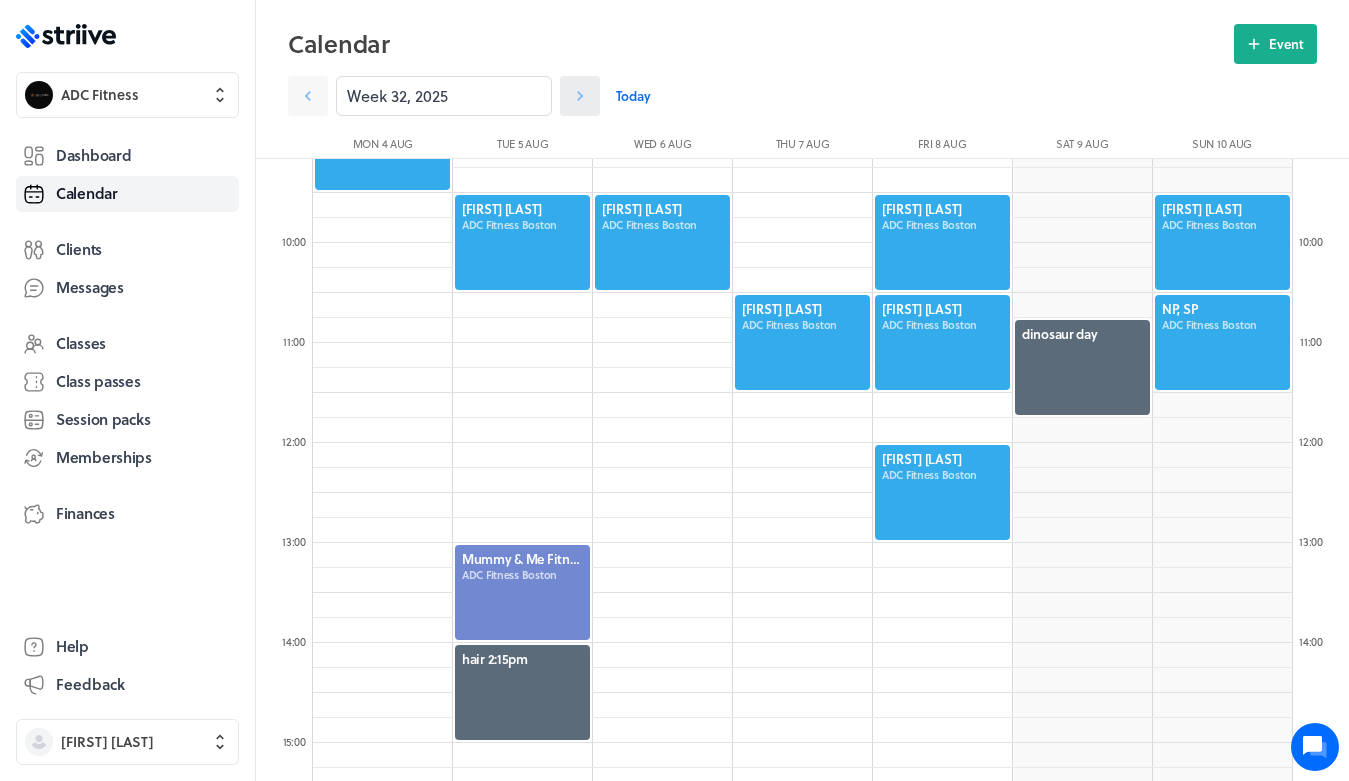 click at bounding box center [580, 96] 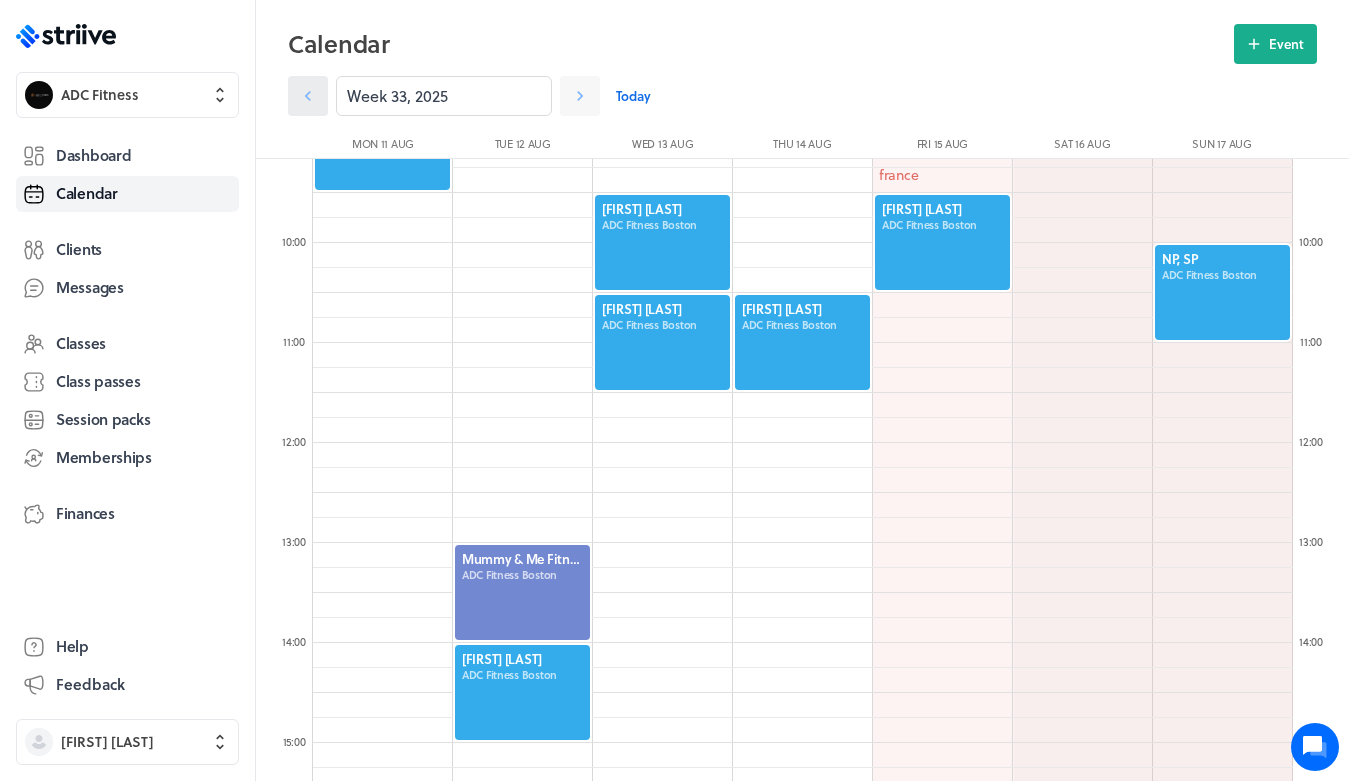 click at bounding box center [308, 96] 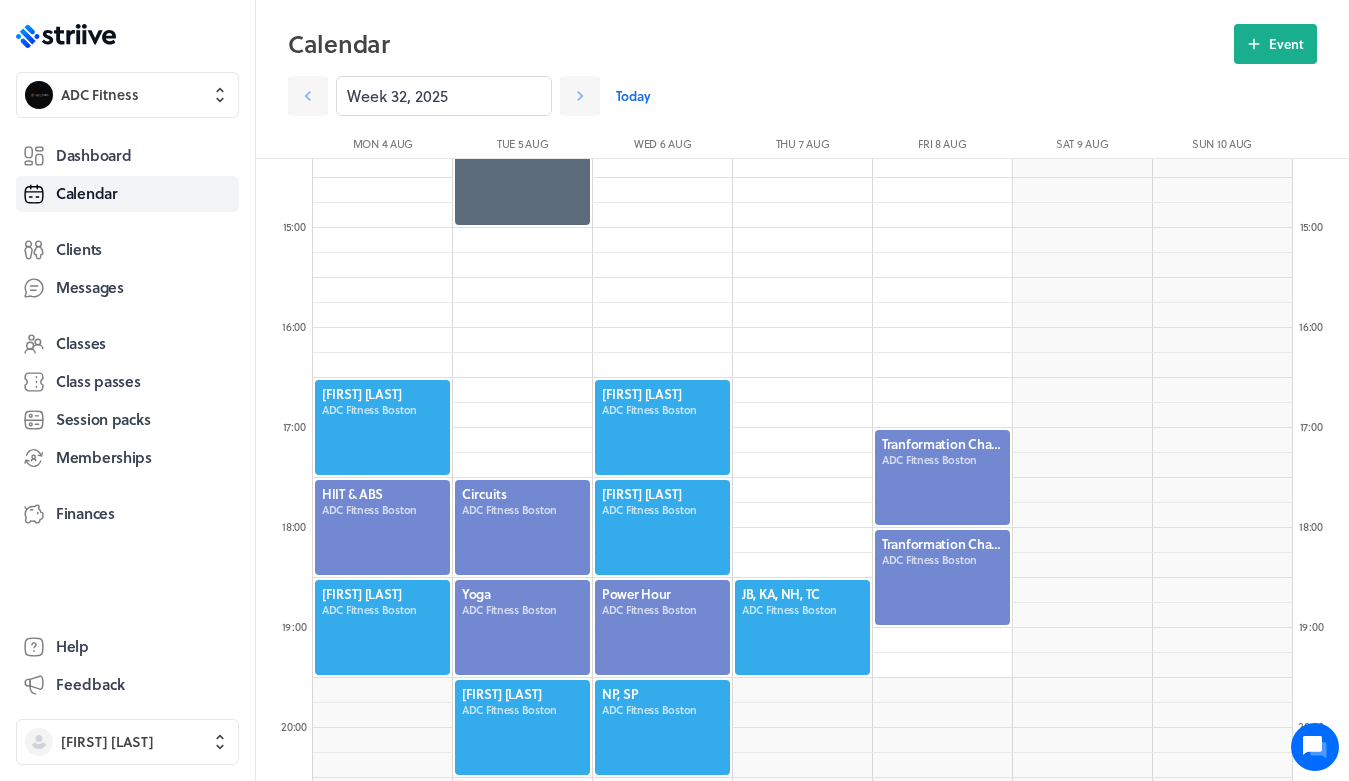 scroll, scrollTop: 1439, scrollLeft: 0, axis: vertical 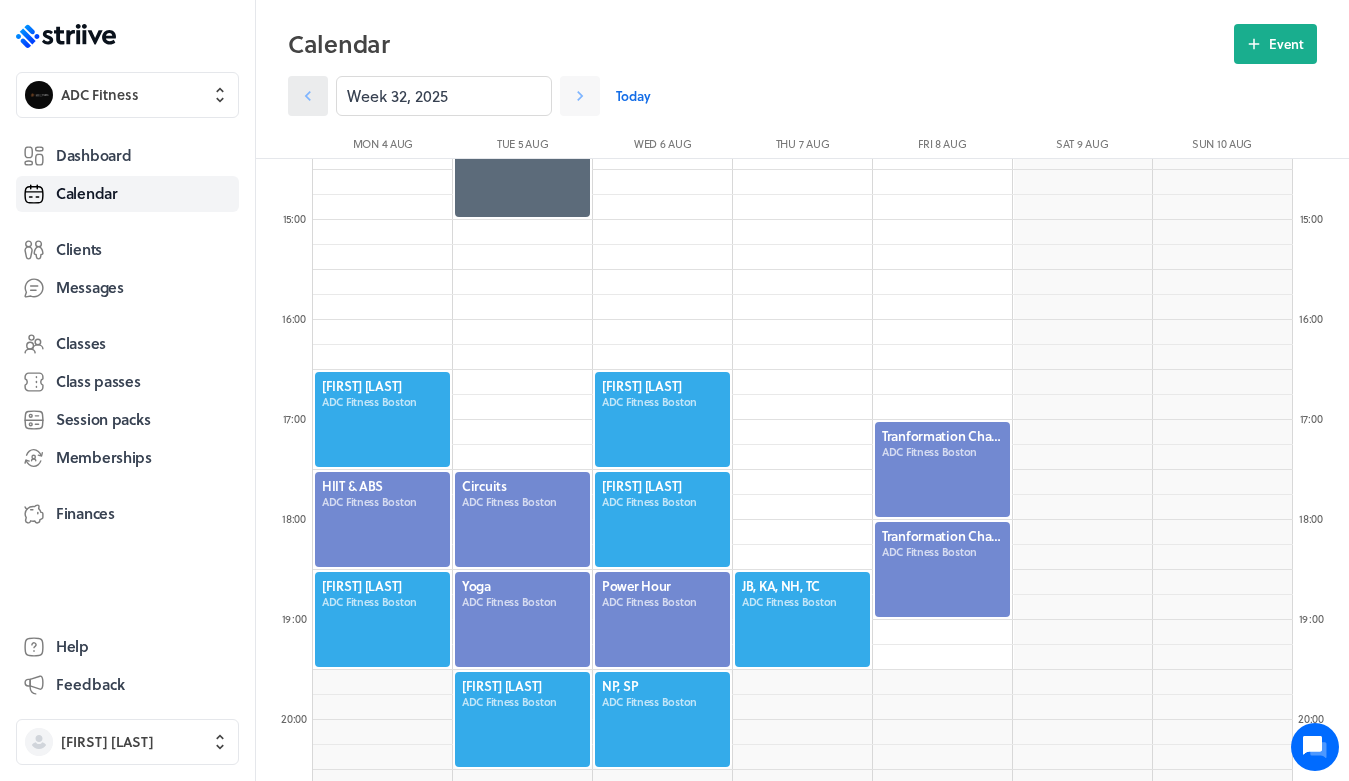 click at bounding box center [308, 96] 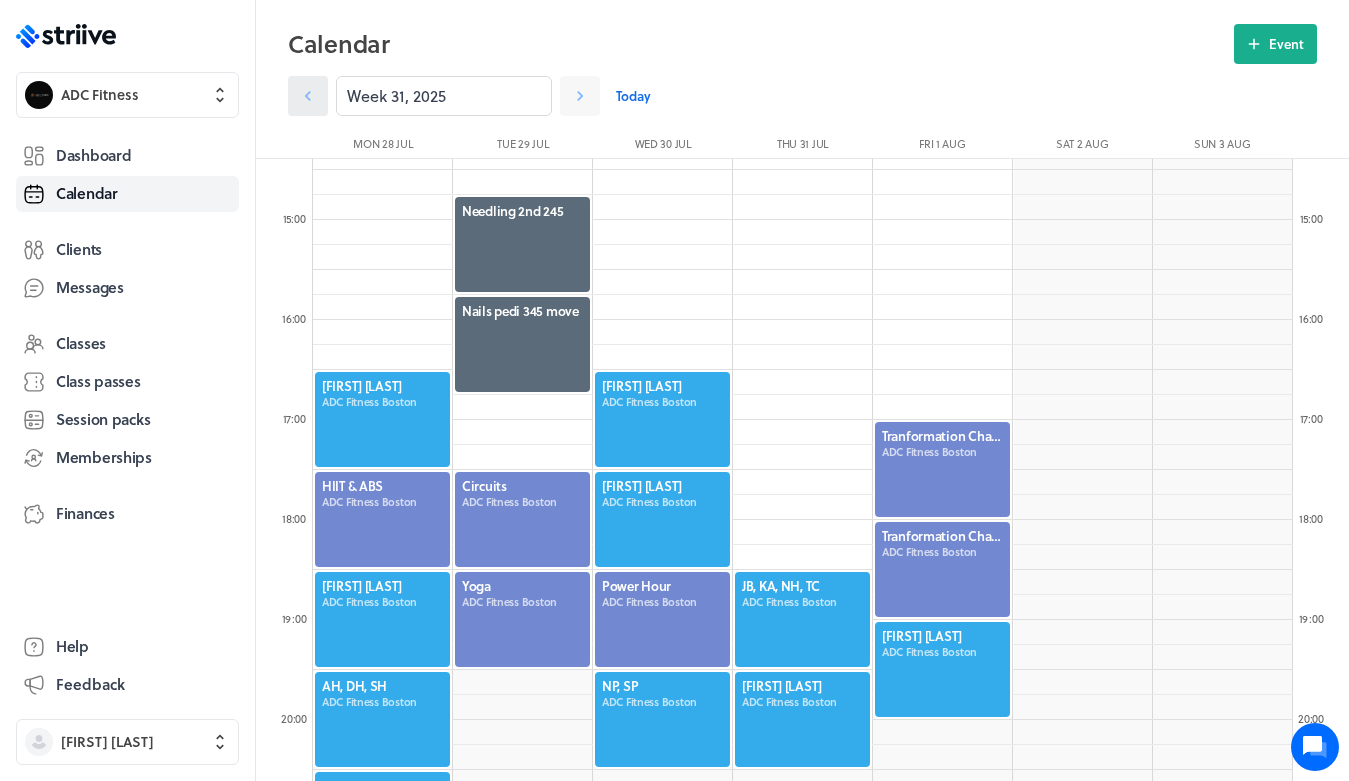 click at bounding box center [308, 96] 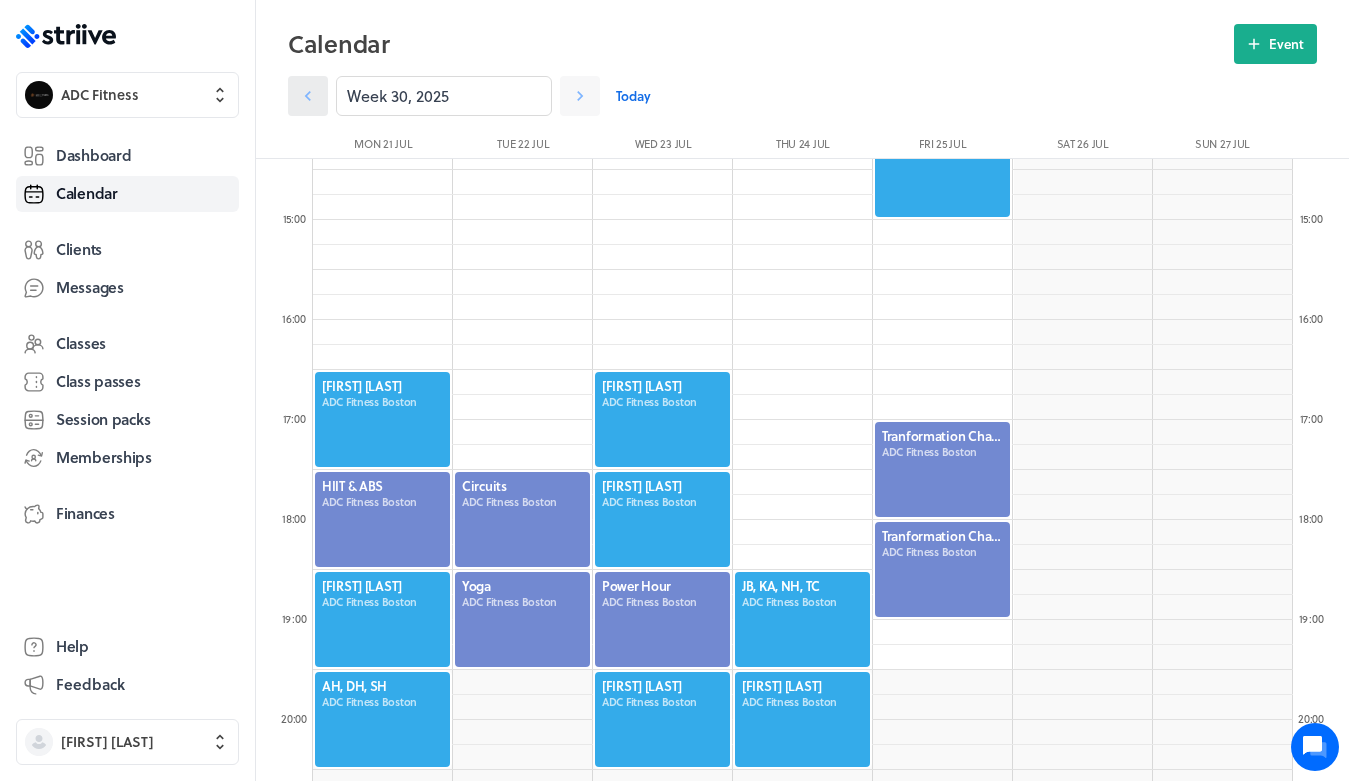 click at bounding box center (308, 96) 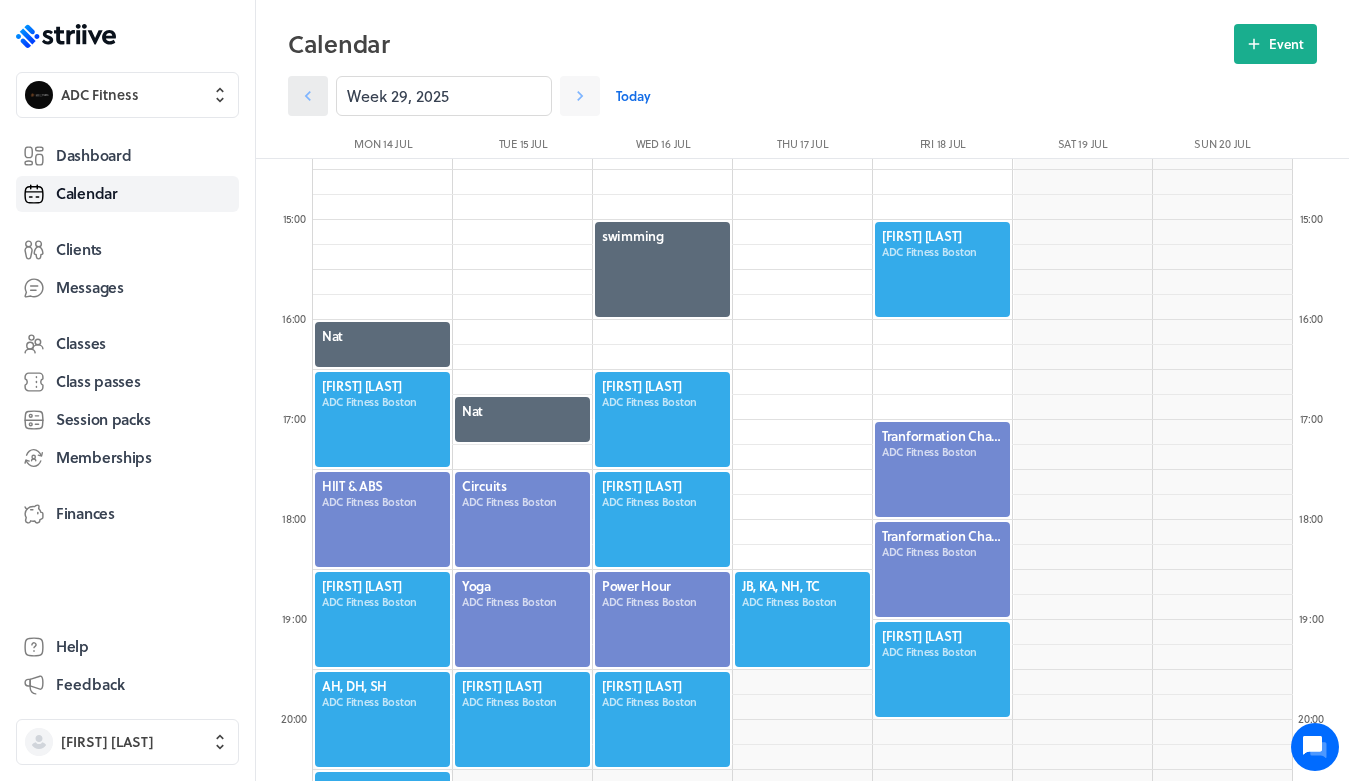 click at bounding box center (308, 96) 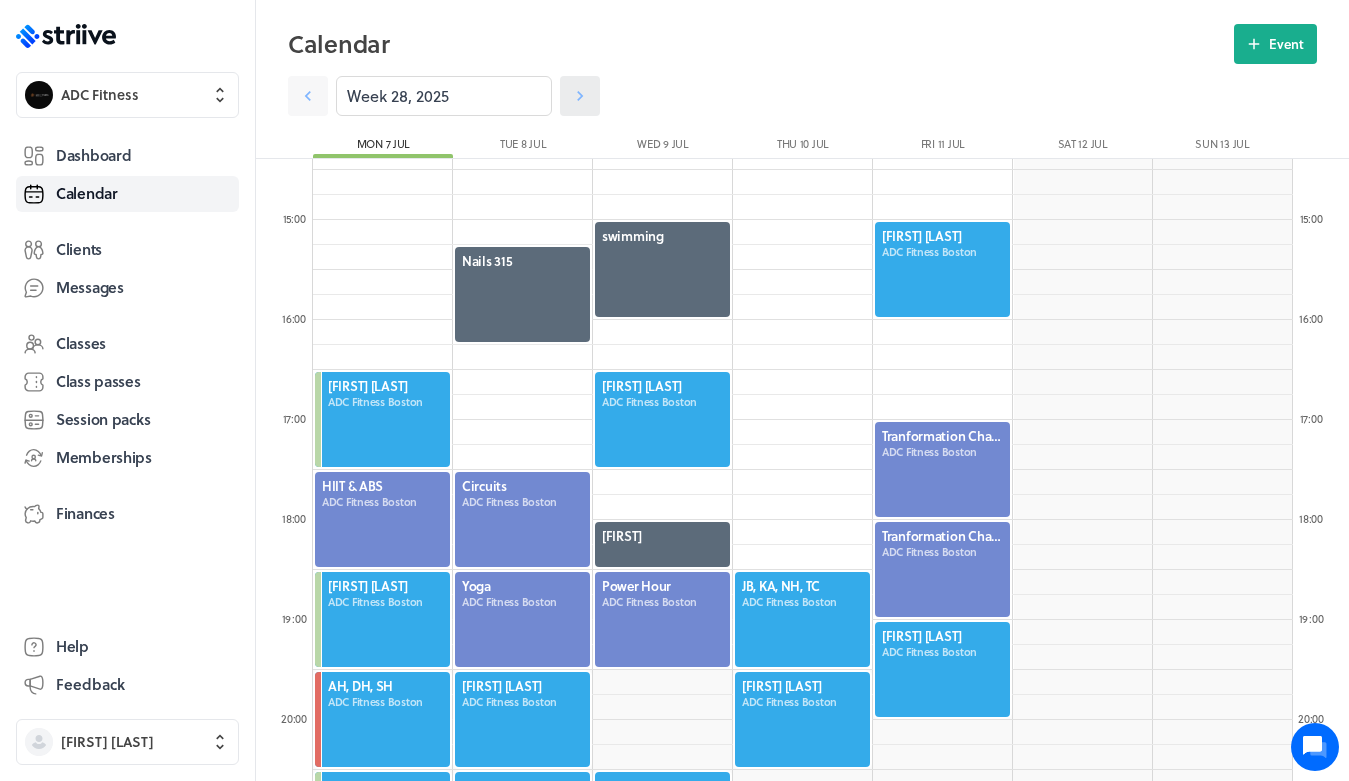 click at bounding box center (580, 96) 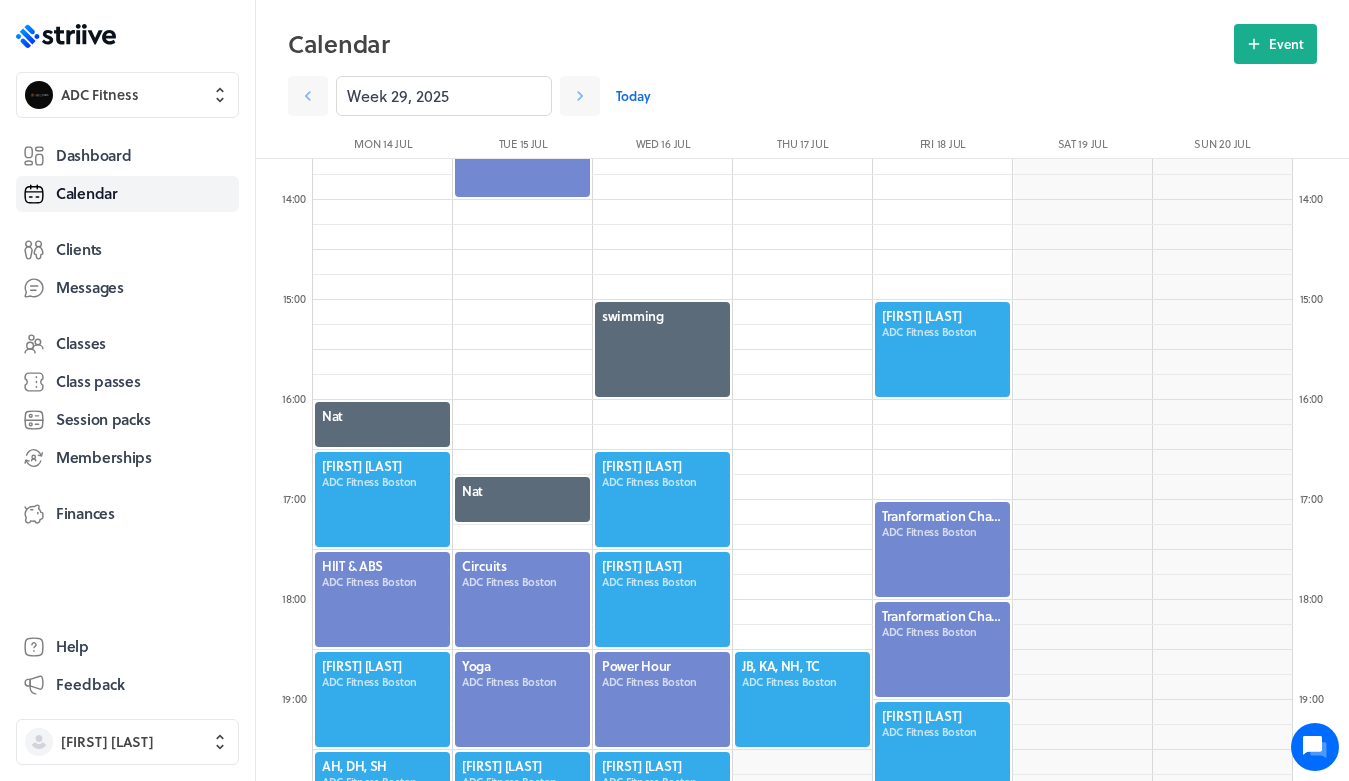 scroll, scrollTop: 1363, scrollLeft: 0, axis: vertical 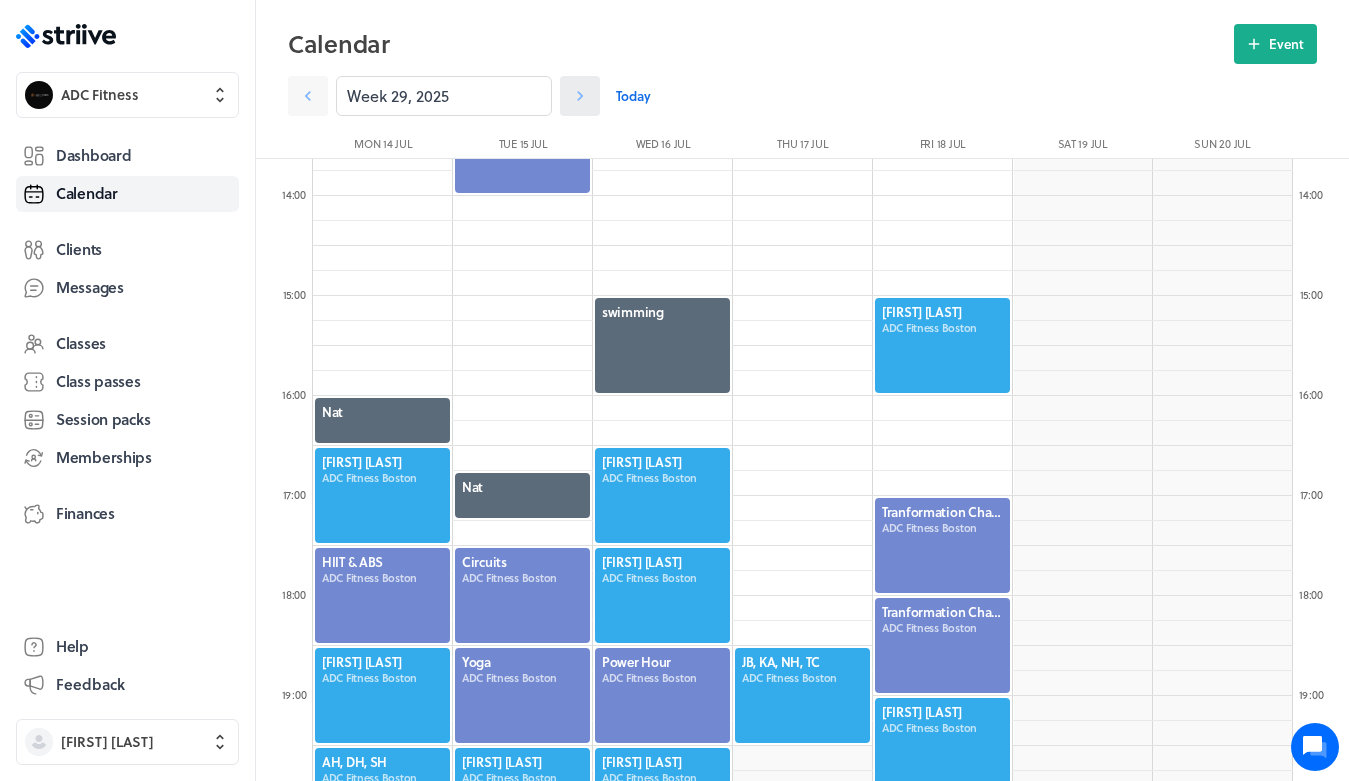 click at bounding box center [308, 96] 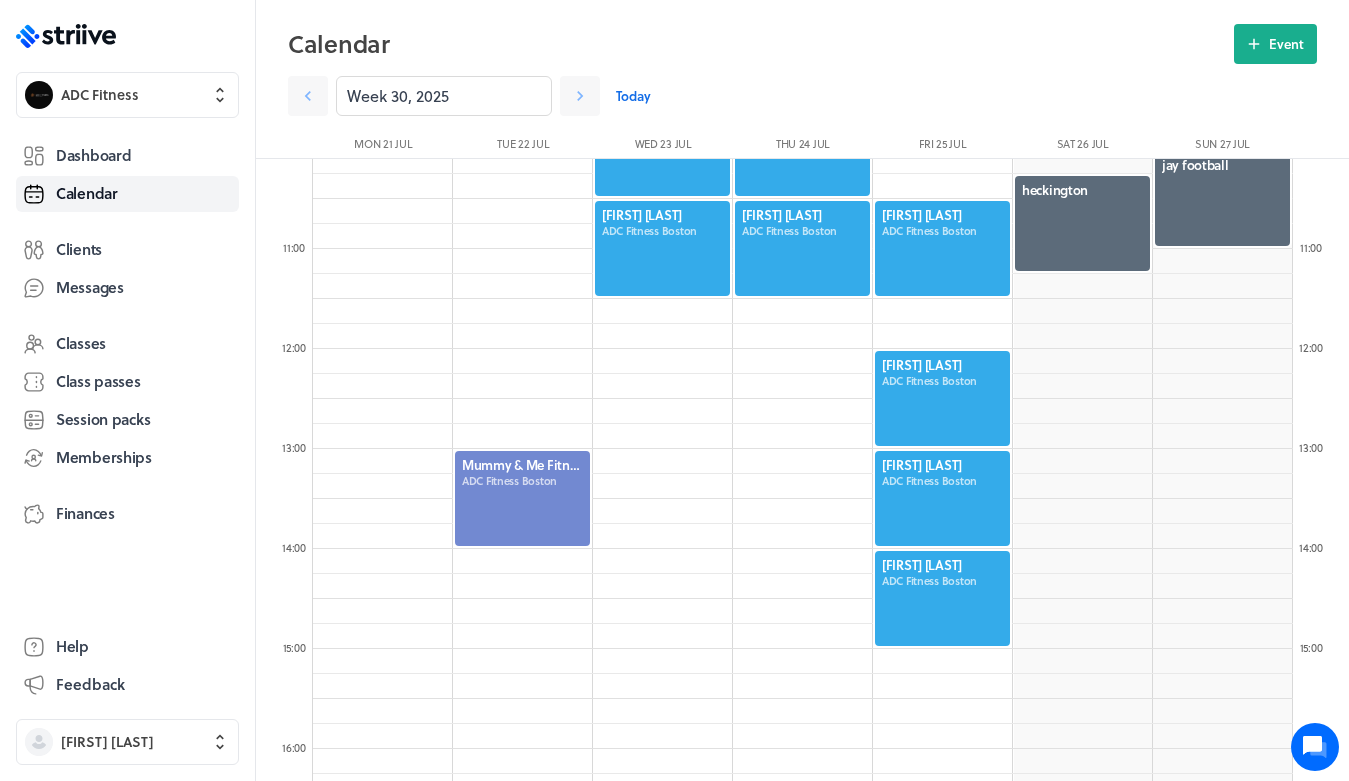 scroll, scrollTop: 1010, scrollLeft: 0, axis: vertical 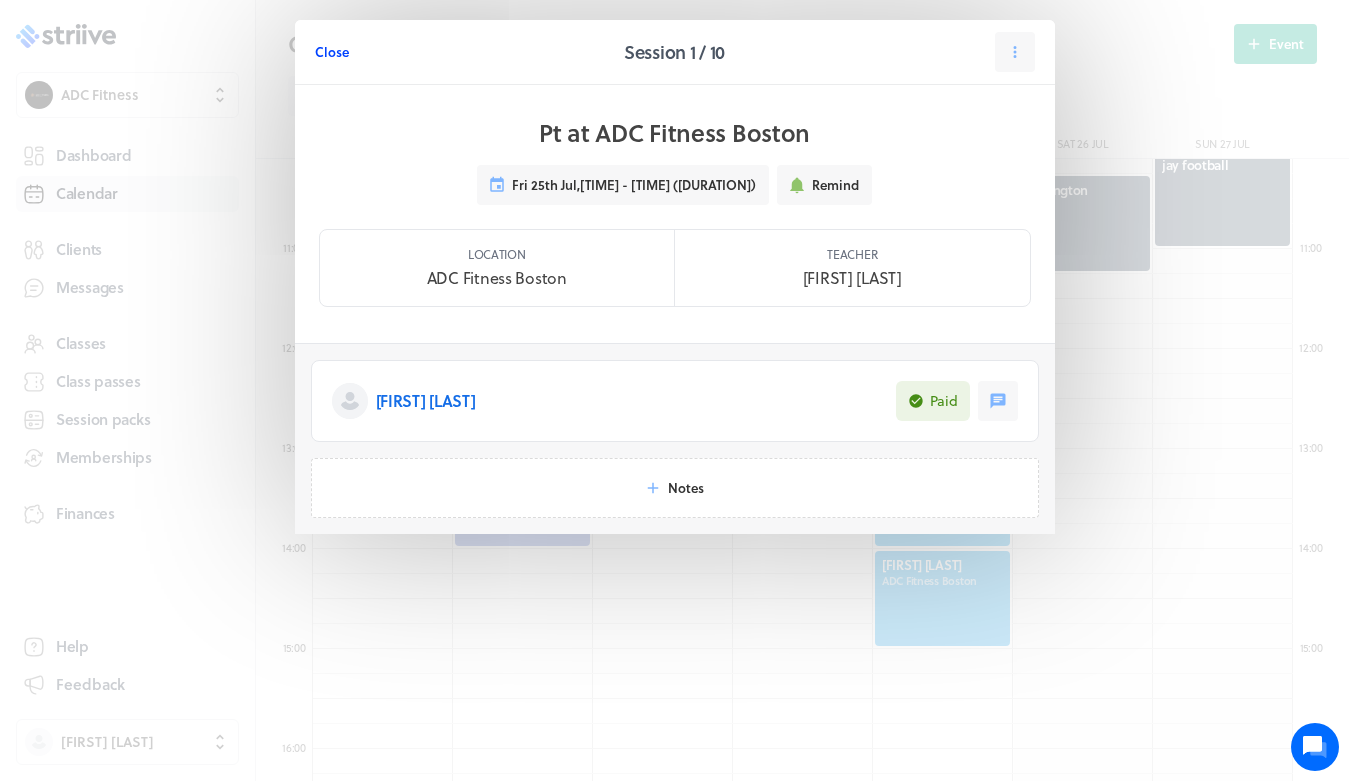 click on "Close" at bounding box center (332, 52) 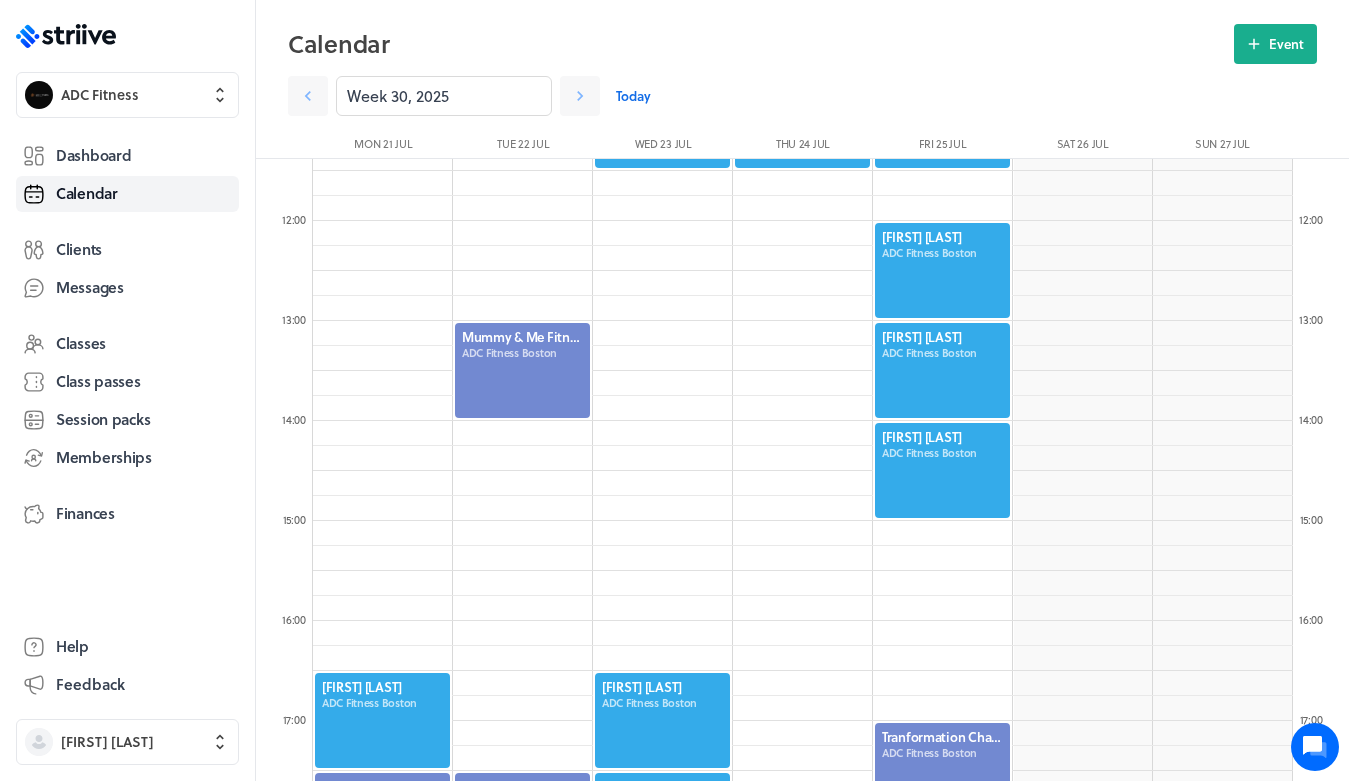 scroll, scrollTop: 1136, scrollLeft: 0, axis: vertical 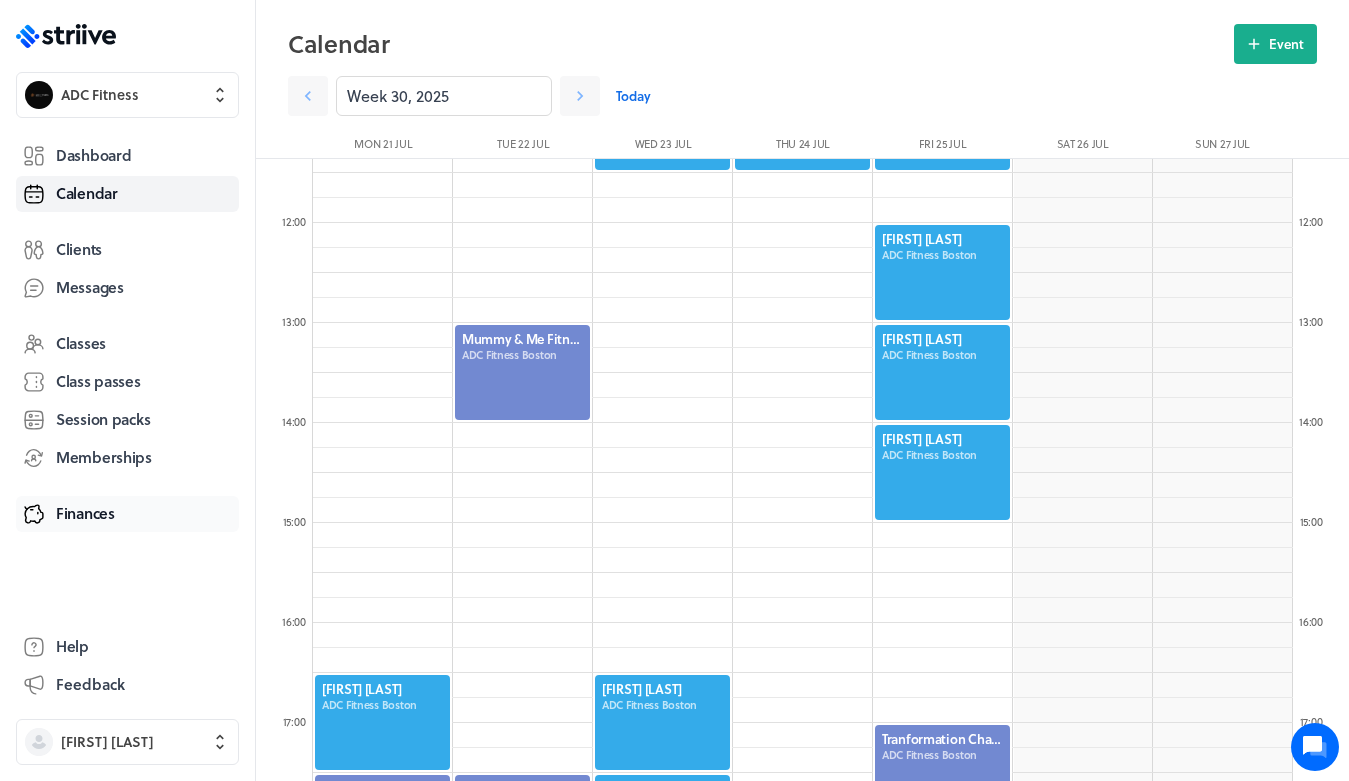 click on "Finances" at bounding box center [127, 514] 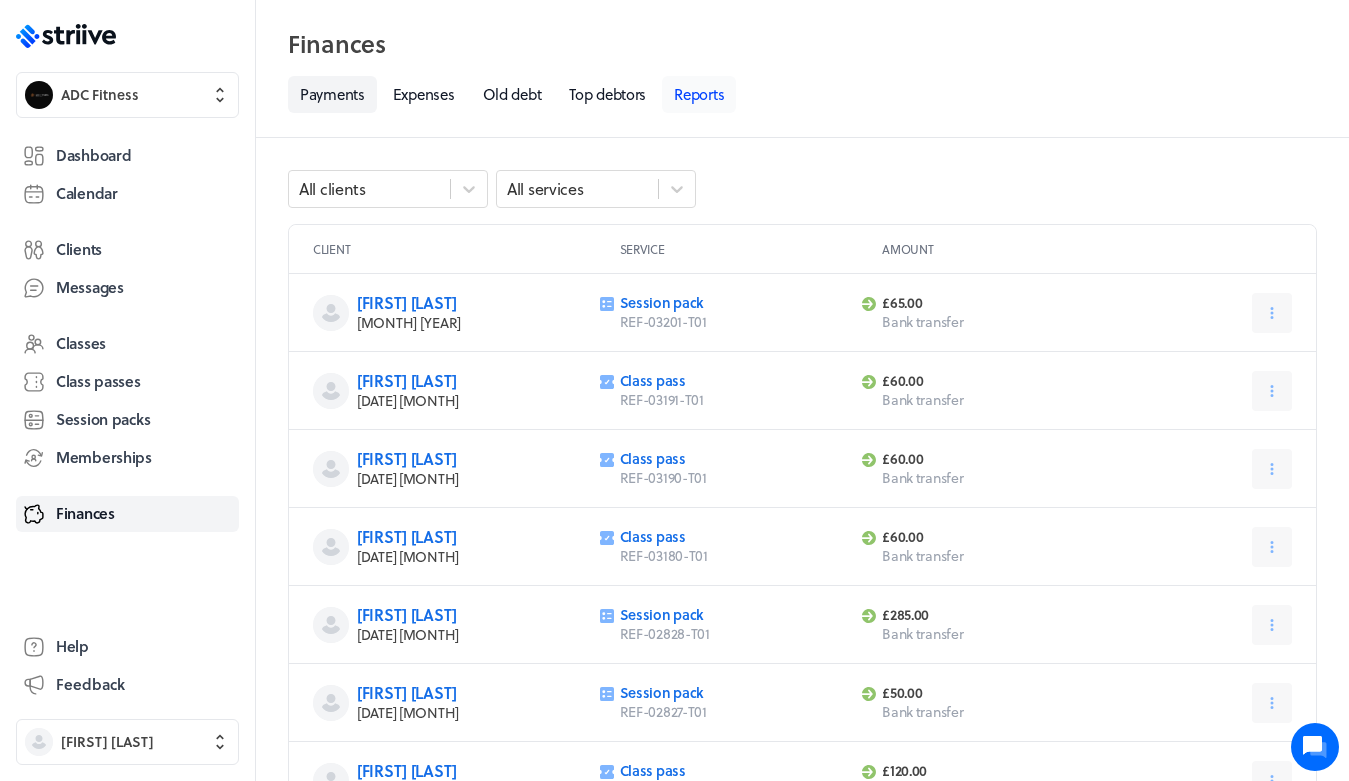 click on "Reports" at bounding box center (699, 94) 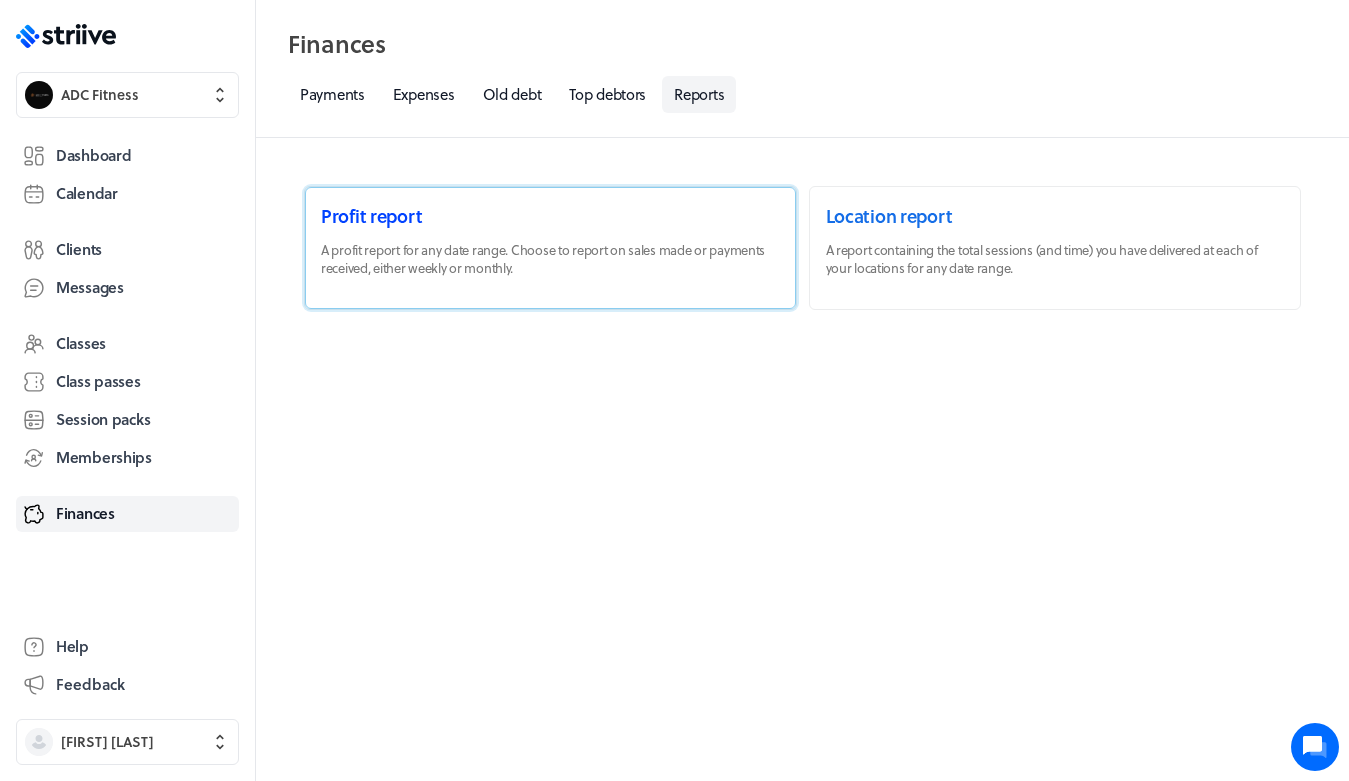 click at bounding box center (550, 248) 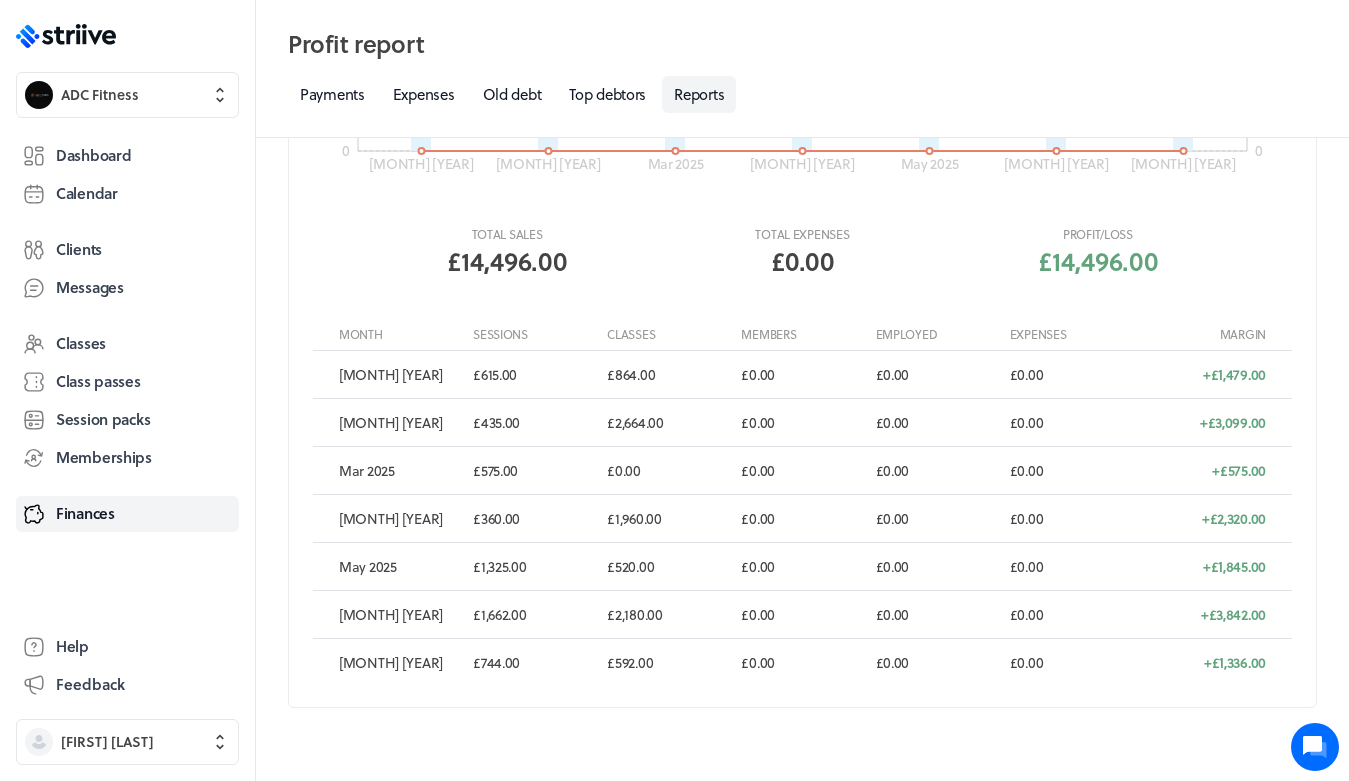 scroll, scrollTop: 359, scrollLeft: 0, axis: vertical 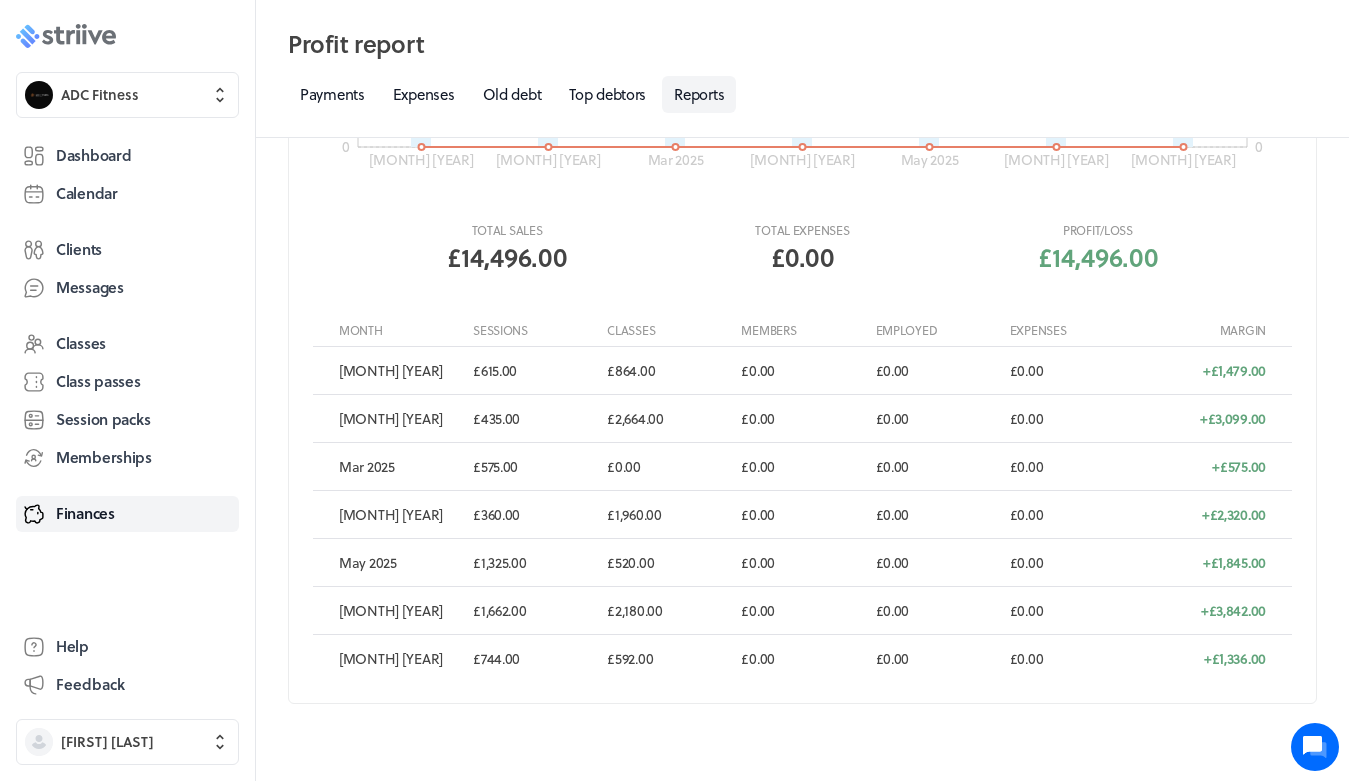 click on ".st0{fill:#006BFF;}
.st1{fill:#0A121C;}
.st2{fill:url(#SVGID_1_);}
.st3{fill:url(#SVGID_2_);}
.st4{fill:url(#SVGID_3_);}
.st5{fill:url(#SVGID_4_);}
.st6{fill:url(#SVGID_5_);}
.st7{fill:#FFFFFF;}
.st8{fill:url(#SVGID_6_);}
.st9{fill:url(#SVGID_7_);}
.st10{fill:url(#SVGID_8_);}
.st11{fill:url(#SVGID_9_);}
.st12{fill:url(#SVGID_10_);}
.st13{fill:url(#SVGID_11_);}" at bounding box center (66, 36) 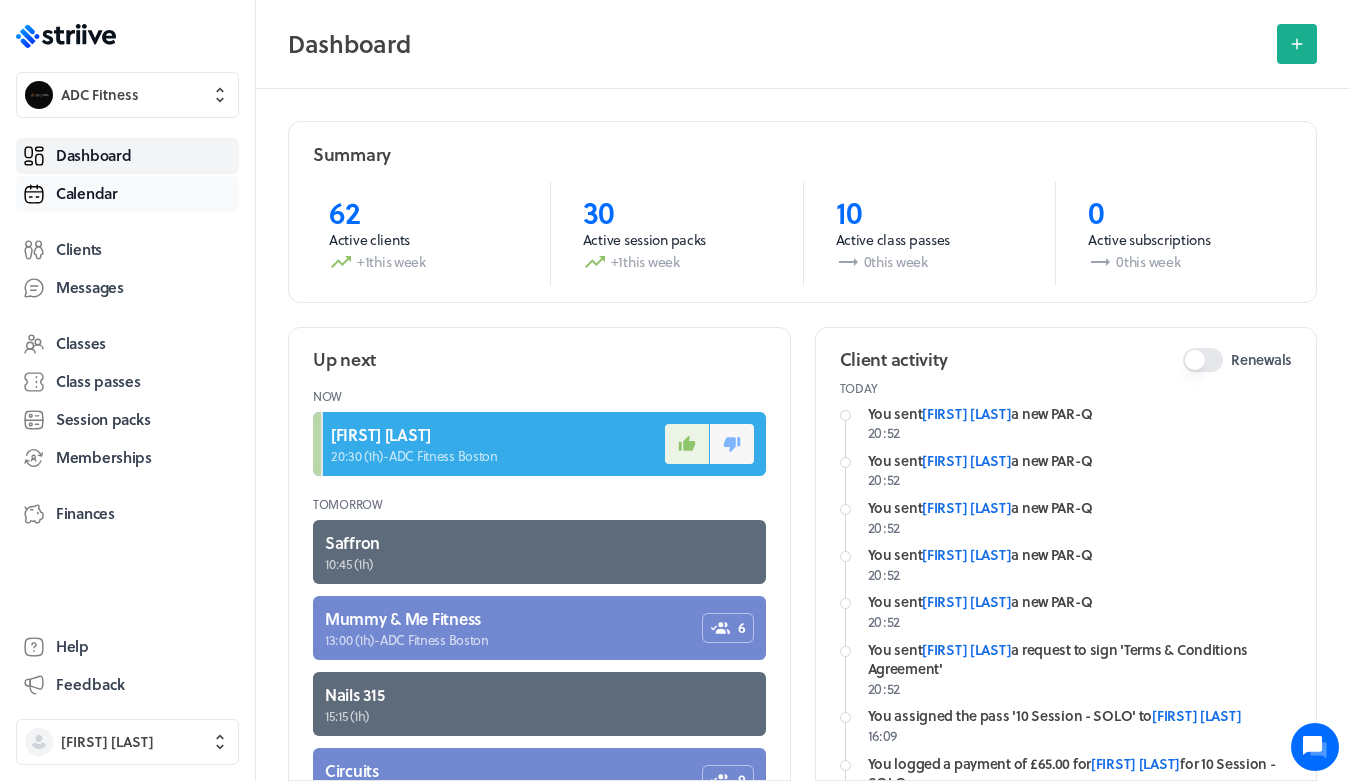 click on "Calendar" at bounding box center [87, 193] 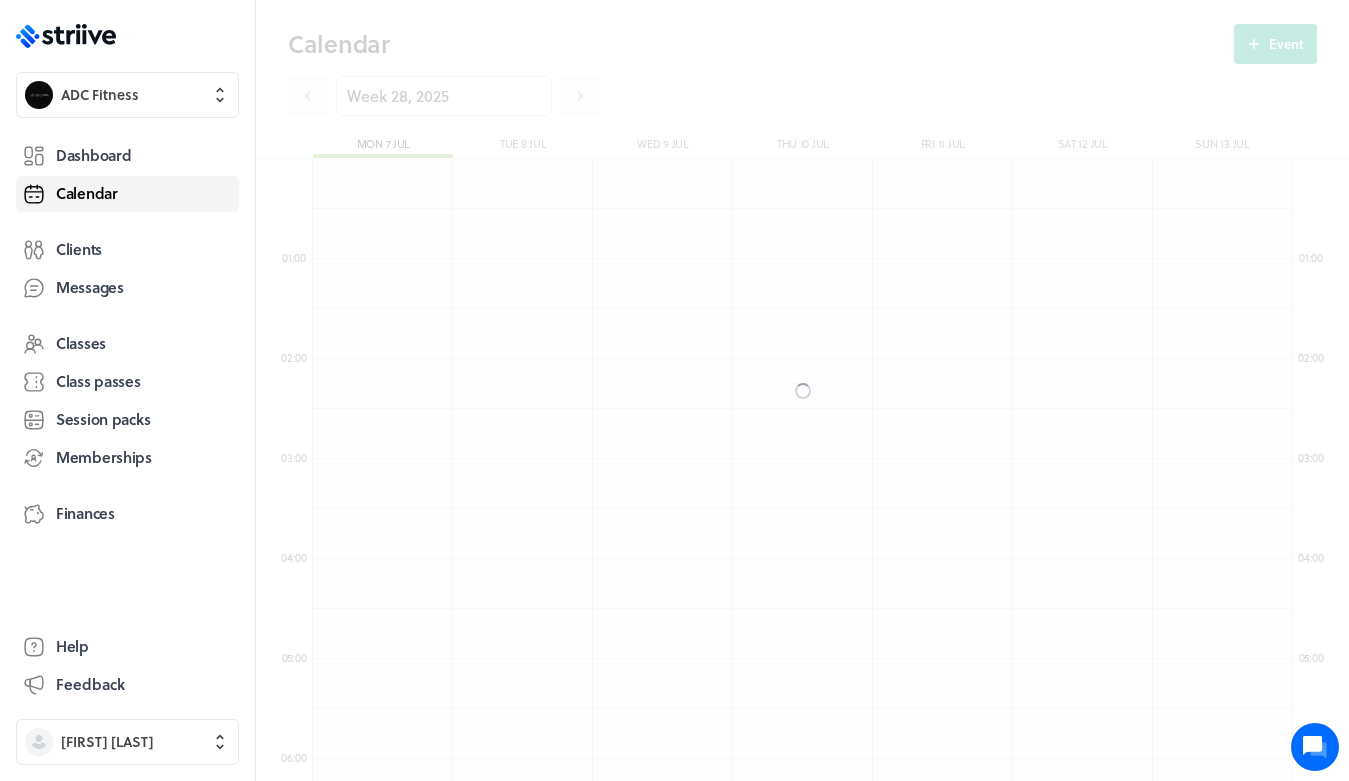 scroll, scrollTop: 850, scrollLeft: 0, axis: vertical 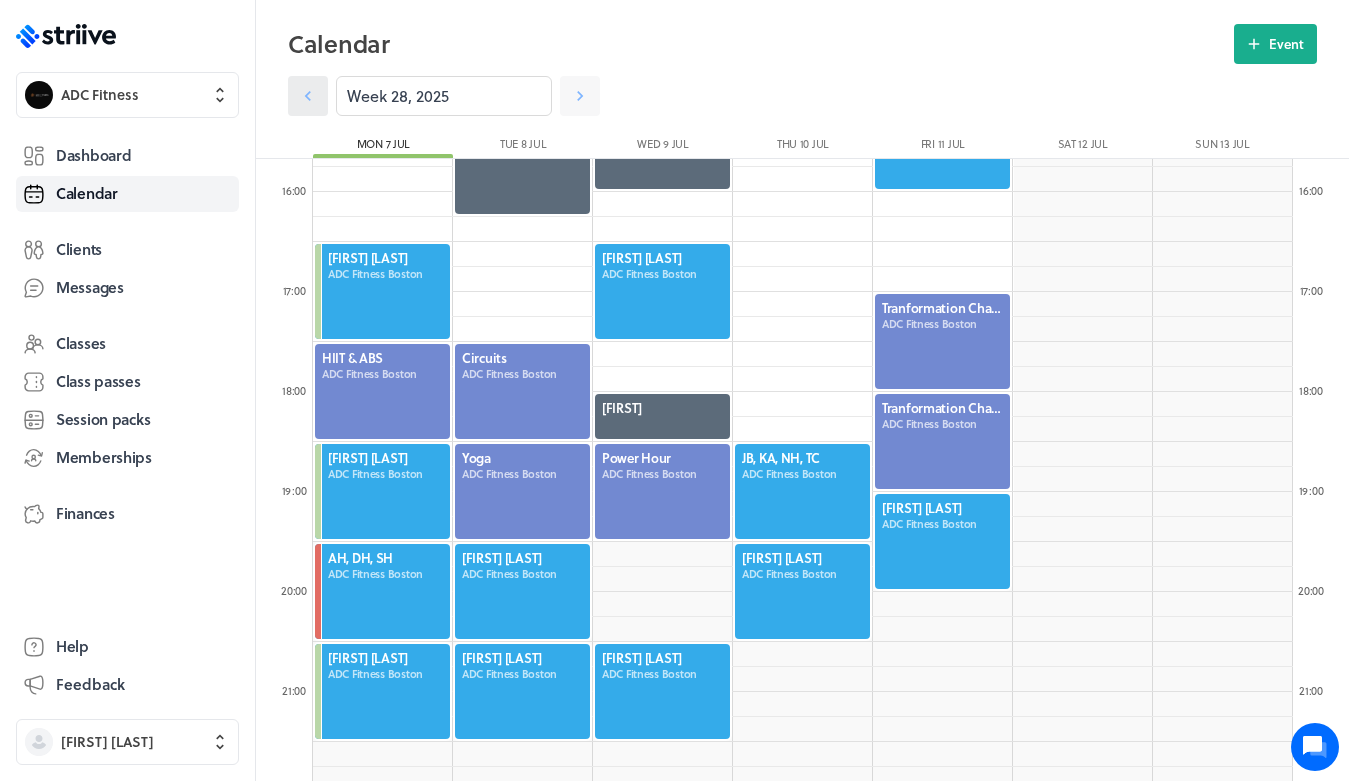 click at bounding box center [308, 96] 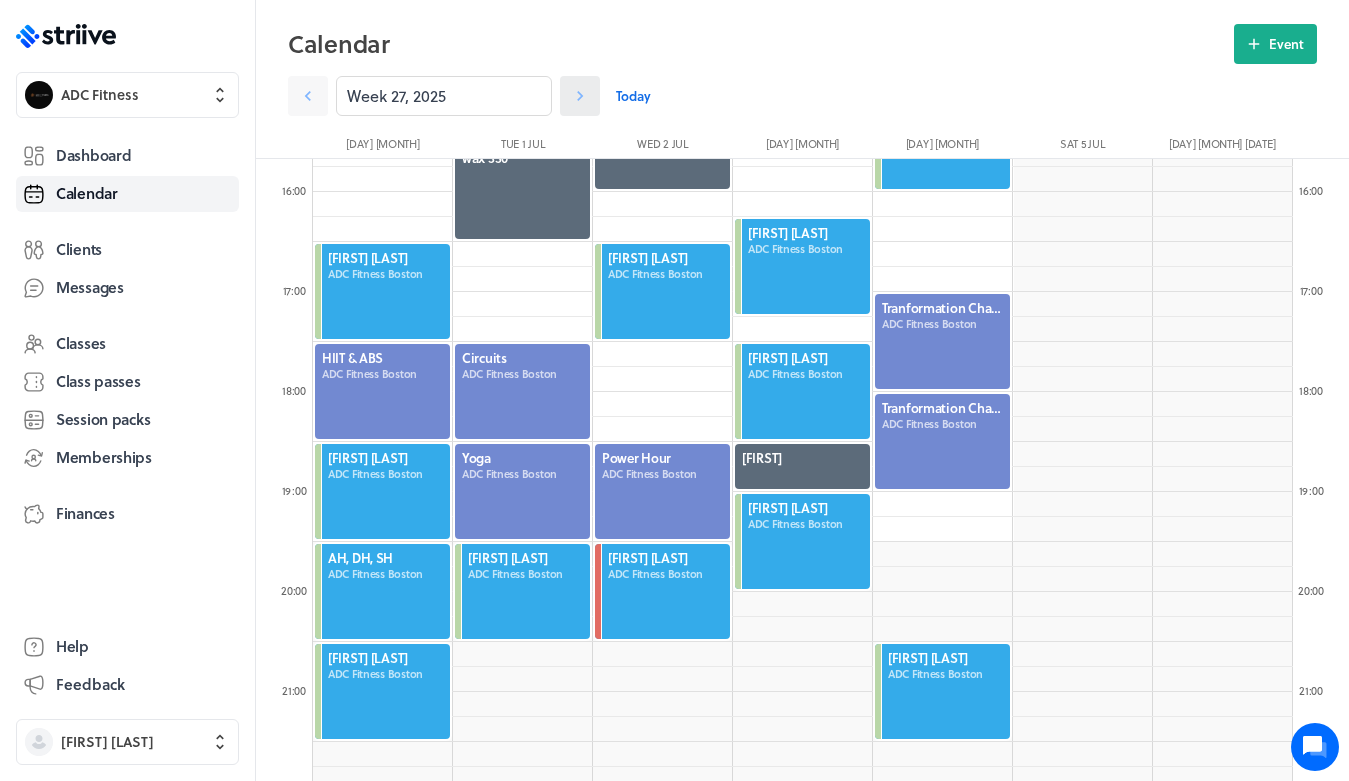 click at bounding box center (580, 96) 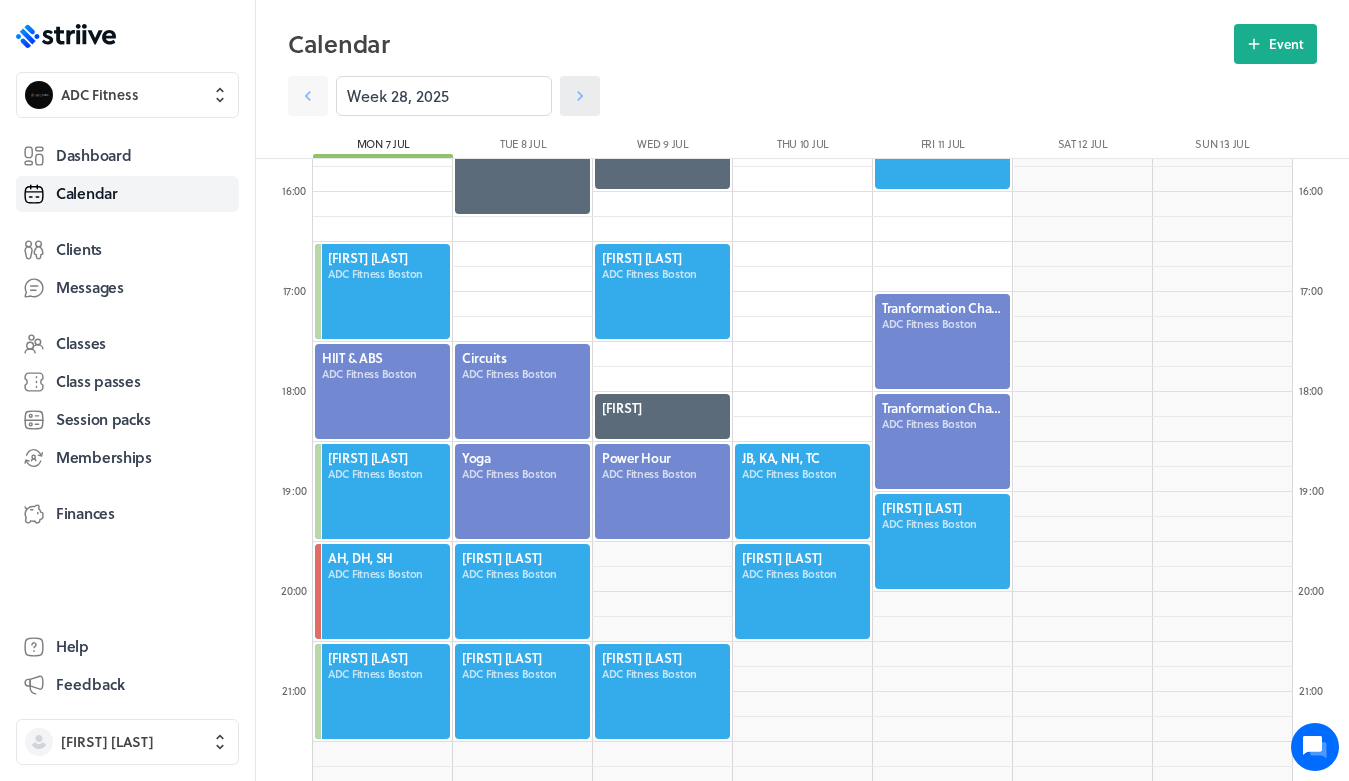 click at bounding box center (580, 96) 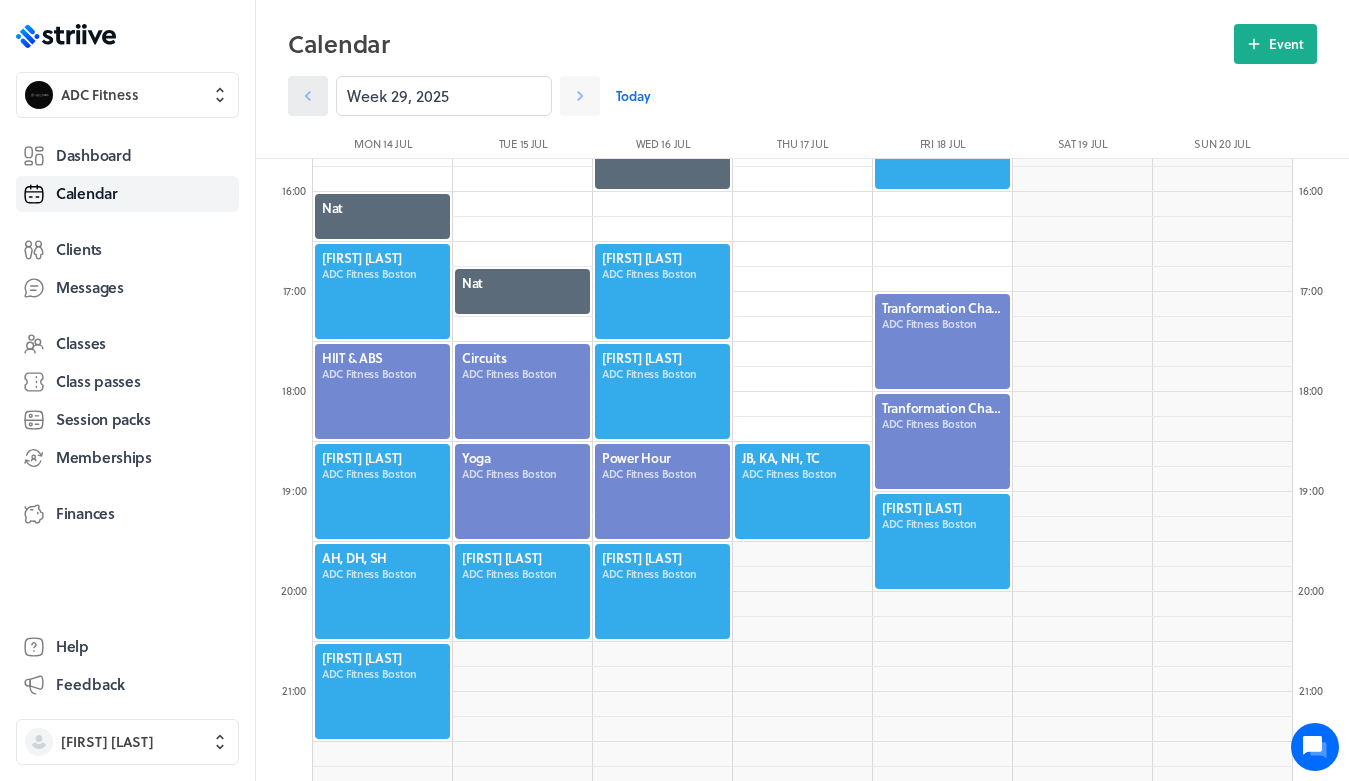 click at bounding box center [308, 96] 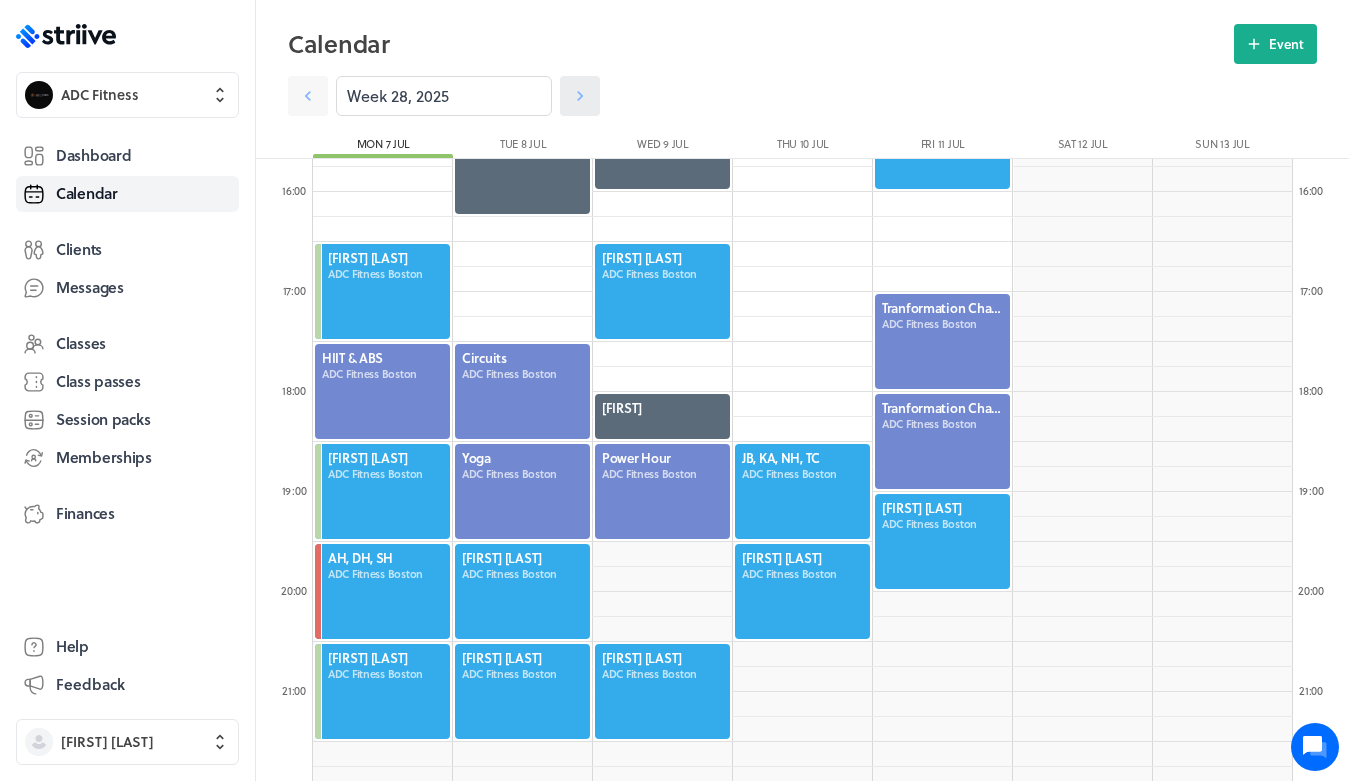 click at bounding box center (308, 96) 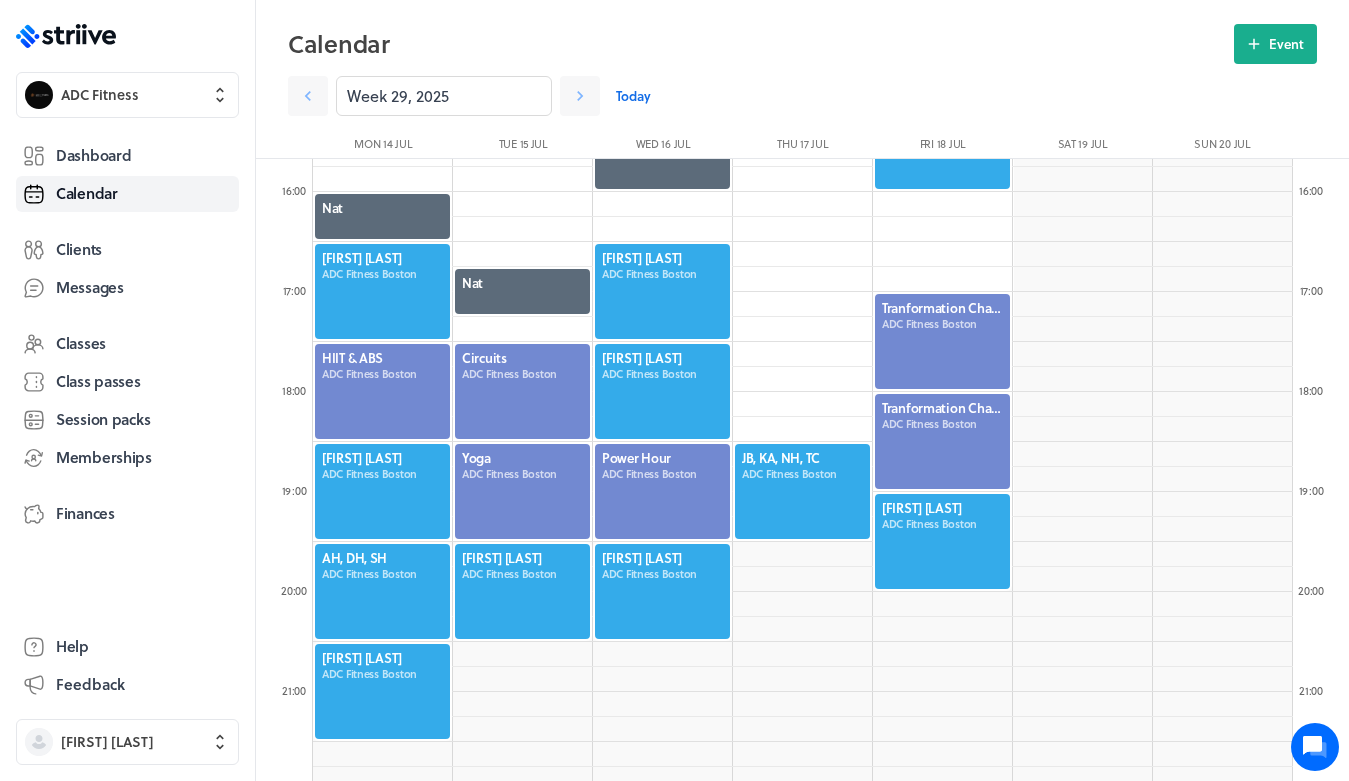 click at bounding box center [662, 291] 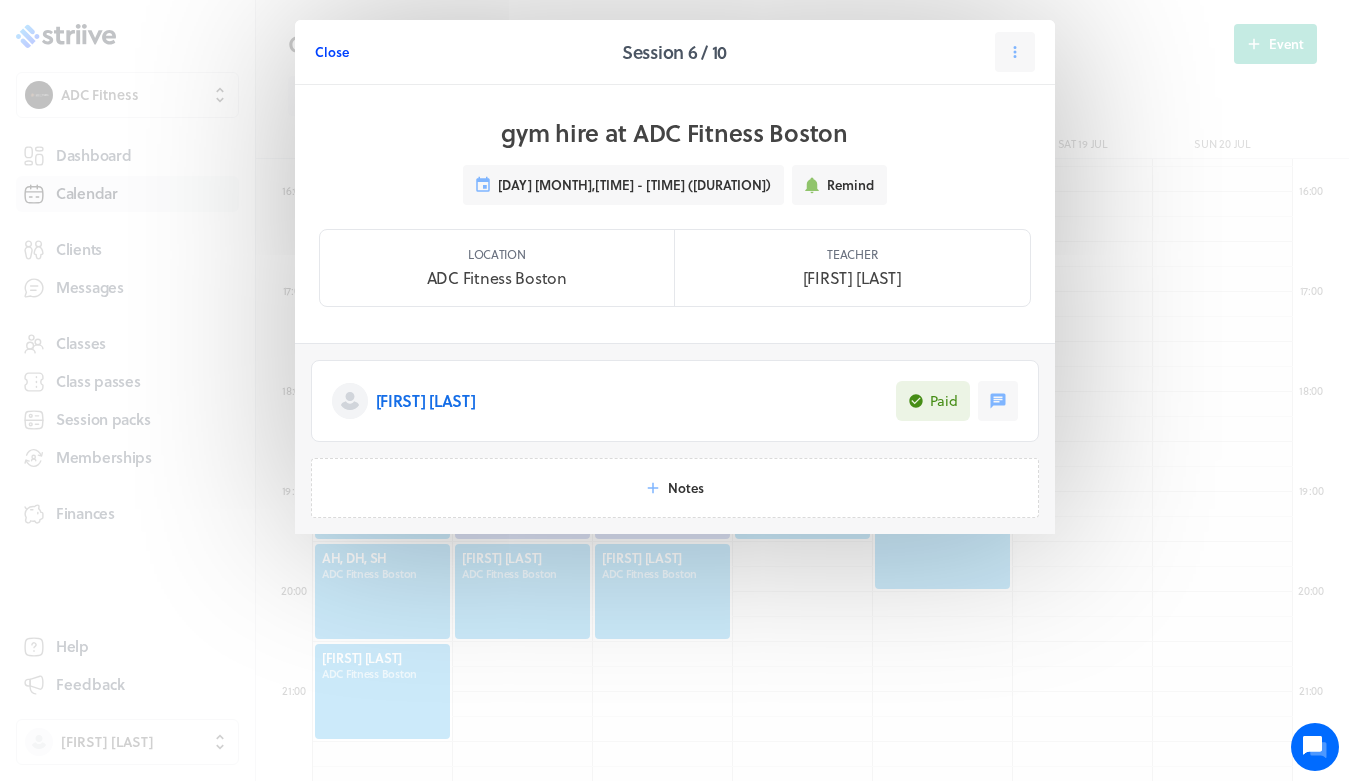 click on "Close" at bounding box center (332, 52) 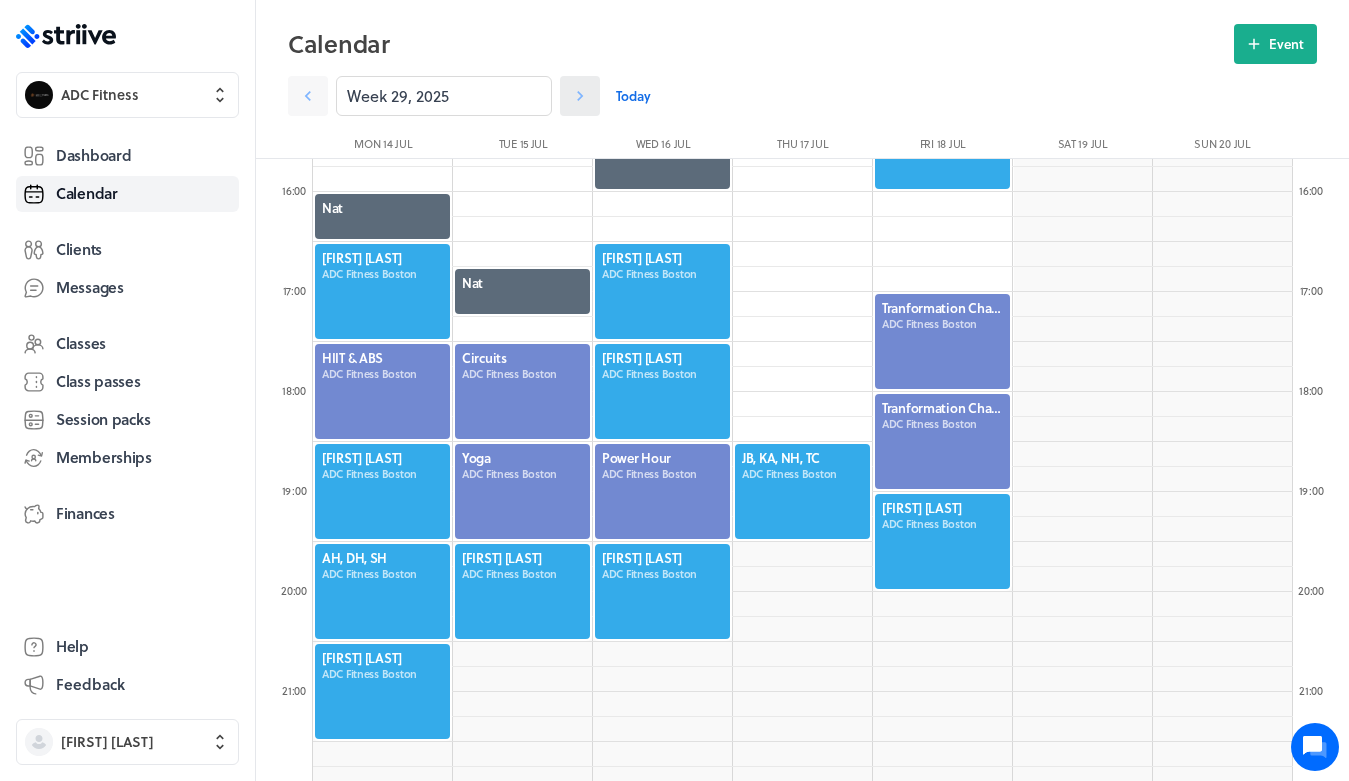 click at bounding box center (580, 96) 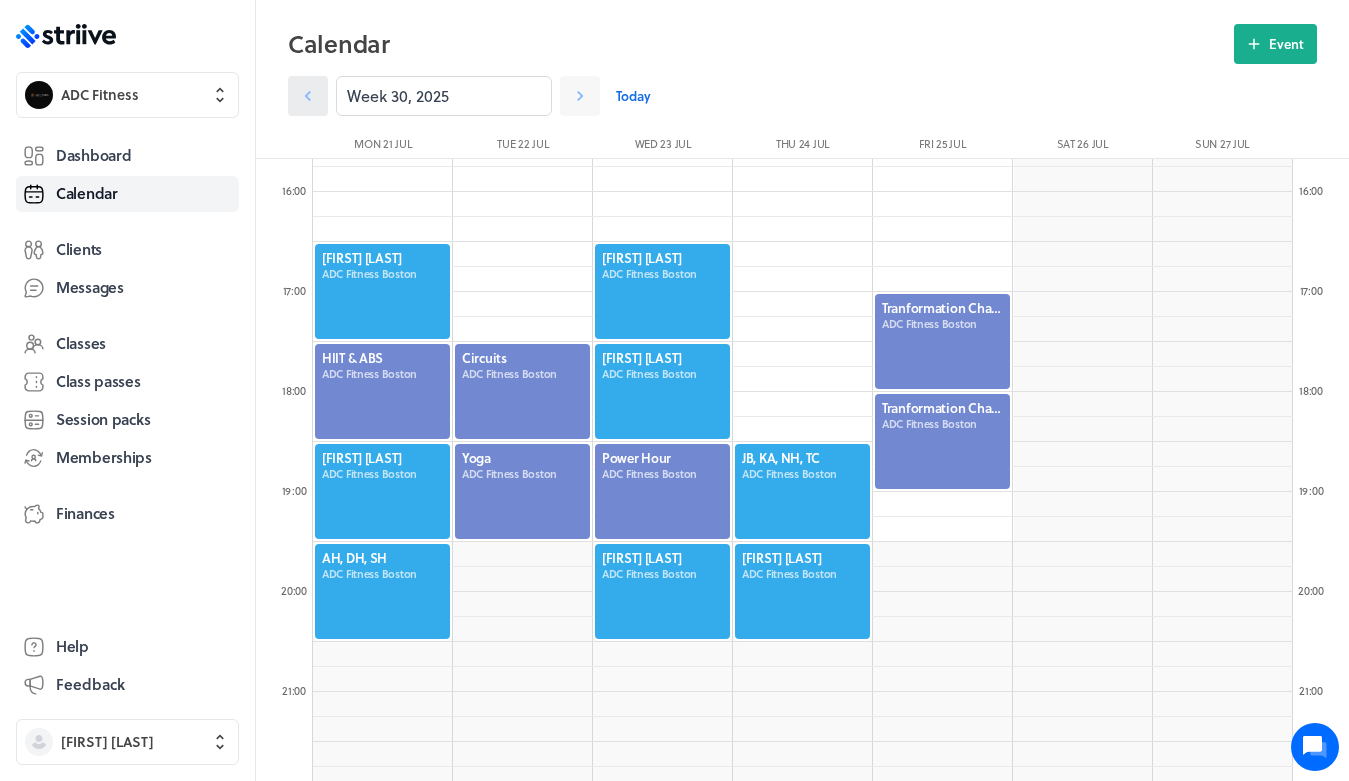 click at bounding box center (308, 96) 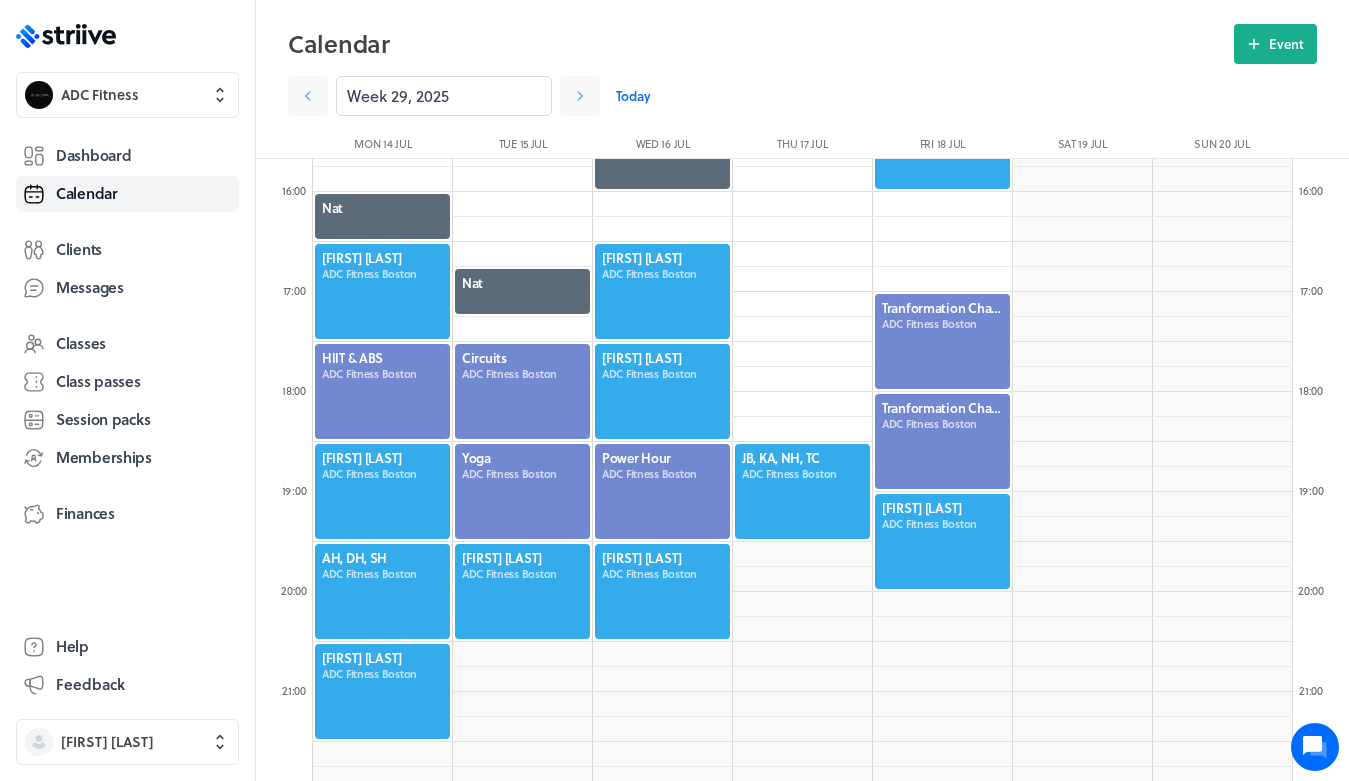 click at bounding box center (662, 291) 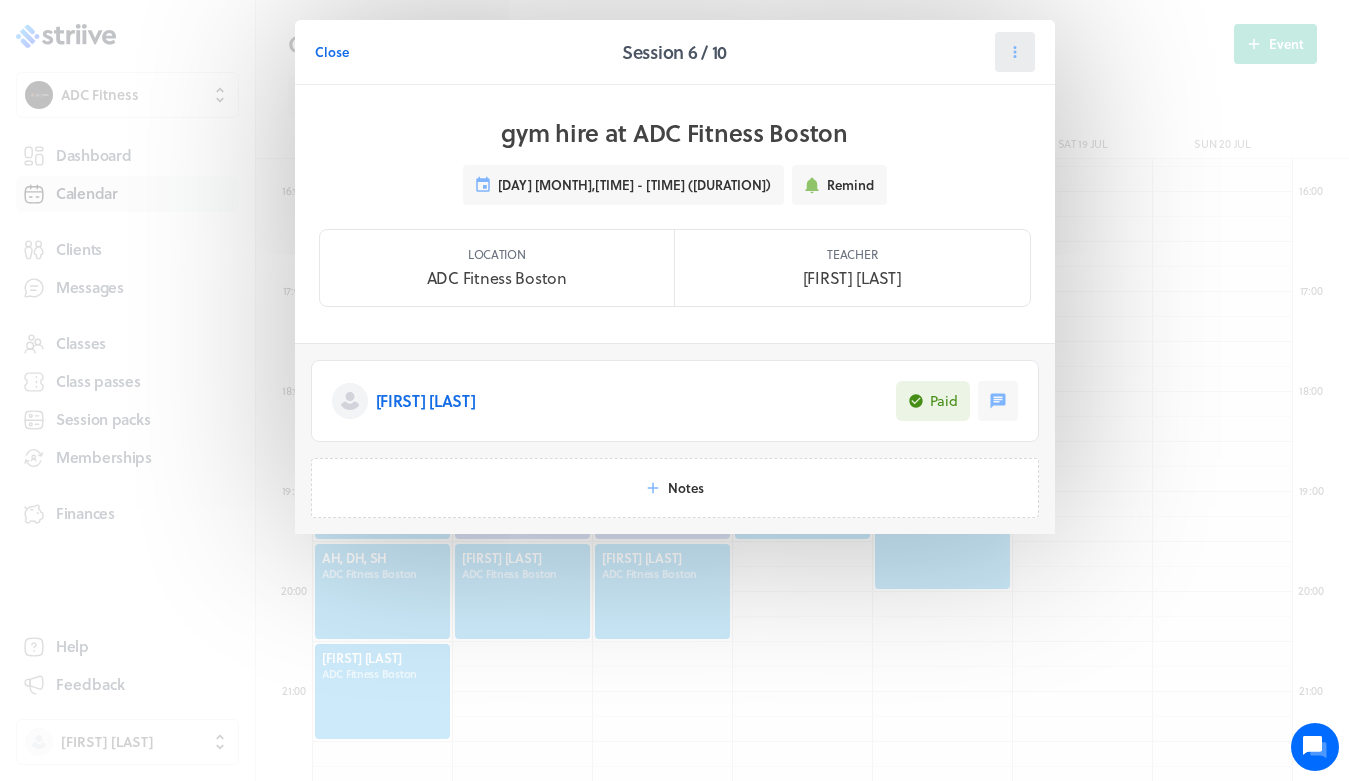 click at bounding box center (1015, 52) 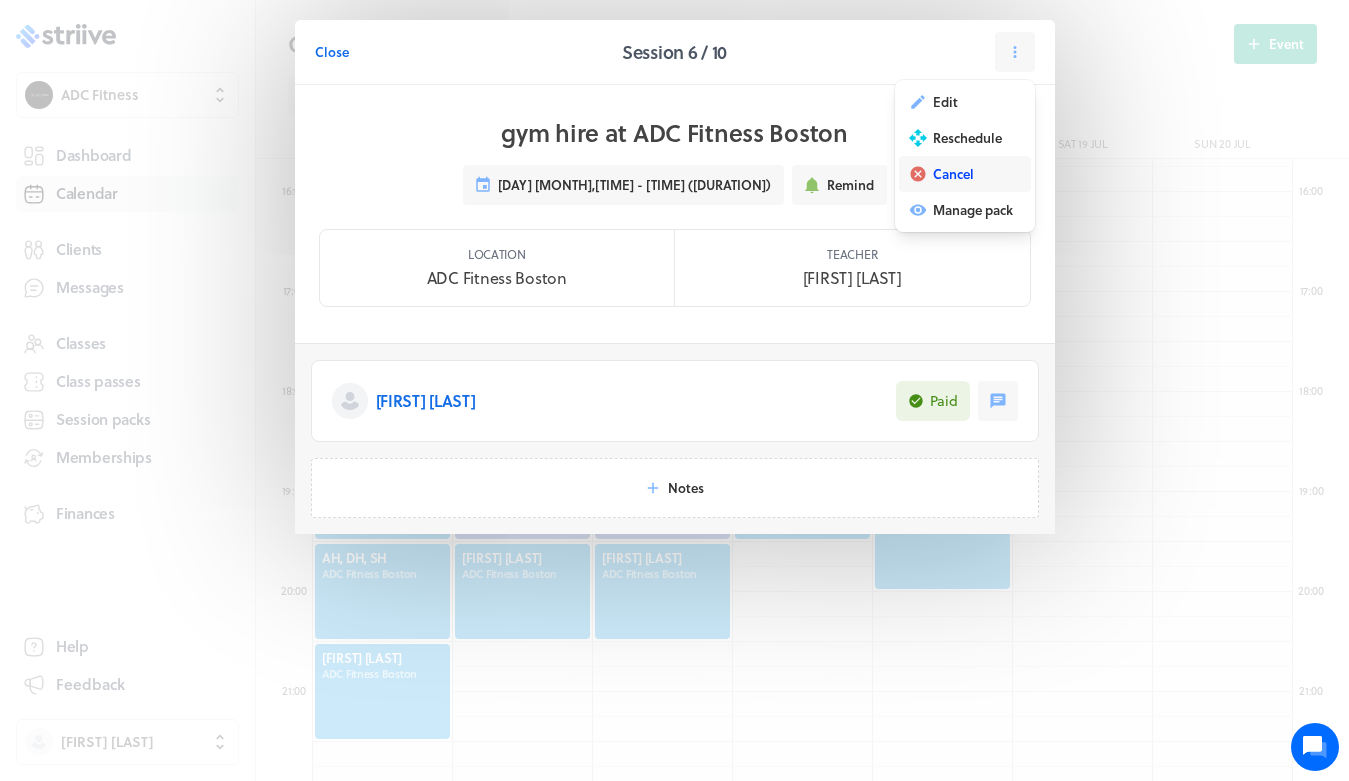click on "Cancel" at bounding box center (945, 102) 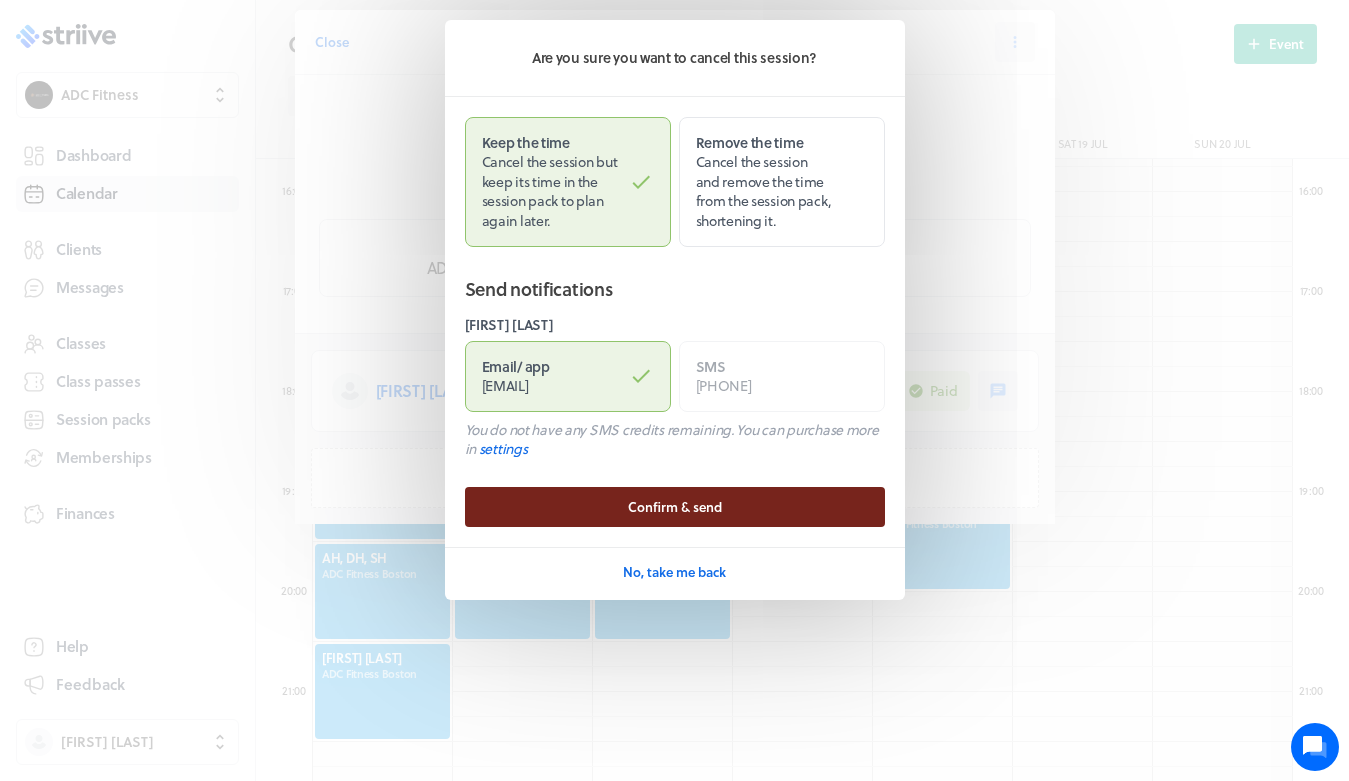 click on "Confirm & send" at bounding box center [675, 507] 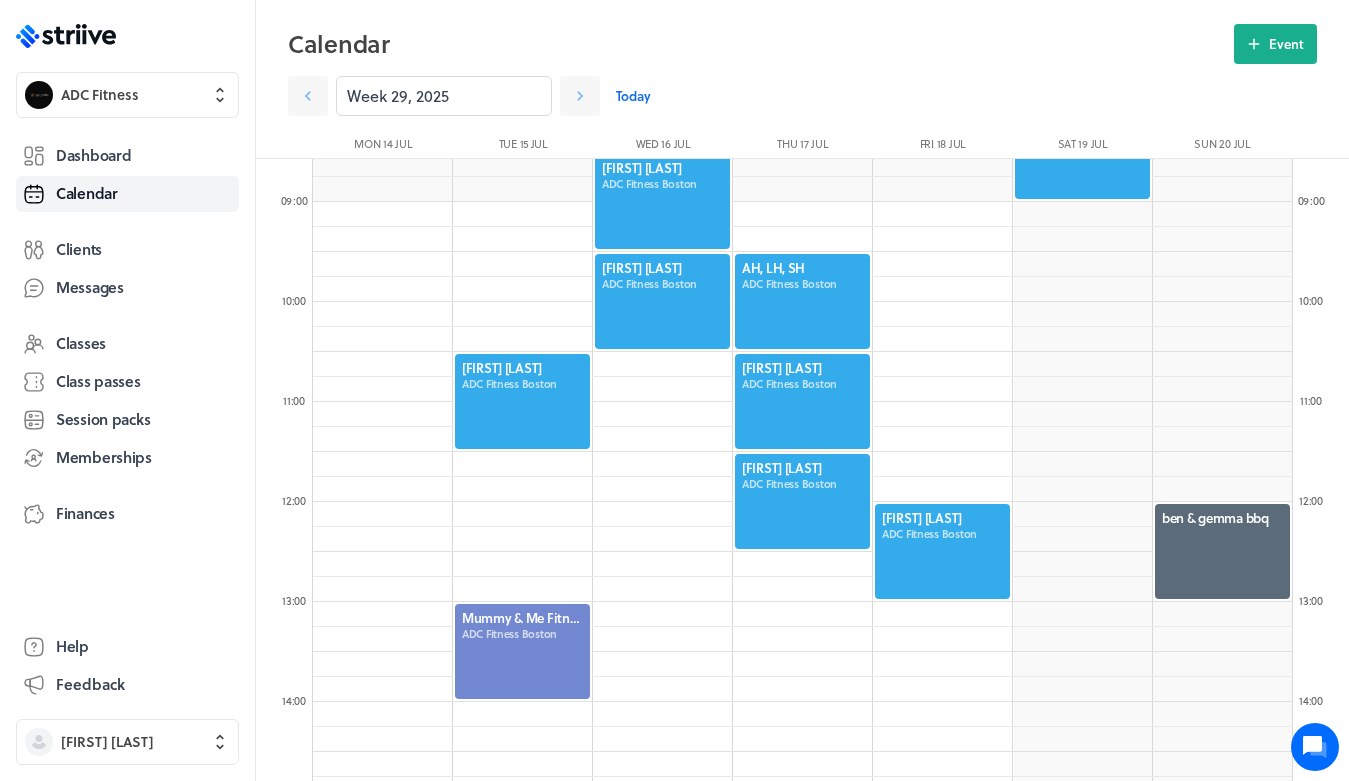 scroll, scrollTop: 866, scrollLeft: 0, axis: vertical 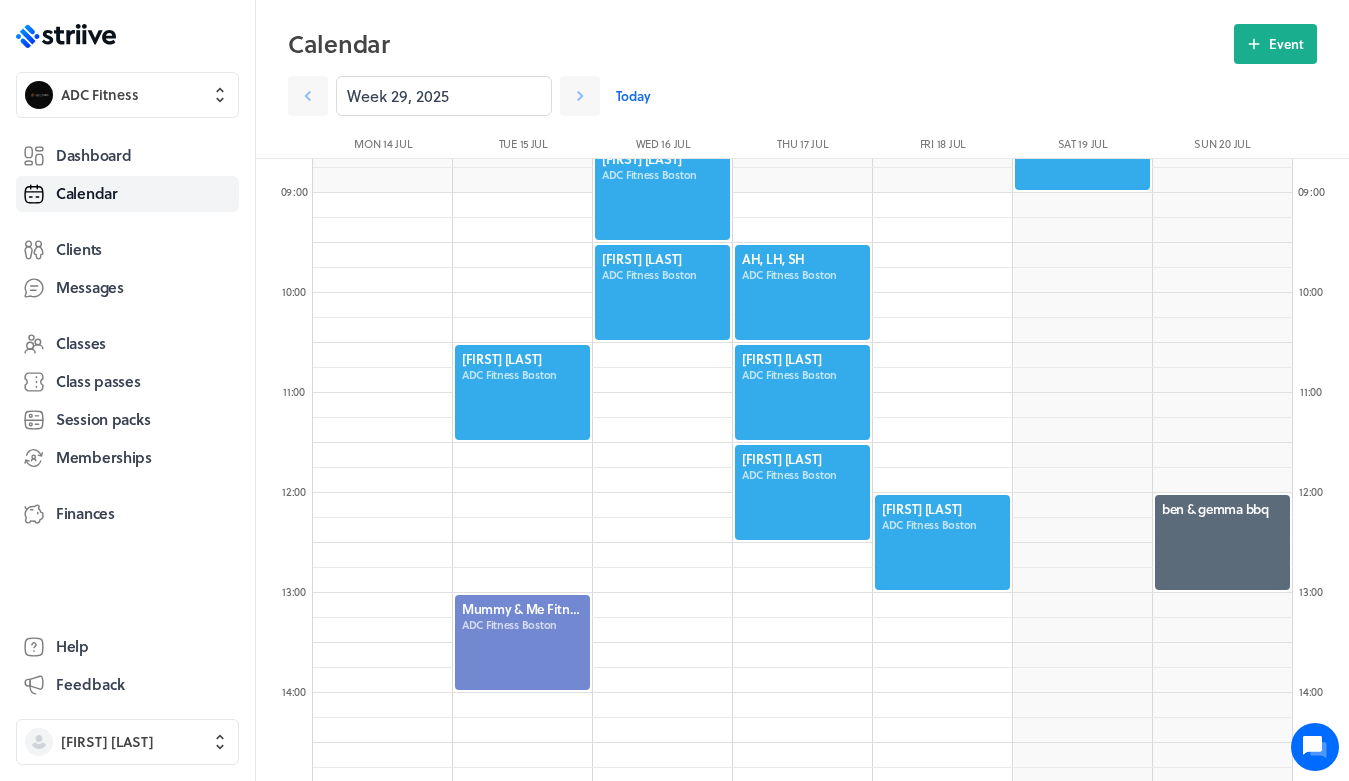 click at bounding box center [802, 492] 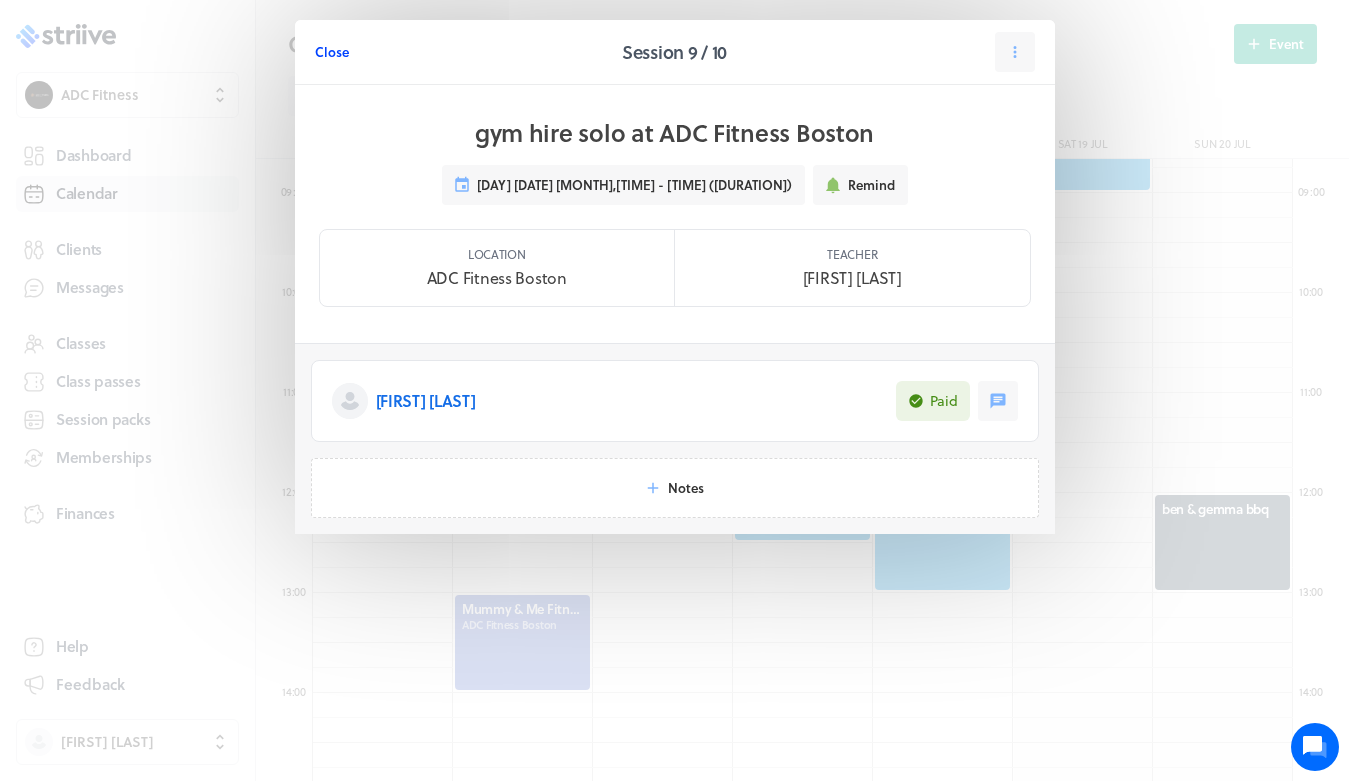 click on "Close" at bounding box center (332, 52) 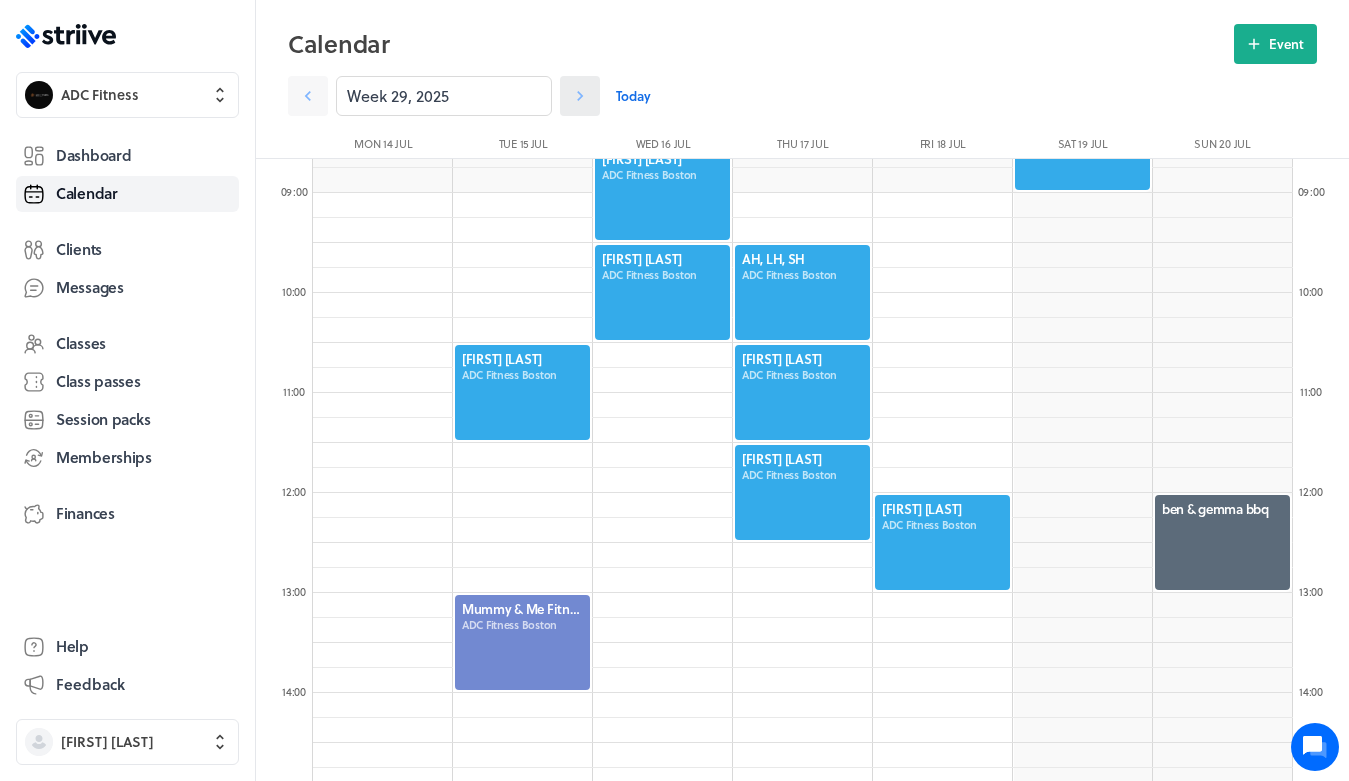 click at bounding box center [308, 96] 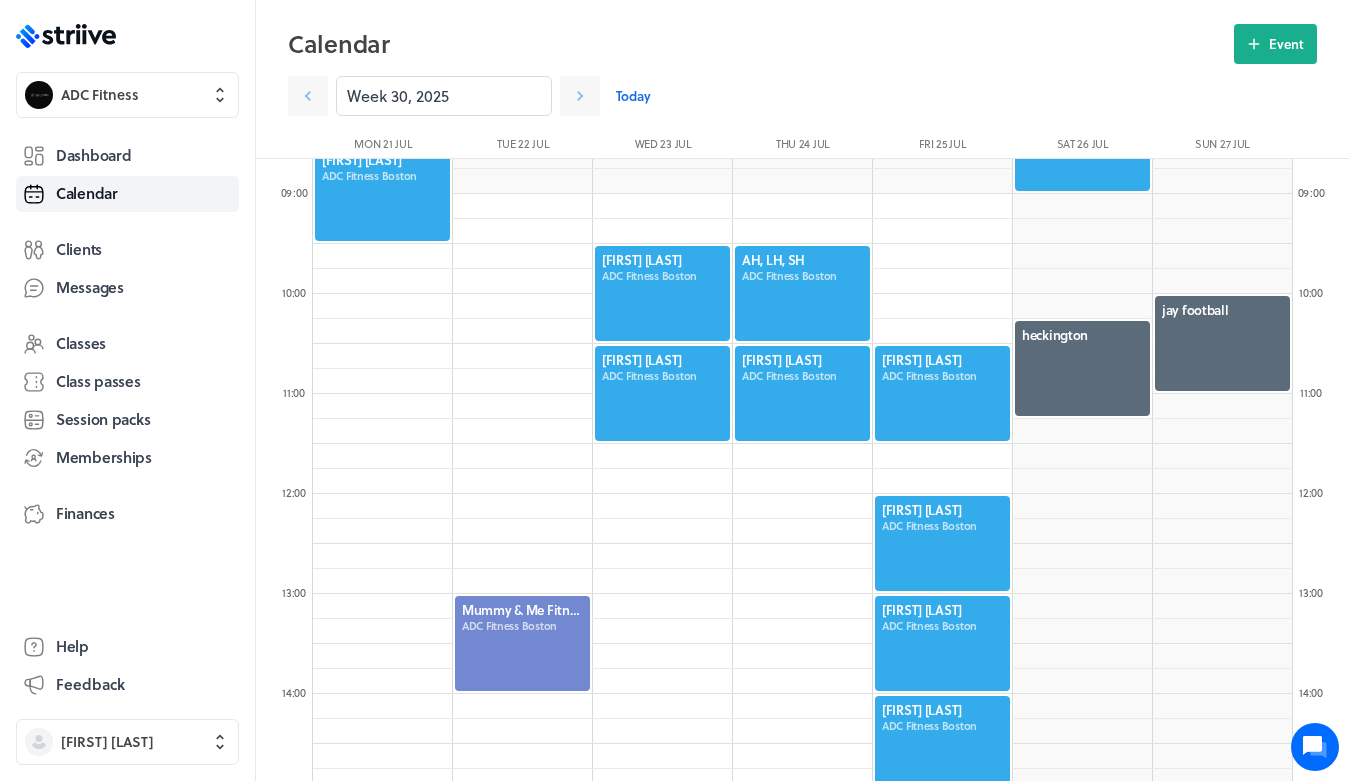 scroll, scrollTop: 864, scrollLeft: 0, axis: vertical 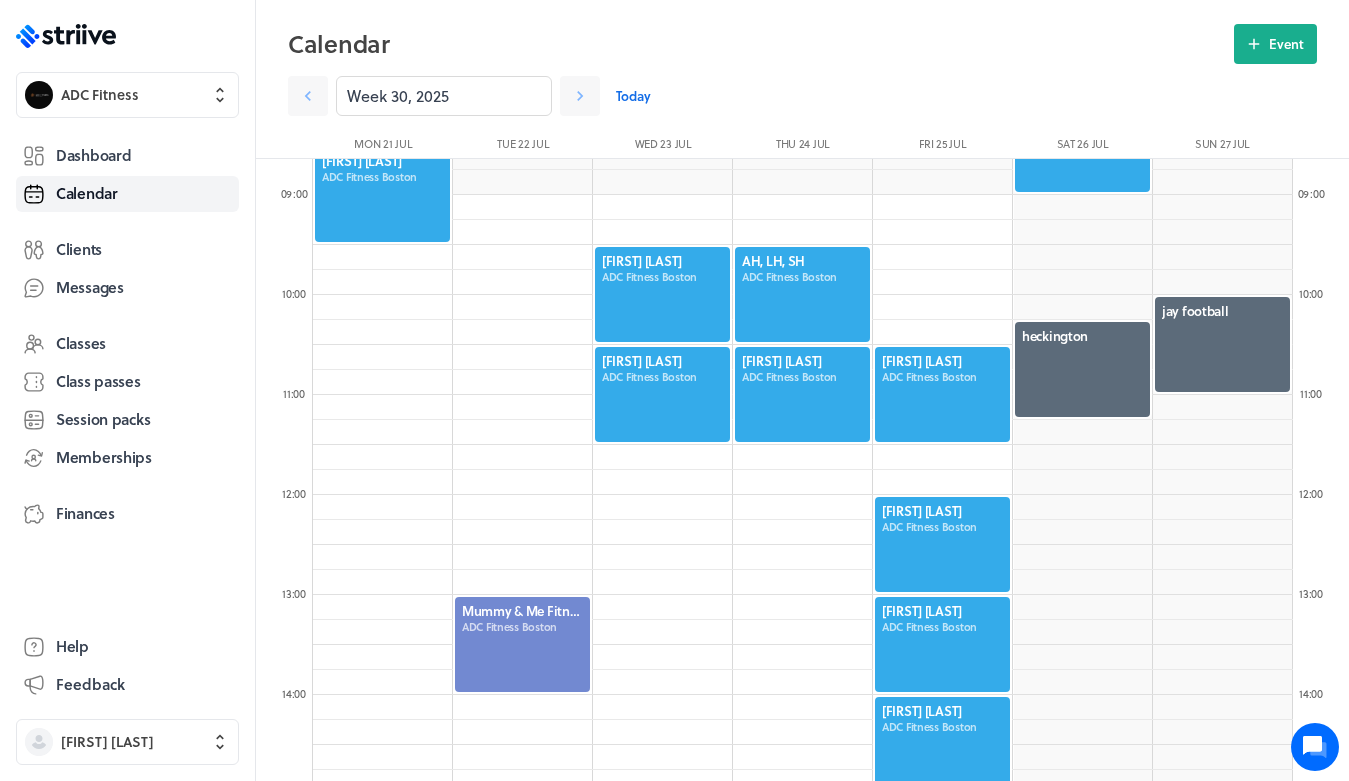 click at bounding box center (662, 394) 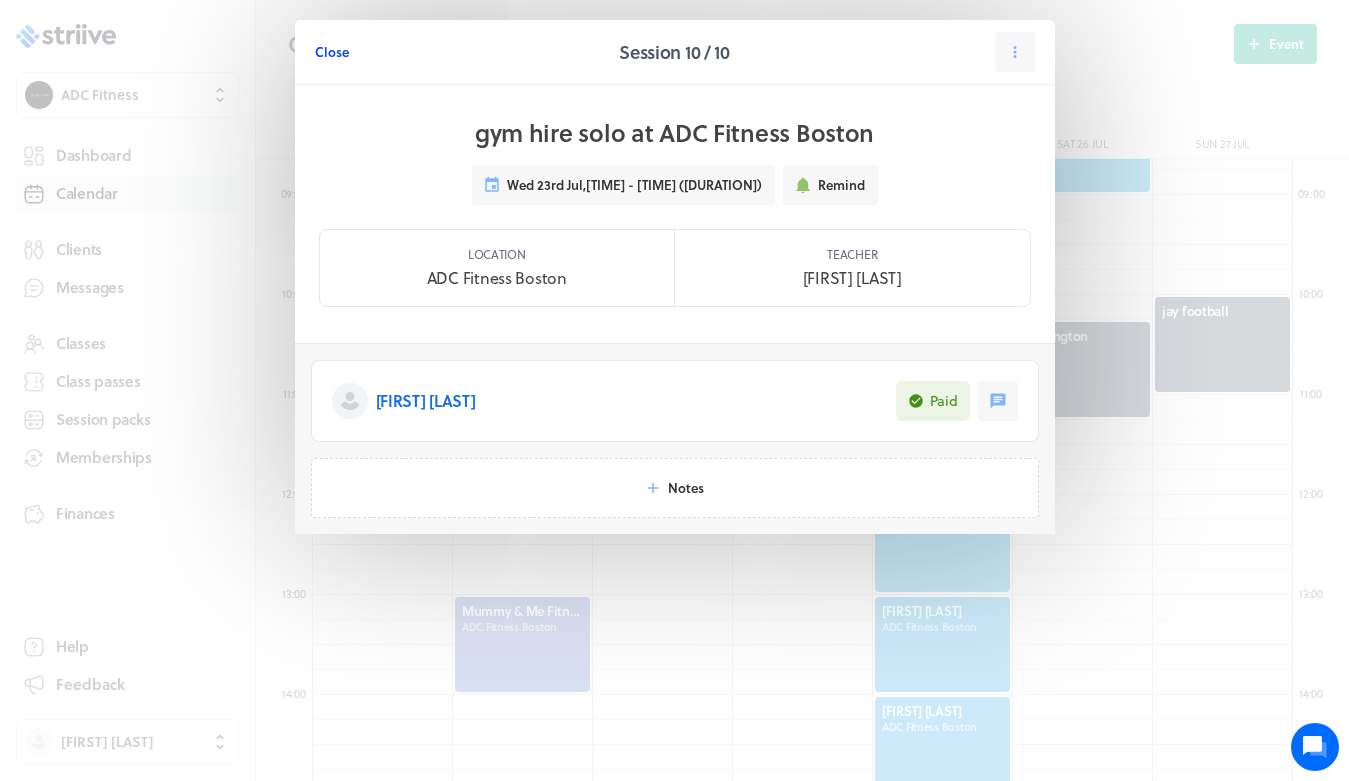 click on "Close" at bounding box center [332, 52] 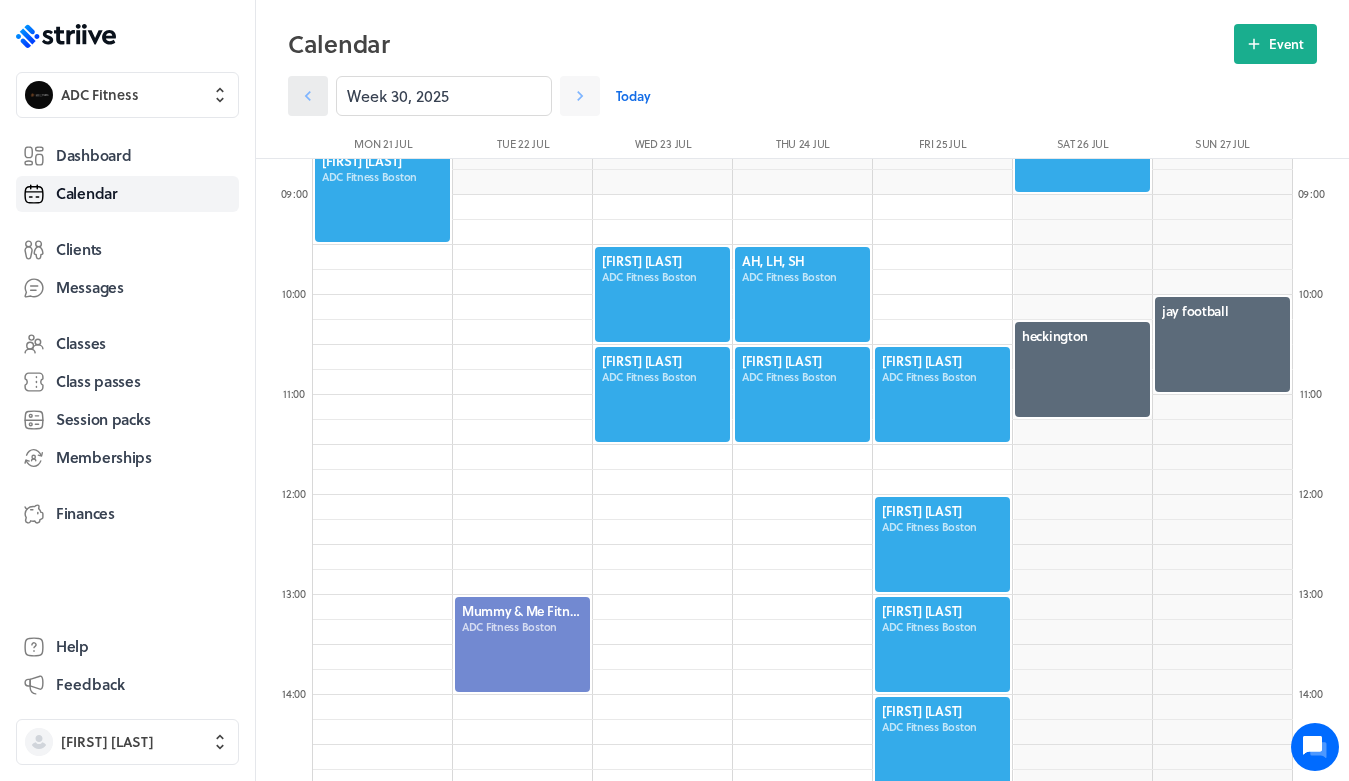 click at bounding box center [308, 96] 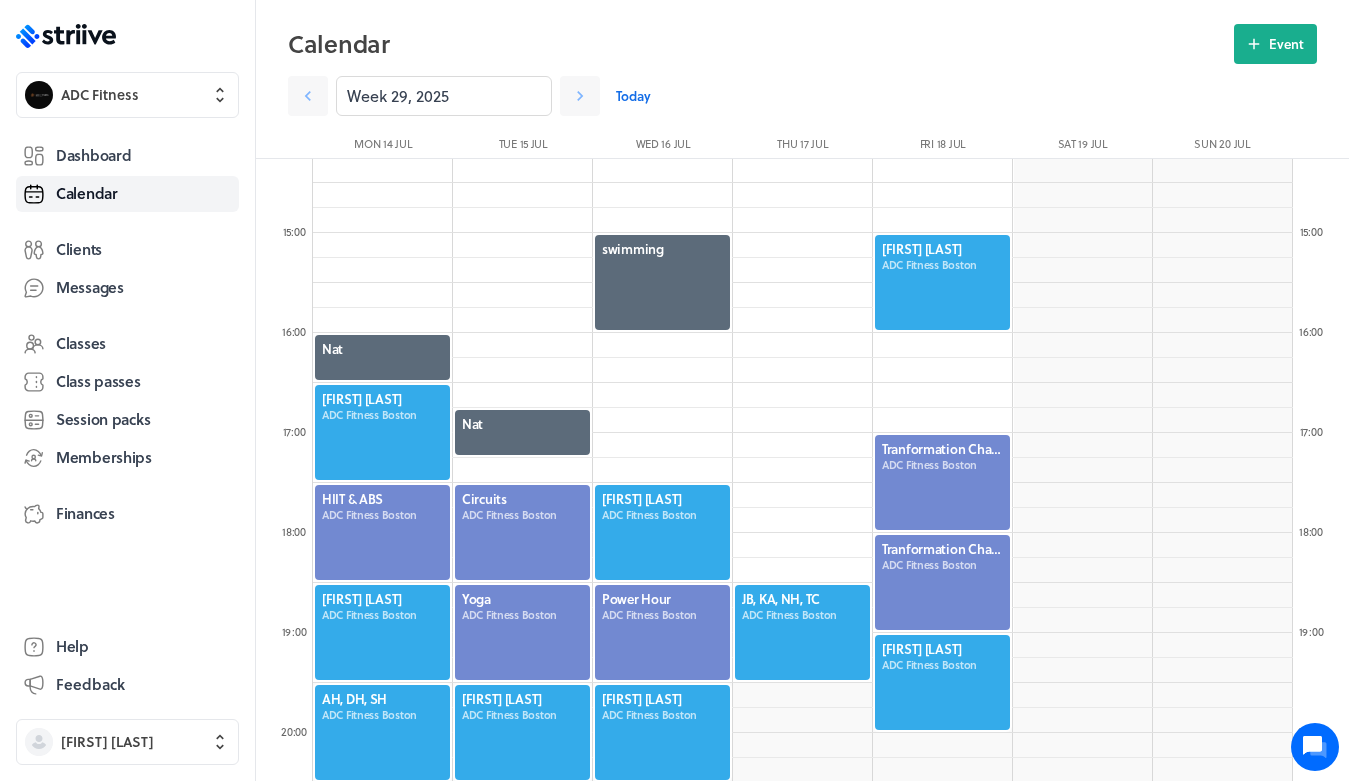scroll, scrollTop: 1428, scrollLeft: 0, axis: vertical 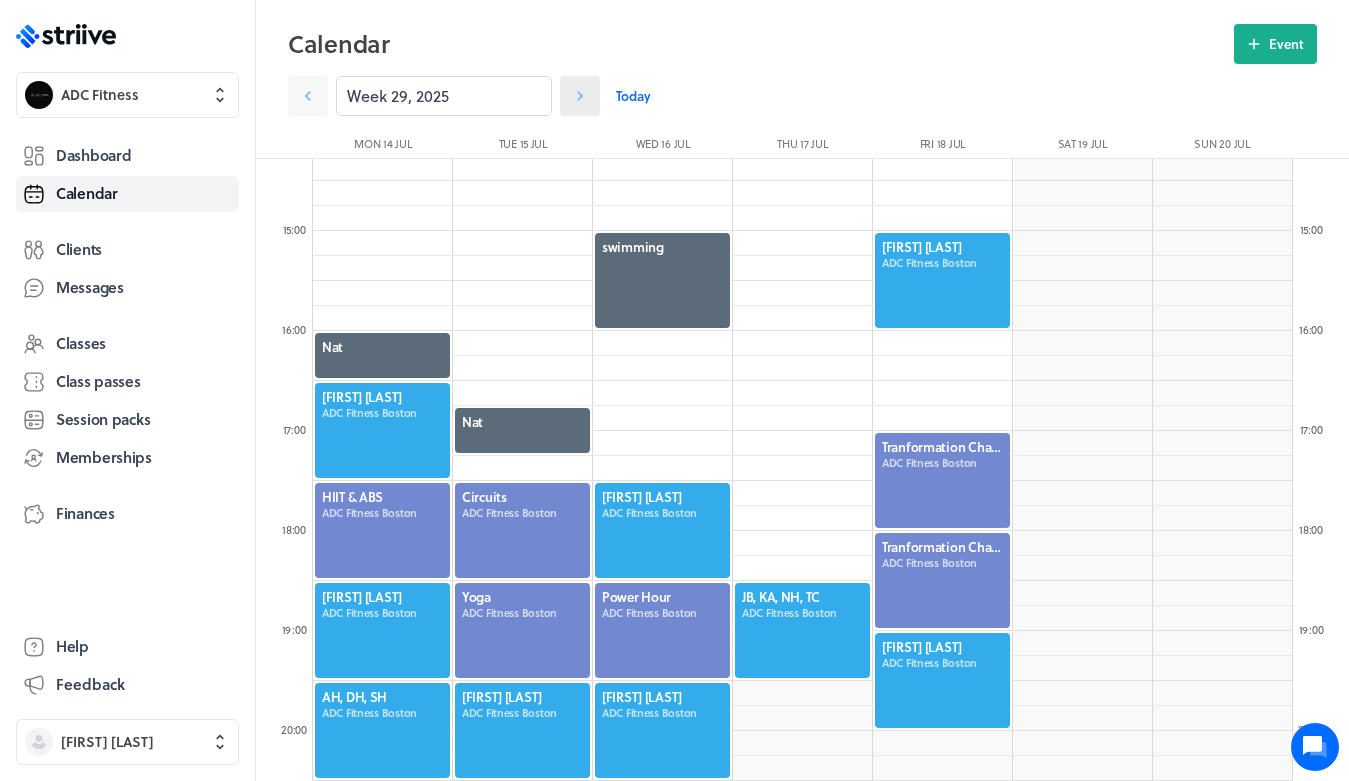 click at bounding box center [308, 96] 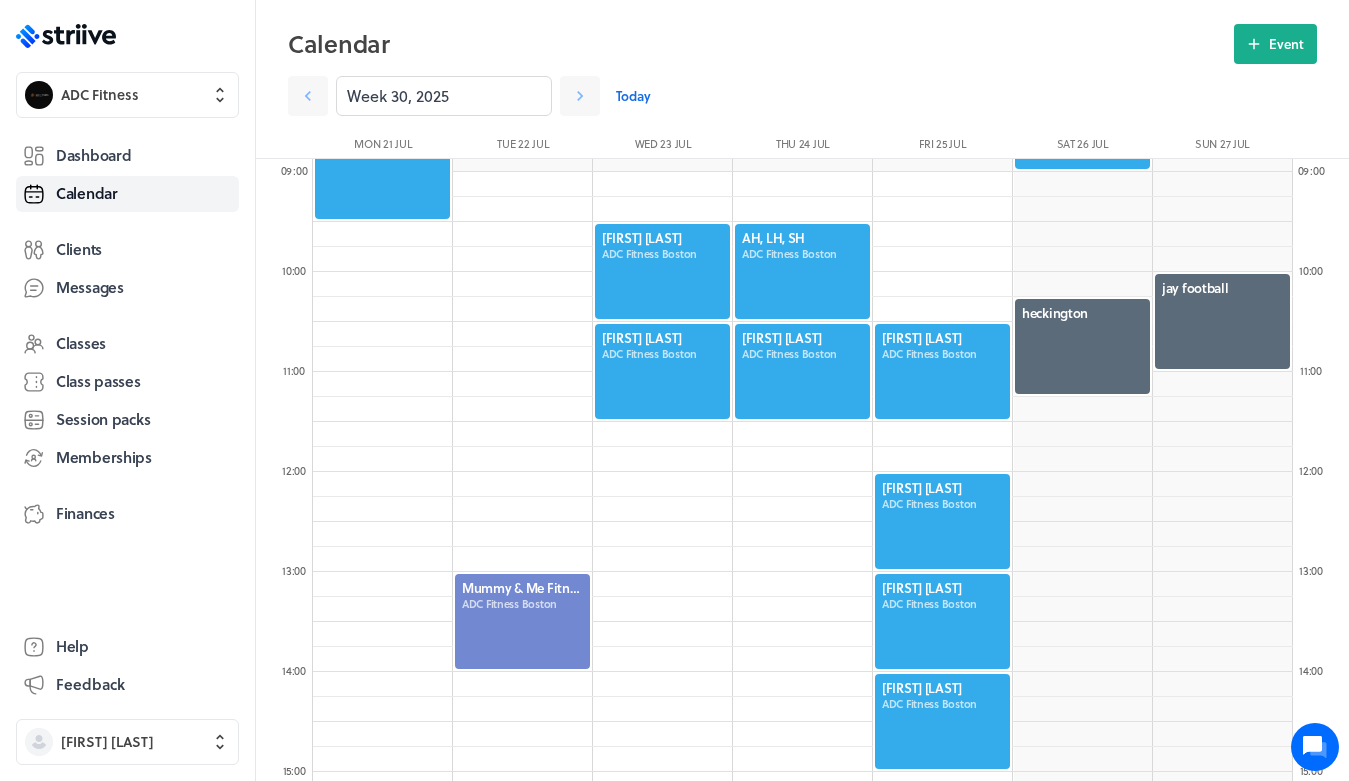 scroll, scrollTop: 846, scrollLeft: 0, axis: vertical 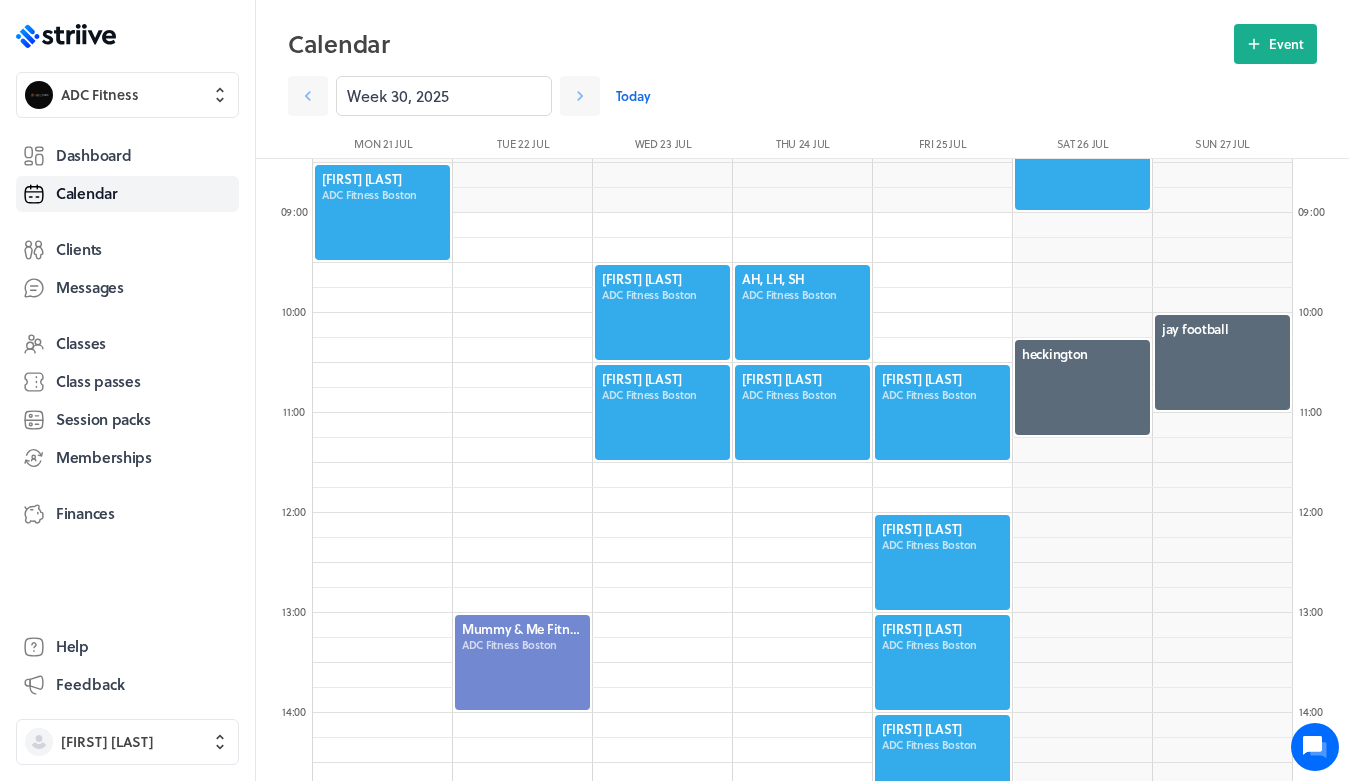 click at bounding box center (662, 412) 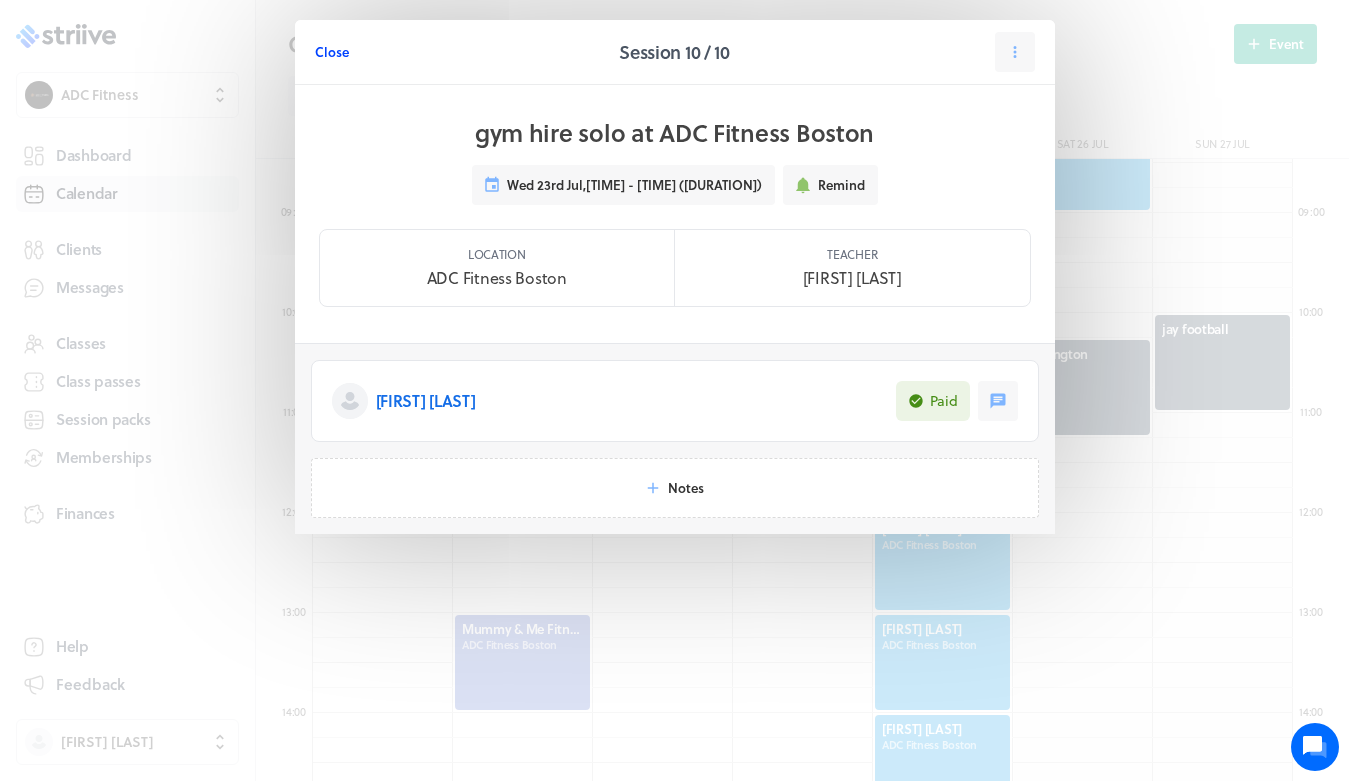 click on "Close" at bounding box center (332, 52) 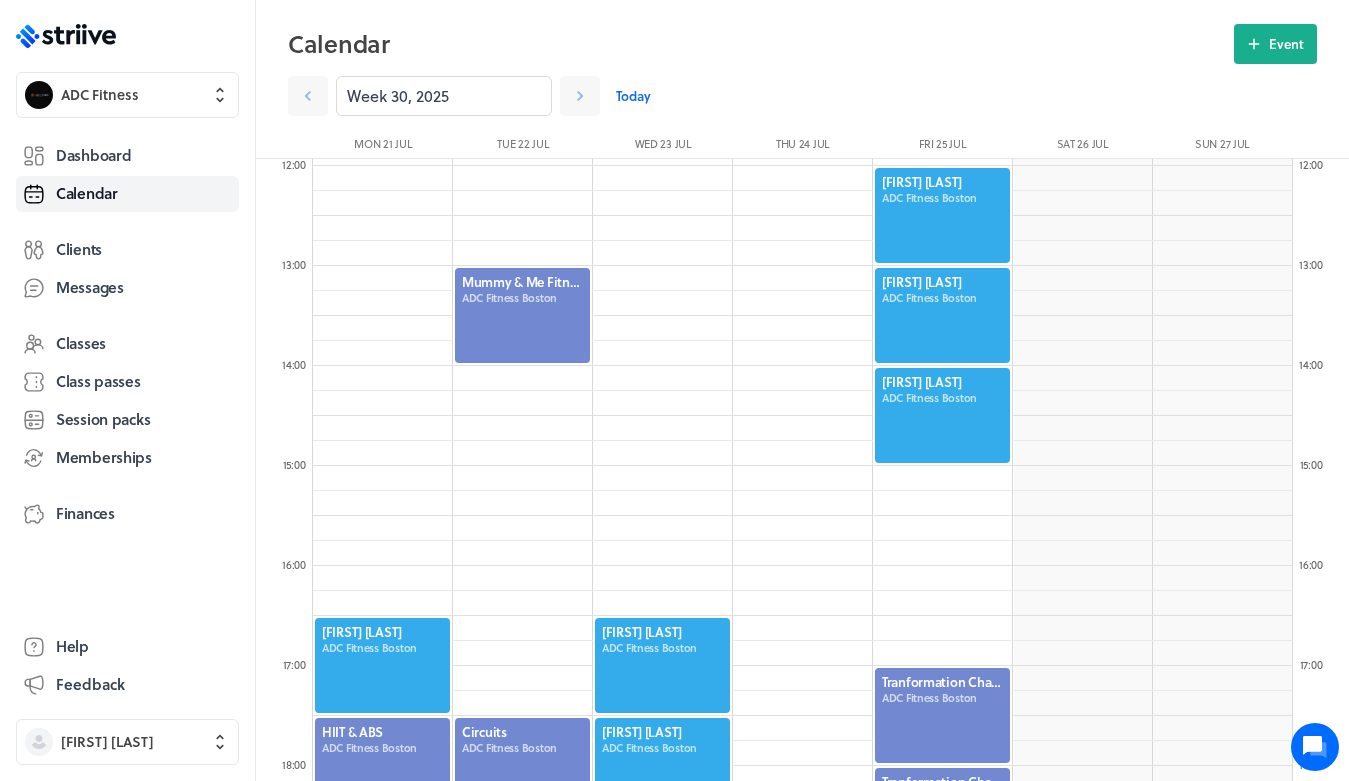 scroll, scrollTop: 1199, scrollLeft: 0, axis: vertical 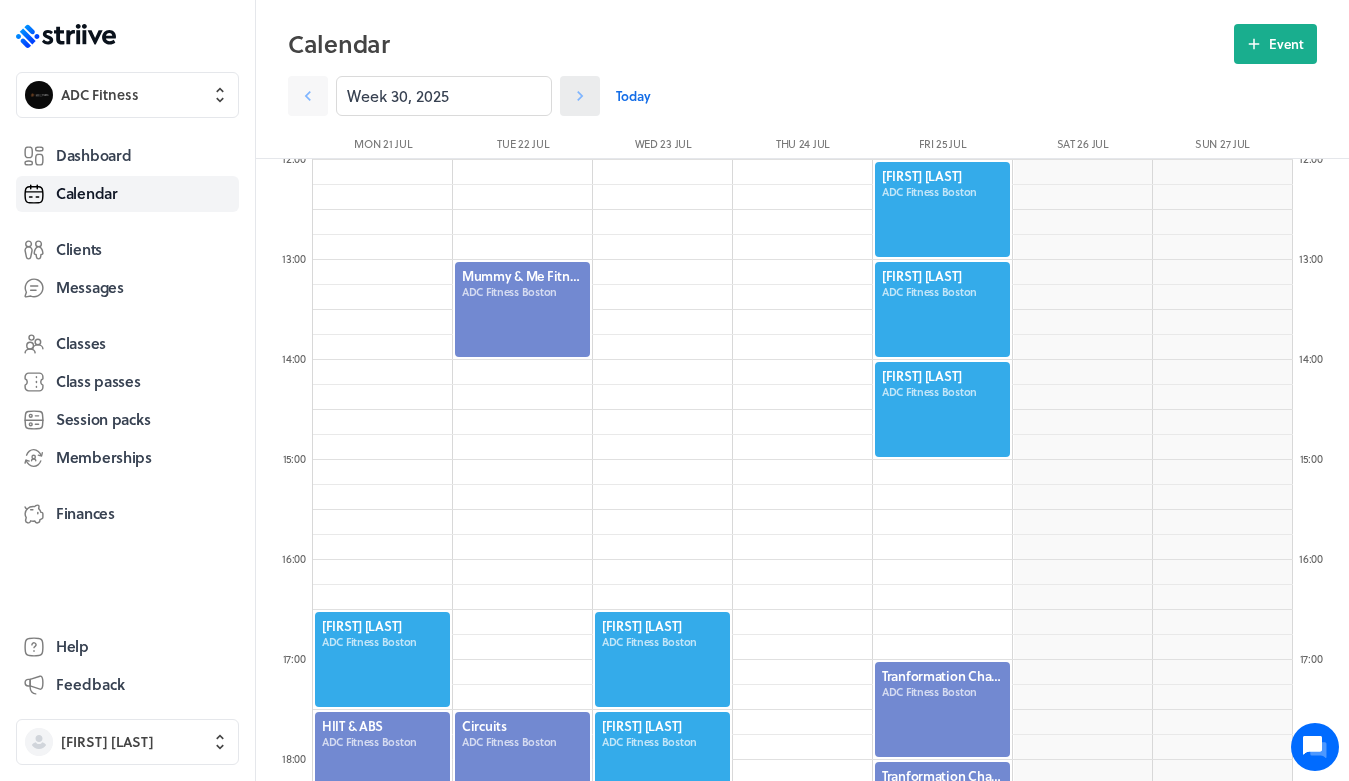 click at bounding box center [308, 96] 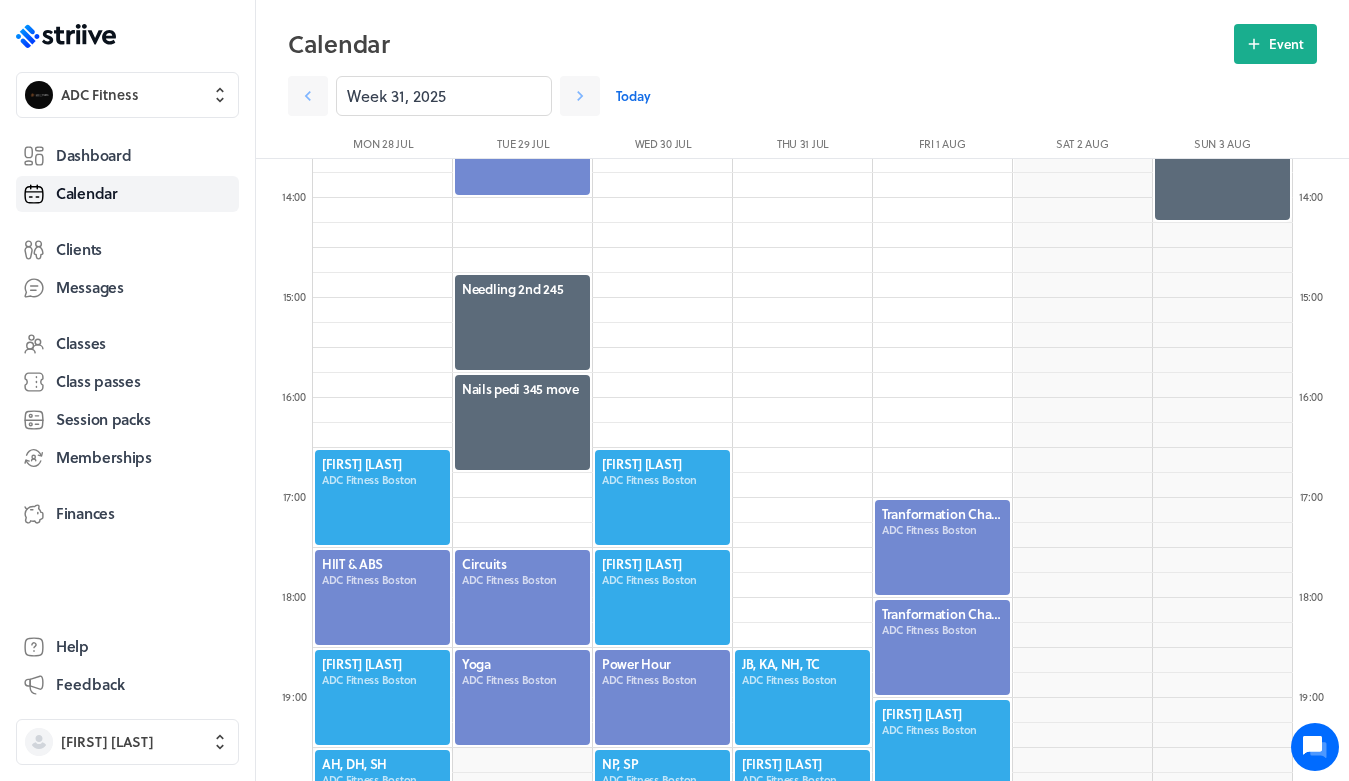 scroll, scrollTop: 1357, scrollLeft: 0, axis: vertical 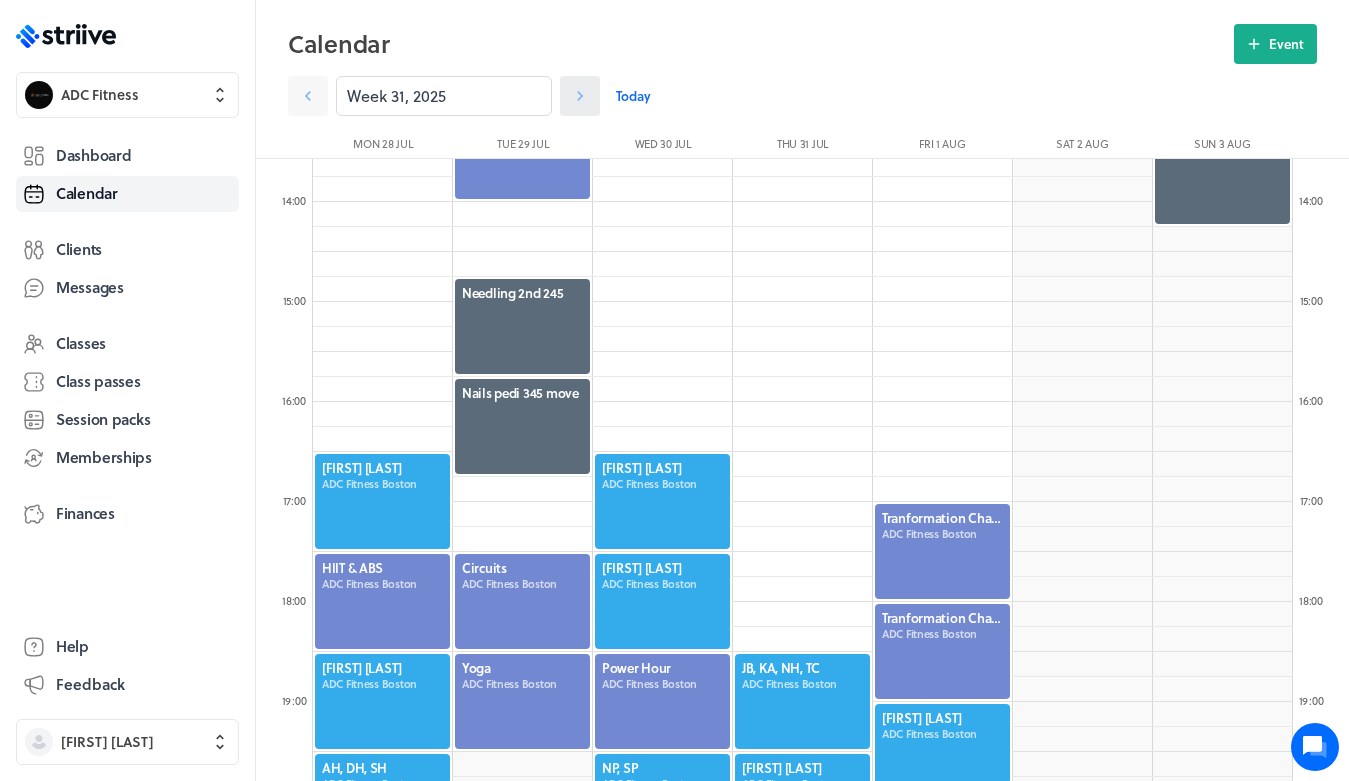 click at bounding box center (308, 96) 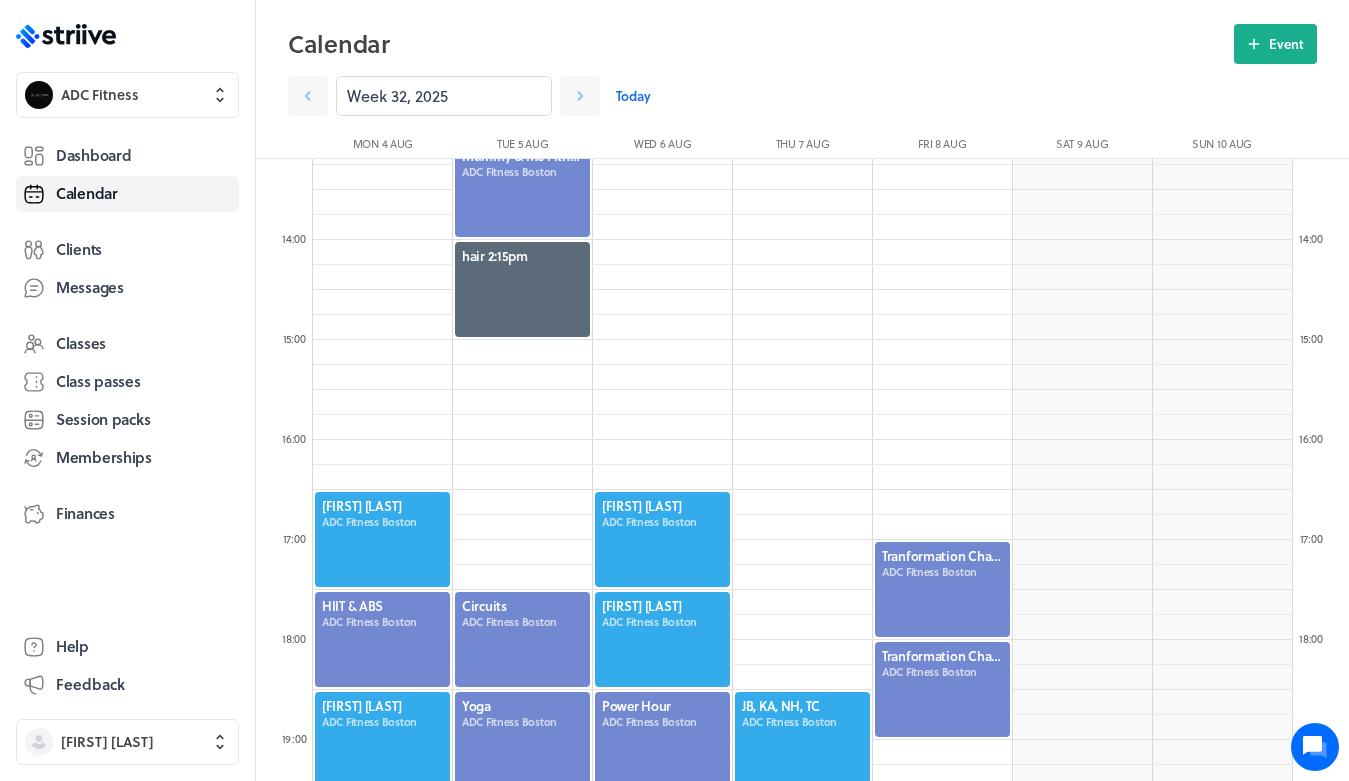 scroll, scrollTop: 1326, scrollLeft: 0, axis: vertical 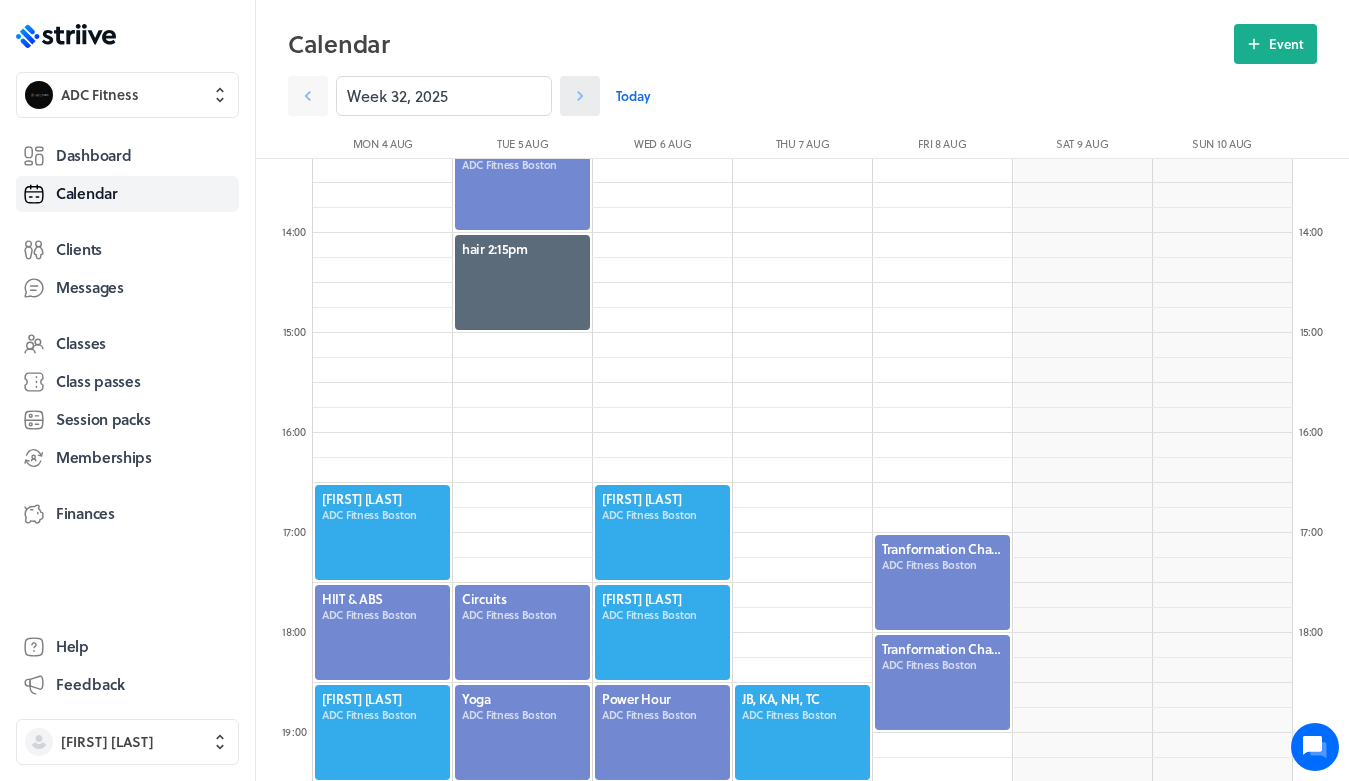 click at bounding box center (308, 96) 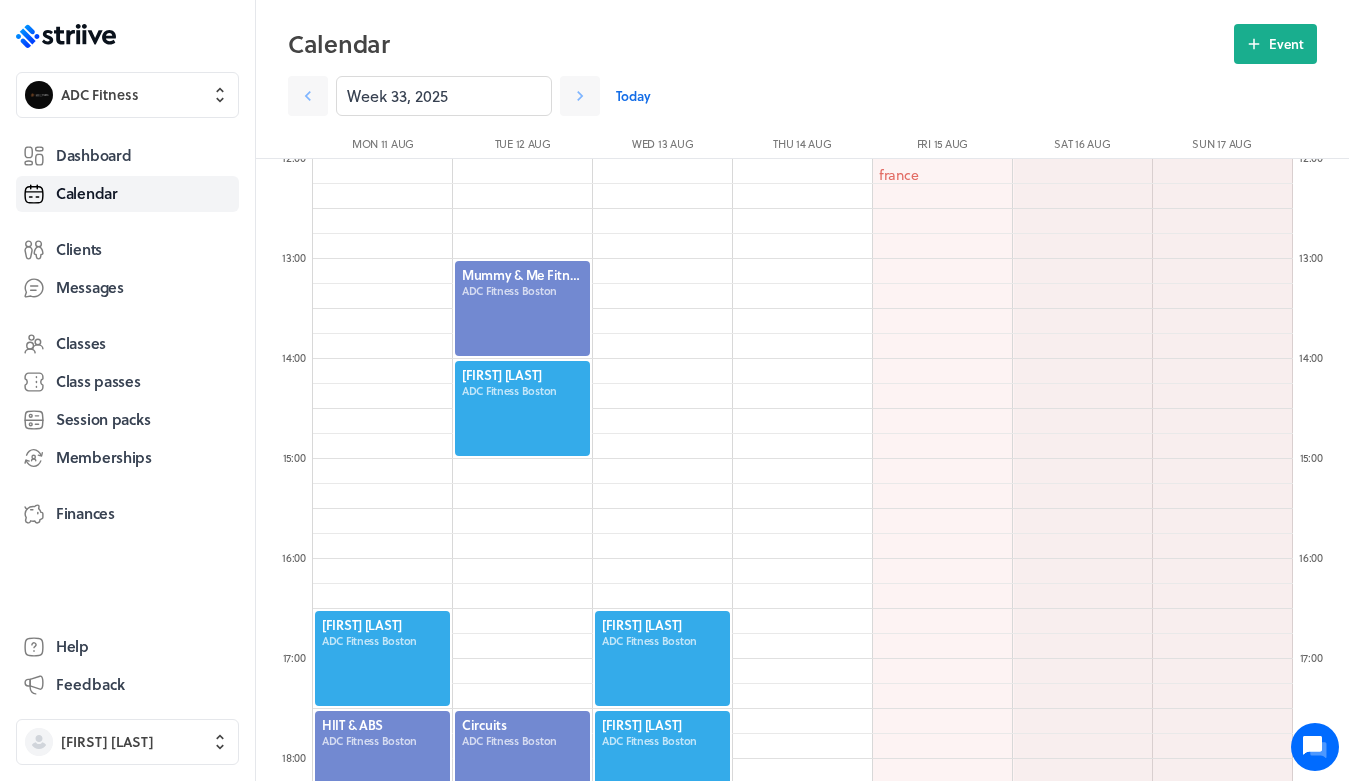 scroll, scrollTop: 1206, scrollLeft: 0, axis: vertical 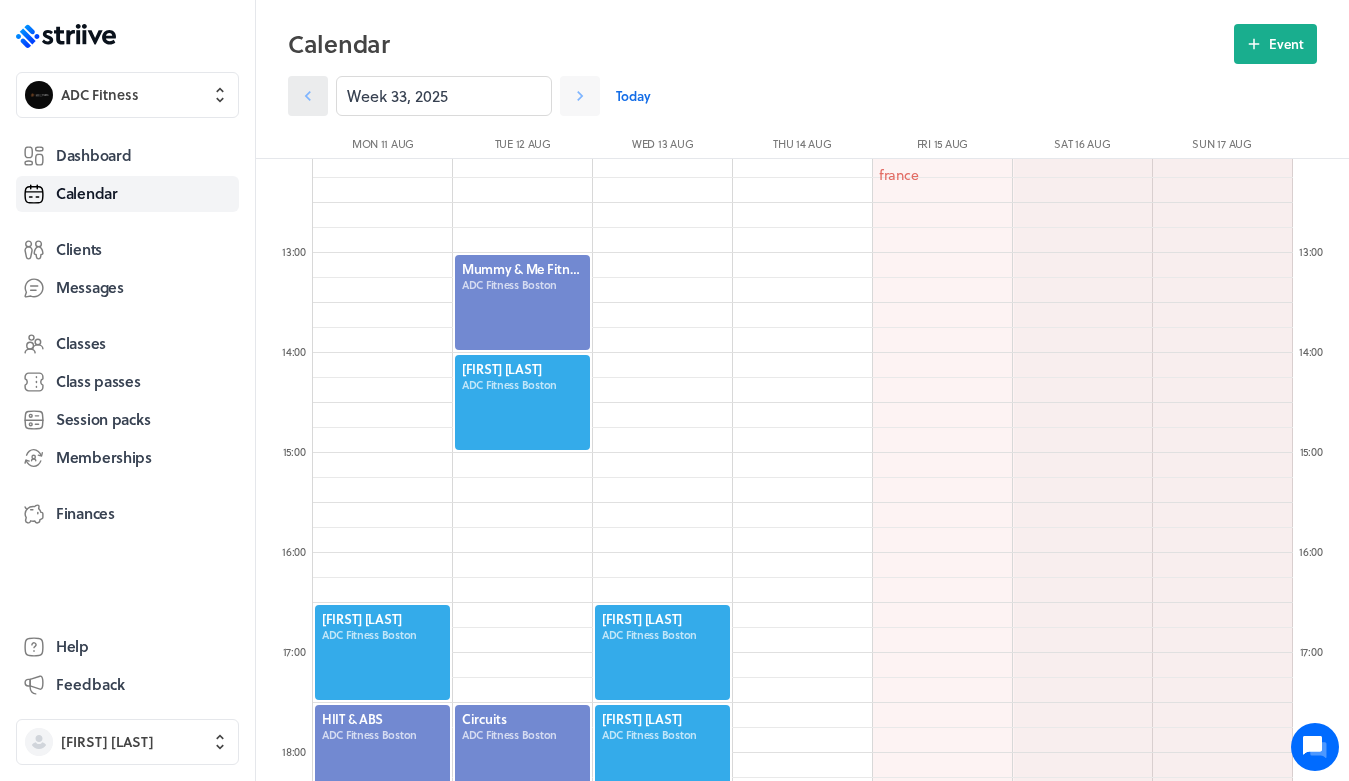 click at bounding box center [308, 96] 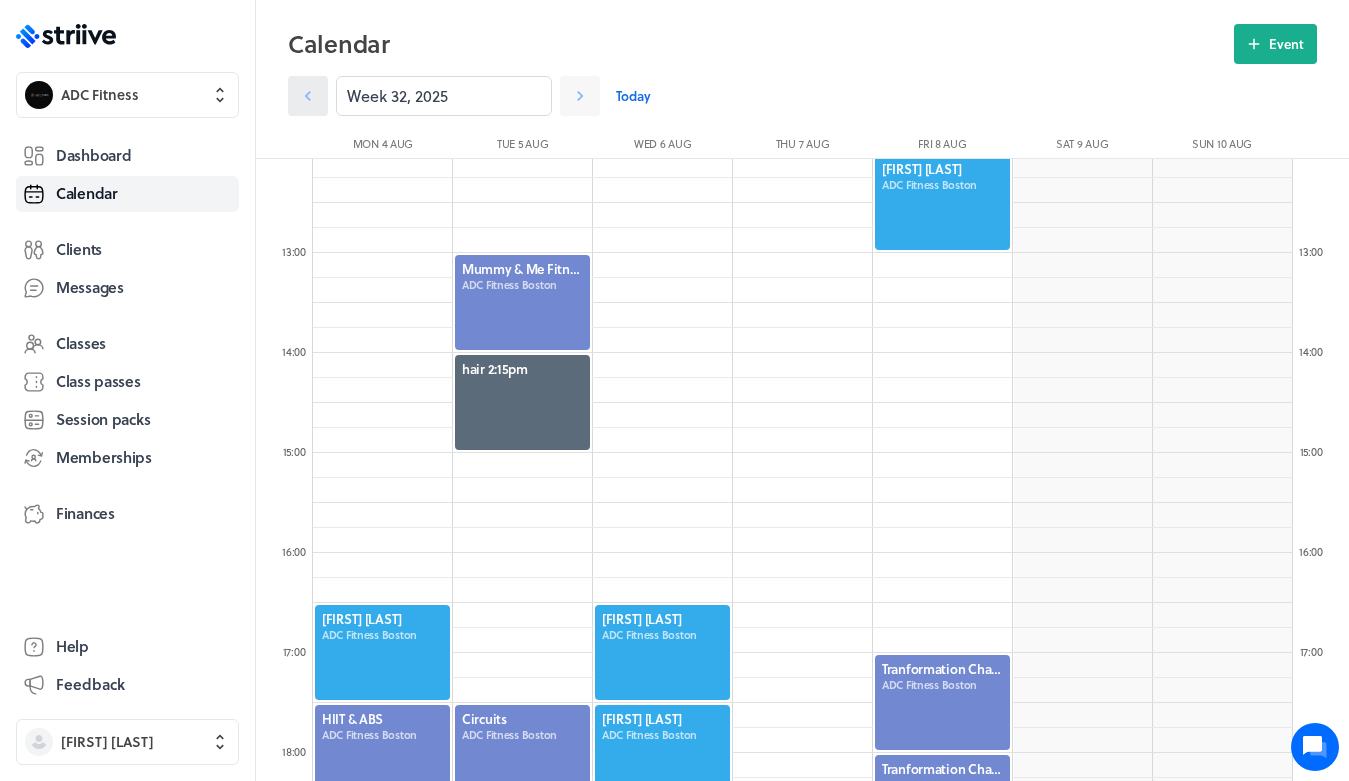 click at bounding box center [308, 96] 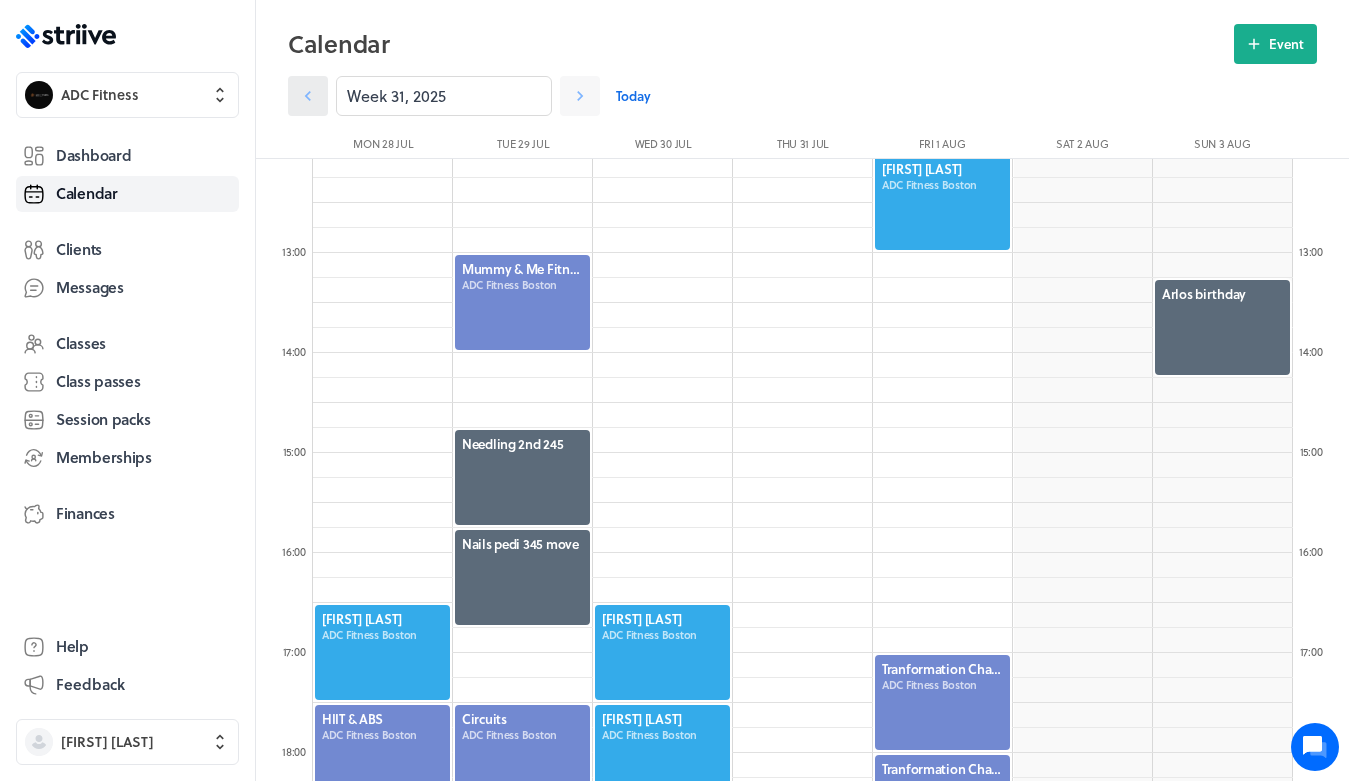 click at bounding box center [308, 96] 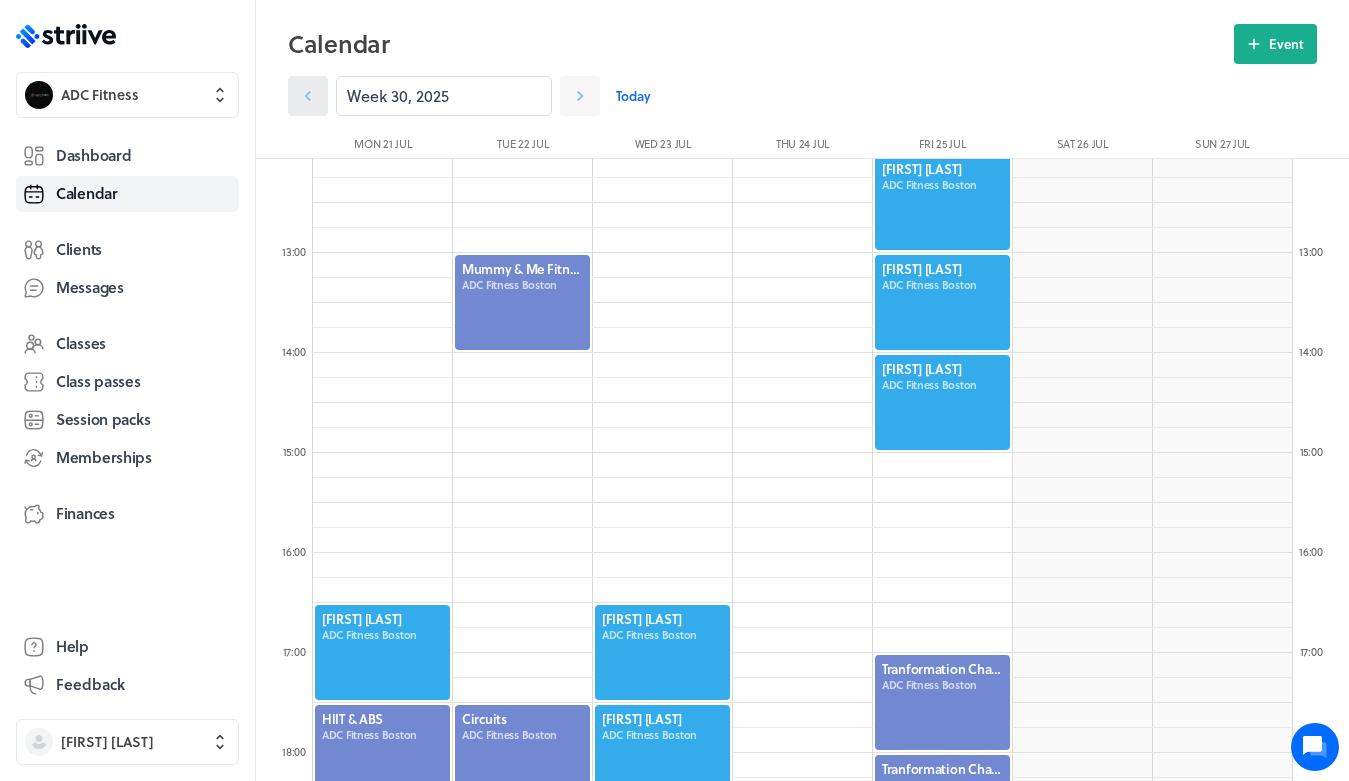 click at bounding box center [308, 96] 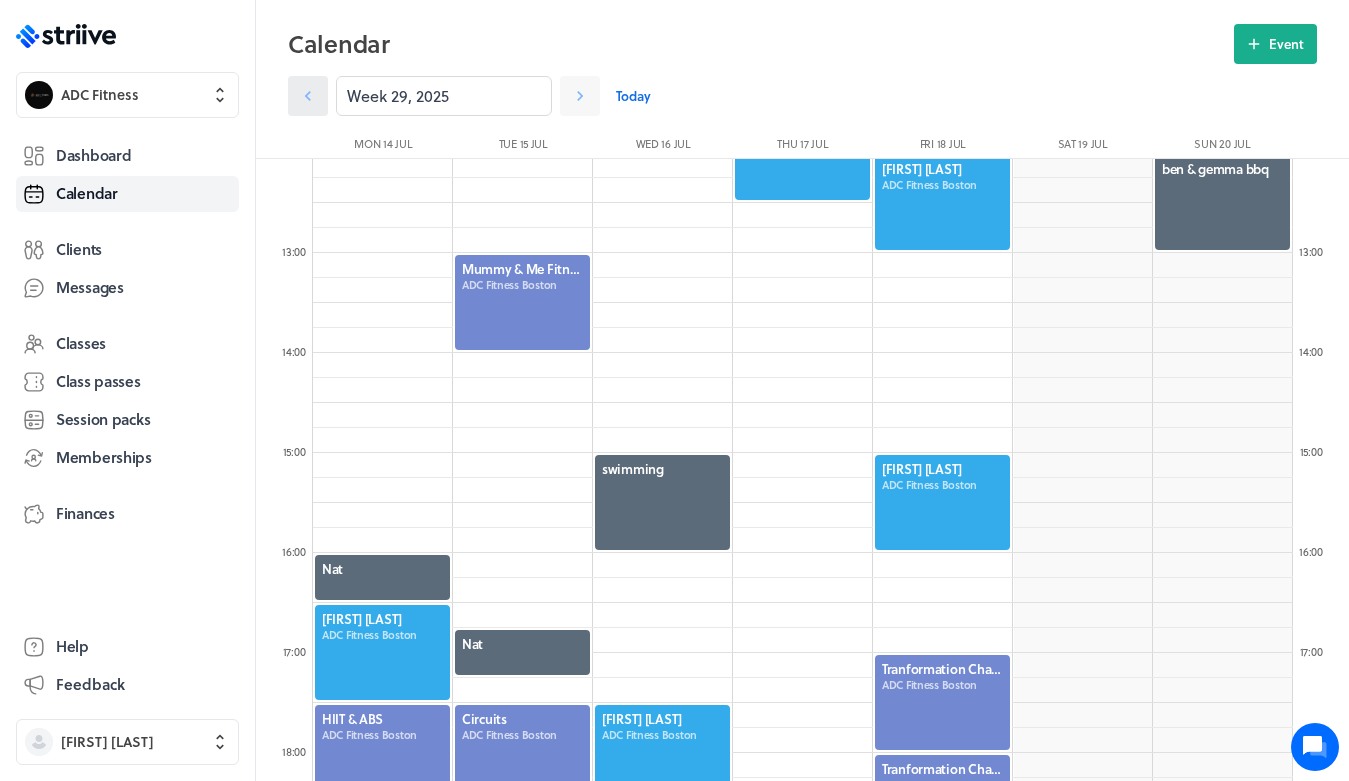 click at bounding box center [308, 96] 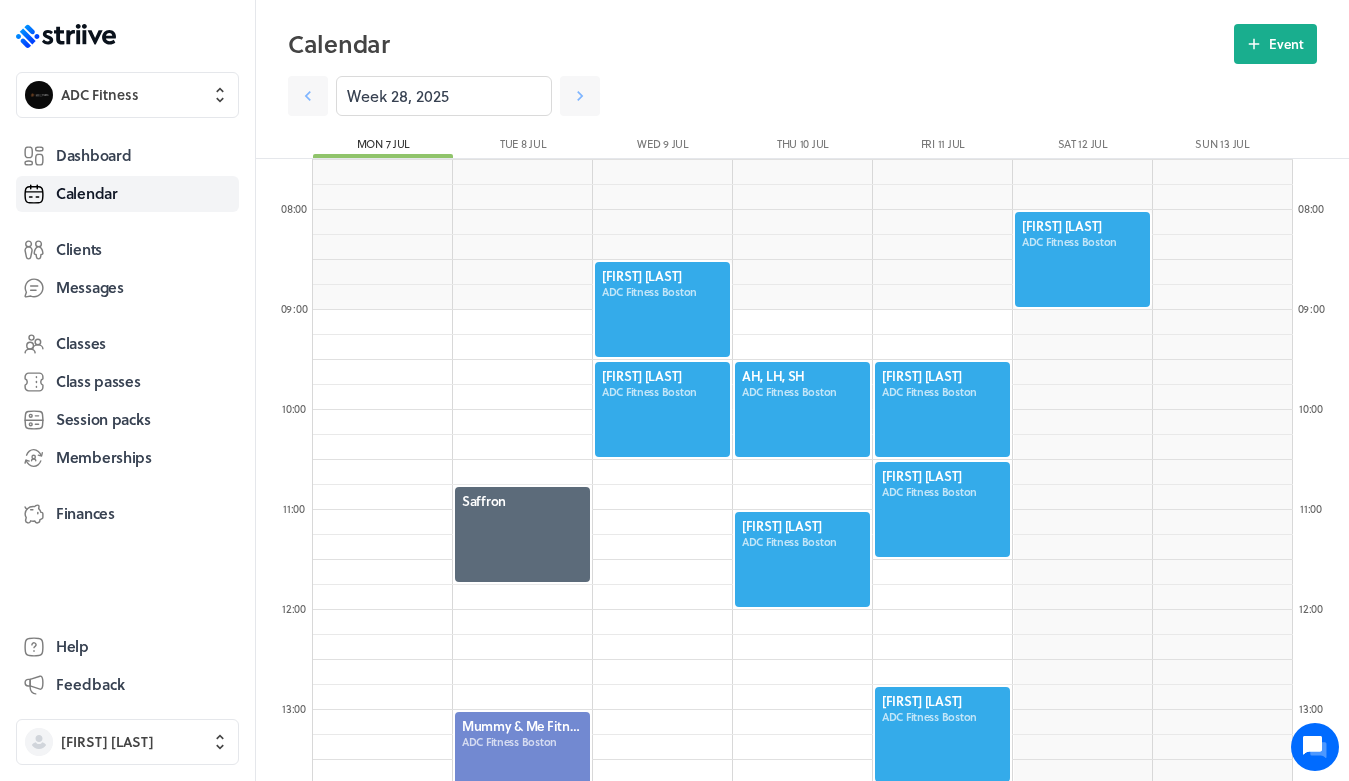 scroll, scrollTop: 756, scrollLeft: 0, axis: vertical 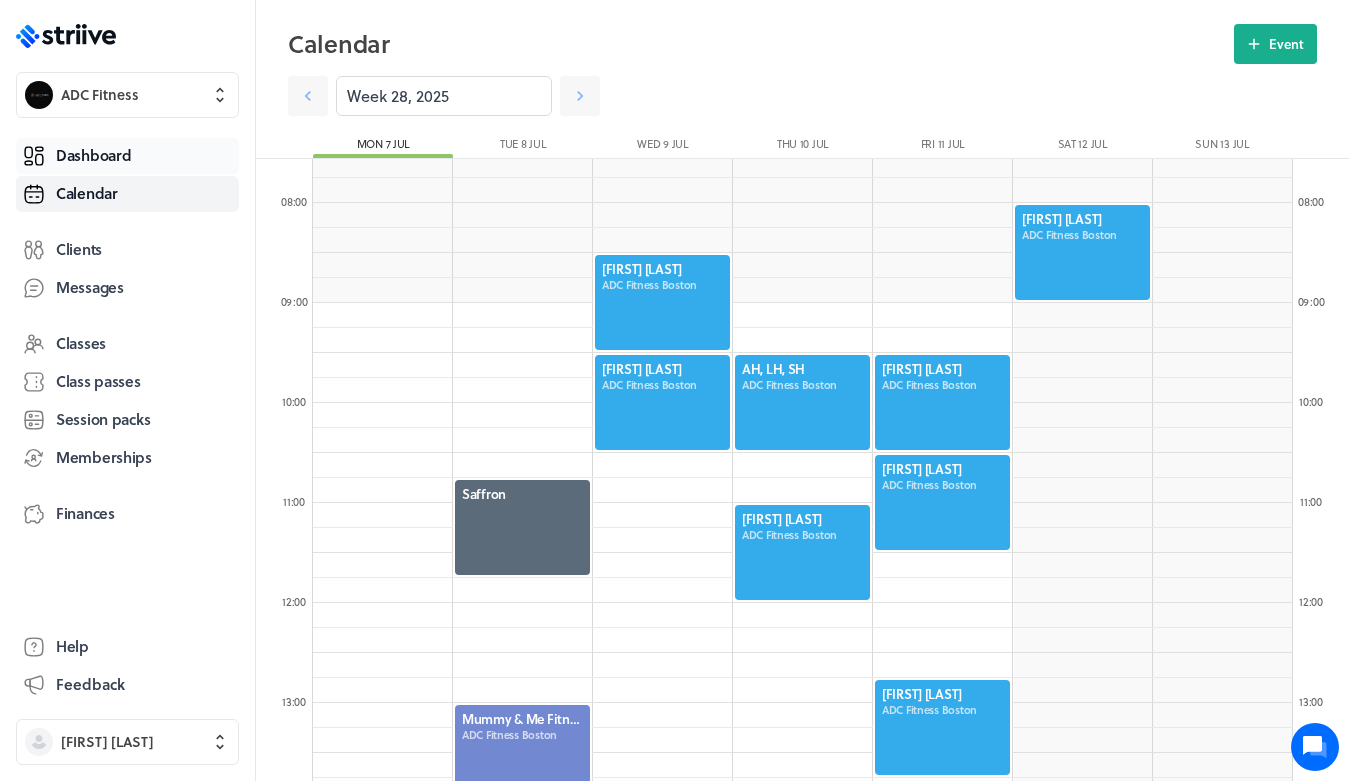 click on "Dashboard" at bounding box center [93, 155] 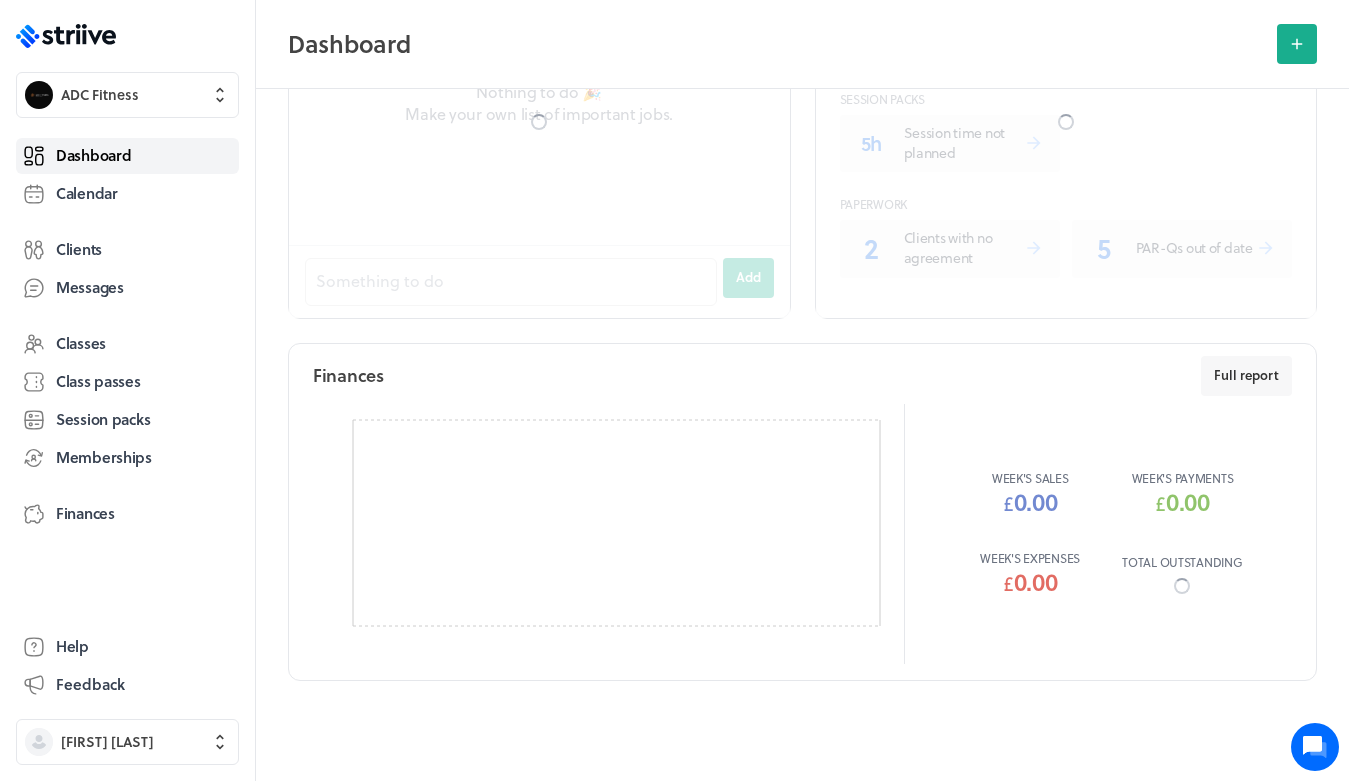 scroll, scrollTop: 0, scrollLeft: 0, axis: both 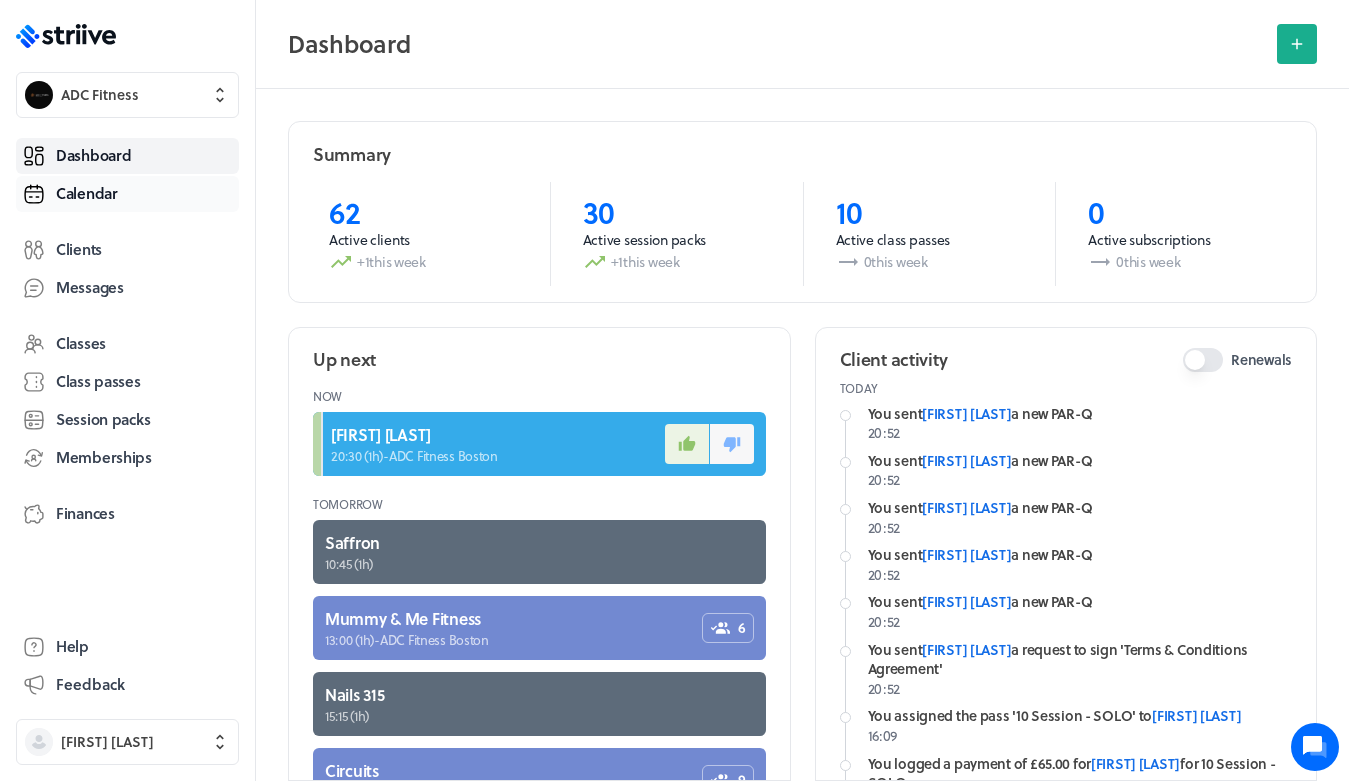 click on "Calendar" at bounding box center (87, 193) 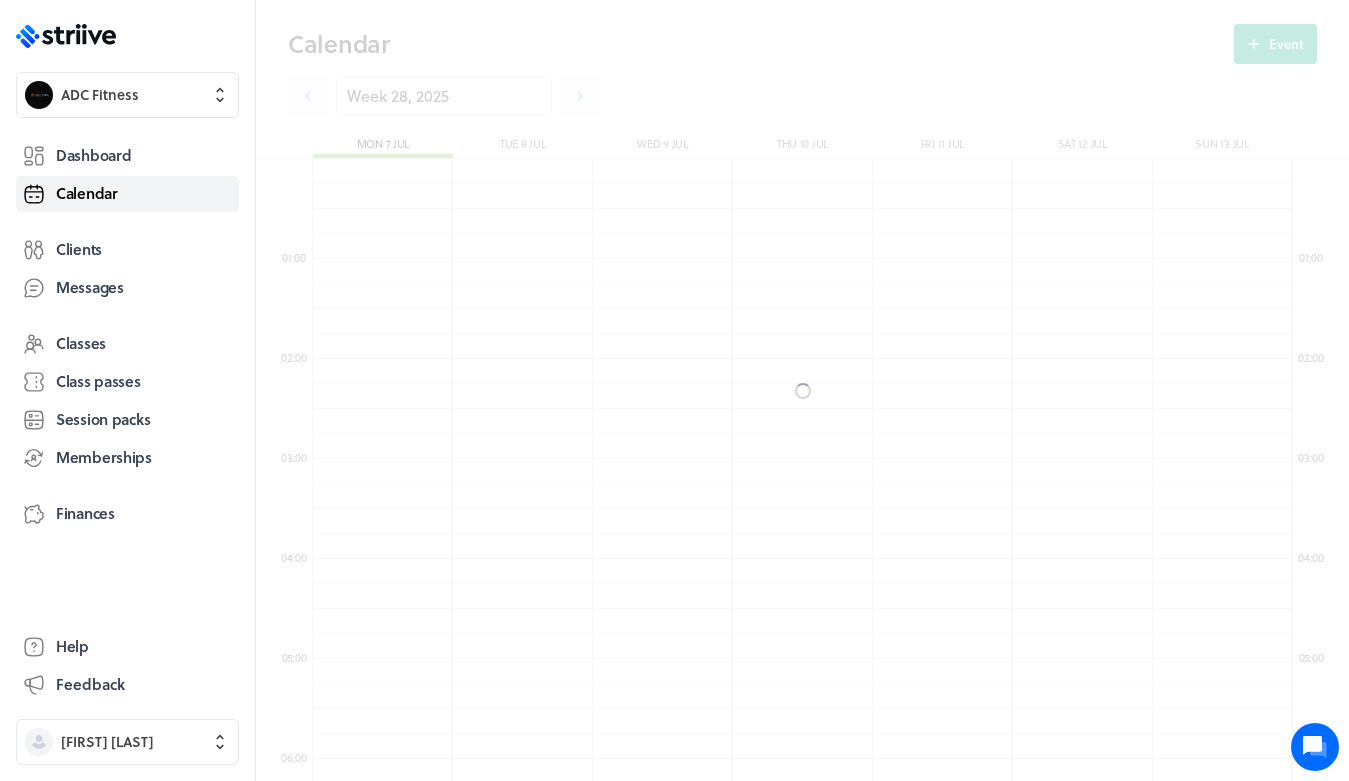 scroll, scrollTop: 850, scrollLeft: 0, axis: vertical 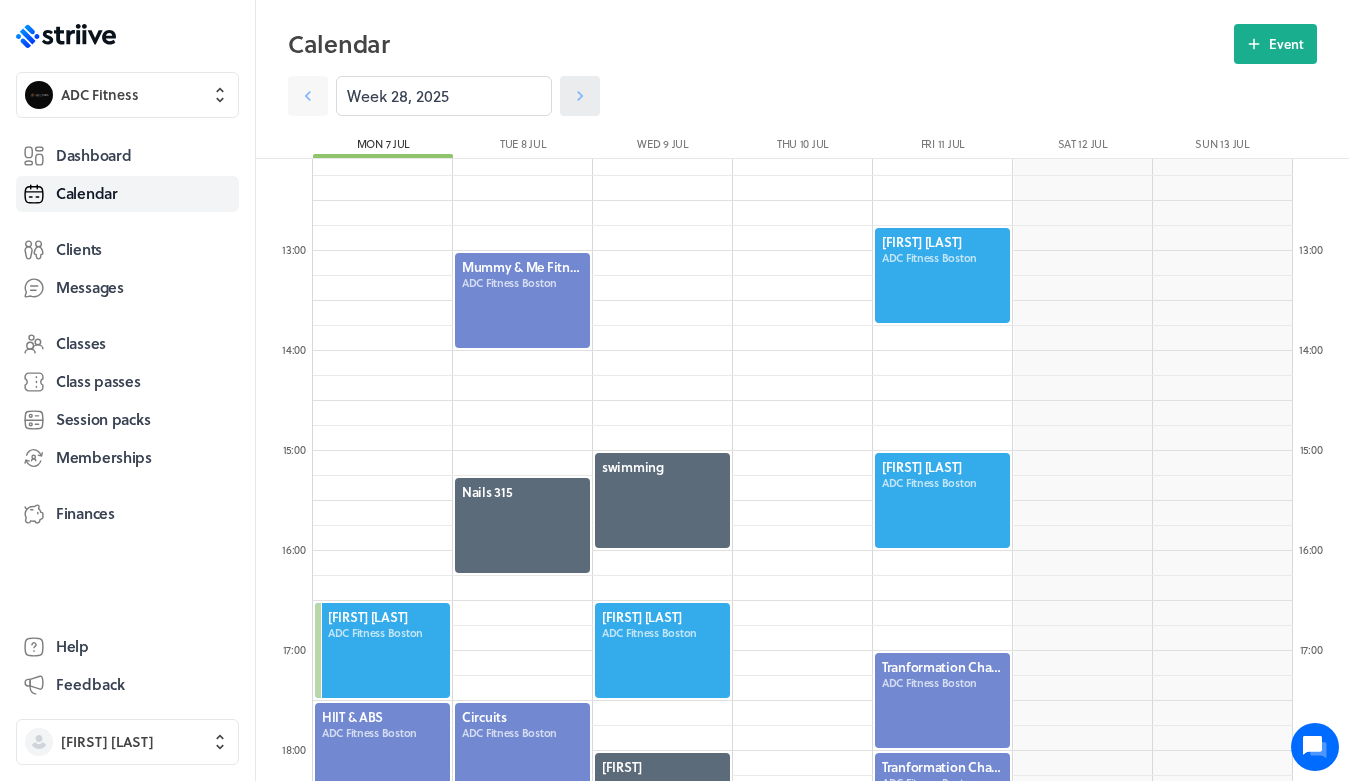 click at bounding box center [308, 96] 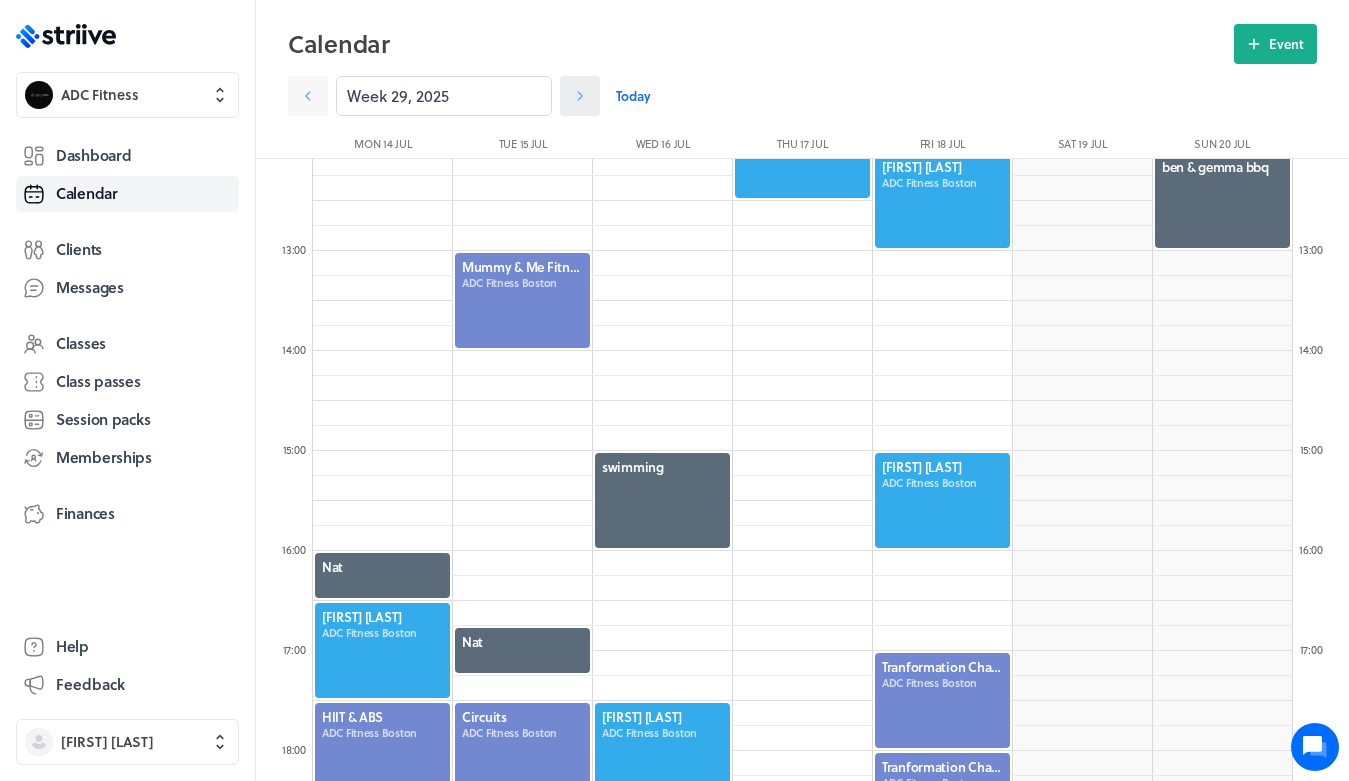 click at bounding box center (308, 96) 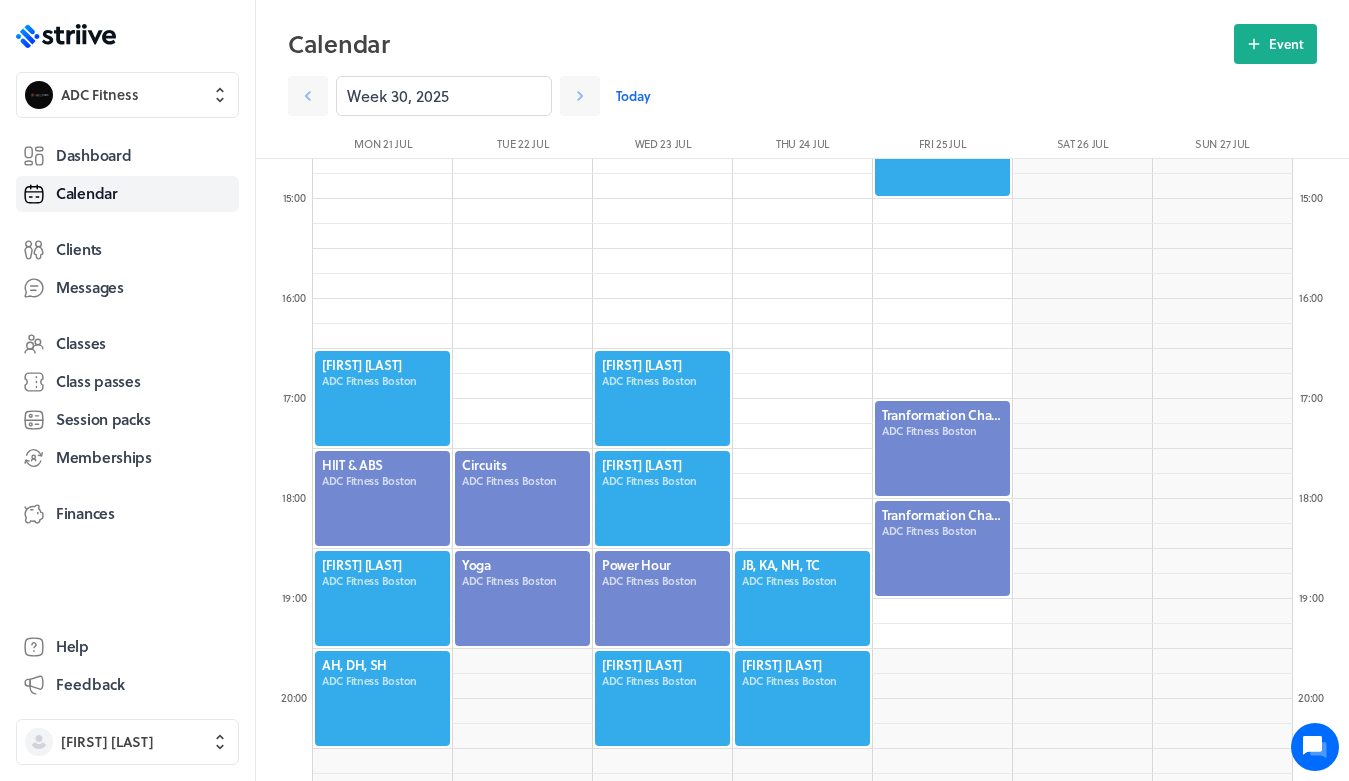 scroll, scrollTop: 1465, scrollLeft: 0, axis: vertical 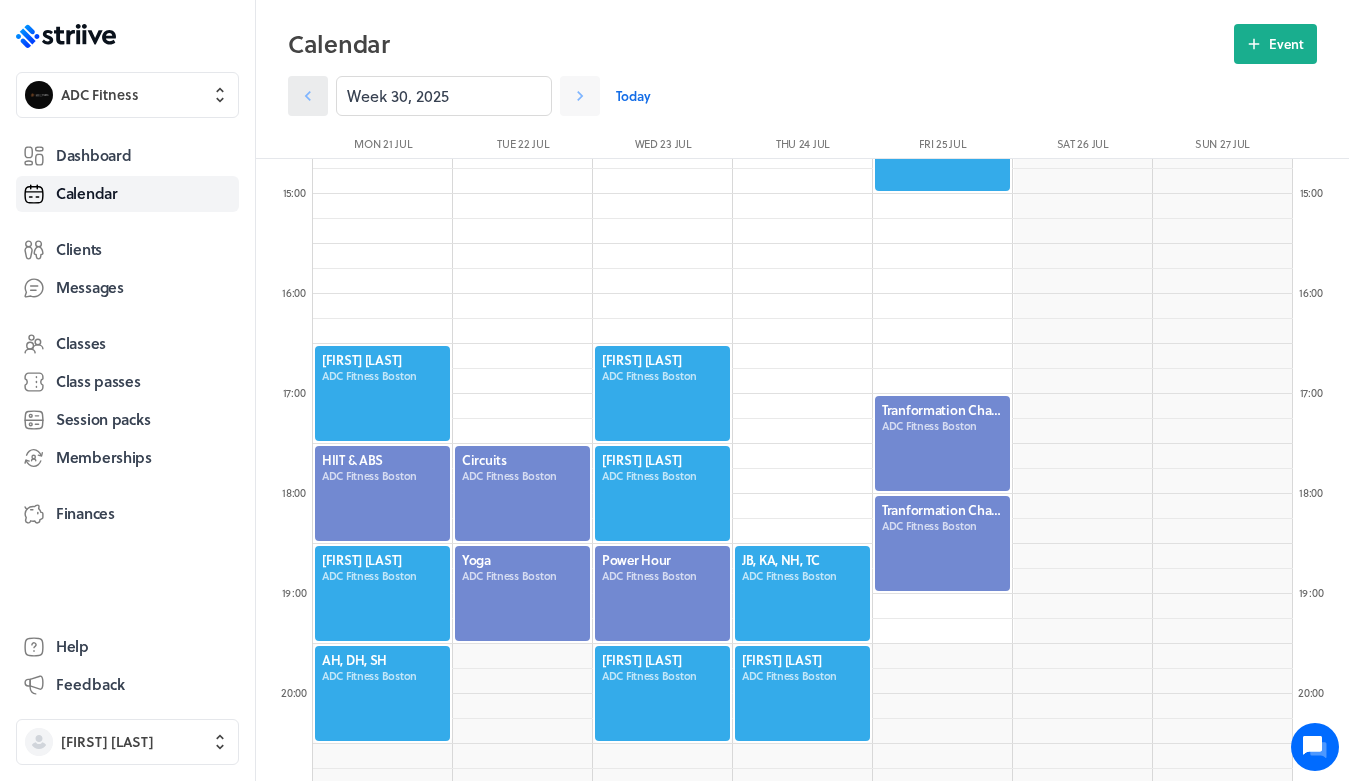 click at bounding box center [308, 96] 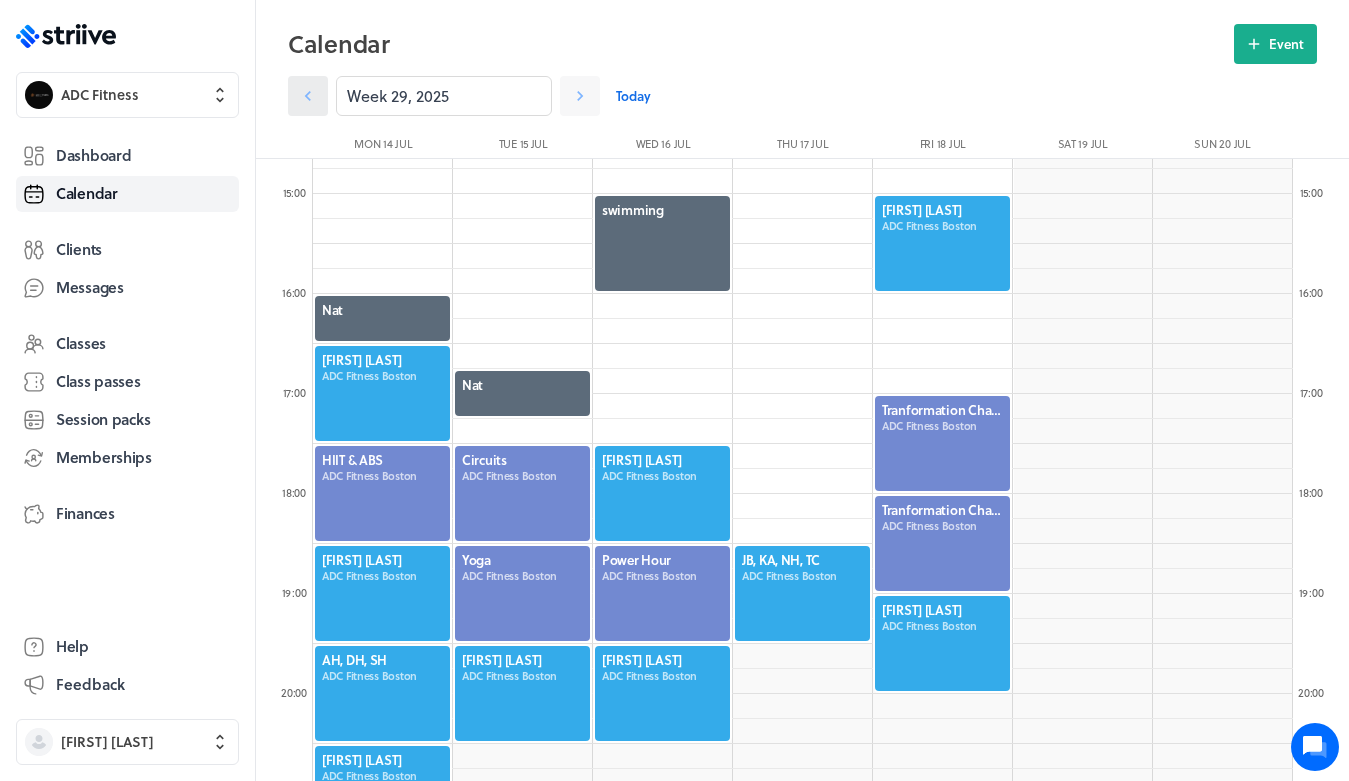 click at bounding box center [308, 96] 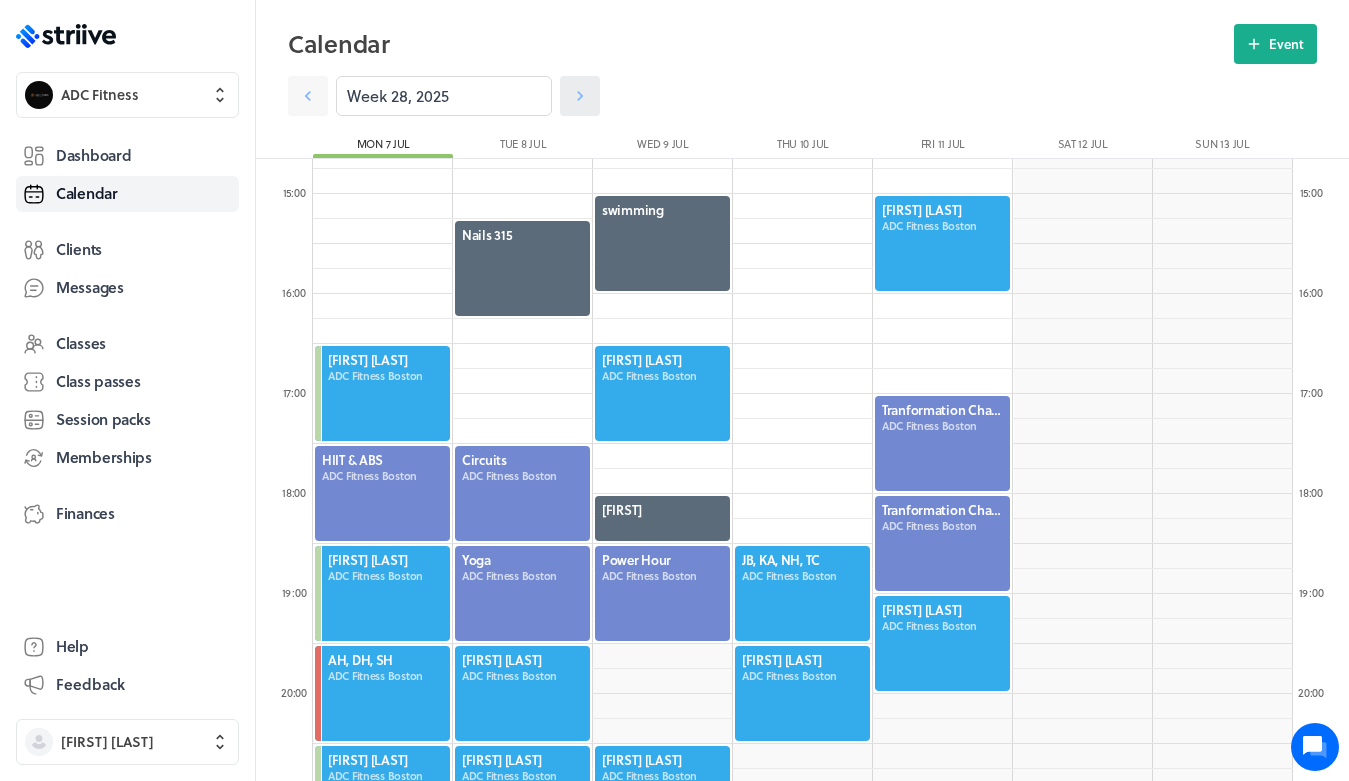 click at bounding box center (308, 96) 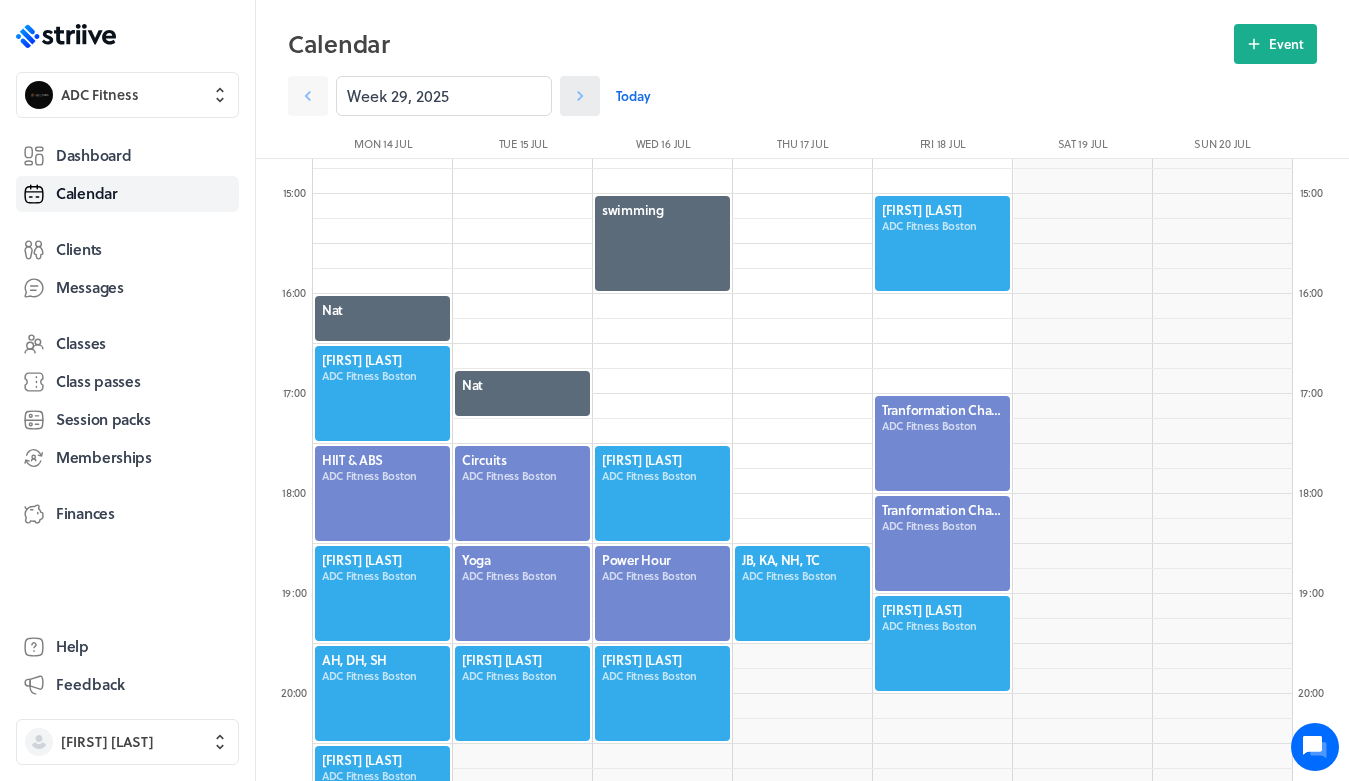 click at bounding box center (308, 96) 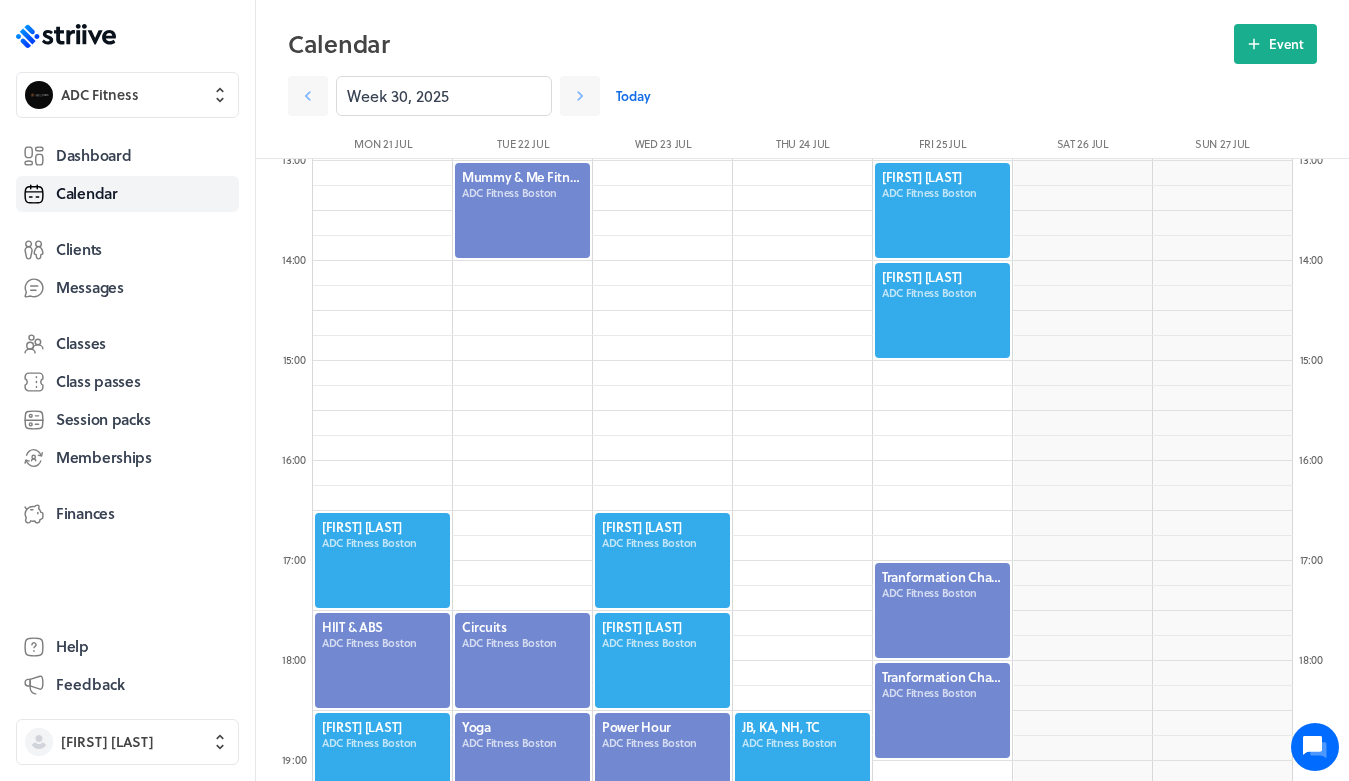 scroll, scrollTop: 1295, scrollLeft: 0, axis: vertical 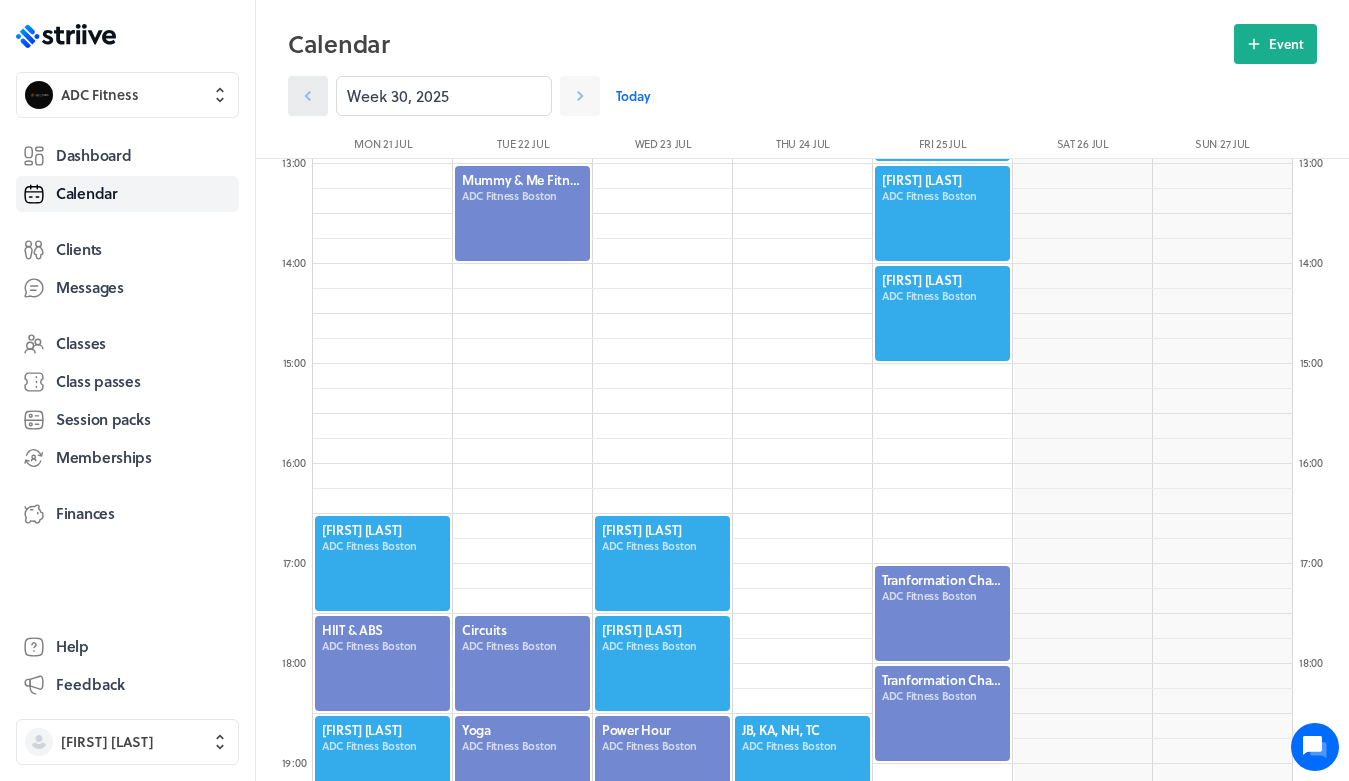 click at bounding box center [308, 96] 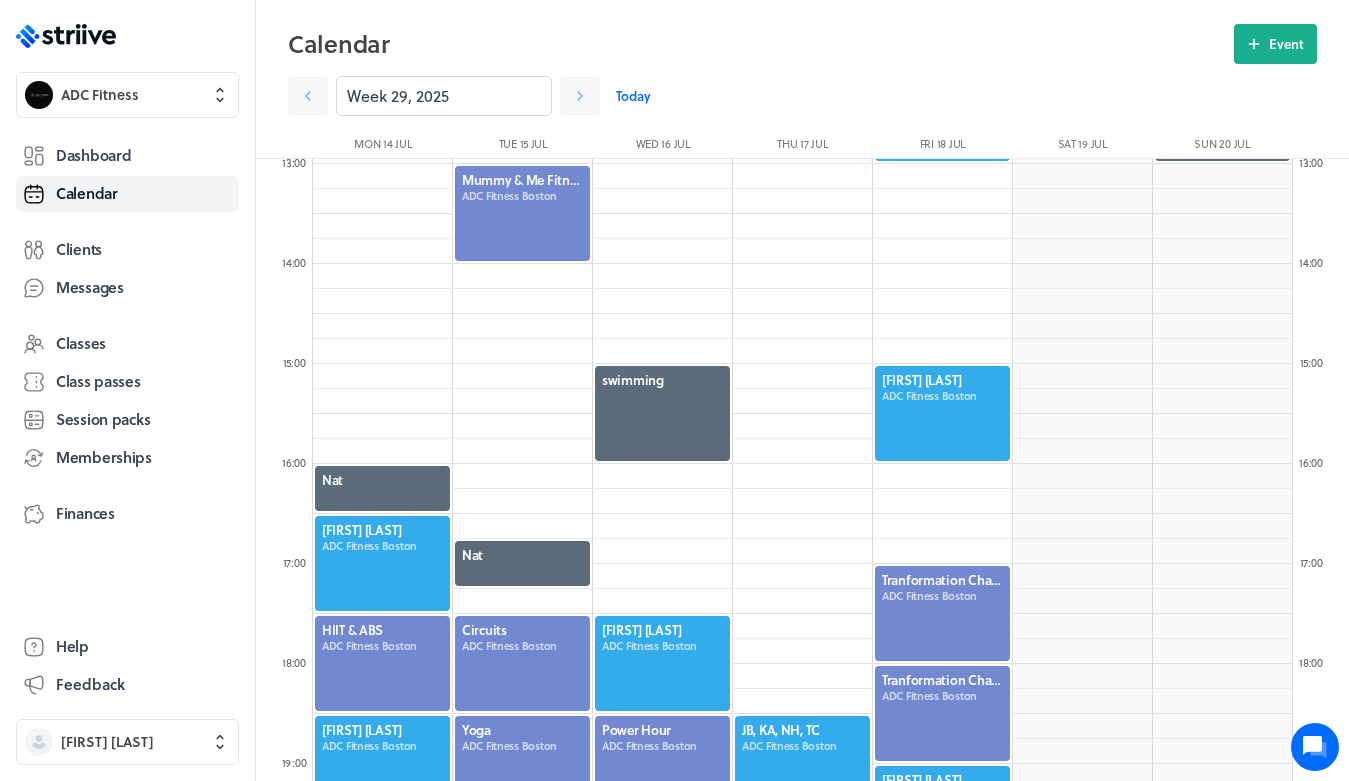 click at bounding box center (942, 413) 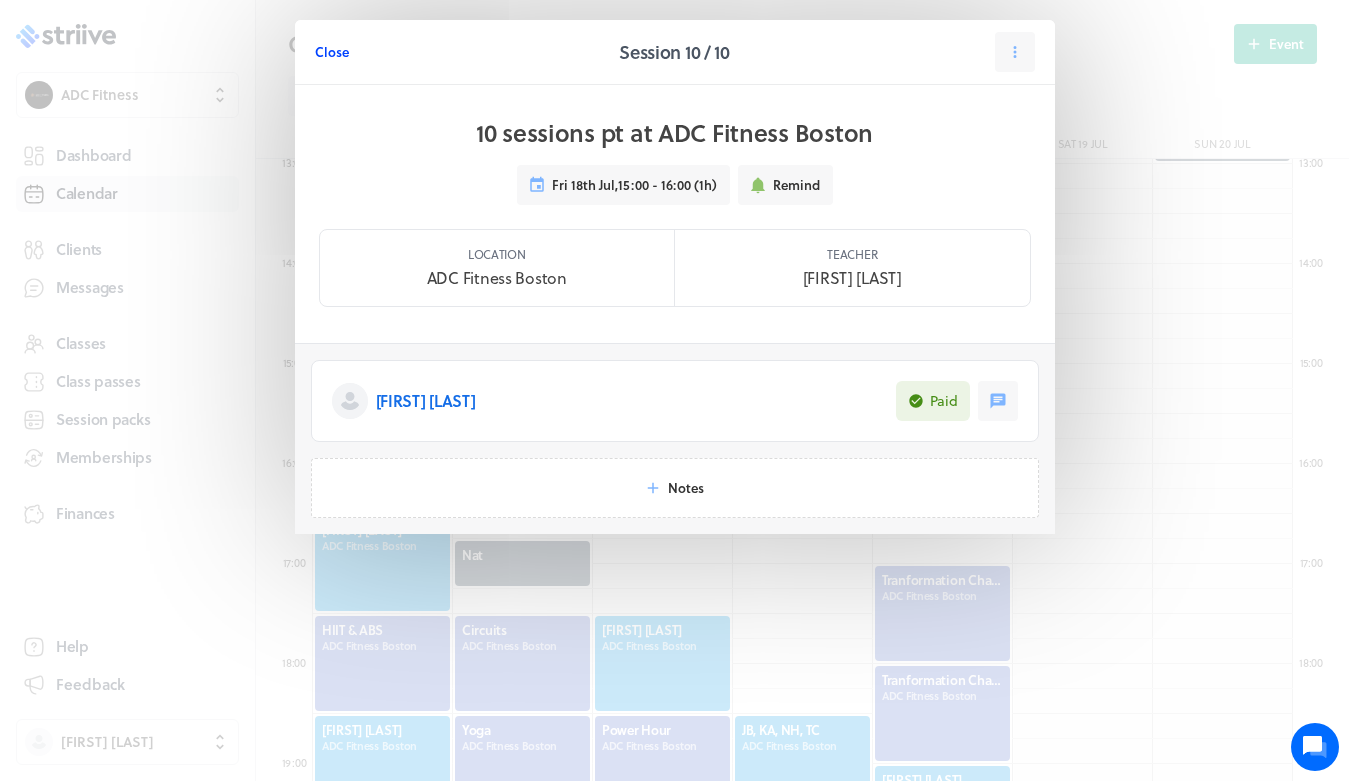 click on "Close" at bounding box center (332, 52) 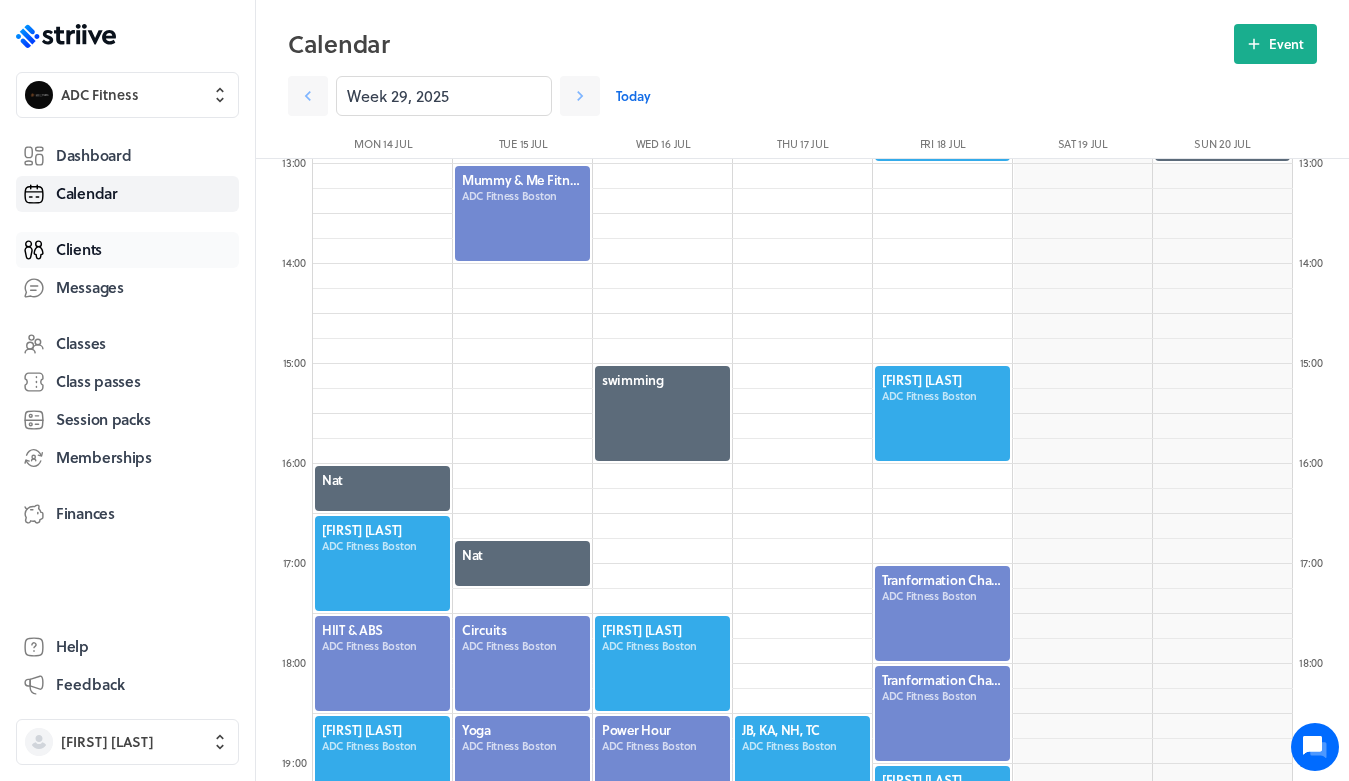 click on "Clients" at bounding box center [127, 250] 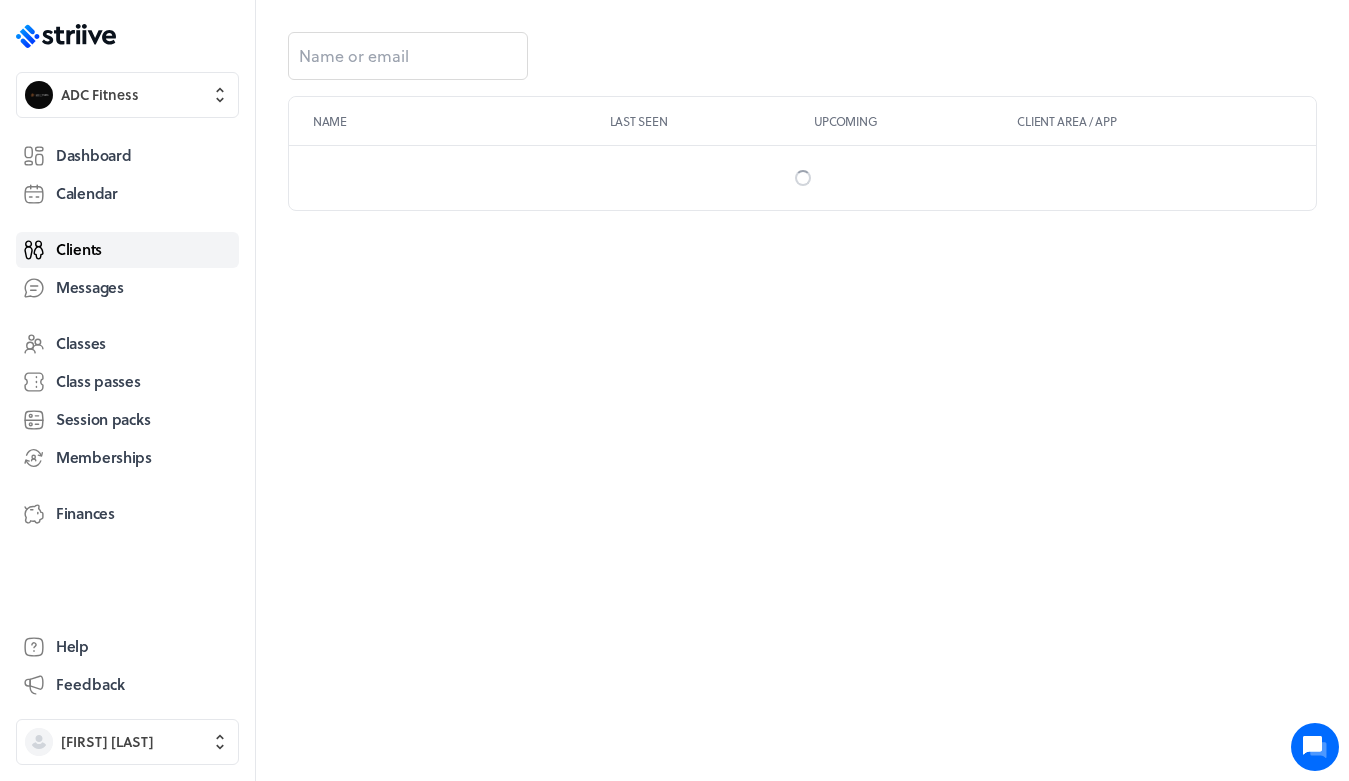 scroll, scrollTop: 0, scrollLeft: 0, axis: both 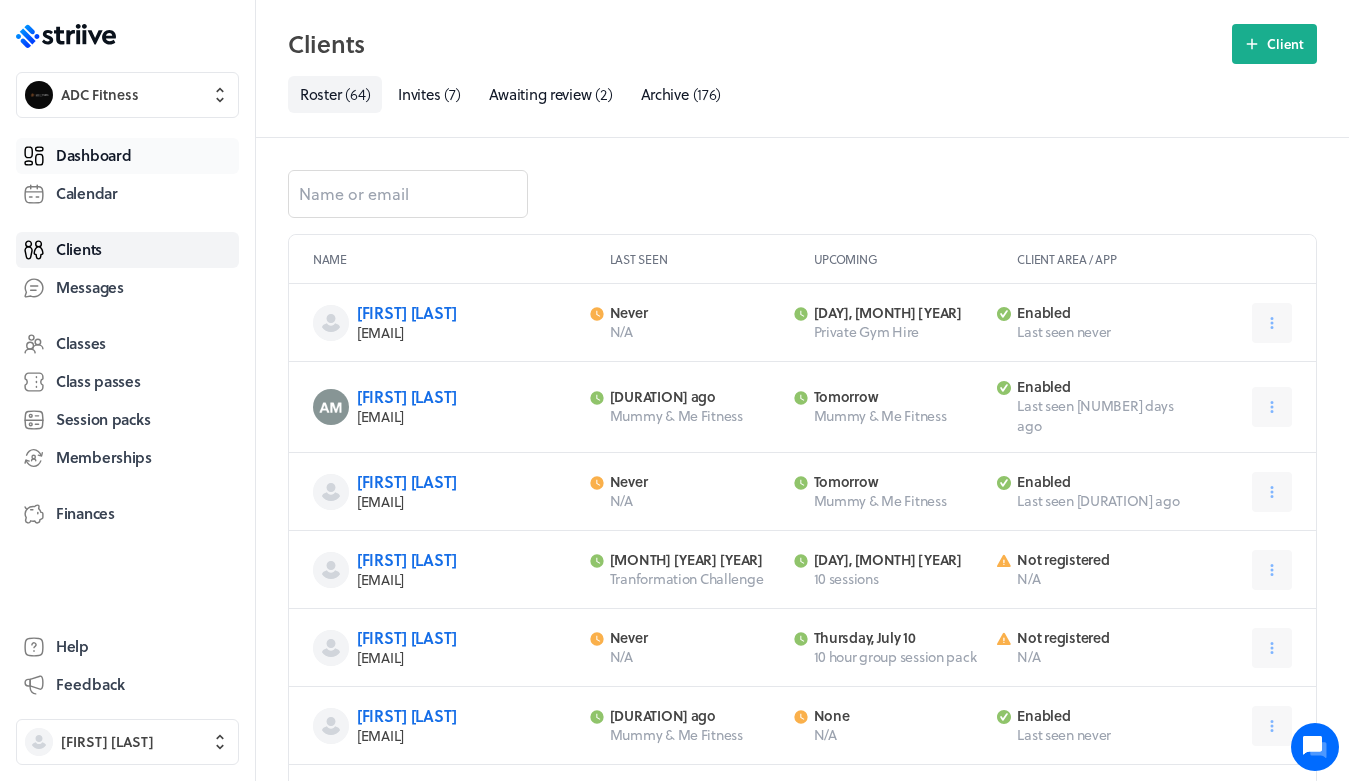 click on "Dashboard" at bounding box center (93, 155) 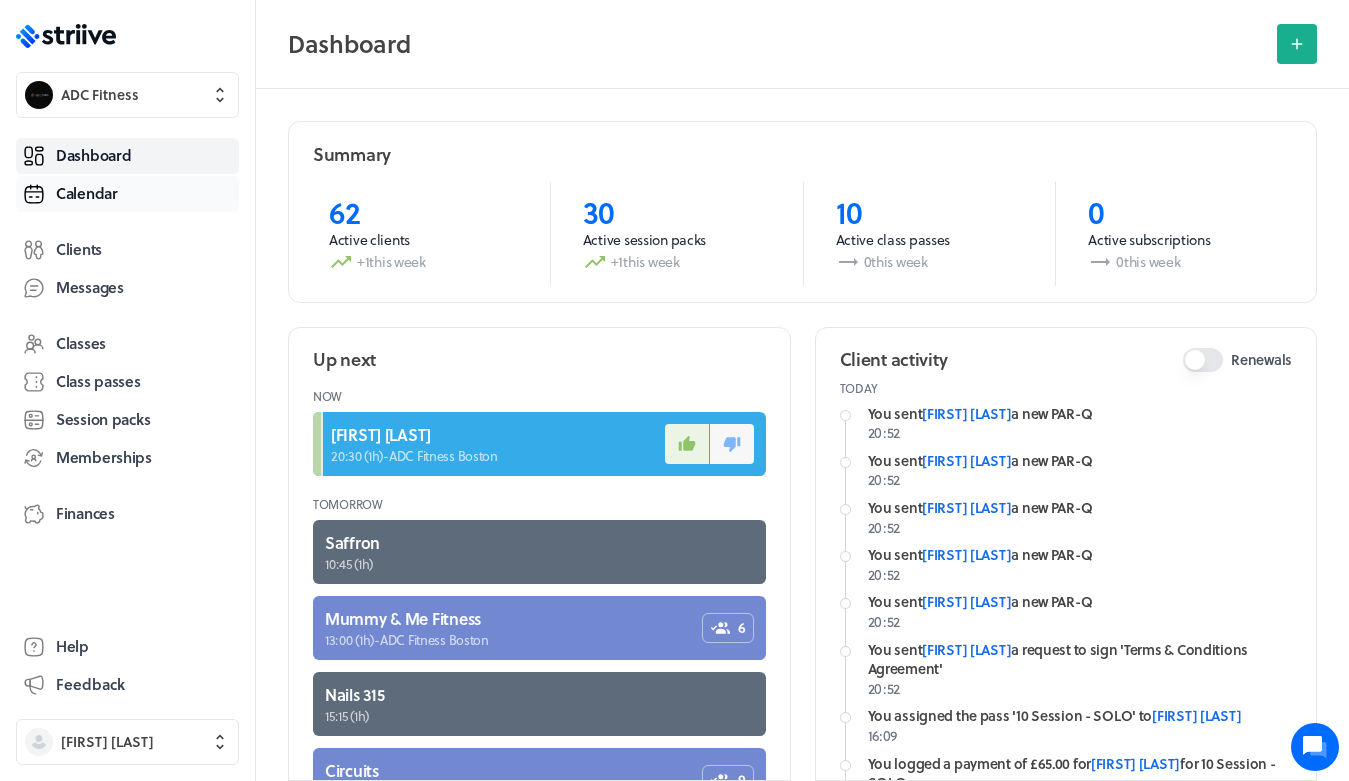 click on "Calendar" at bounding box center [87, 193] 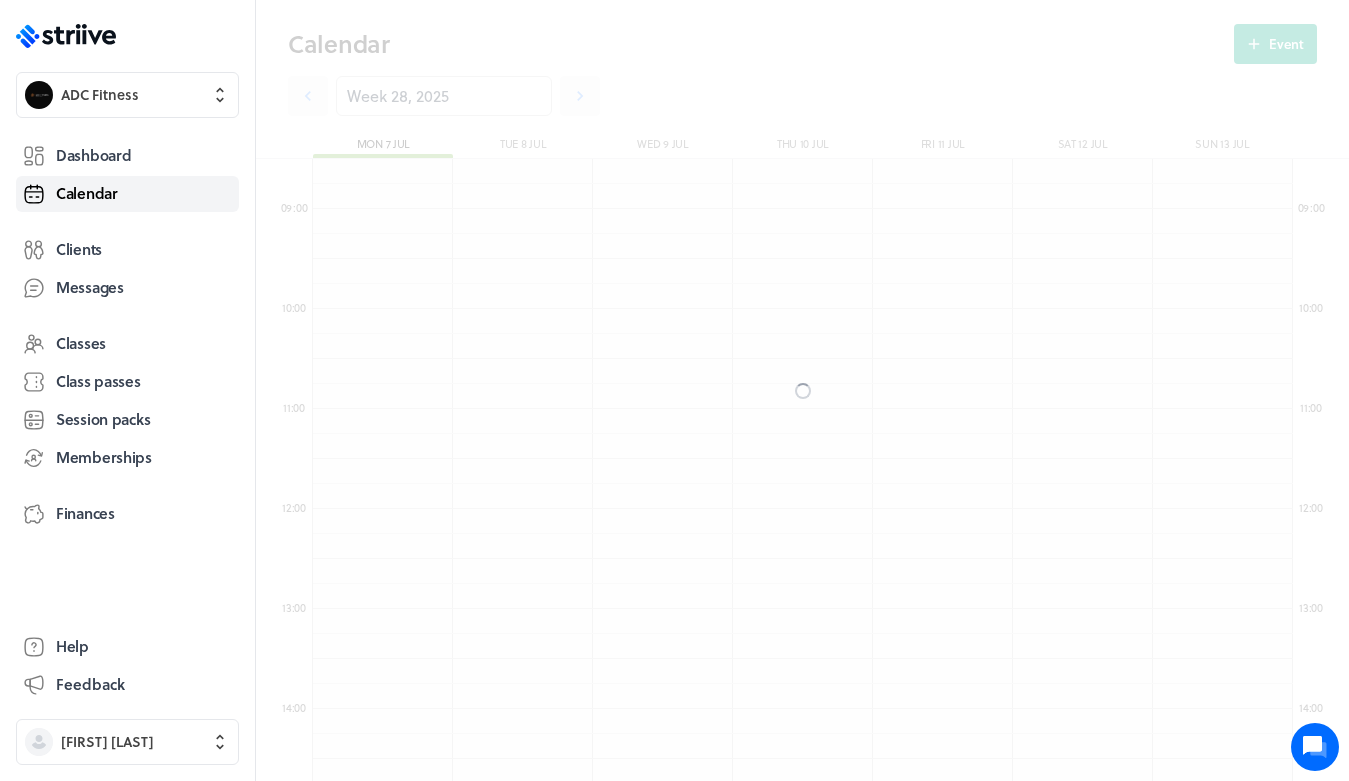 scroll, scrollTop: 10, scrollLeft: 11, axis: both 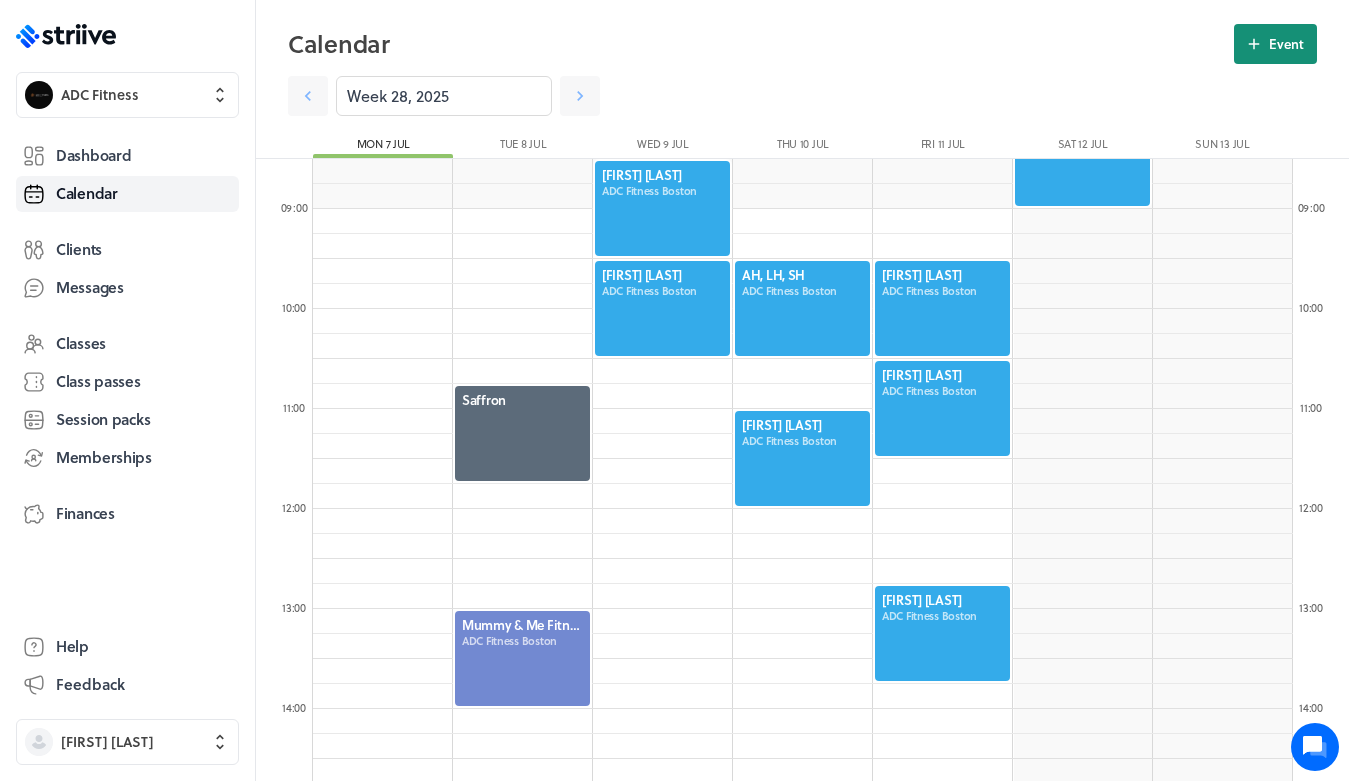click on "Event" at bounding box center (1275, 44) 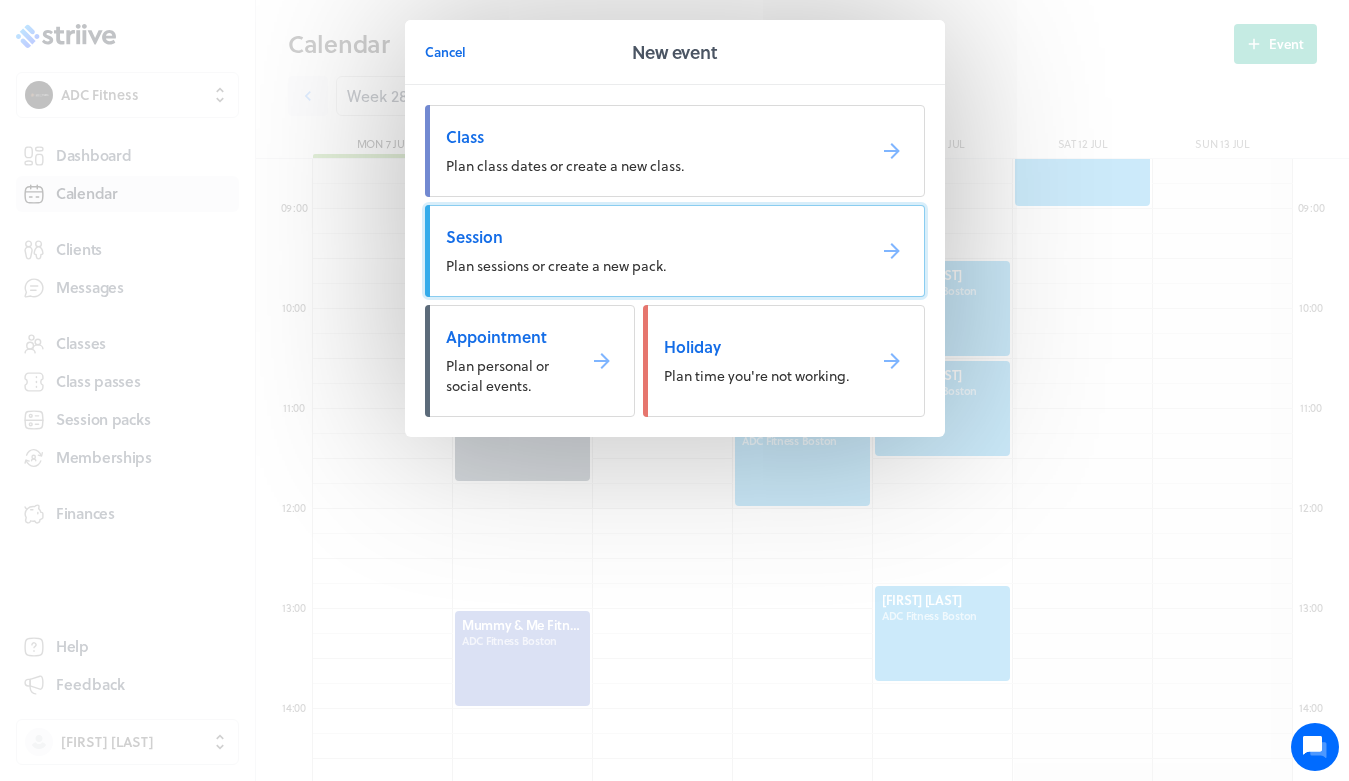 click on "Session" at bounding box center [647, 237] 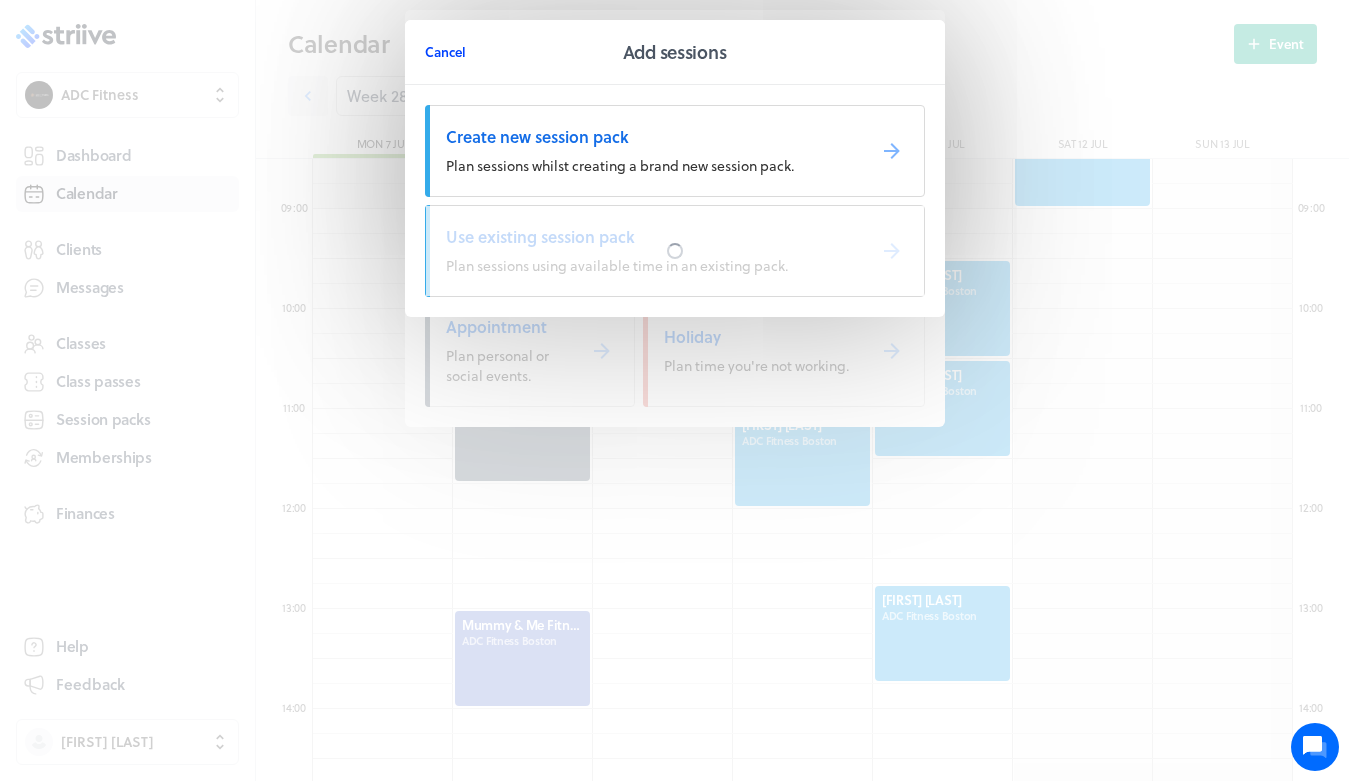 click on "Cancel" at bounding box center (445, 52) 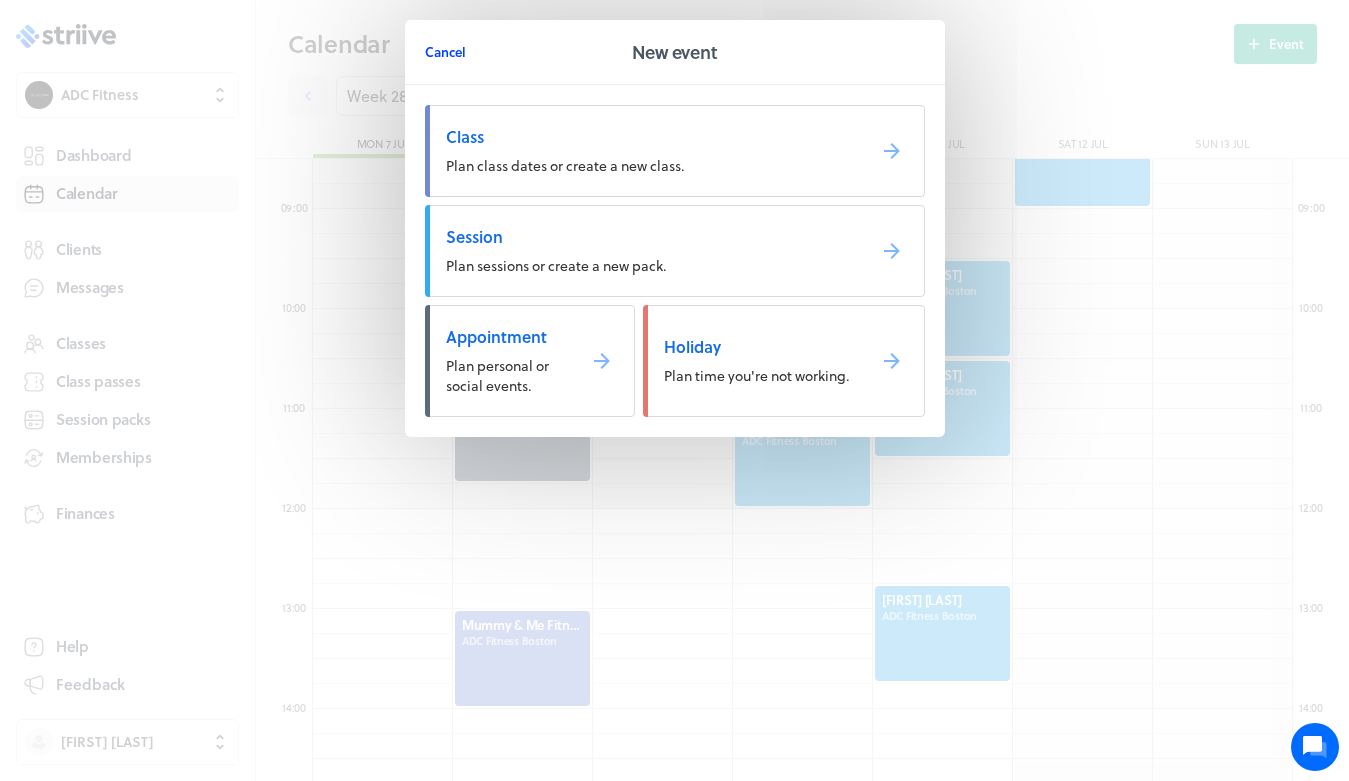 click on "Cancel" at bounding box center [445, 52] 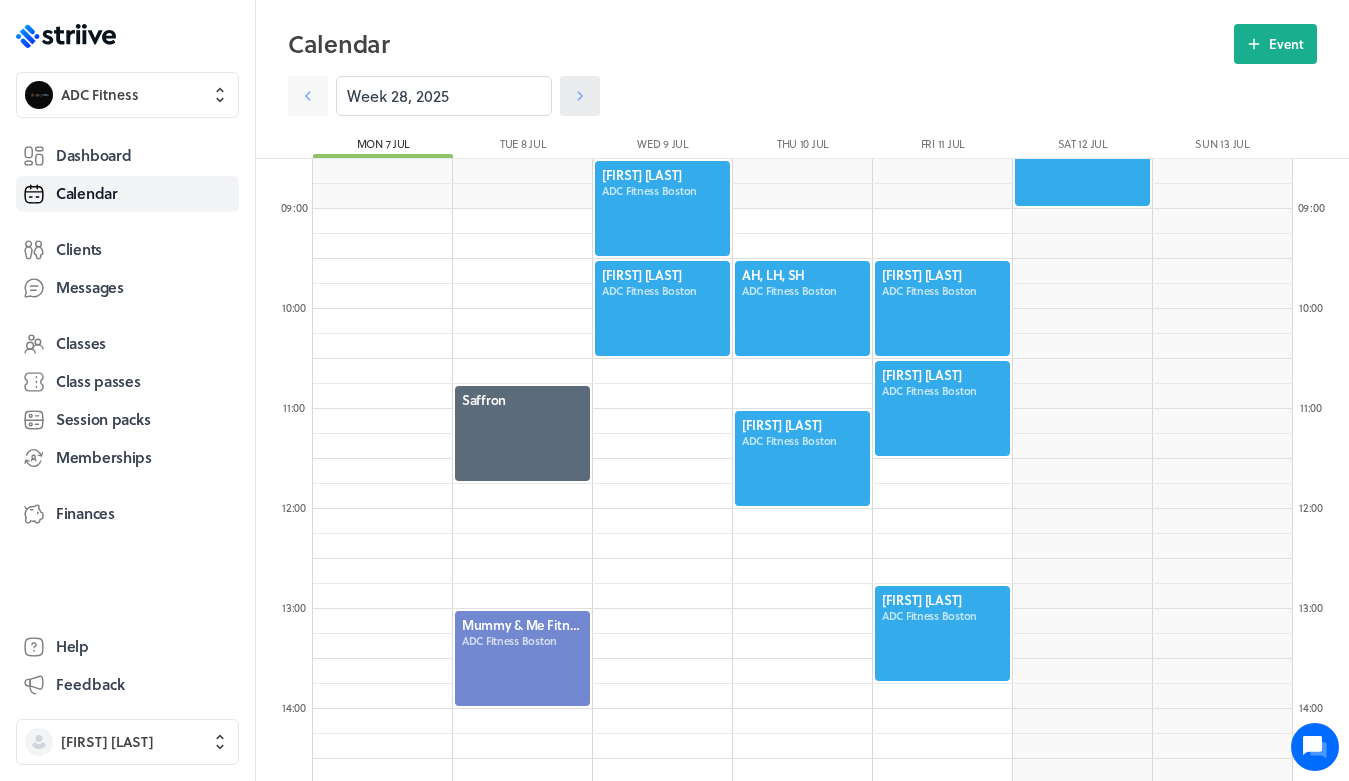 click at bounding box center (308, 96) 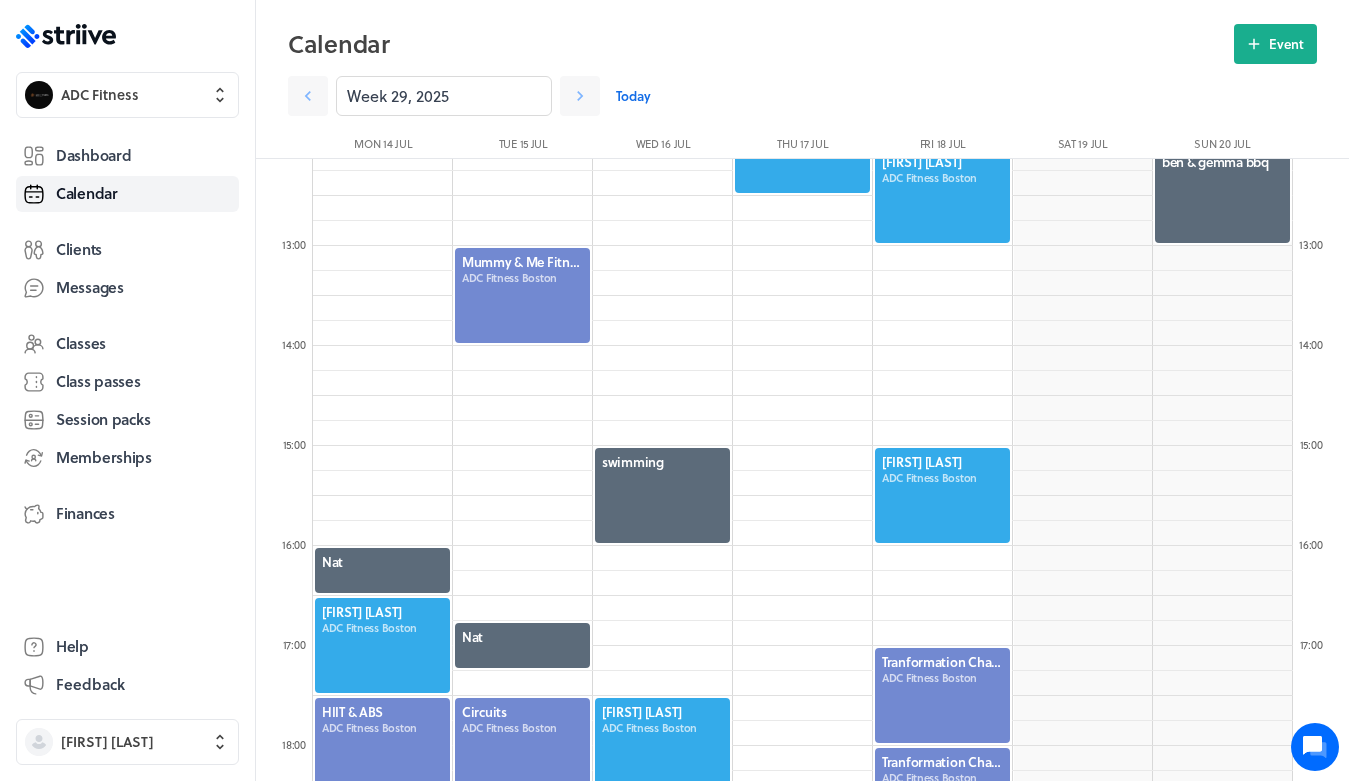 scroll, scrollTop: 1211, scrollLeft: 0, axis: vertical 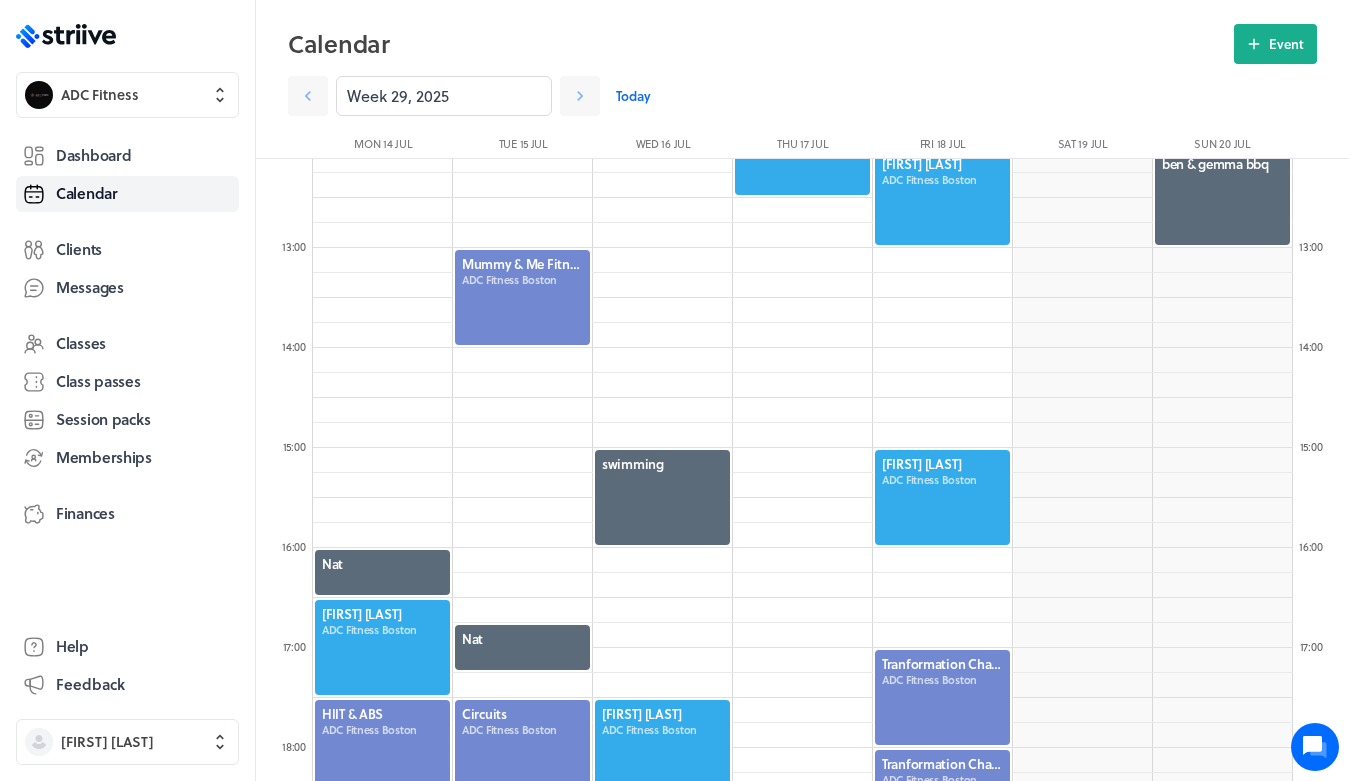 click at bounding box center [942, 497] 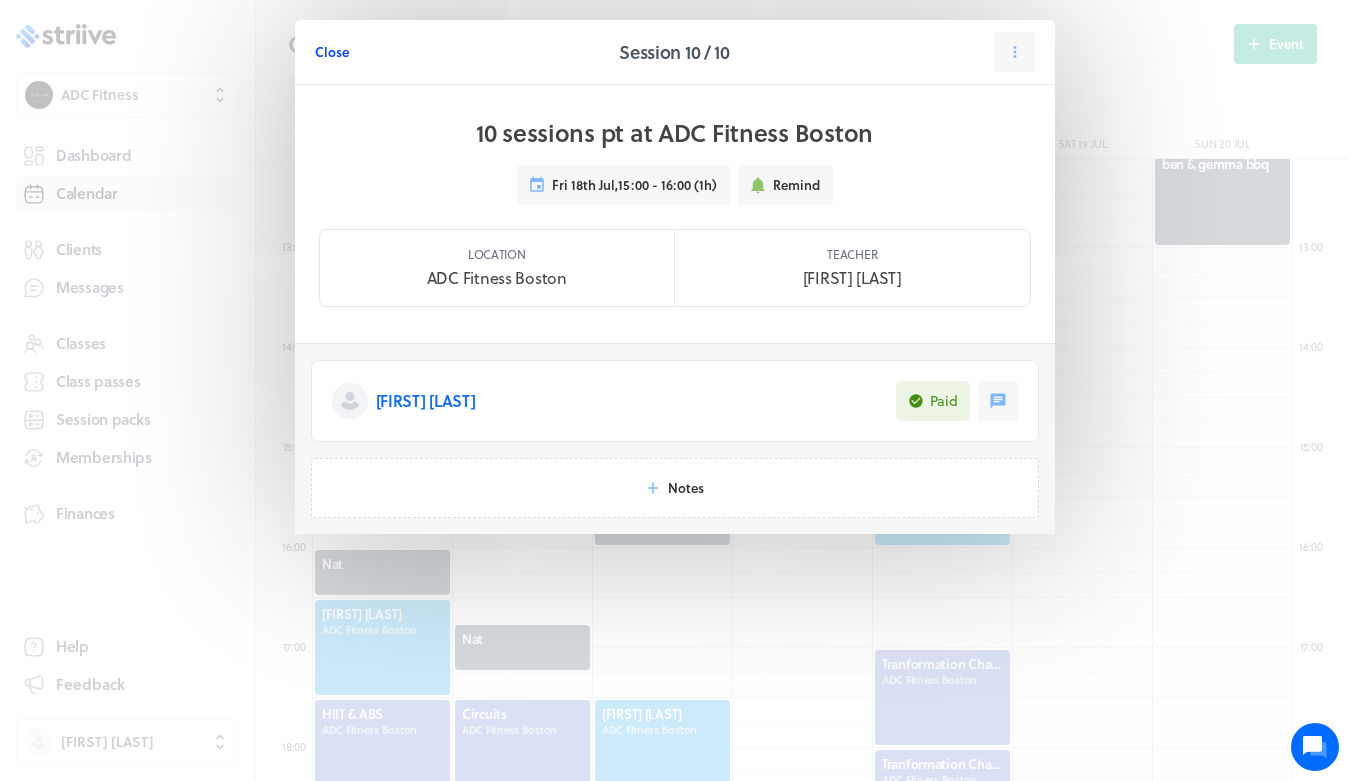 click on "Close" at bounding box center (332, 52) 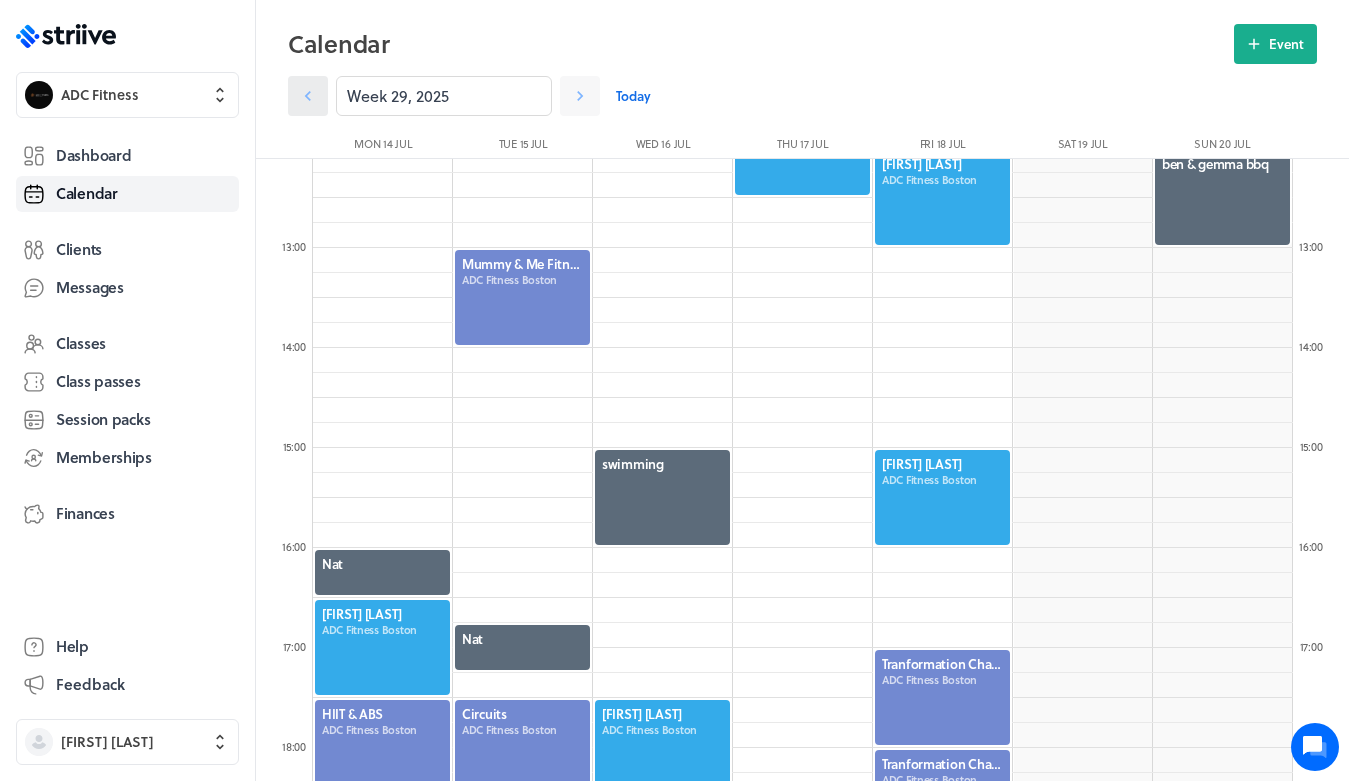 click at bounding box center [308, 96] 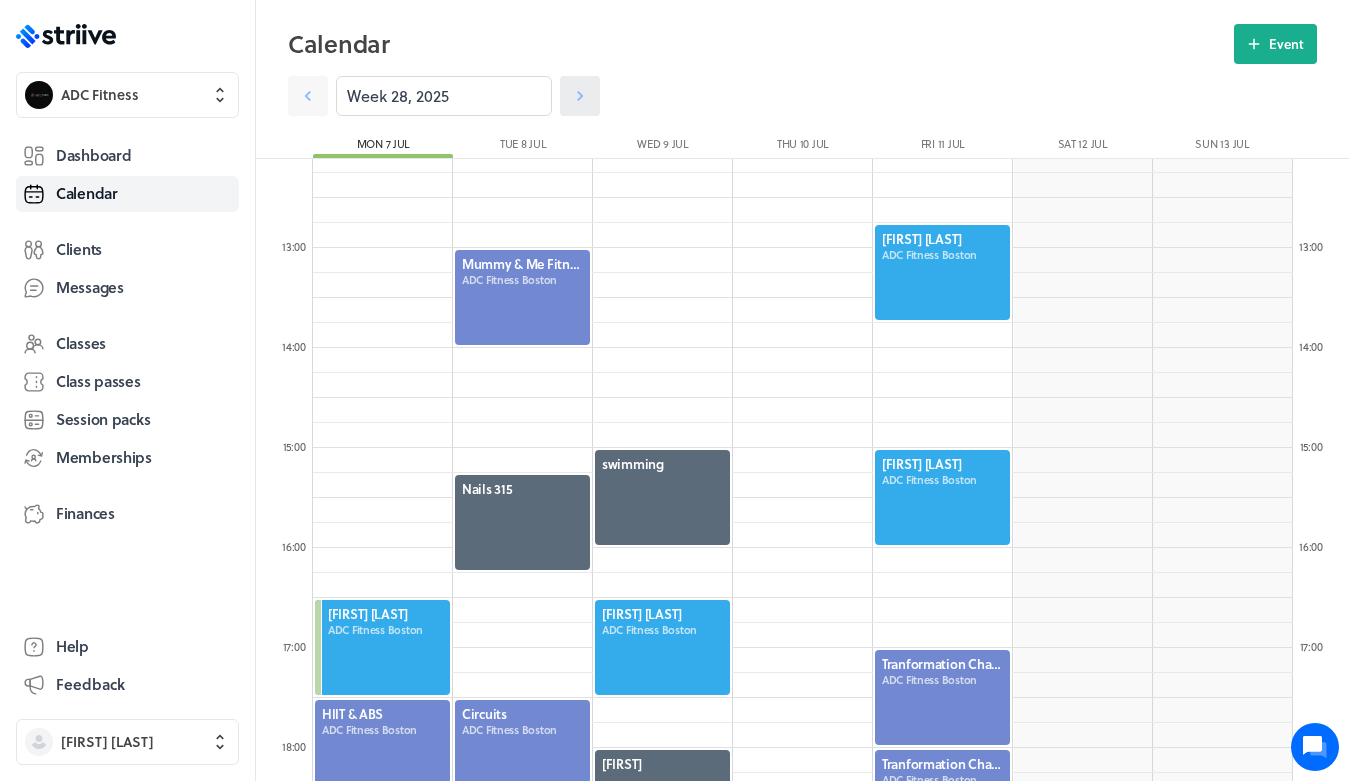 click at bounding box center (308, 96) 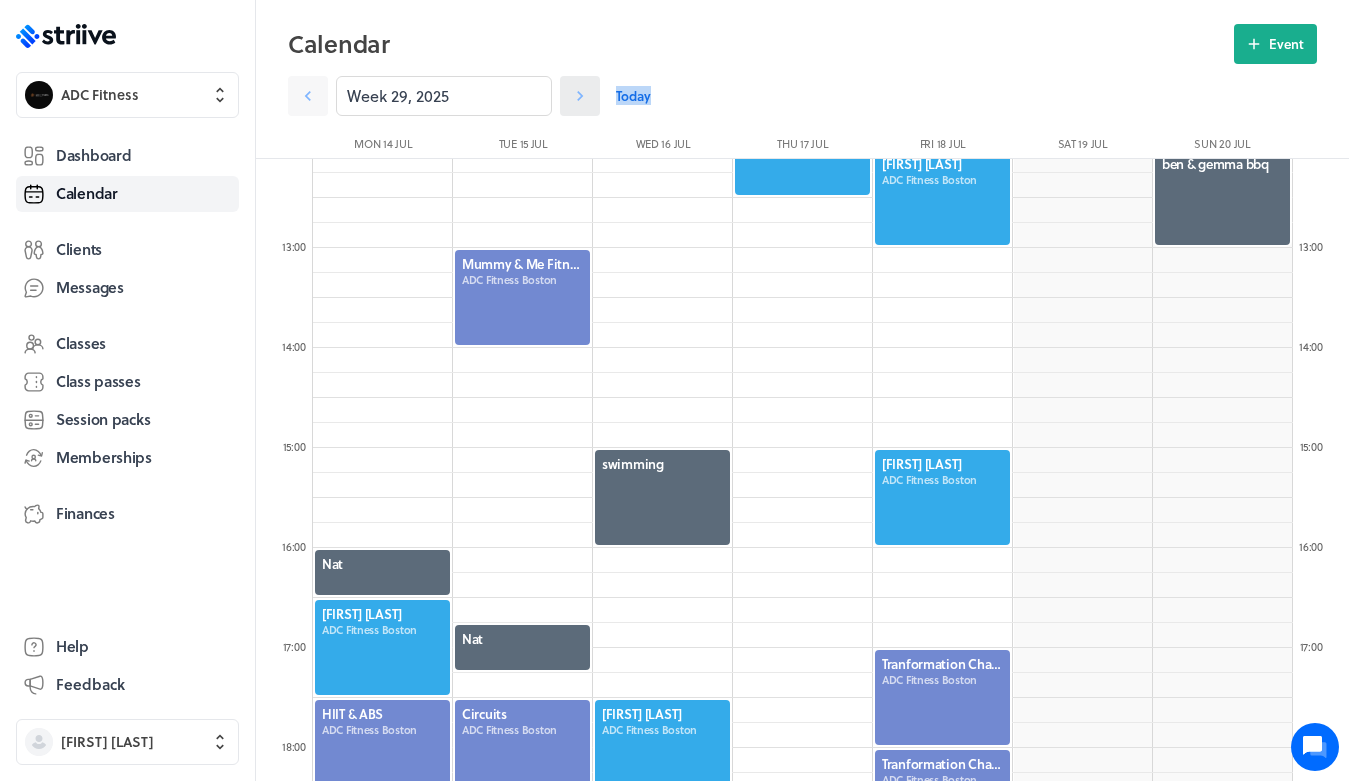 click at bounding box center (308, 96) 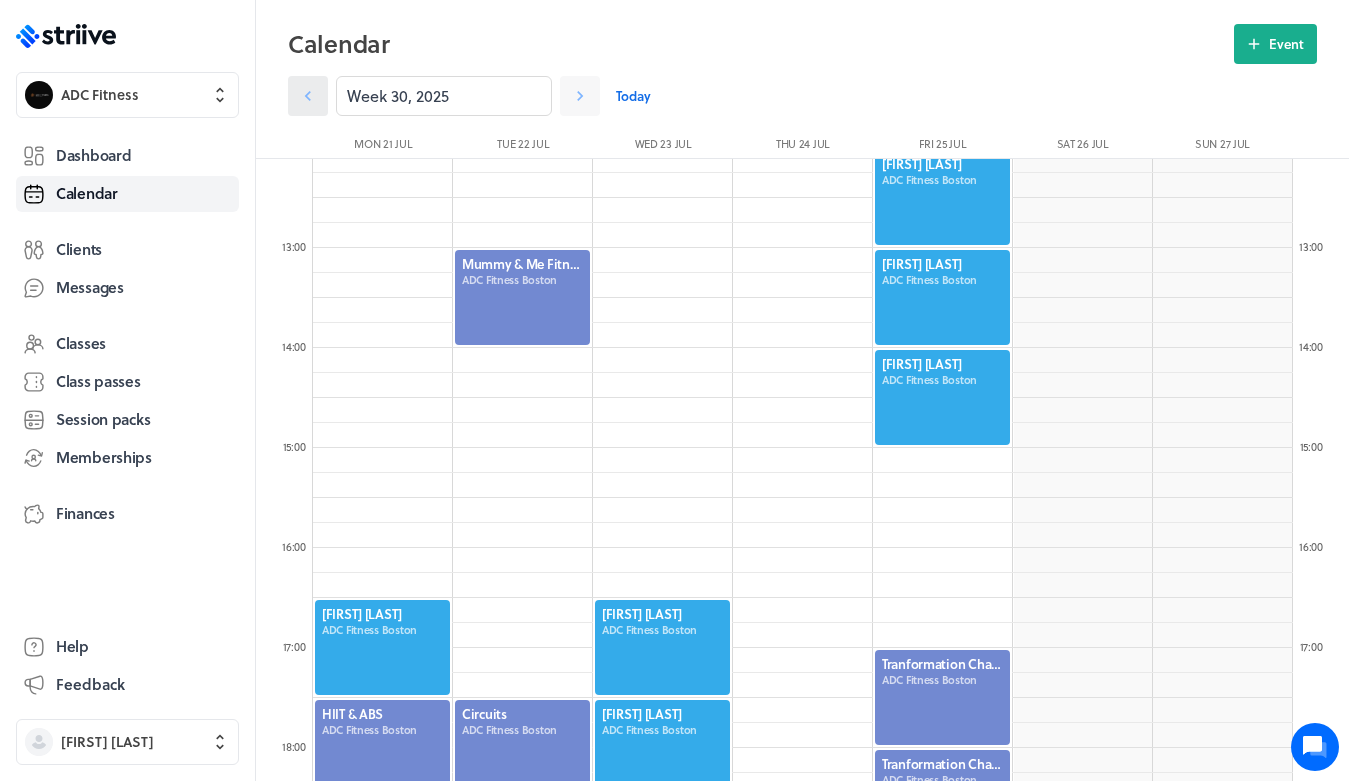 click at bounding box center (308, 96) 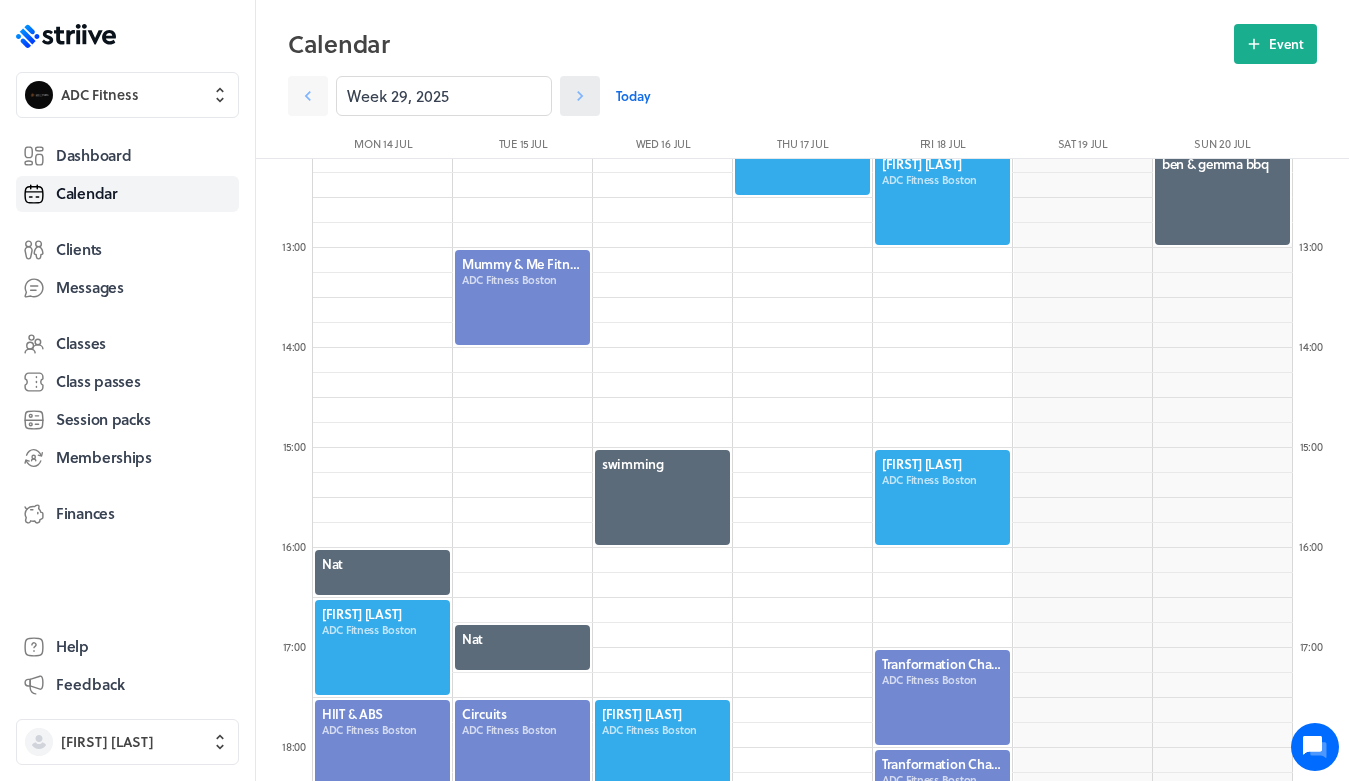 click at bounding box center [308, 96] 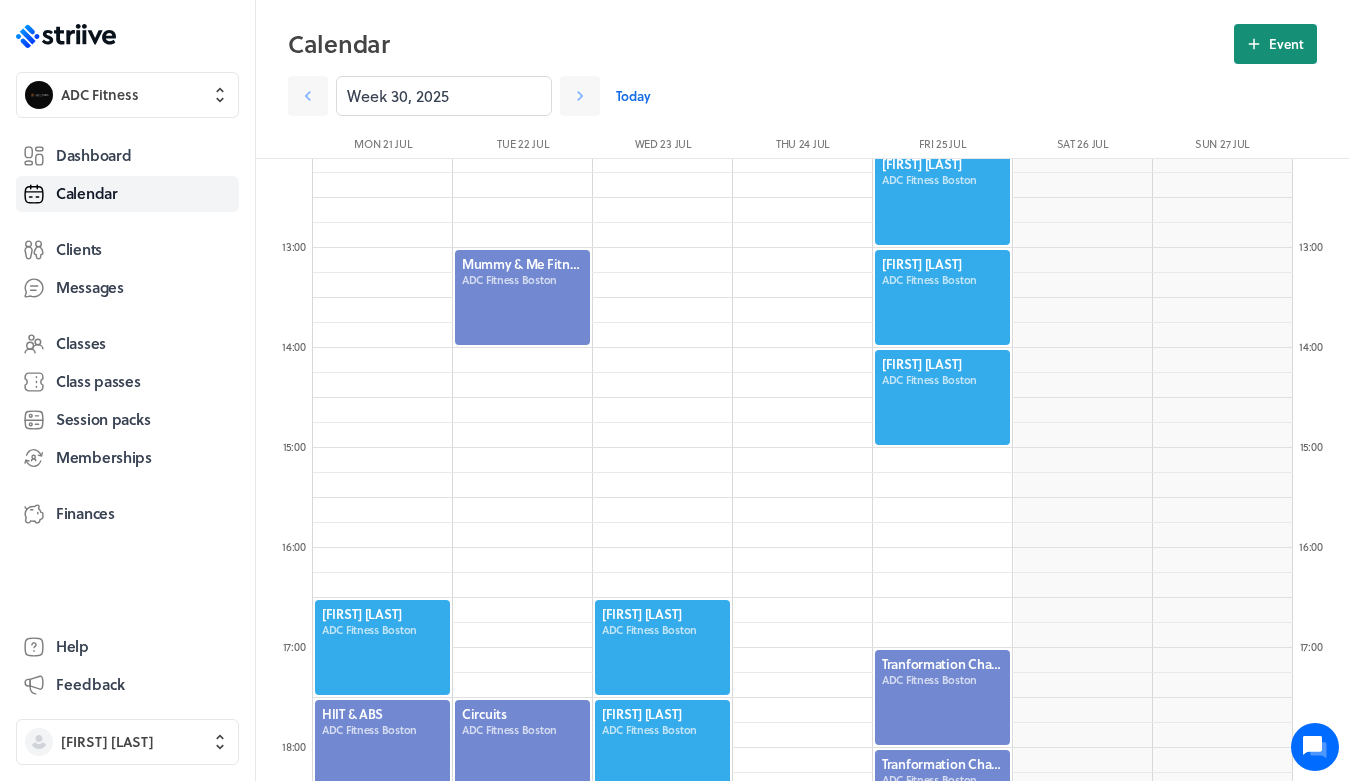 click at bounding box center [1254, 44] 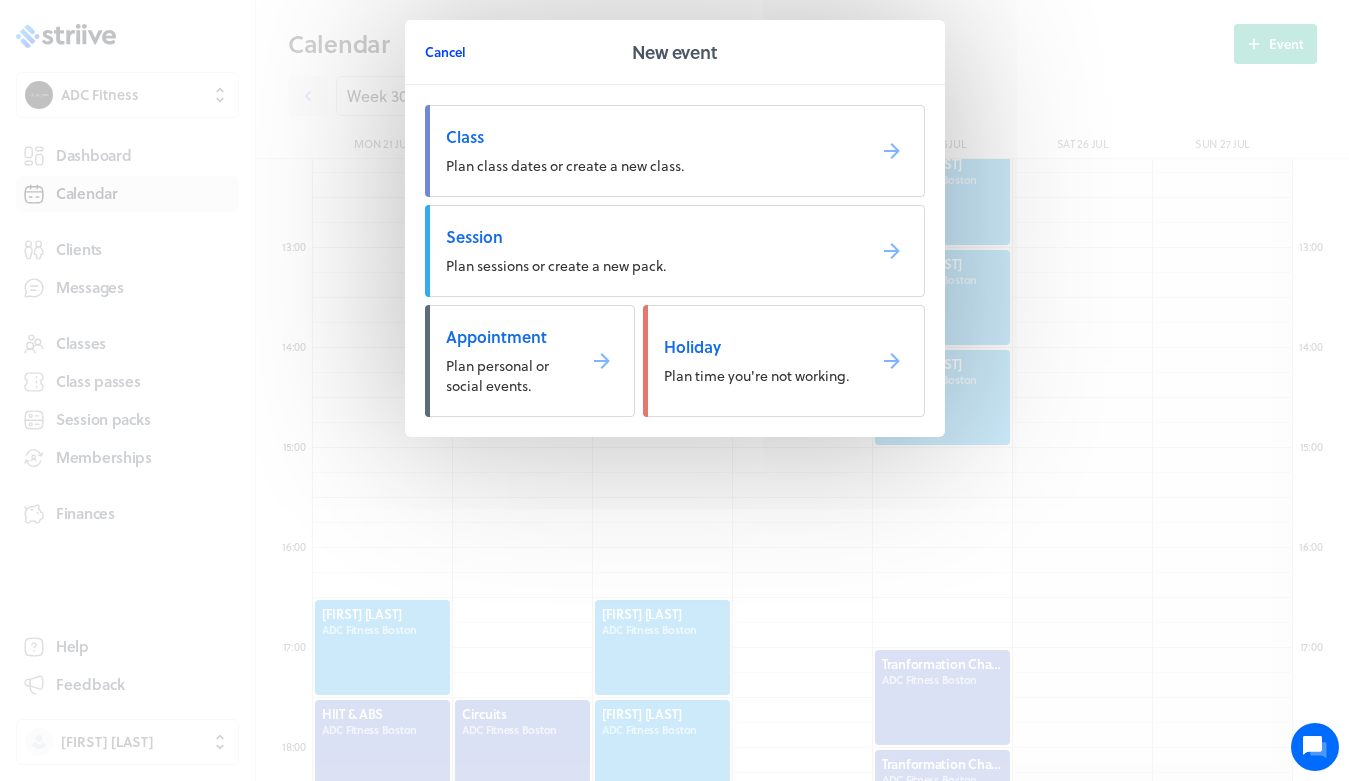 click on "Cancel" at bounding box center (445, 52) 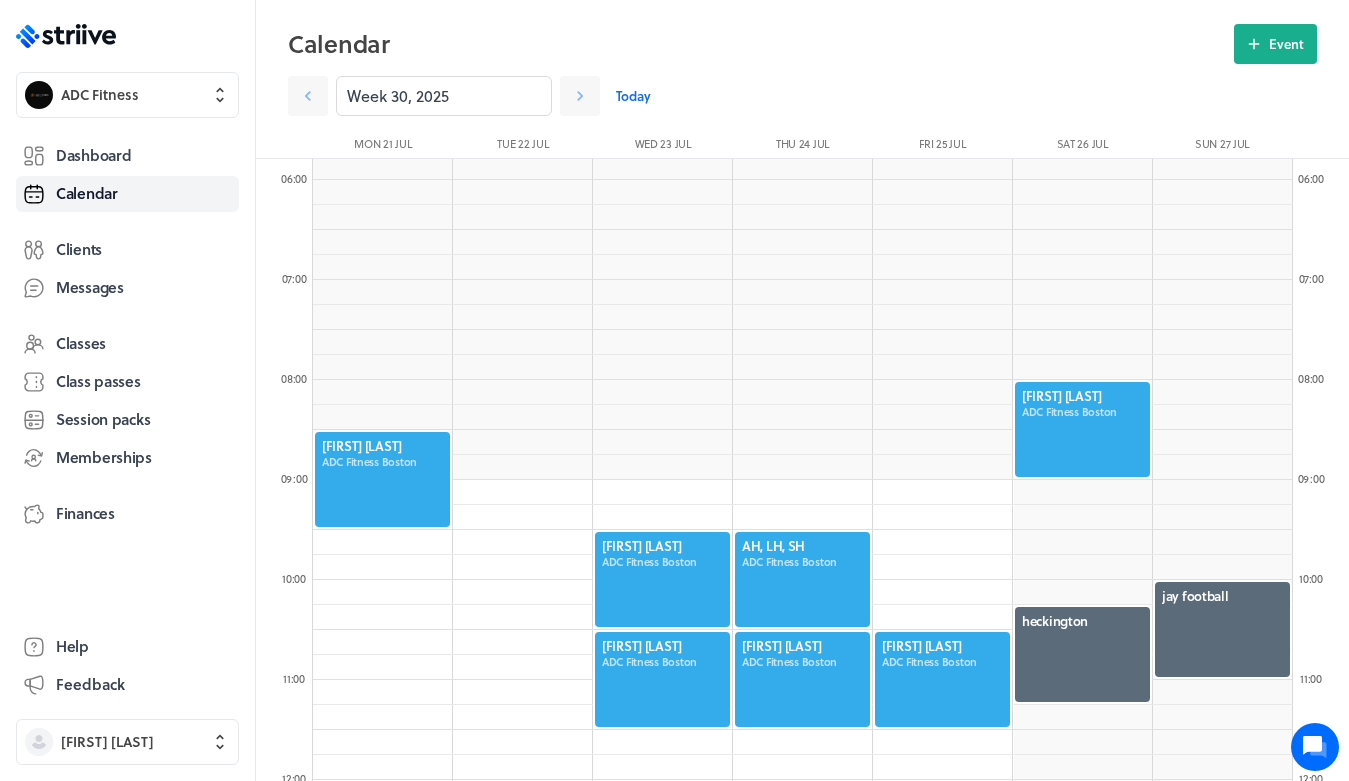 scroll, scrollTop: 562, scrollLeft: 0, axis: vertical 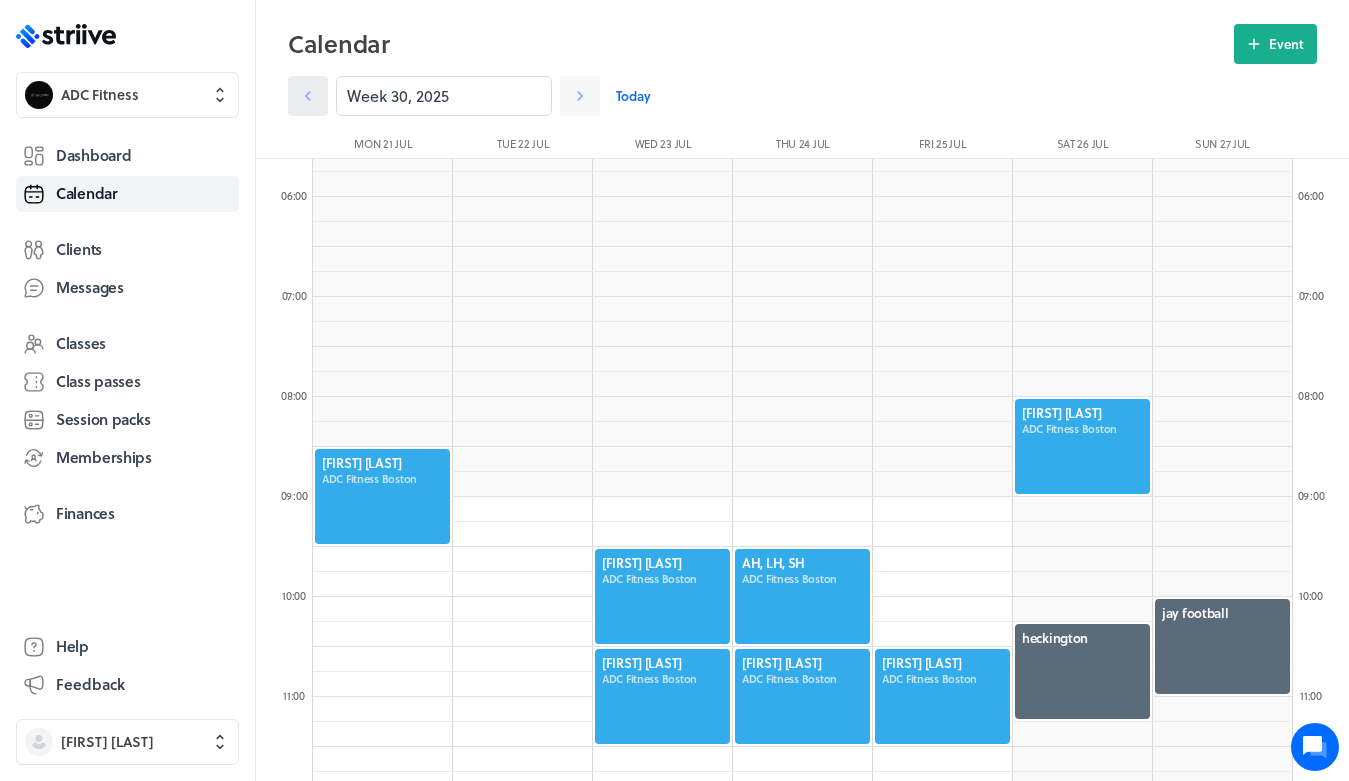click at bounding box center (308, 96) 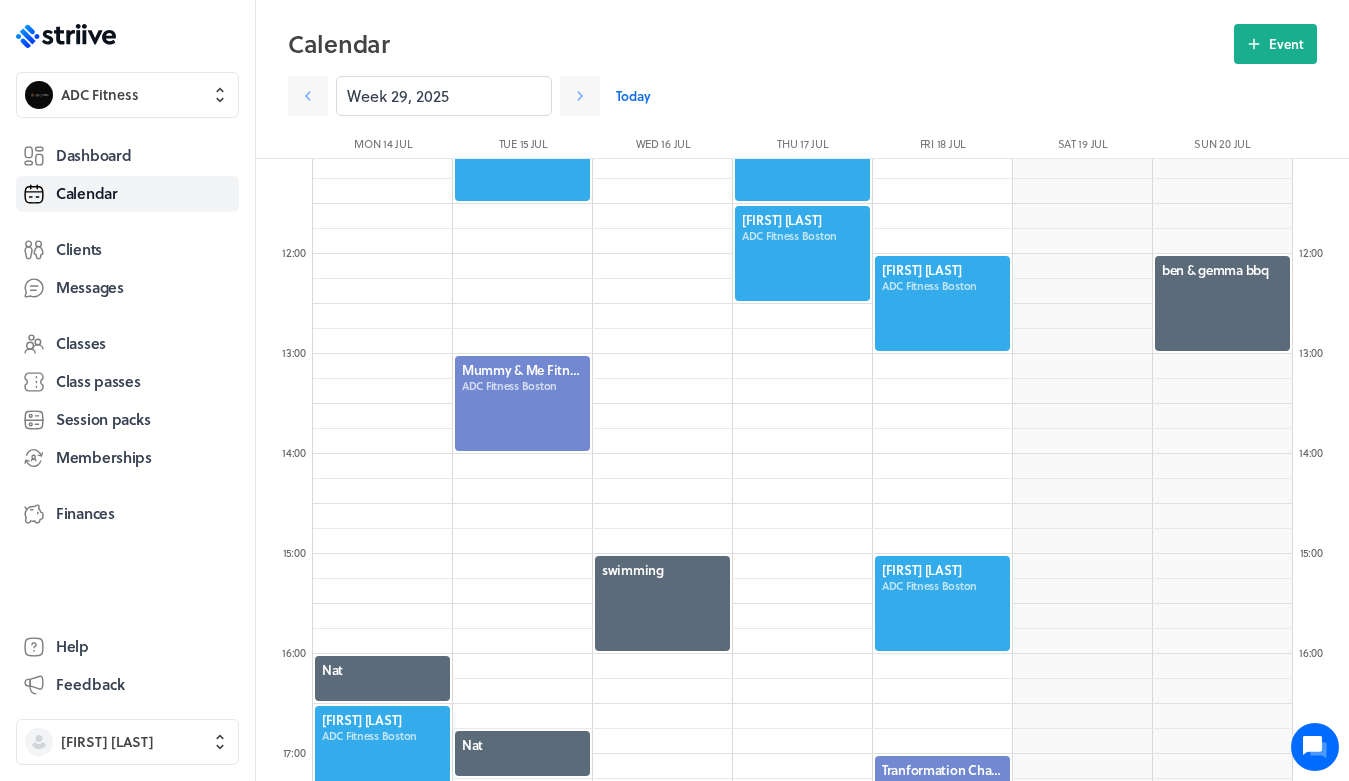 scroll, scrollTop: 1113, scrollLeft: 0, axis: vertical 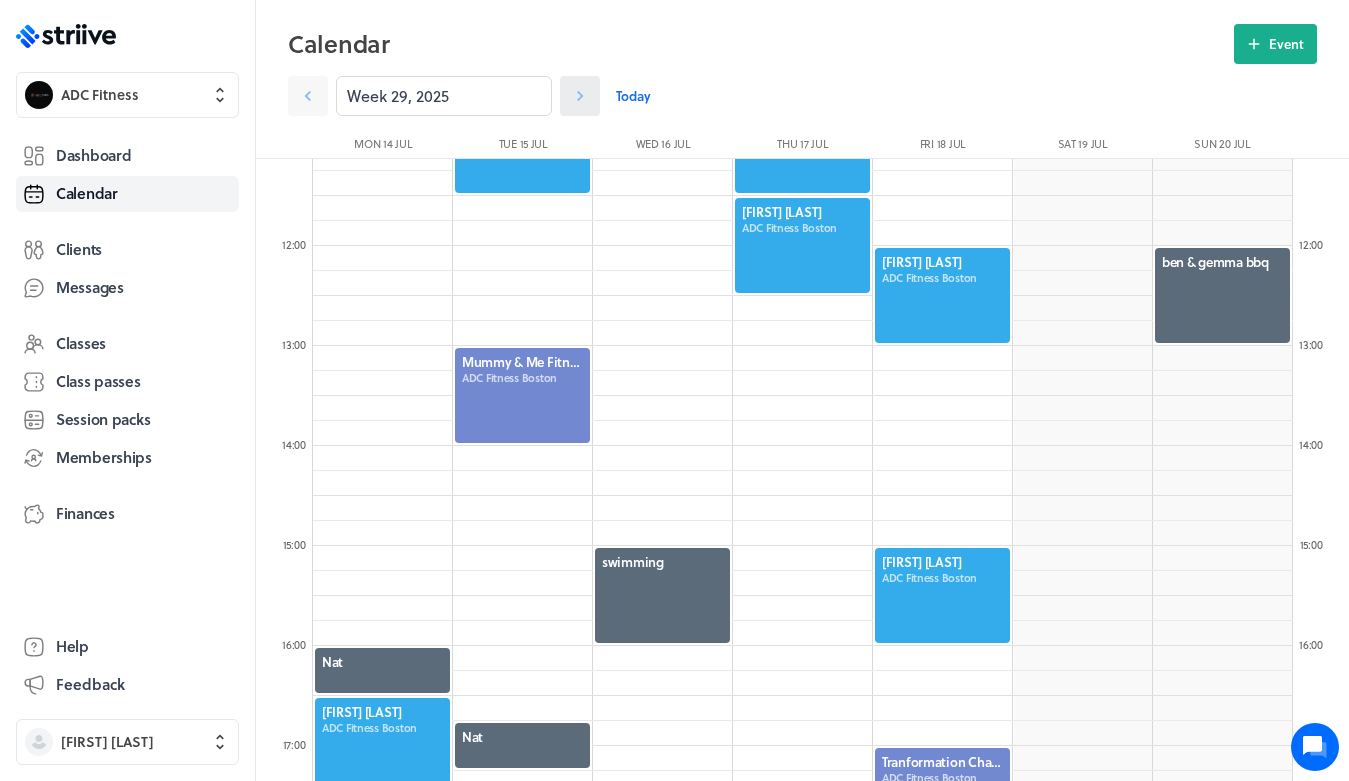 click at bounding box center (308, 96) 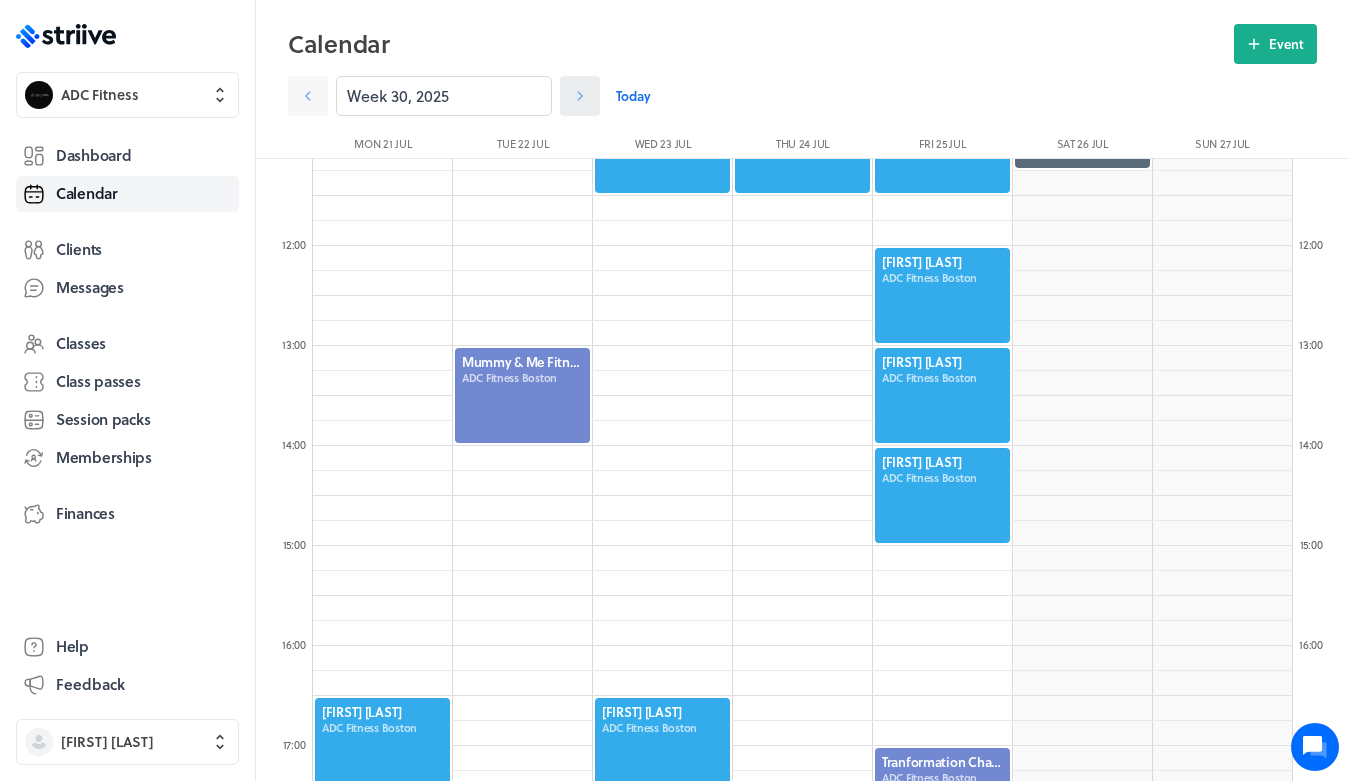 click at bounding box center (308, 96) 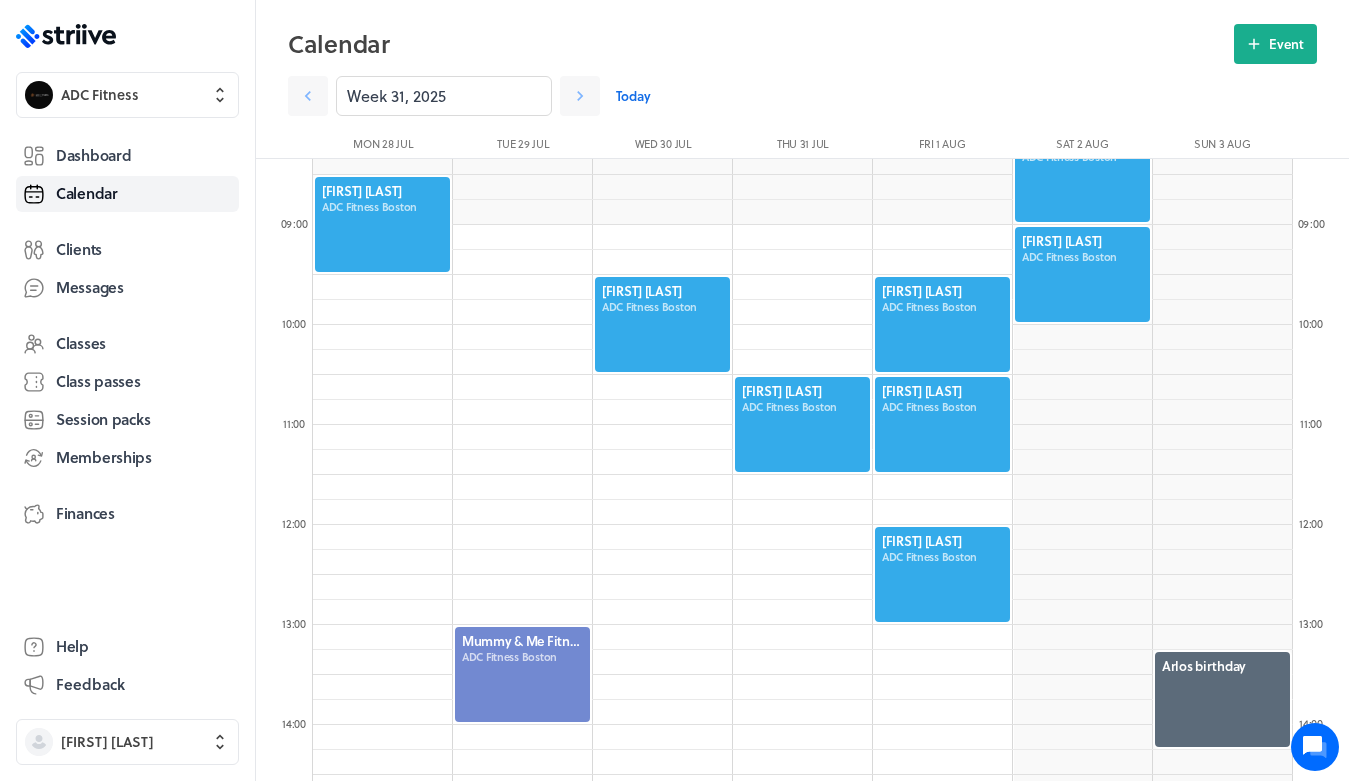 scroll, scrollTop: 837, scrollLeft: 0, axis: vertical 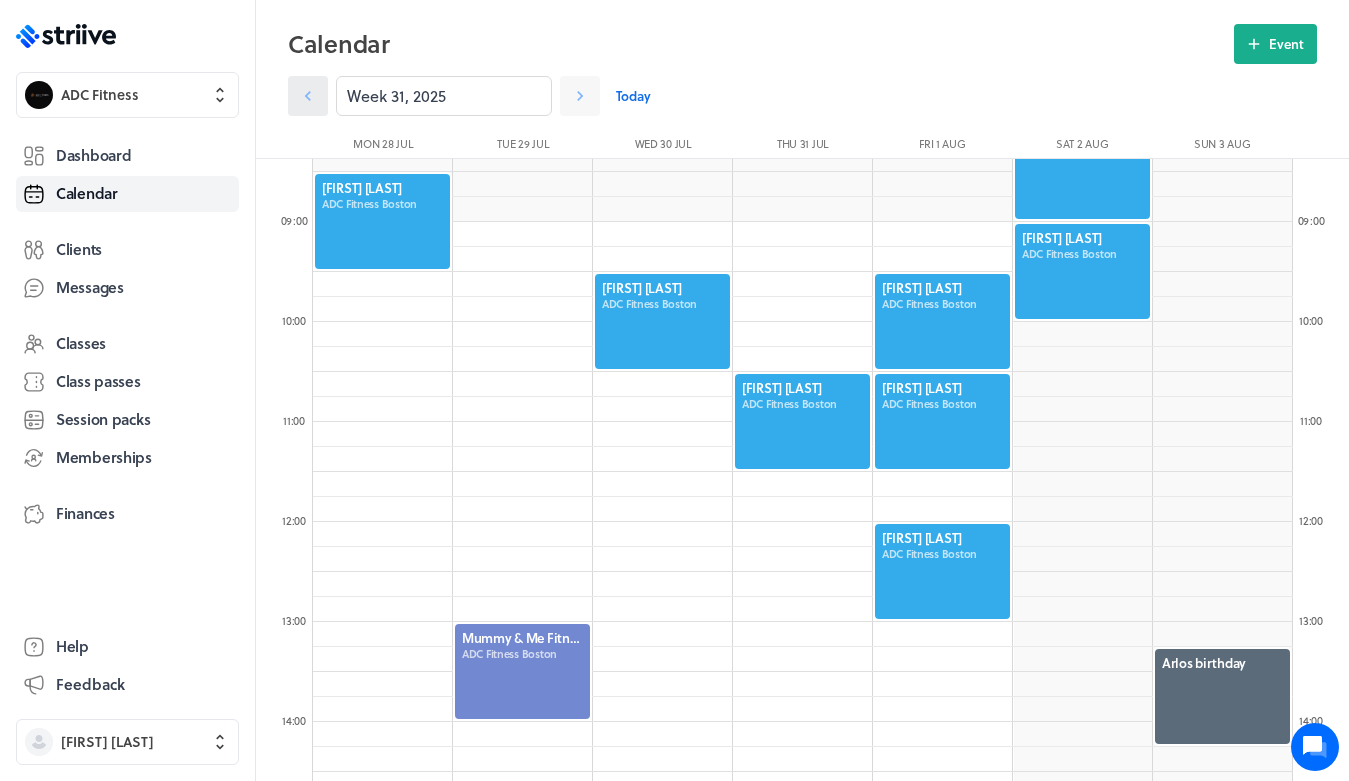 click at bounding box center [308, 96] 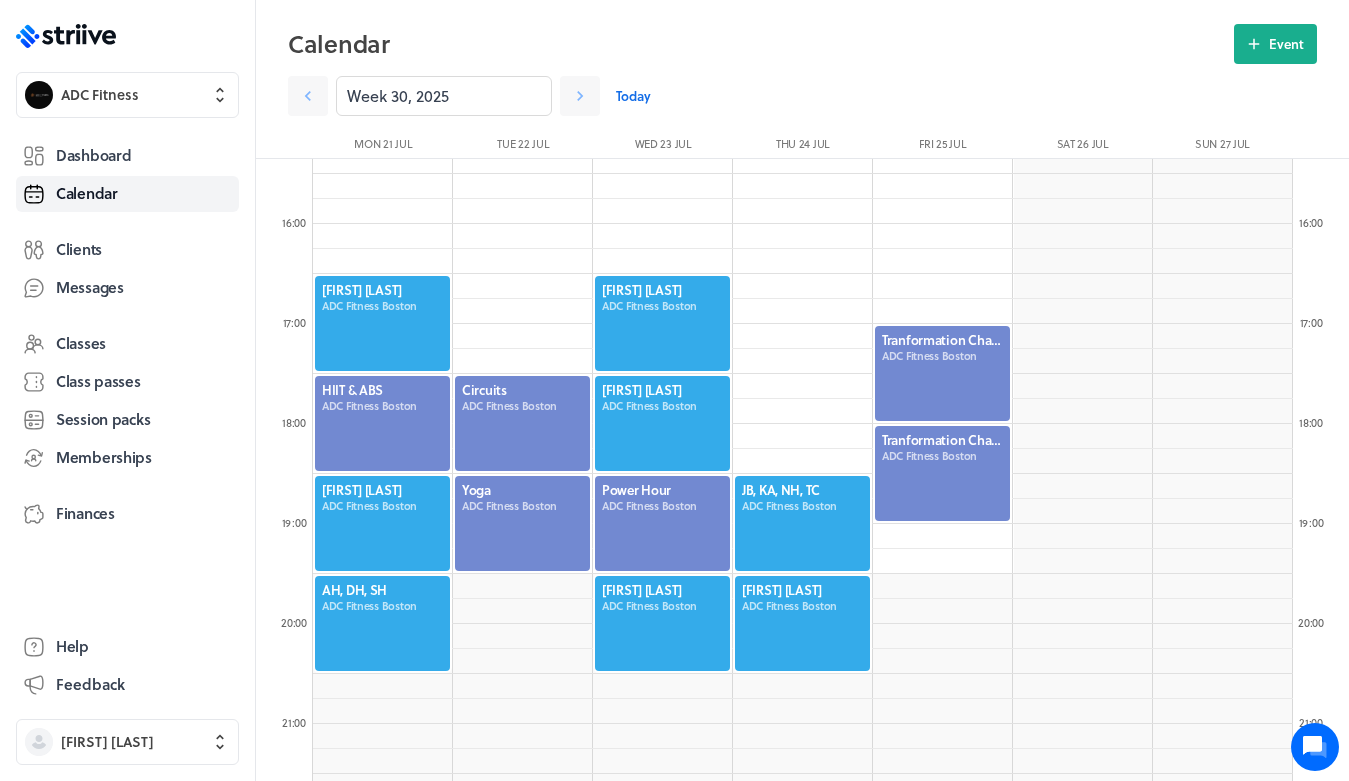 scroll, scrollTop: 1532, scrollLeft: 0, axis: vertical 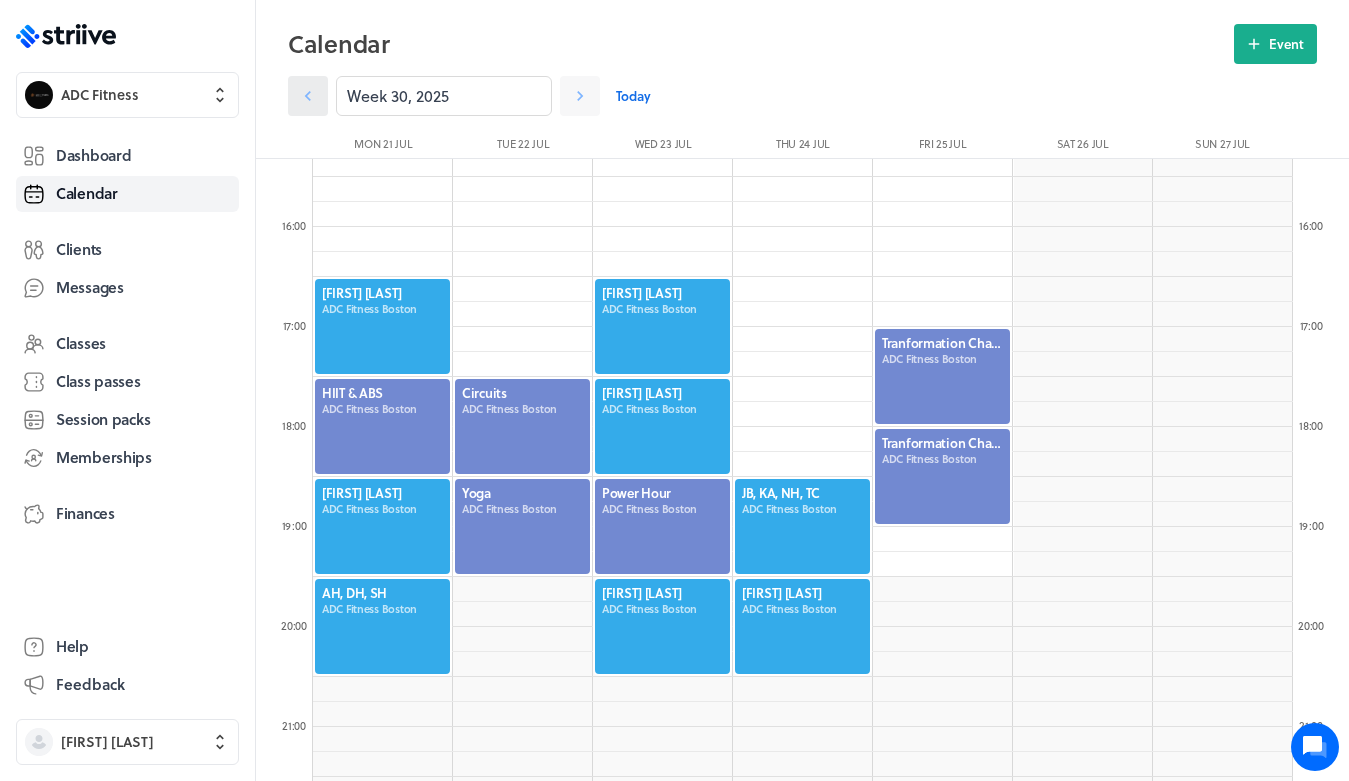 click at bounding box center [308, 96] 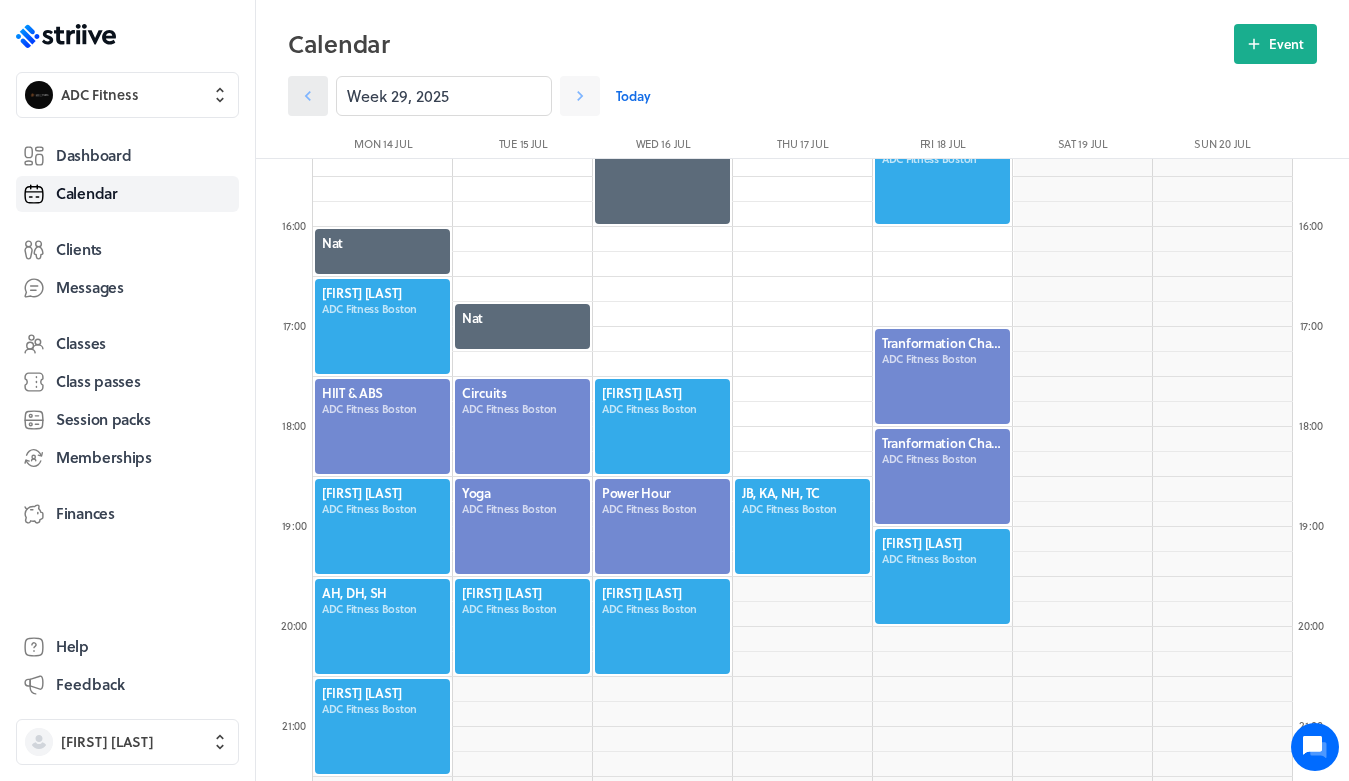 click at bounding box center (308, 96) 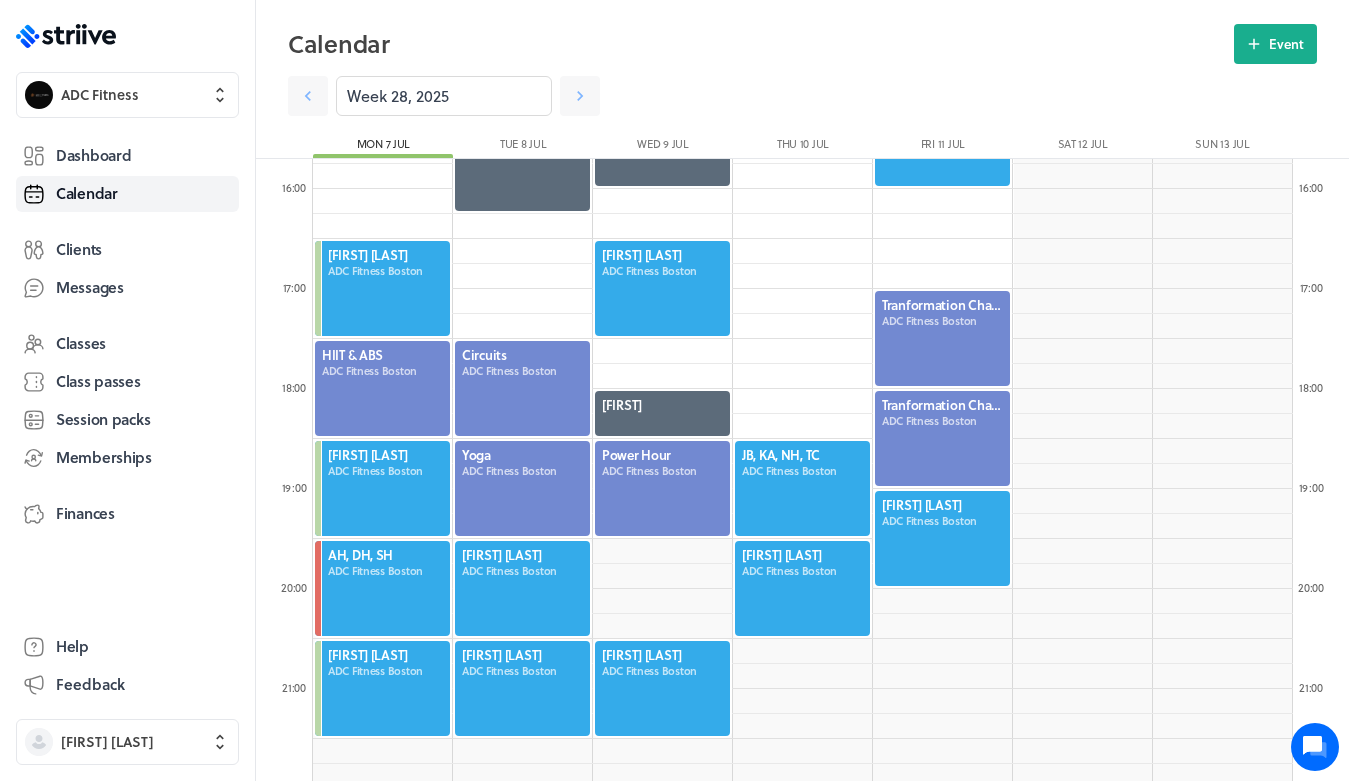 scroll, scrollTop: 1571, scrollLeft: 0, axis: vertical 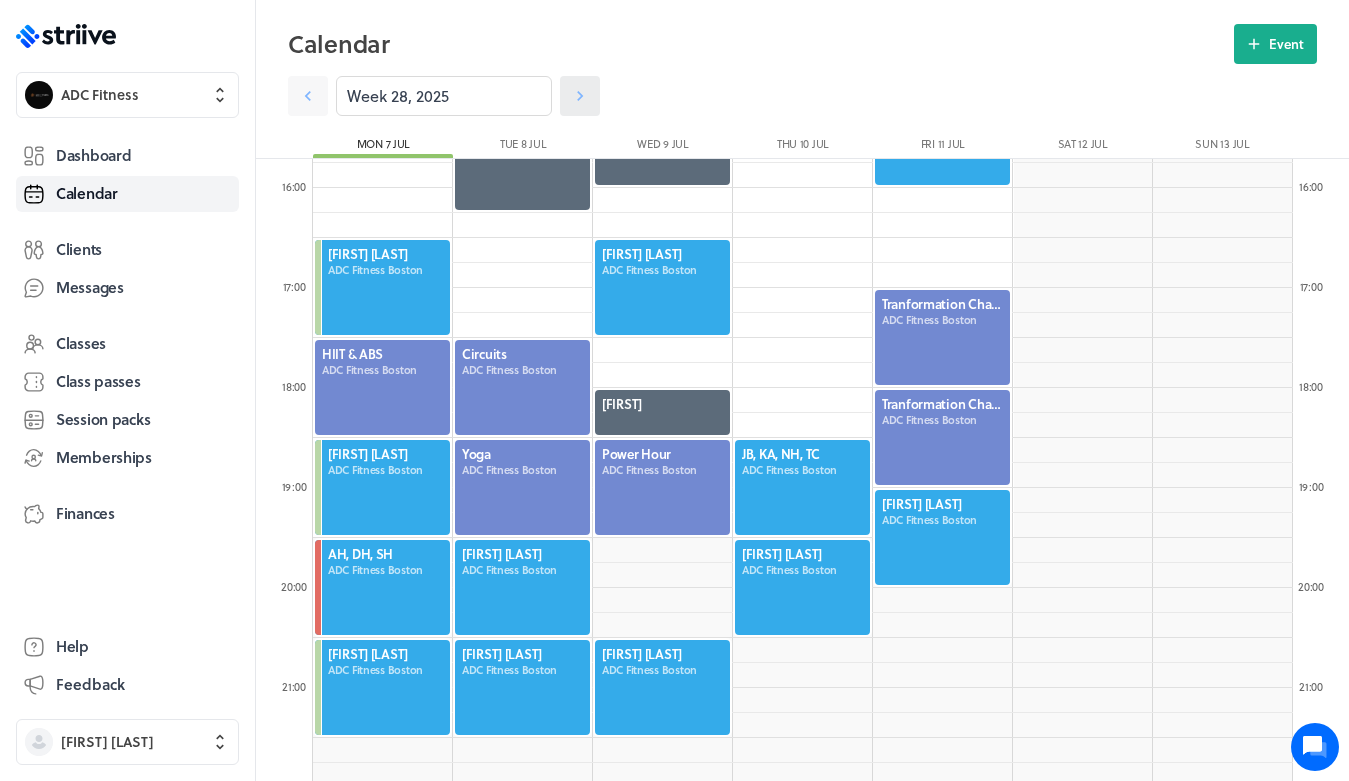click at bounding box center [308, 96] 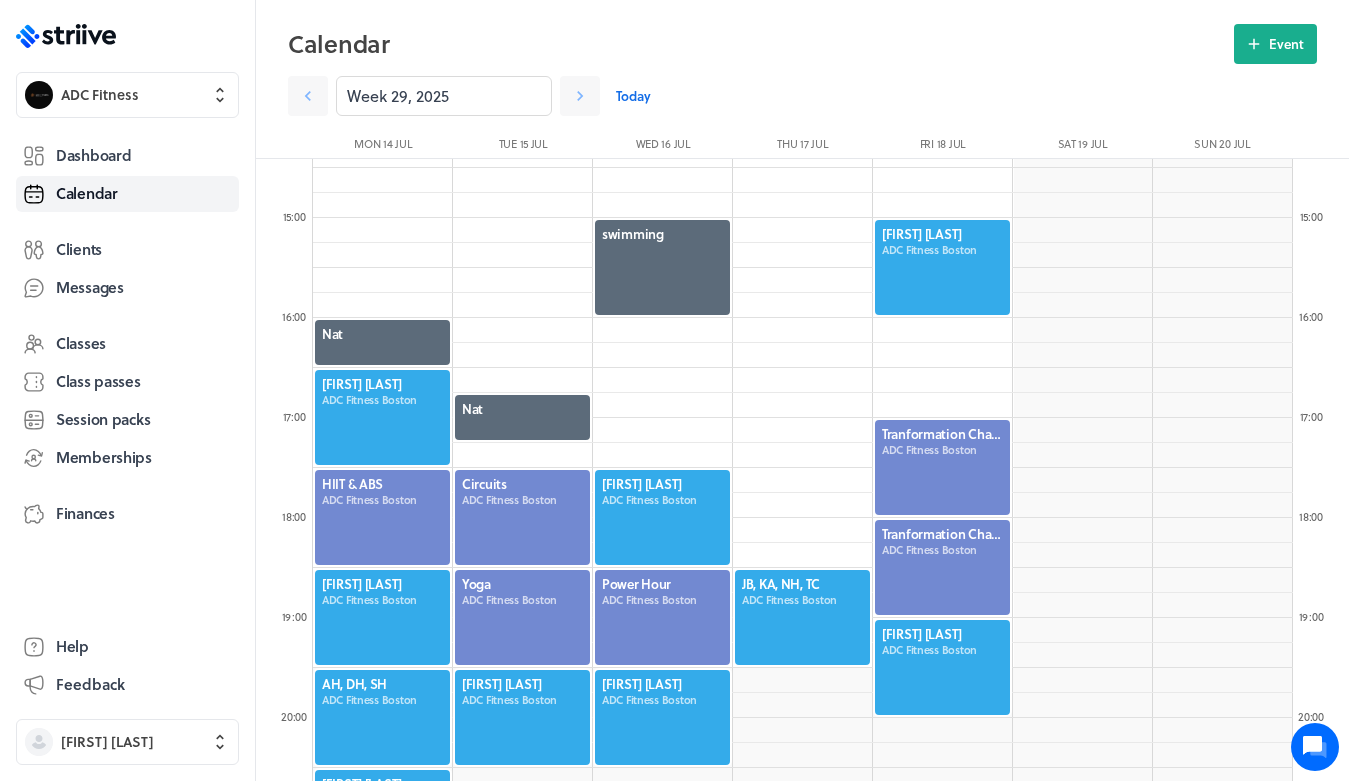 scroll, scrollTop: 1441, scrollLeft: 0, axis: vertical 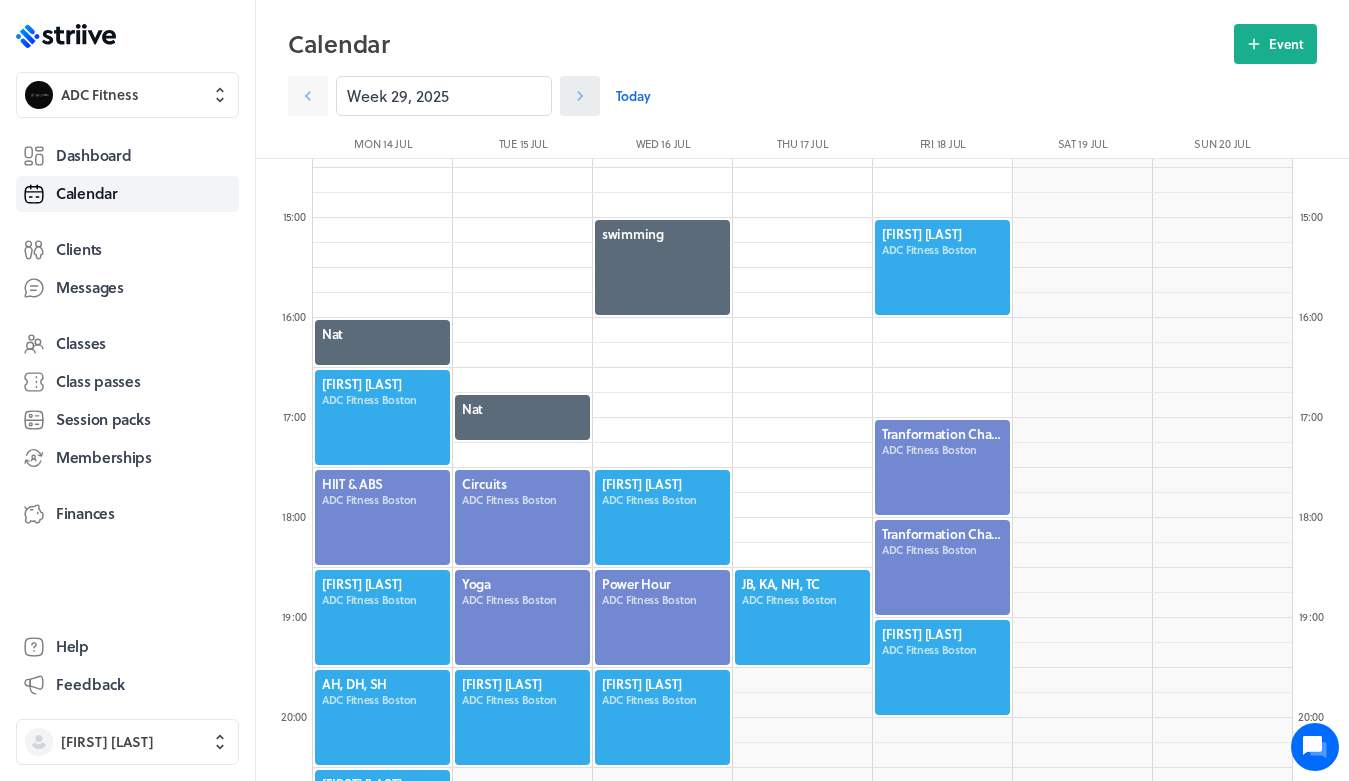 click at bounding box center (308, 96) 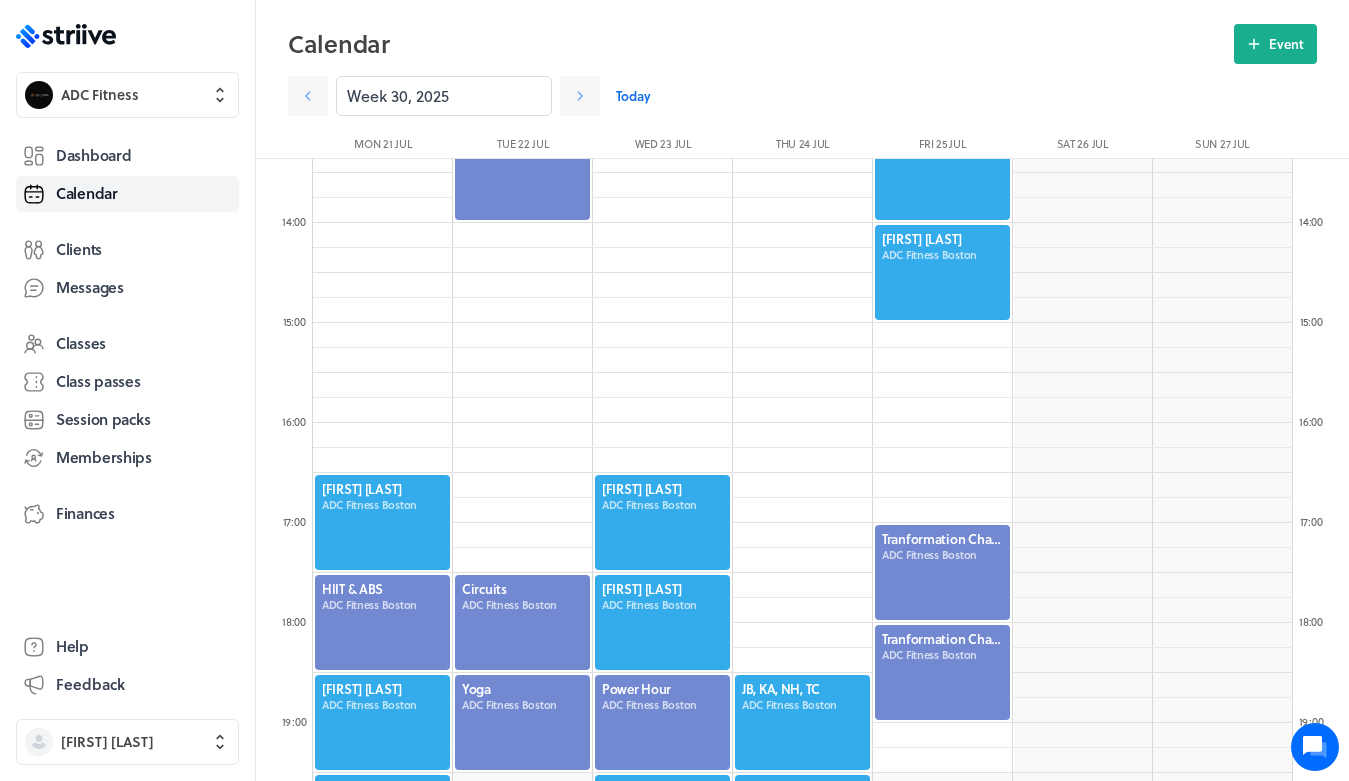 scroll, scrollTop: 1331, scrollLeft: 0, axis: vertical 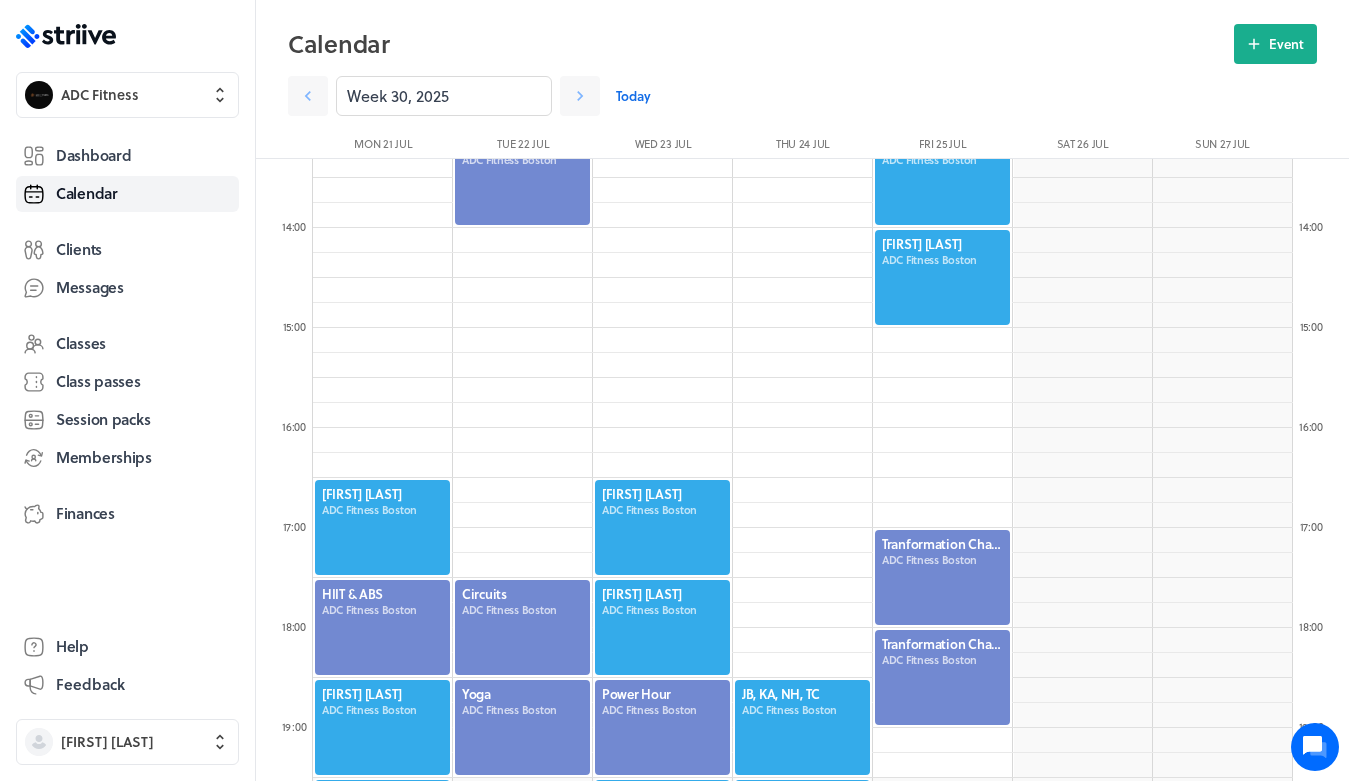 click at bounding box center (662, 627) 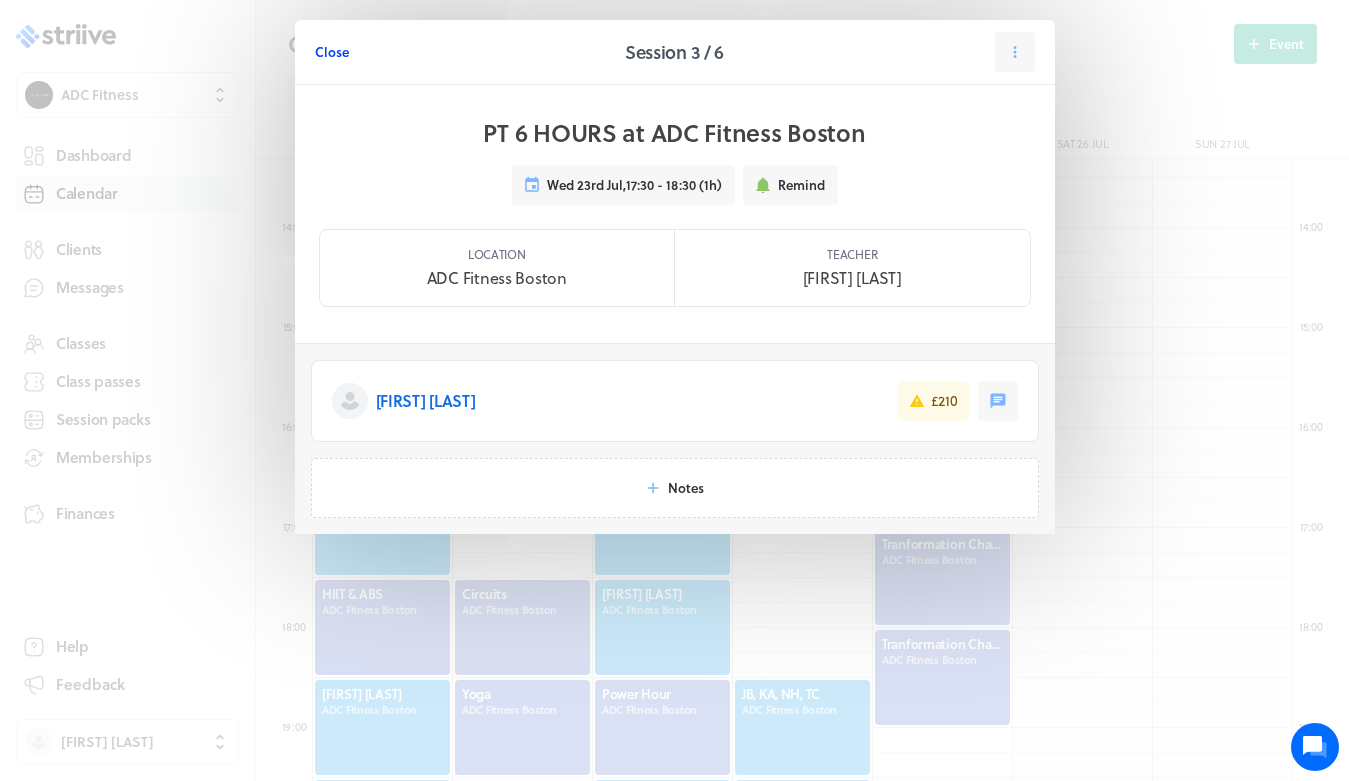 click on "Close" at bounding box center (332, 52) 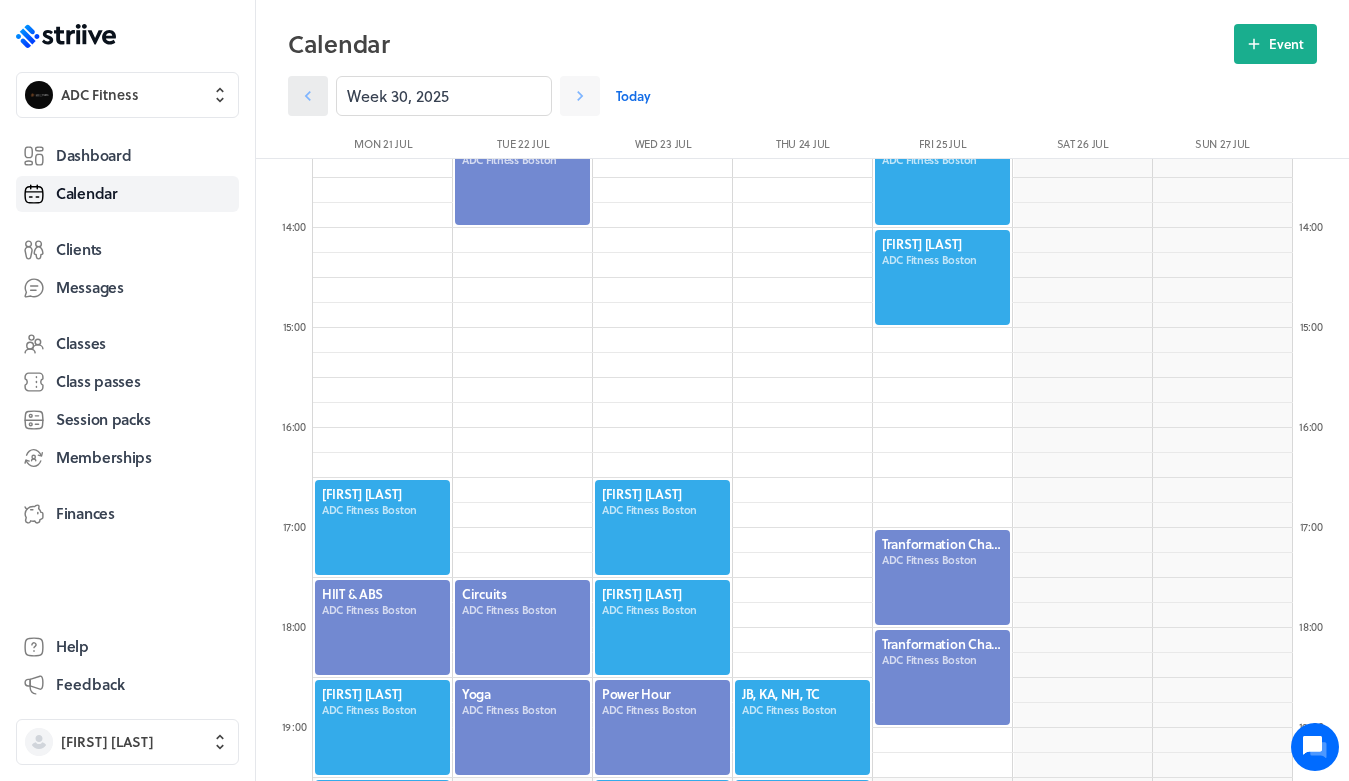 click at bounding box center [308, 96] 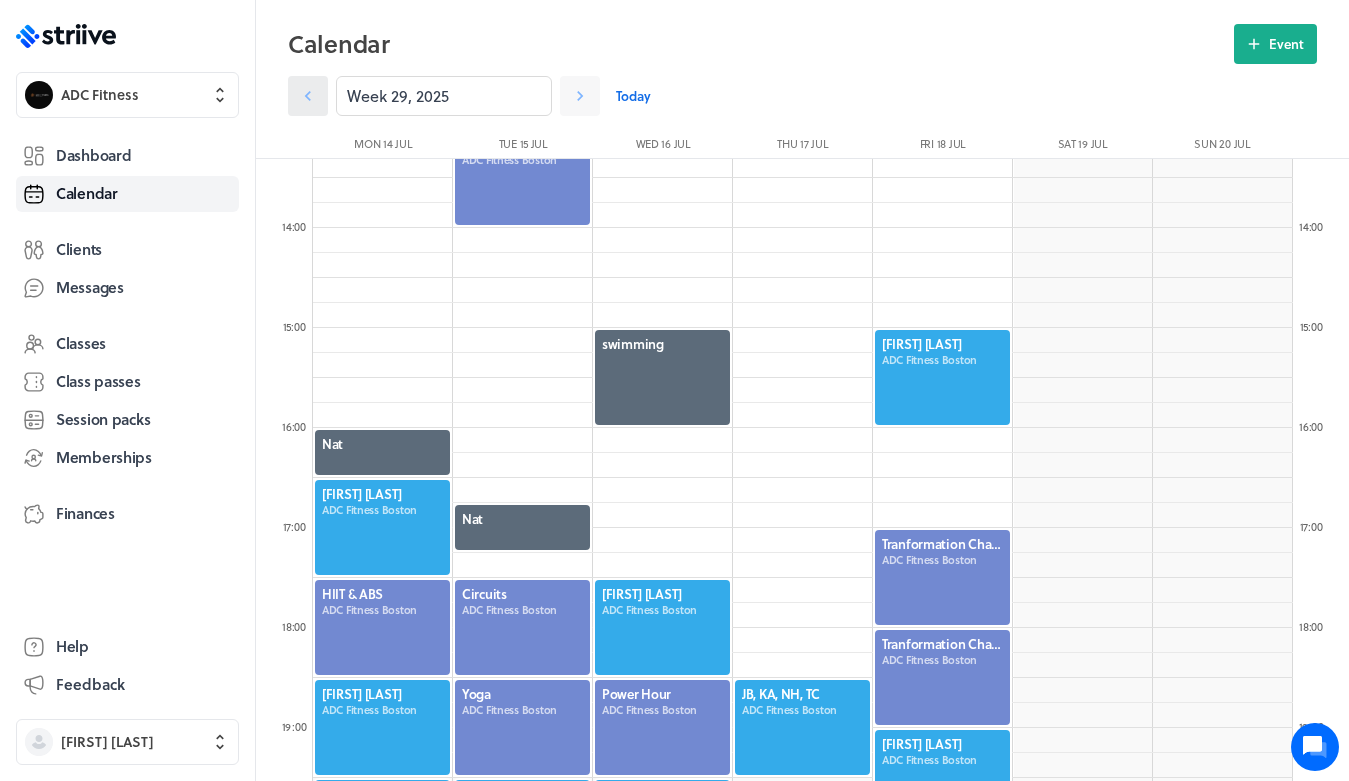 click at bounding box center (308, 96) 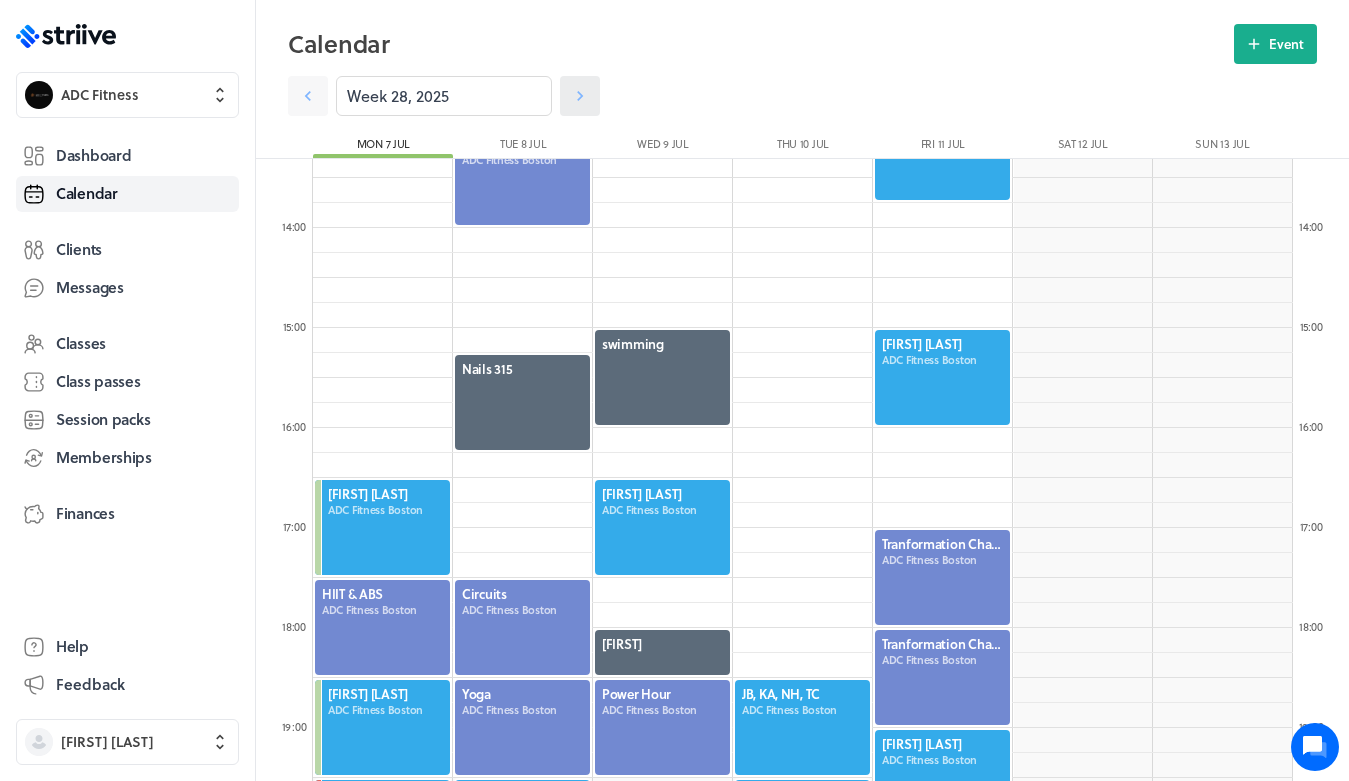 click at bounding box center (308, 96) 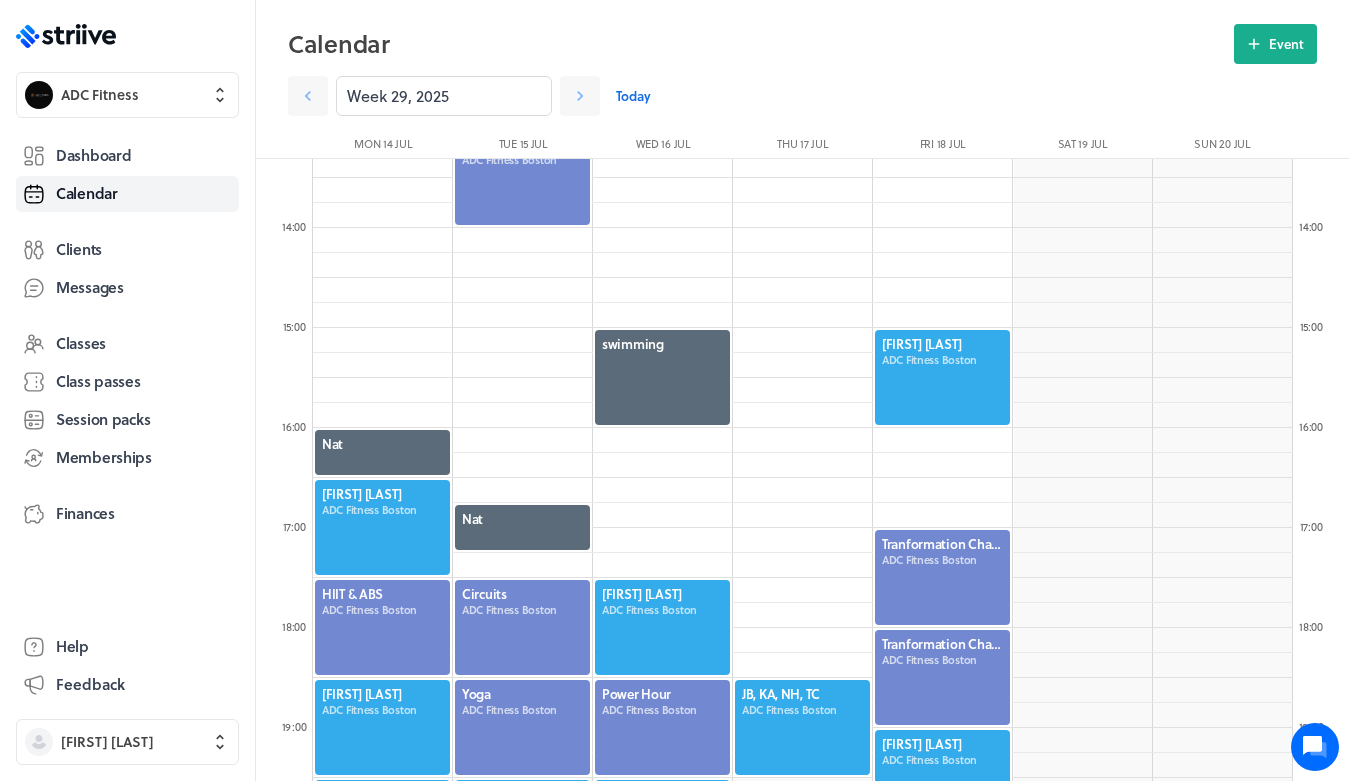 click at bounding box center (662, 627) 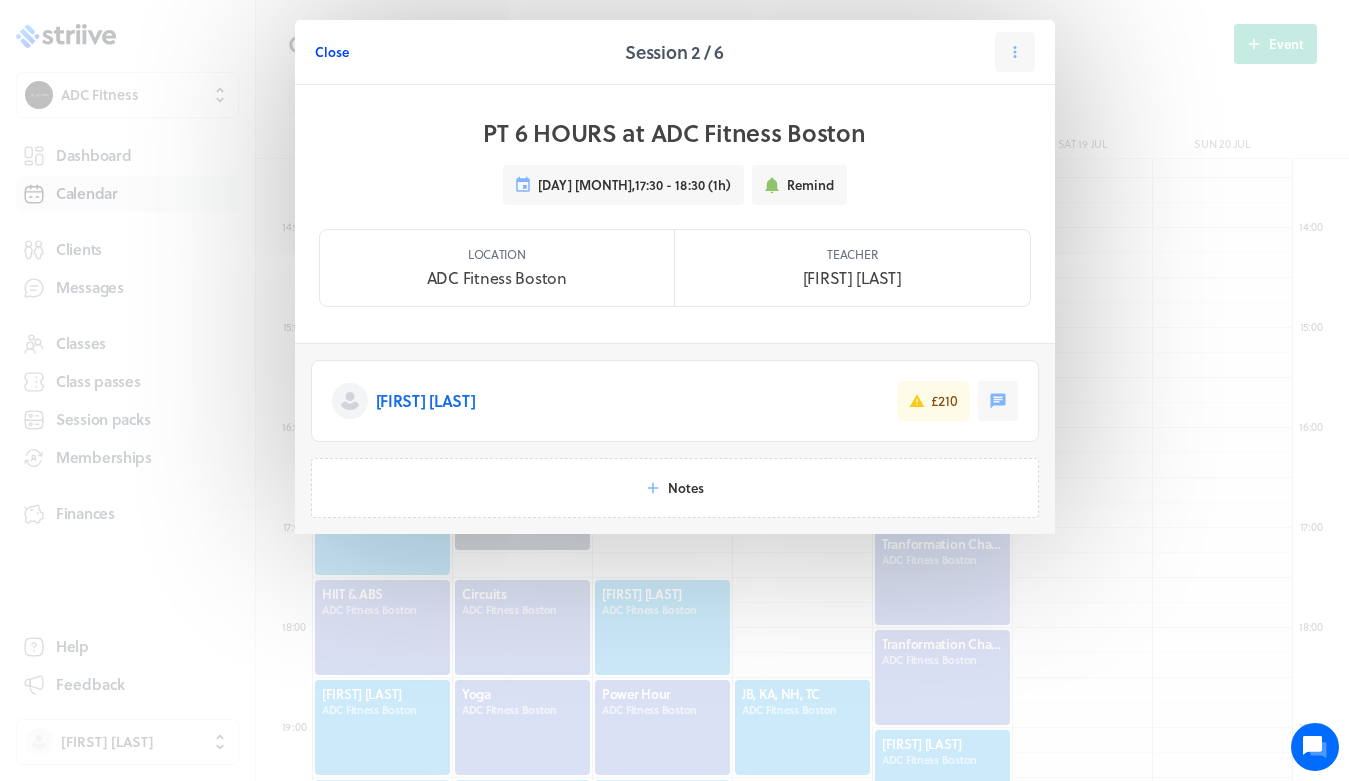 click on "Close" at bounding box center [332, 52] 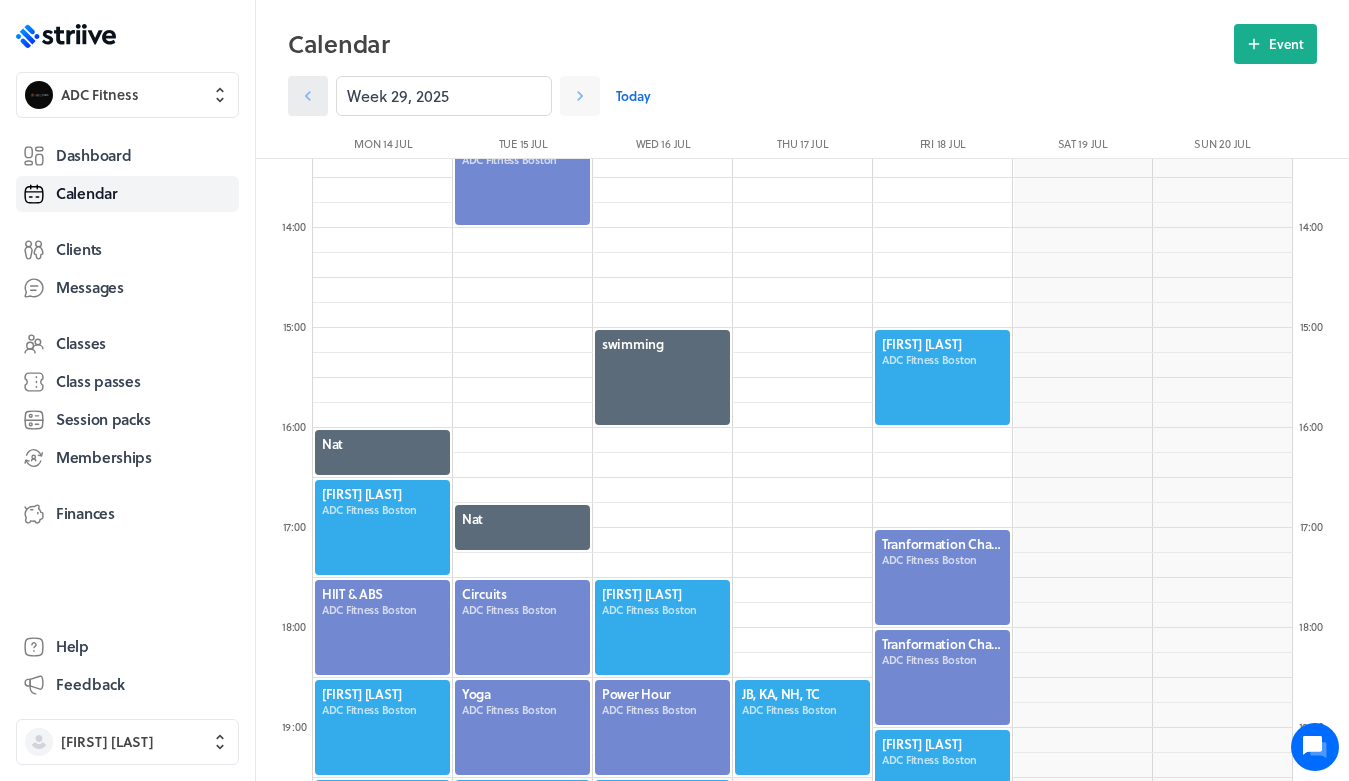 click at bounding box center (308, 96) 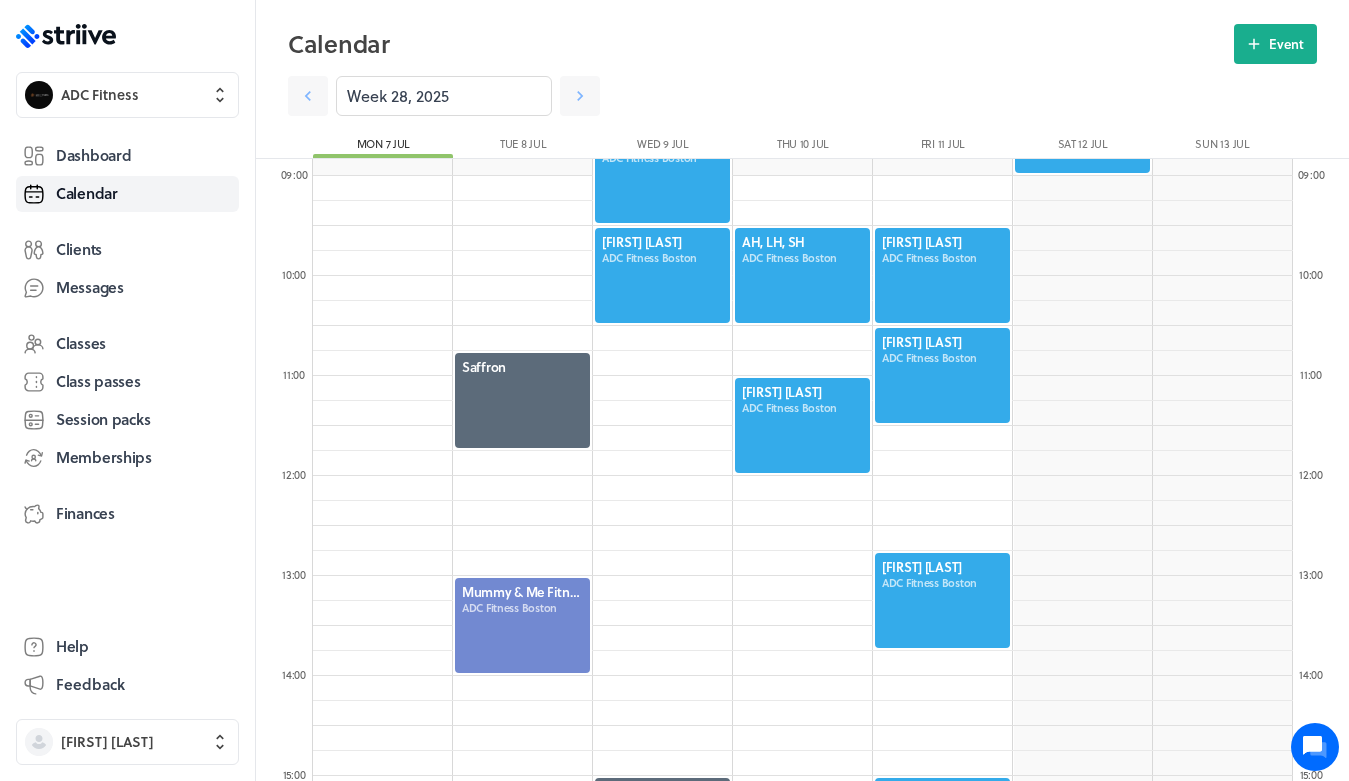 scroll, scrollTop: 901, scrollLeft: 0, axis: vertical 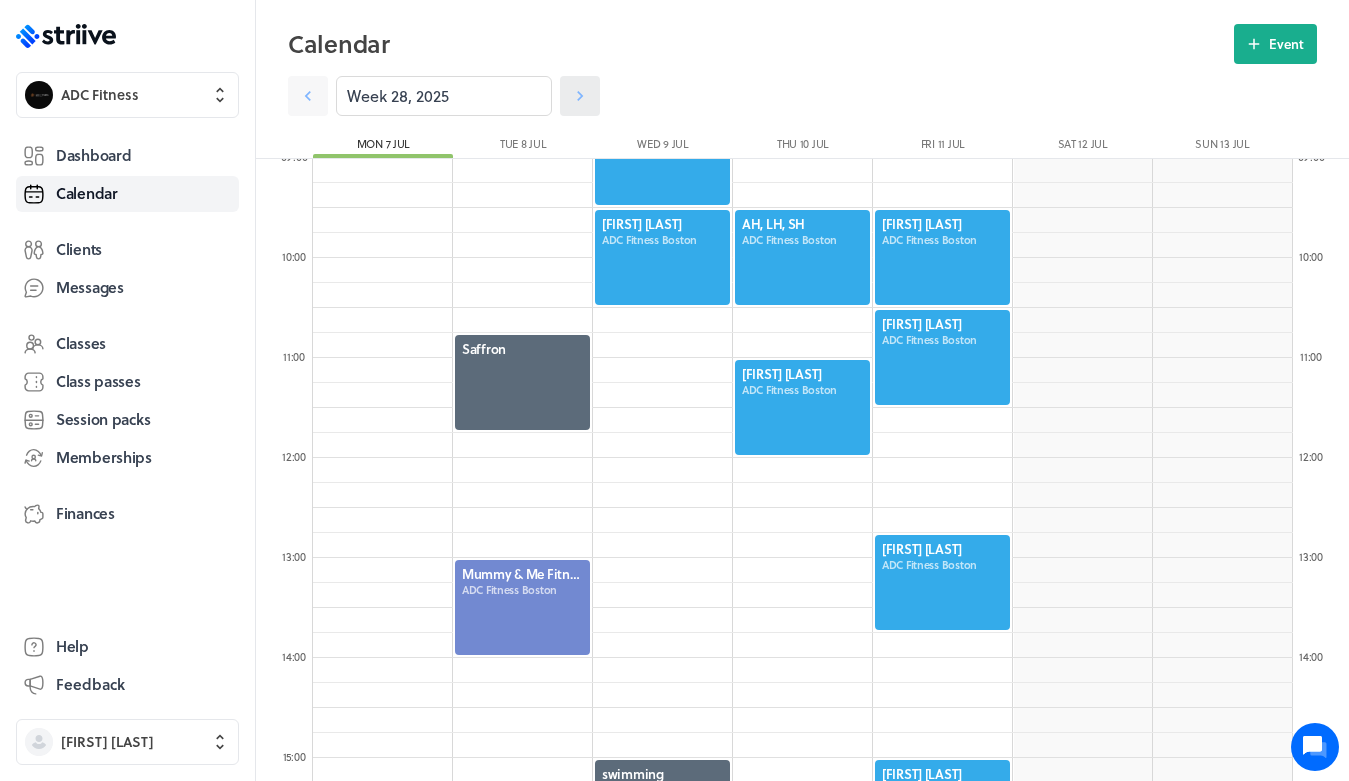 click at bounding box center (580, 96) 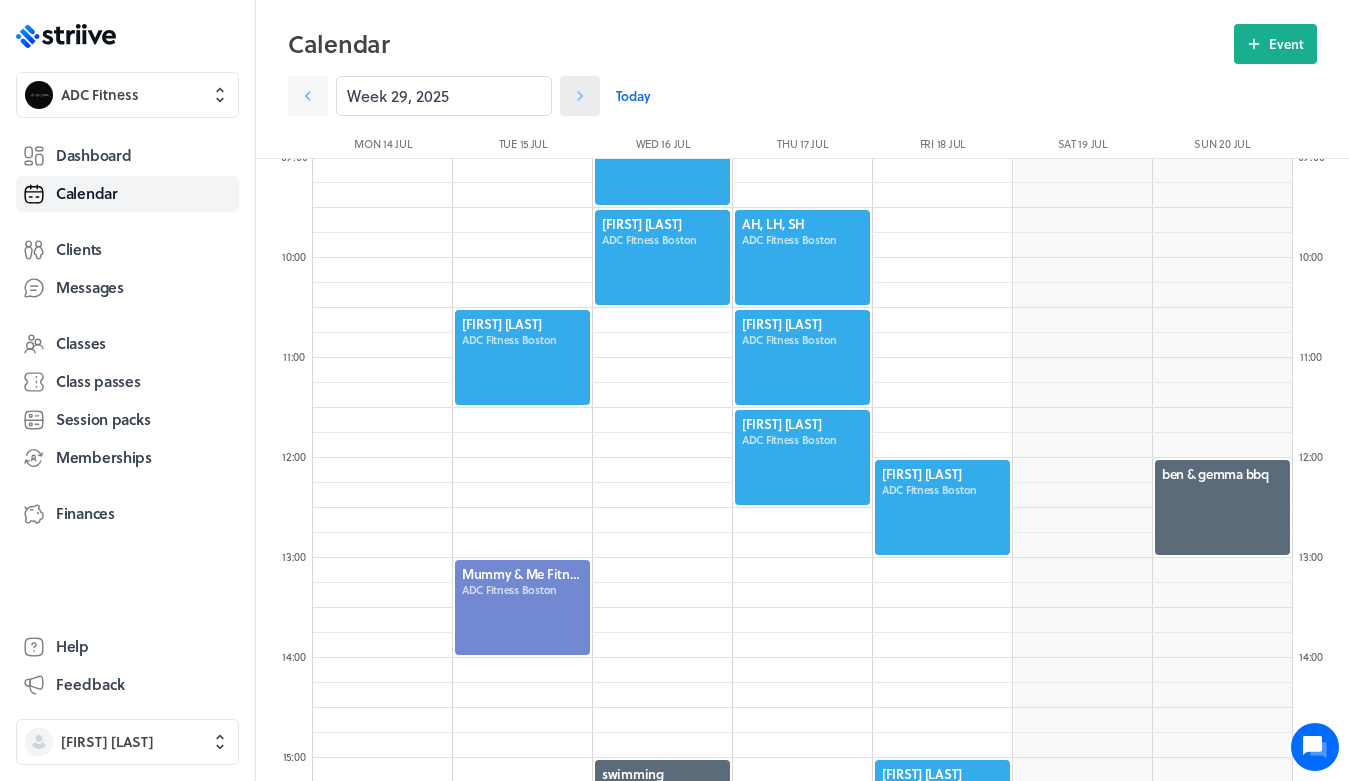 click at bounding box center (580, 96) 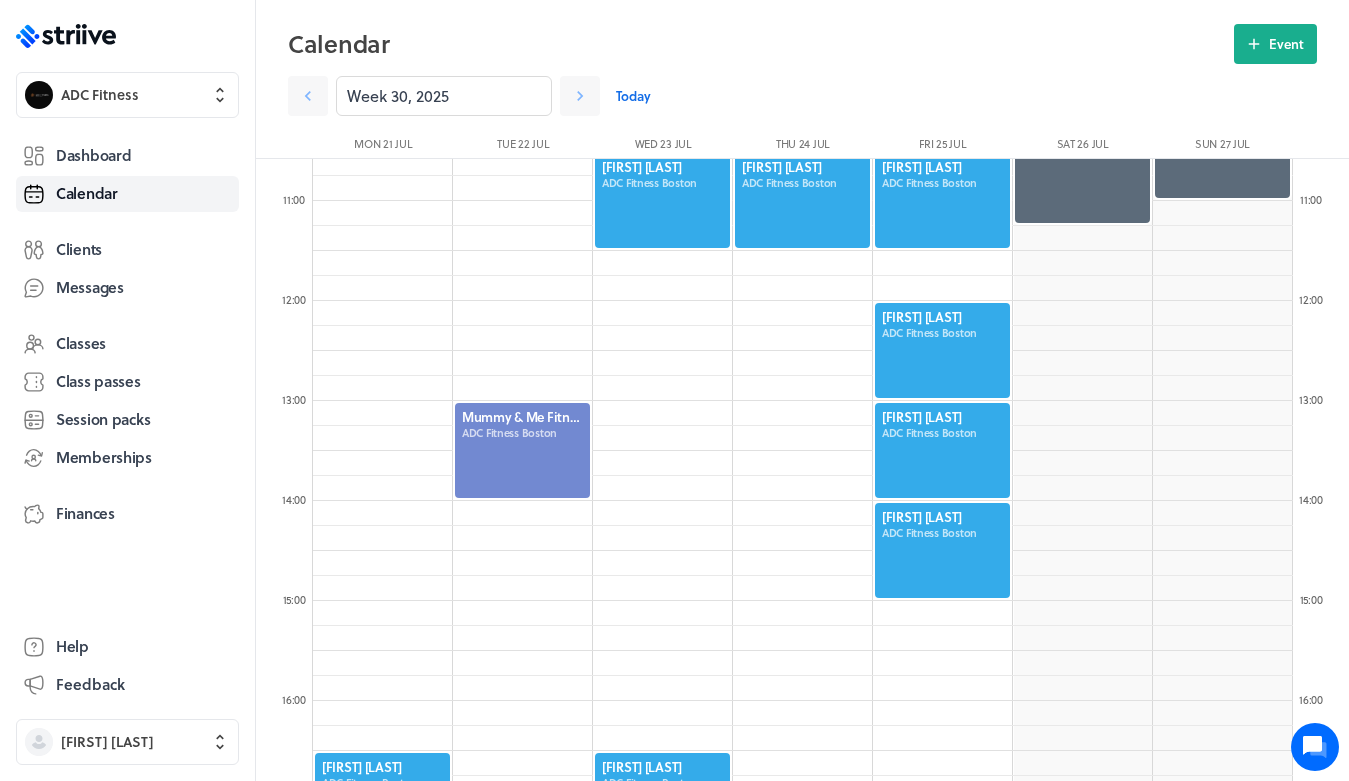 scroll, scrollTop: 1055, scrollLeft: 0, axis: vertical 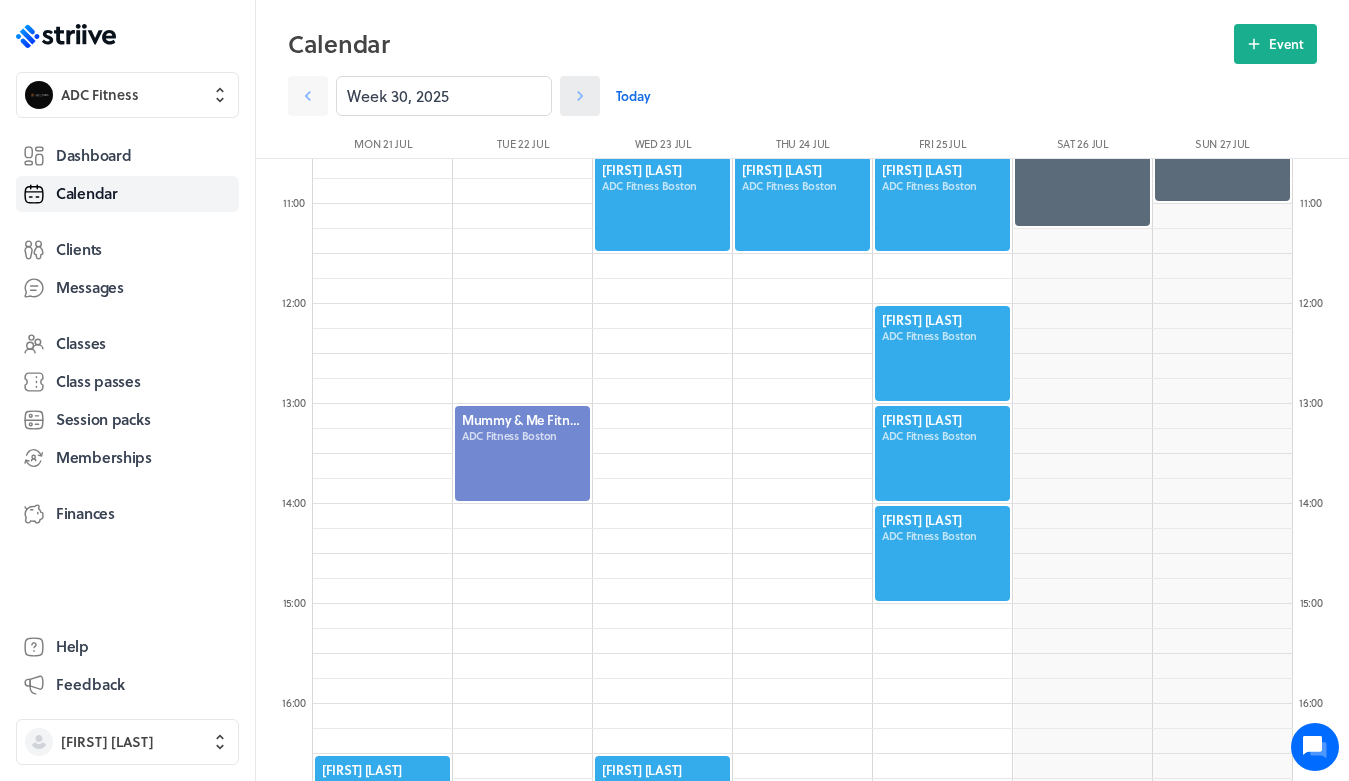 click at bounding box center (308, 96) 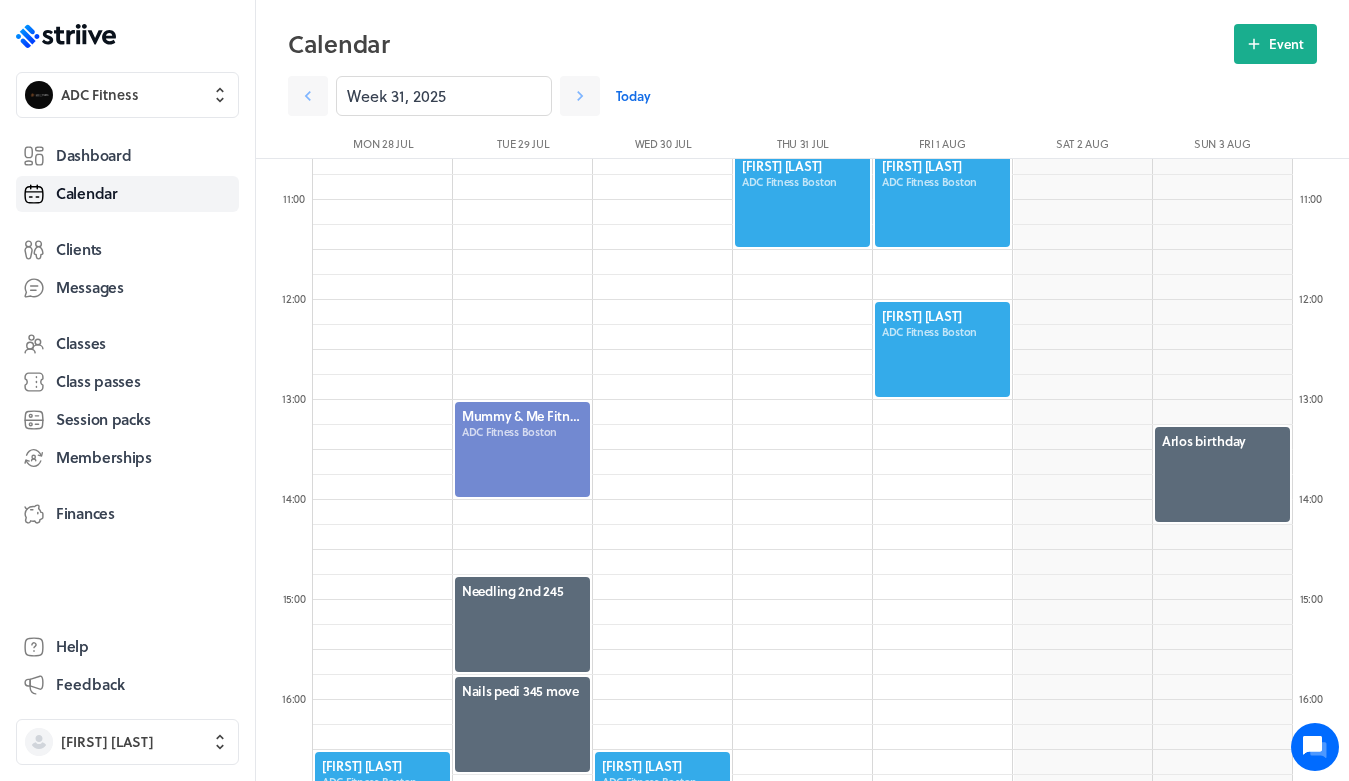 scroll, scrollTop: 981, scrollLeft: 0, axis: vertical 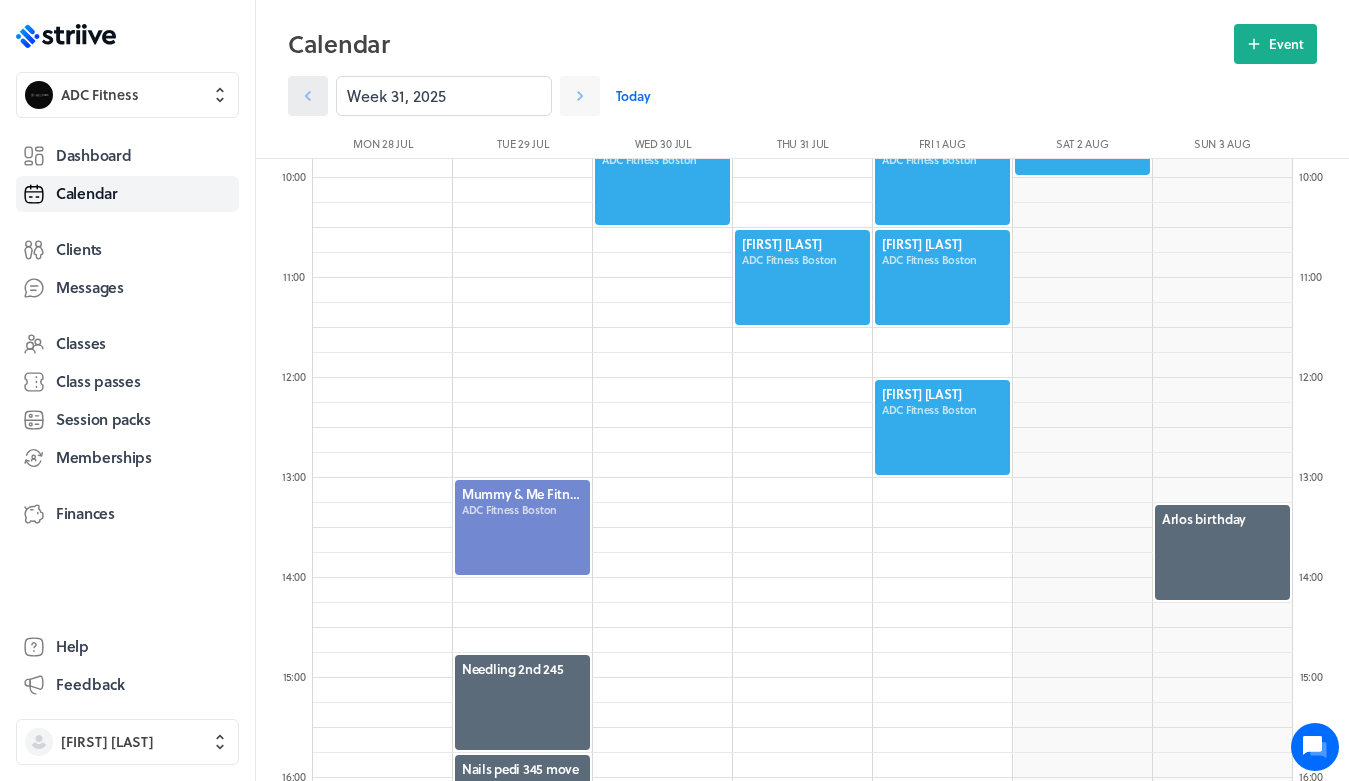 click at bounding box center [308, 96] 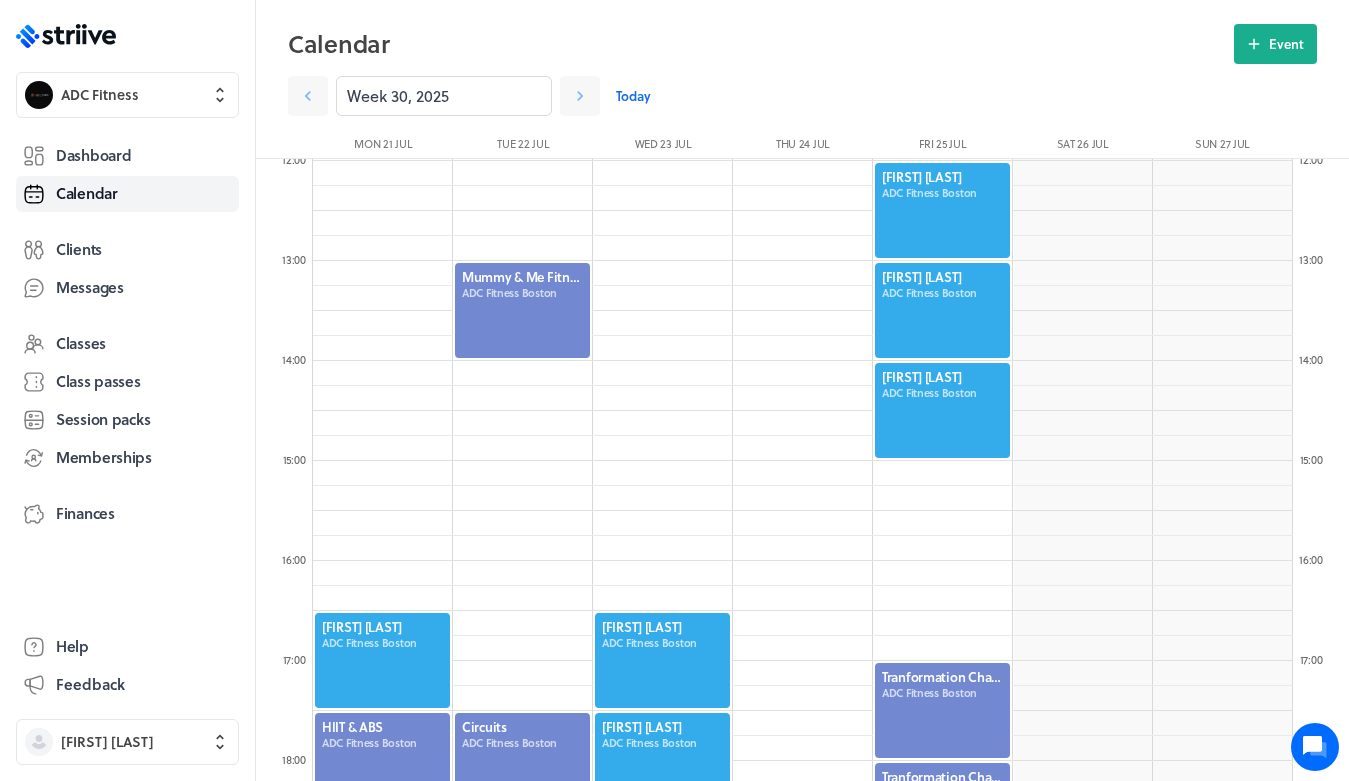 scroll, scrollTop: 1399, scrollLeft: 0, axis: vertical 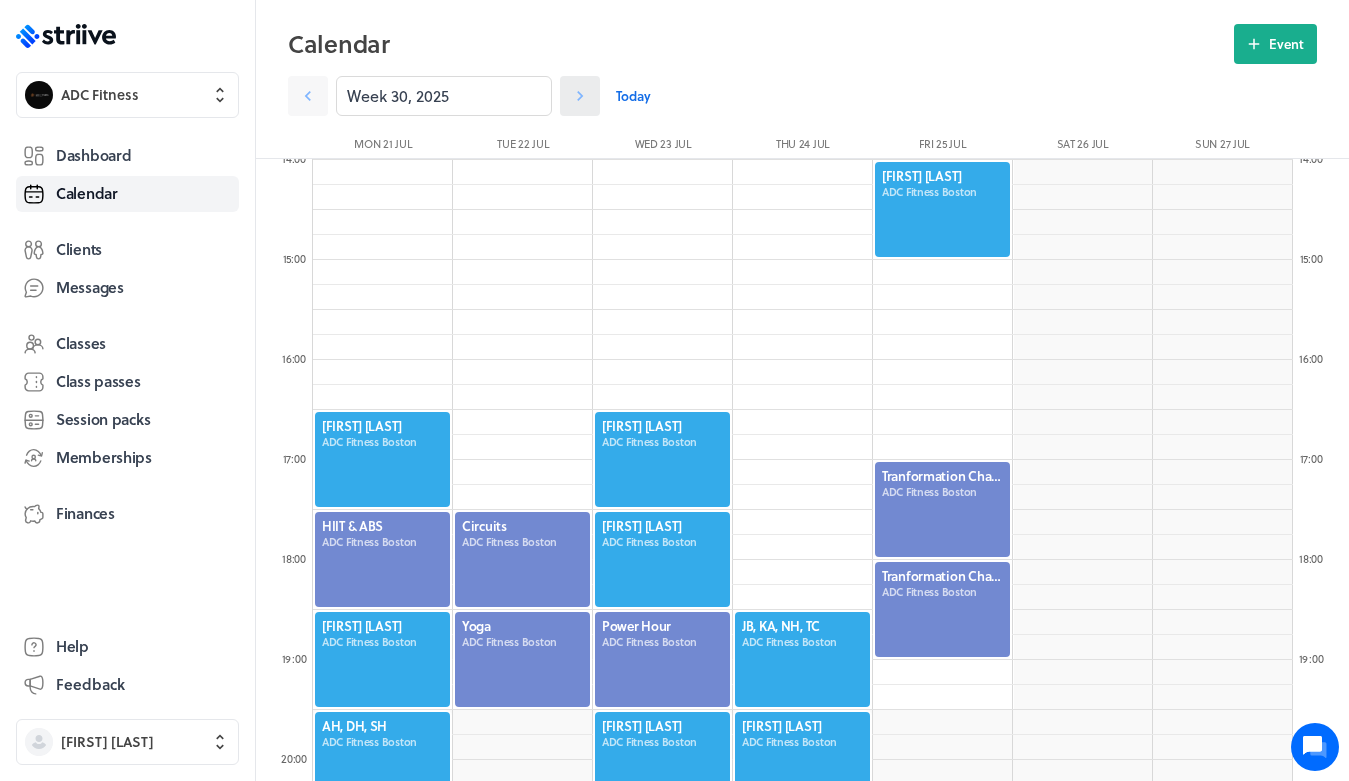 click at bounding box center [308, 96] 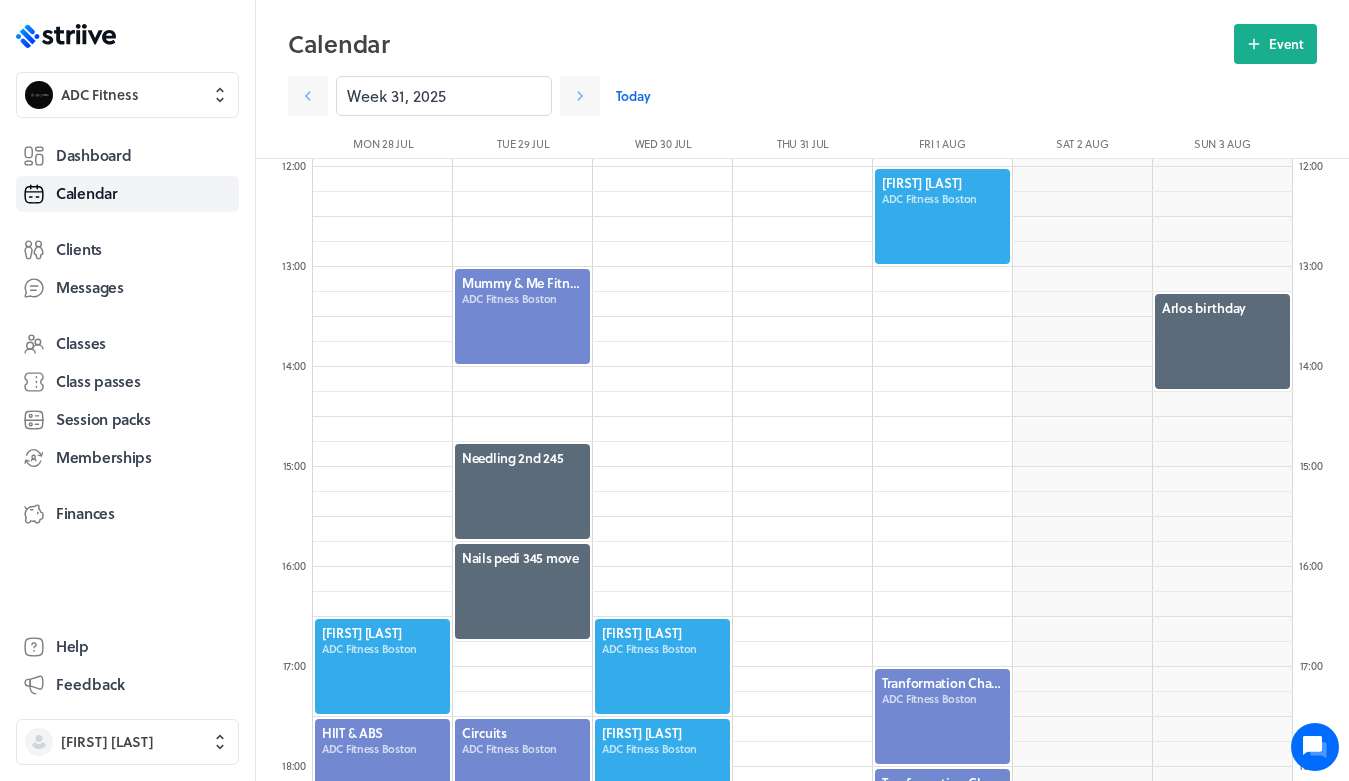 scroll, scrollTop: 1142, scrollLeft: 0, axis: vertical 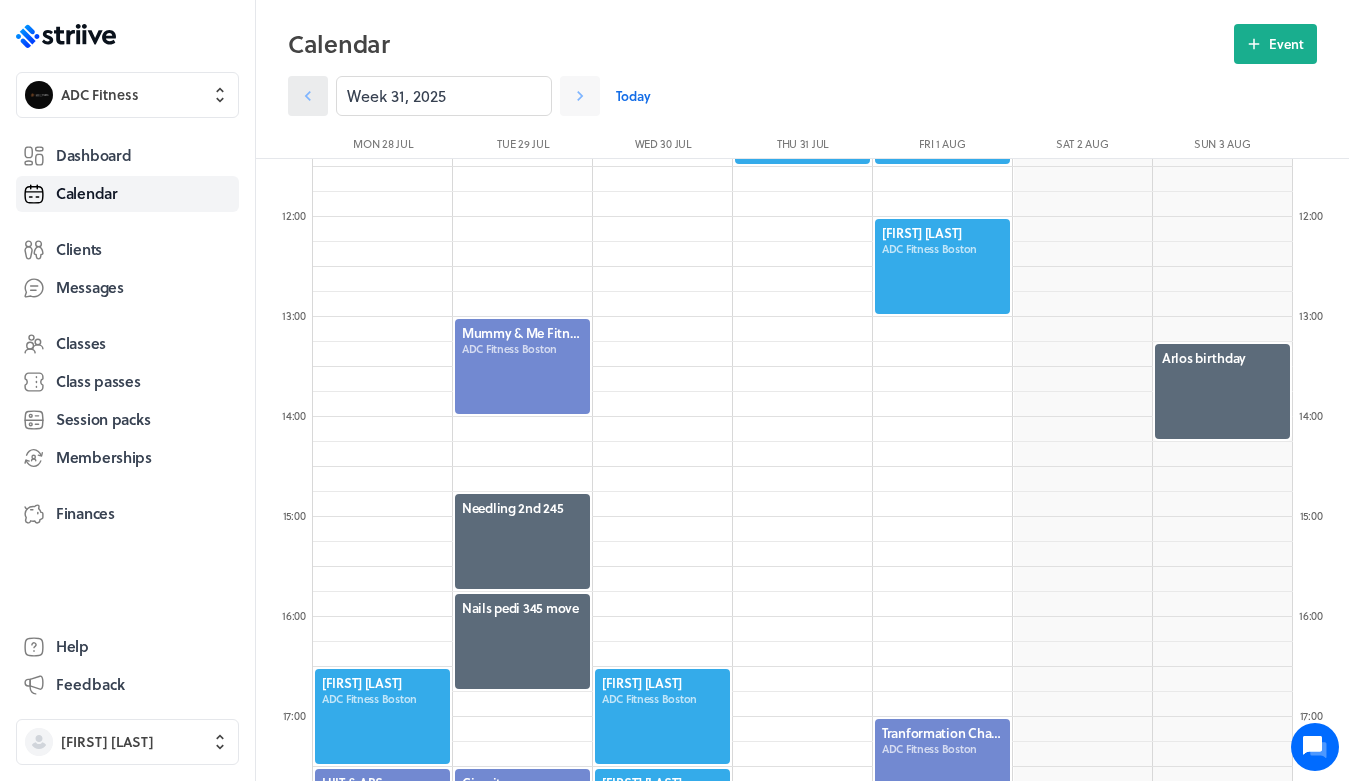 click at bounding box center [308, 96] 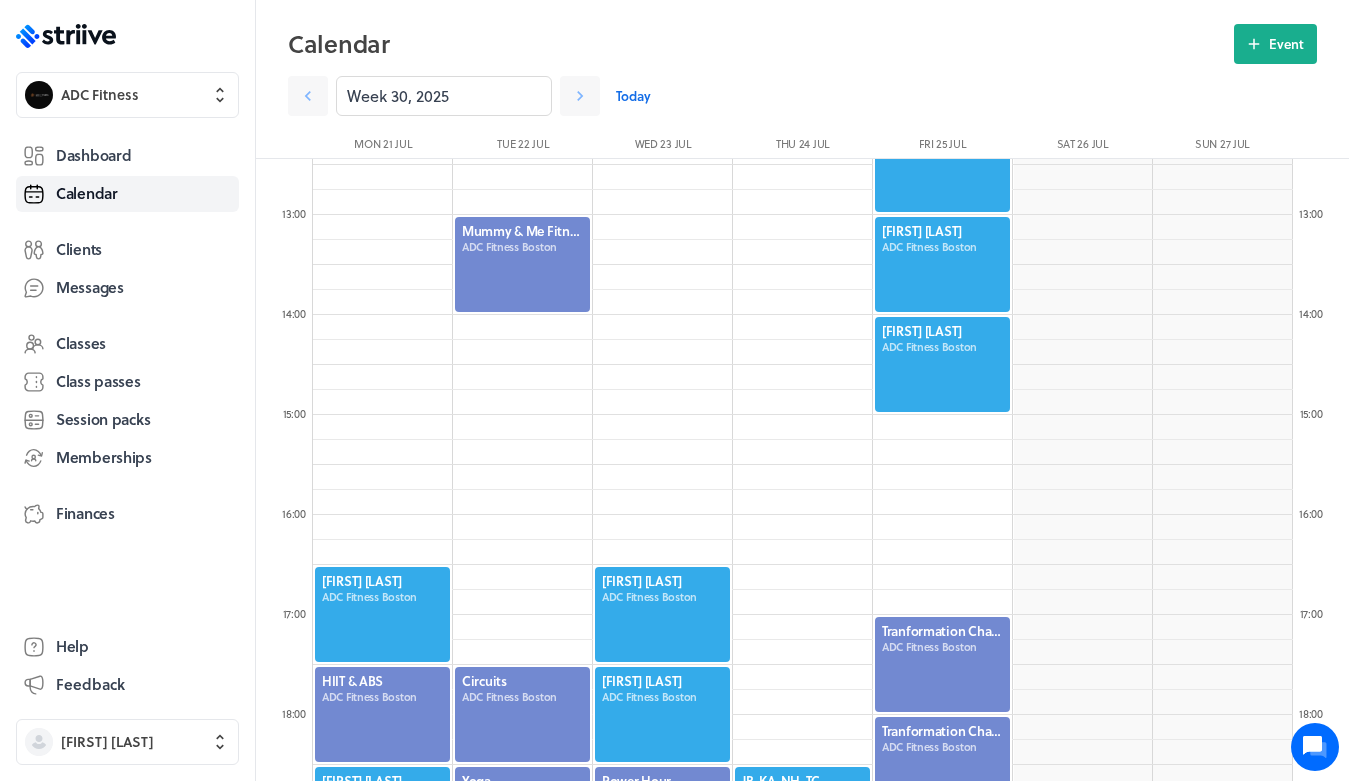 scroll, scrollTop: 1246, scrollLeft: 0, axis: vertical 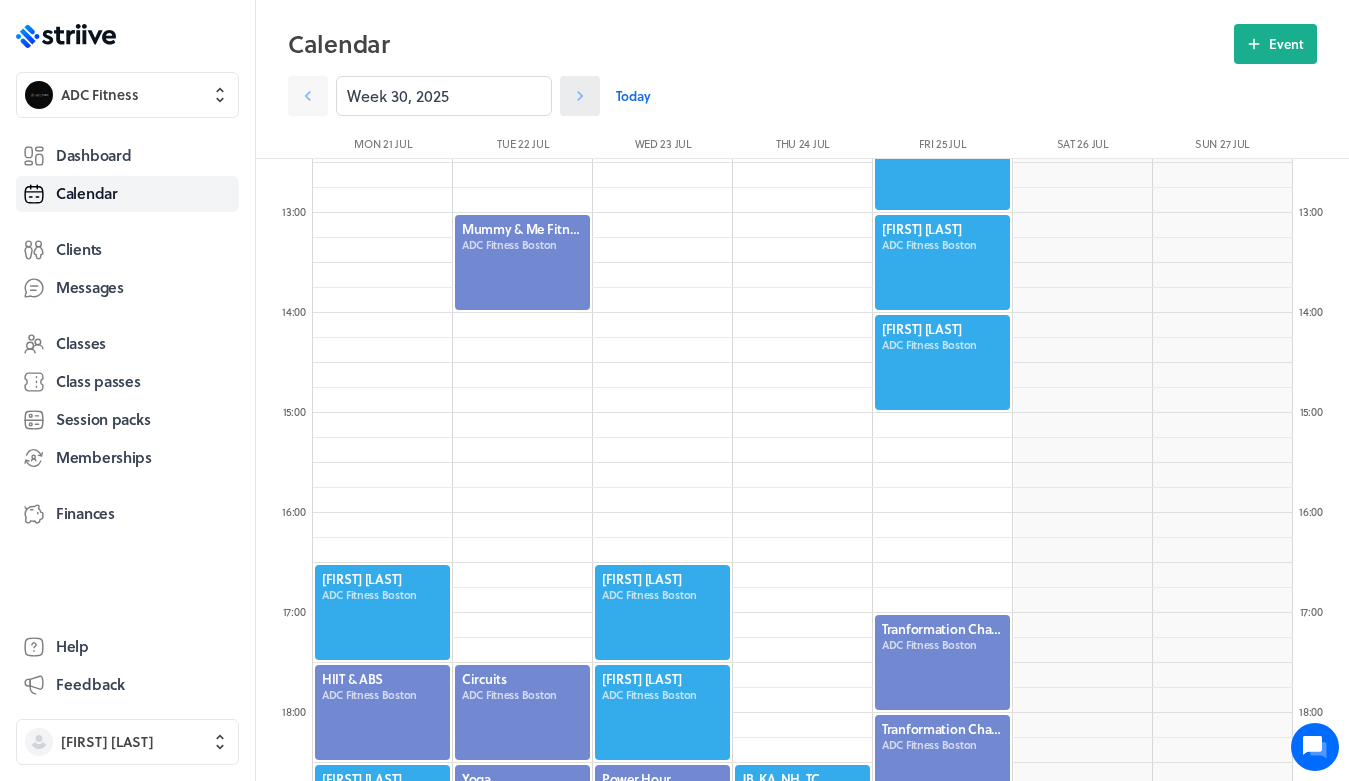 click at bounding box center [308, 96] 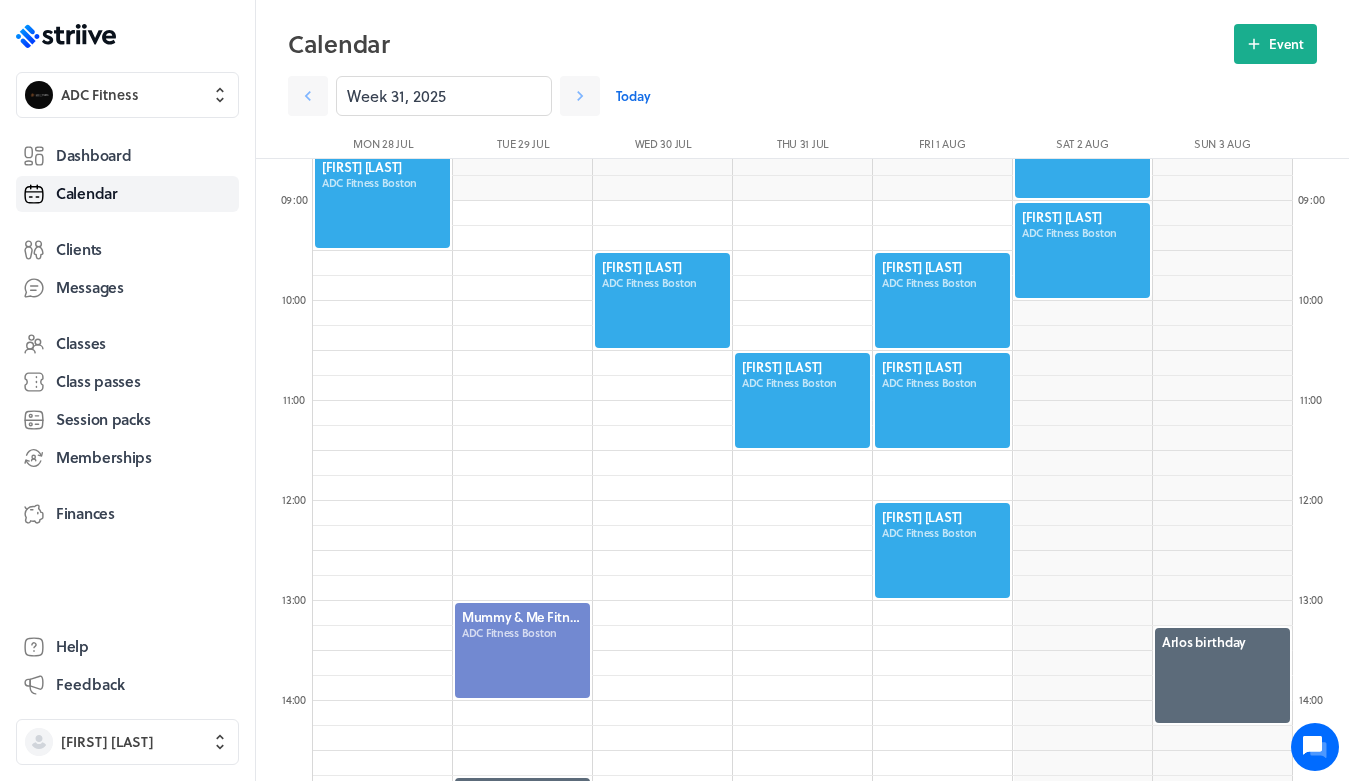 scroll, scrollTop: 853, scrollLeft: 0, axis: vertical 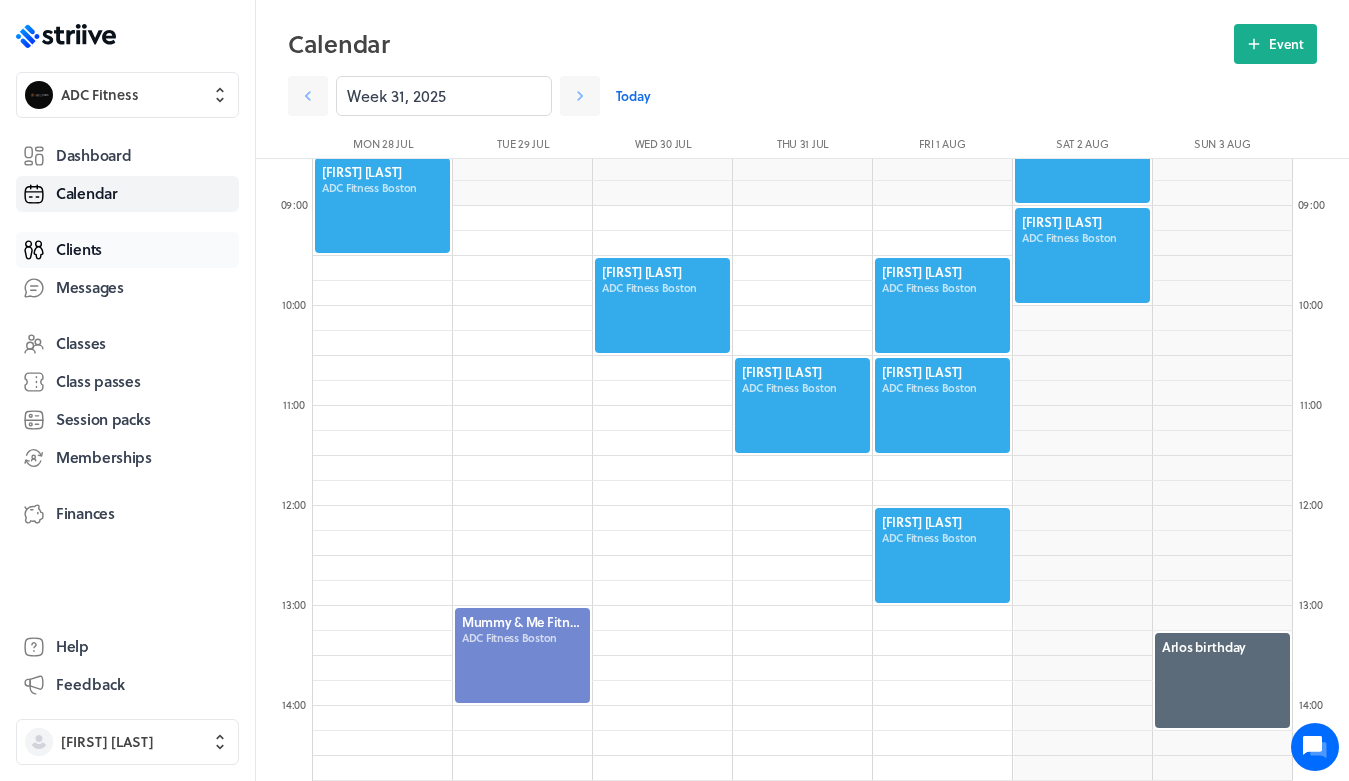 click on "Clients" at bounding box center (127, 250) 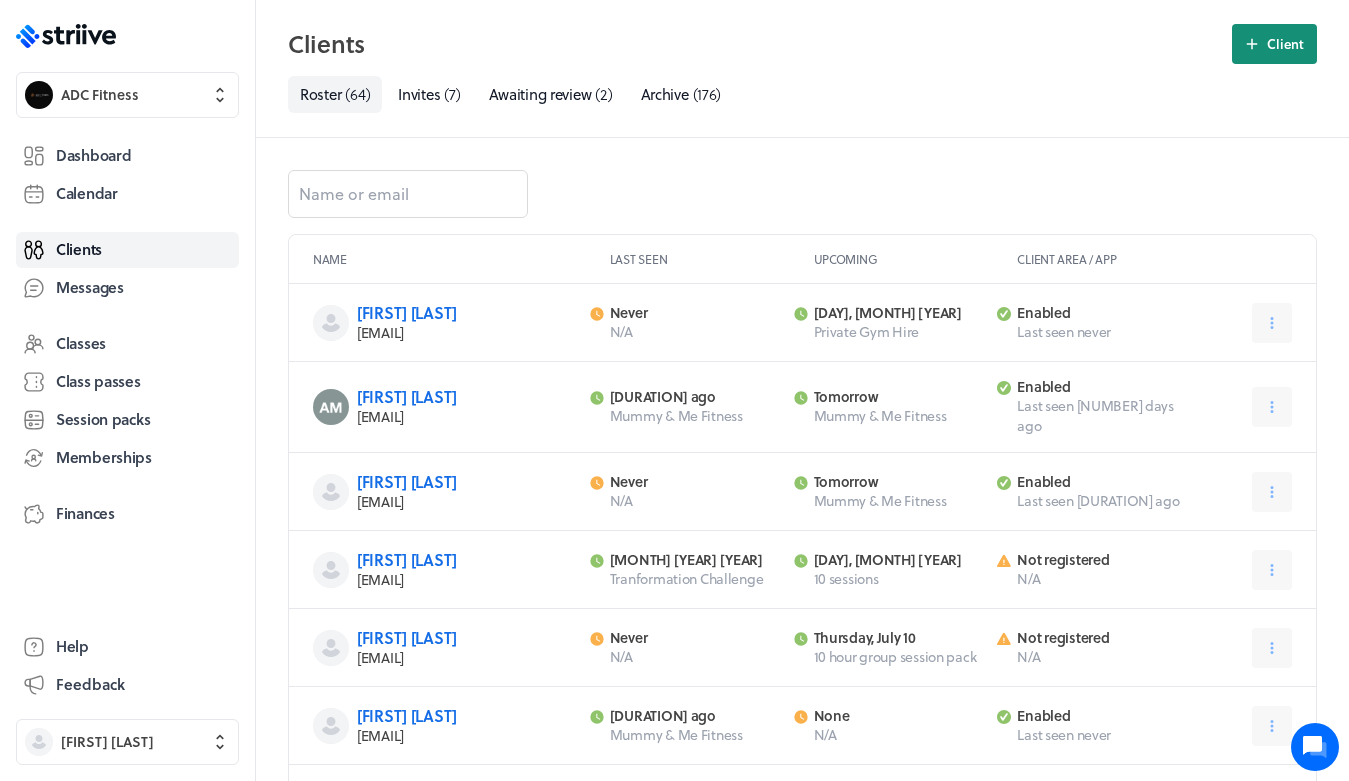 click on "Client" at bounding box center (1274, 44) 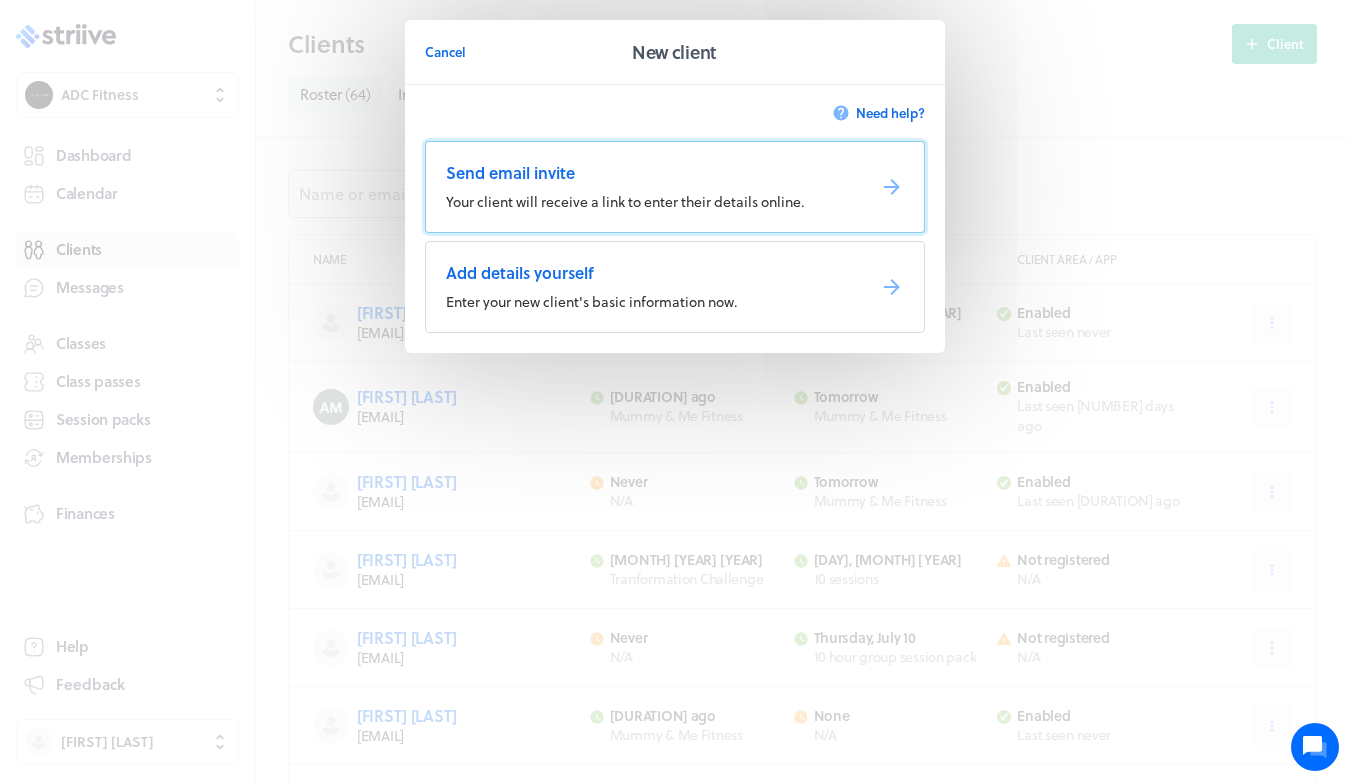 click on "Send email invite Your client will receive a link to enter their details online." at bounding box center [675, 187] 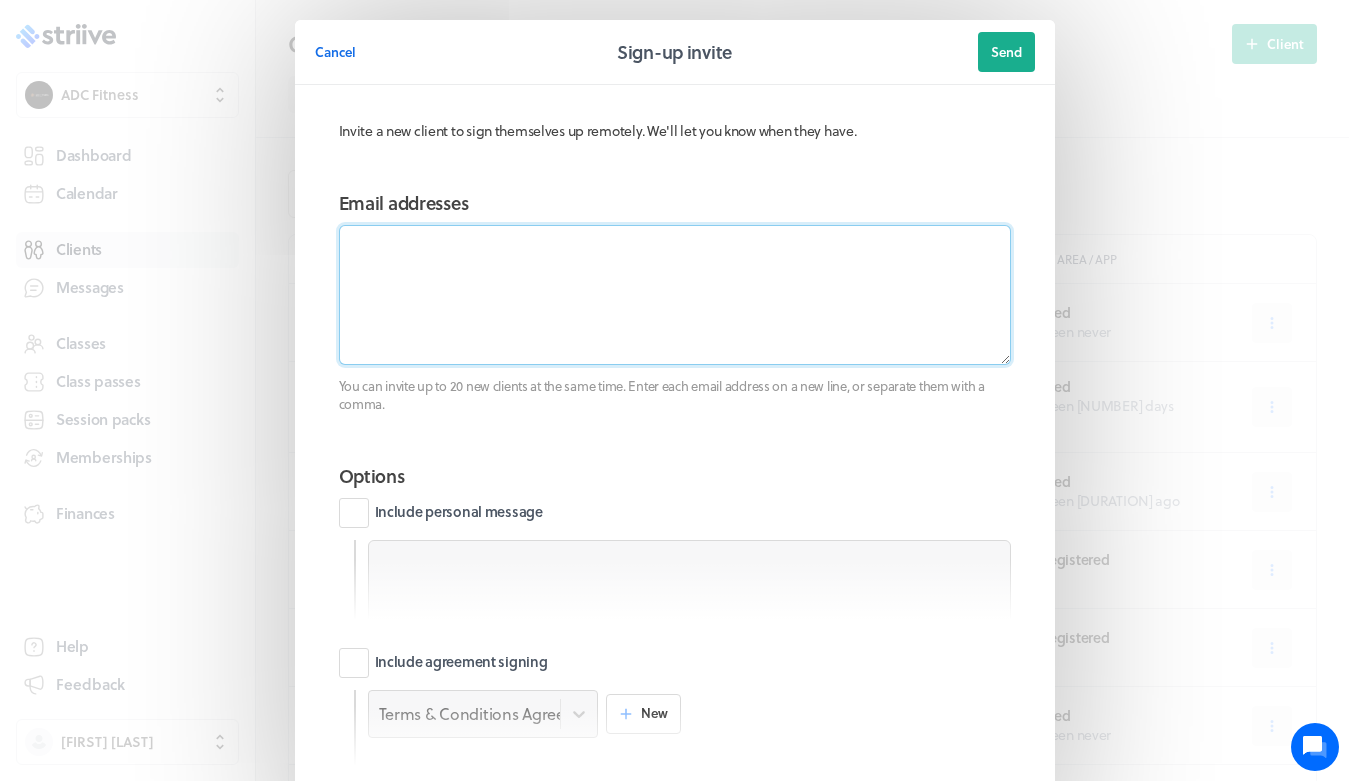 click at bounding box center [675, 295] 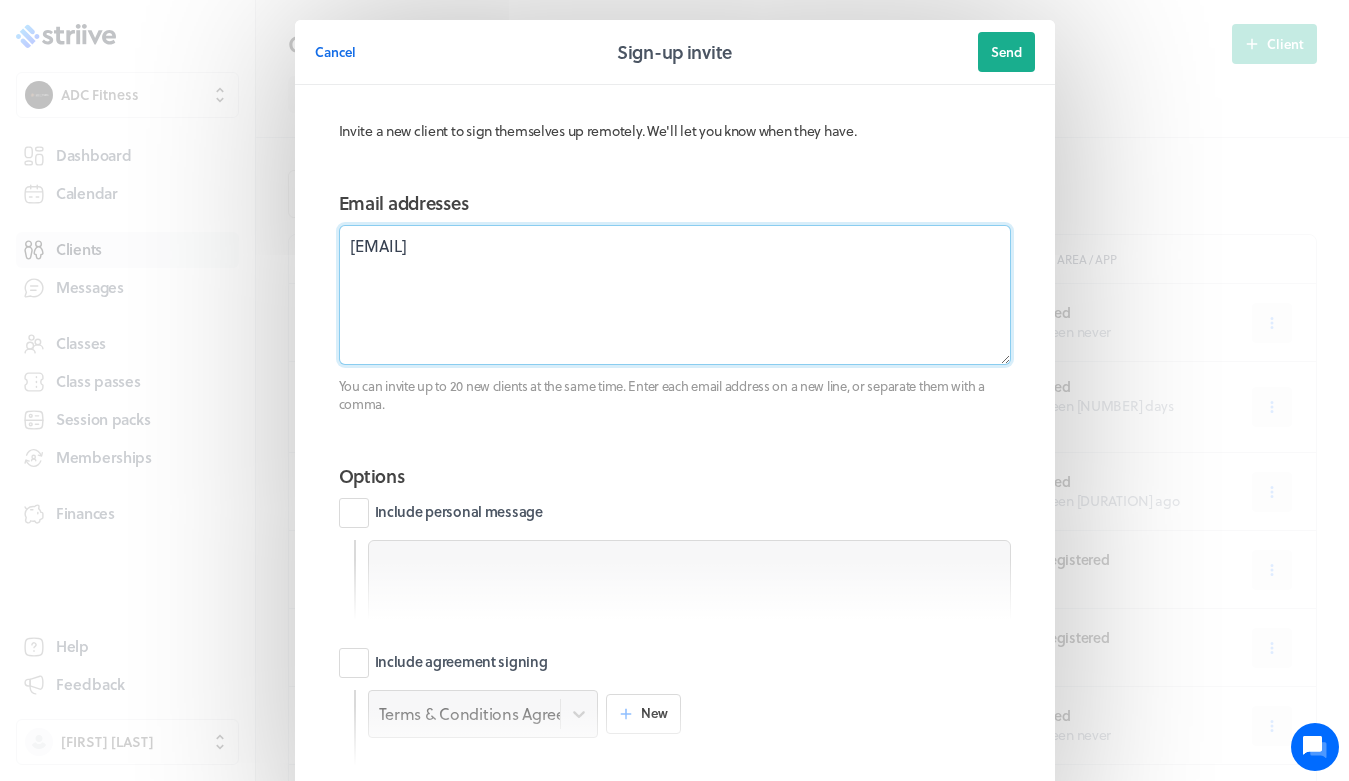 type on "[EMAIL]" 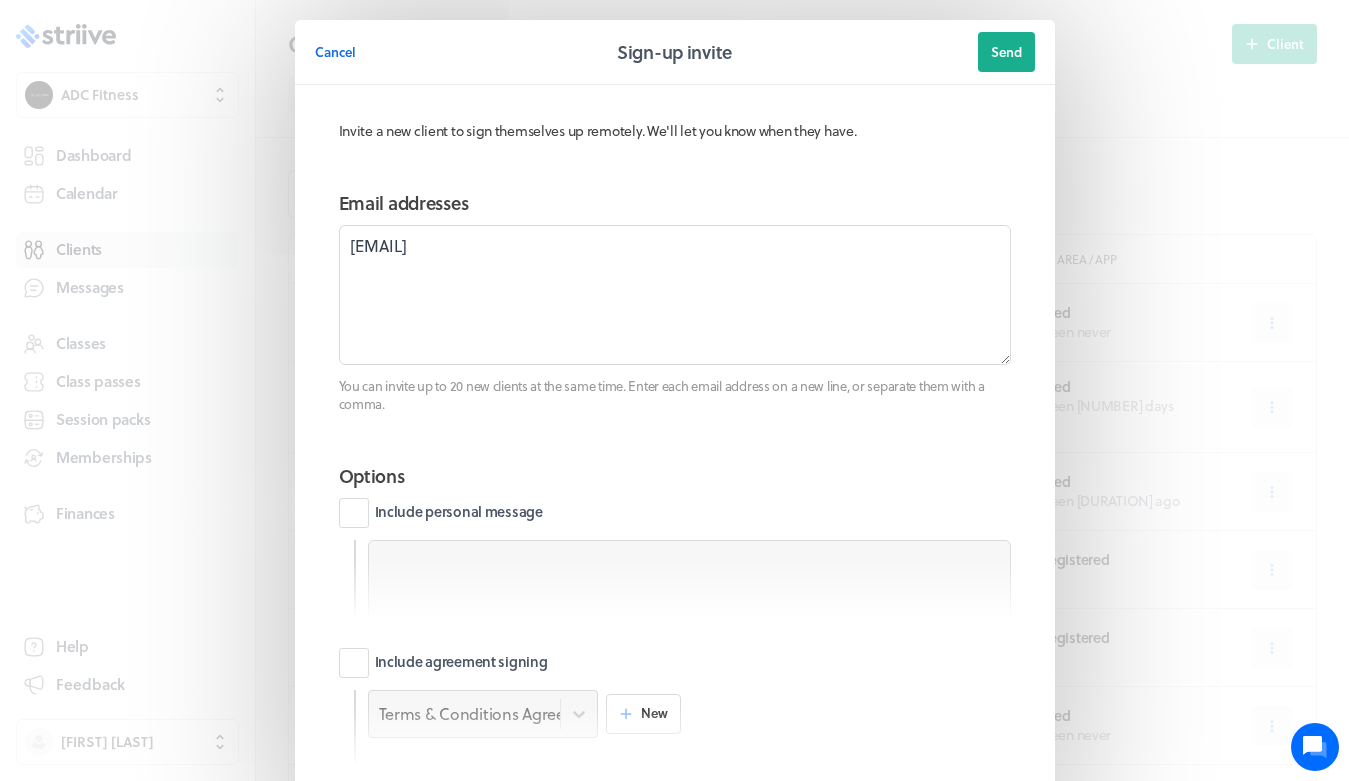 click on "Terms & Conditions Agreement New" at bounding box center (675, 574) 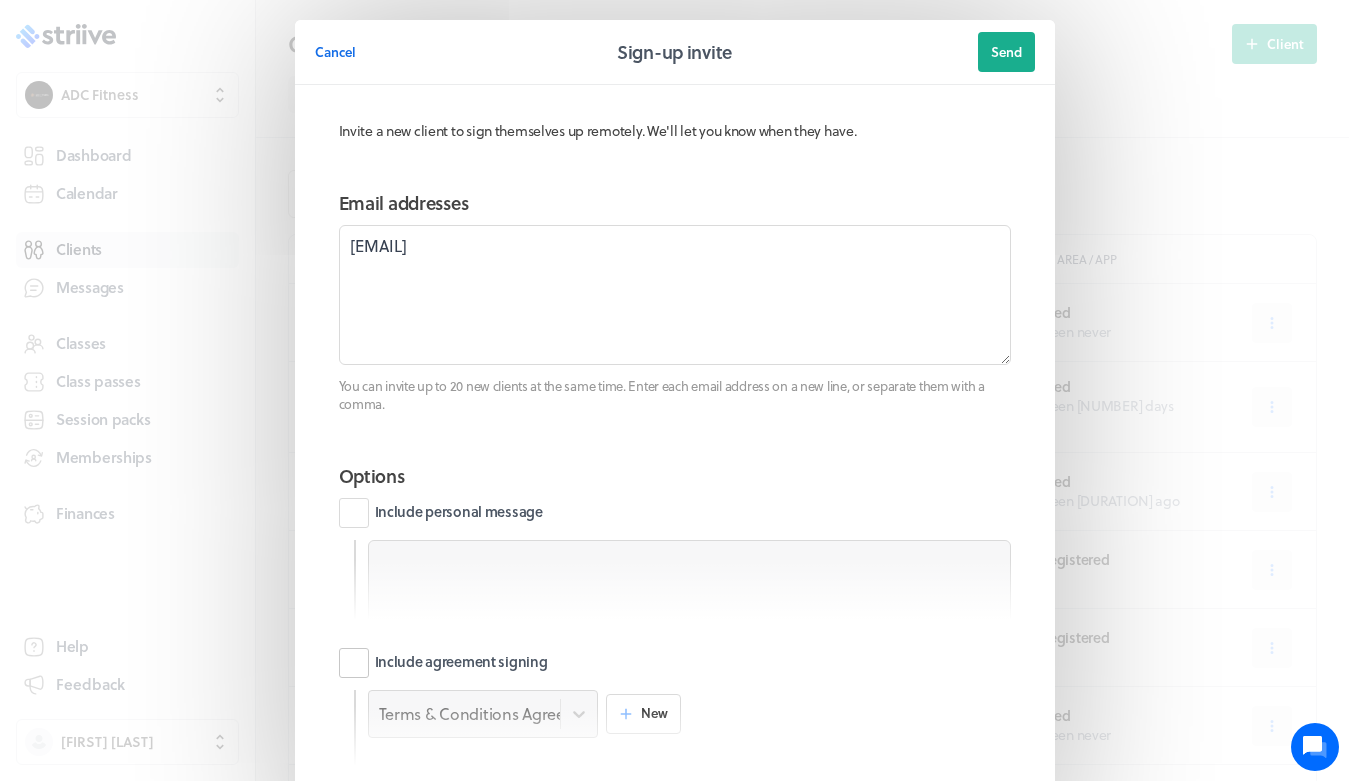 click on "Include agreement signing" at bounding box center [443, 663] 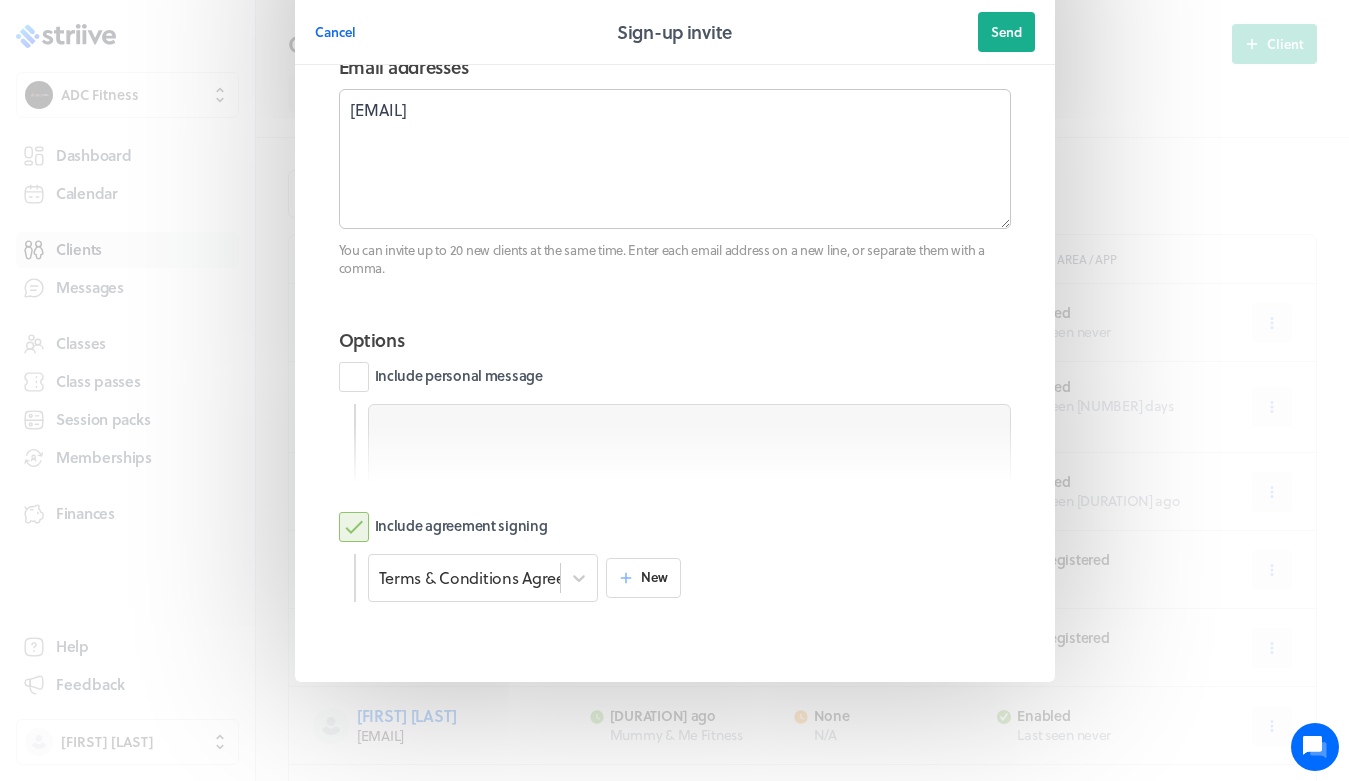 scroll, scrollTop: 135, scrollLeft: 0, axis: vertical 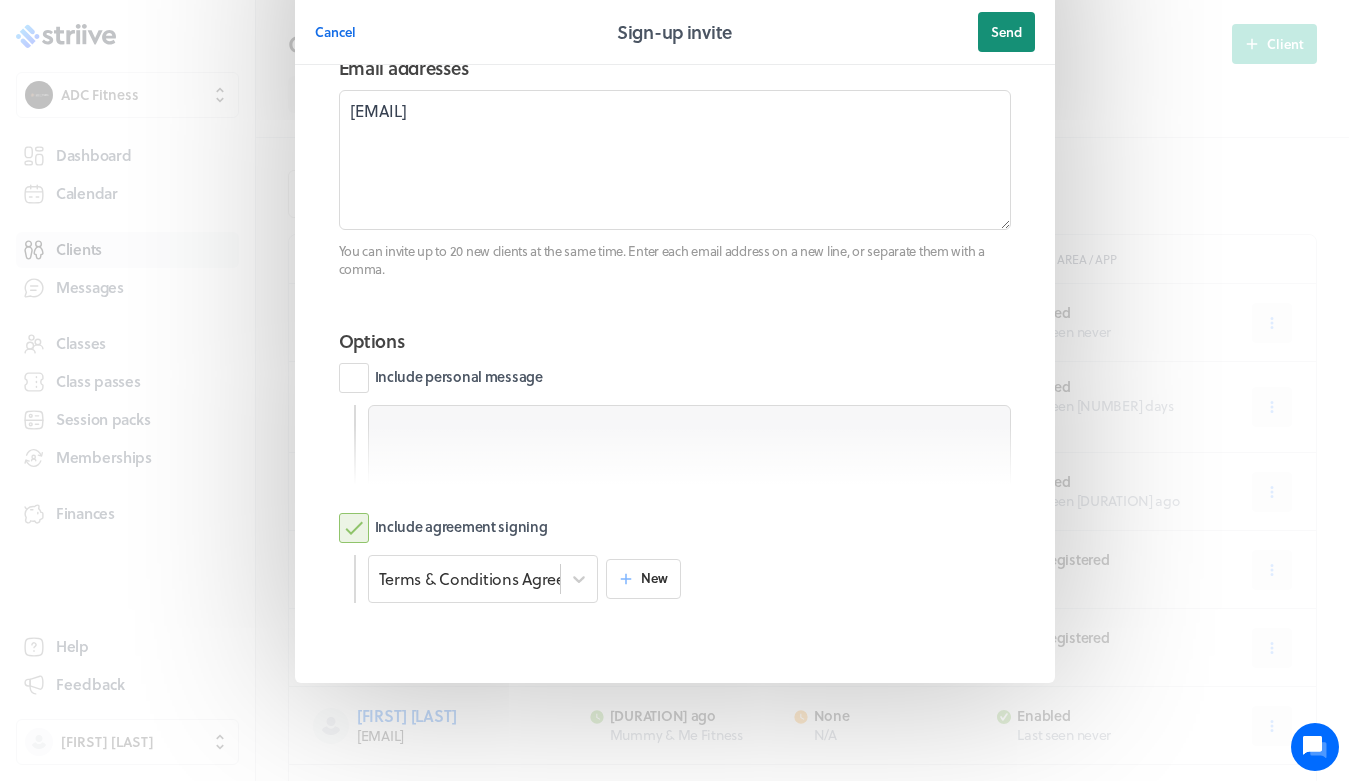 click on "Send" at bounding box center (1006, 32) 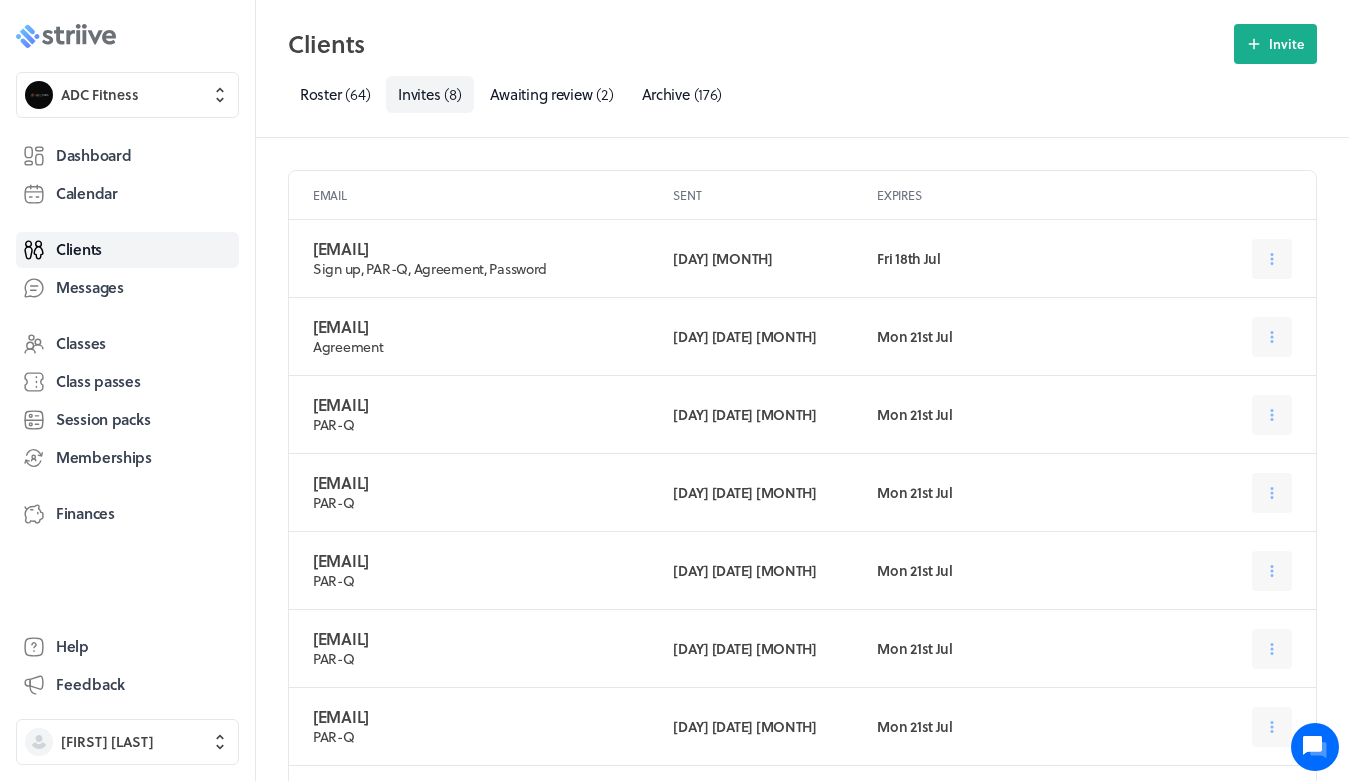 click at bounding box center [95, 37] 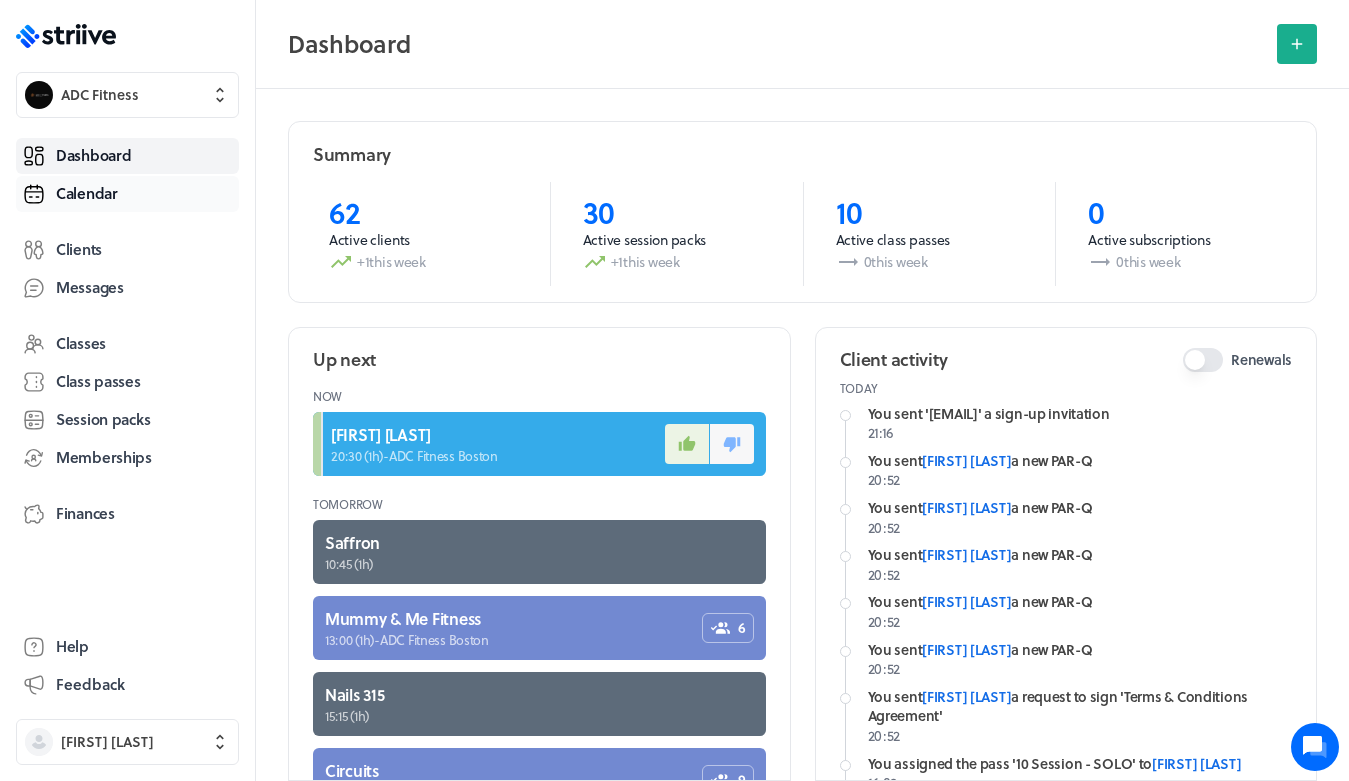 click on "Calendar" at bounding box center [87, 193] 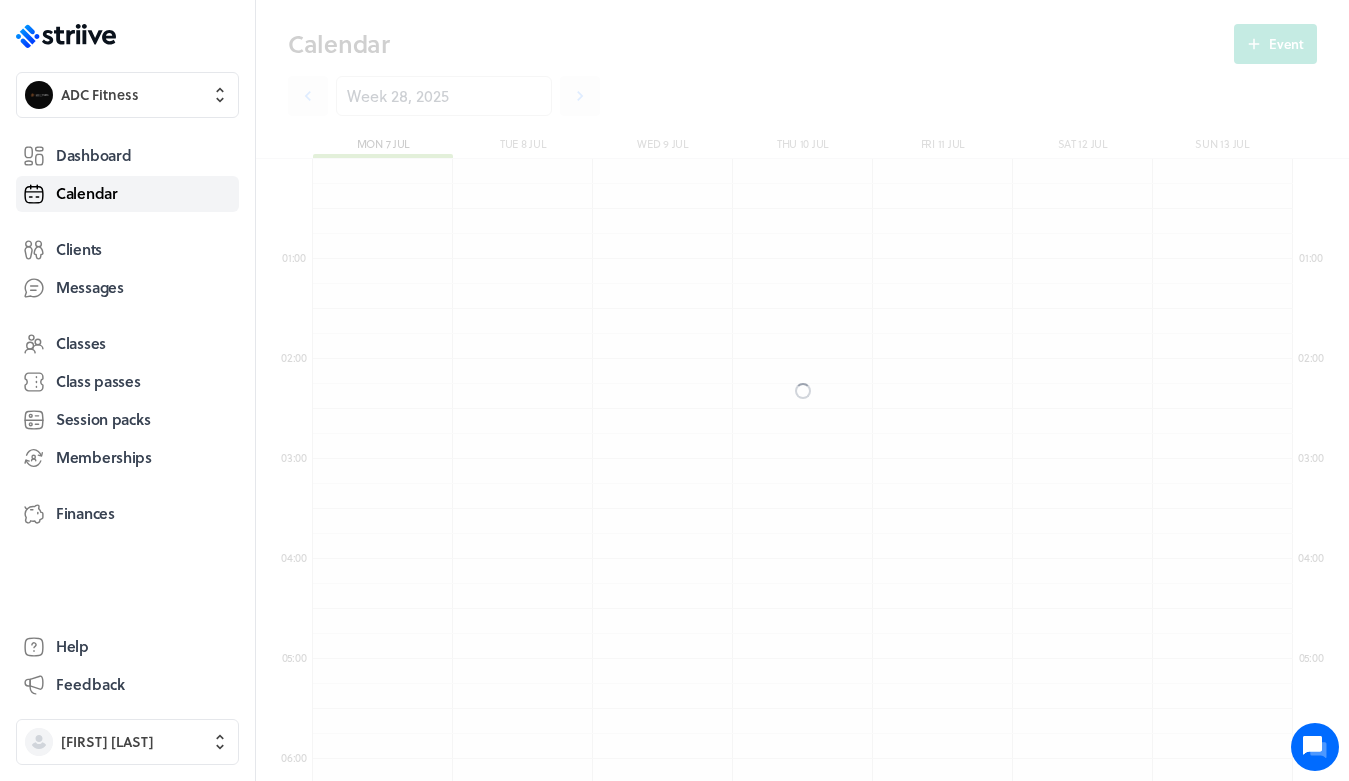 scroll, scrollTop: 850, scrollLeft: 0, axis: vertical 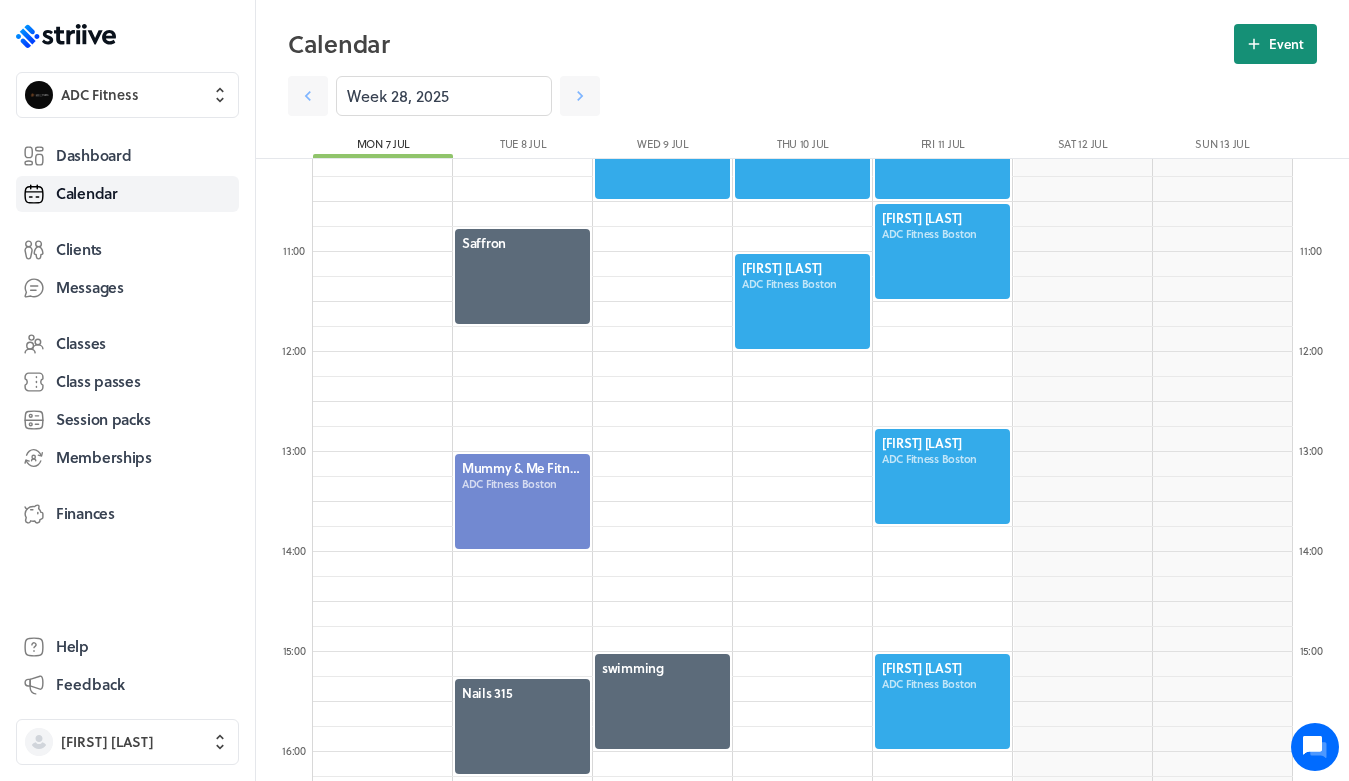 click on "Event" at bounding box center [1286, 44] 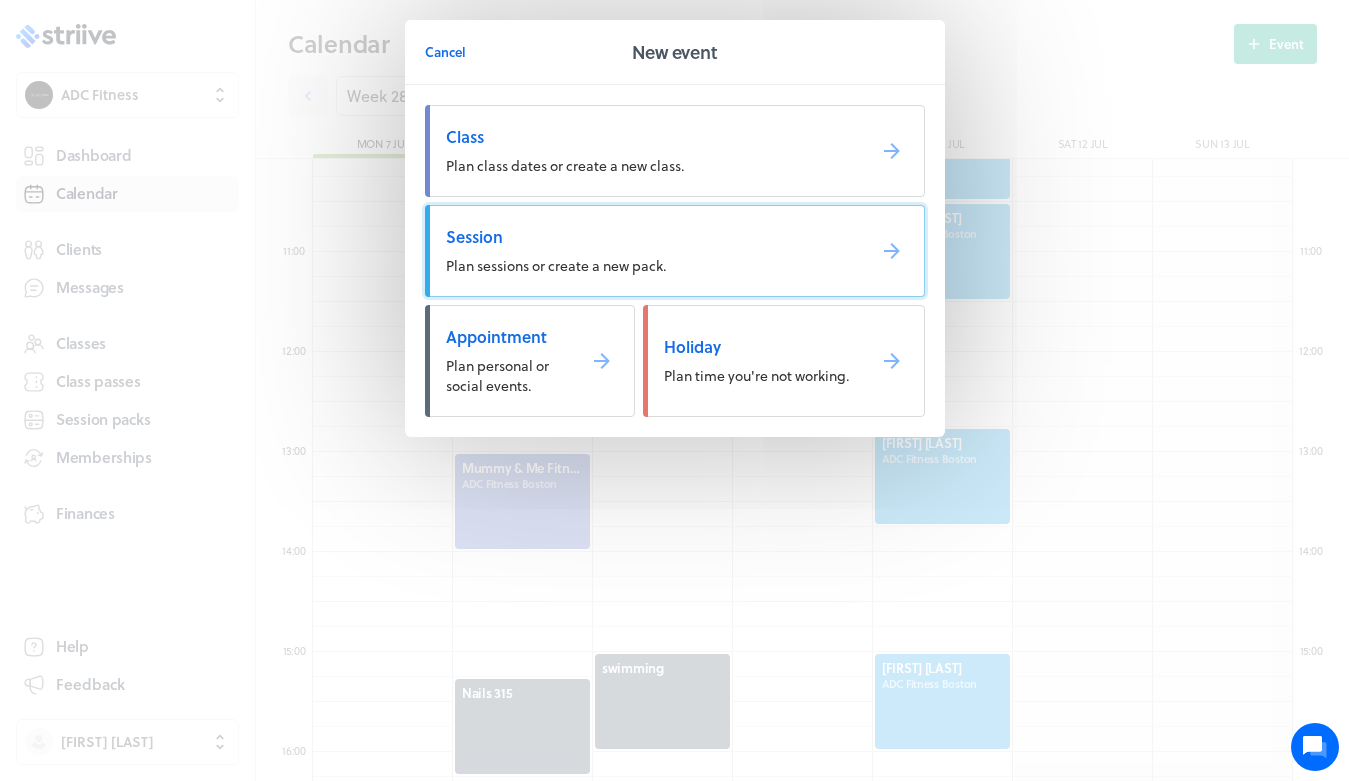 click on "Plan sessions or create a new pack." at bounding box center (556, 265) 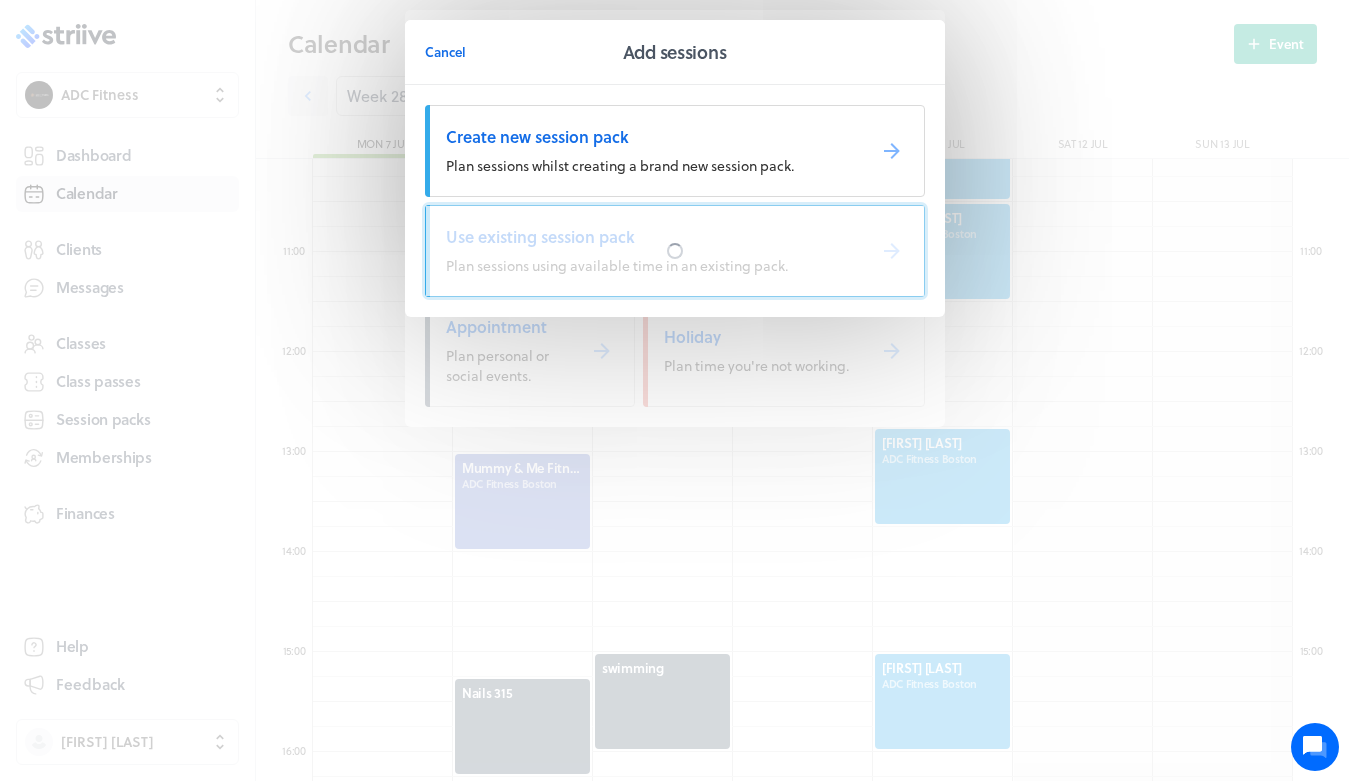 click at bounding box center (675, 251) 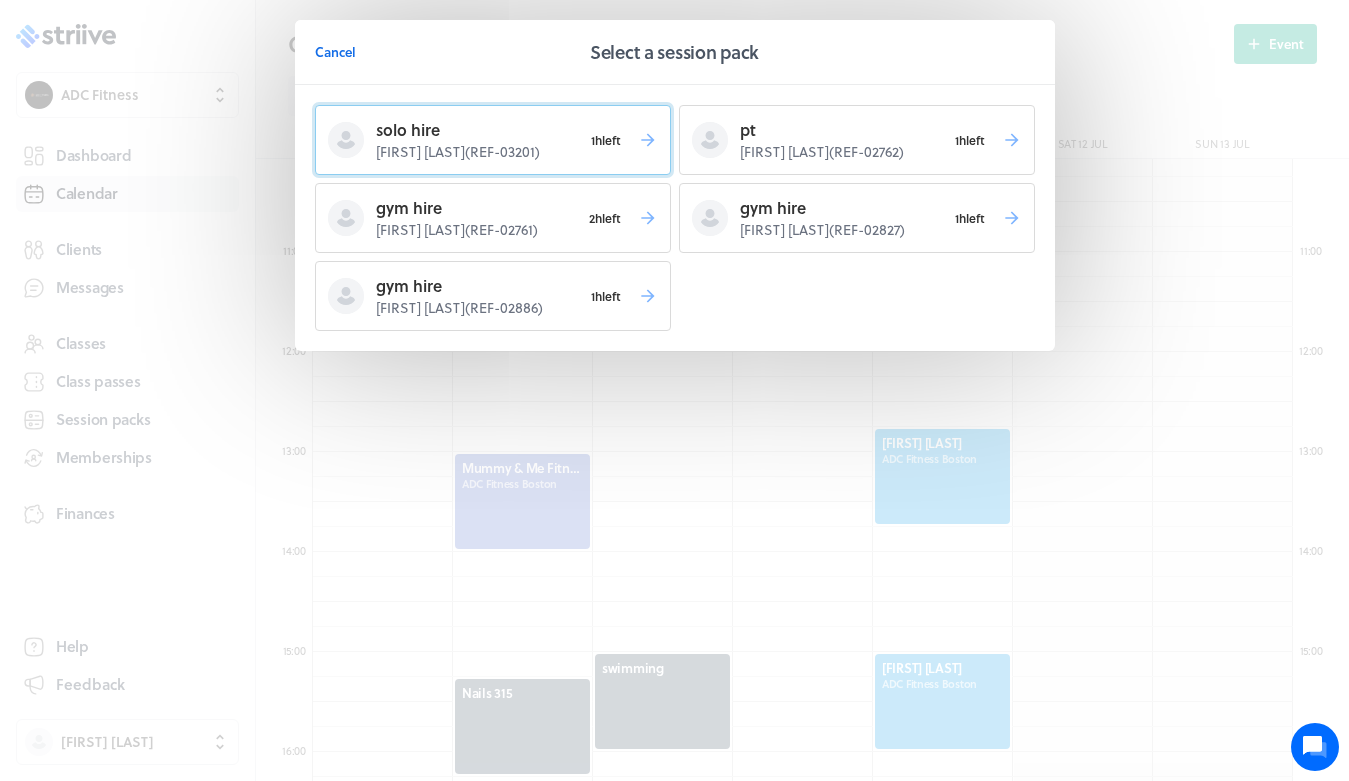click on "1h  left" at bounding box center [606, 140] 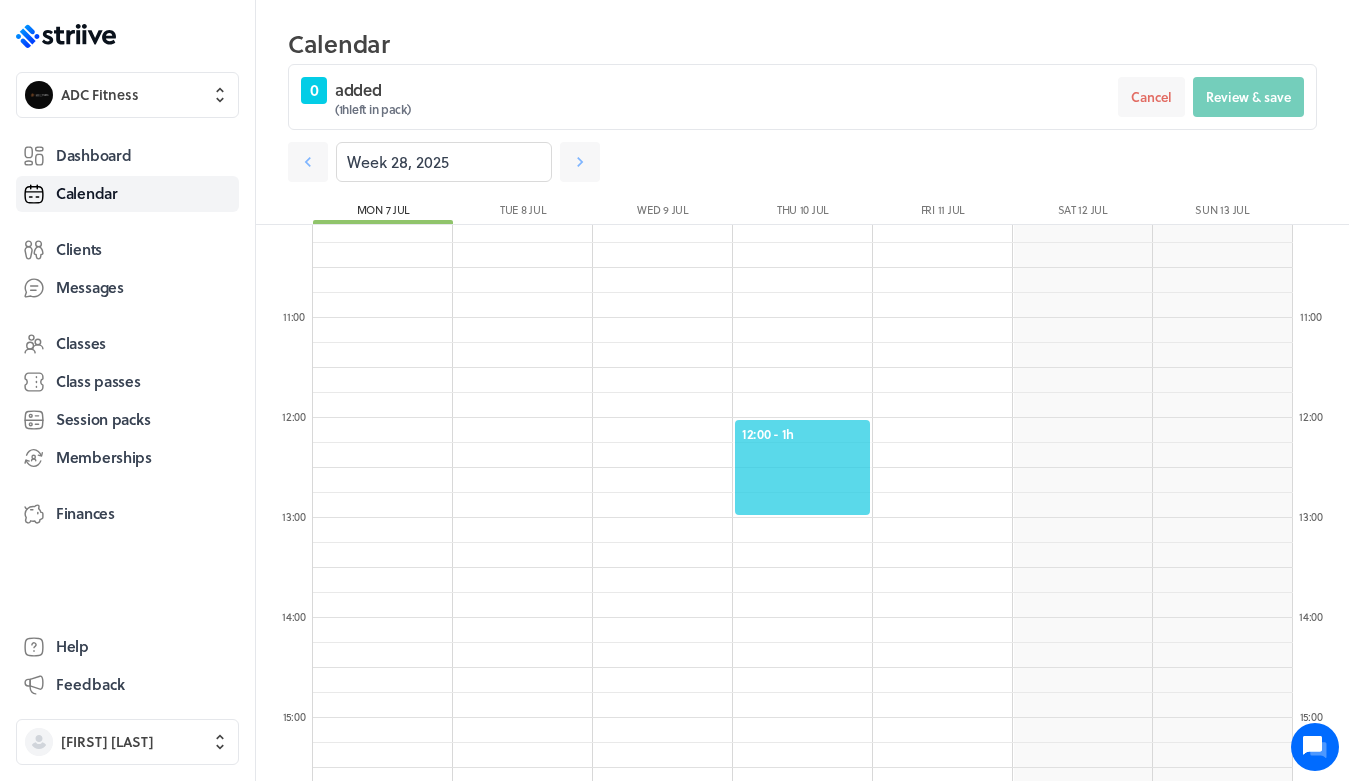 click on "12:00  - 1h" at bounding box center [802, 434] 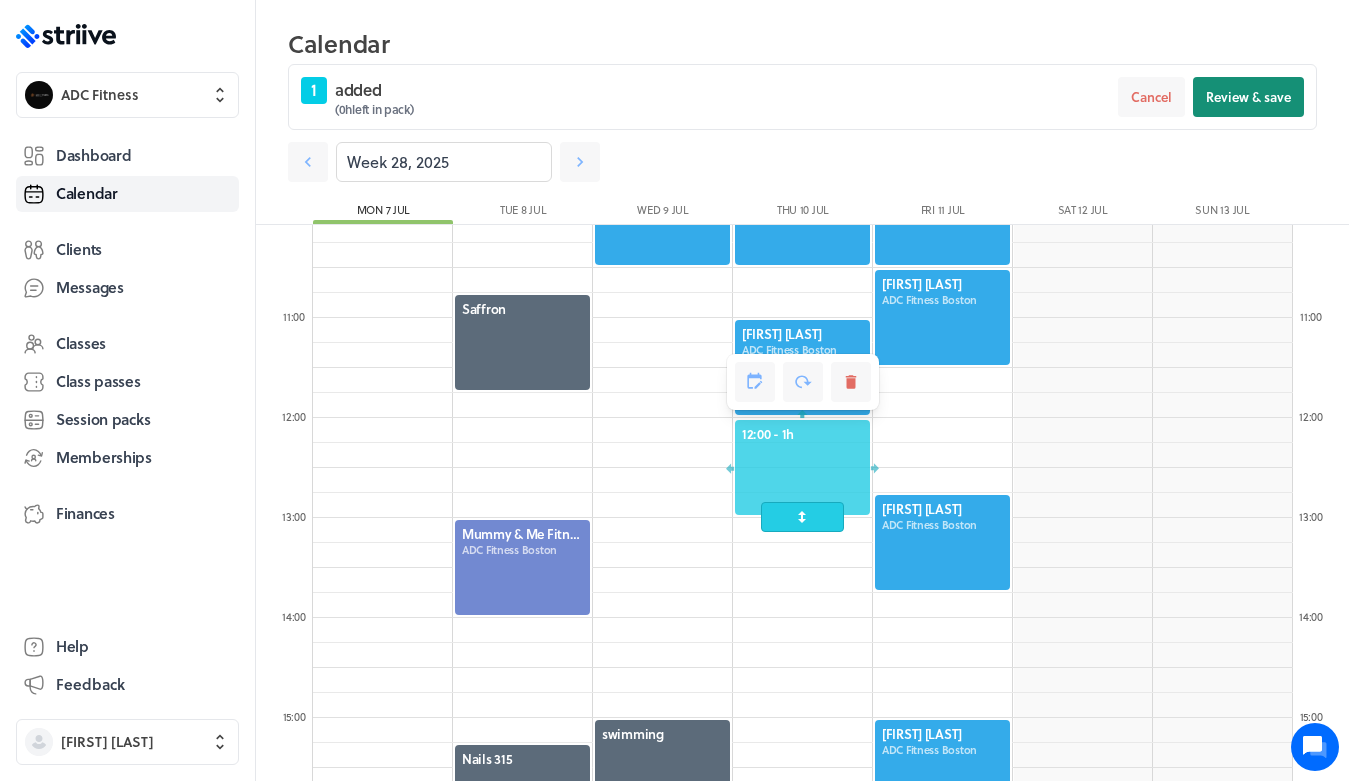click on "Review & save" at bounding box center (1248, 97) 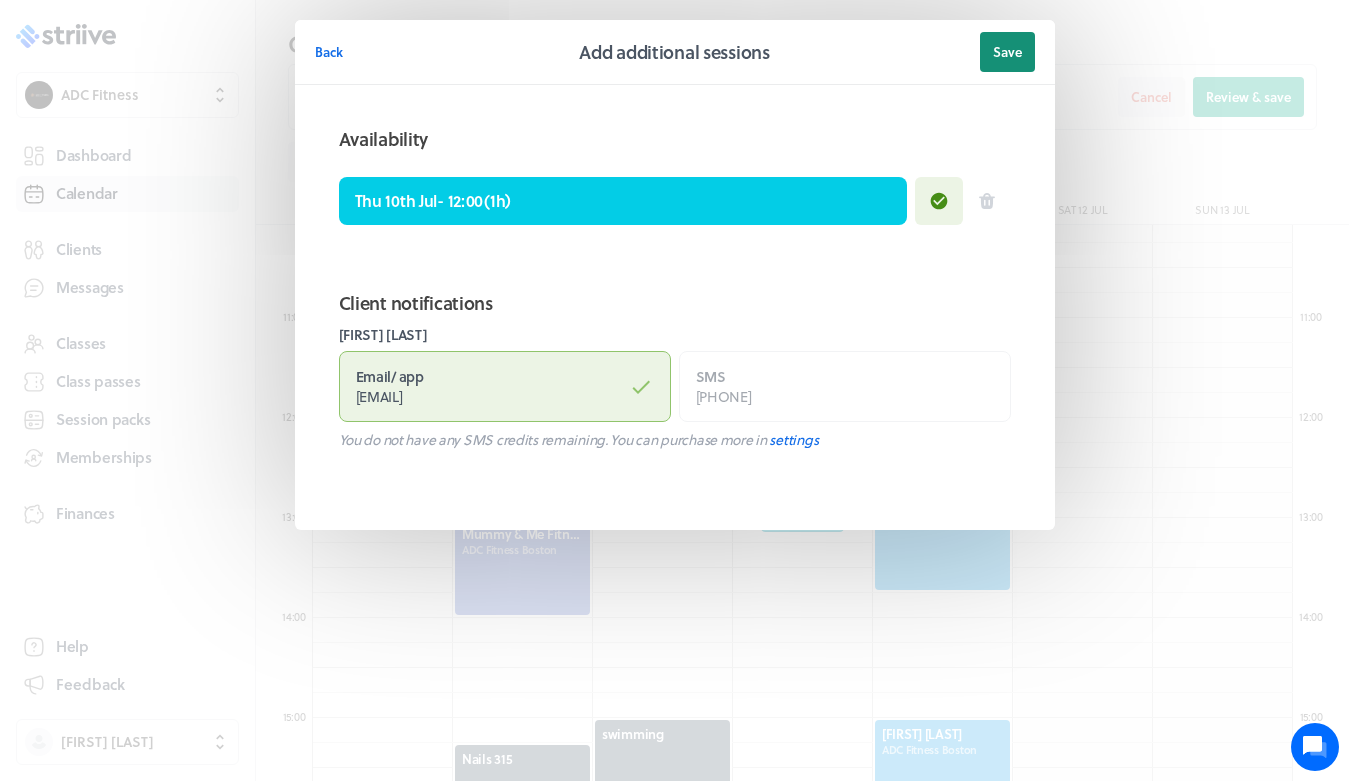 click on "Save" at bounding box center (1007, 52) 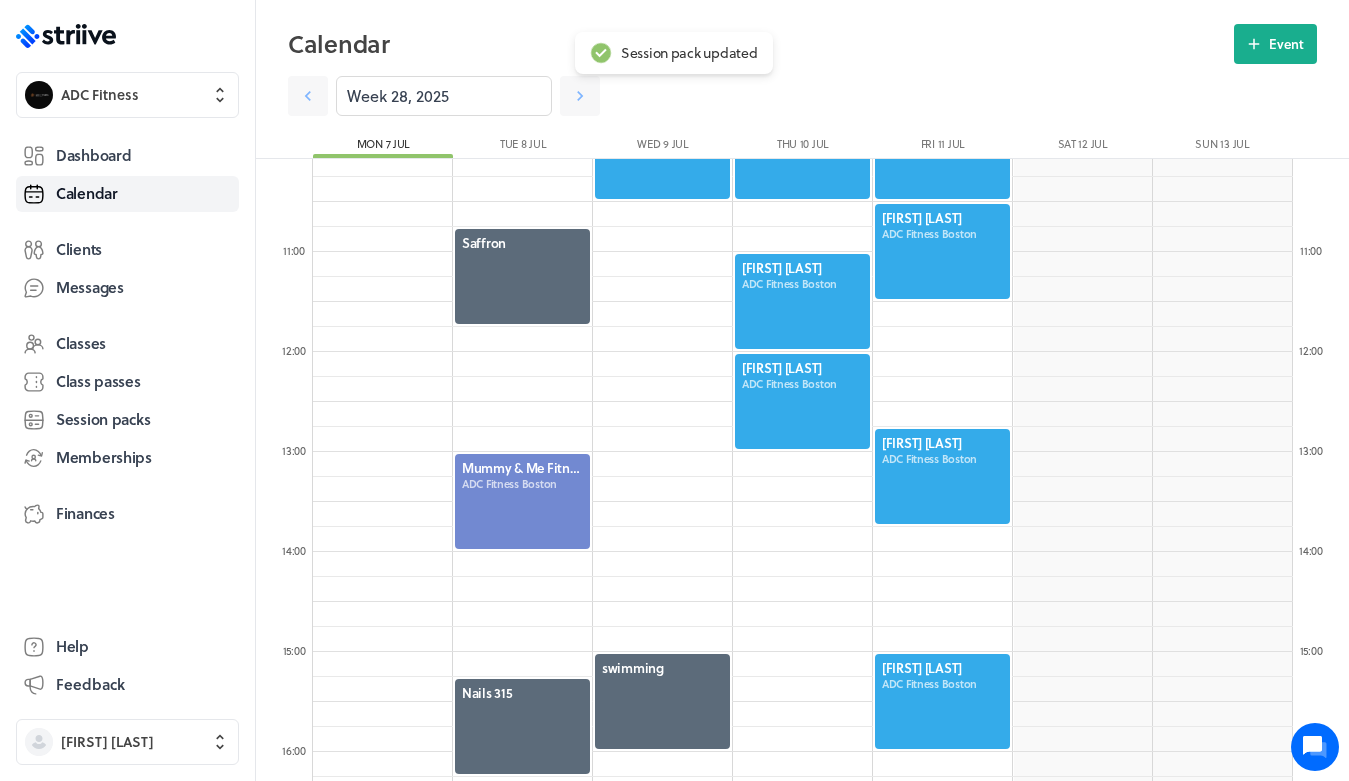 click at bounding box center (802, 401) 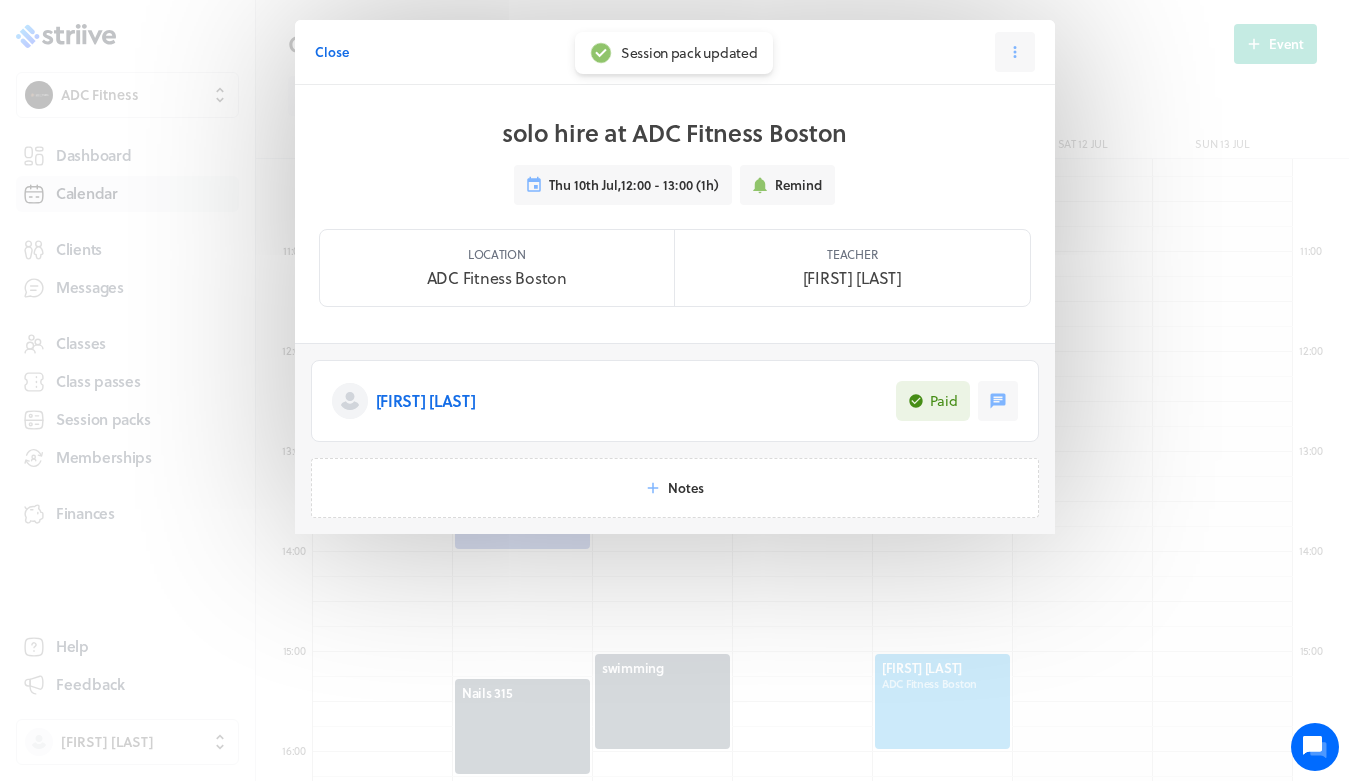 click on "[FIRST] [LAST]" at bounding box center (426, 401) 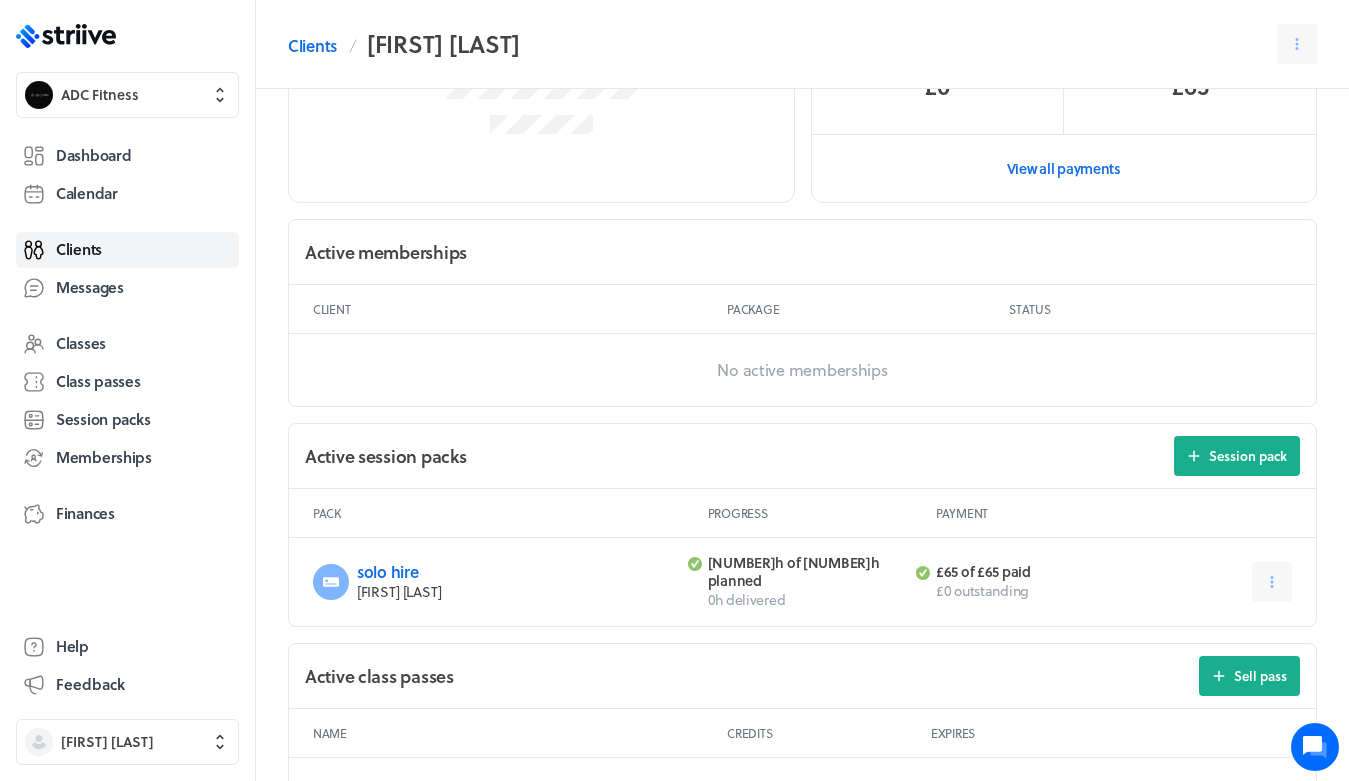 scroll, scrollTop: 720, scrollLeft: 0, axis: vertical 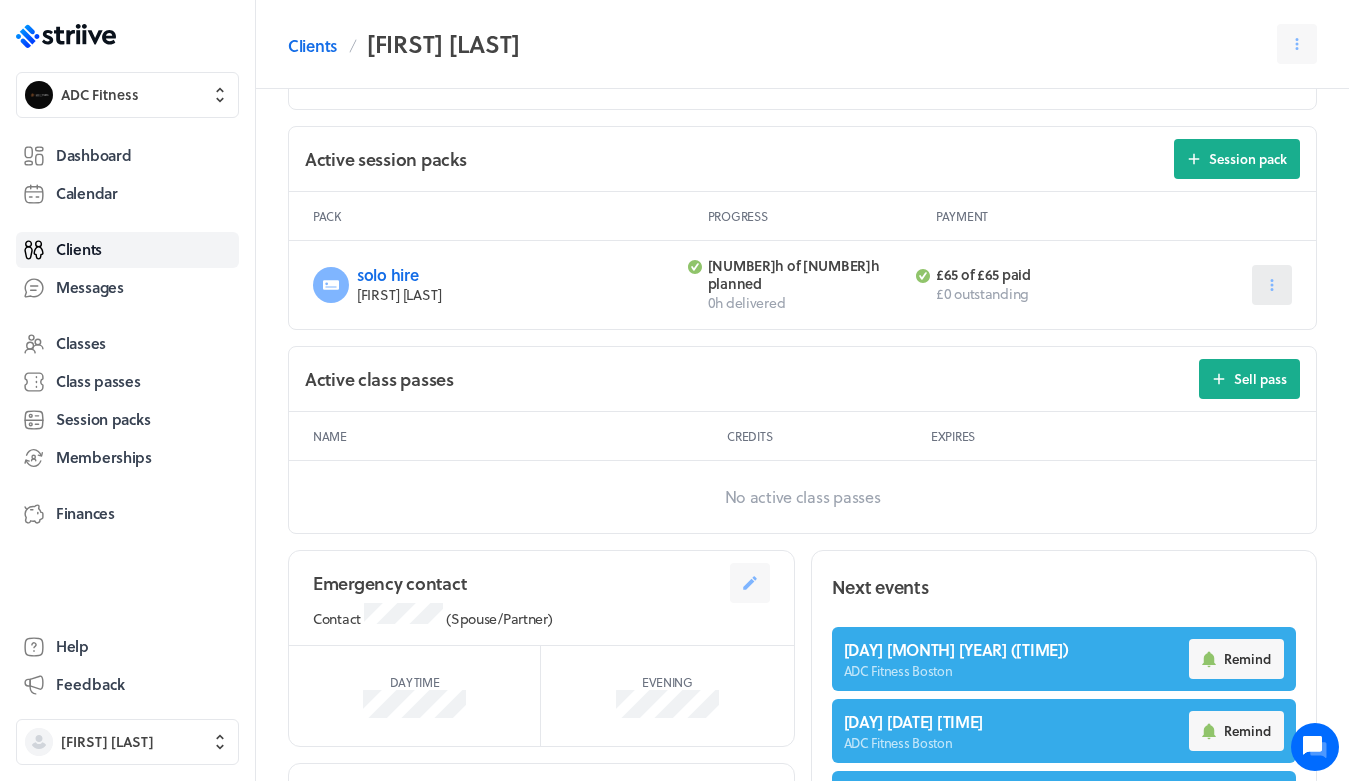 click at bounding box center [1272, 285] 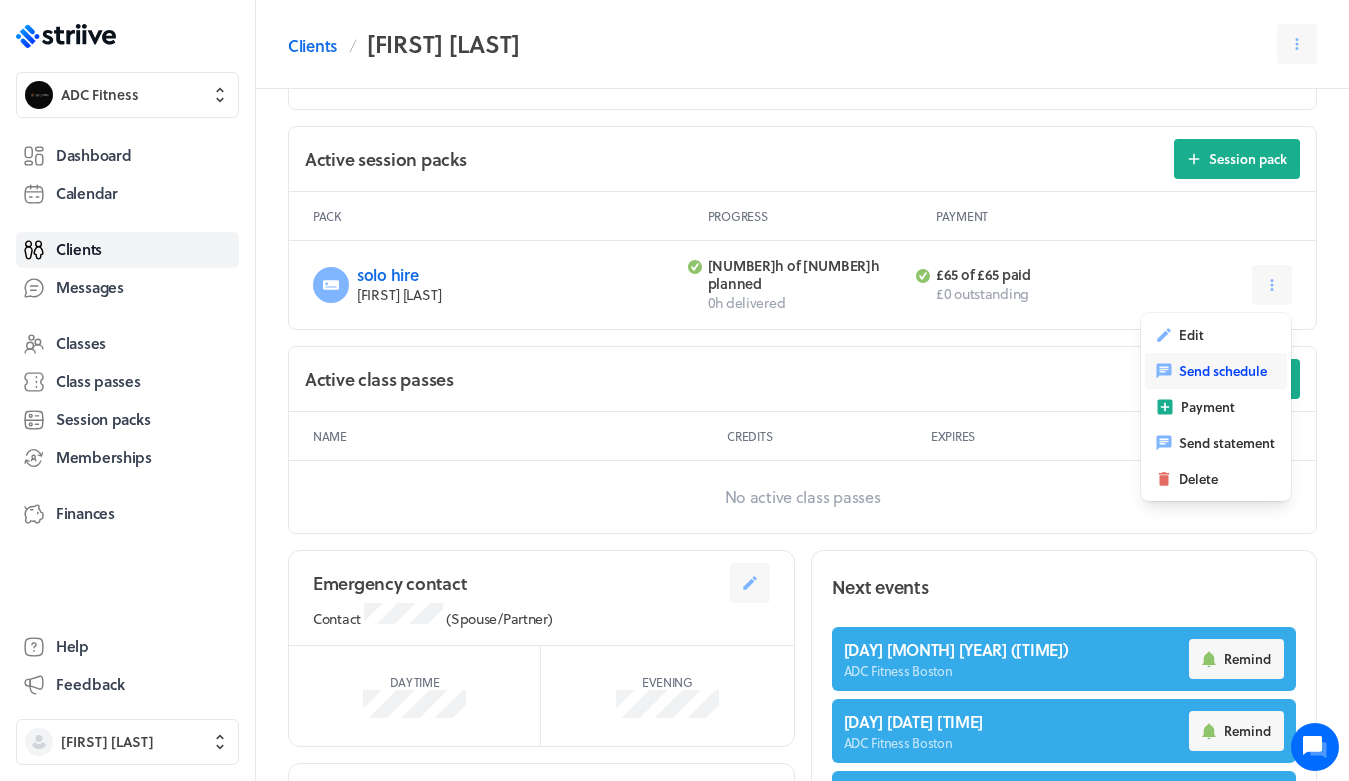 click on "Send schedule" at bounding box center (1216, 371) 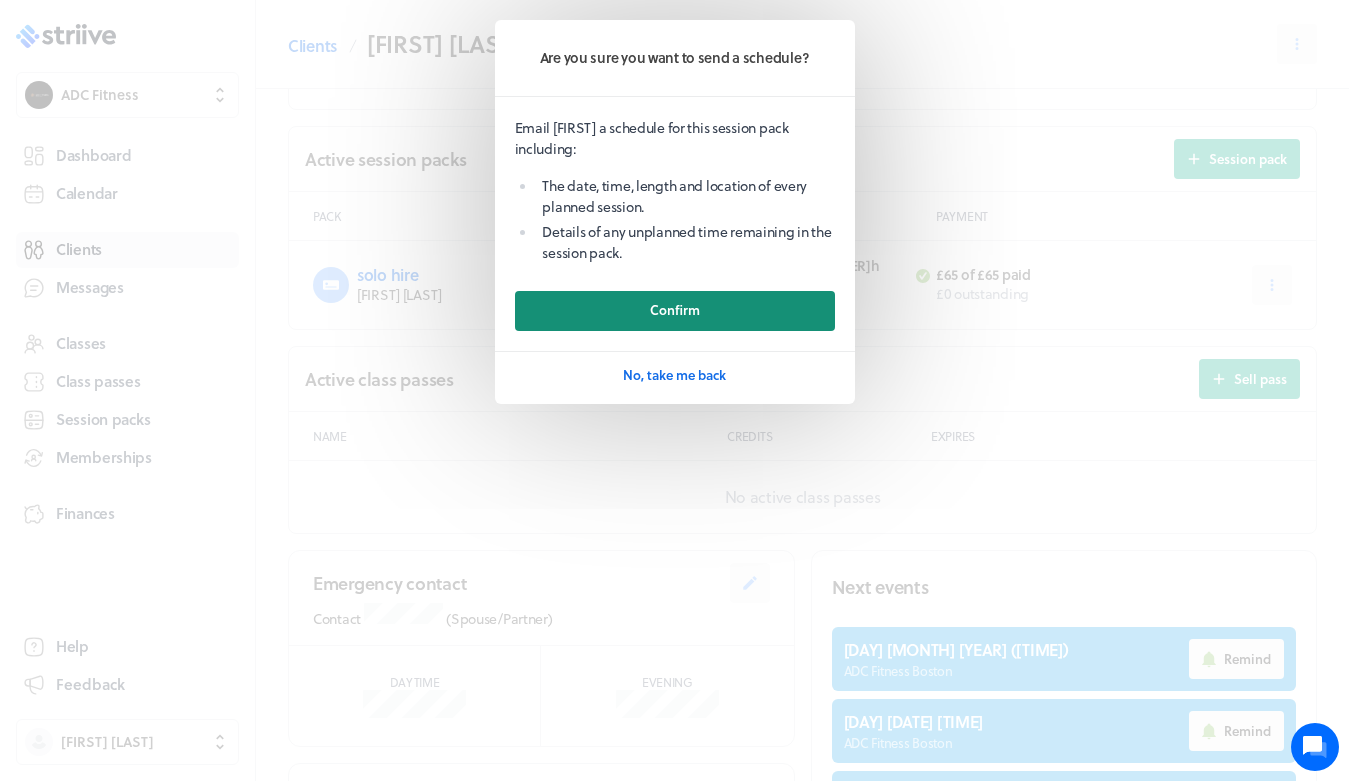 click on "Confirm" at bounding box center [675, 311] 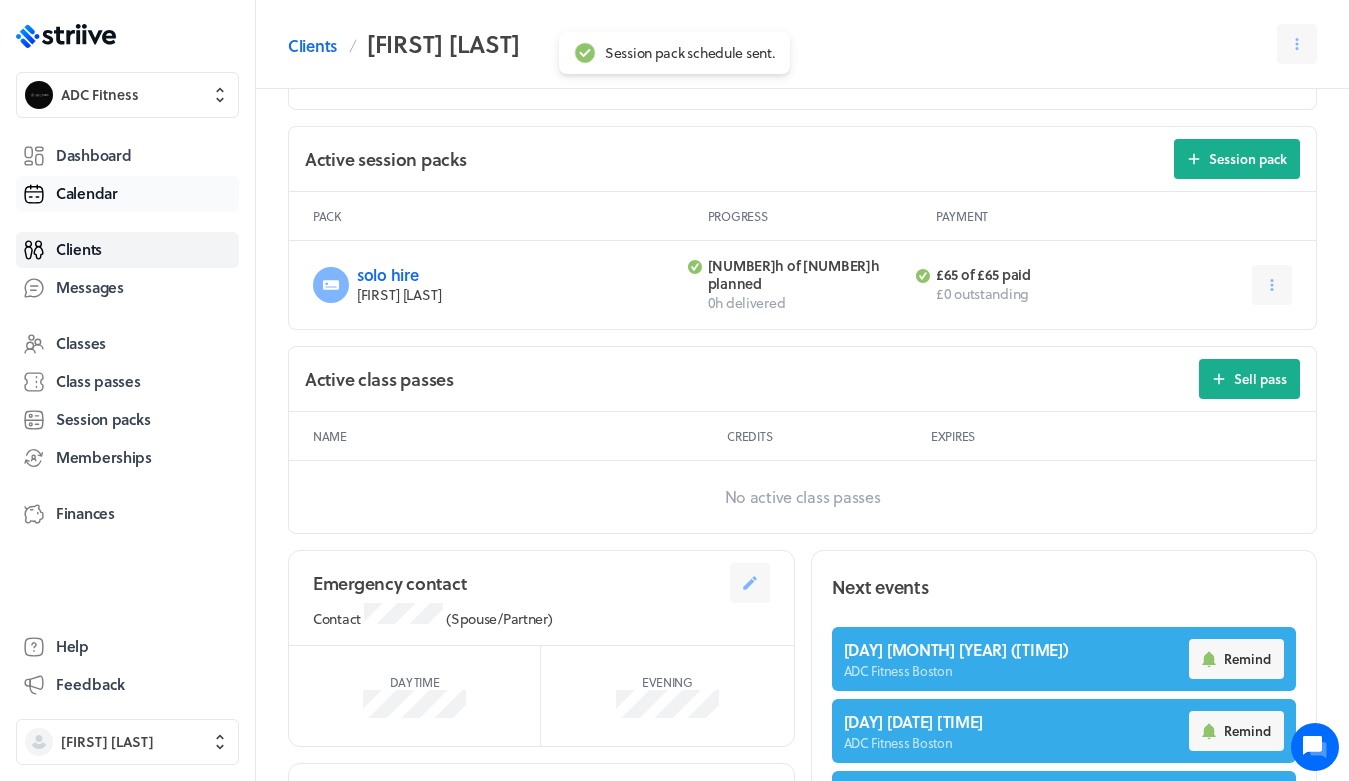click on "Calendar" at bounding box center [127, 194] 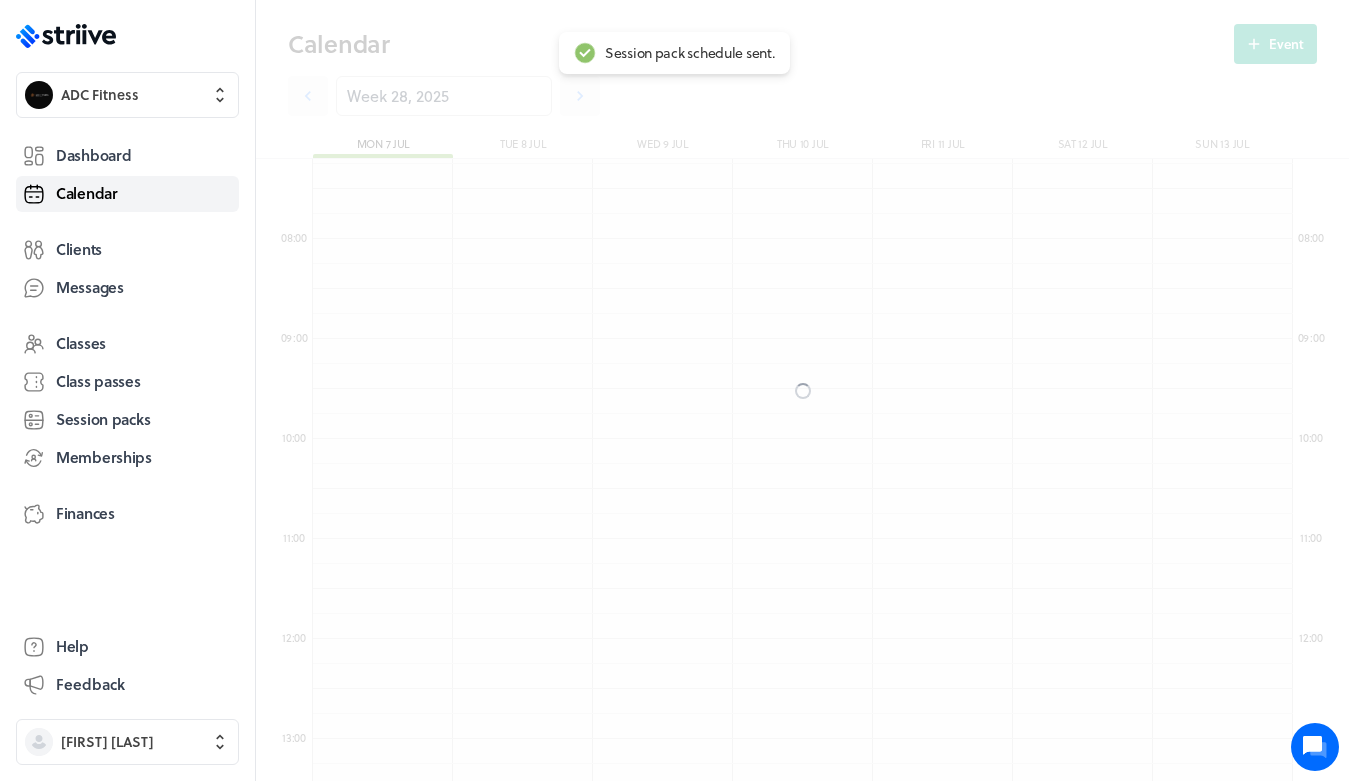 scroll, scrollTop: 850, scrollLeft: 0, axis: vertical 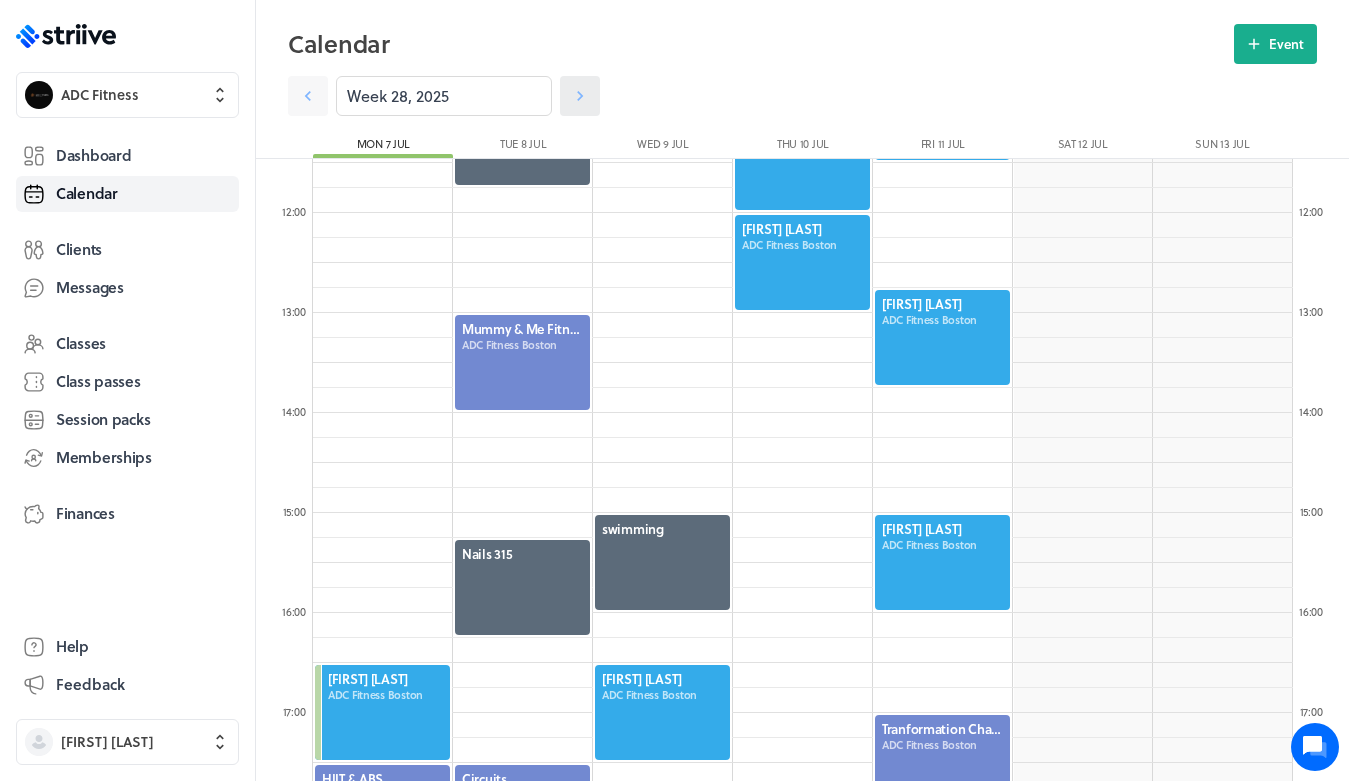 click at bounding box center [308, 96] 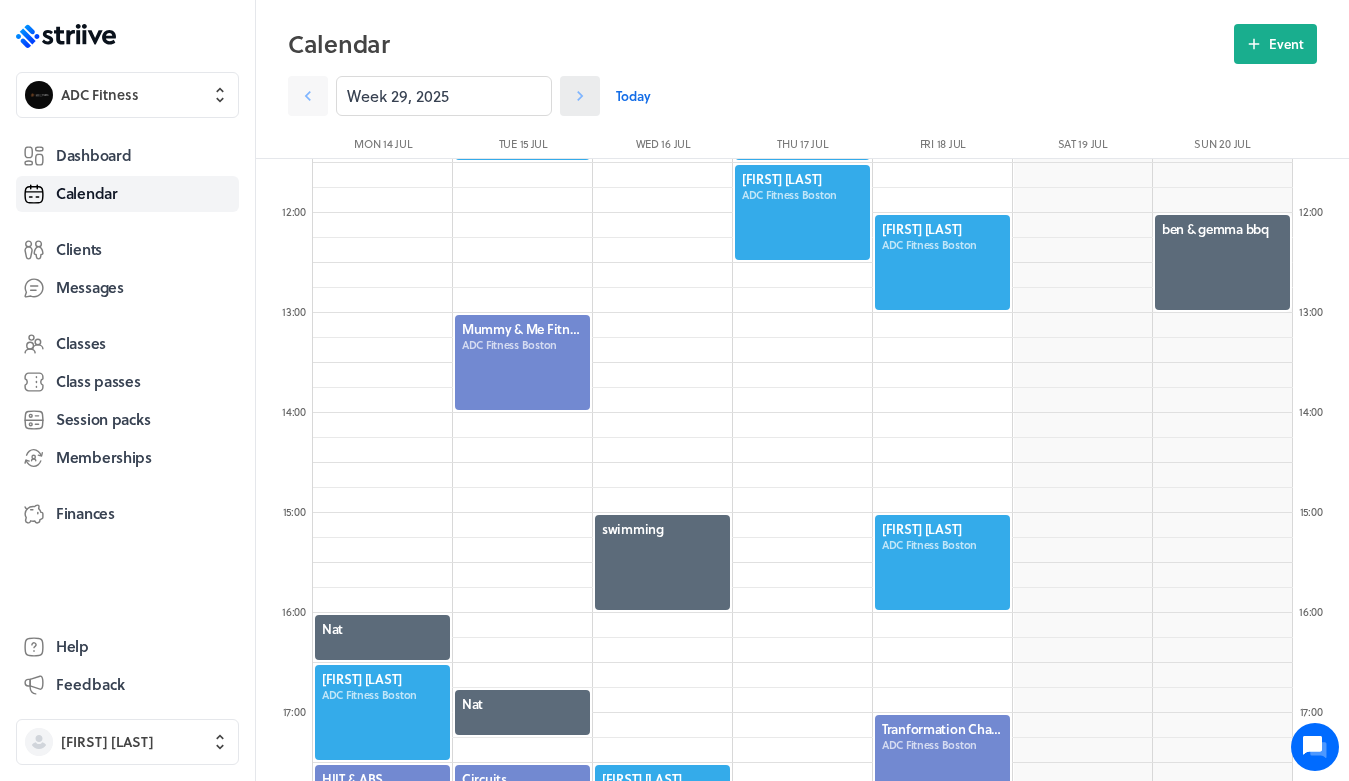 click at bounding box center [308, 96] 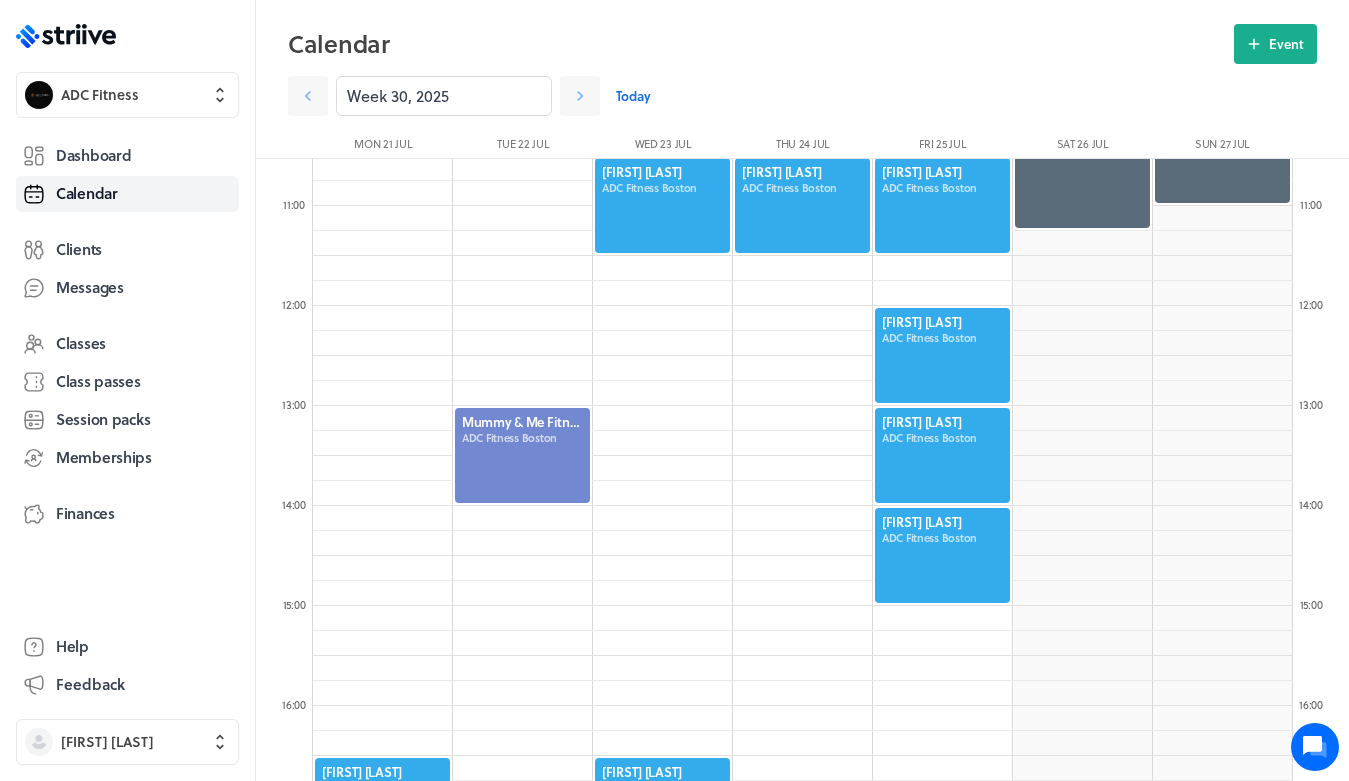 scroll, scrollTop: 1139, scrollLeft: 0, axis: vertical 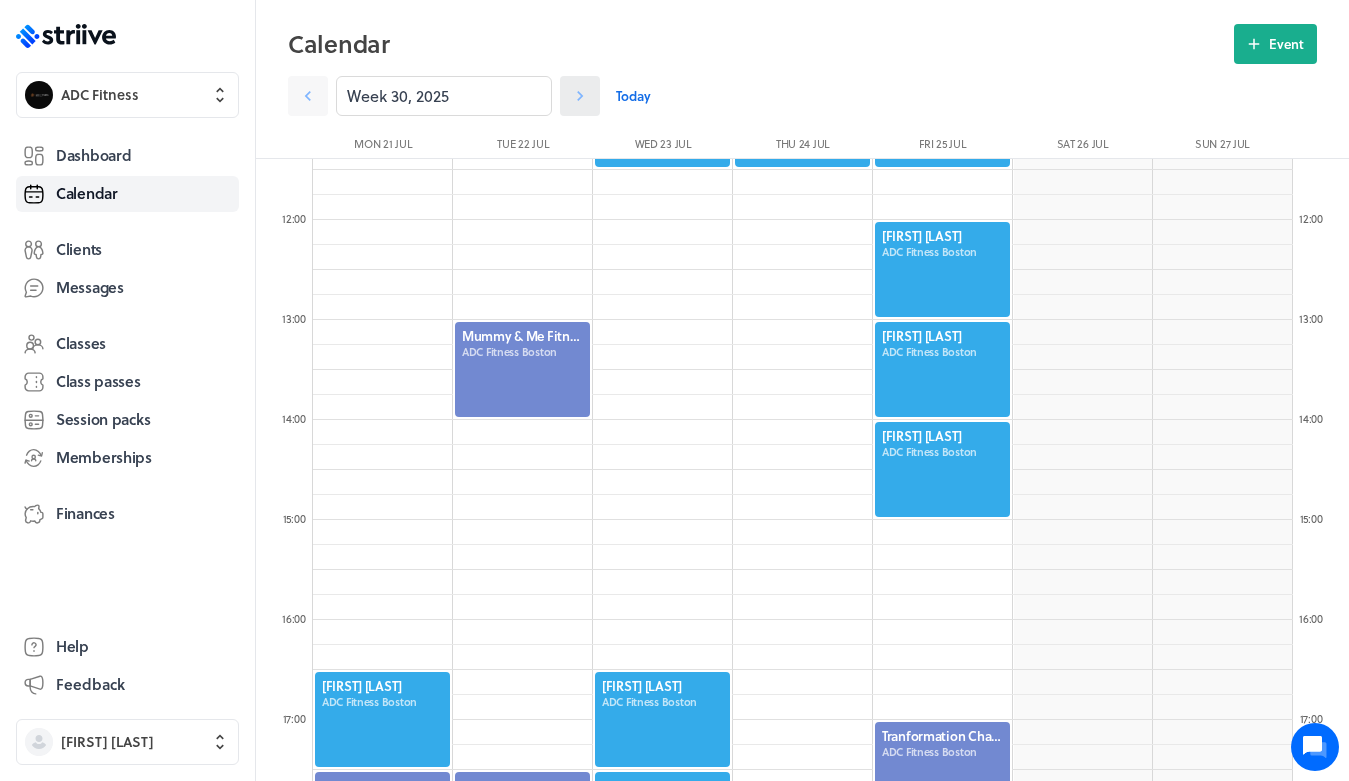 click at bounding box center [308, 96] 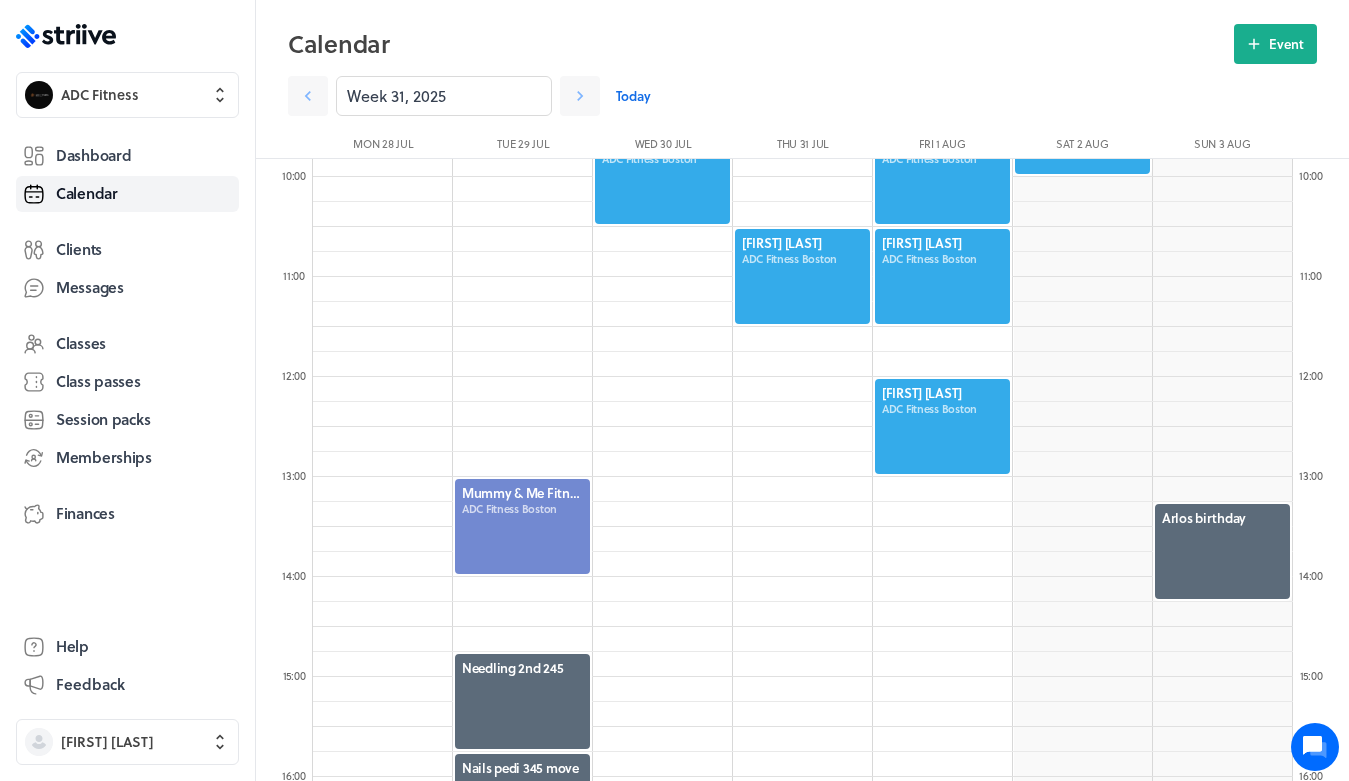 scroll, scrollTop: 969, scrollLeft: 0, axis: vertical 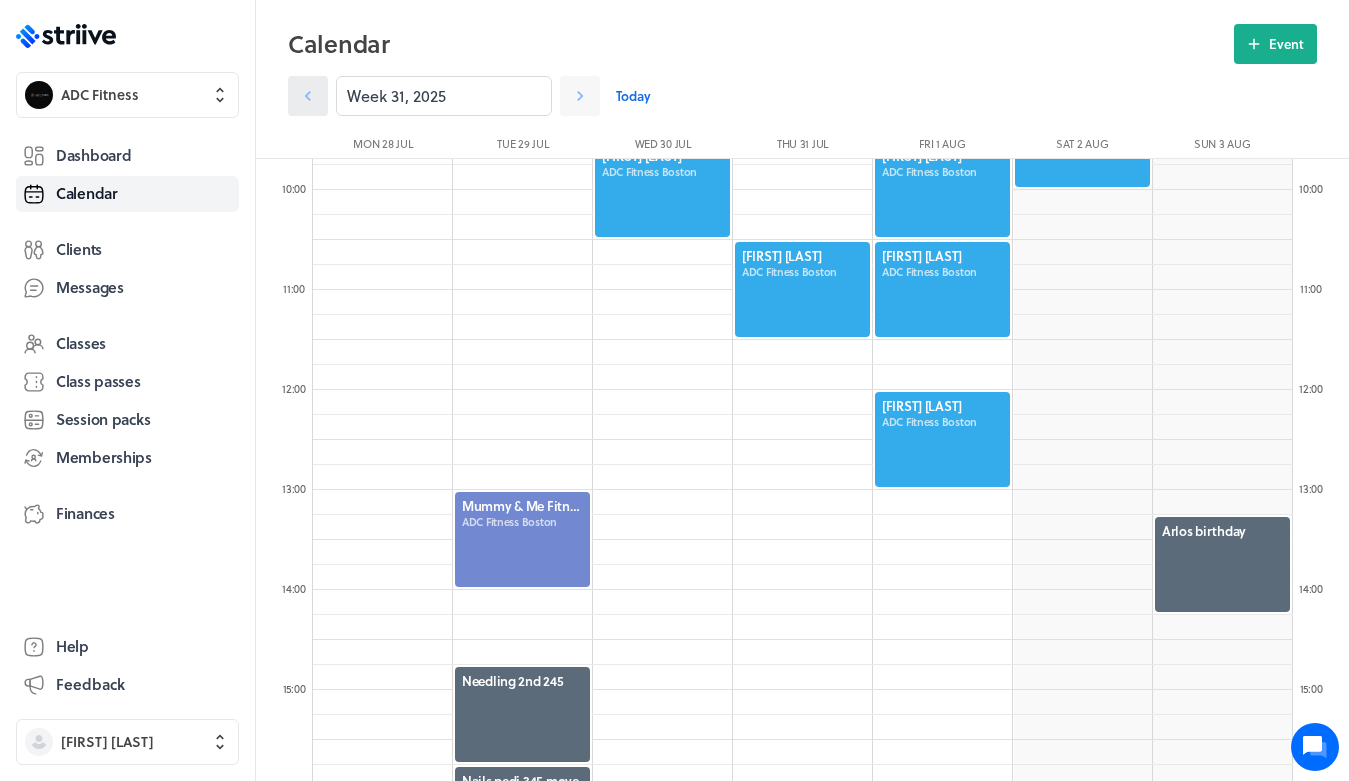 click at bounding box center [308, 96] 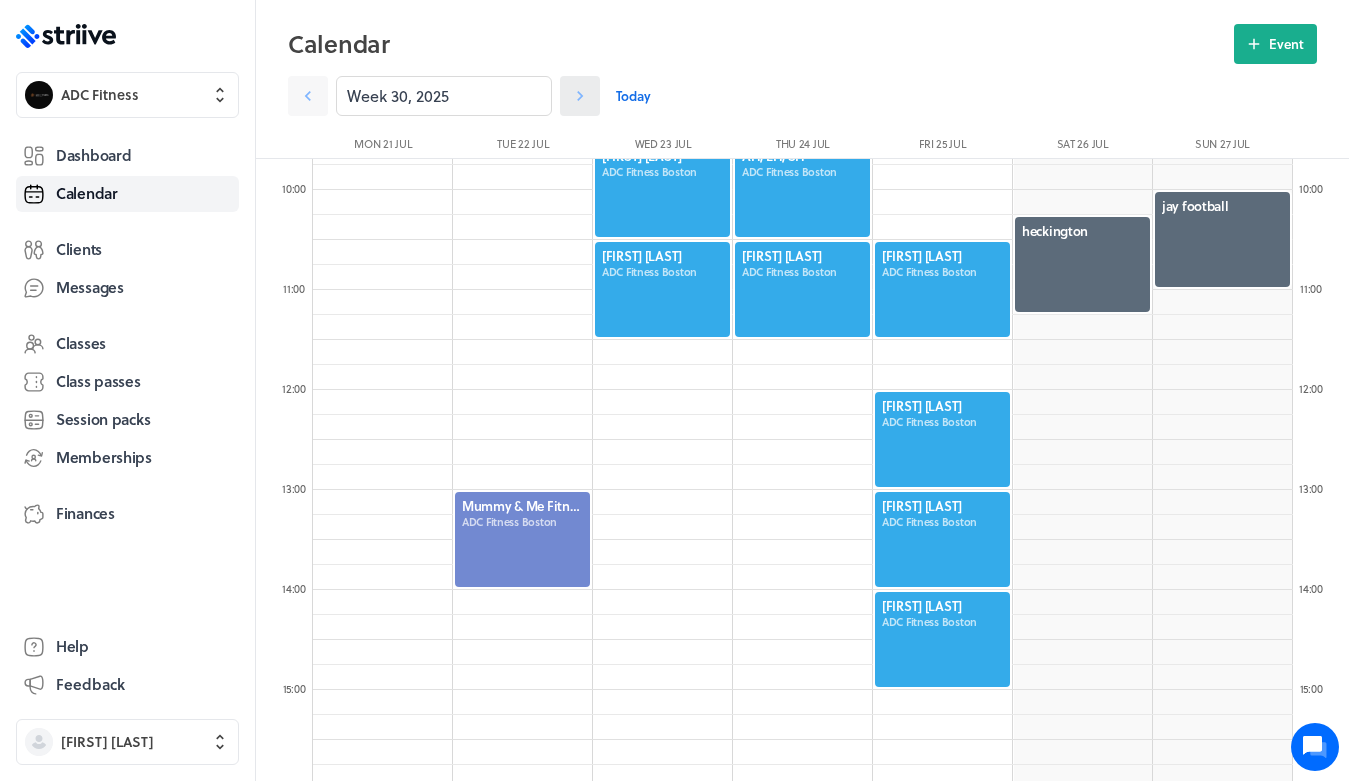 click at bounding box center (308, 96) 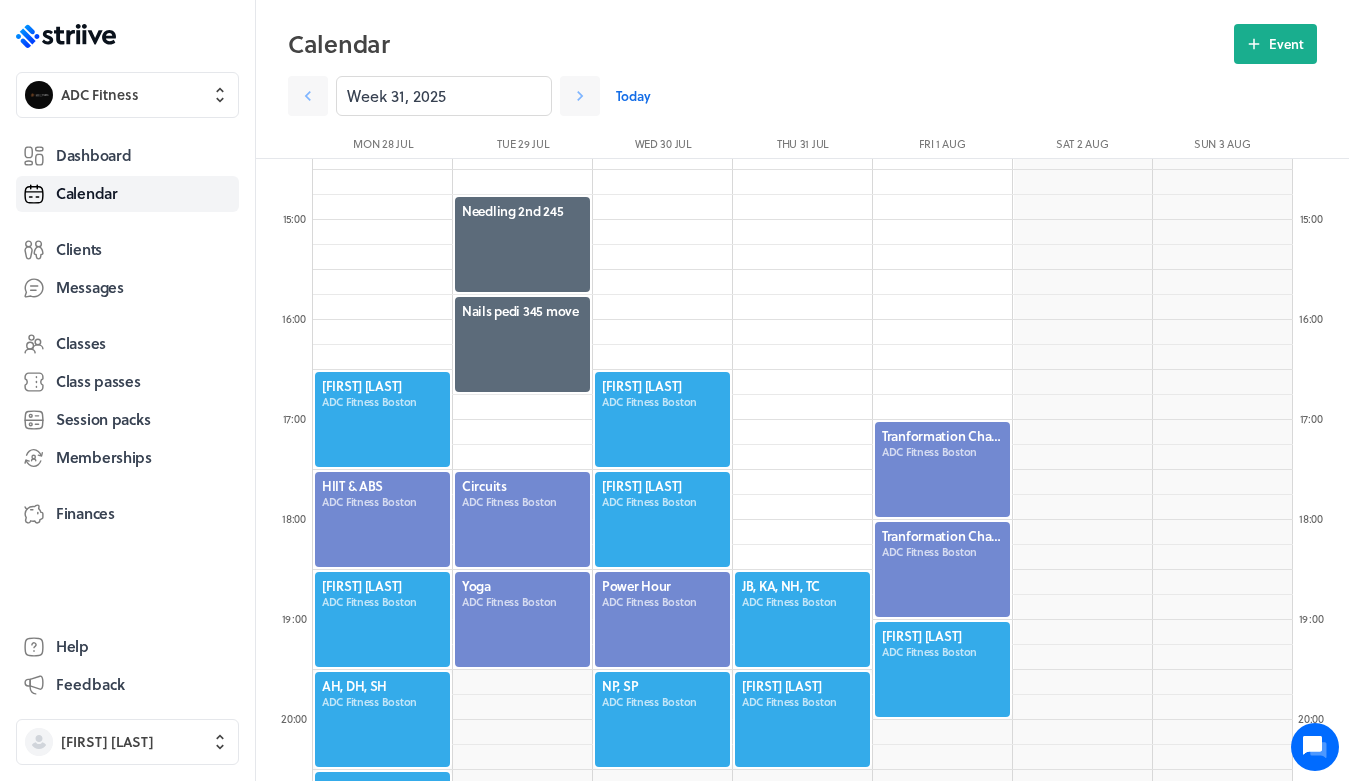 scroll, scrollTop: 1441, scrollLeft: 0, axis: vertical 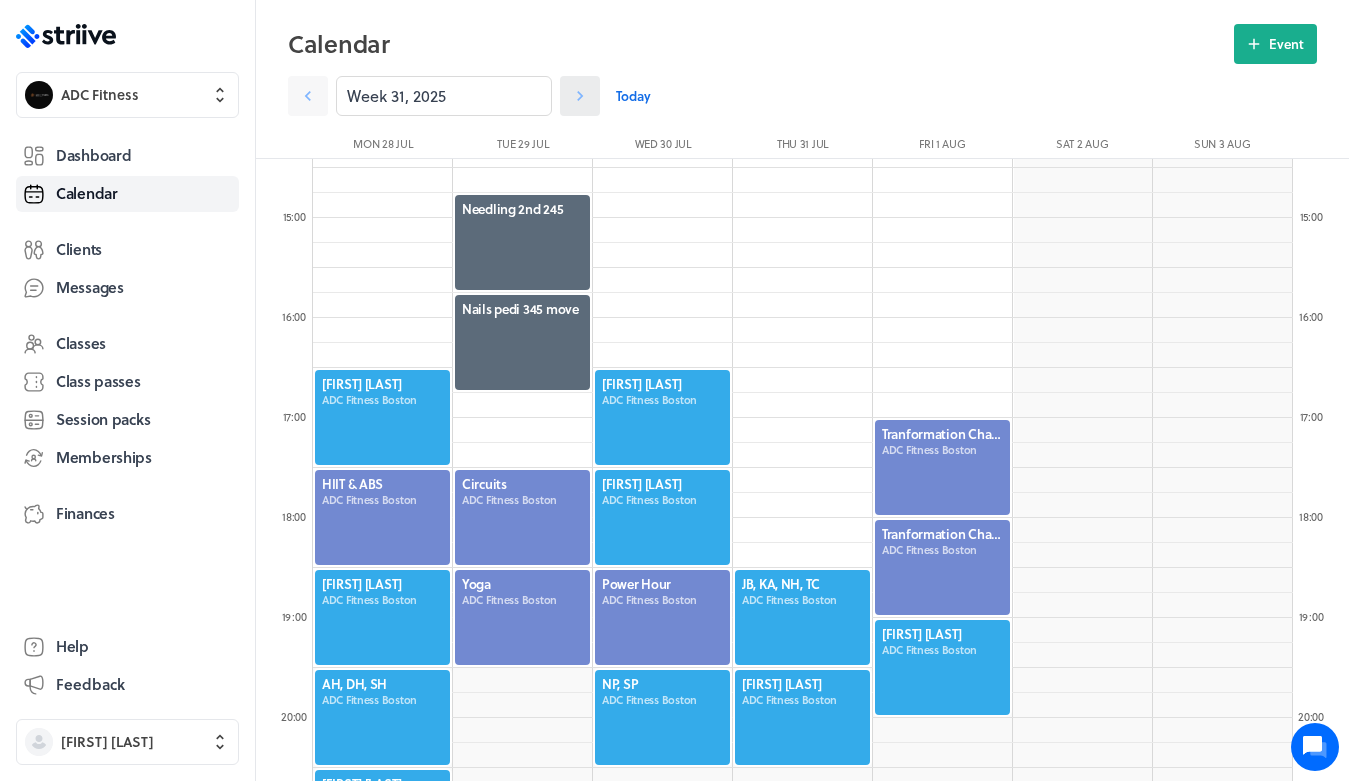 click at bounding box center (308, 96) 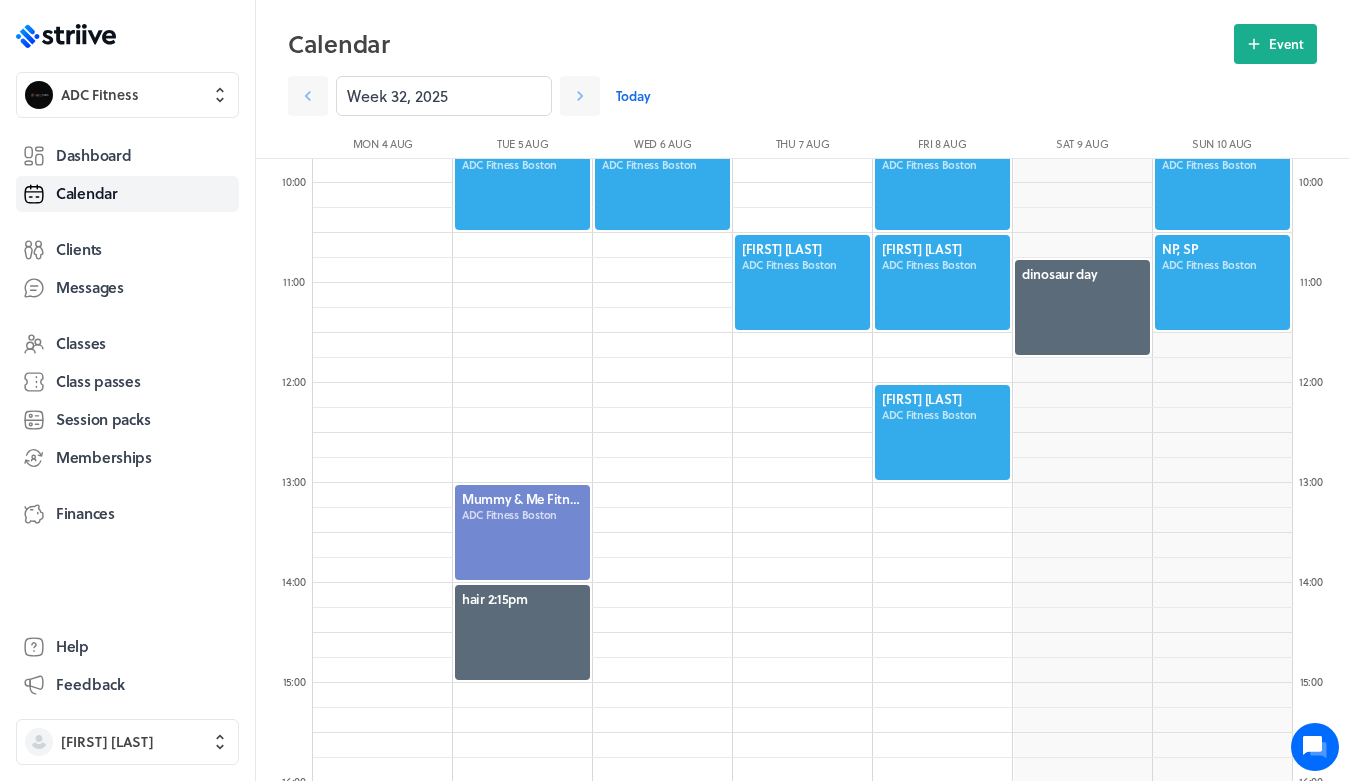 scroll, scrollTop: 976, scrollLeft: 0, axis: vertical 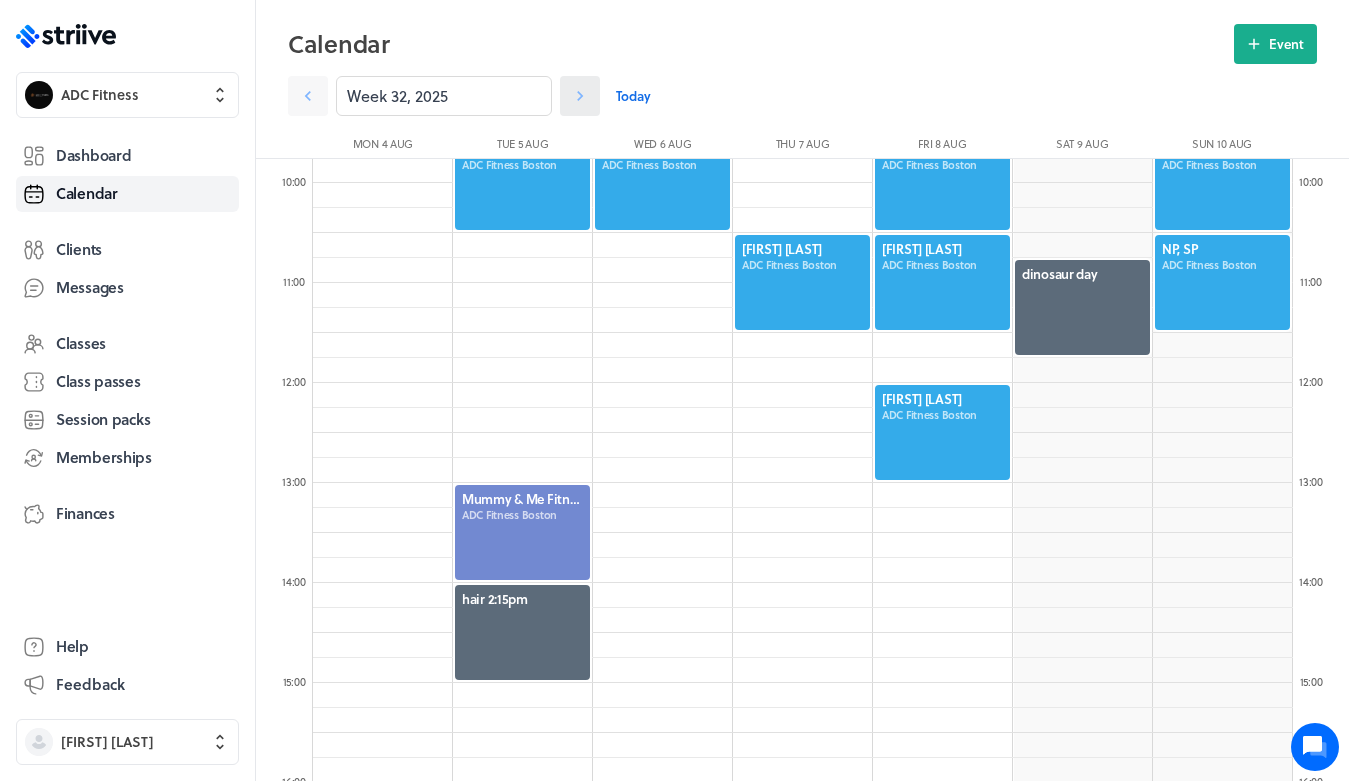 click at bounding box center [308, 96] 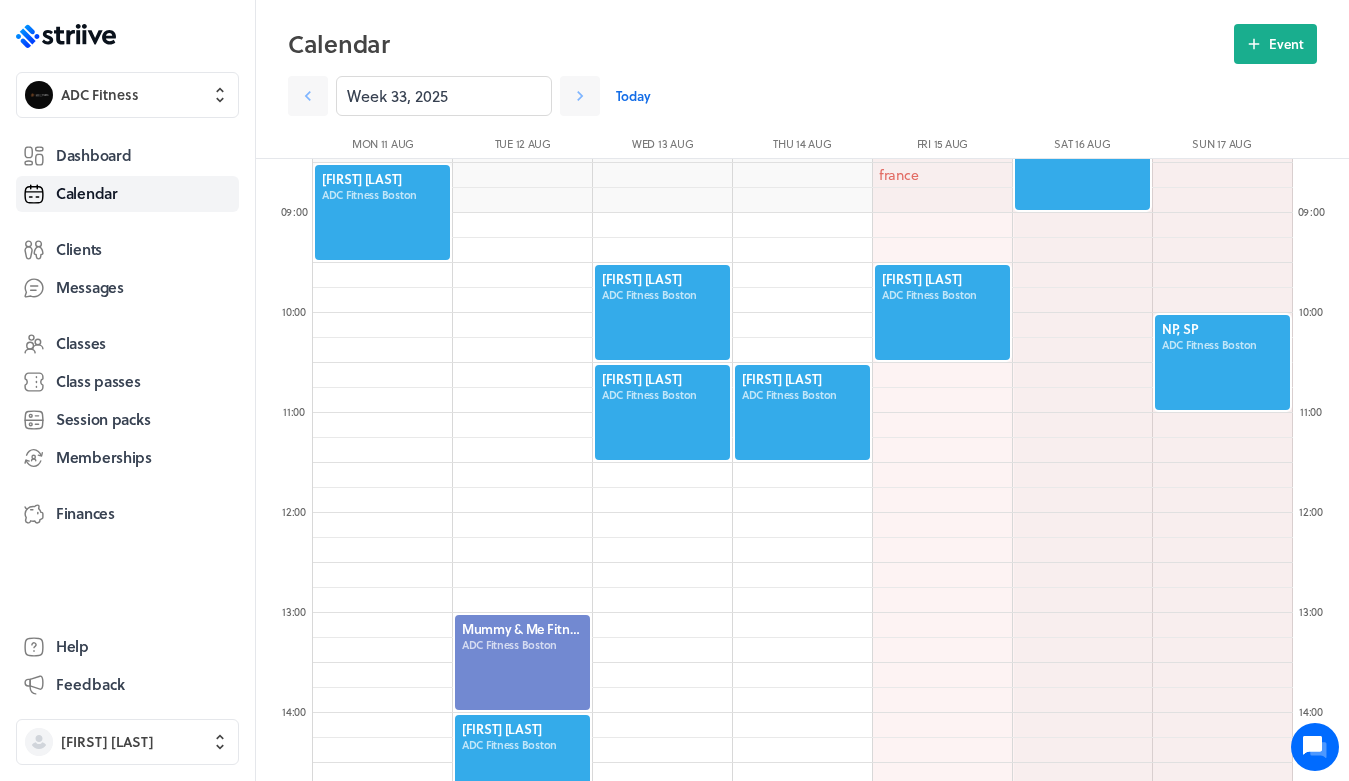 scroll, scrollTop: 846, scrollLeft: 0, axis: vertical 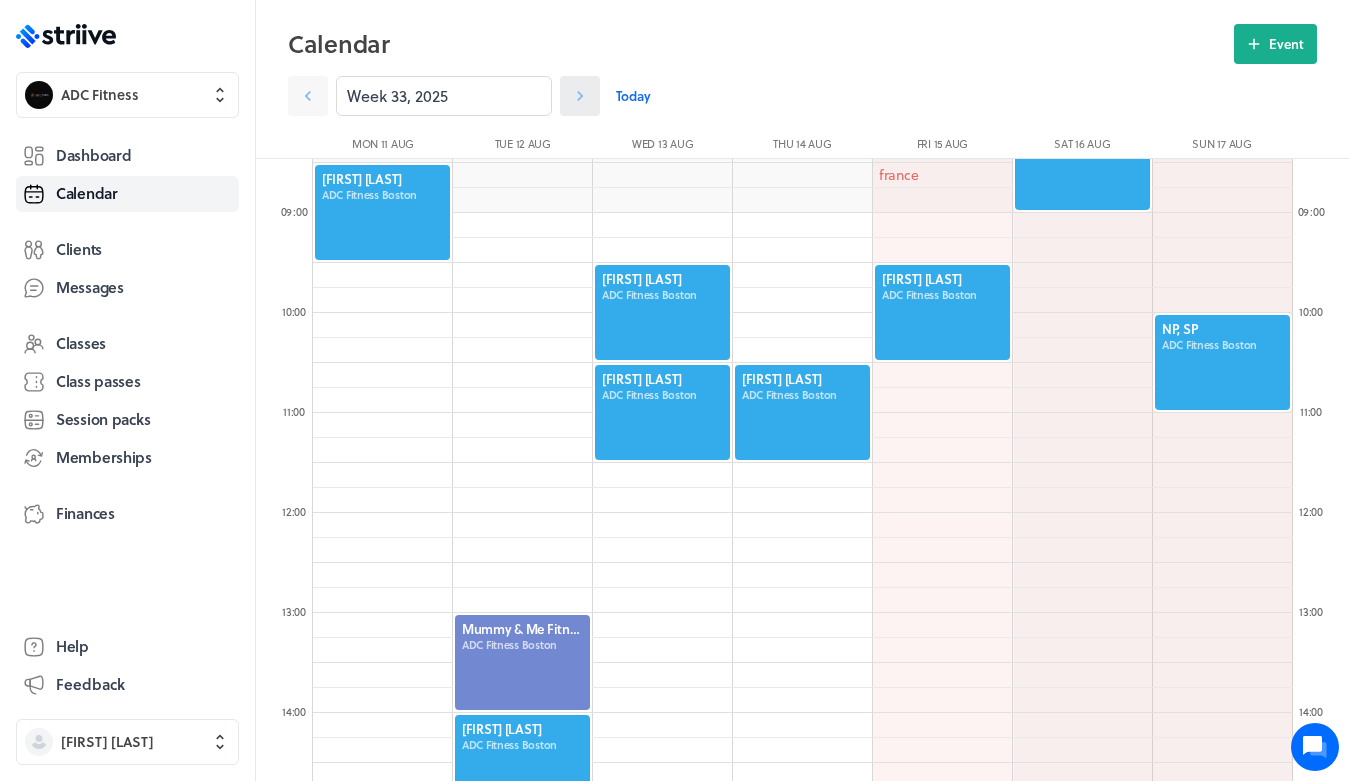 click at bounding box center (308, 96) 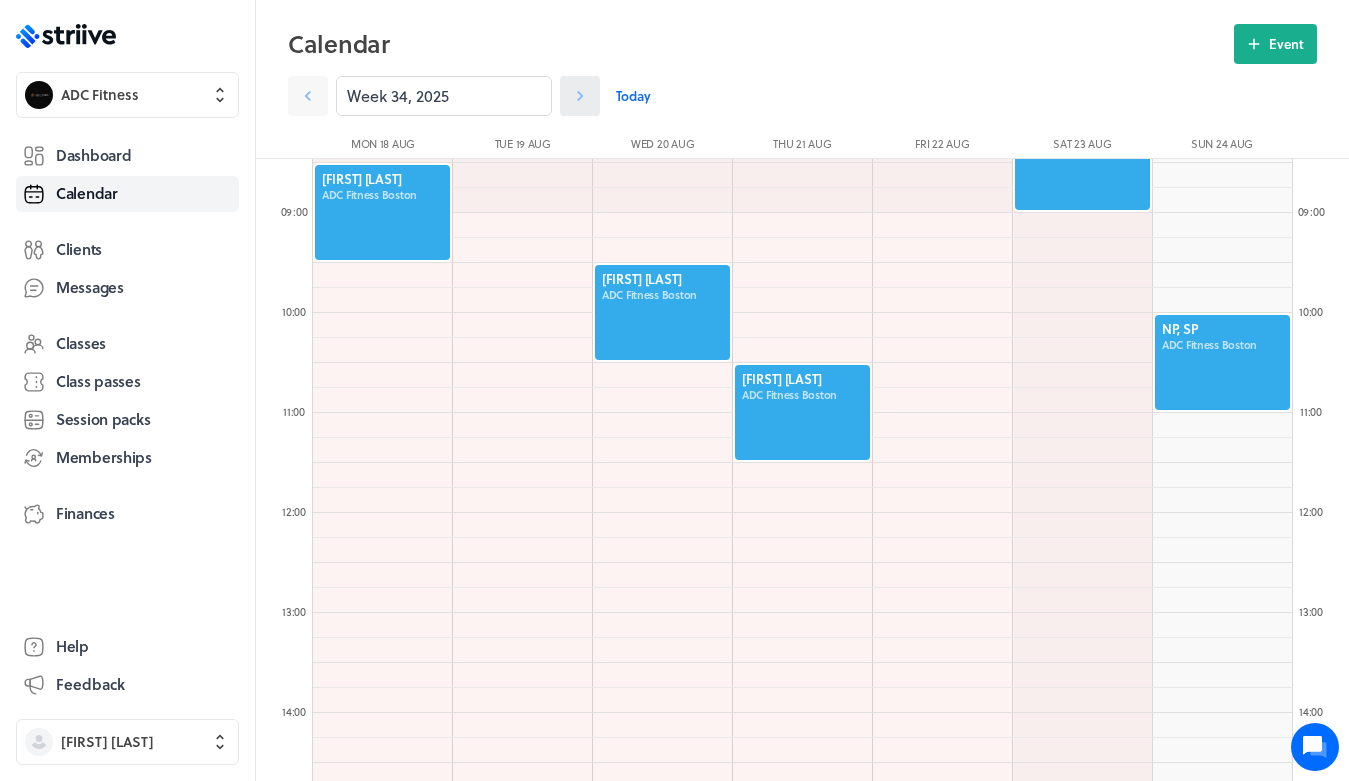 click at bounding box center [308, 96] 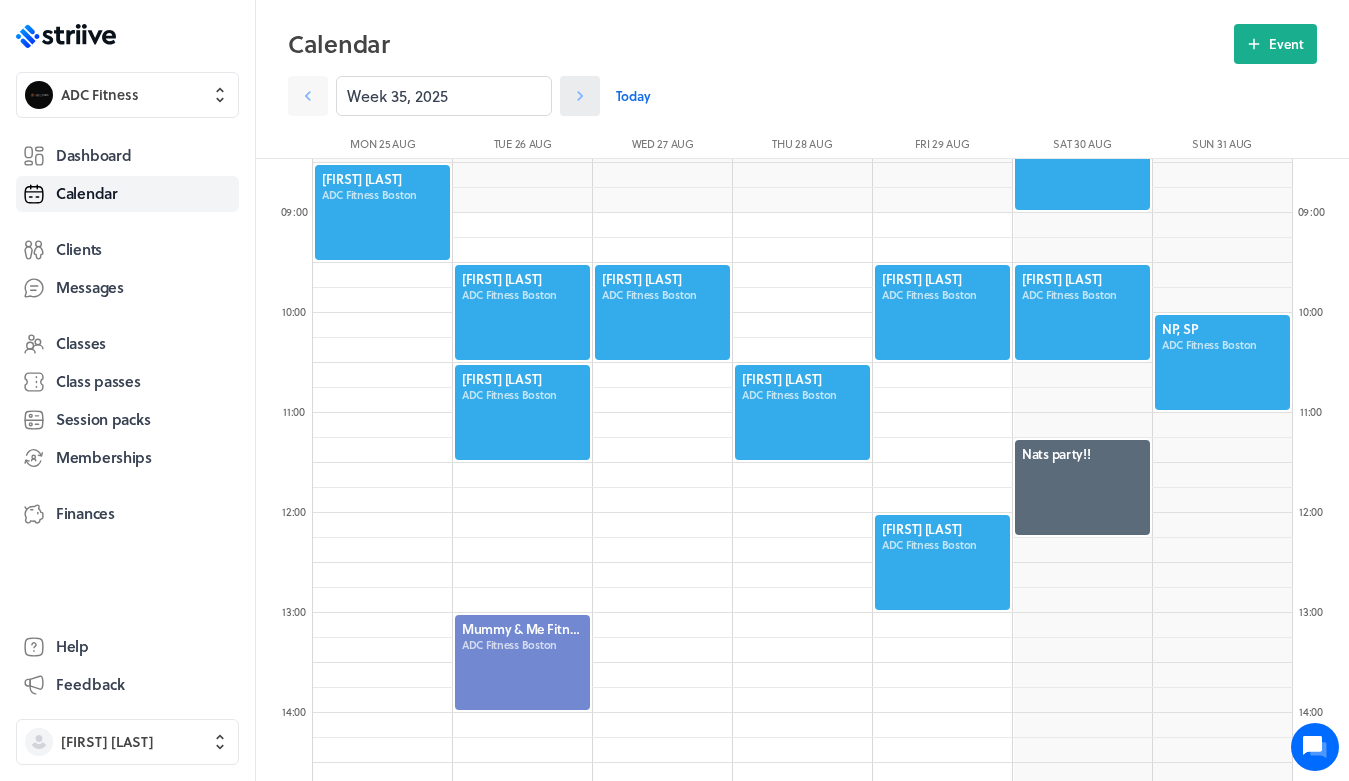 click at bounding box center [308, 96] 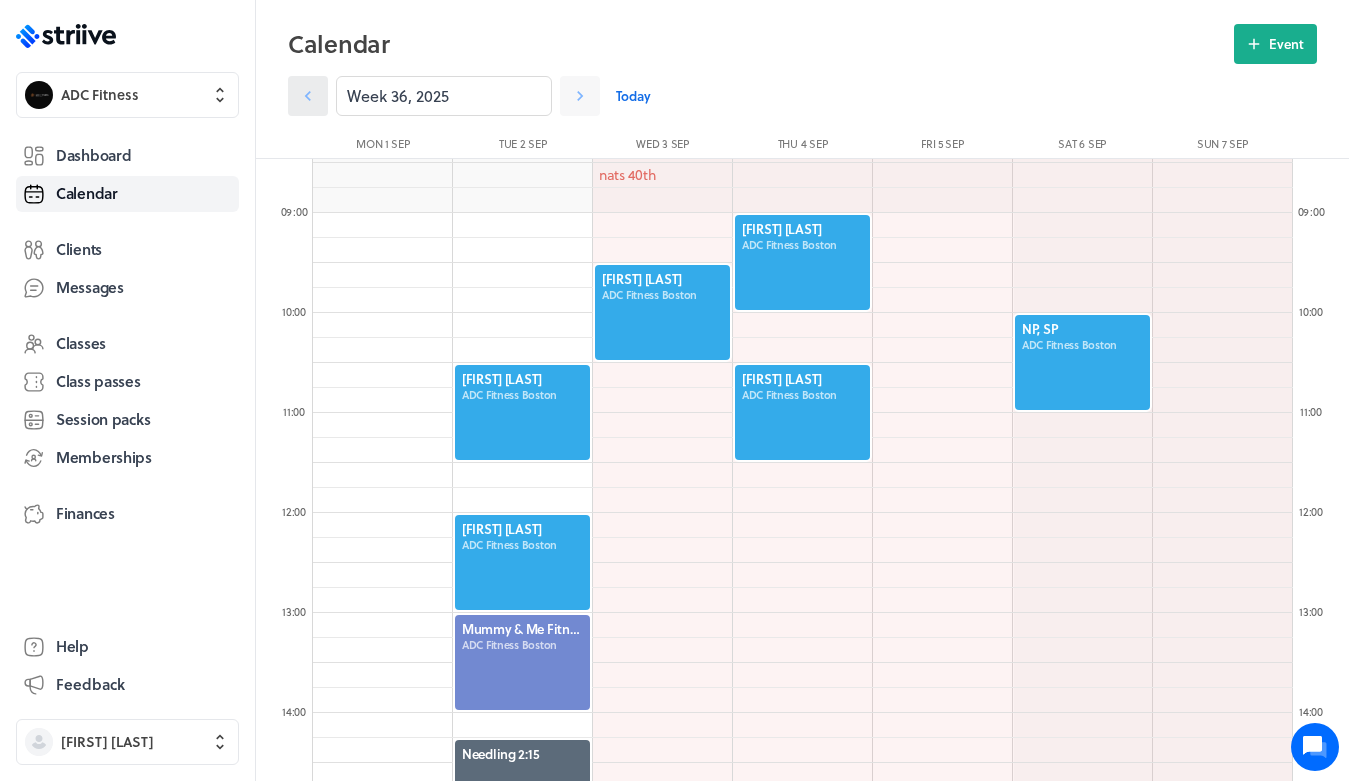 click at bounding box center [308, 96] 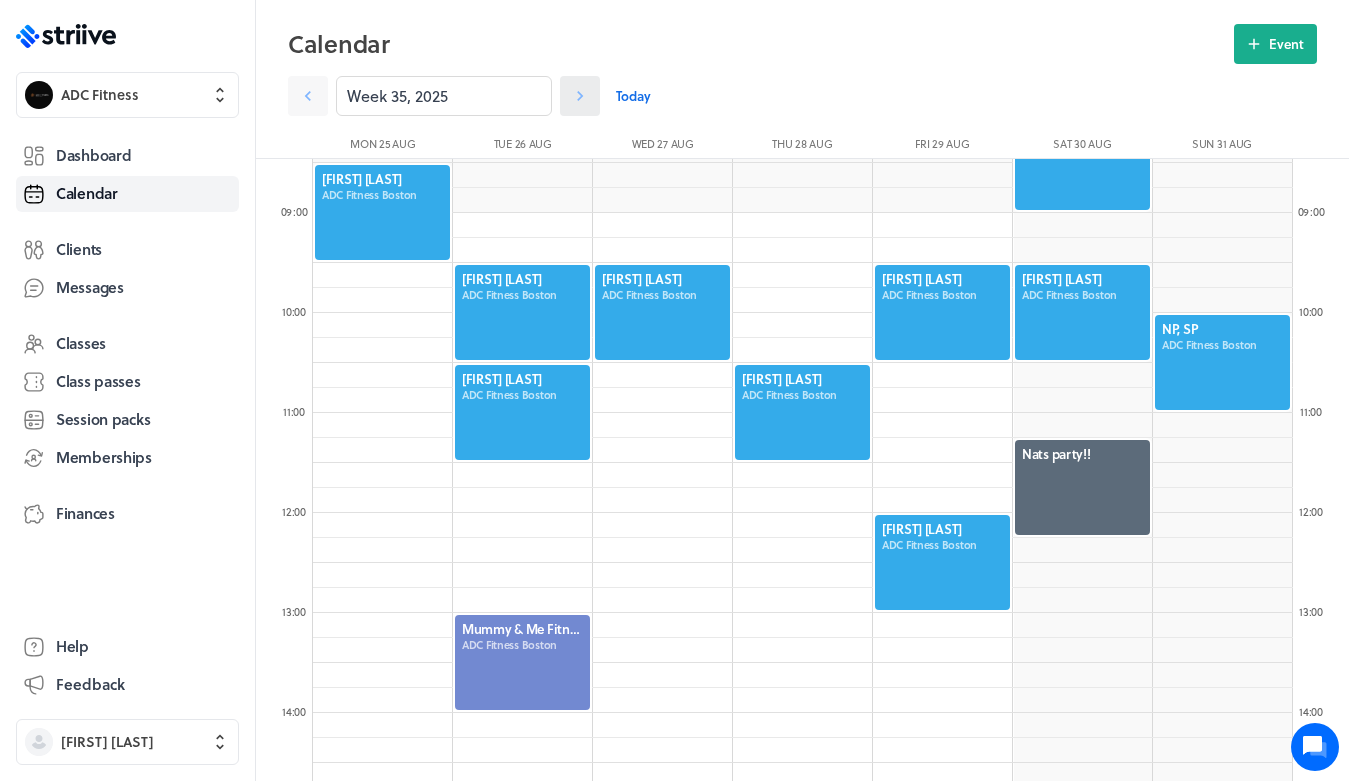 click at bounding box center (308, 96) 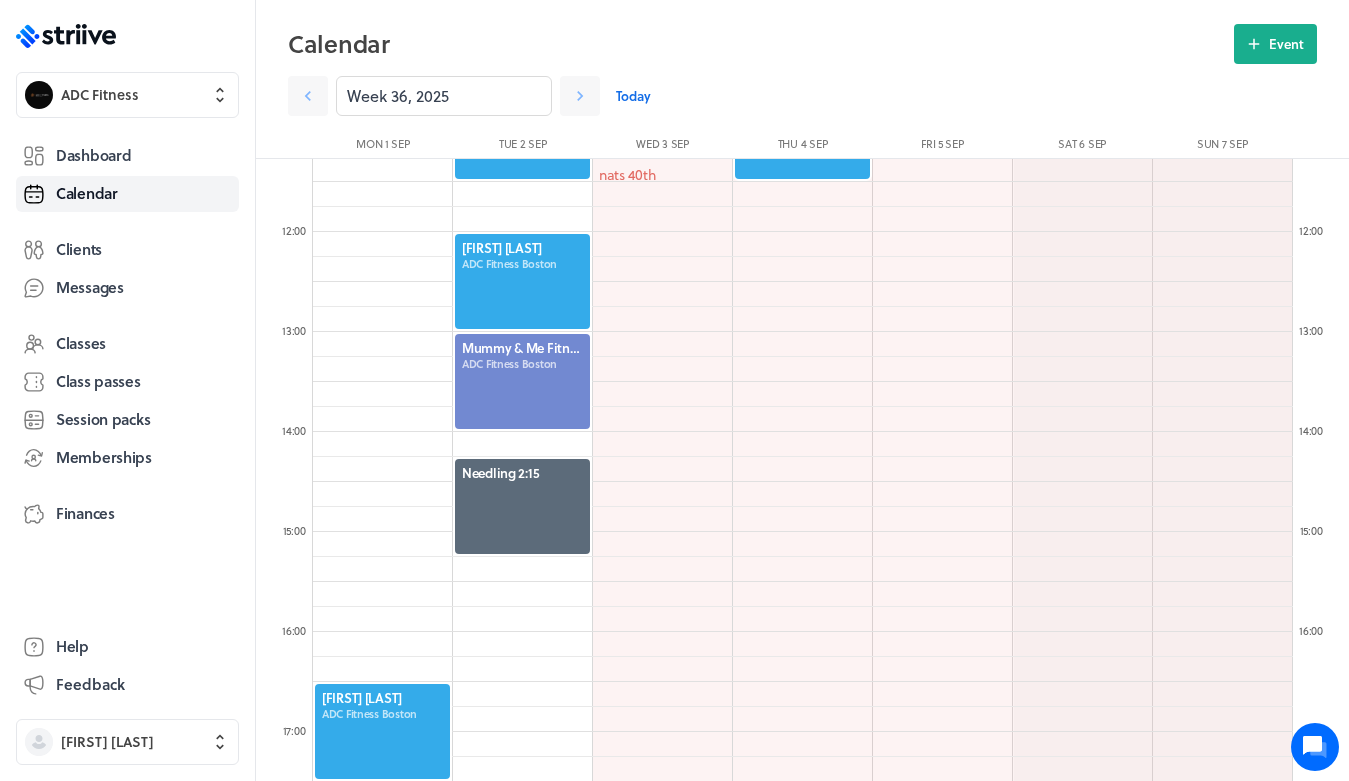 scroll, scrollTop: 1144, scrollLeft: 0, axis: vertical 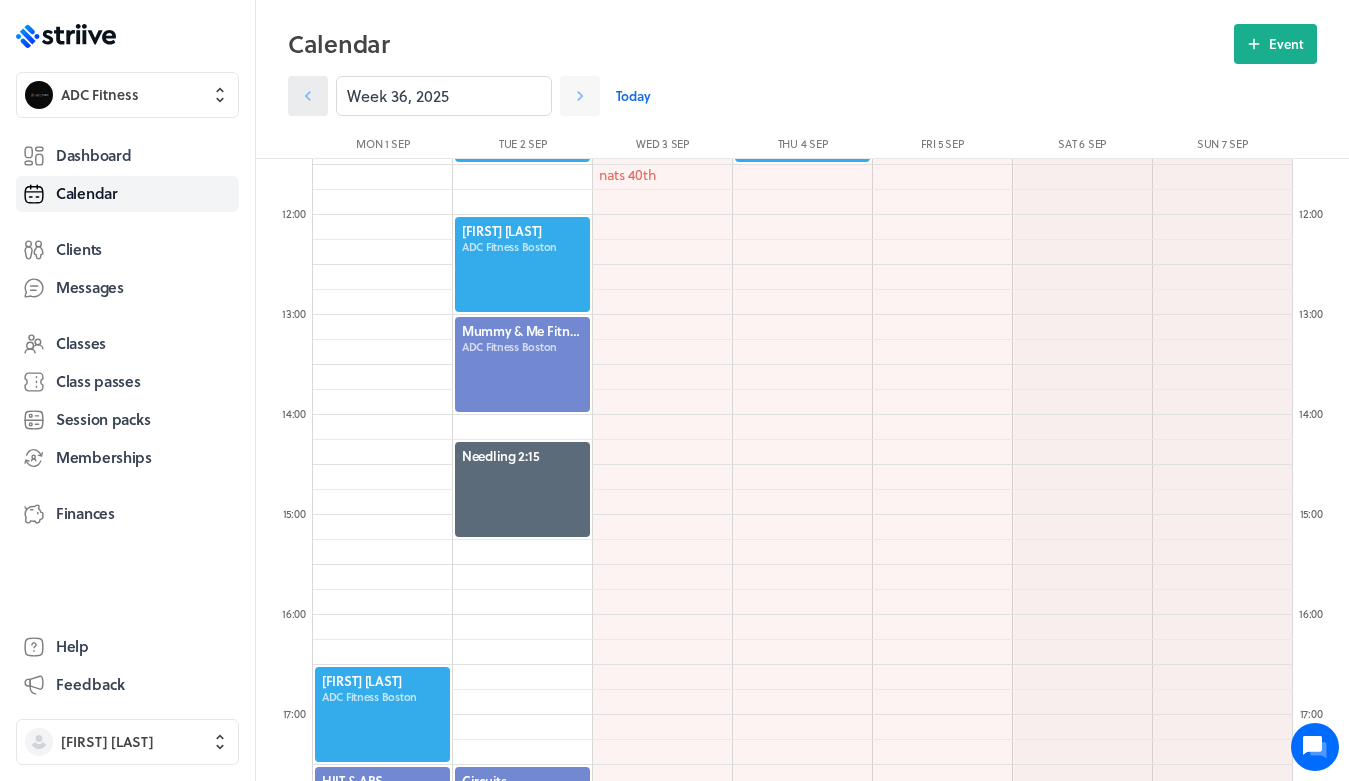 click at bounding box center [308, 96] 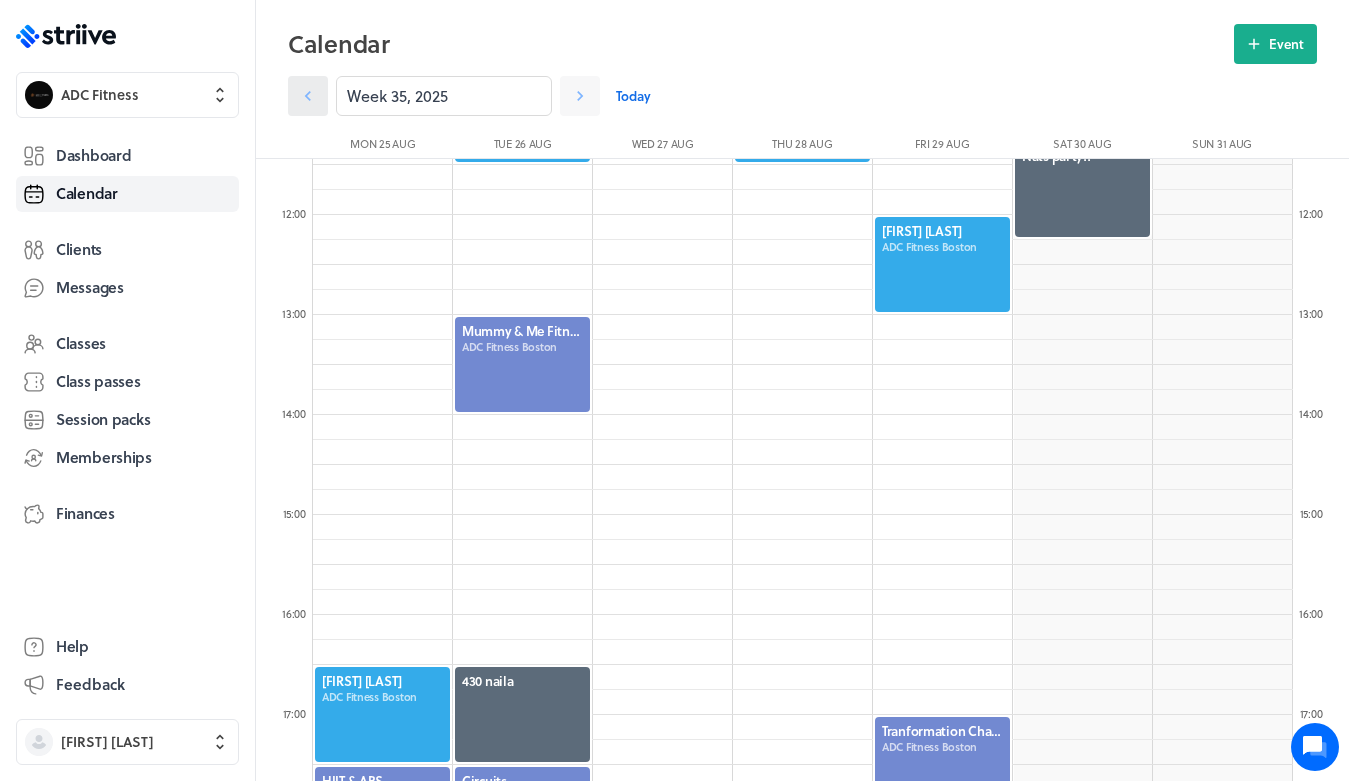 click at bounding box center [308, 96] 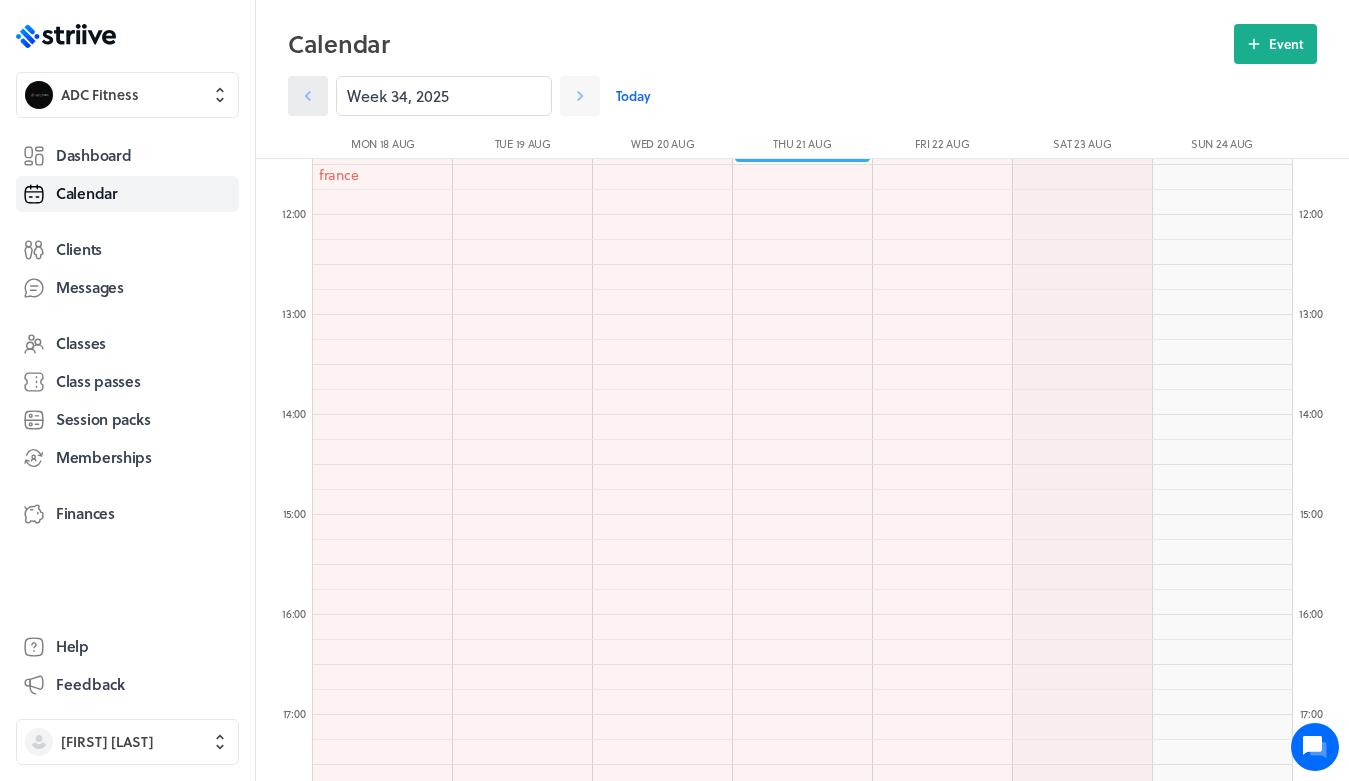 click at bounding box center [308, 96] 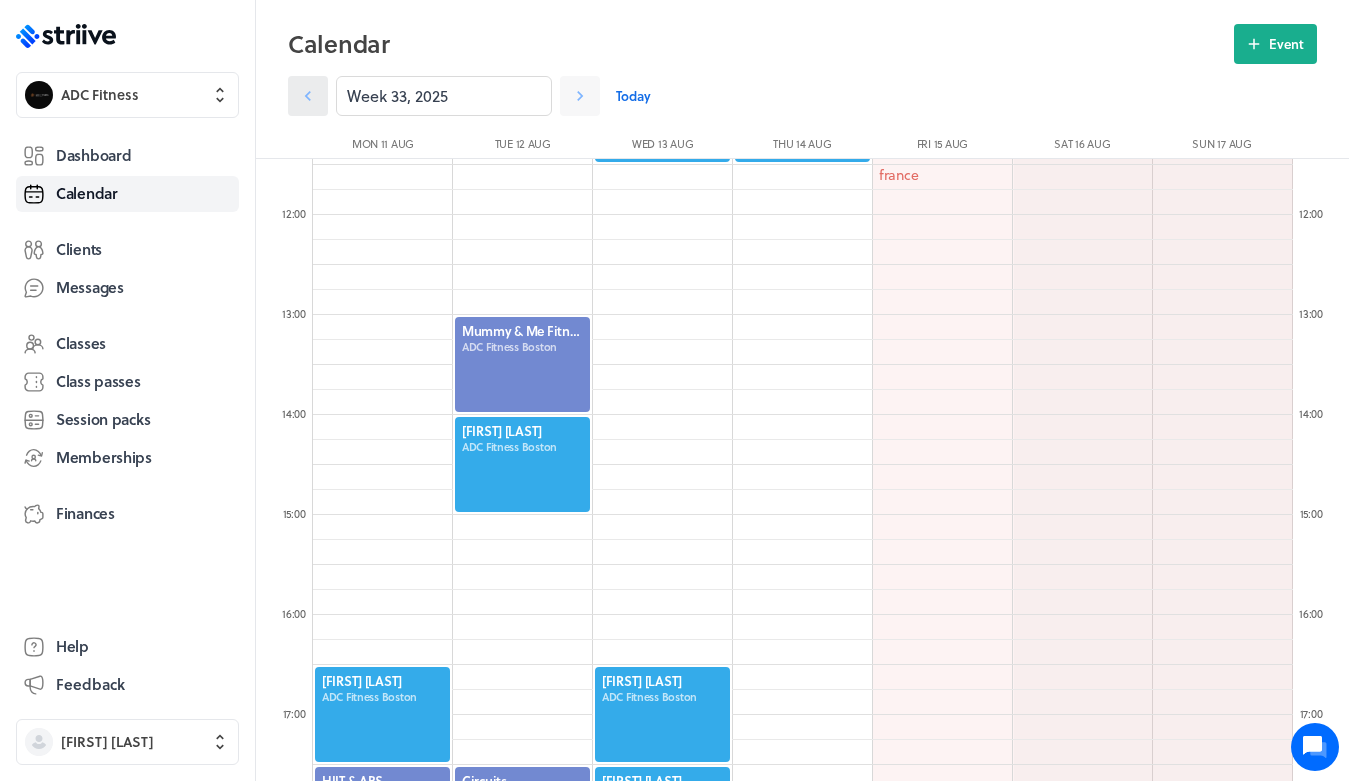 click at bounding box center [308, 96] 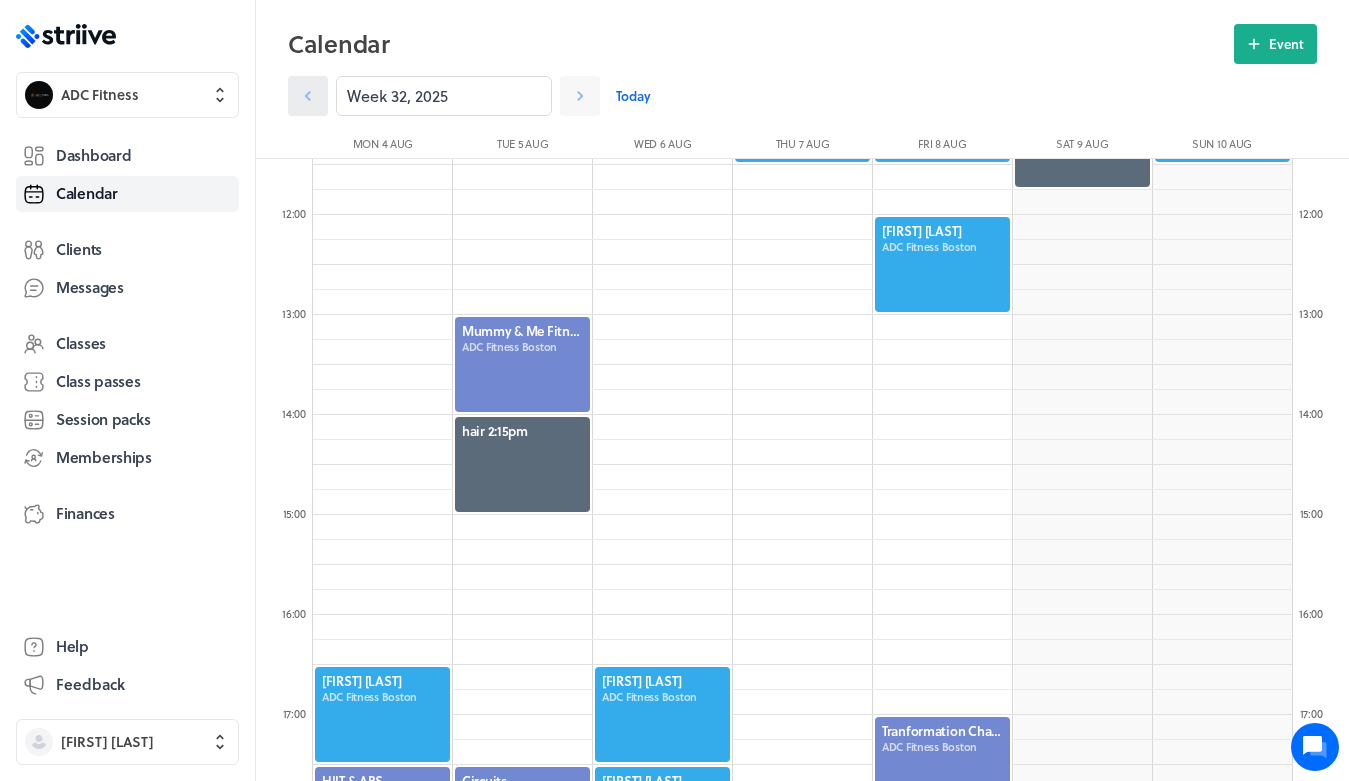 click at bounding box center [308, 96] 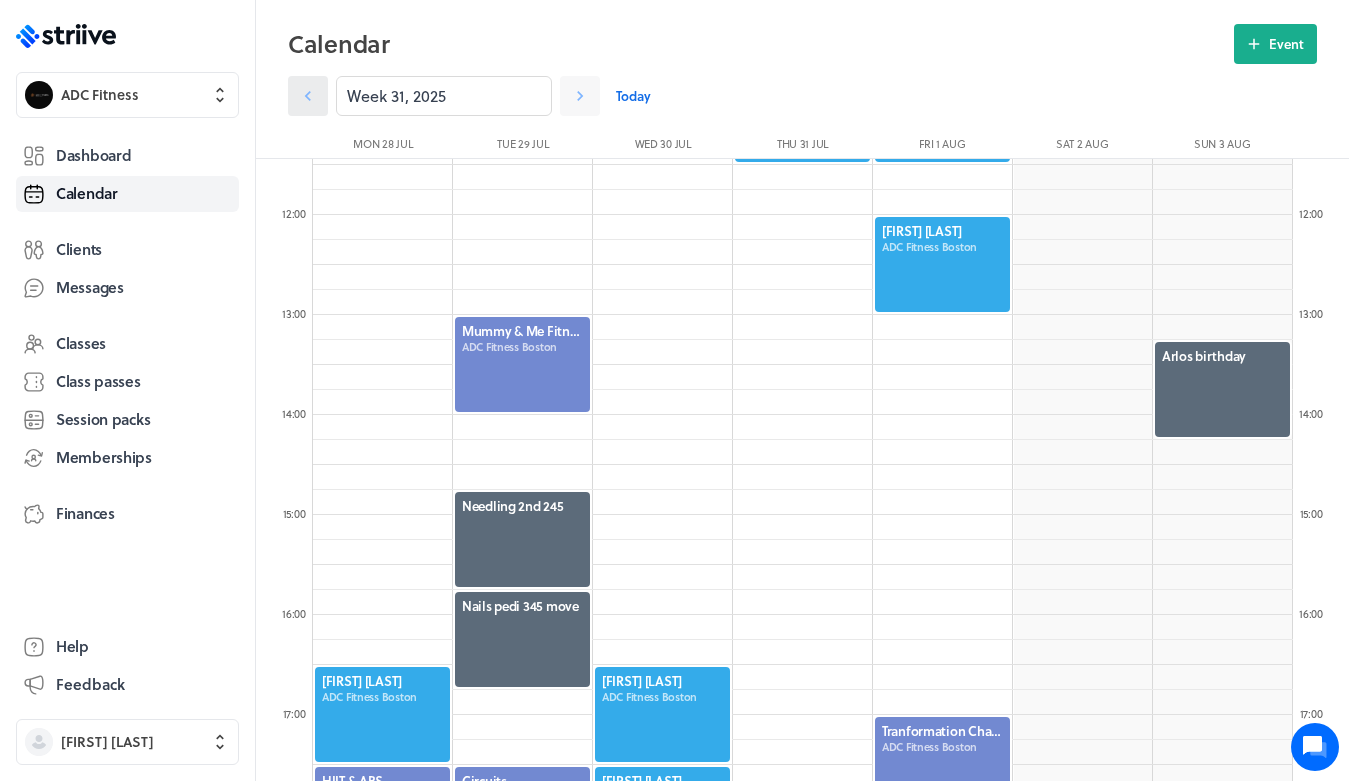 click at bounding box center [308, 96] 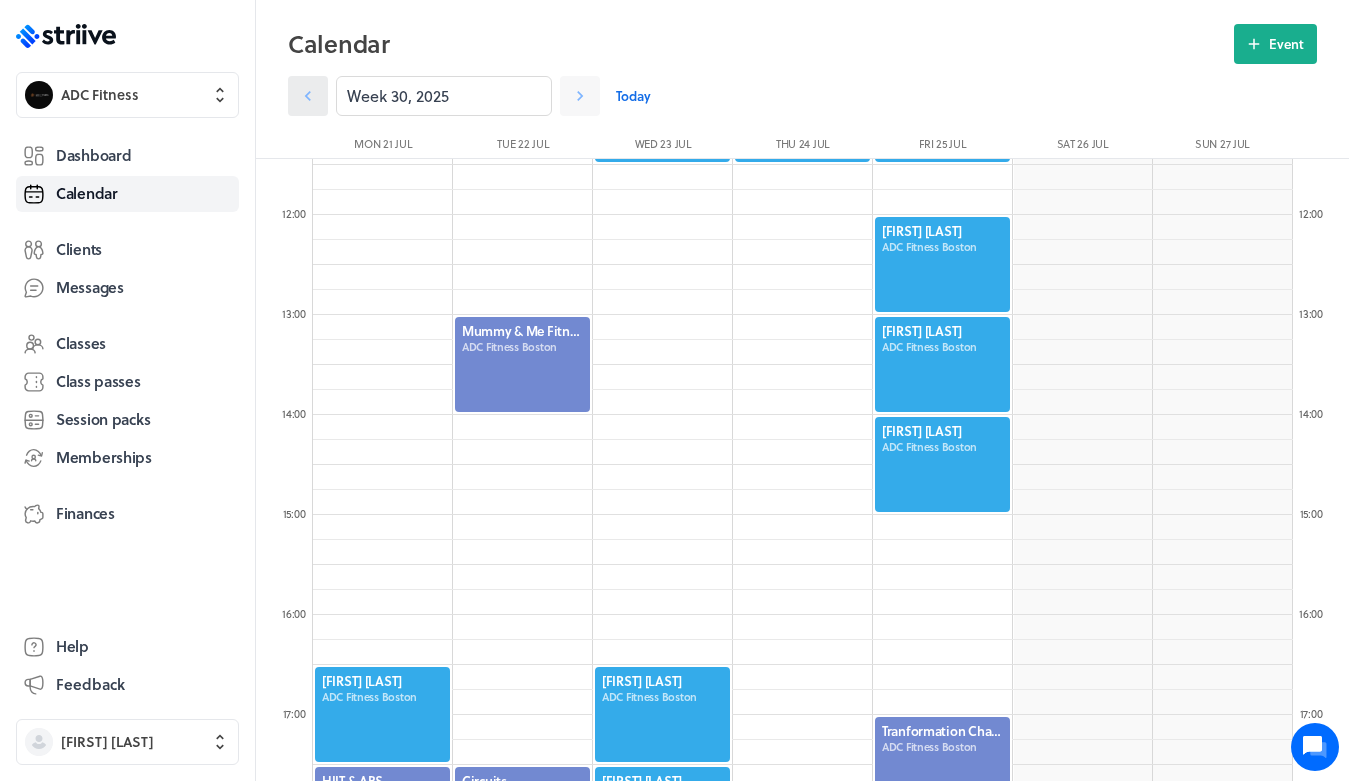 click at bounding box center [308, 96] 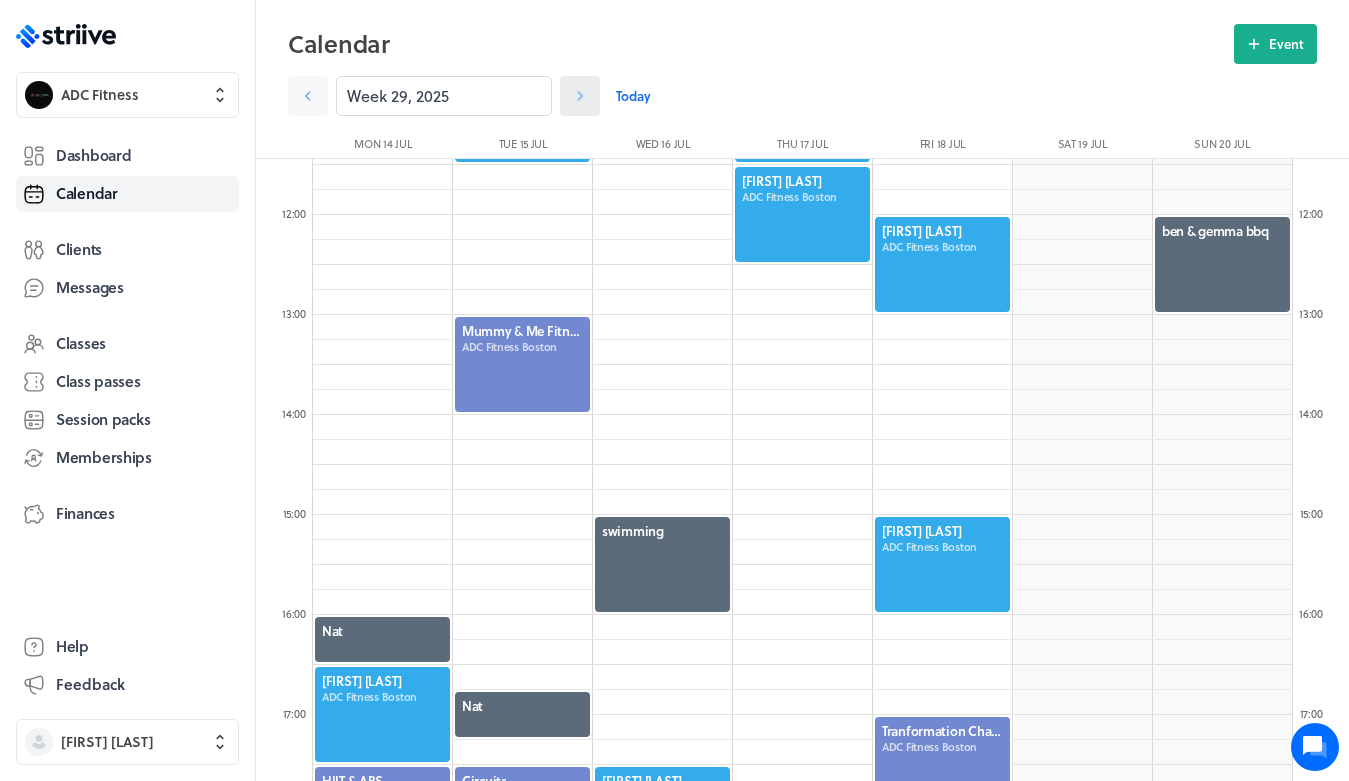 click at bounding box center (308, 96) 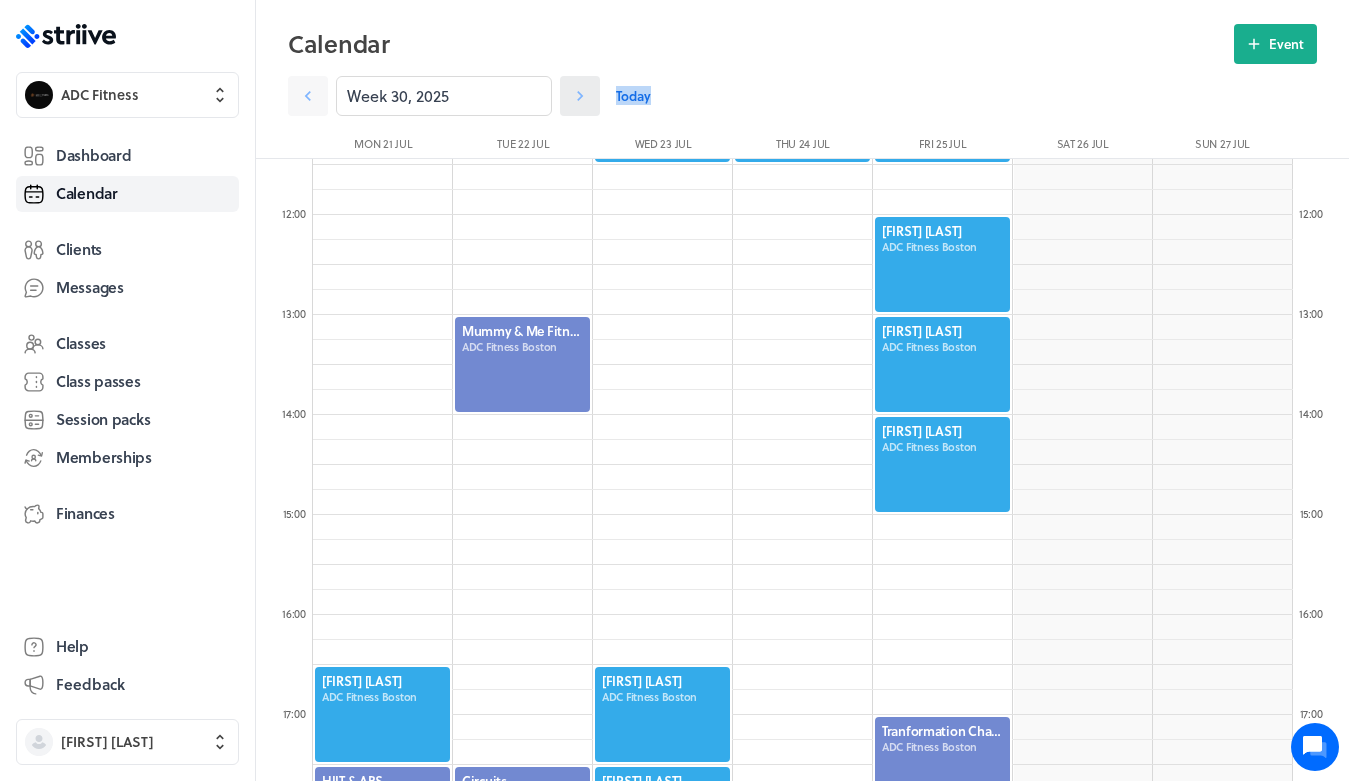 click at bounding box center (308, 96) 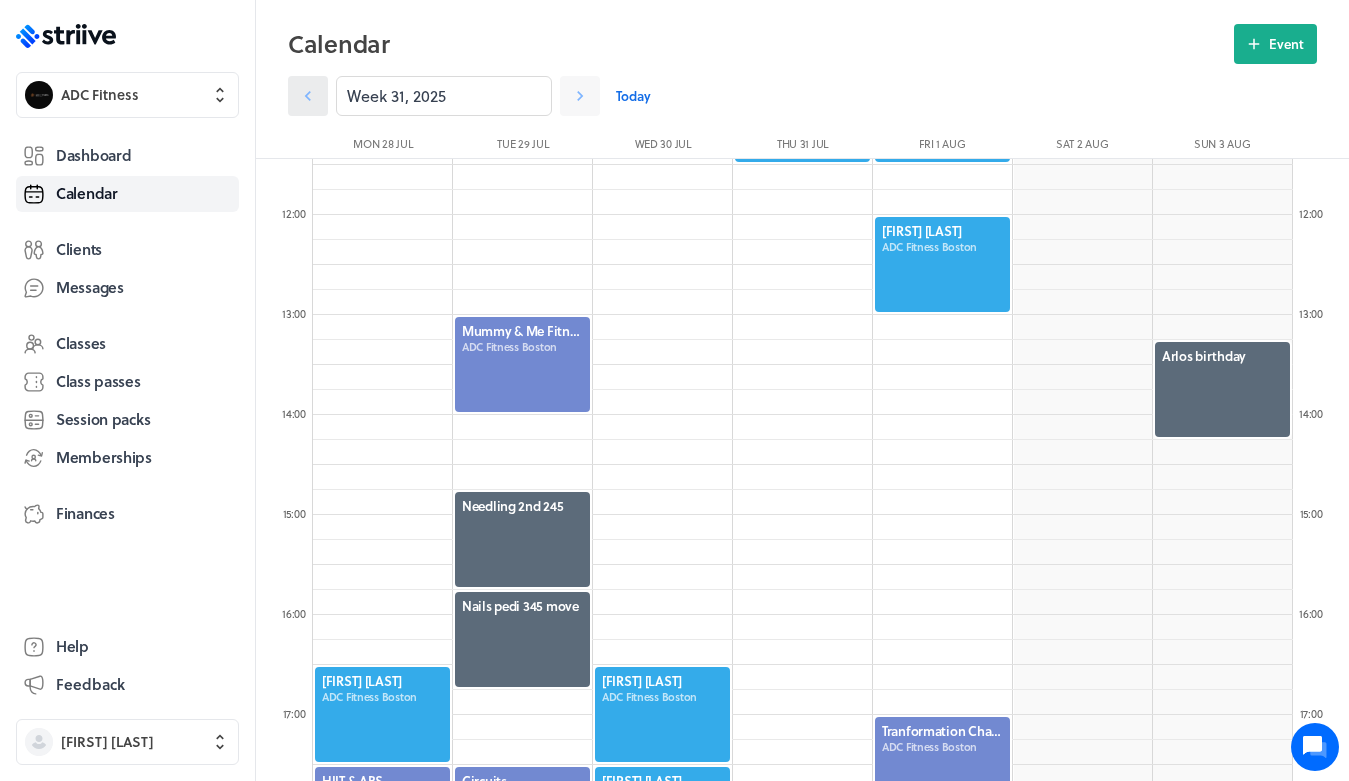 click at bounding box center (308, 96) 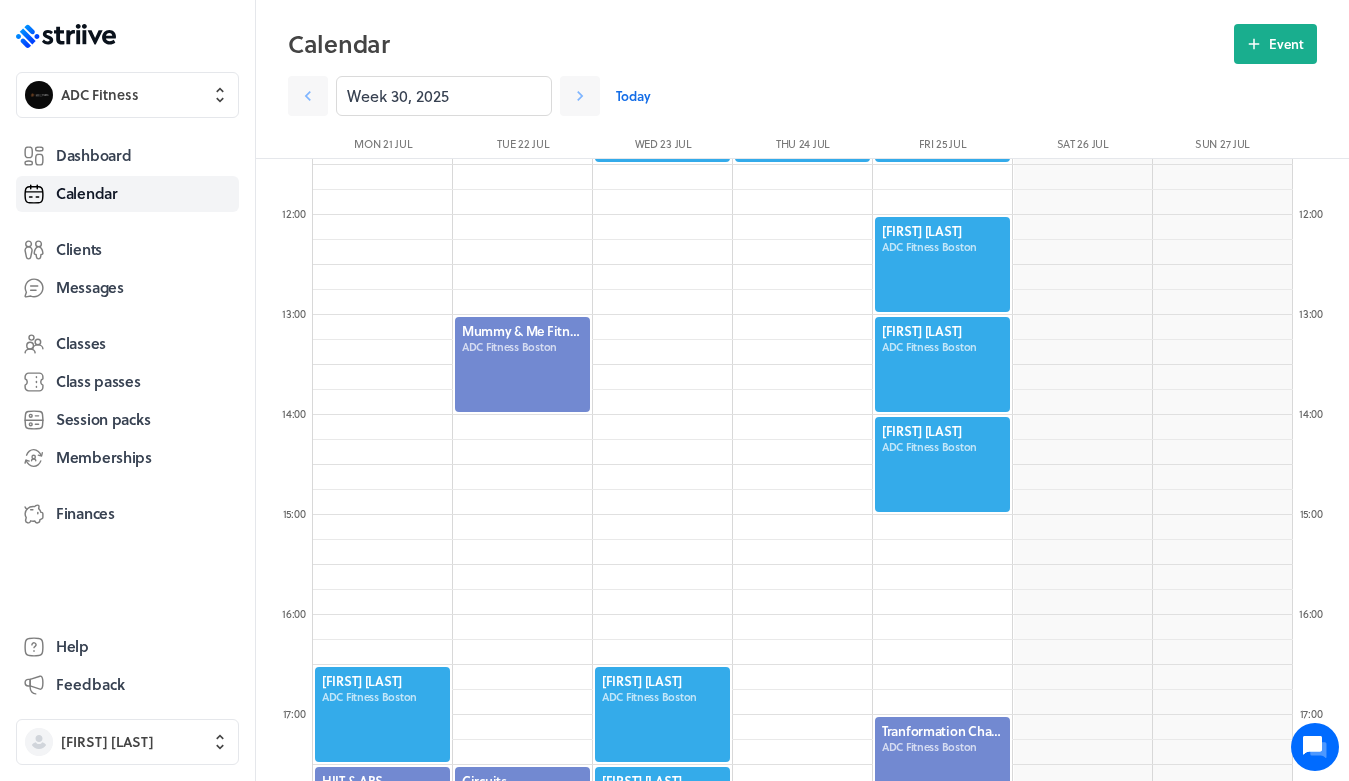 click at bounding box center [942, 464] 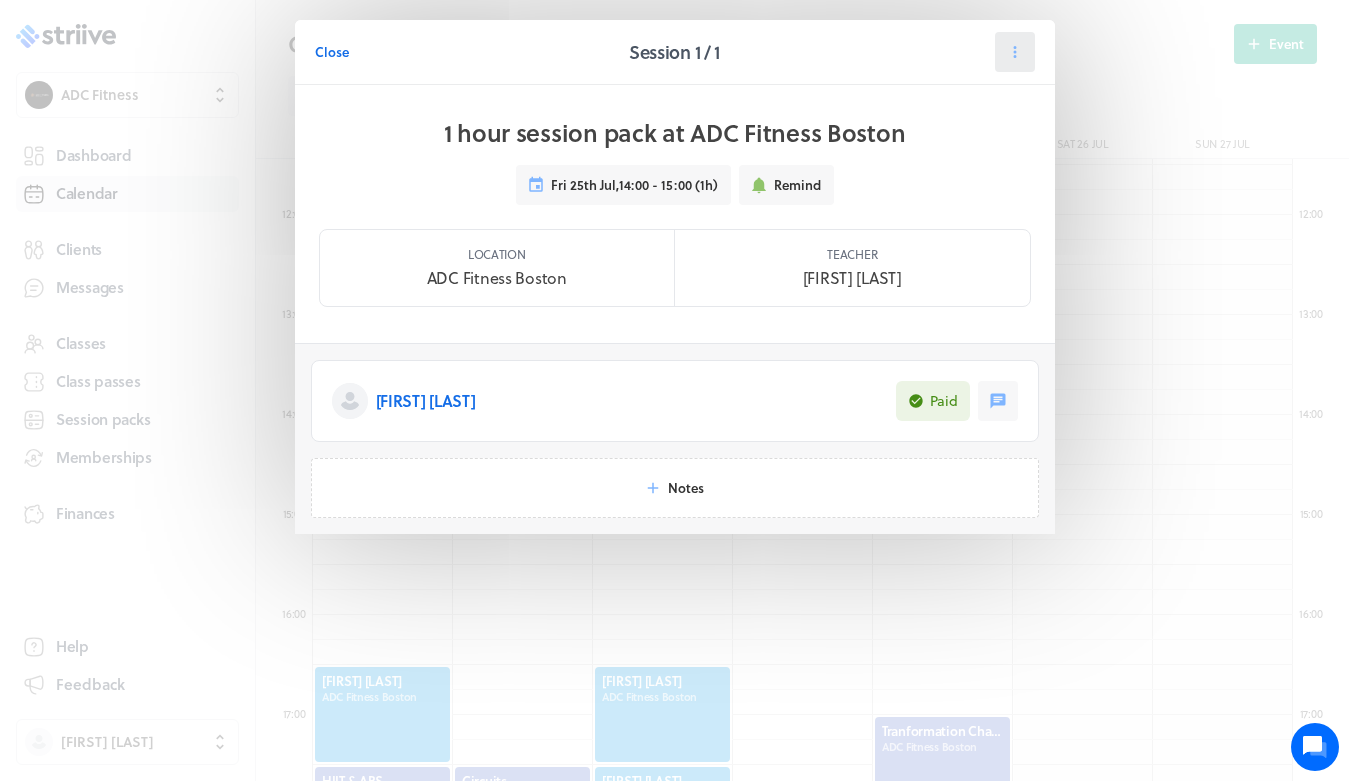 click at bounding box center (1015, 52) 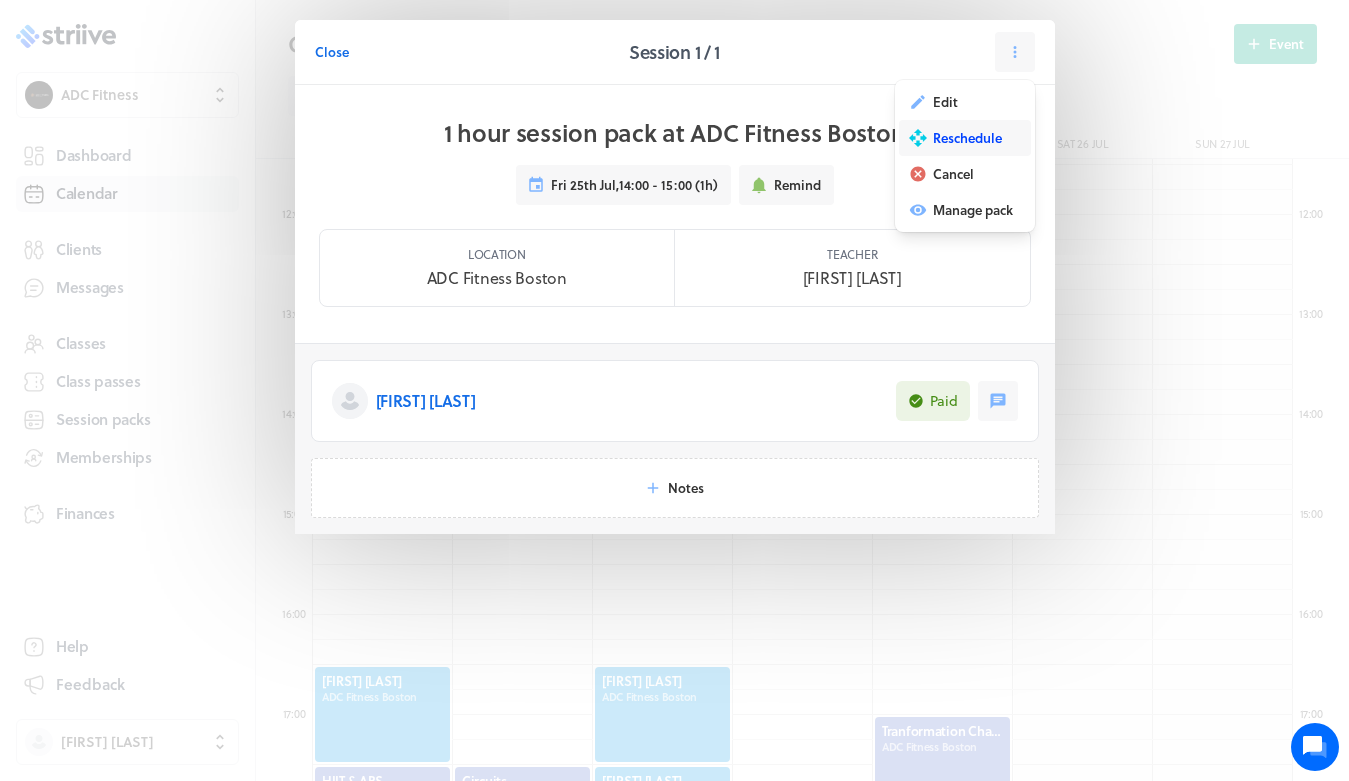 click on "Reschedule" at bounding box center (945, 102) 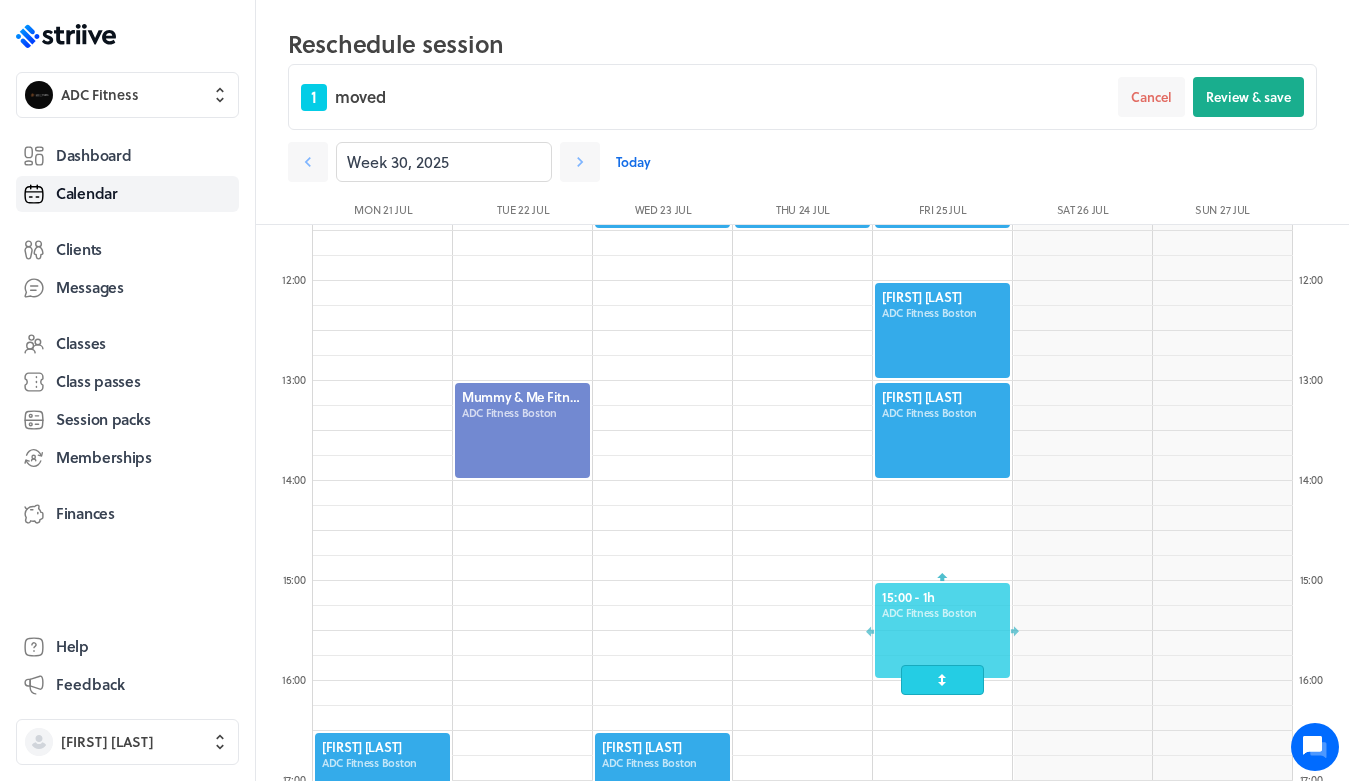 drag, startPoint x: 948, startPoint y: 535, endPoint x: 935, endPoint y: 652, distance: 117.72001 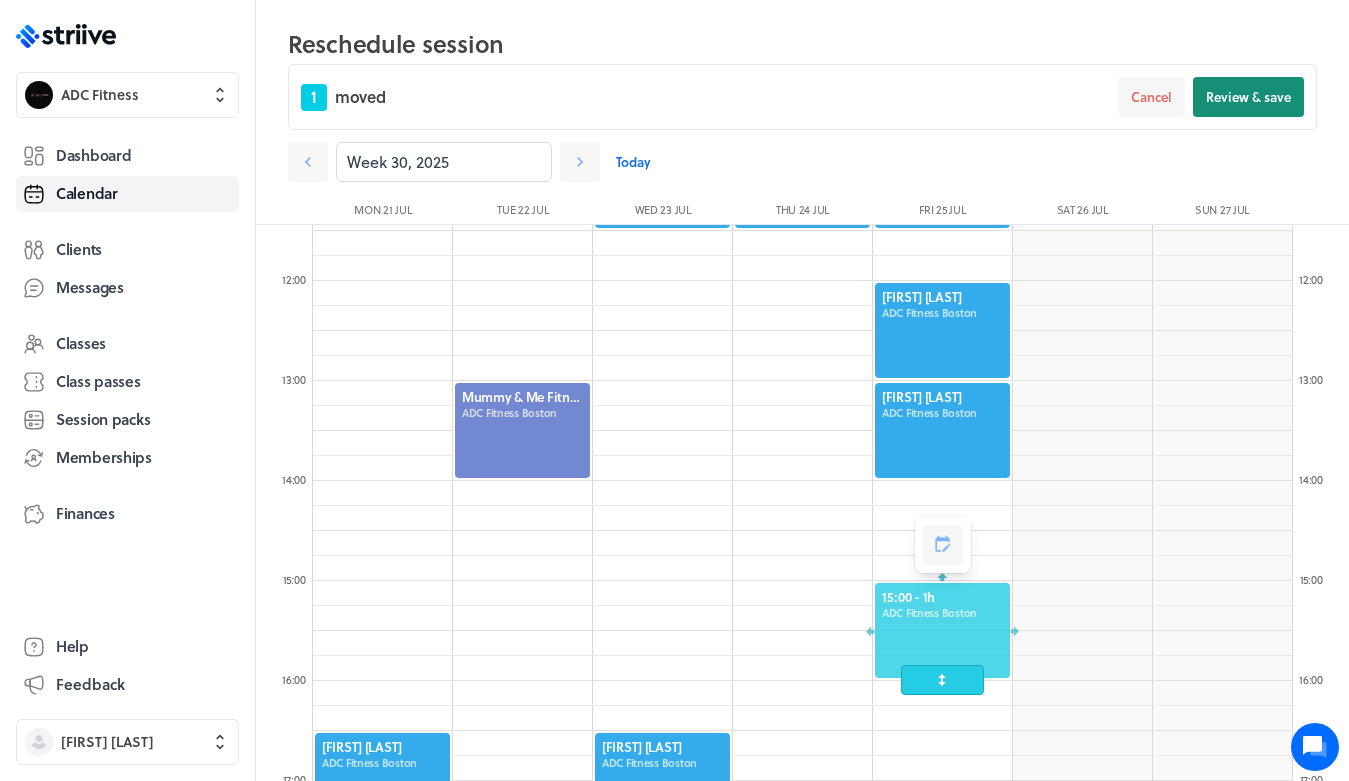 click on "Review & save" at bounding box center (1248, 97) 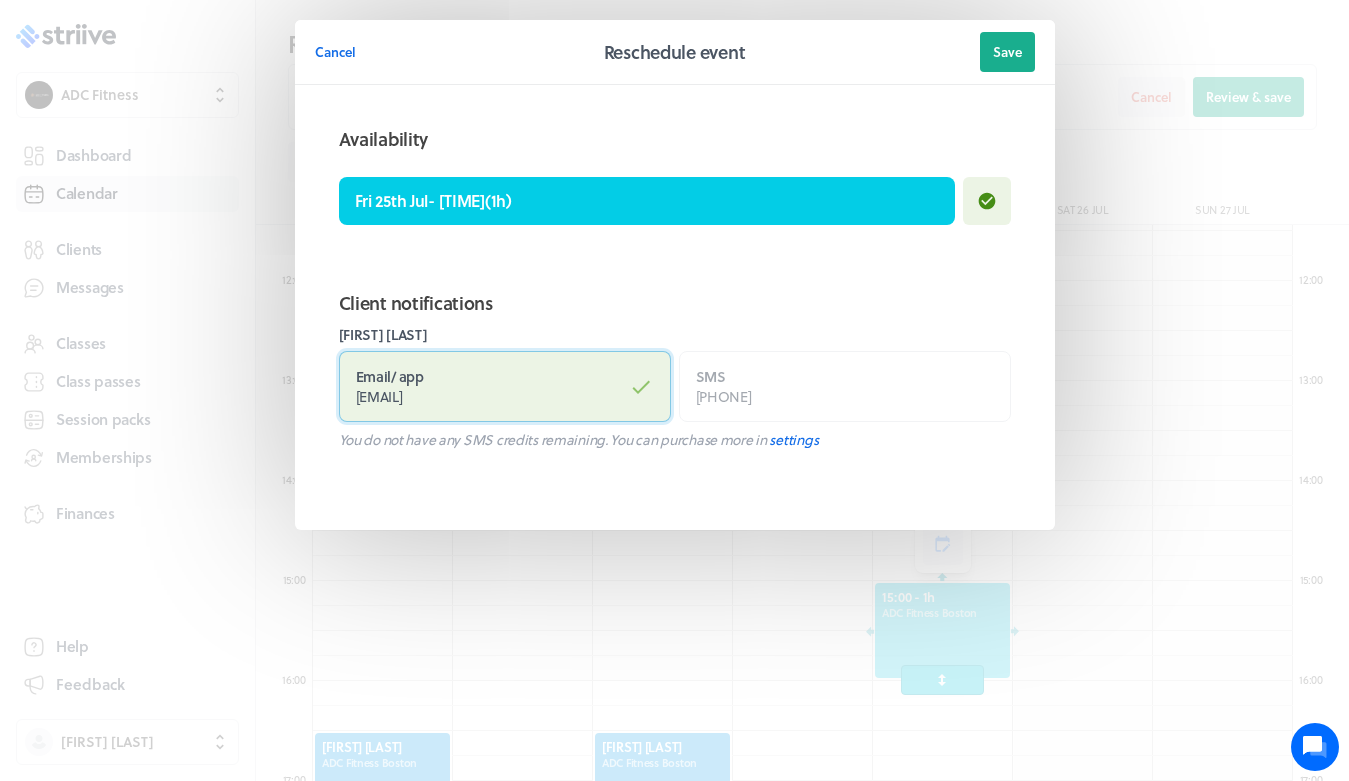 click on "Email  / app [EMAIL]" at bounding box center (505, 386) 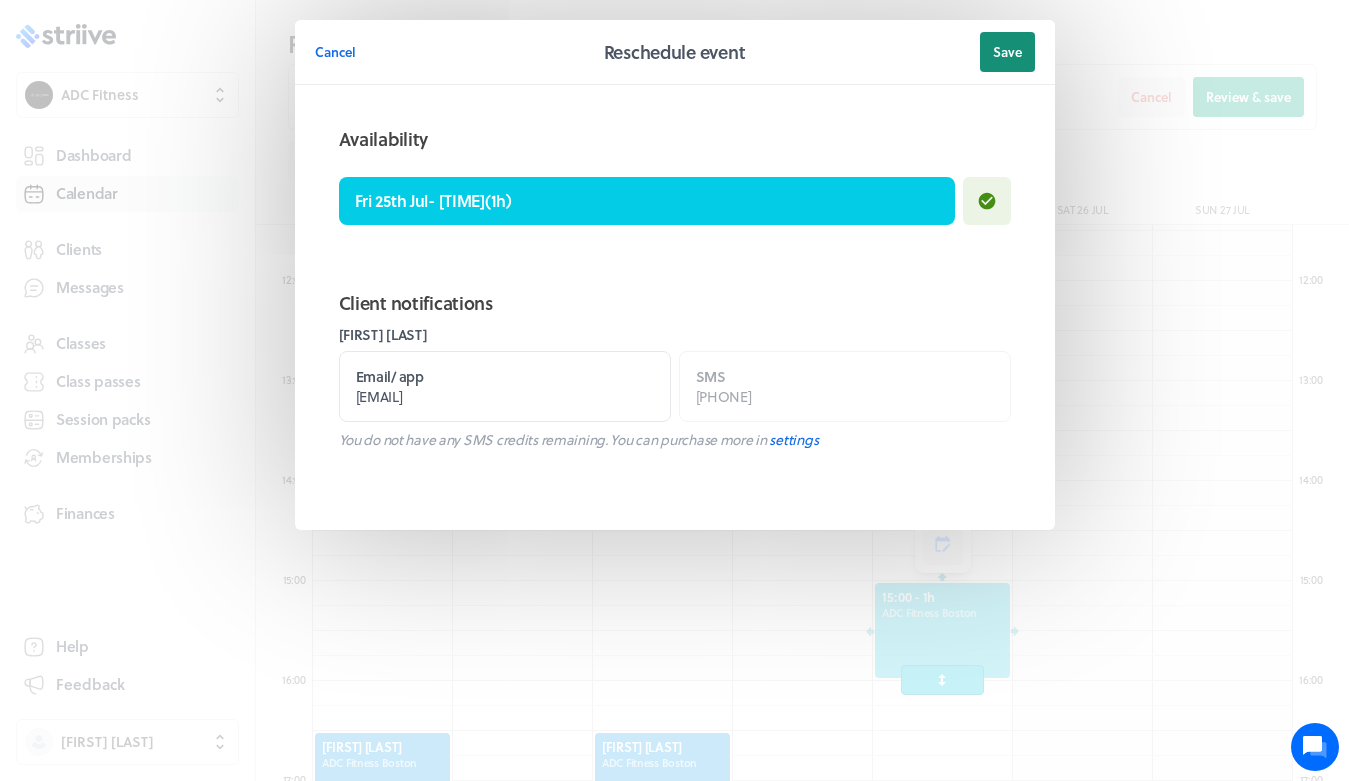 click on "Save" at bounding box center (1007, 52) 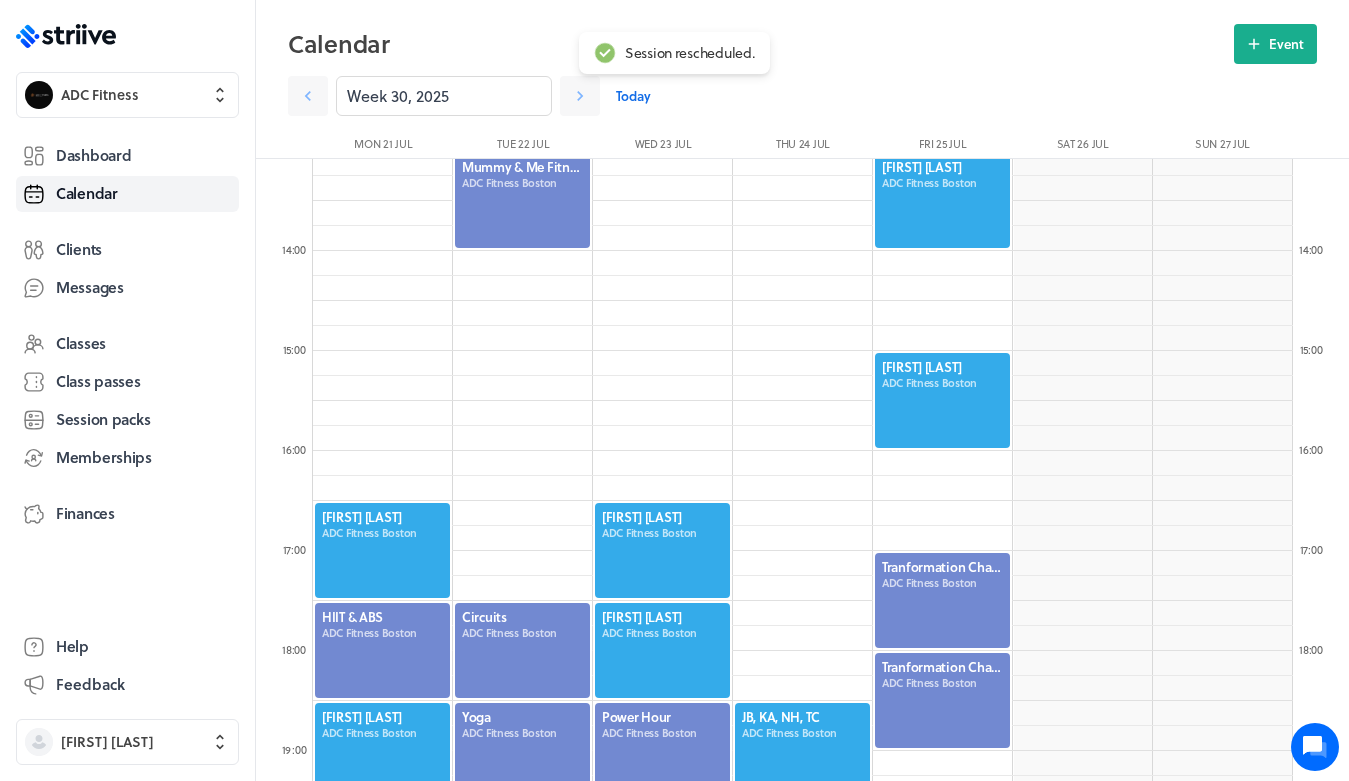 scroll, scrollTop: 1320, scrollLeft: 0, axis: vertical 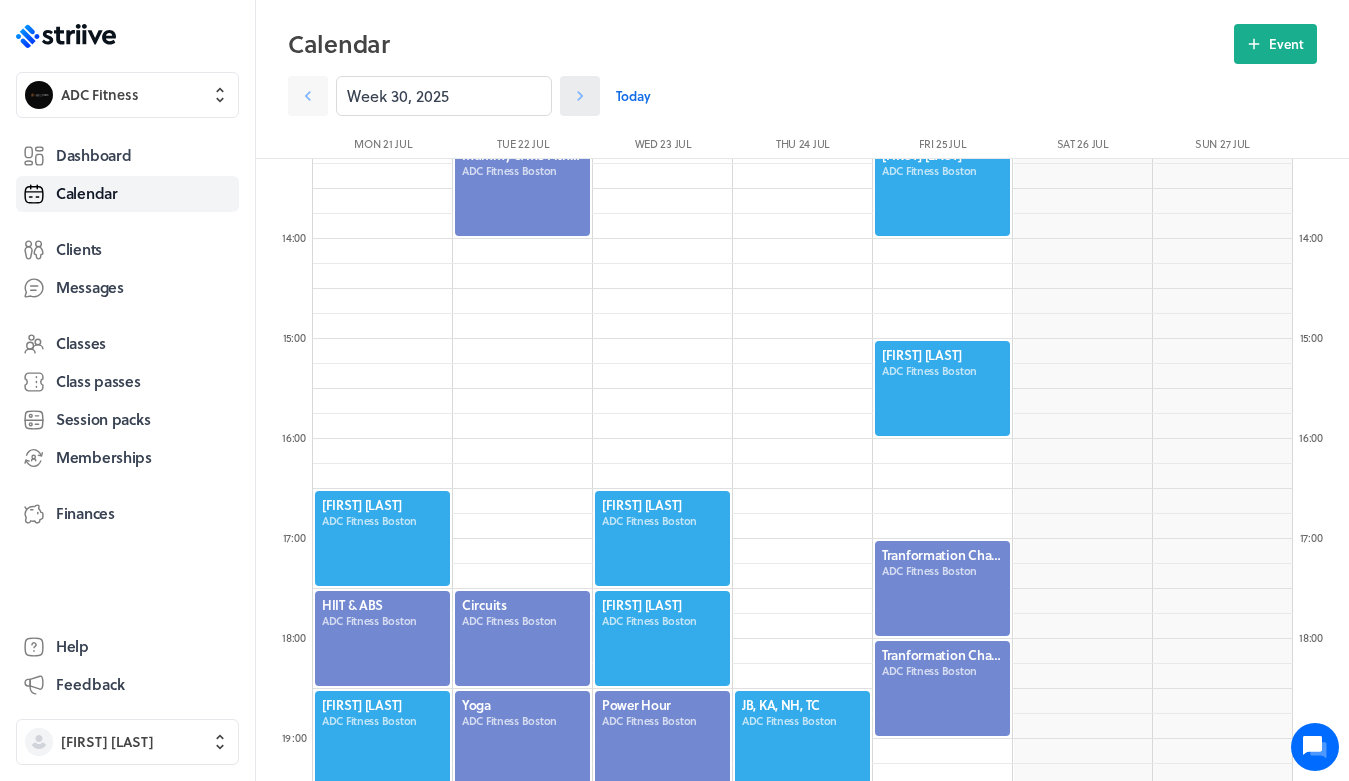 click at bounding box center (308, 96) 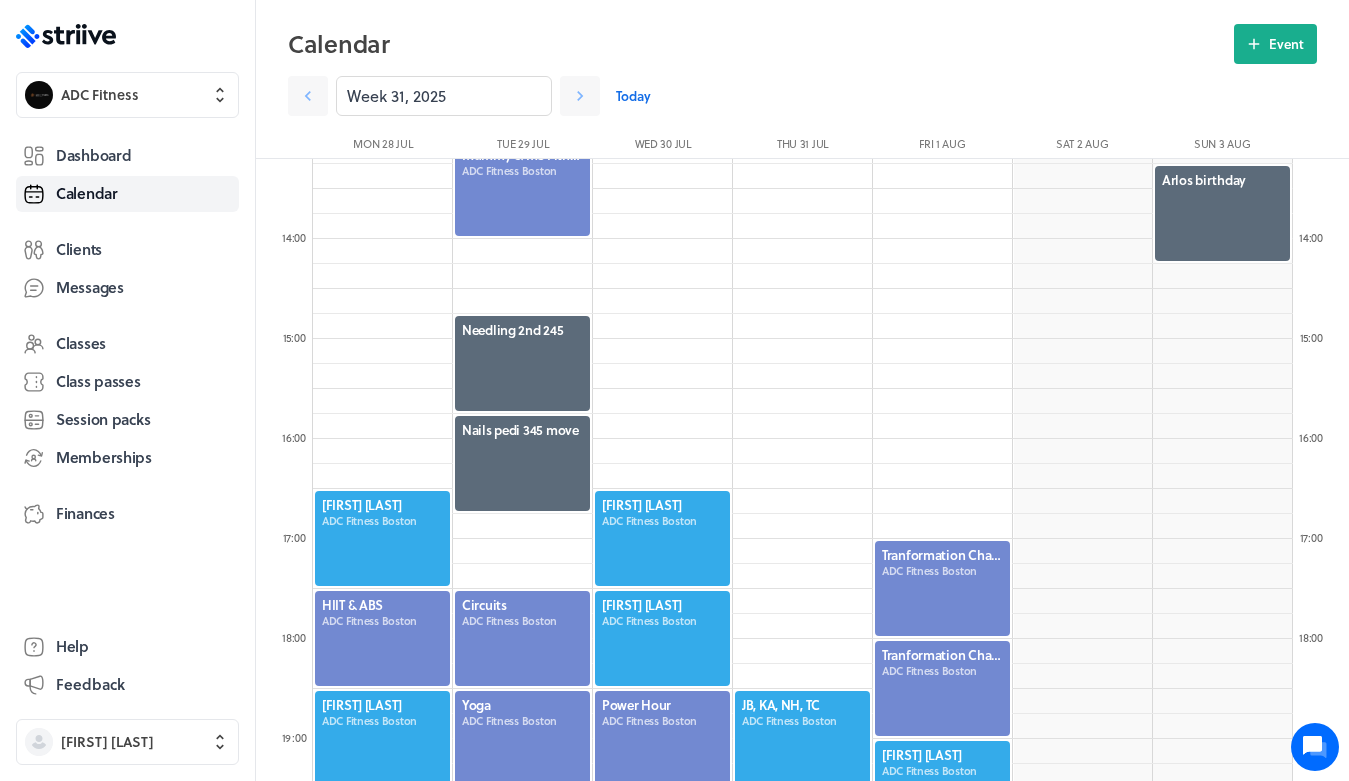 click on "Calendar
Event
Week [NUMBER], [YEAR]
Today
Mon [MONTH] [YEAR]
Tue [MONTH] [YEAR]
Wed [MONTH] [YEAR]
Thu [MONTH] [YEAR]
Fri [MONTH] [YEAR]
Sat [MONTH] [YEAR]" at bounding box center [802, 91] 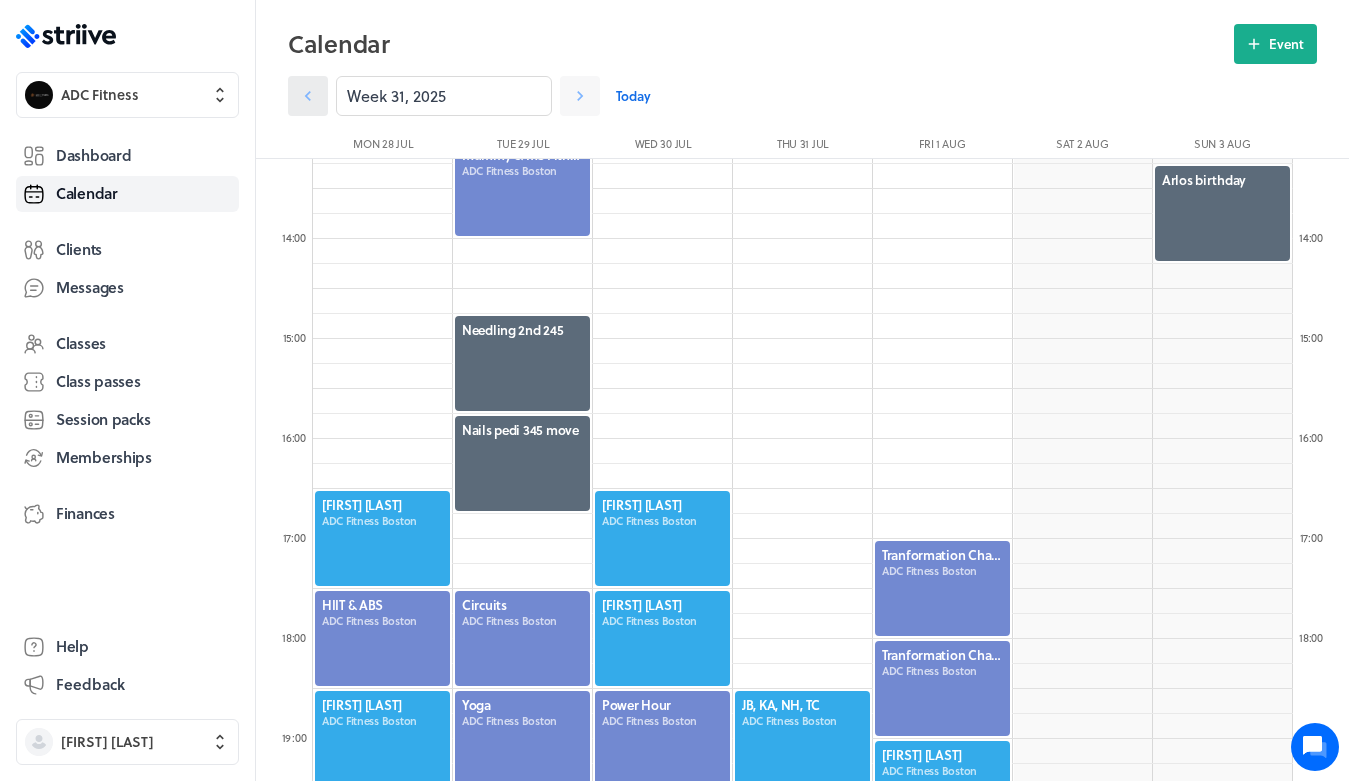 click at bounding box center (308, 96) 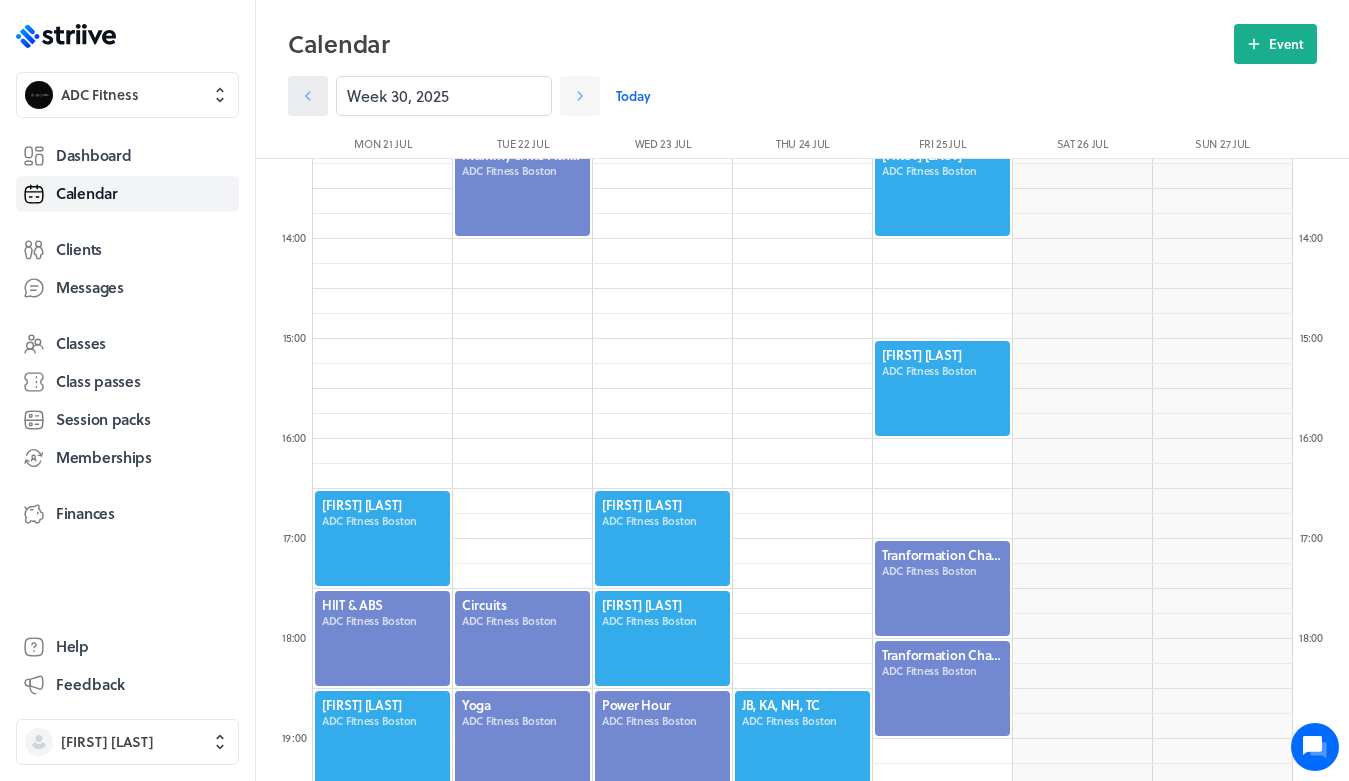 click at bounding box center (308, 96) 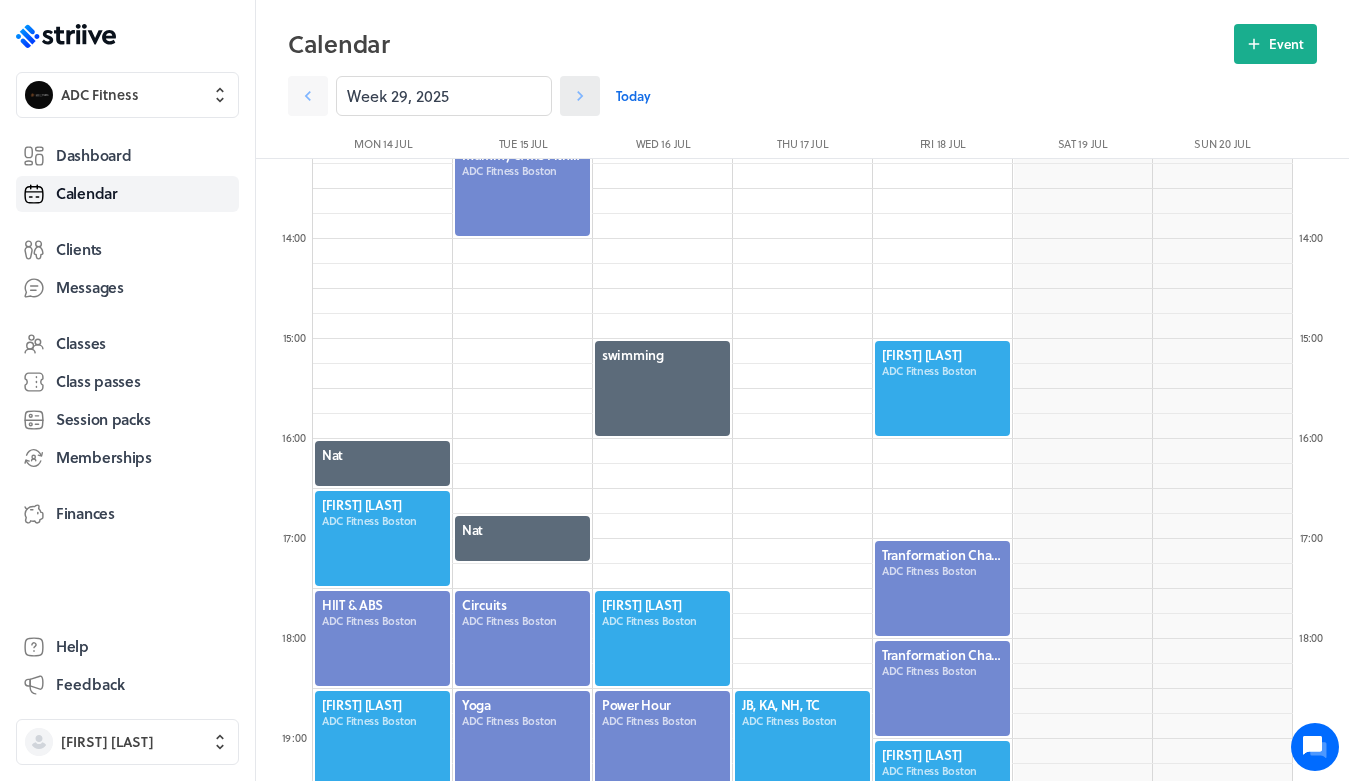 click at bounding box center (580, 96) 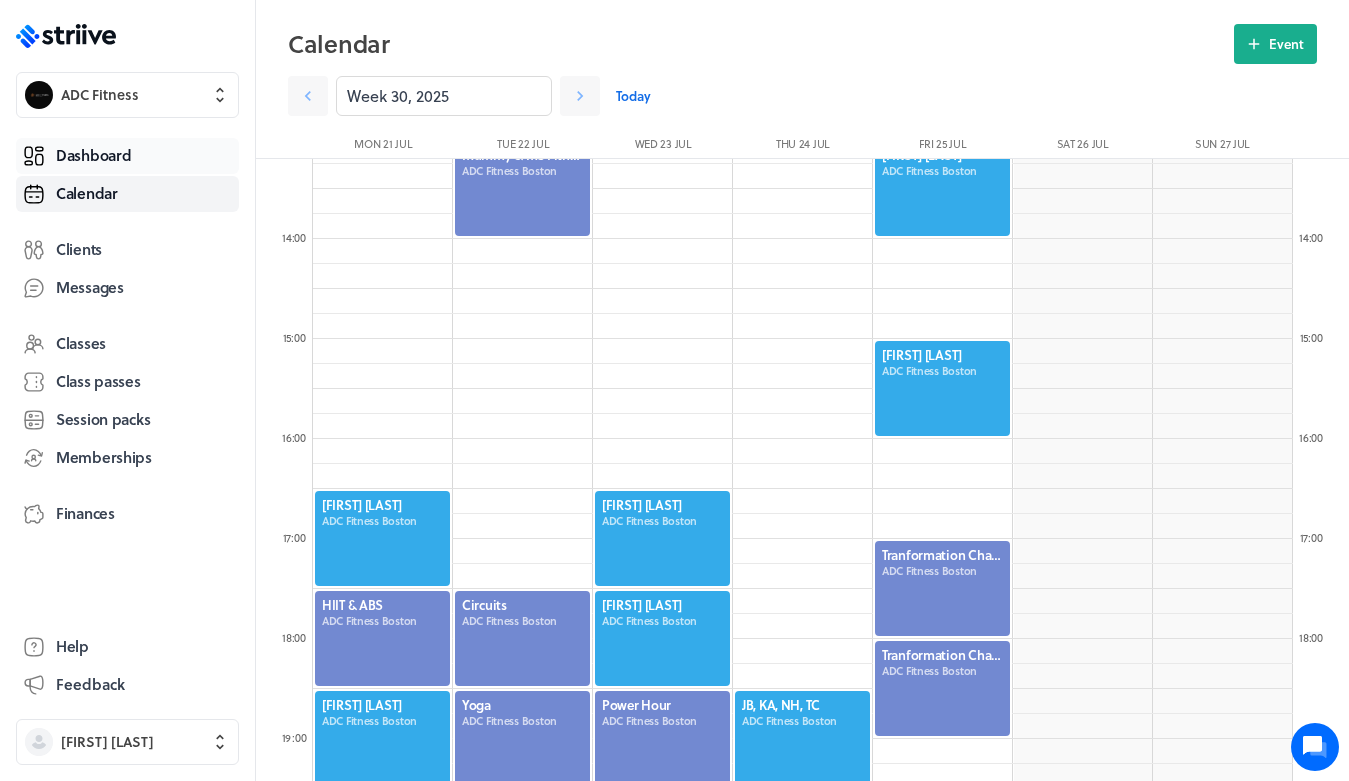 click on "Dashboard" at bounding box center [93, 155] 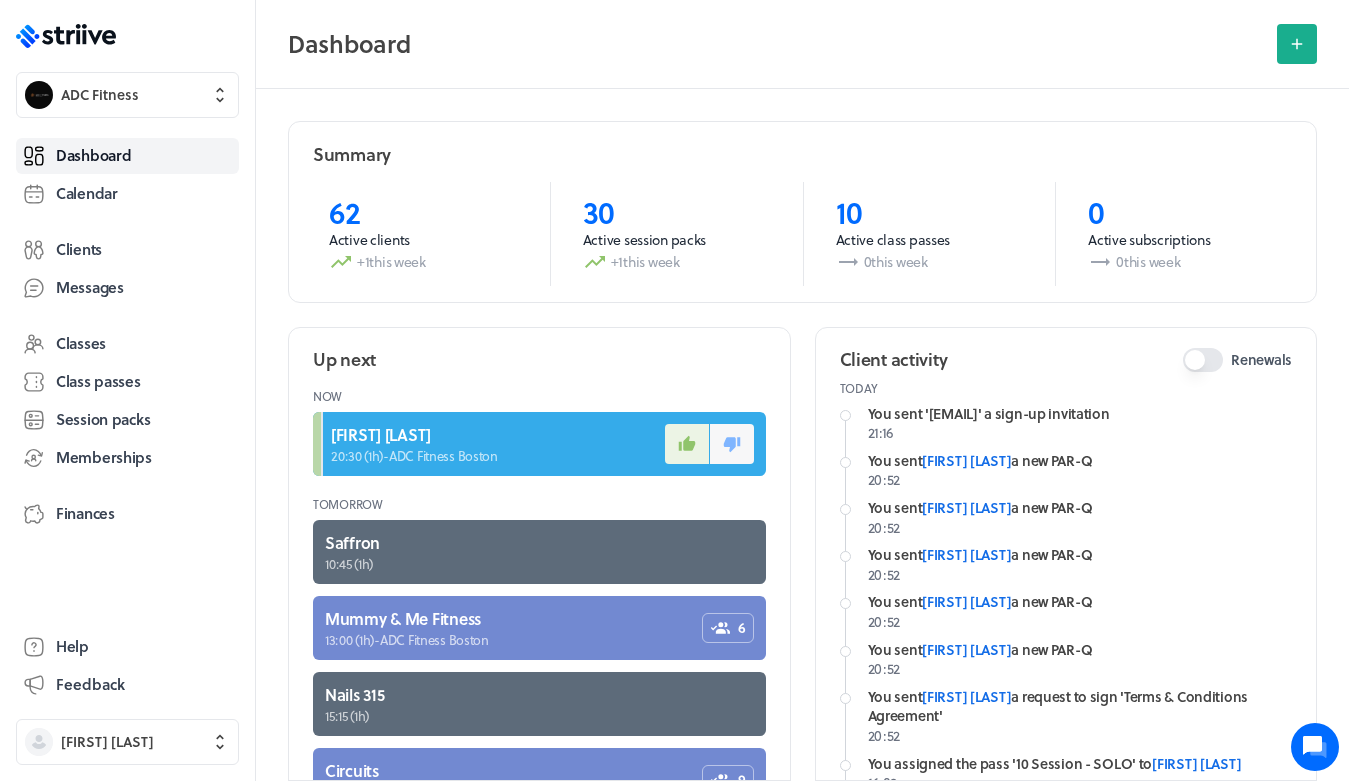 click on "Dashboard" at bounding box center (802, 44) 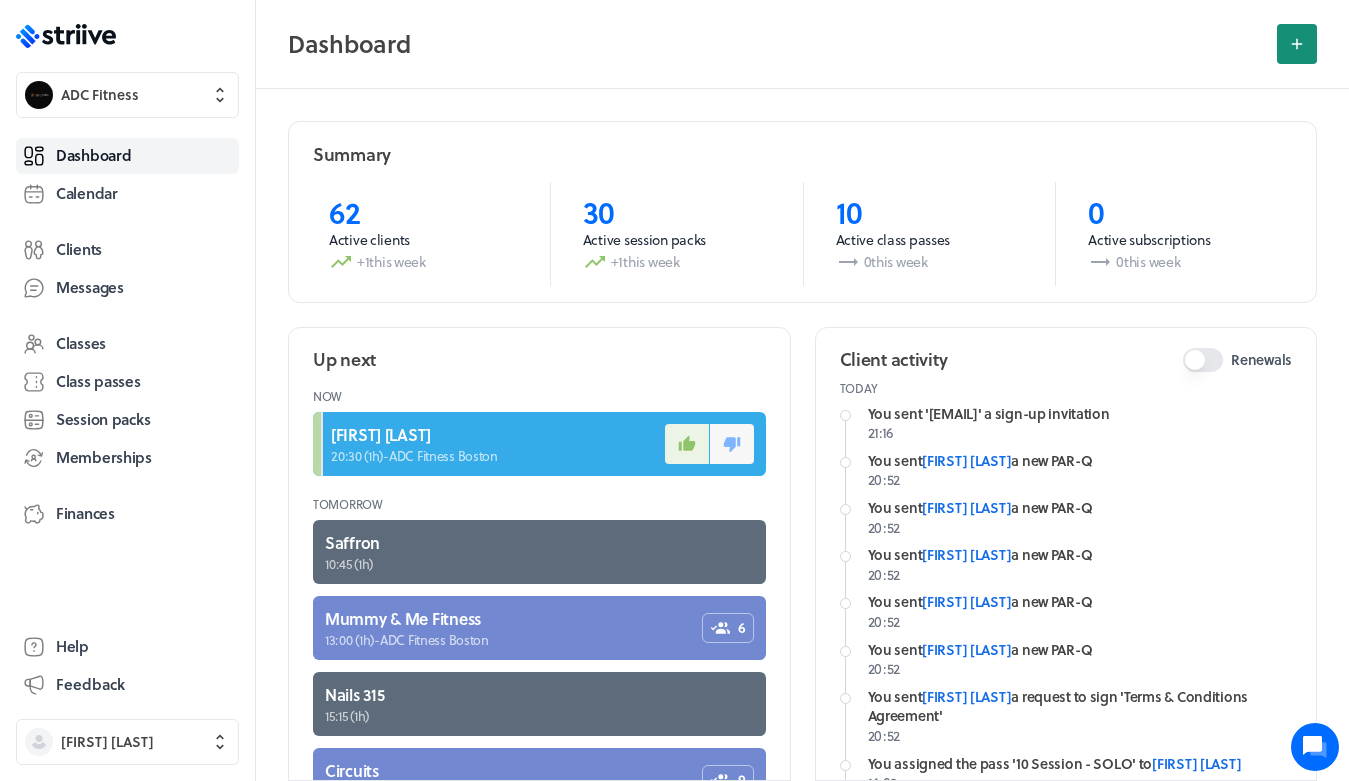 click at bounding box center [1297, 44] 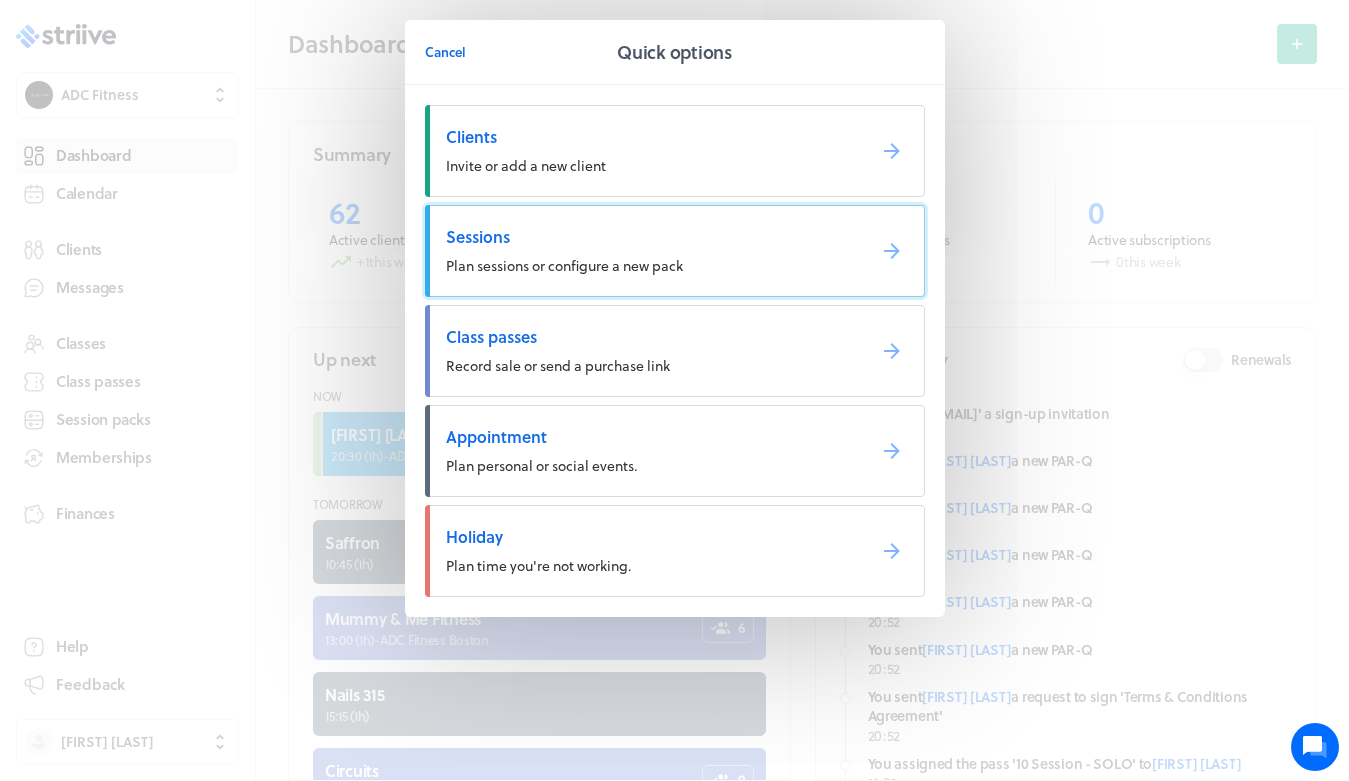 click on "Sessions Plan sessions or configure a new pack" at bounding box center [675, 251] 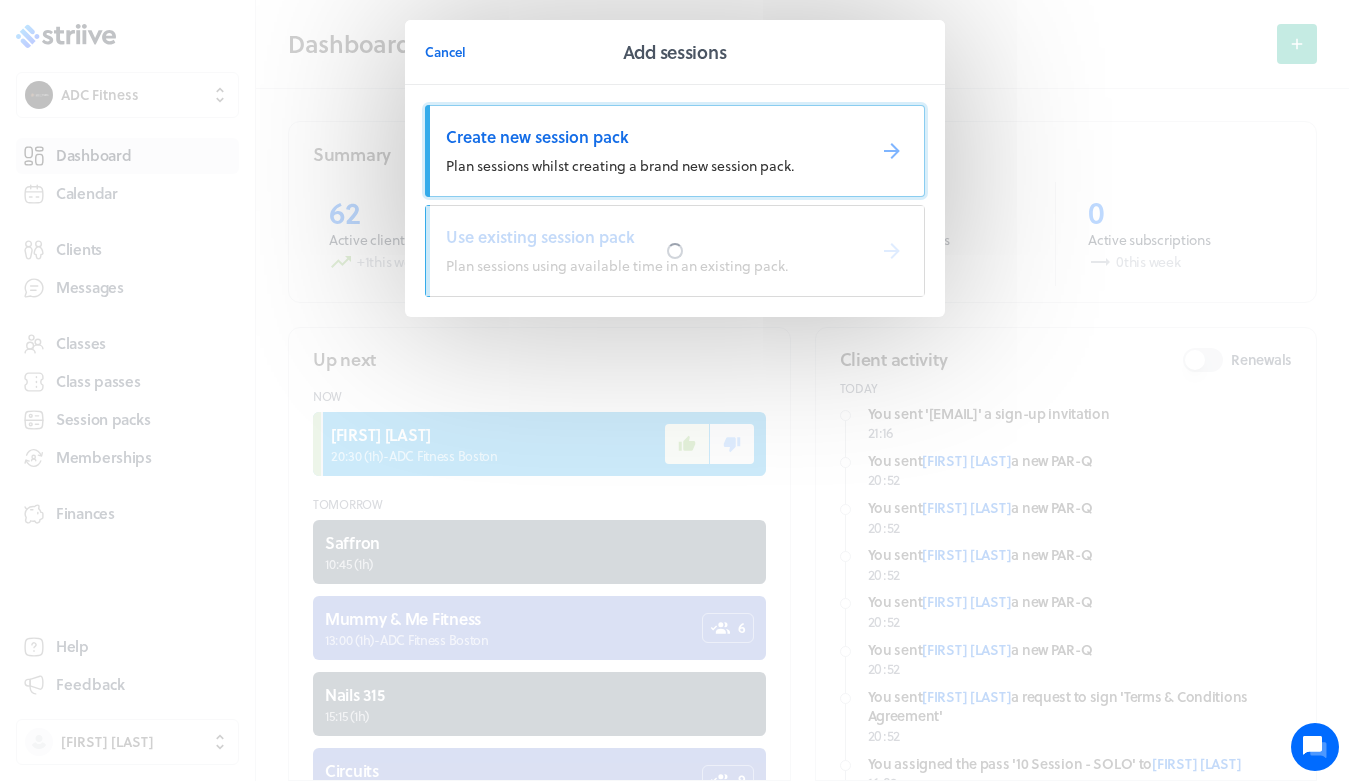 click on "Create new session pack" at bounding box center [647, 137] 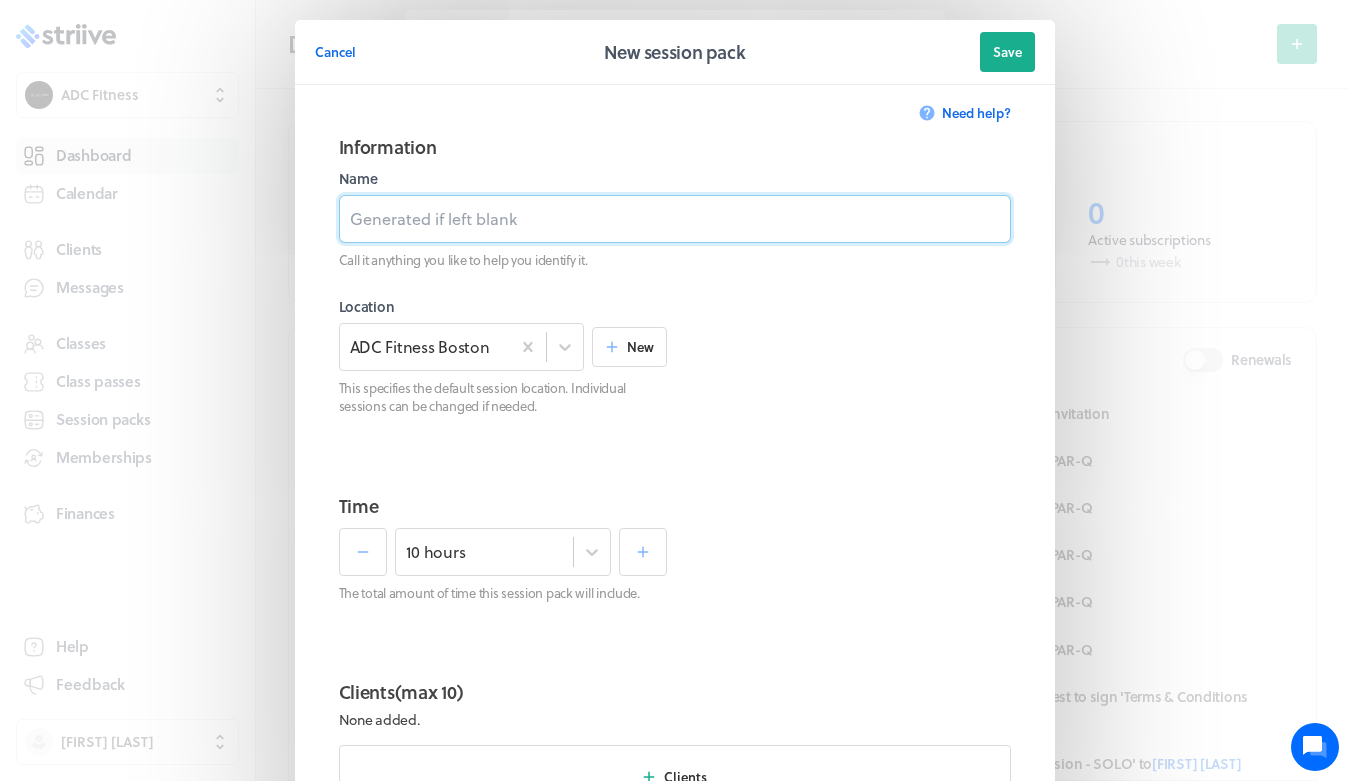 click at bounding box center (675, 219) 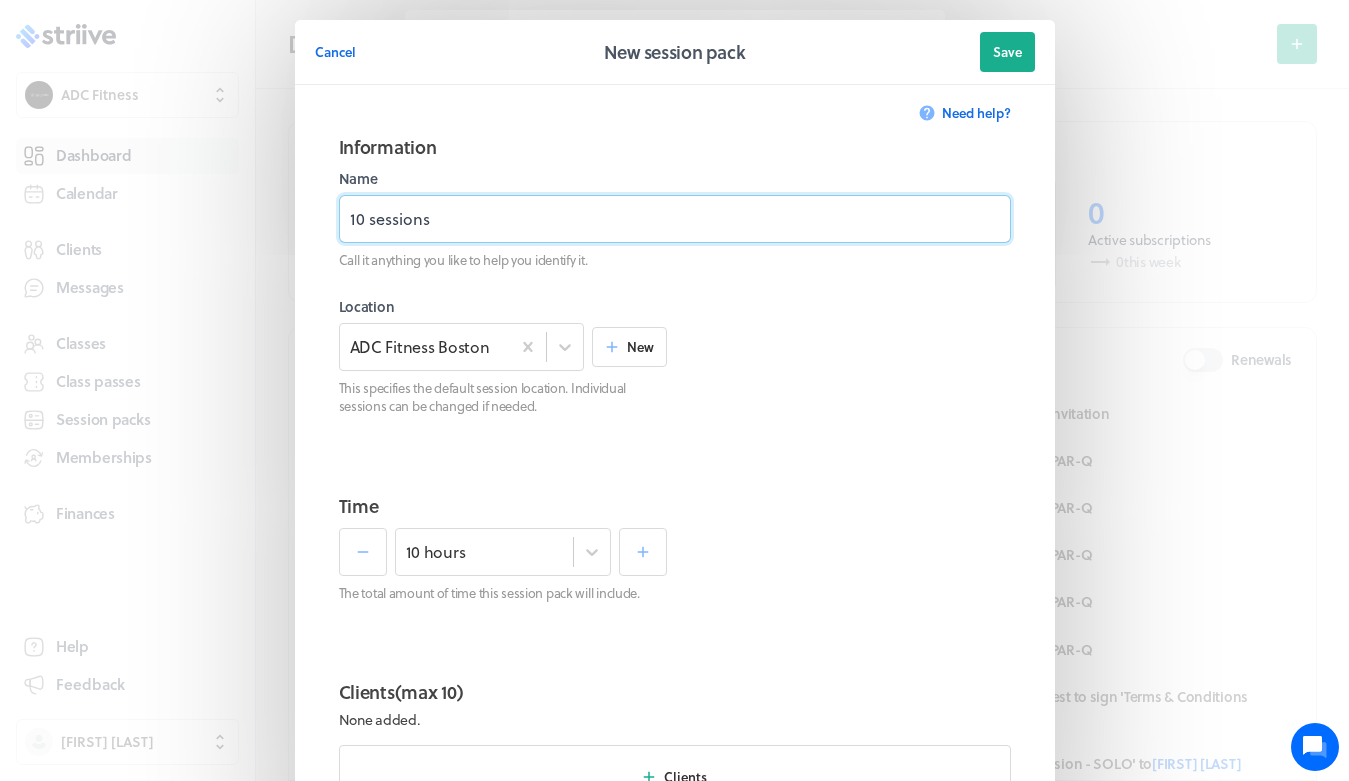 type on "10 sessions" 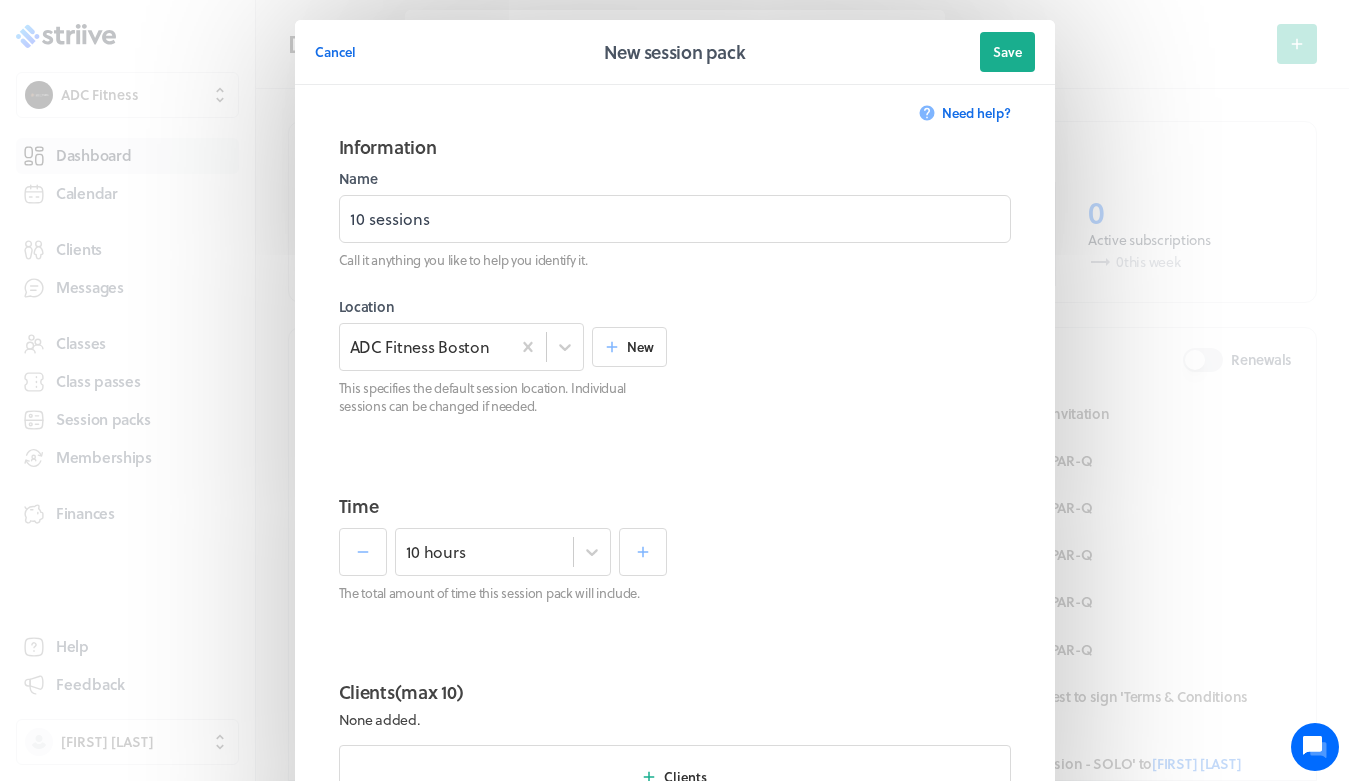 click on "Information Name 10 sessions Call it anything you like to help you identify it. Location ADC Fitness Boston New This specifies the default session location. Individual sessions can be changed if needed." at bounding box center (675, 296) 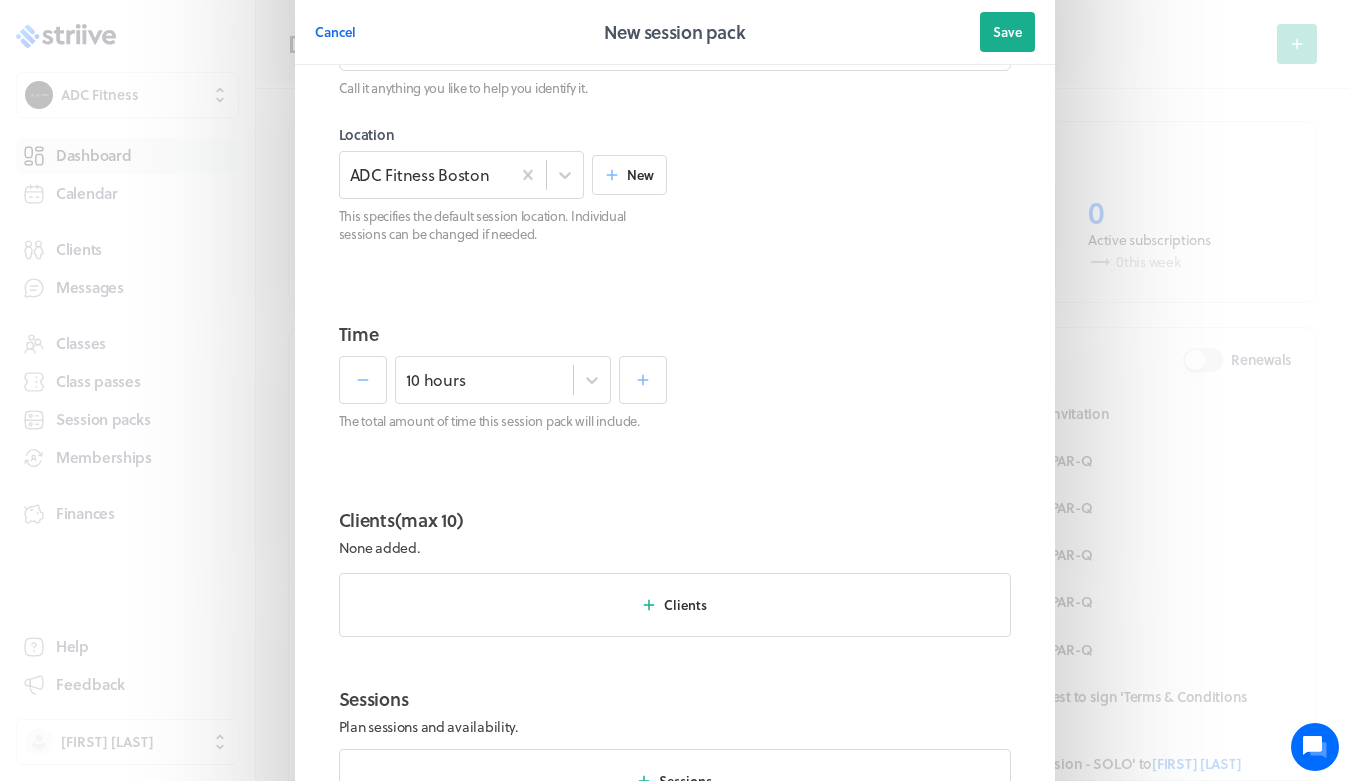 scroll, scrollTop: 184, scrollLeft: 0, axis: vertical 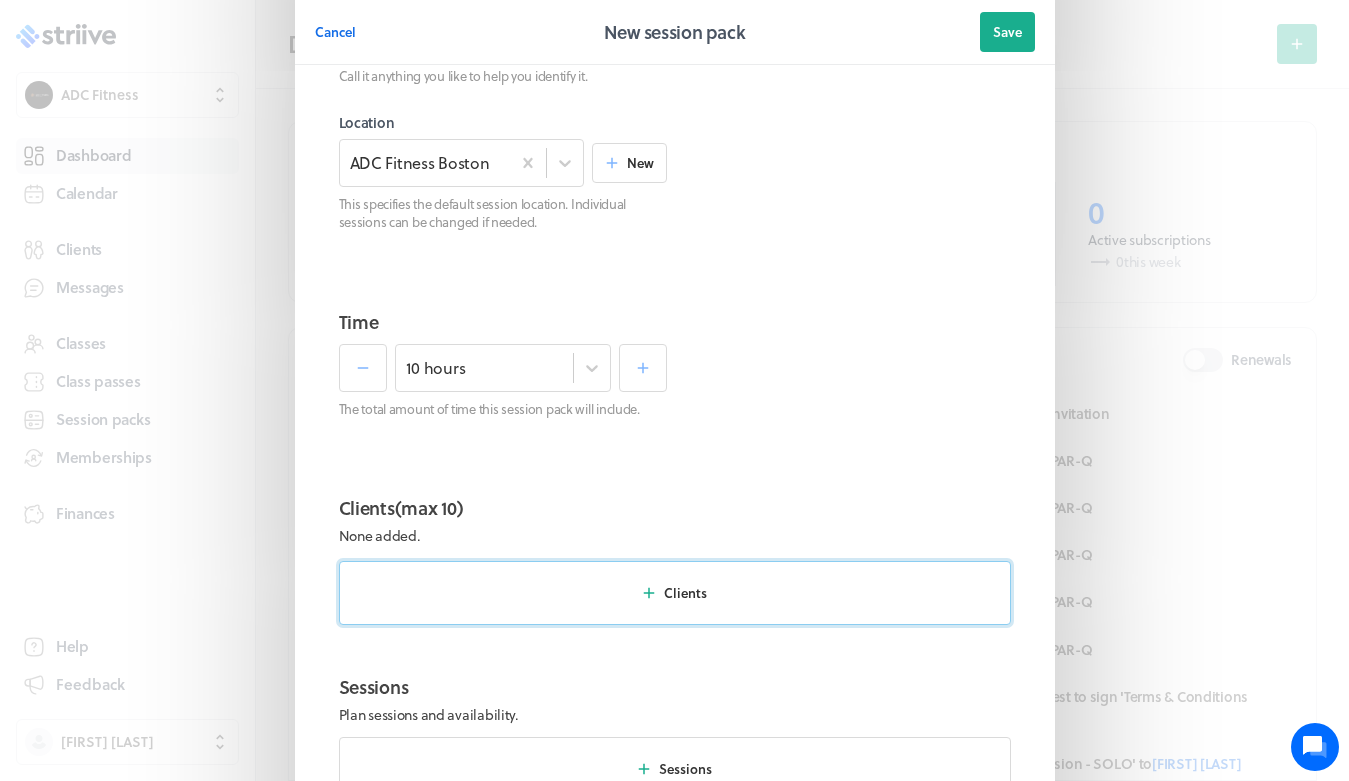 click on "Clients" at bounding box center (675, 593) 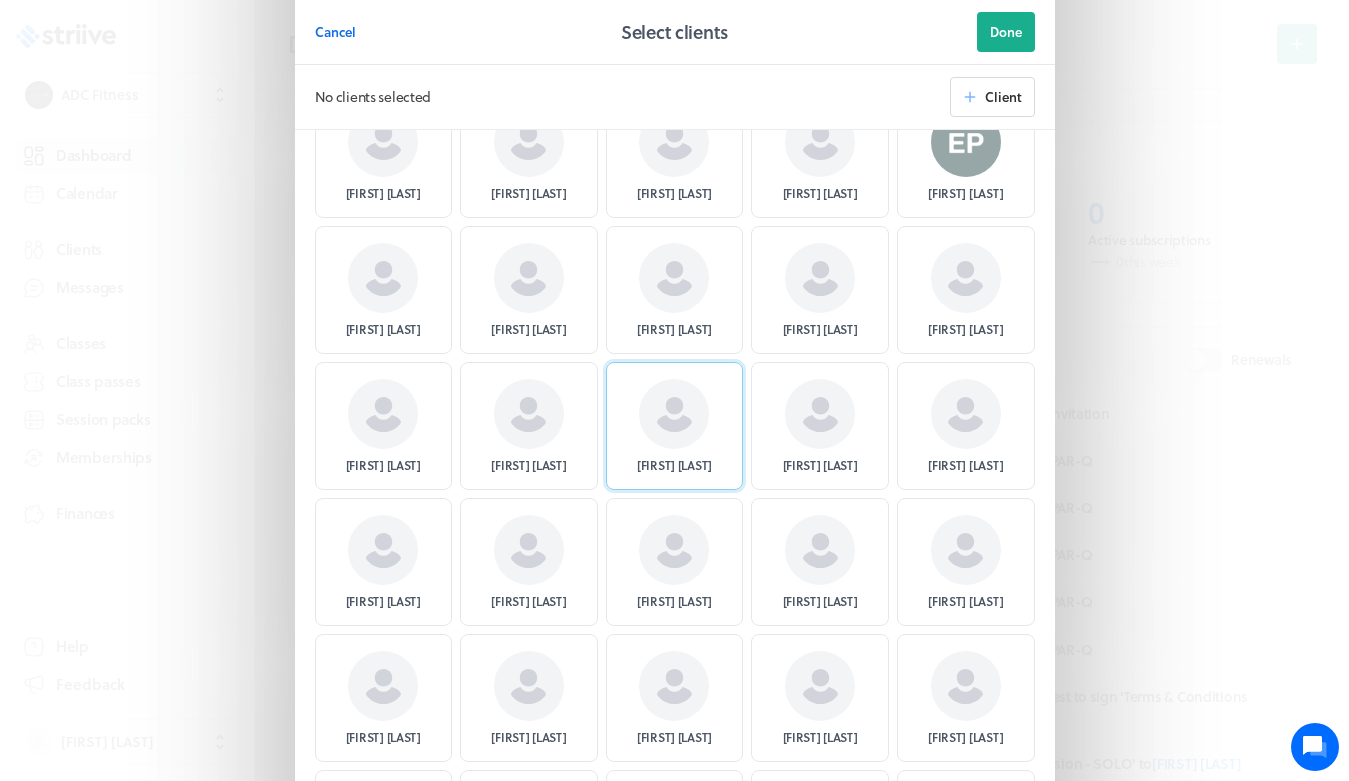 scroll, scrollTop: 355, scrollLeft: 0, axis: vertical 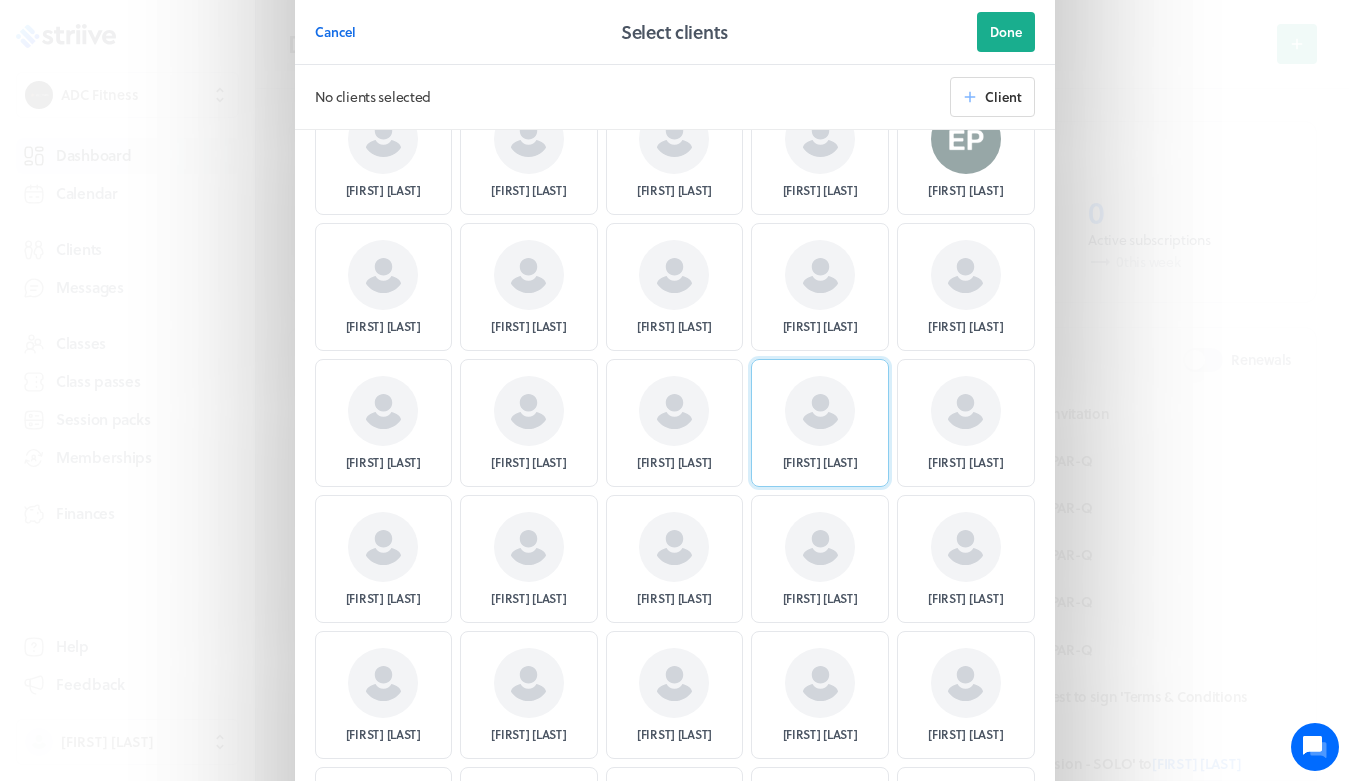 click on "[FIRST] [LAST]" at bounding box center [820, 423] 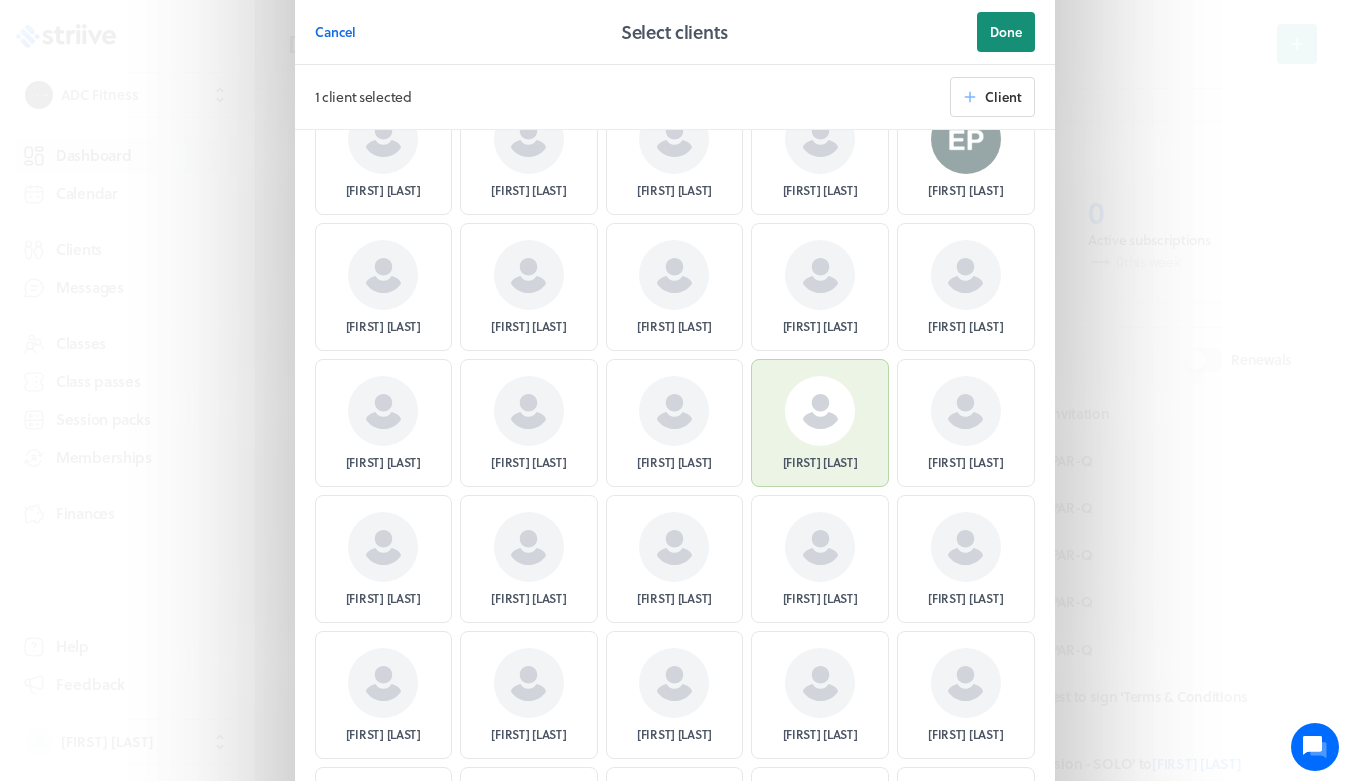 click on "Done" at bounding box center (1006, 32) 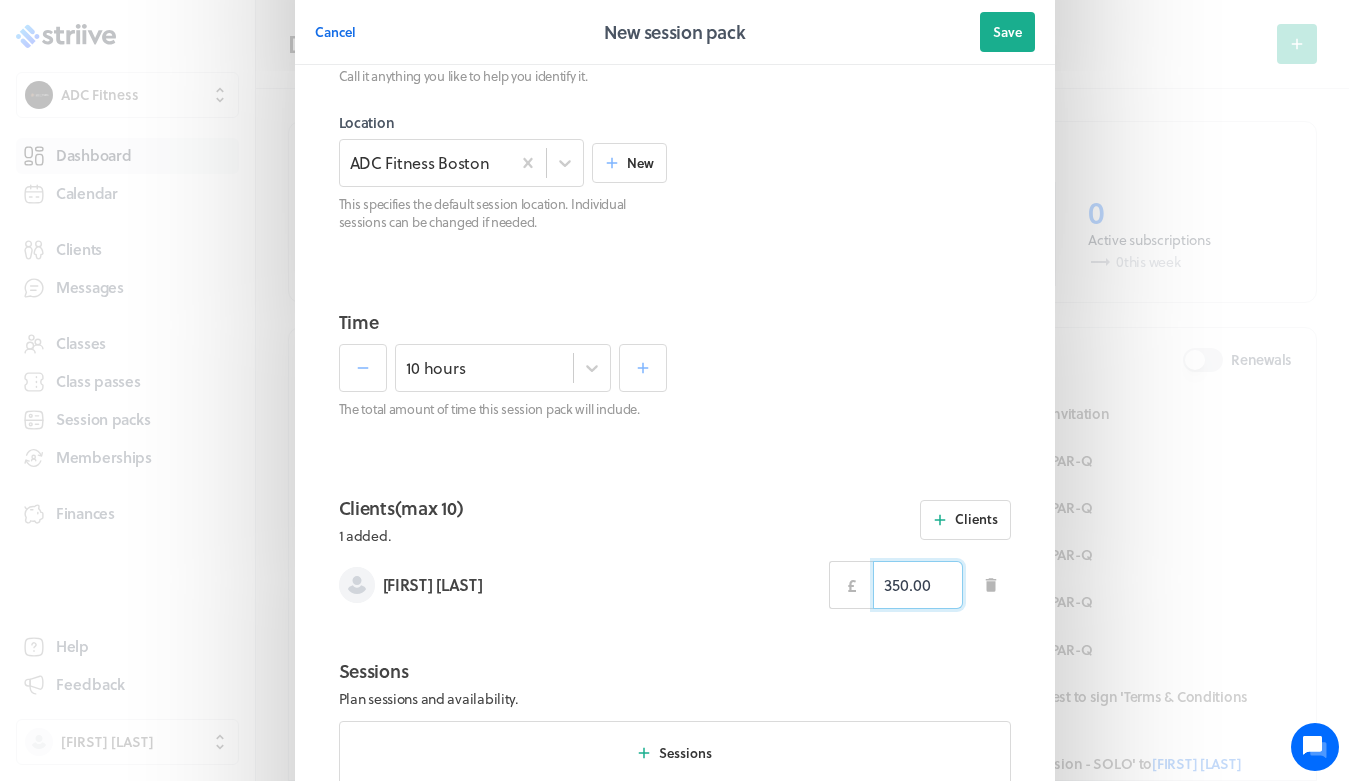 drag, startPoint x: 875, startPoint y: 579, endPoint x: 638, endPoint y: 539, distance: 240.35182 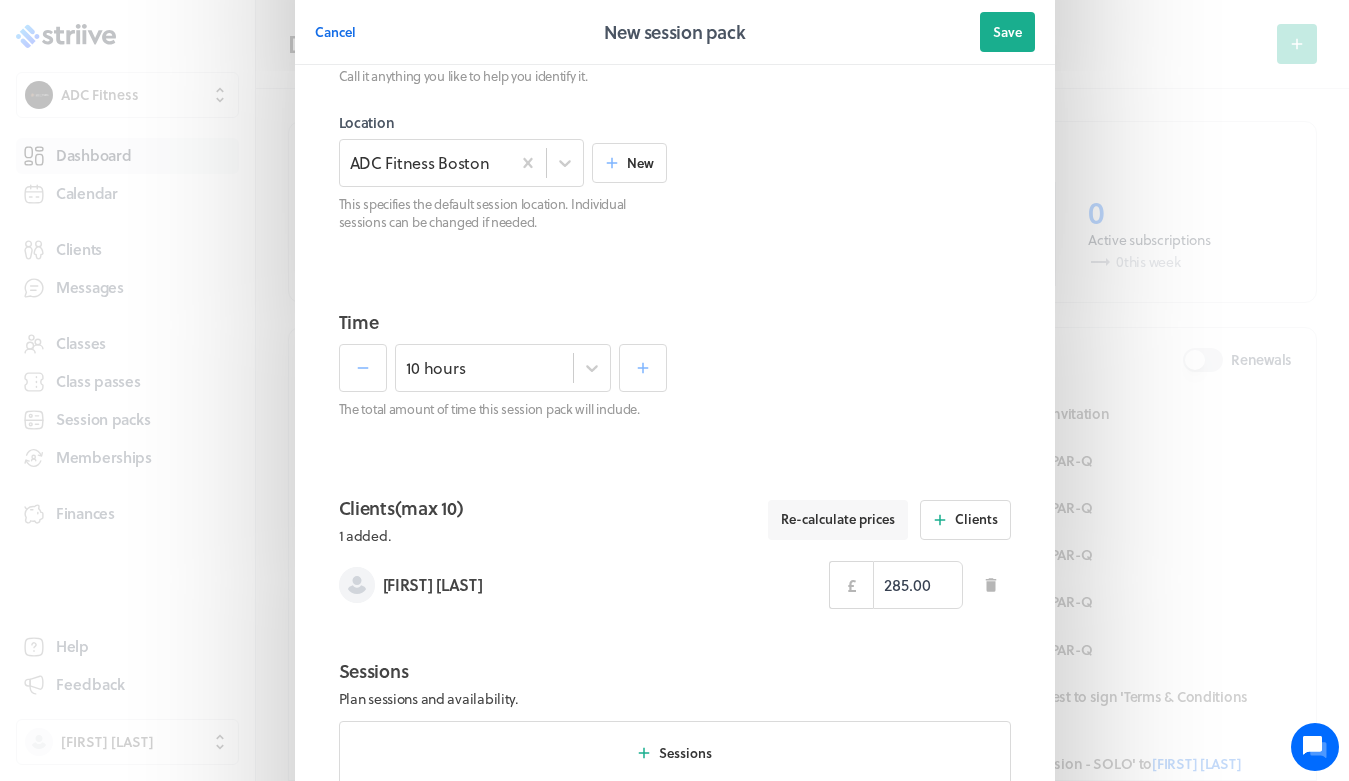 click on "Information Name 10 sessions Call it anything you like to help you identify it. Location ADC Fitness Boston New This specifies the default session location. Individual sessions can be changed if needed." at bounding box center [675, 112] 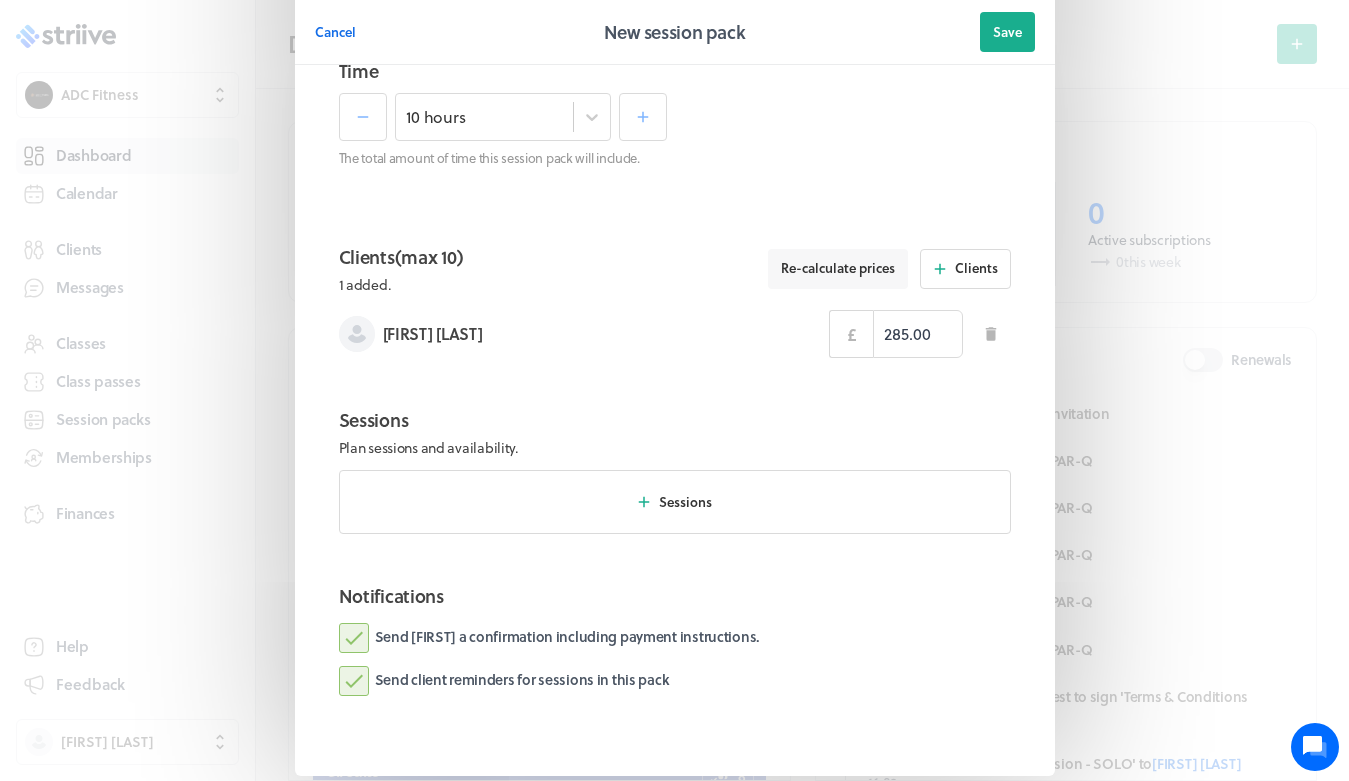 scroll, scrollTop: 451, scrollLeft: 0, axis: vertical 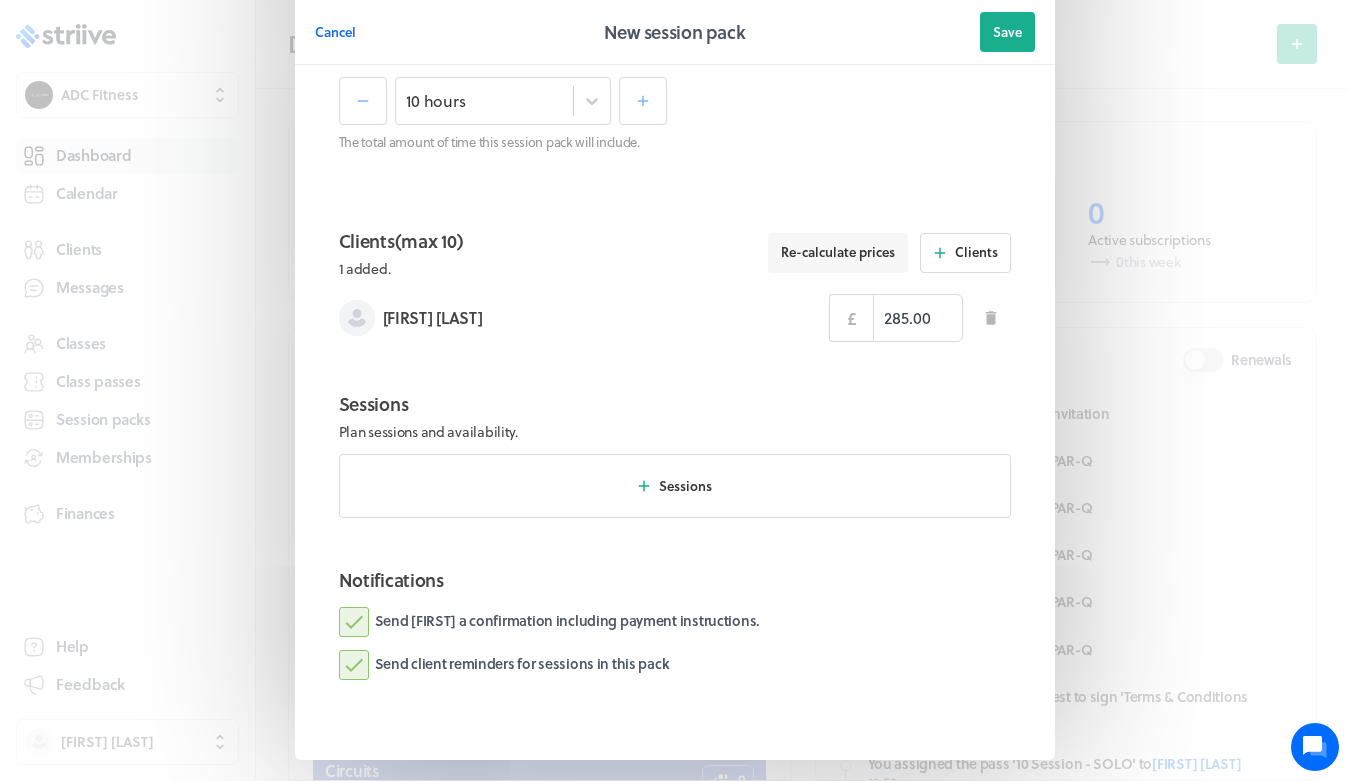click on "Send [FIRST] a confirmation including payment instructions." at bounding box center [549, 622] 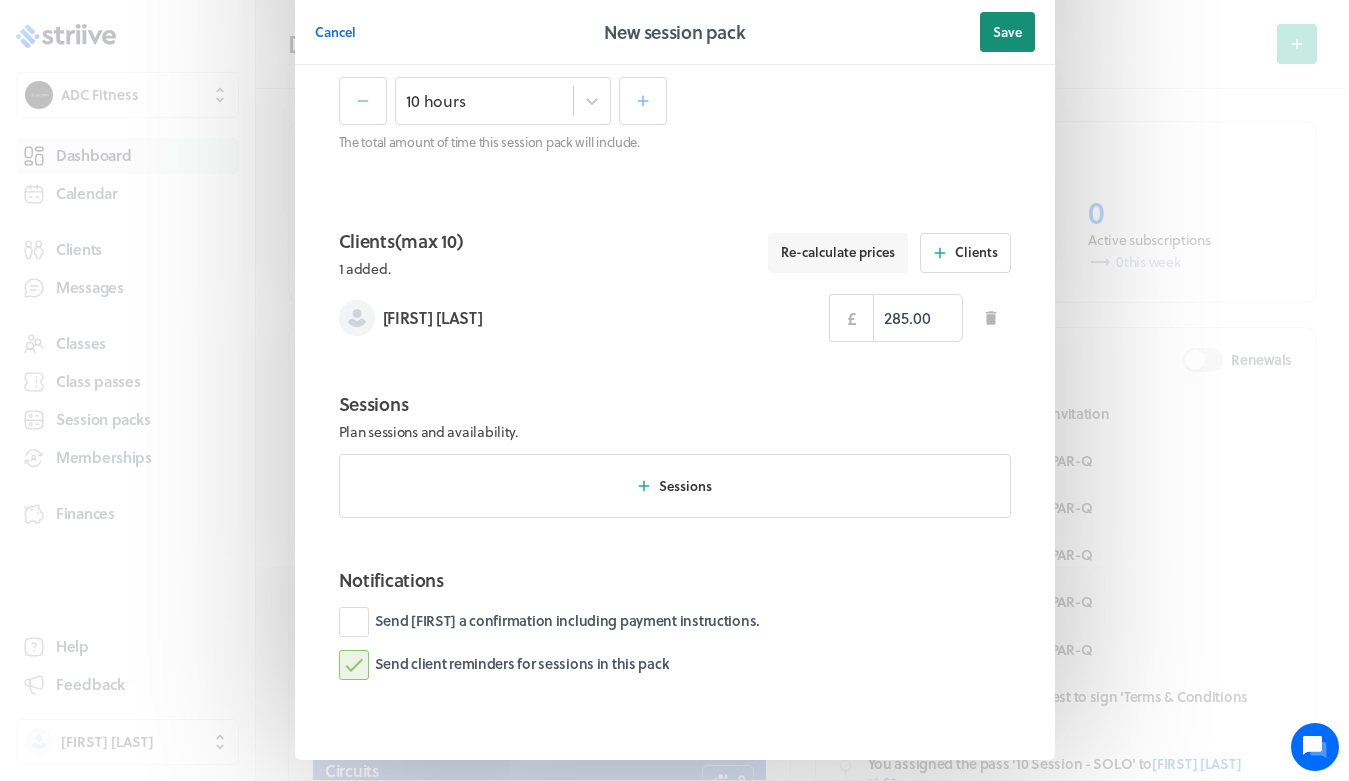 click on "Save" at bounding box center (1007, 32) 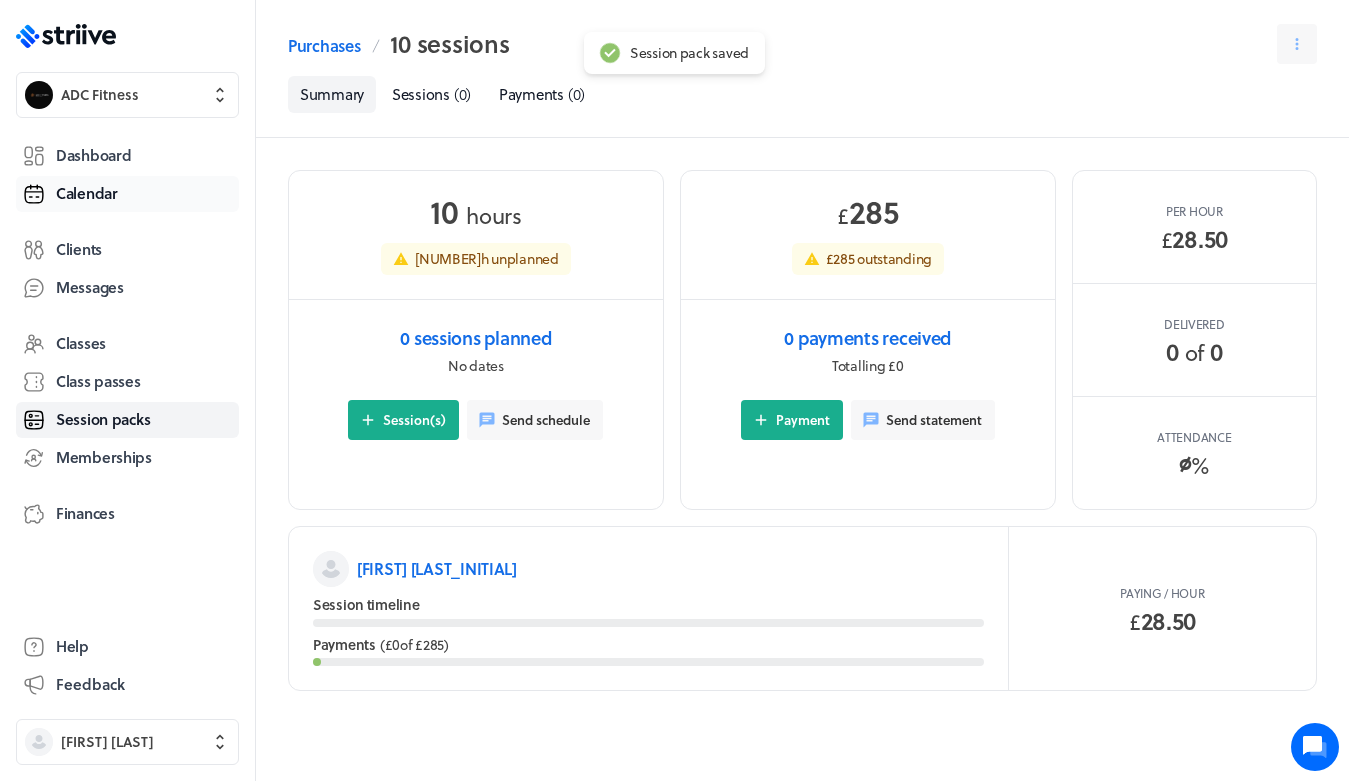 click on "Calendar" at bounding box center [127, 194] 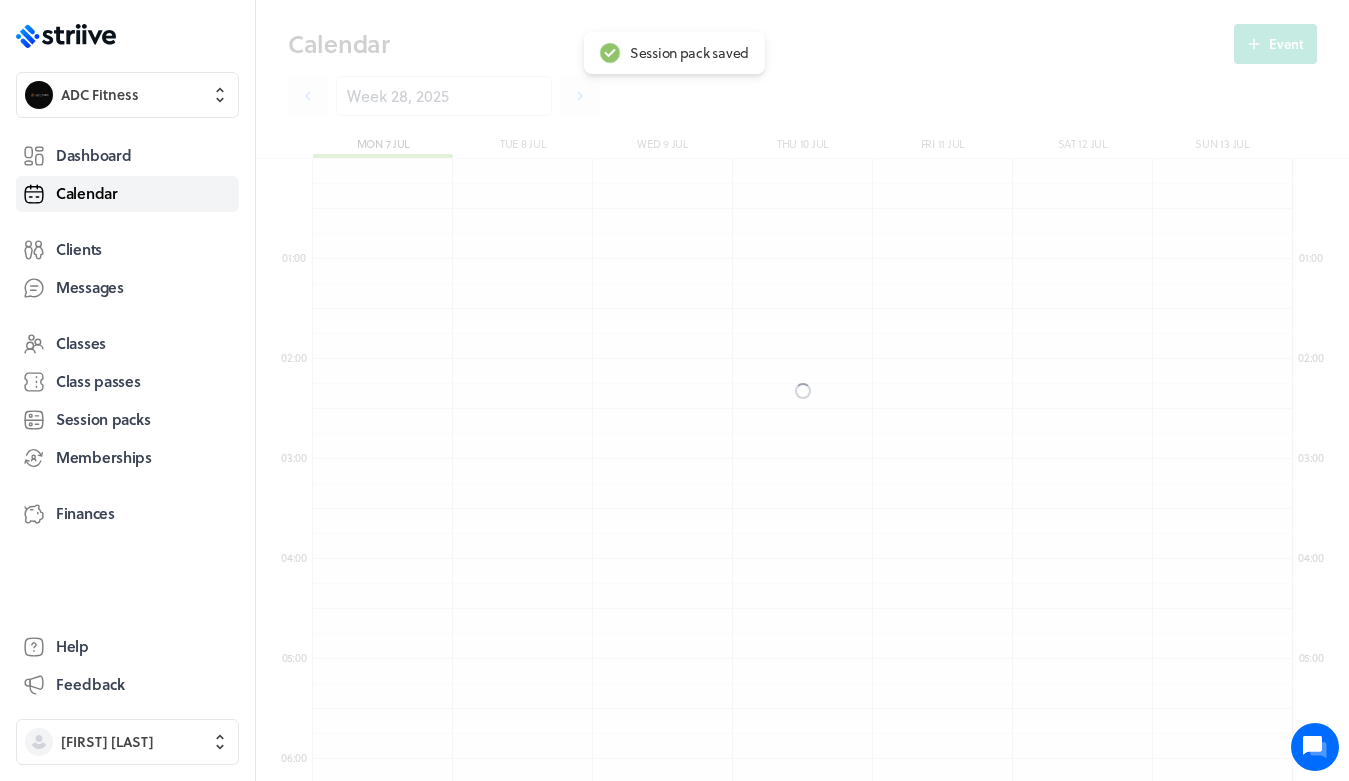 scroll, scrollTop: 850, scrollLeft: 0, axis: vertical 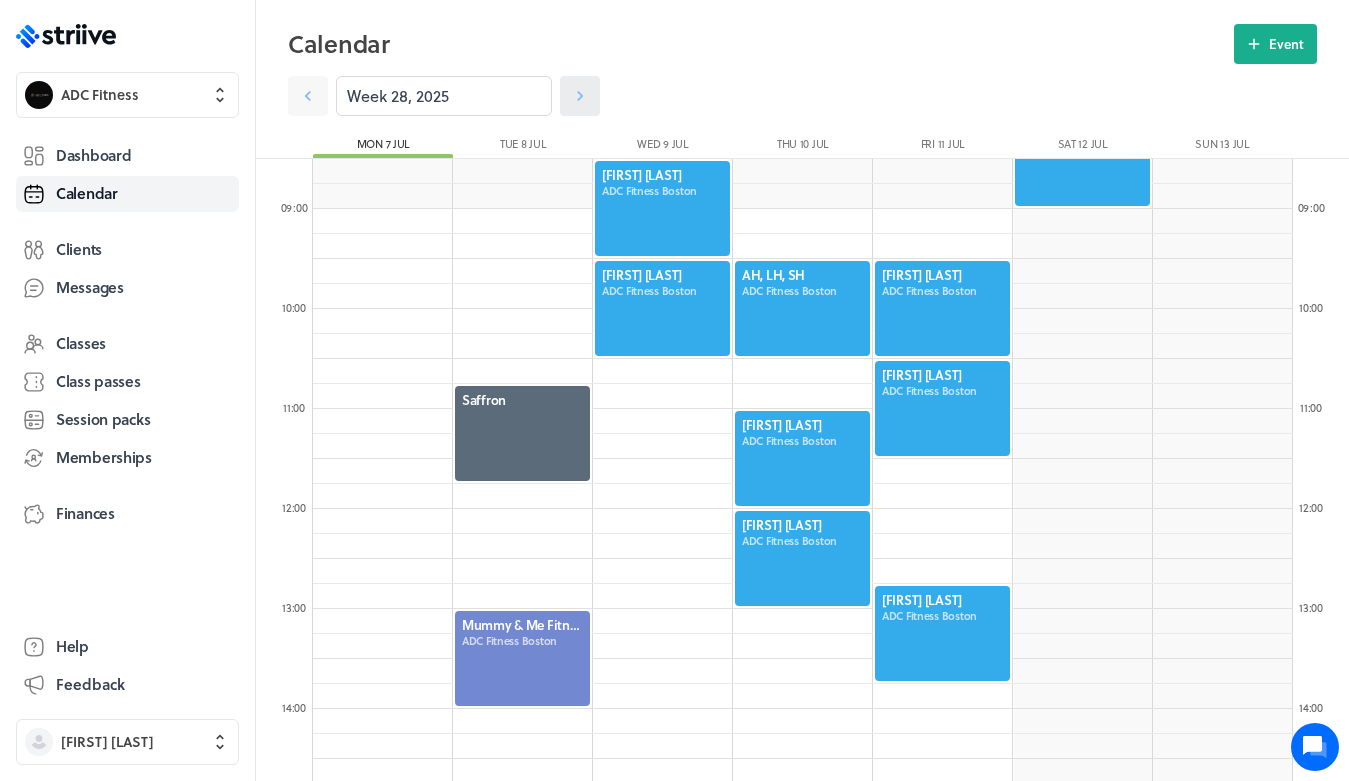 click at bounding box center [308, 96] 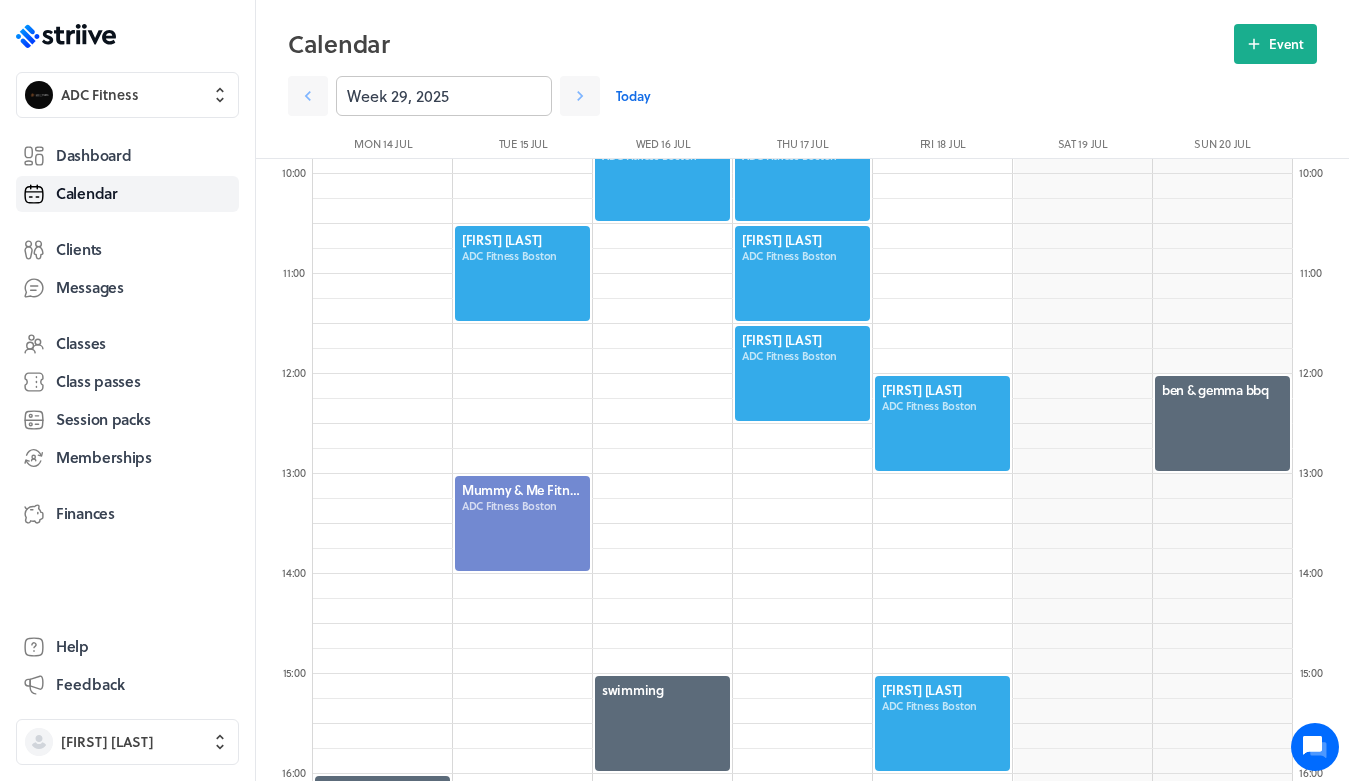 scroll, scrollTop: 1015, scrollLeft: 0, axis: vertical 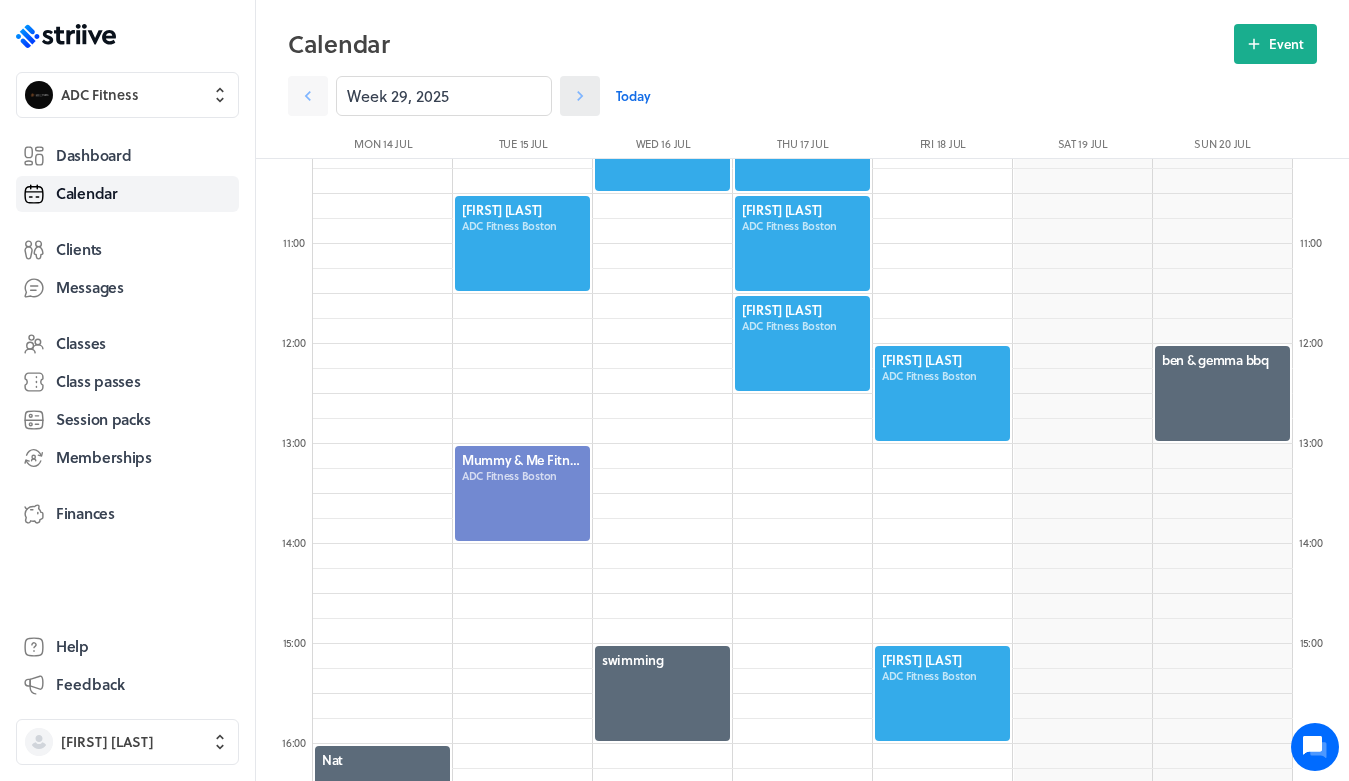 click at bounding box center (580, 96) 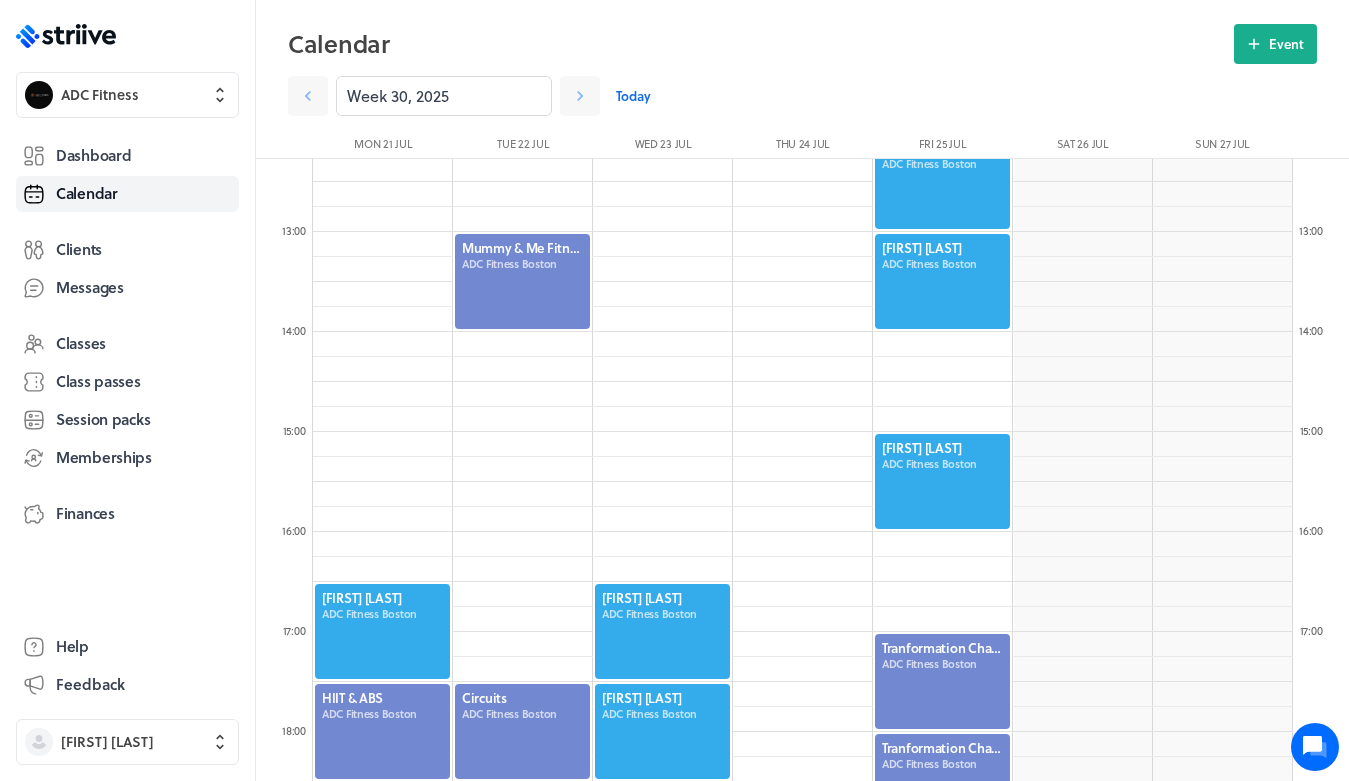 scroll, scrollTop: 1284, scrollLeft: 0, axis: vertical 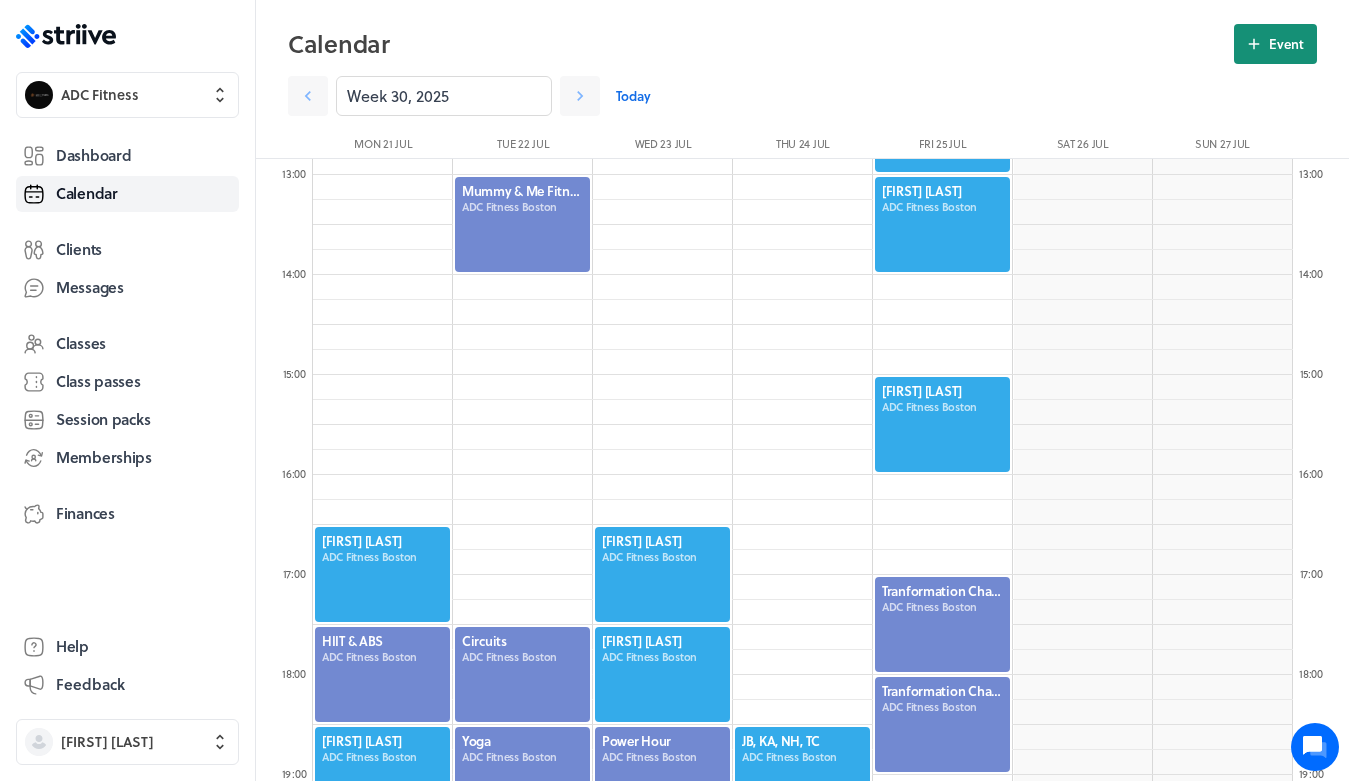 click on "Event" at bounding box center (1275, 44) 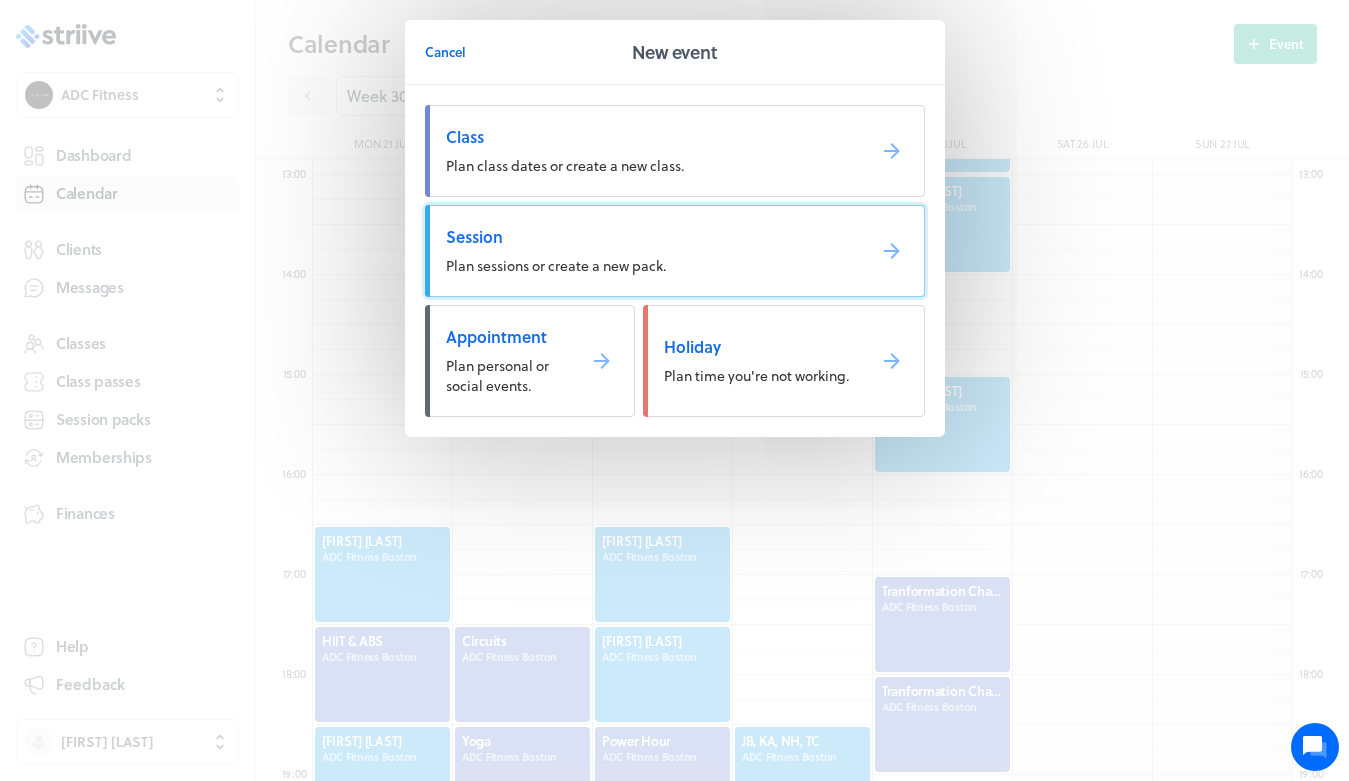 click on "Session" at bounding box center (647, 237) 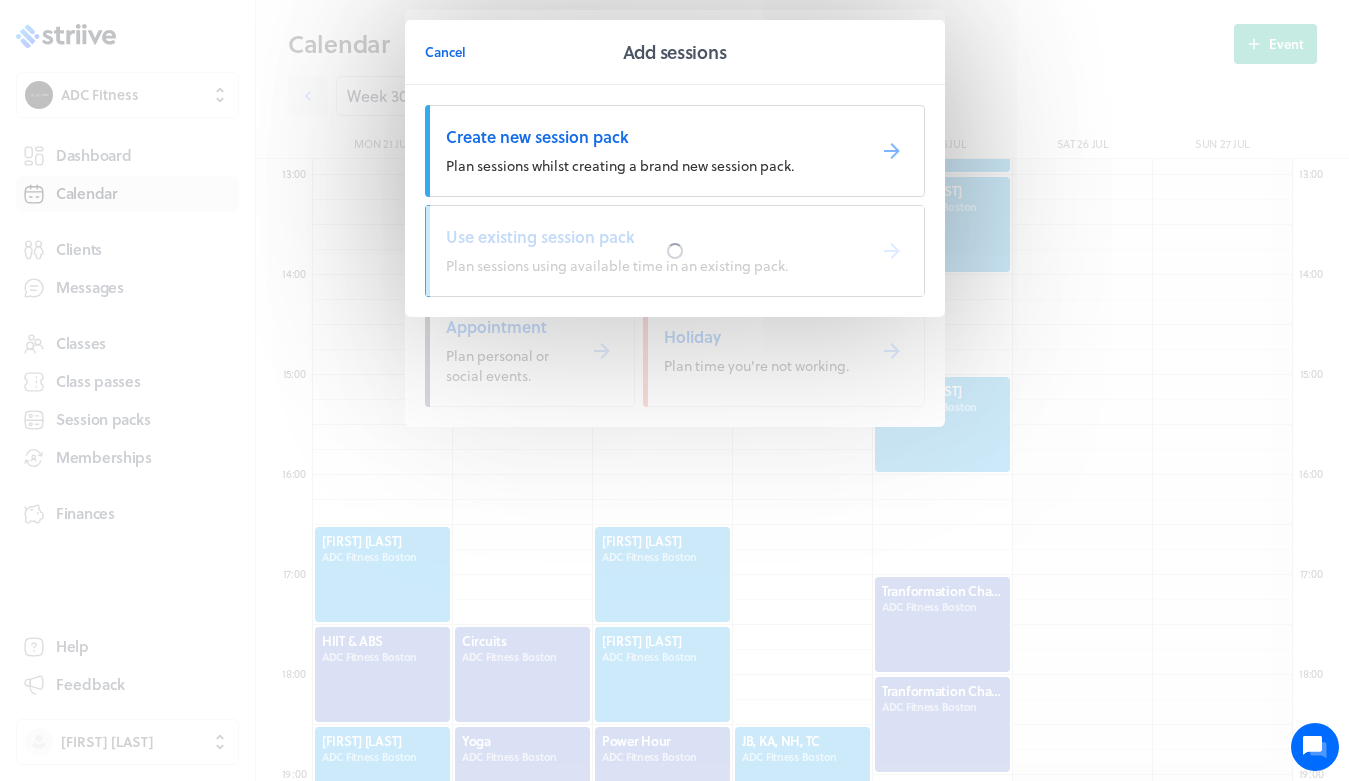 click at bounding box center (675, 251) 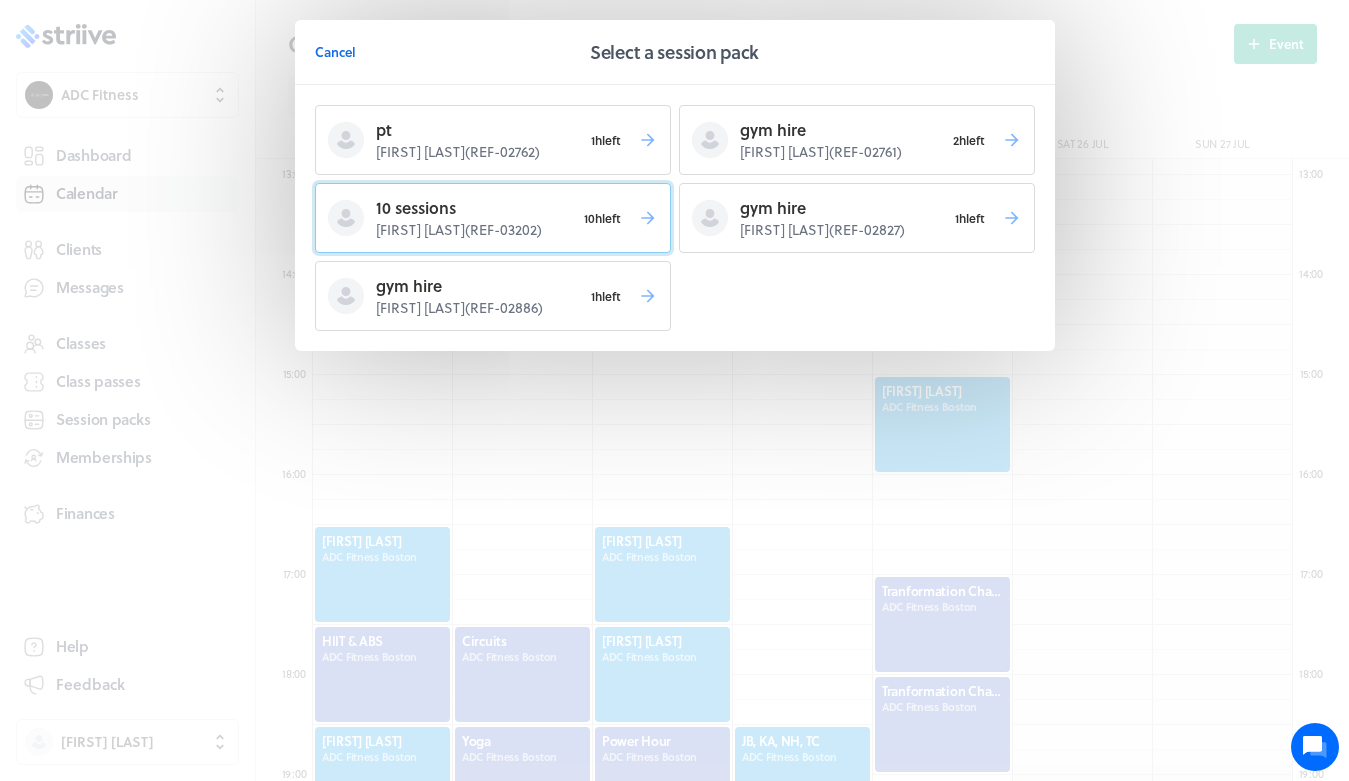 click on "10h  left" at bounding box center (606, 140) 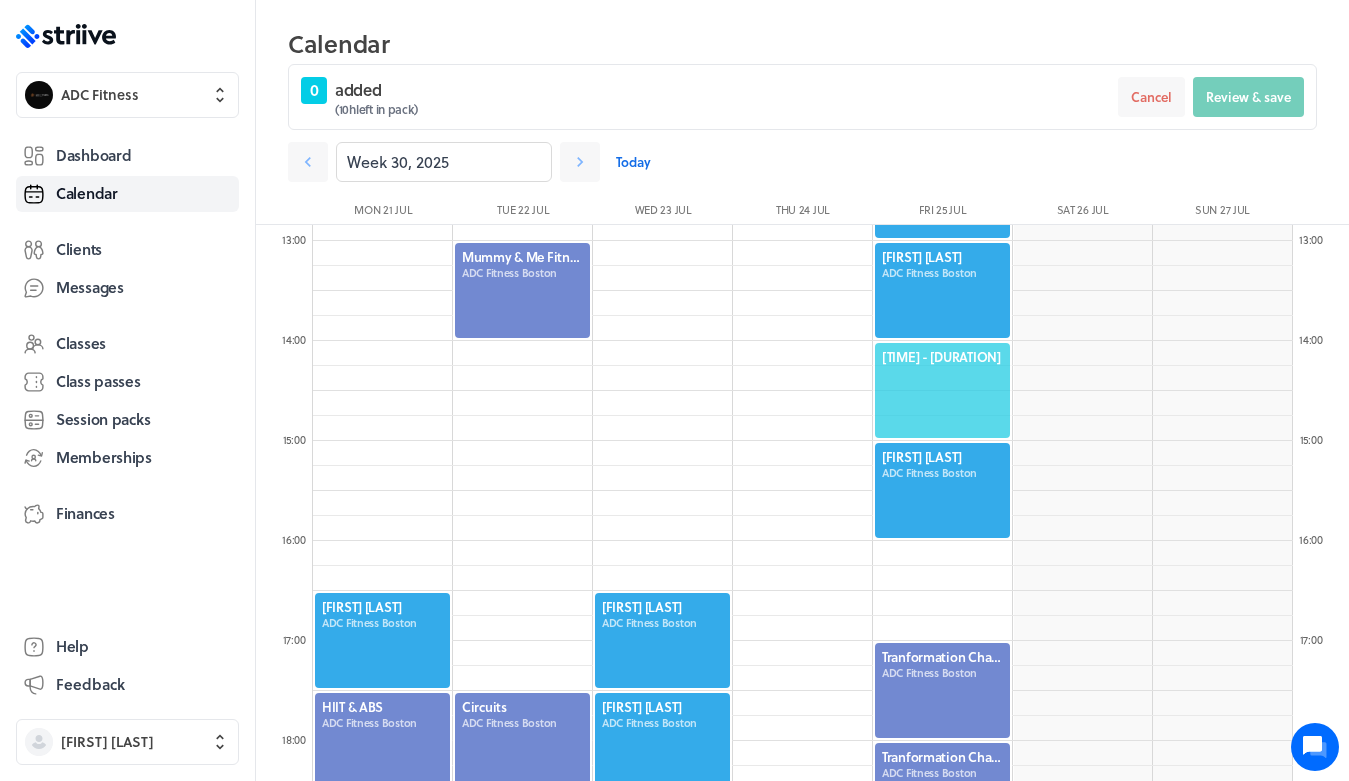 click on "[TIME]  - [DURATION]" at bounding box center (942, 357) 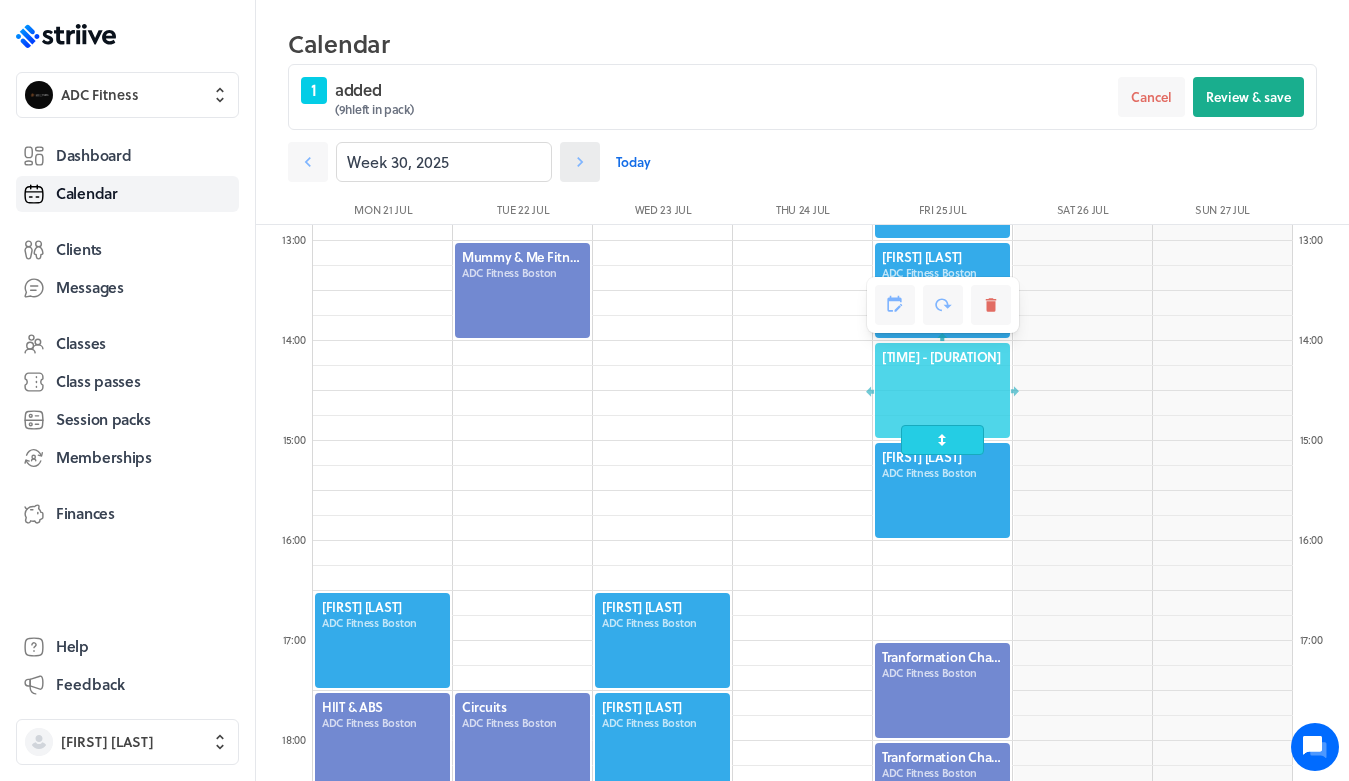 click at bounding box center [308, 162] 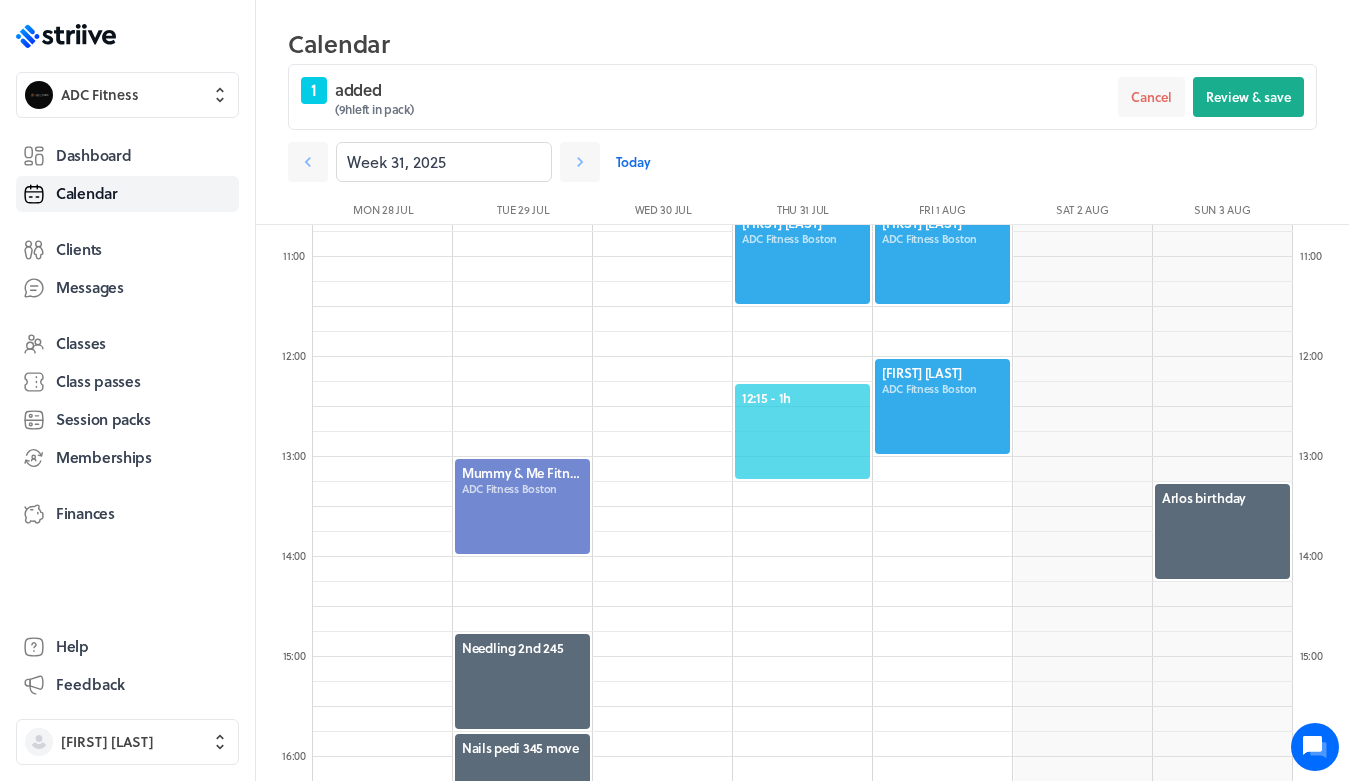 scroll, scrollTop: 1068, scrollLeft: 0, axis: vertical 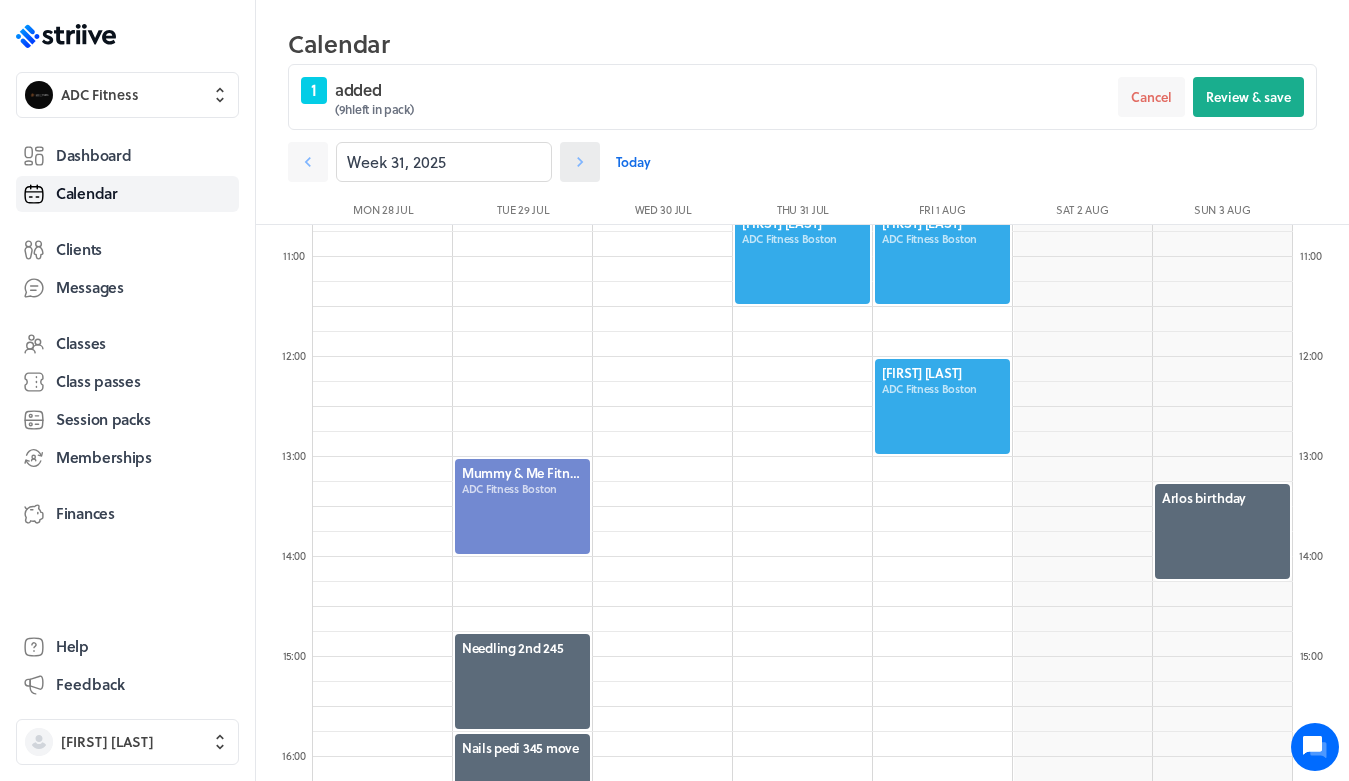 click at bounding box center [308, 162] 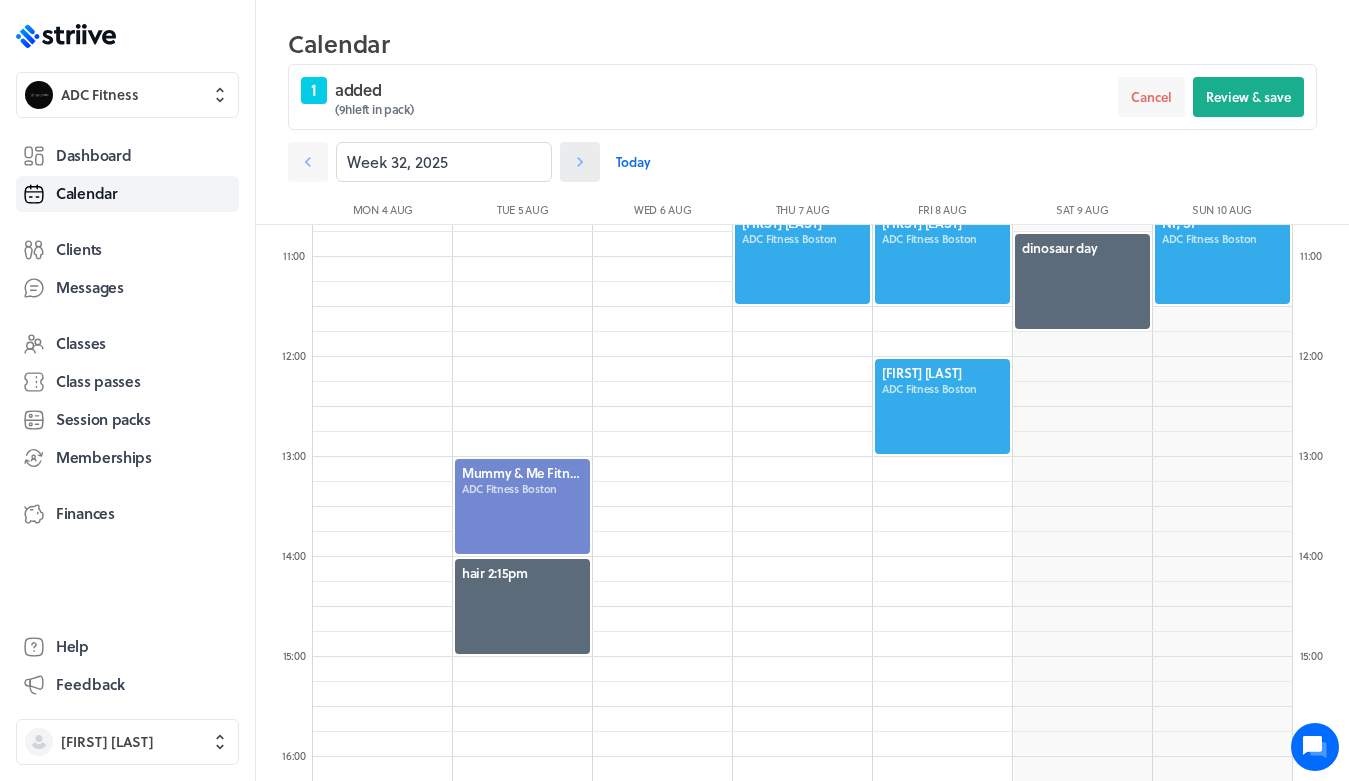click at bounding box center (308, 162) 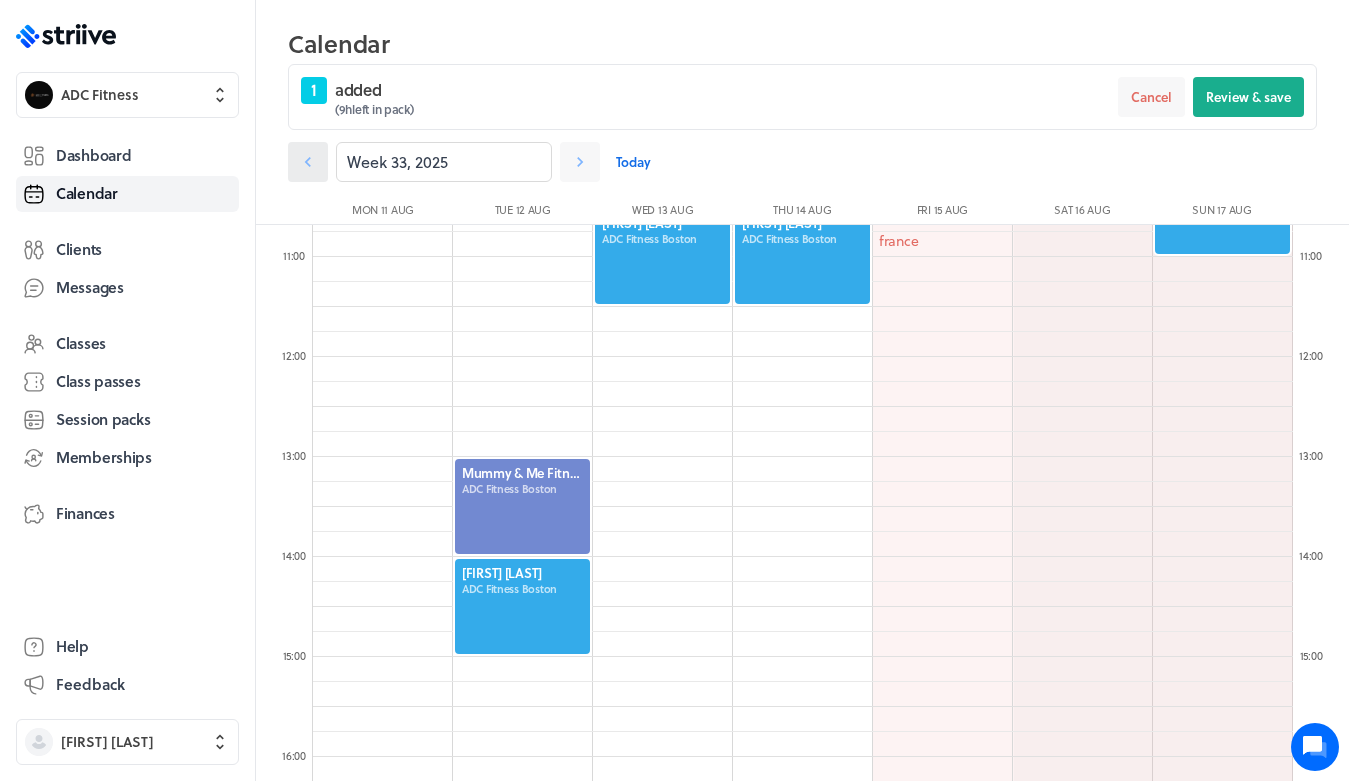 click at bounding box center (308, 162) 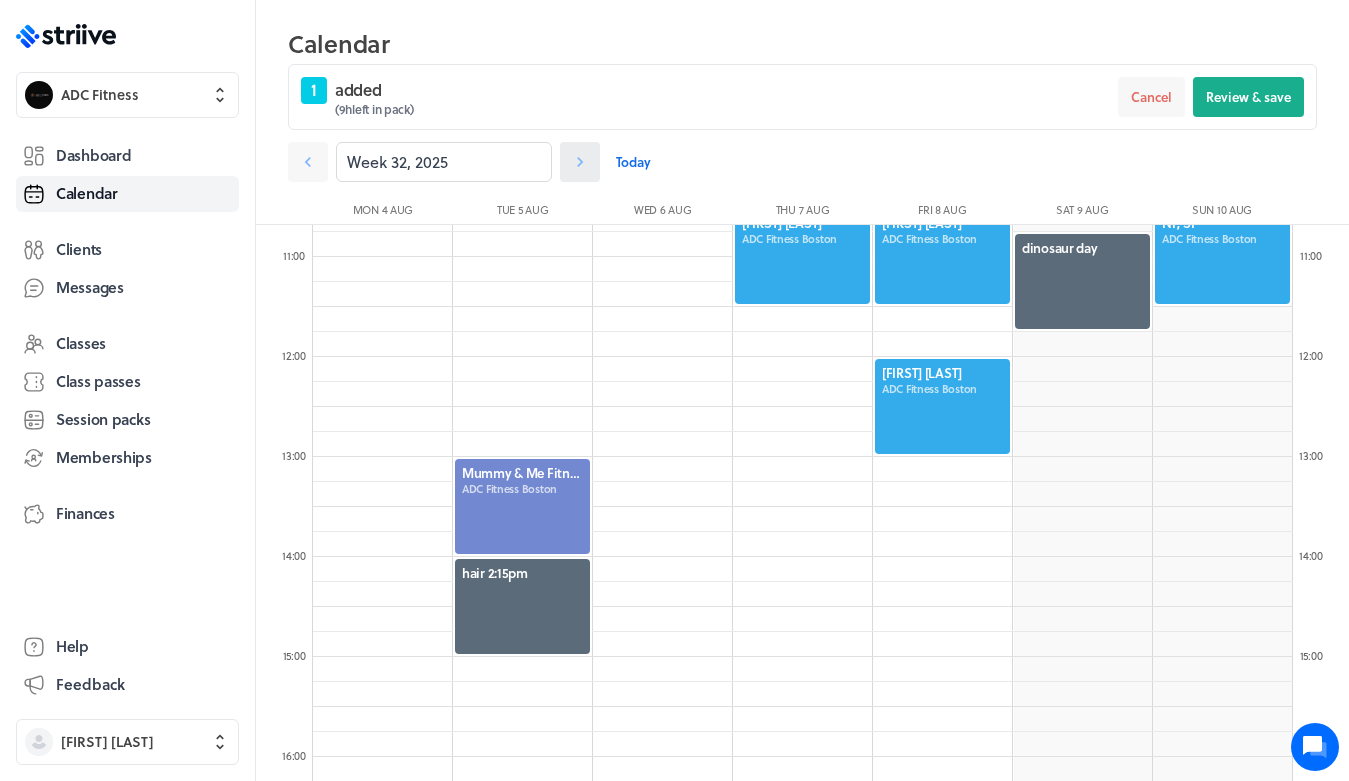 click at bounding box center (308, 162) 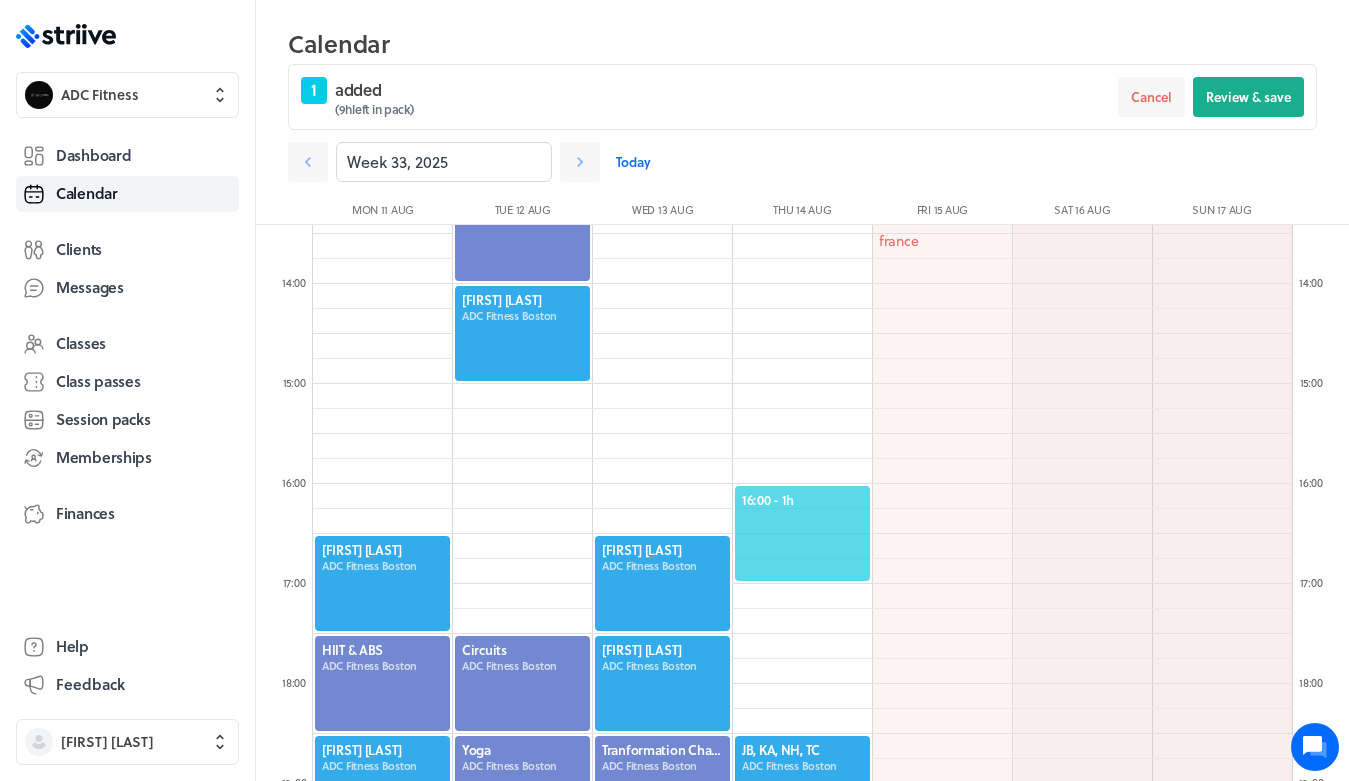 scroll, scrollTop: 1342, scrollLeft: 0, axis: vertical 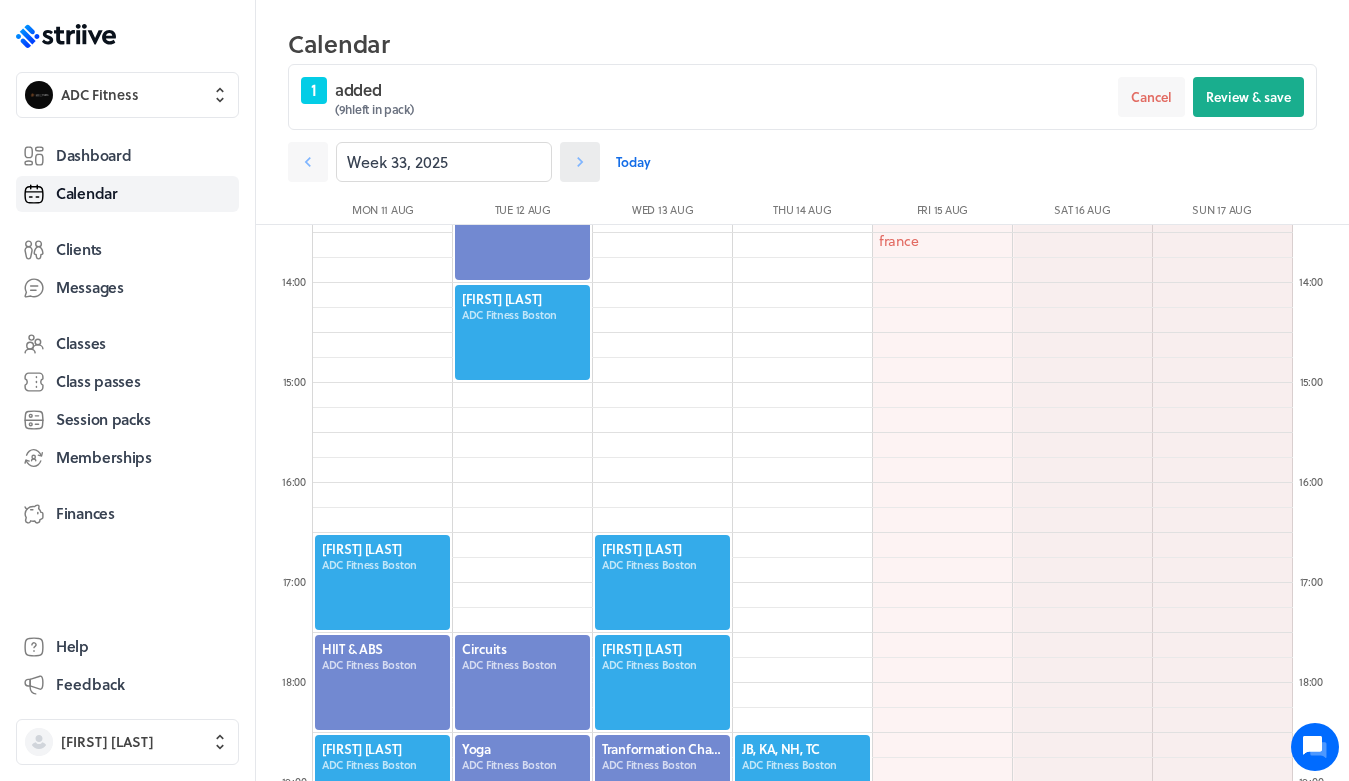 click at bounding box center (580, 162) 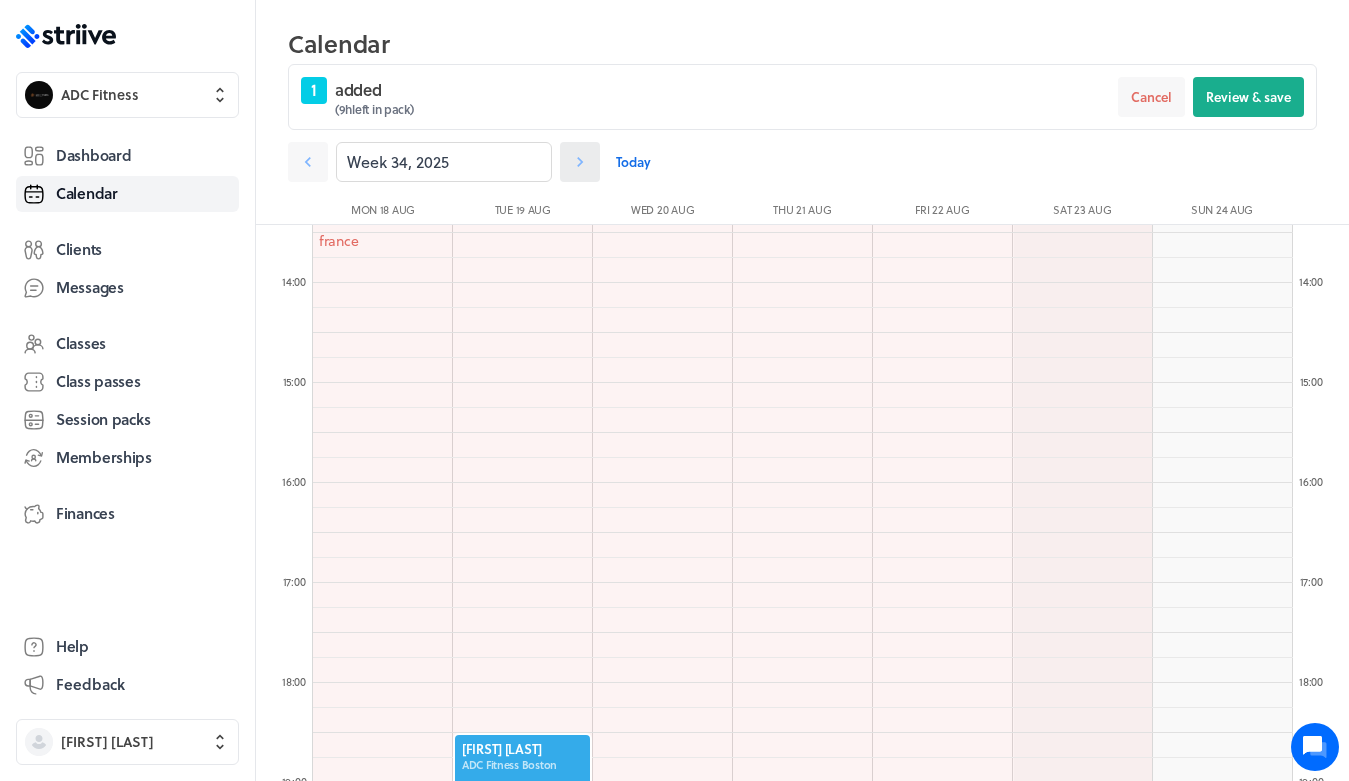 click at bounding box center (580, 162) 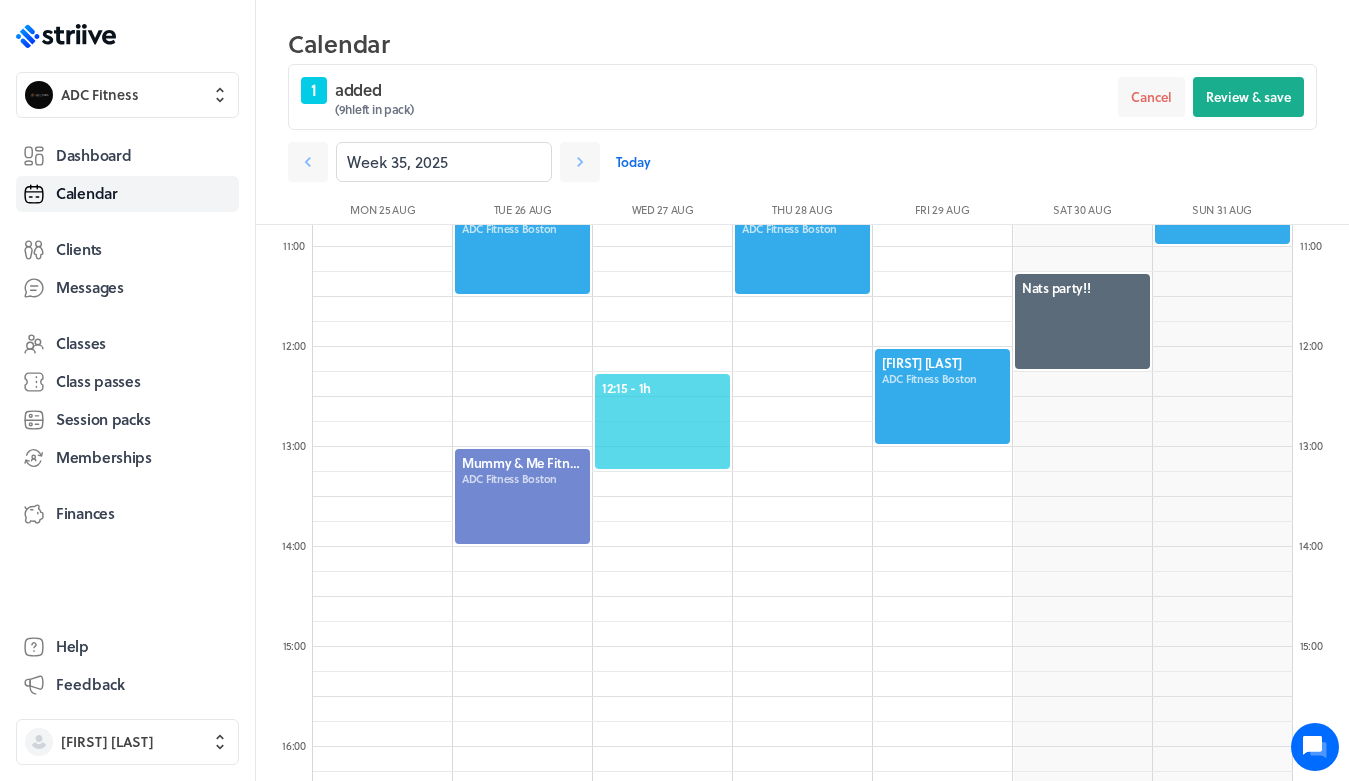 scroll, scrollTop: 1081, scrollLeft: 0, axis: vertical 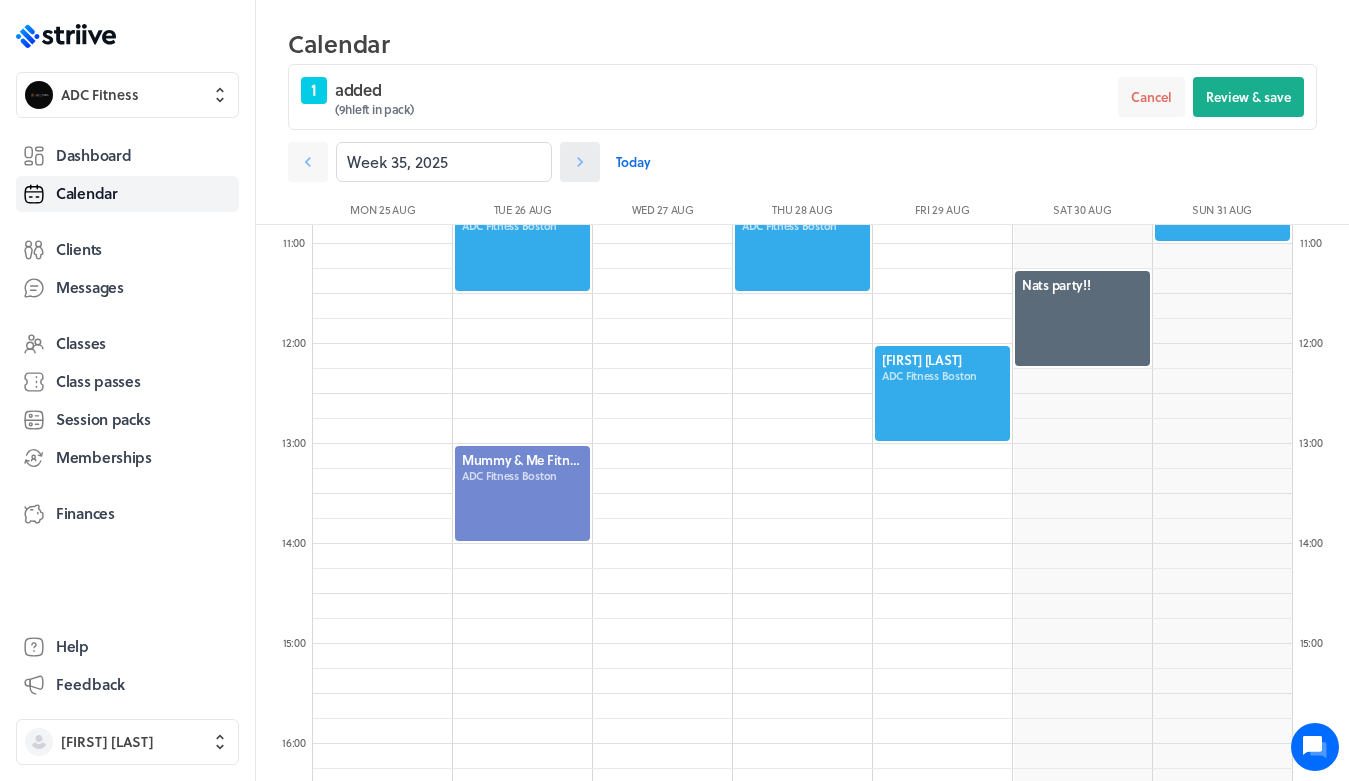 click at bounding box center (580, 162) 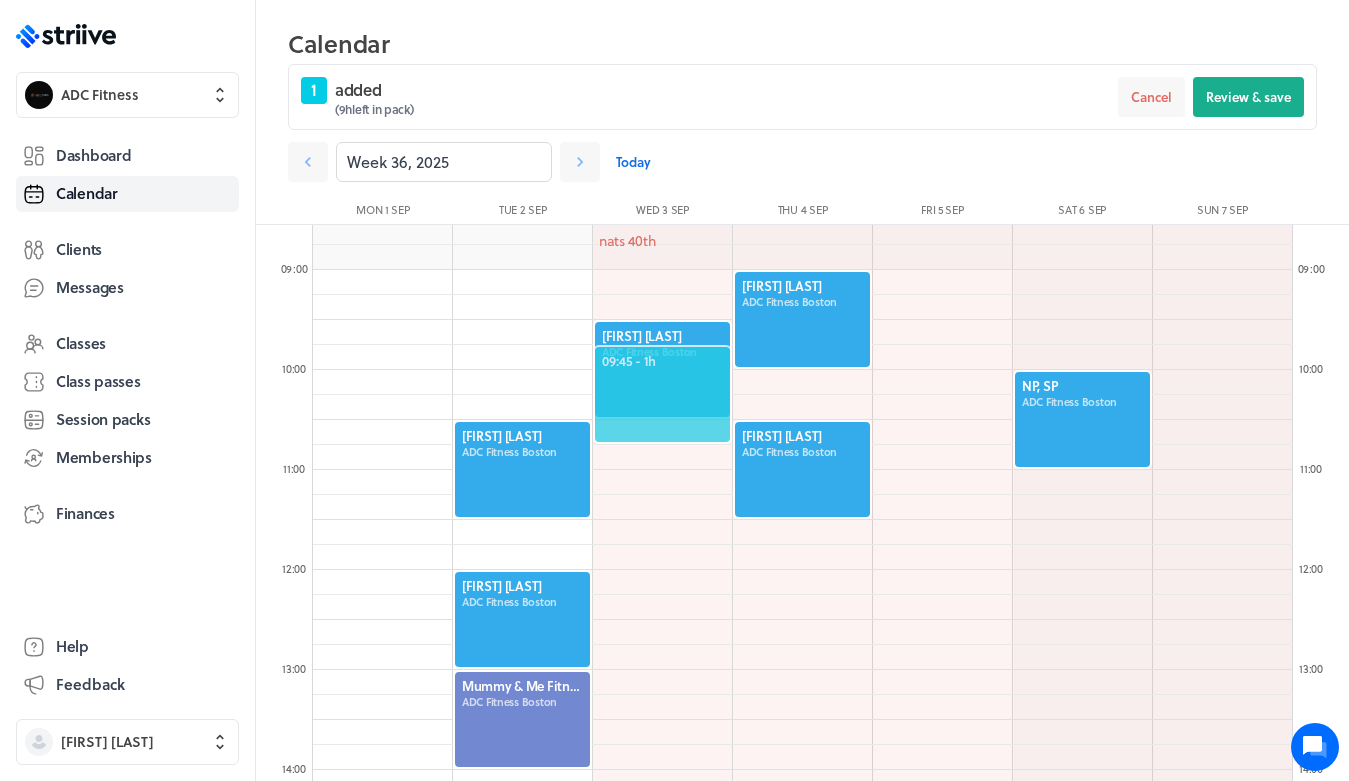 scroll, scrollTop: 852, scrollLeft: 0, axis: vertical 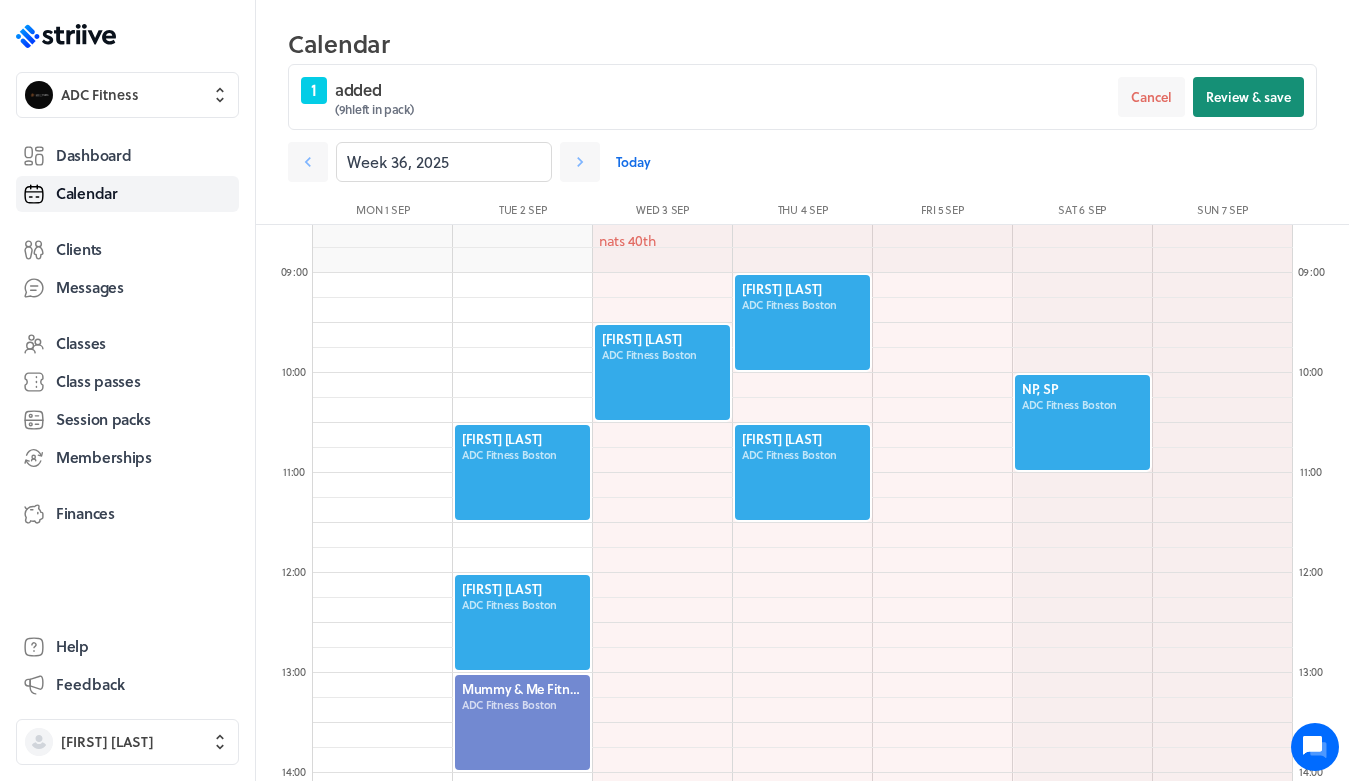 click on "Review & save" at bounding box center (1248, 97) 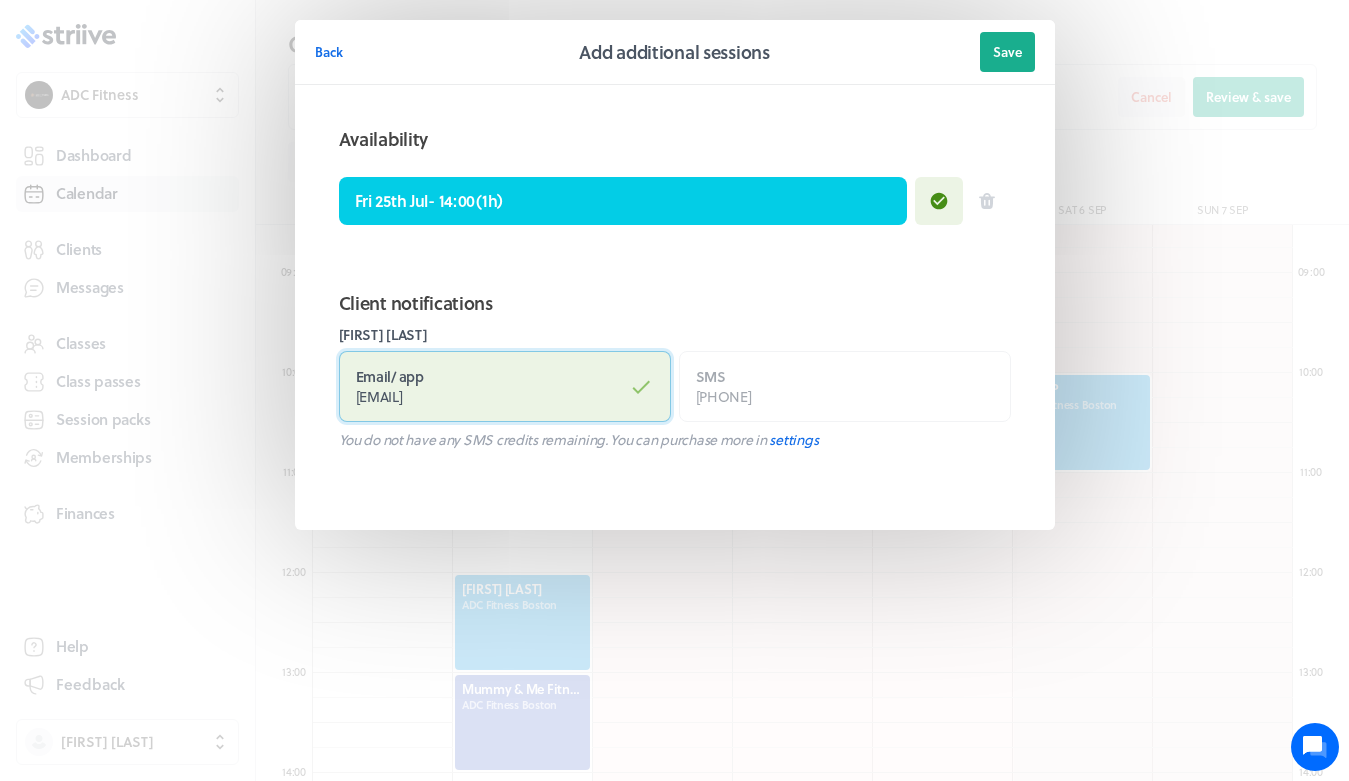 click on "Email  / app [EMAIL]" at bounding box center (505, 386) 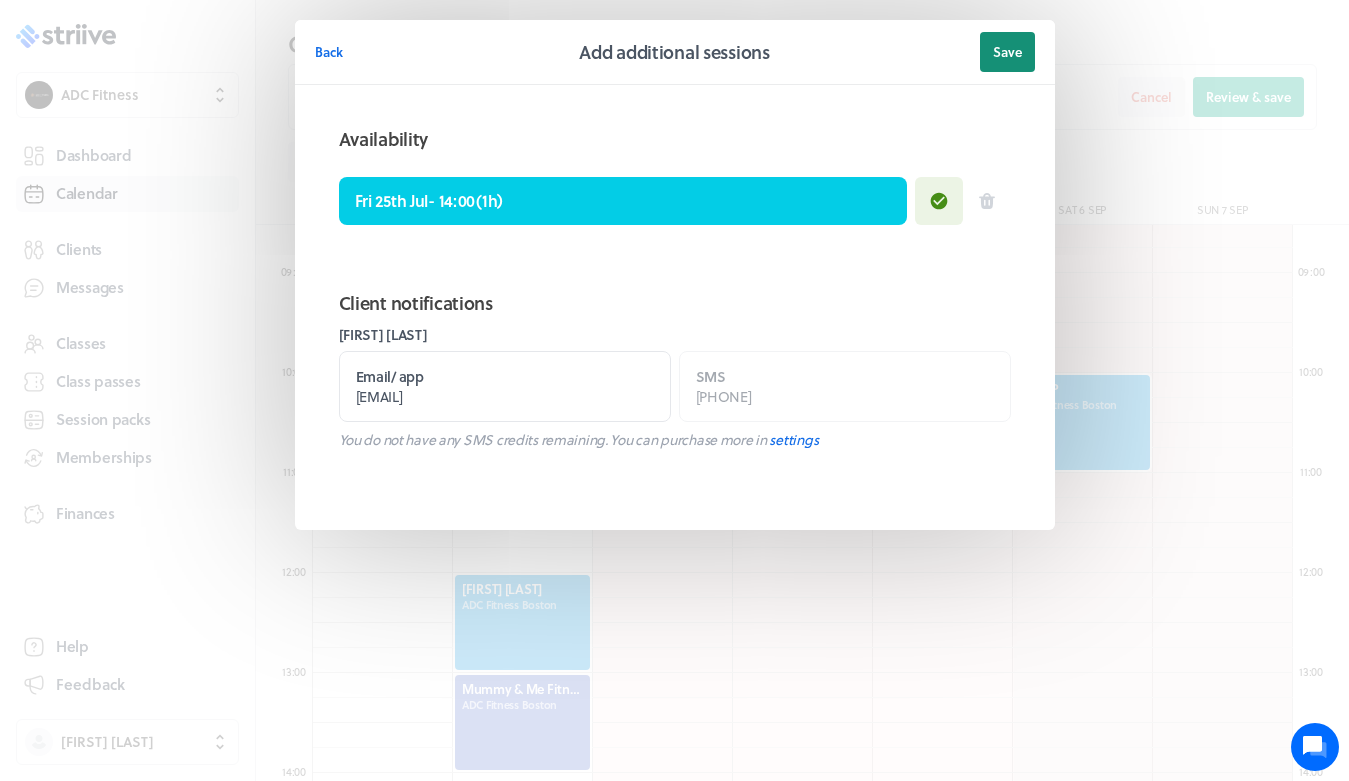 click on "Save" at bounding box center (1007, 52) 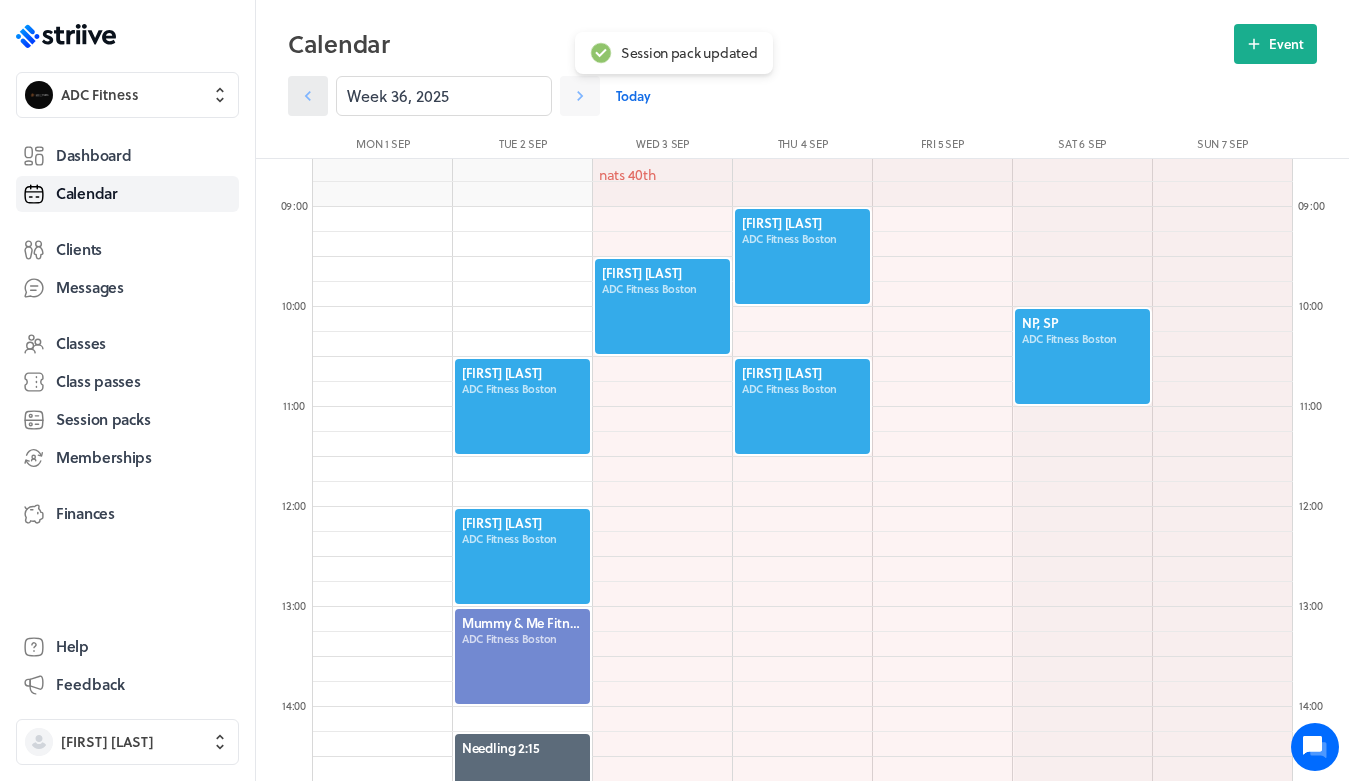 click at bounding box center [308, 96] 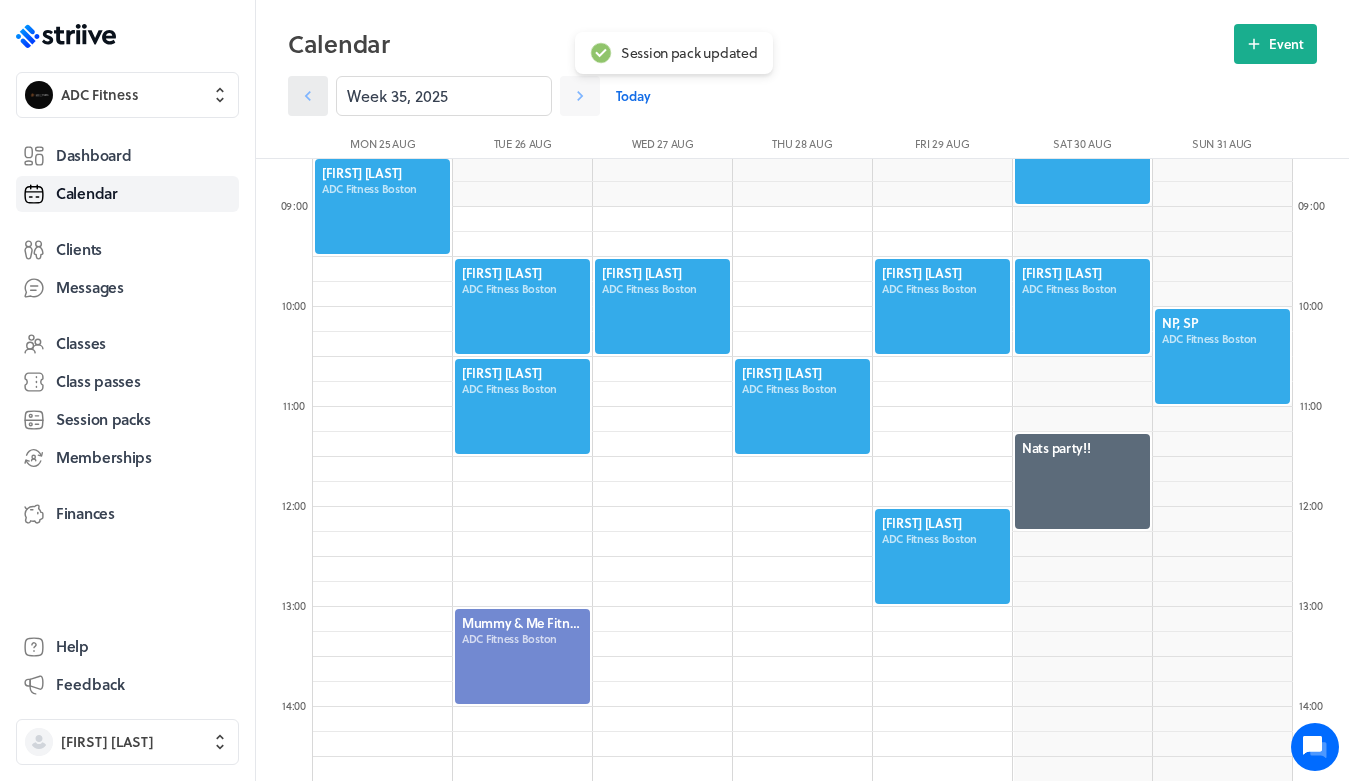 click at bounding box center [308, 96] 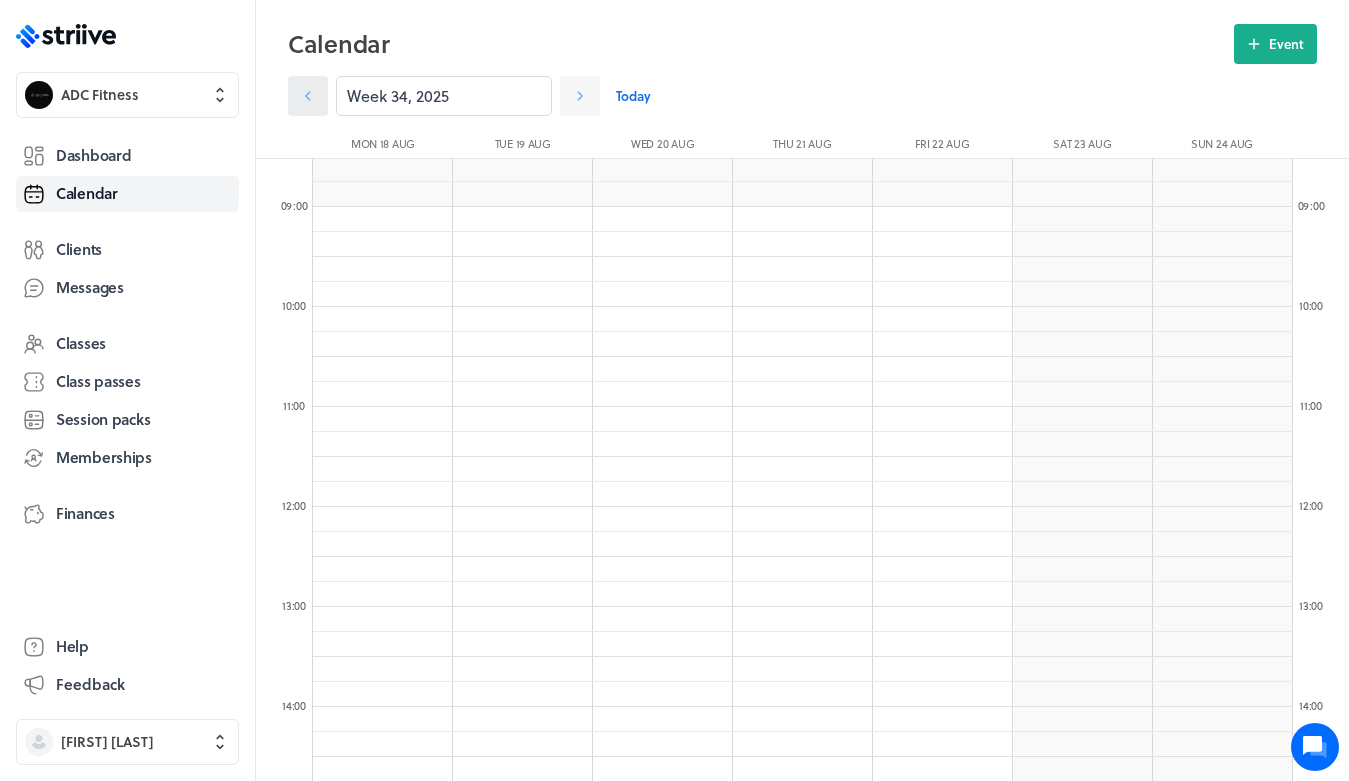 click at bounding box center (308, 96) 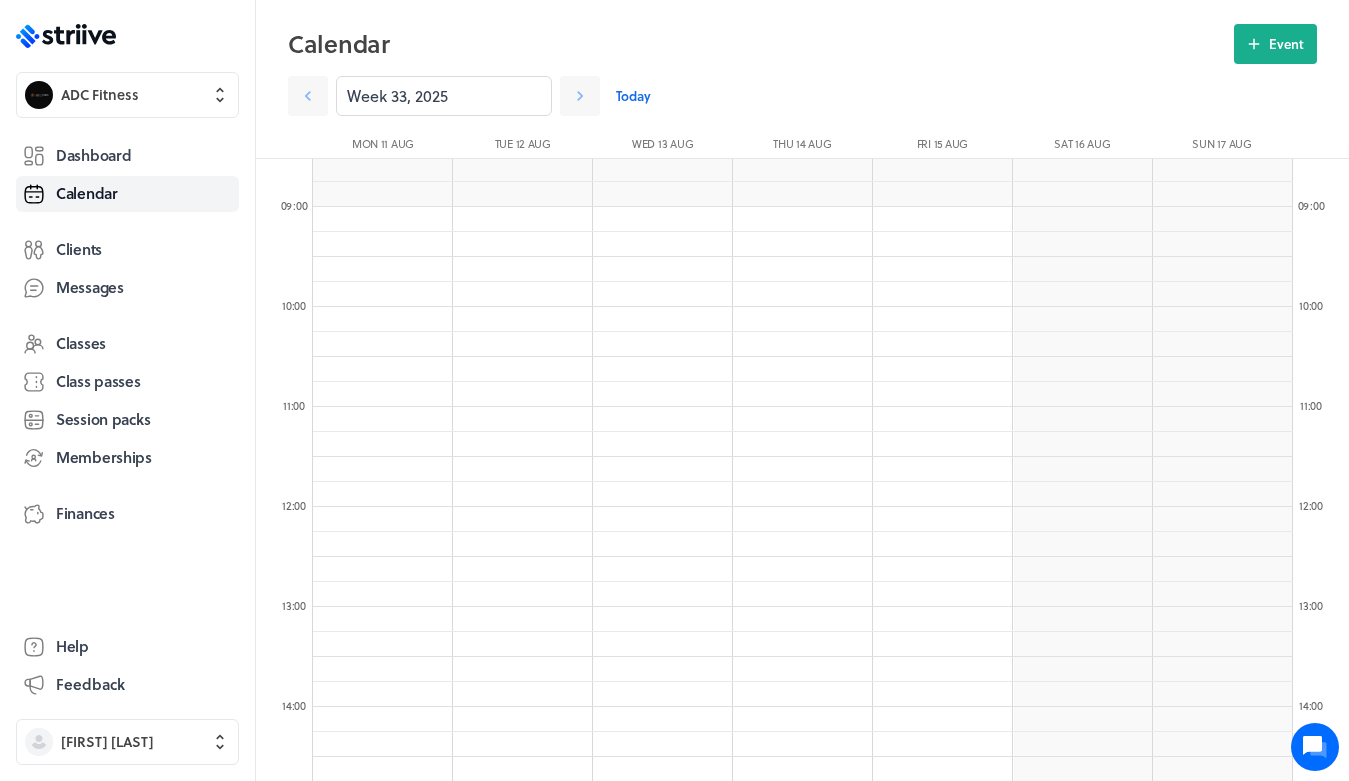 click on "Today" at bounding box center (633, 96) 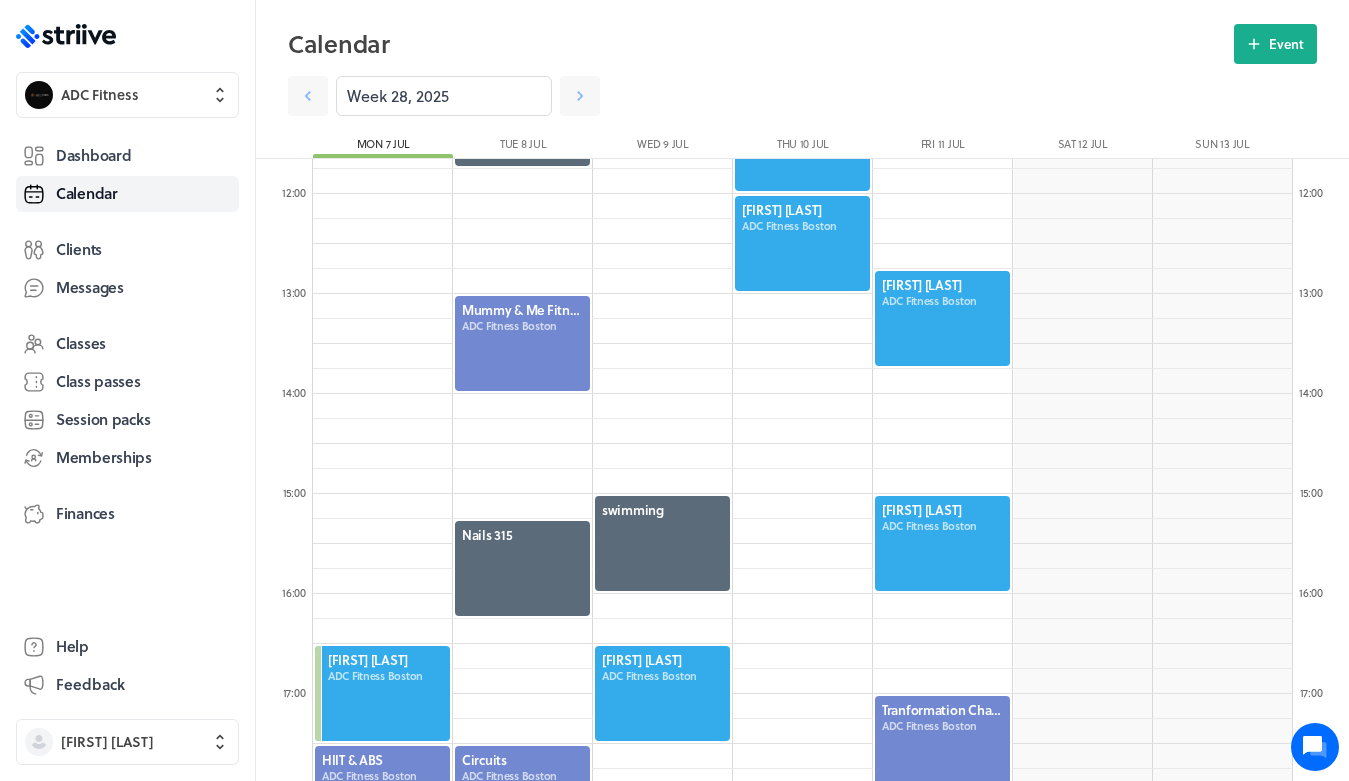 scroll, scrollTop: 1186, scrollLeft: 0, axis: vertical 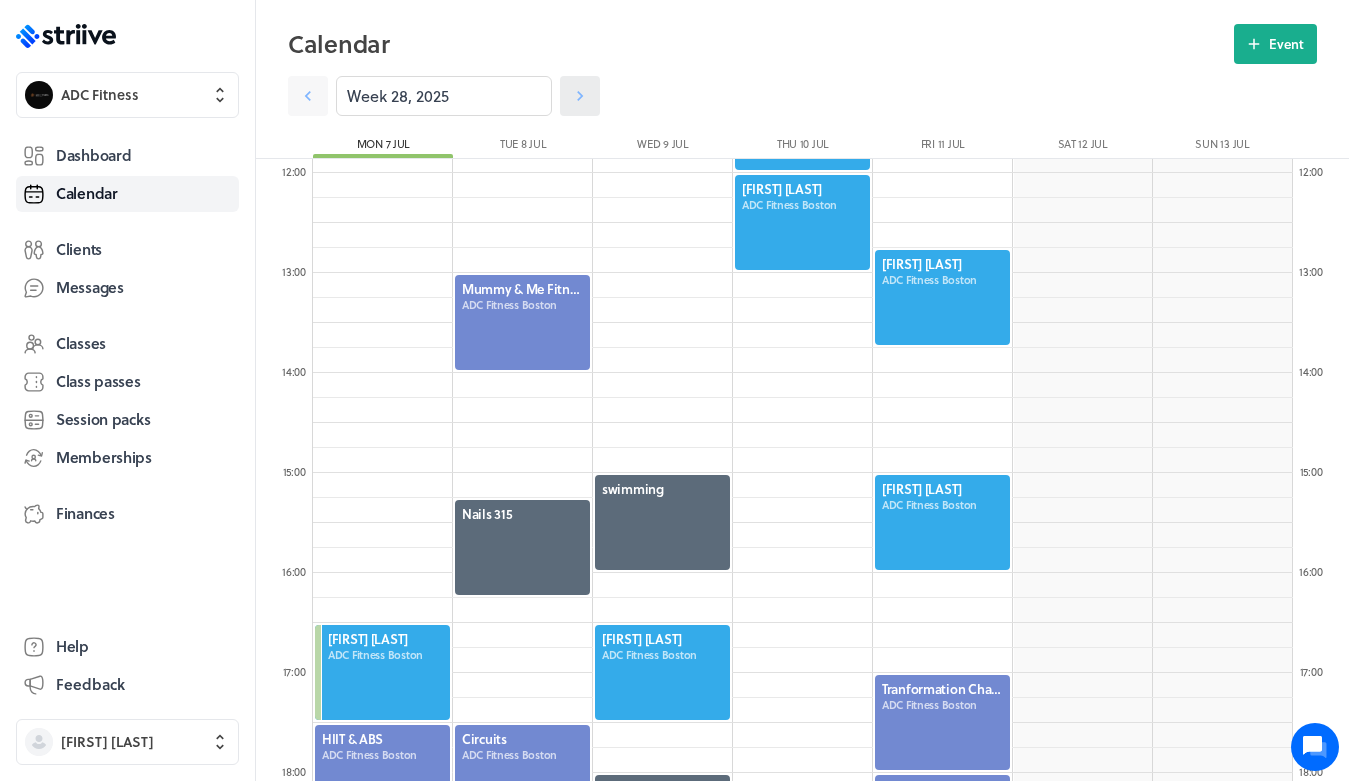 click at bounding box center (308, 96) 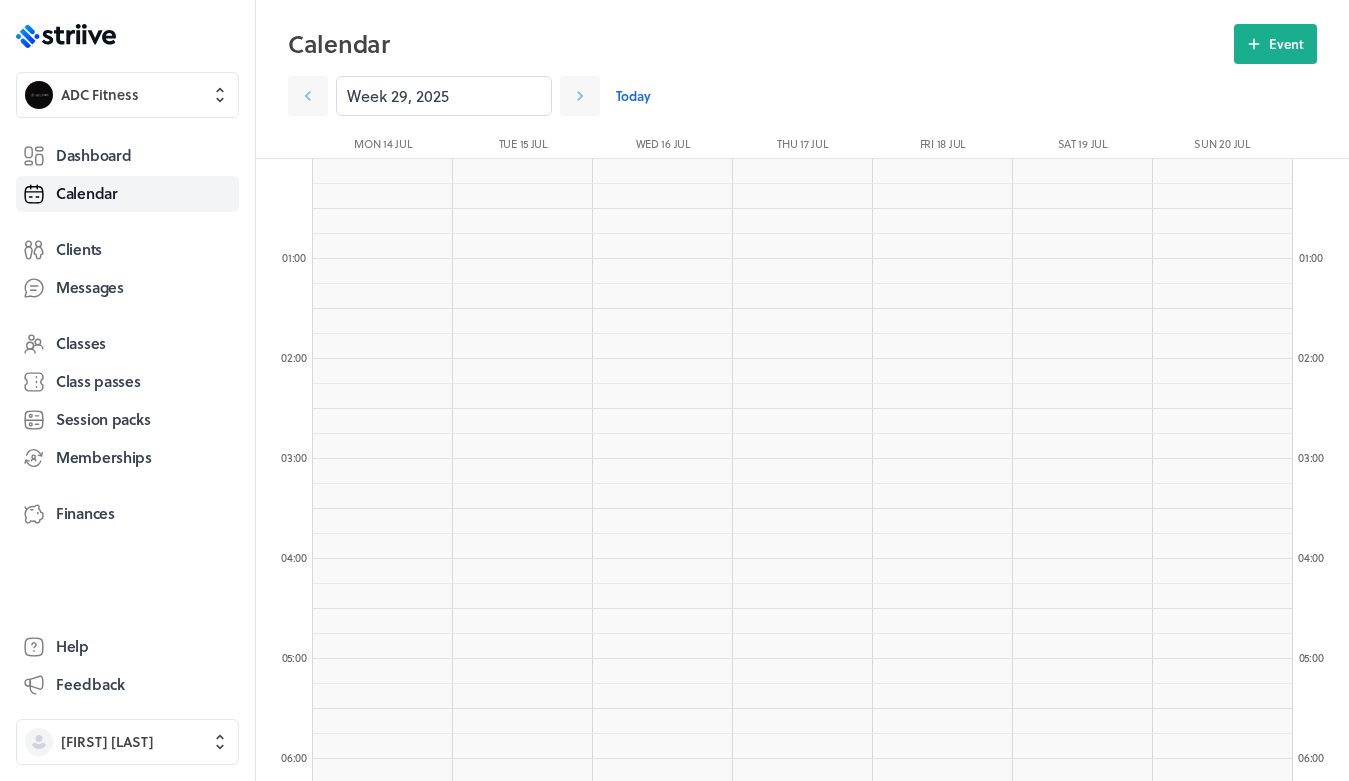 scroll, scrollTop: 850, scrollLeft: 0, axis: vertical 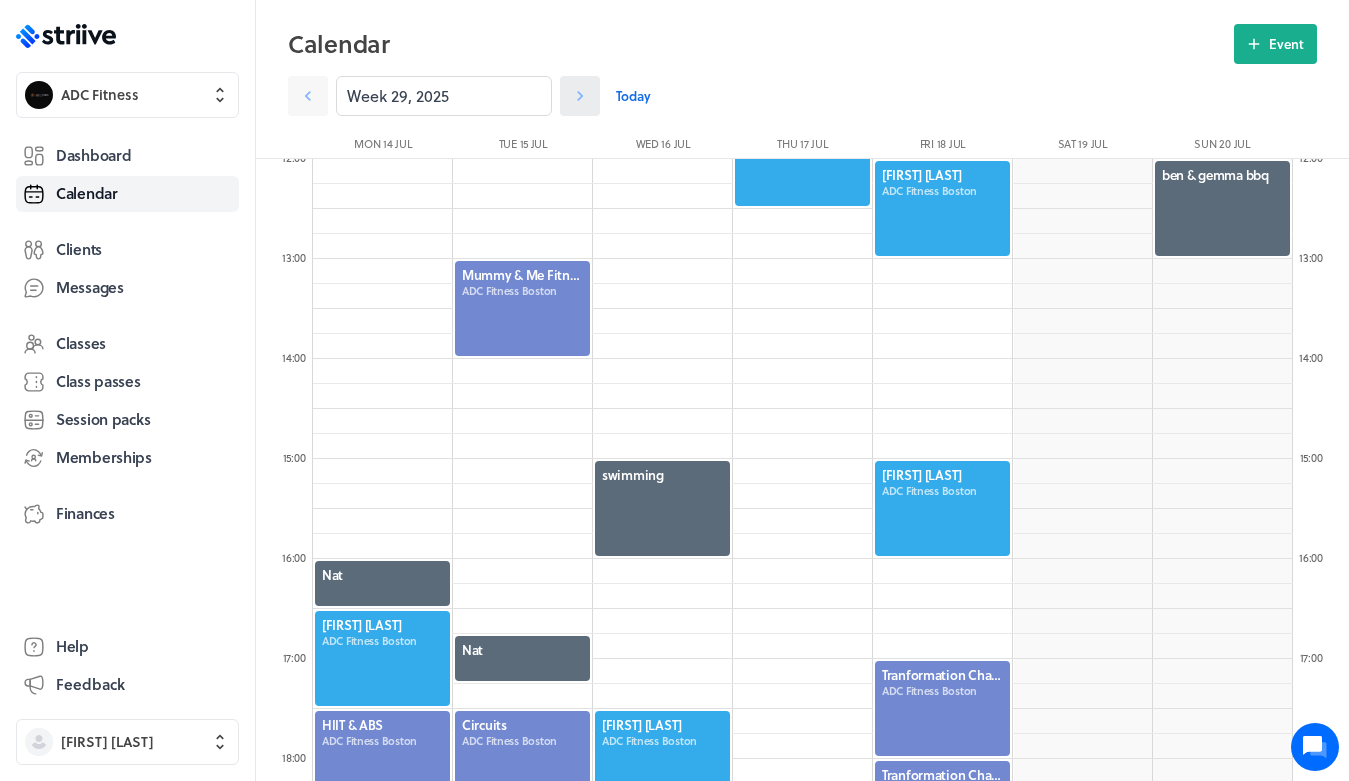 click at bounding box center (580, 96) 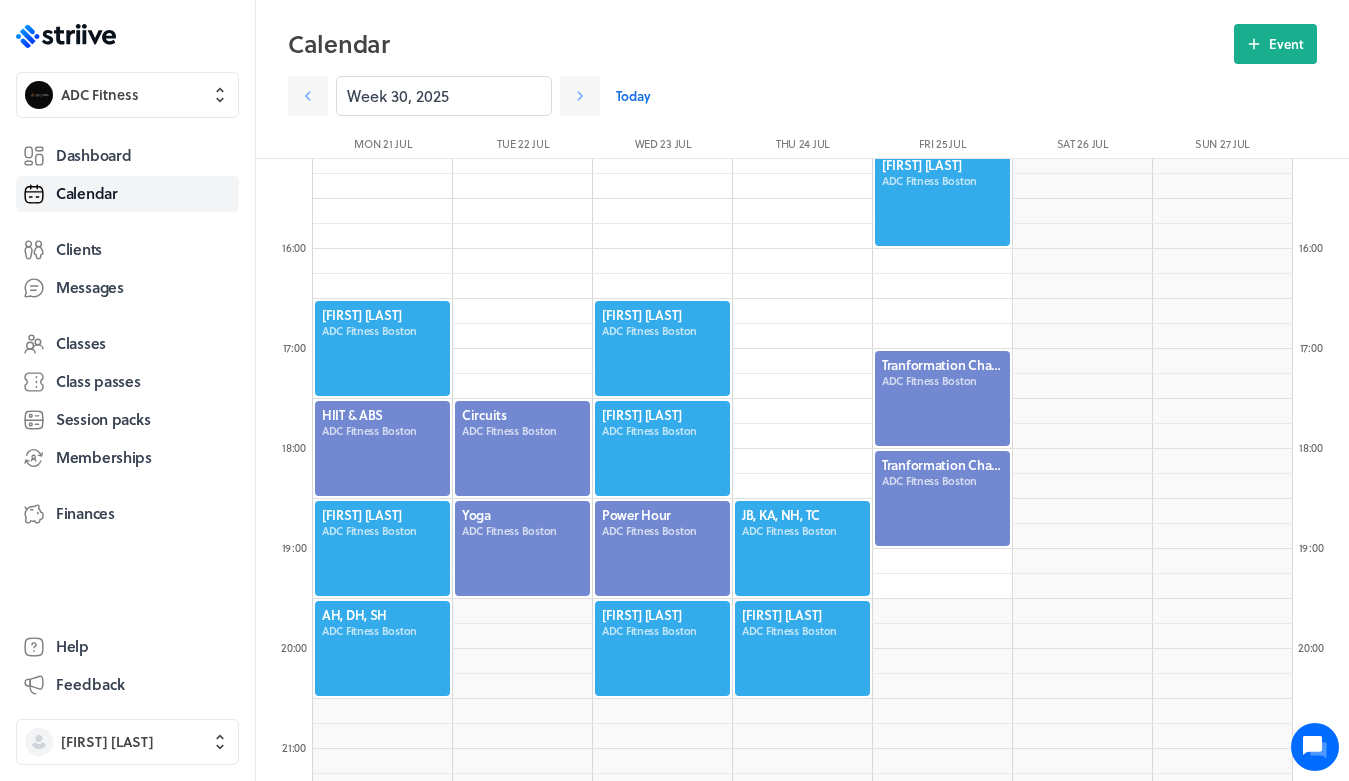 scroll, scrollTop: 1511, scrollLeft: 0, axis: vertical 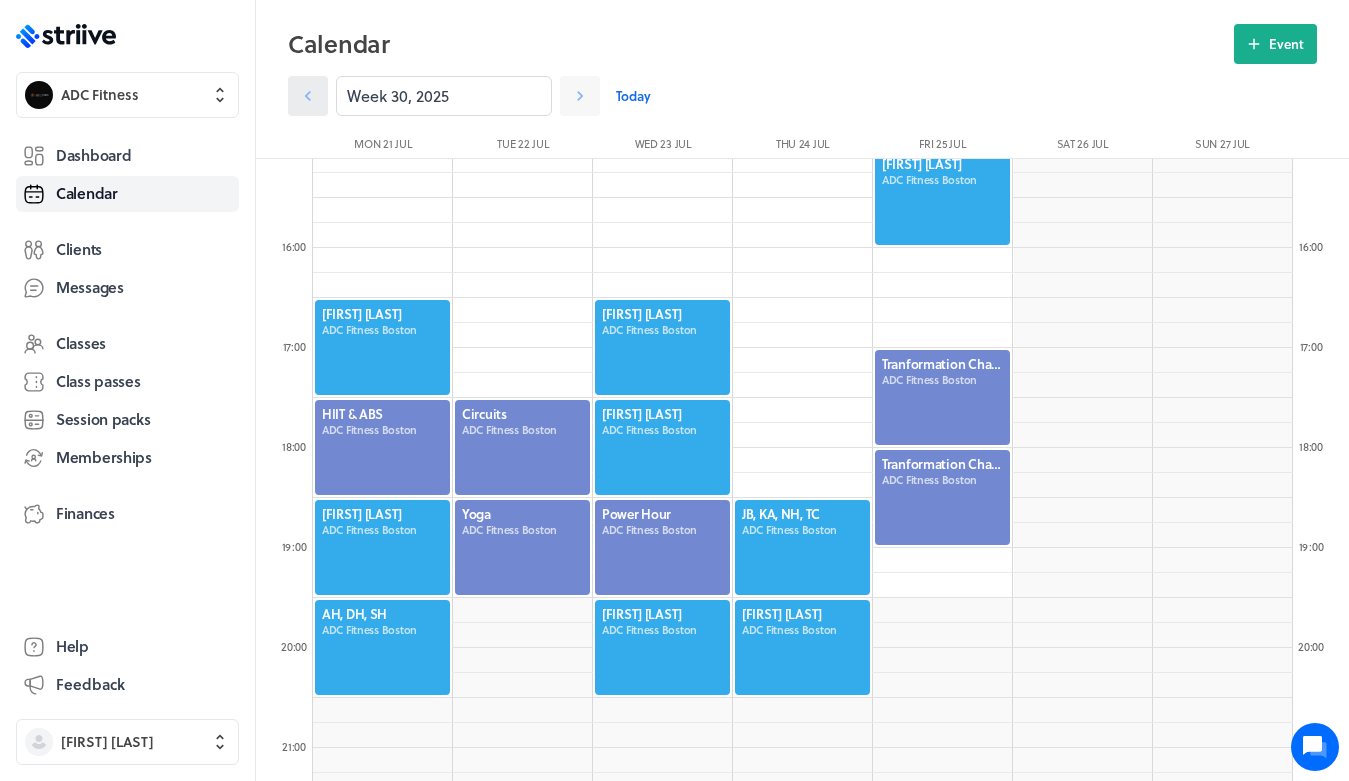 click at bounding box center [308, 96] 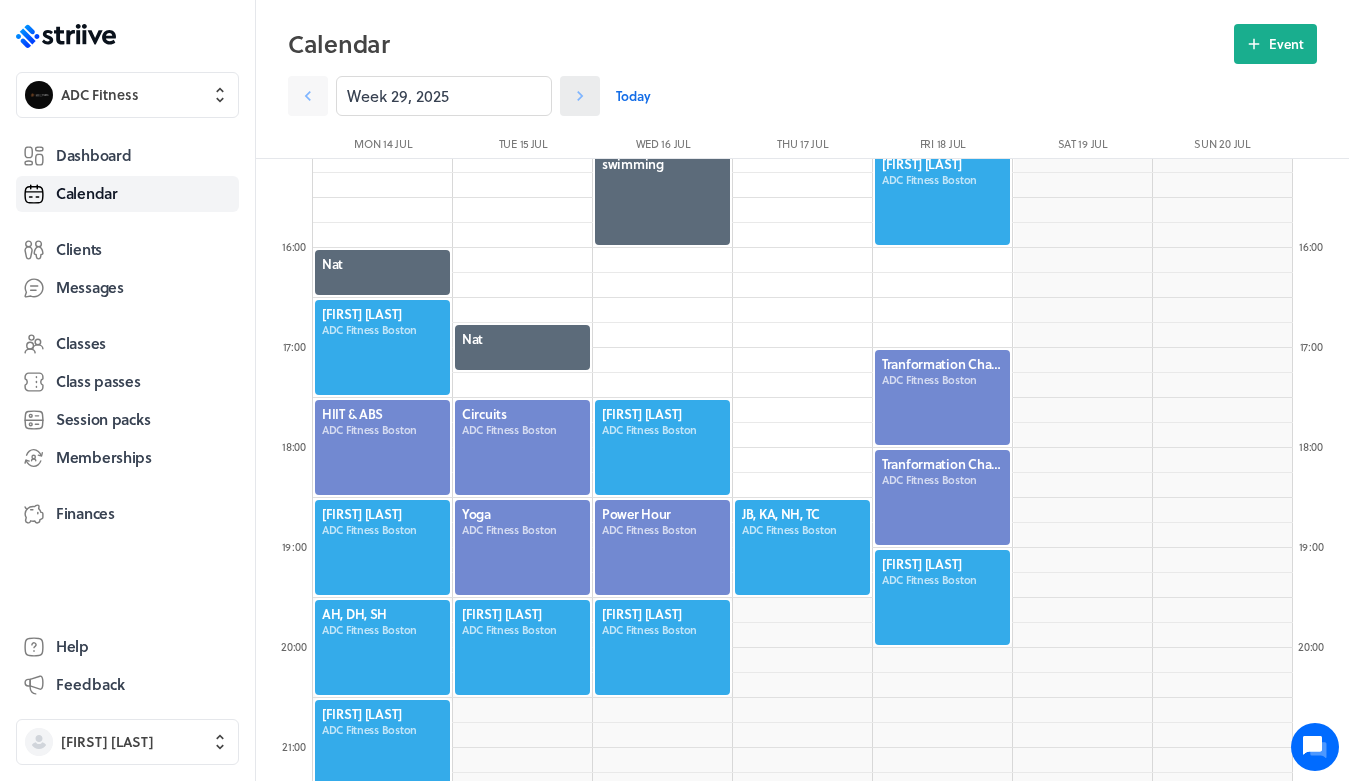click at bounding box center (308, 96) 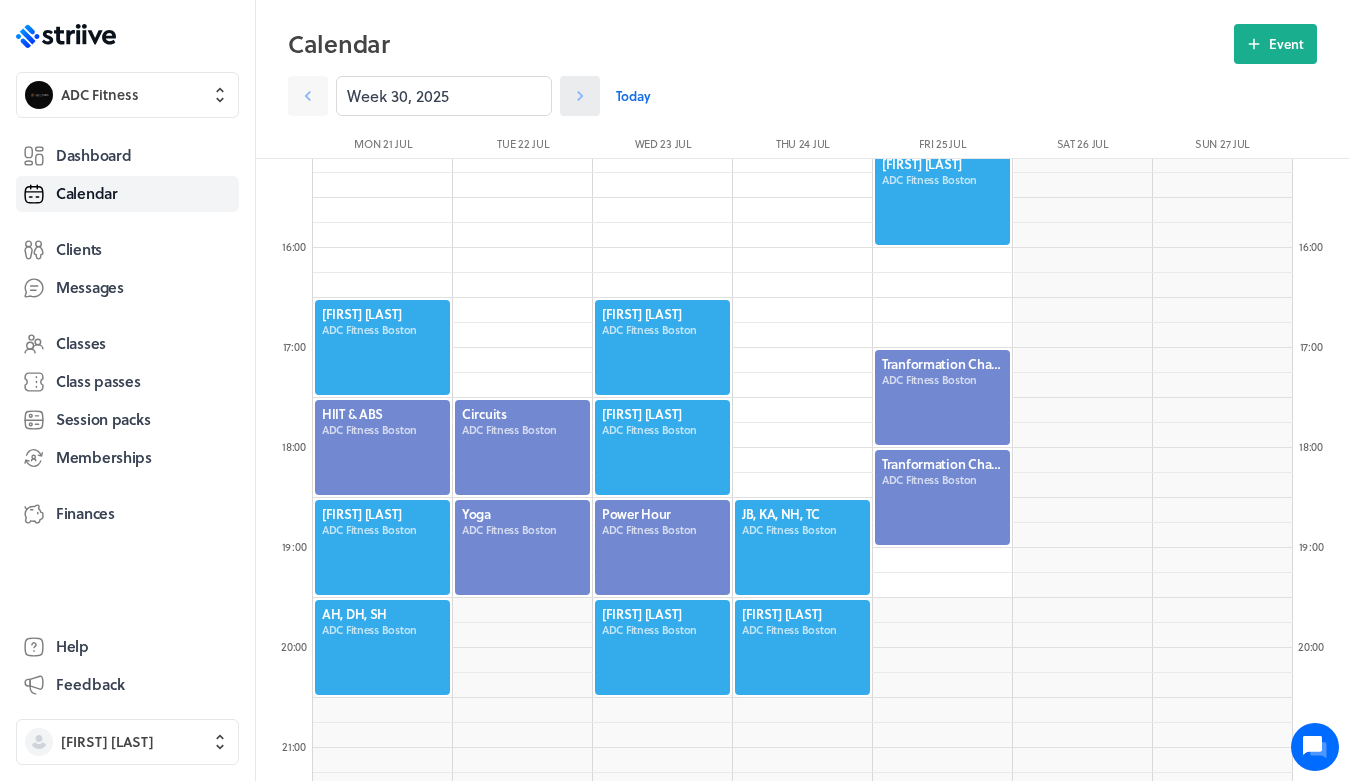 click at bounding box center [308, 96] 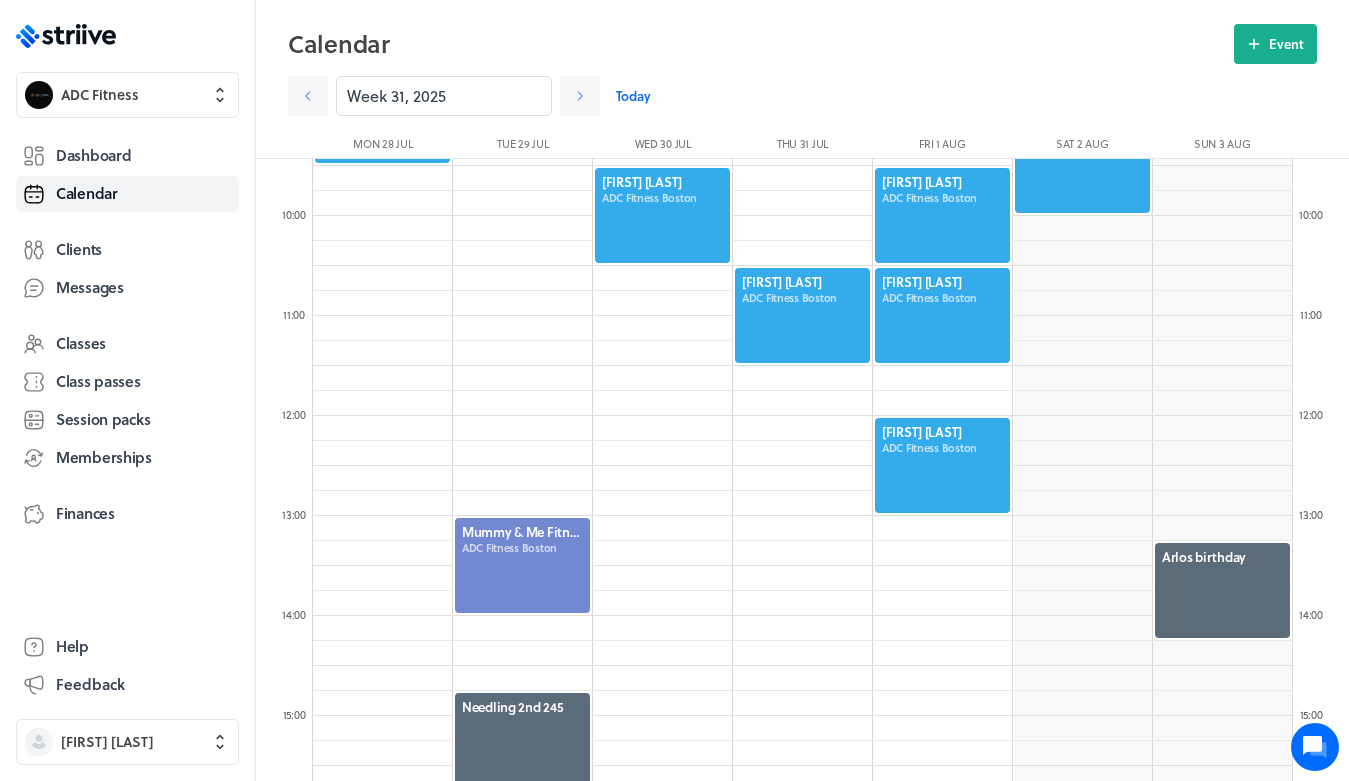 scroll, scrollTop: 942, scrollLeft: 0, axis: vertical 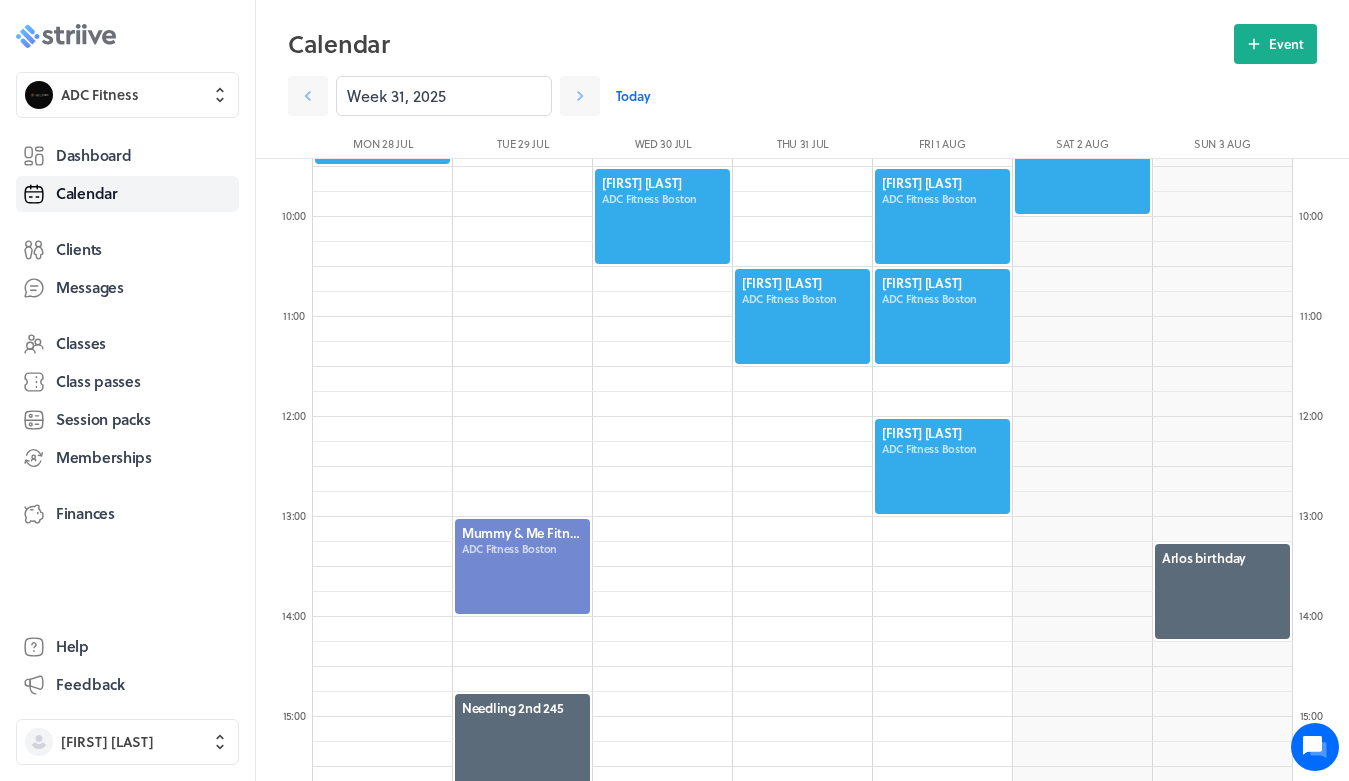 click on ".st0{fill:#006BFF;}
.st1{fill:#0A121C;}
.st2{fill:url(#SVGID_1_);}
.st3{fill:url(#SVGID_2_);}
.st4{fill:url(#SVGID_3_);}
.st5{fill:url(#SVGID_4_);}
.st6{fill:url(#SVGID_5_);}
.st7{fill:#FFFFFF;}
.st8{fill:url(#SVGID_6_);}
.st9{fill:url(#SVGID_7_);}
.st10{fill:url(#SVGID_8_);}
.st11{fill:url(#SVGID_9_);}
.st12{fill:url(#SVGID_10_);}
.st13{fill:url(#SVGID_11_);}" at bounding box center (66, 36) 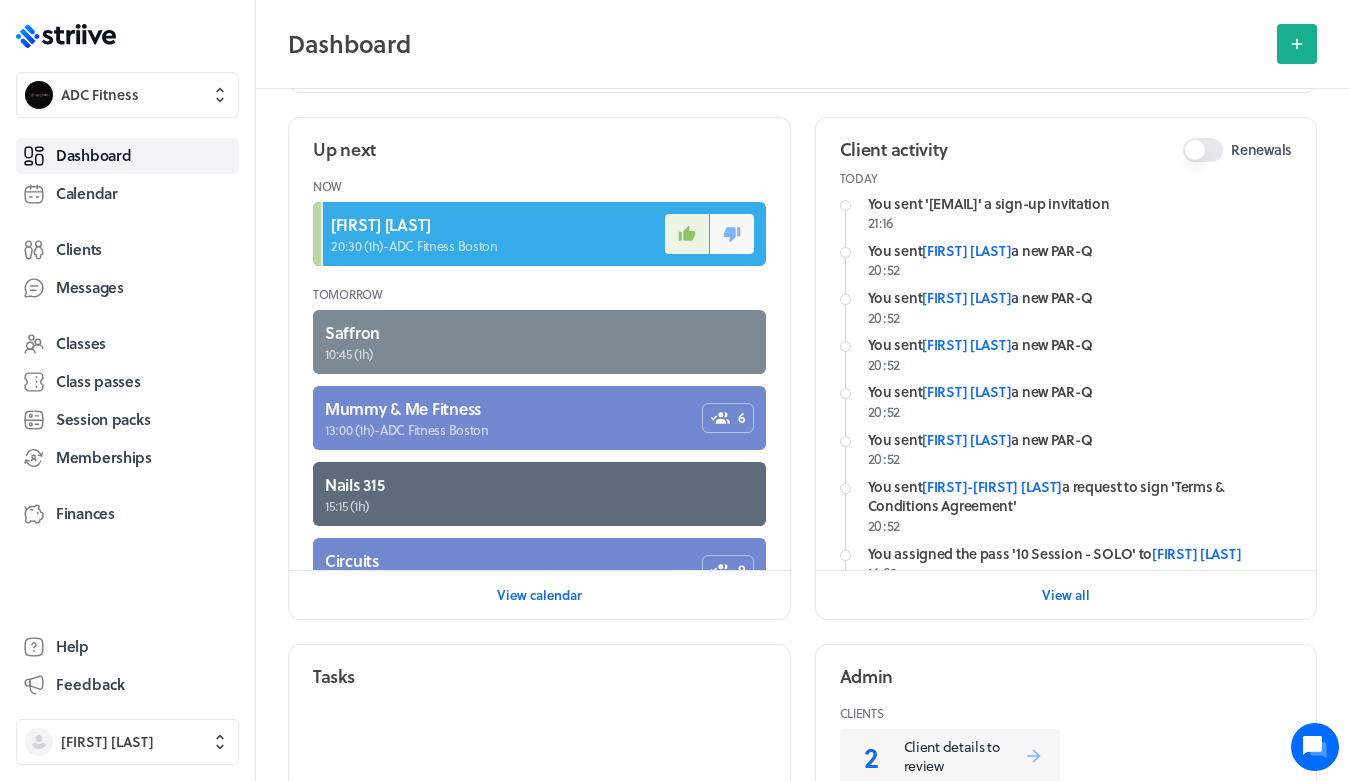 scroll, scrollTop: 210, scrollLeft: 0, axis: vertical 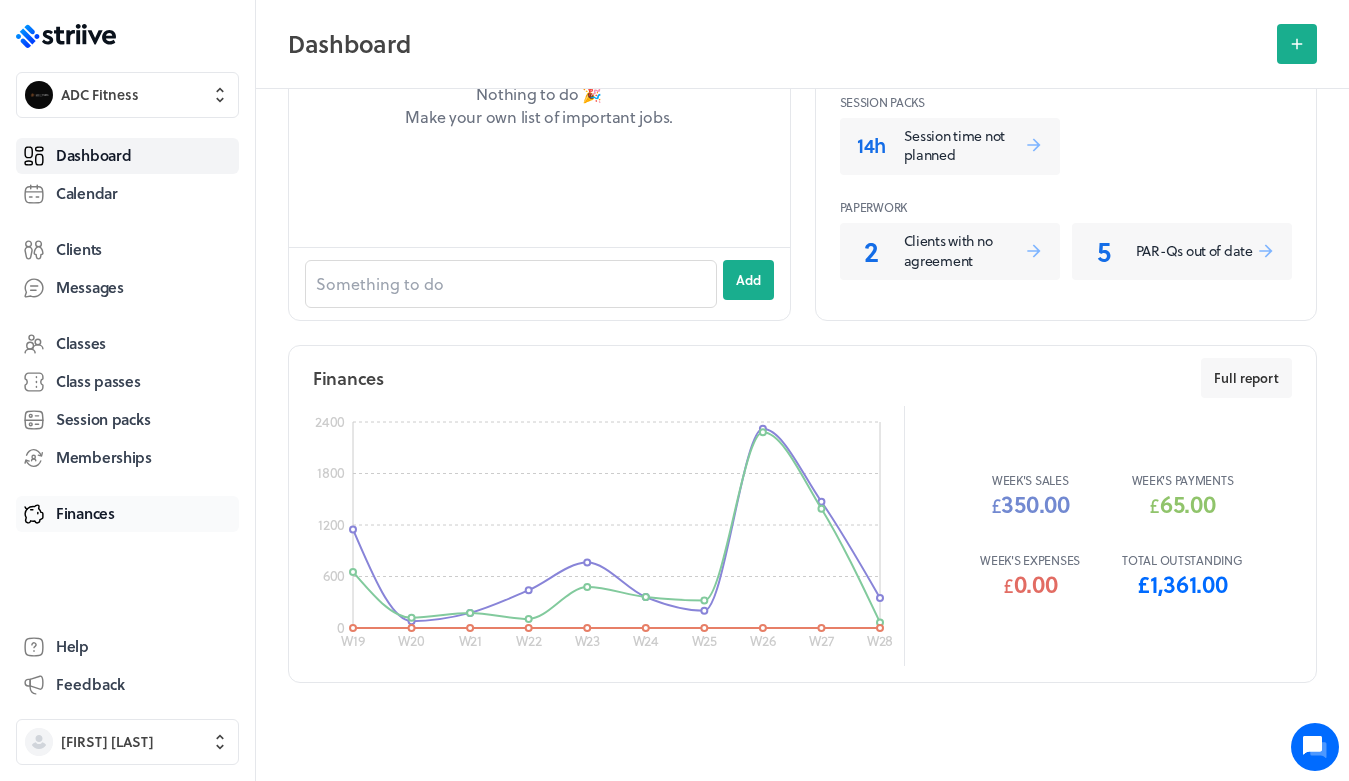 click on "Finances" at bounding box center (127, 514) 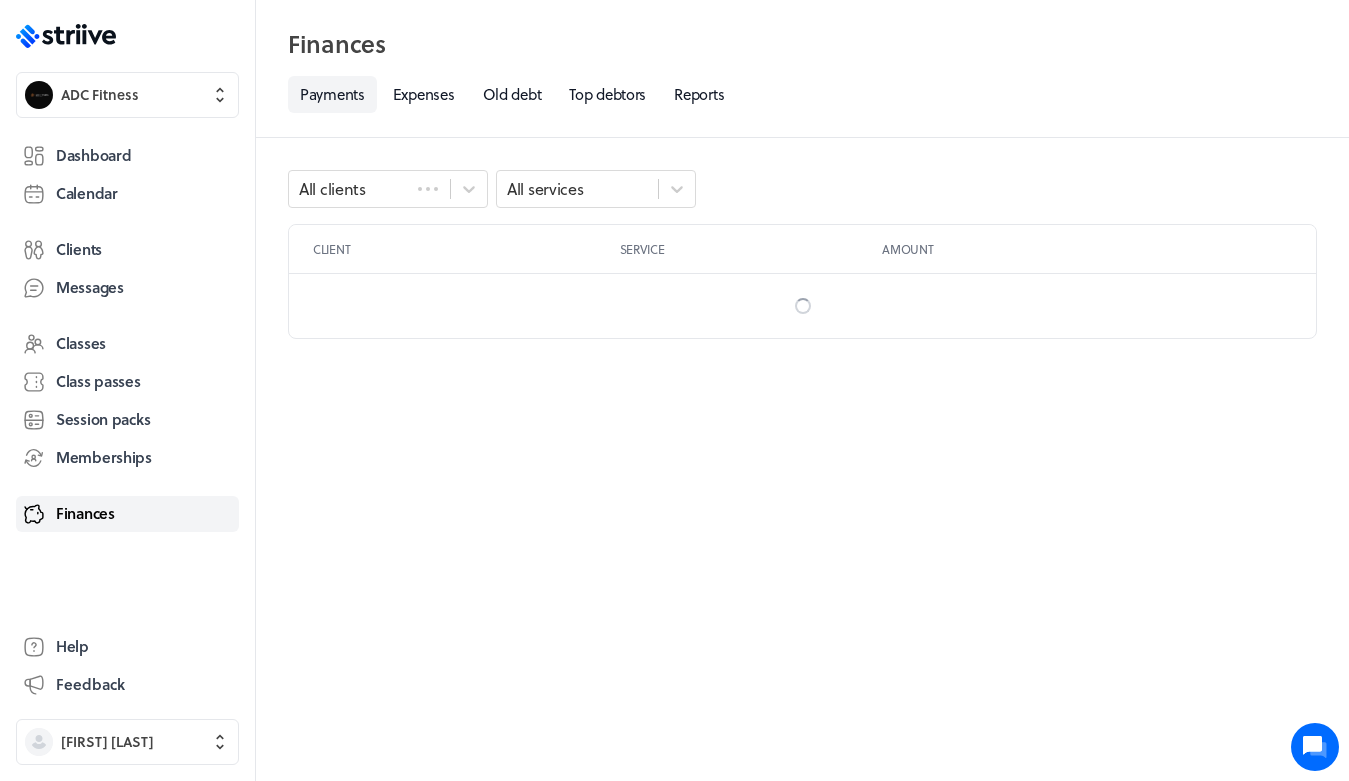 scroll, scrollTop: 0, scrollLeft: 0, axis: both 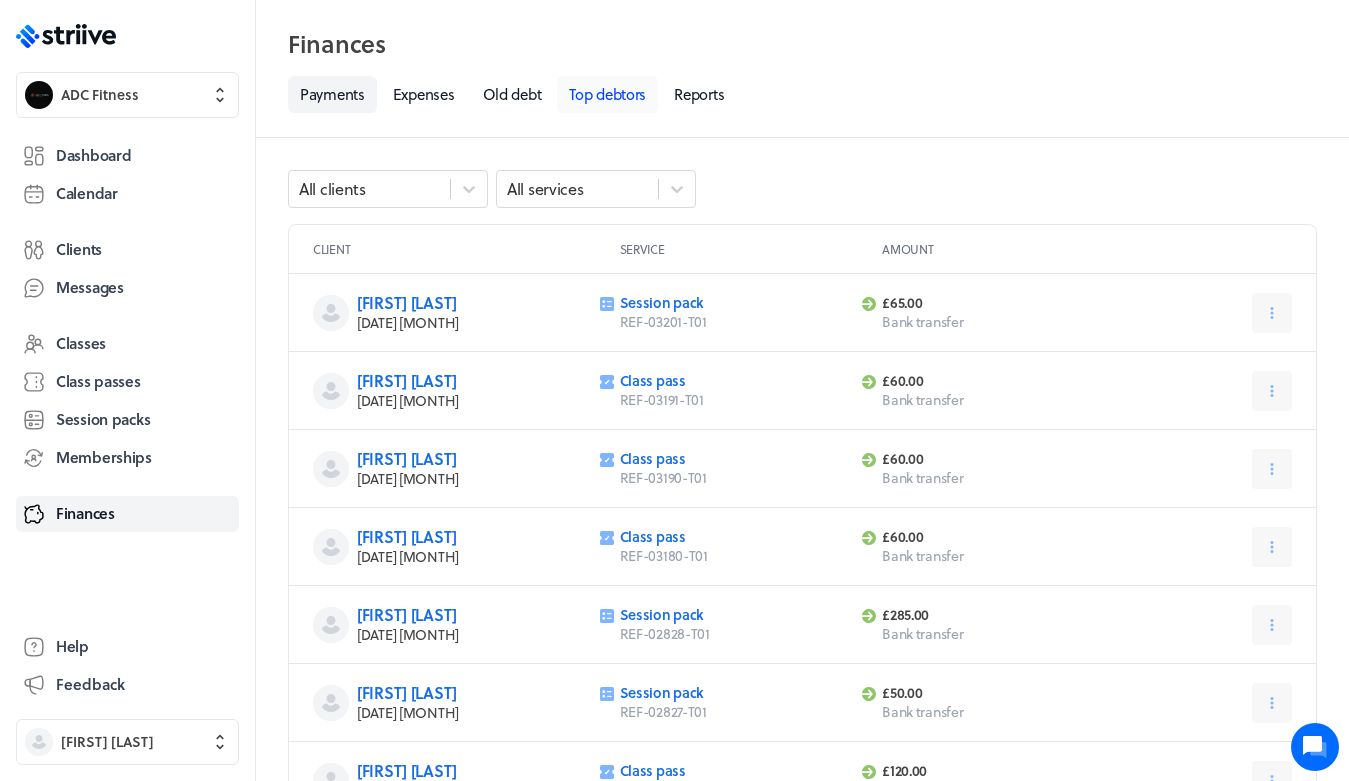 click on "Top debtors" at bounding box center [607, 94] 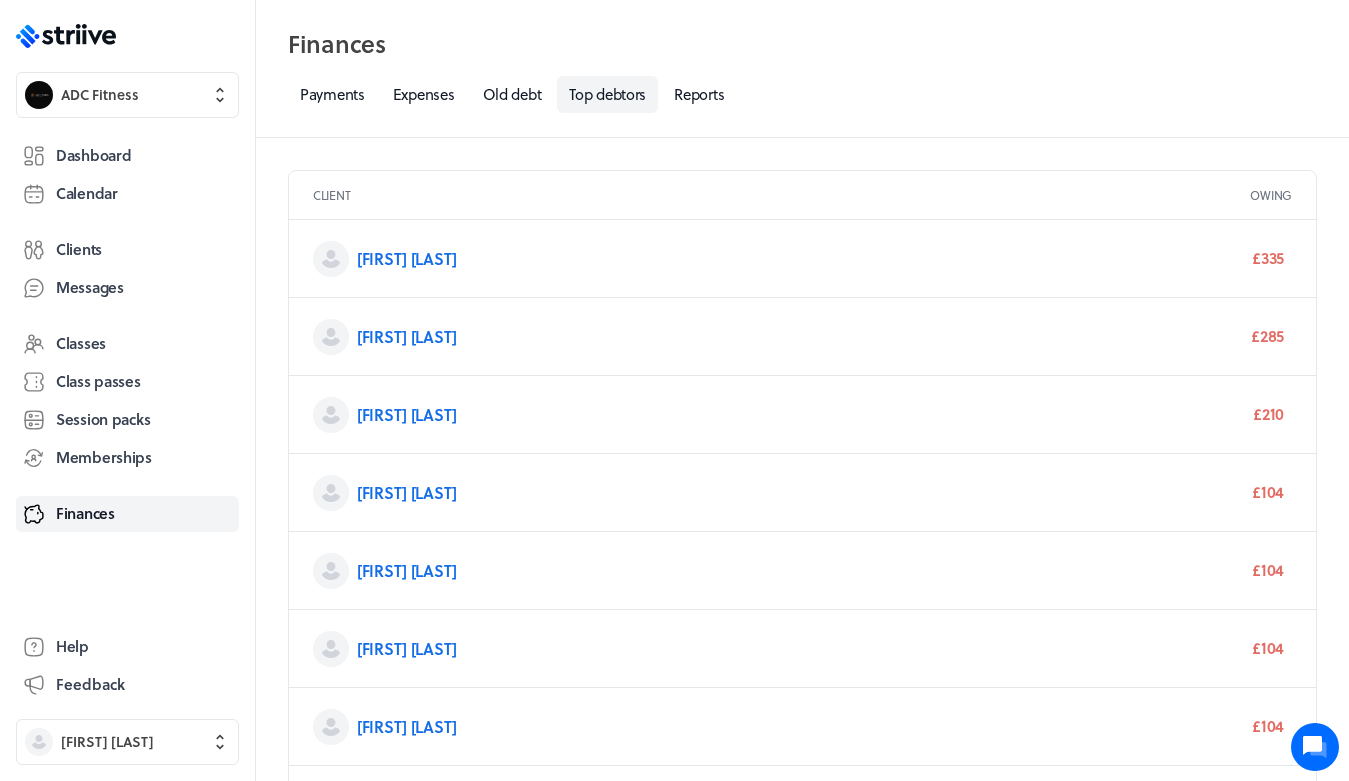 scroll, scrollTop: 0, scrollLeft: 0, axis: both 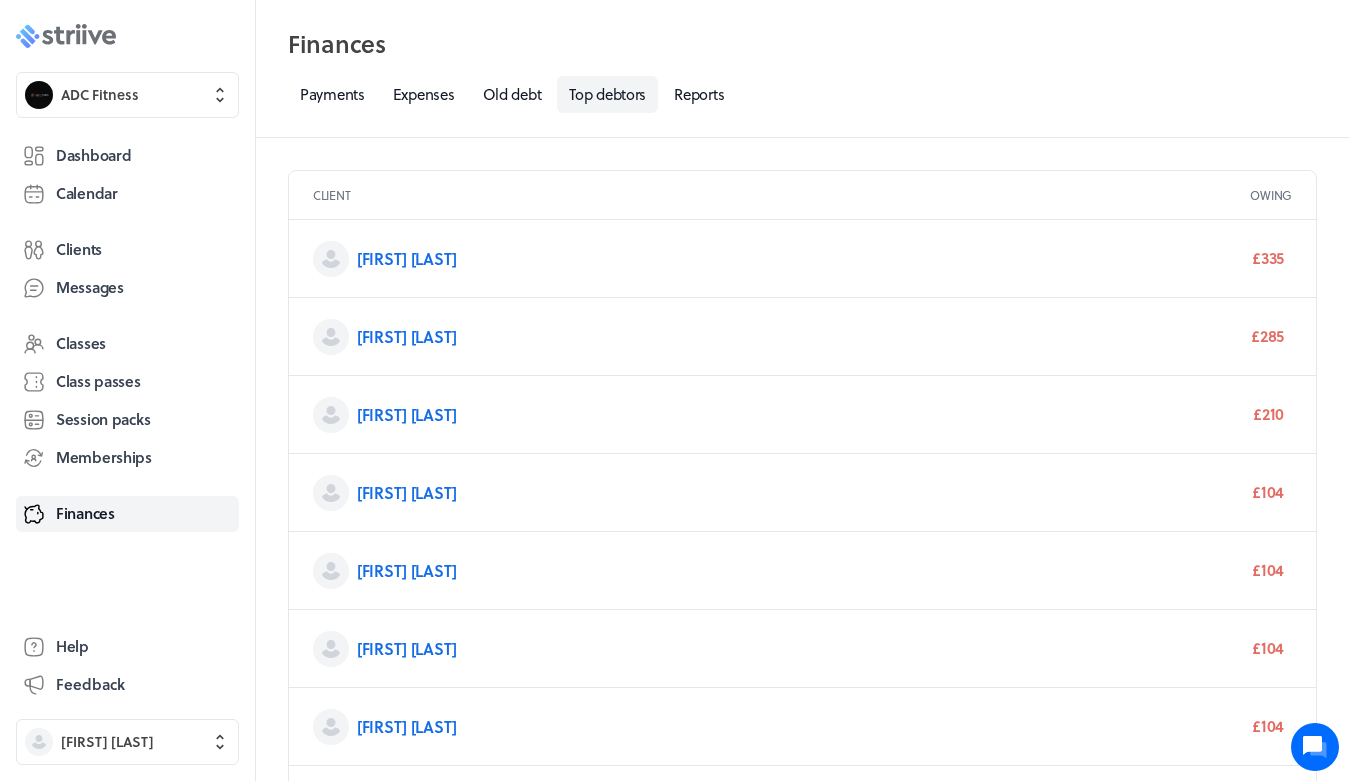 click on ".st0{fill:#006BFF;}
.st1{fill:#0A121C;}
.st2{fill:url(#SVGID_1_);}
.st3{fill:url(#SVGID_2_);}
.st4{fill:url(#SVGID_3_);}
.st5{fill:url(#SVGID_4_);}
.st6{fill:url(#SVGID_5_);}
.st7{fill:#FFFFFF;}
.st8{fill:url(#SVGID_6_);}
.st9{fill:url(#SVGID_7_);}
.st10{fill:url(#SVGID_8_);}
.st11{fill:url(#SVGID_9_);}
.st12{fill:url(#SVGID_10_);}
.st13{fill:url(#SVGID_11_);}" at bounding box center [66, 36] 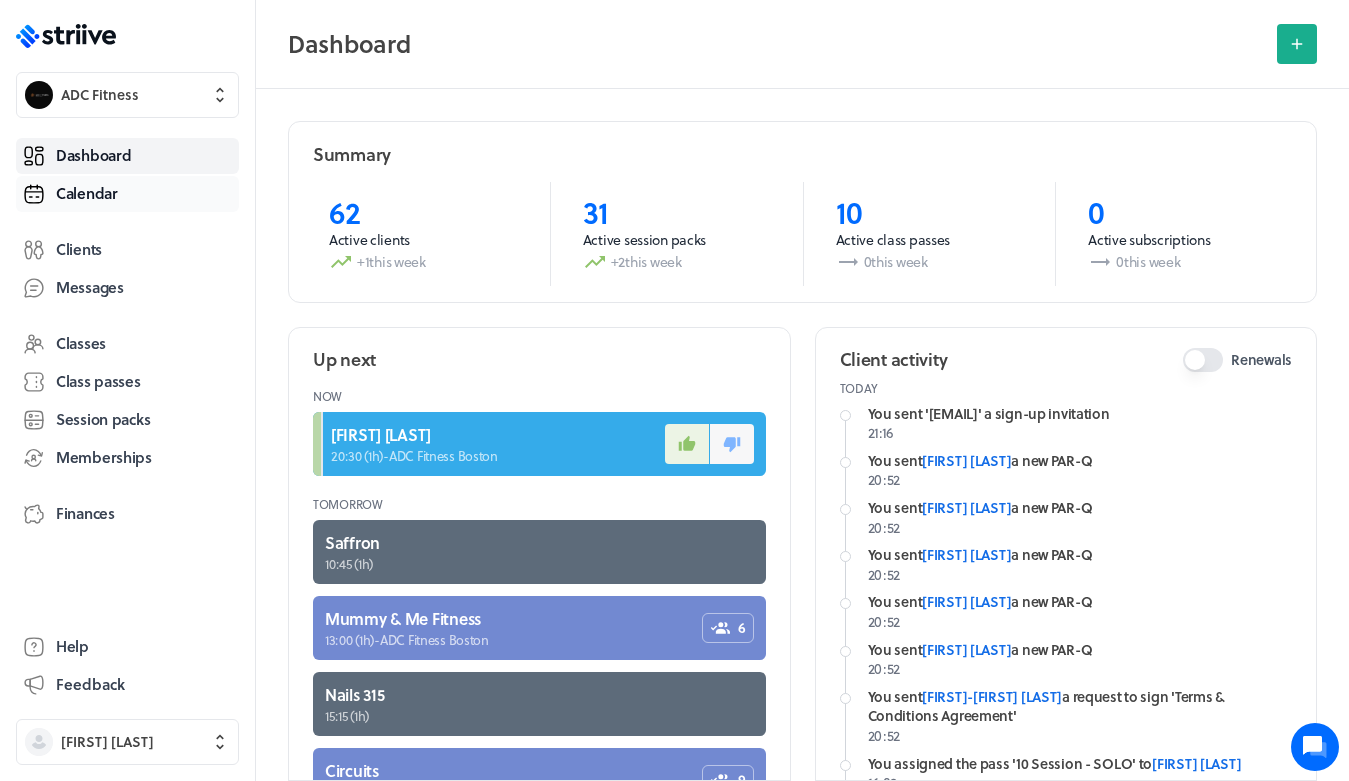 click on "Calendar" at bounding box center [87, 193] 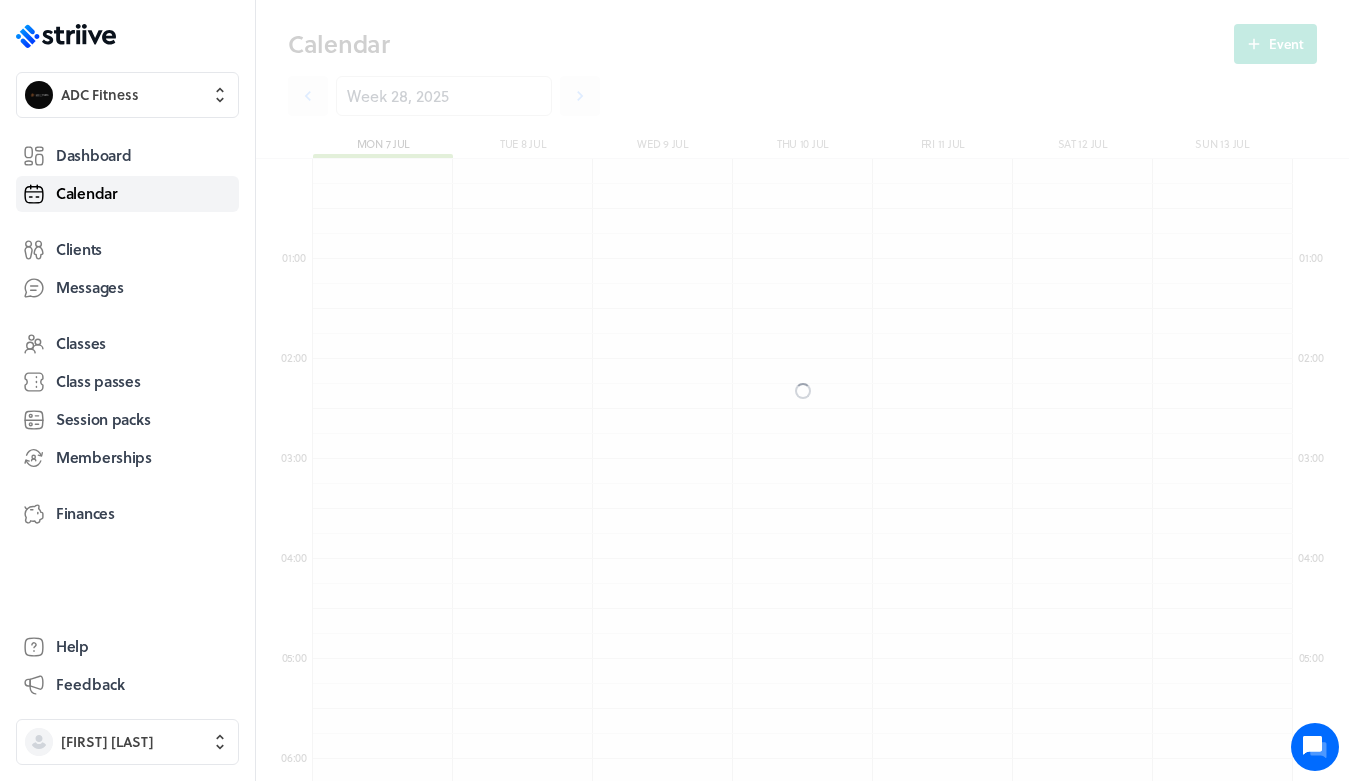 scroll, scrollTop: 850, scrollLeft: 0, axis: vertical 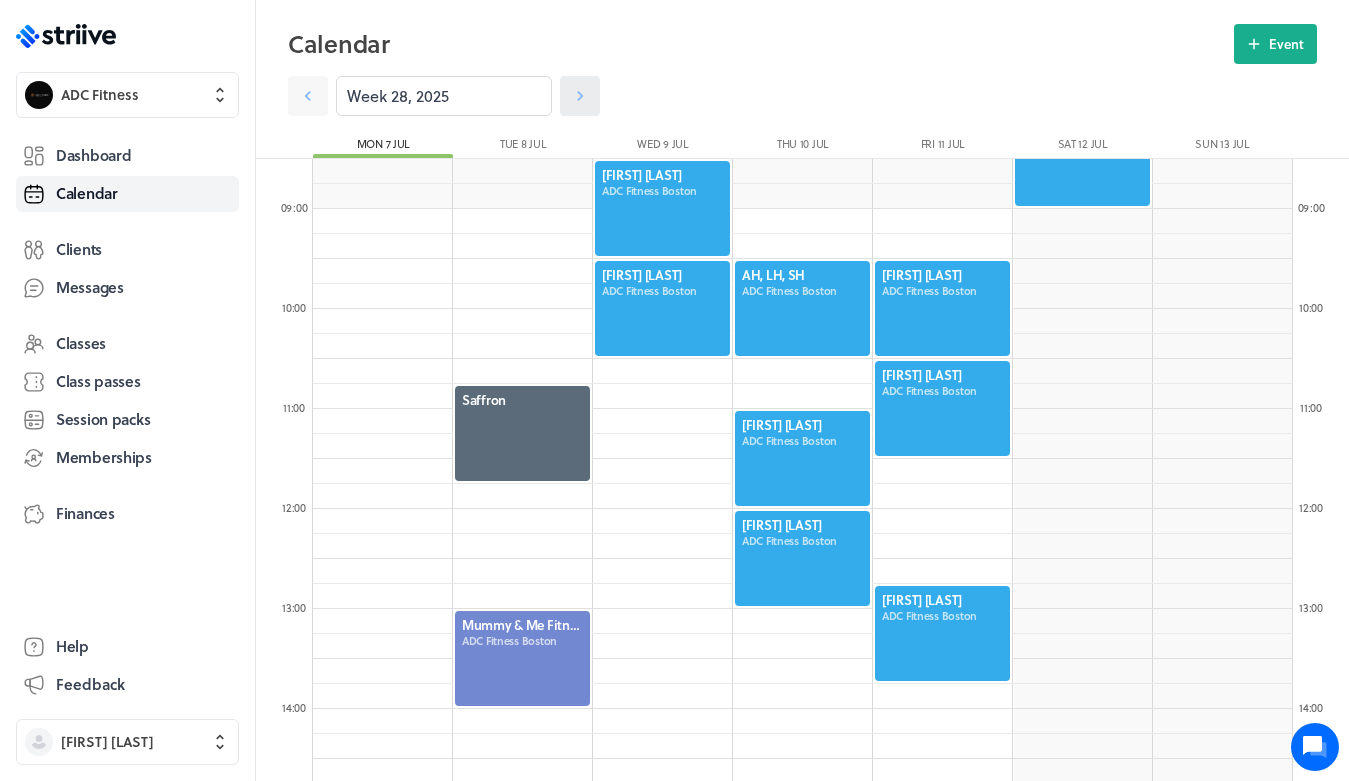 click at bounding box center [308, 96] 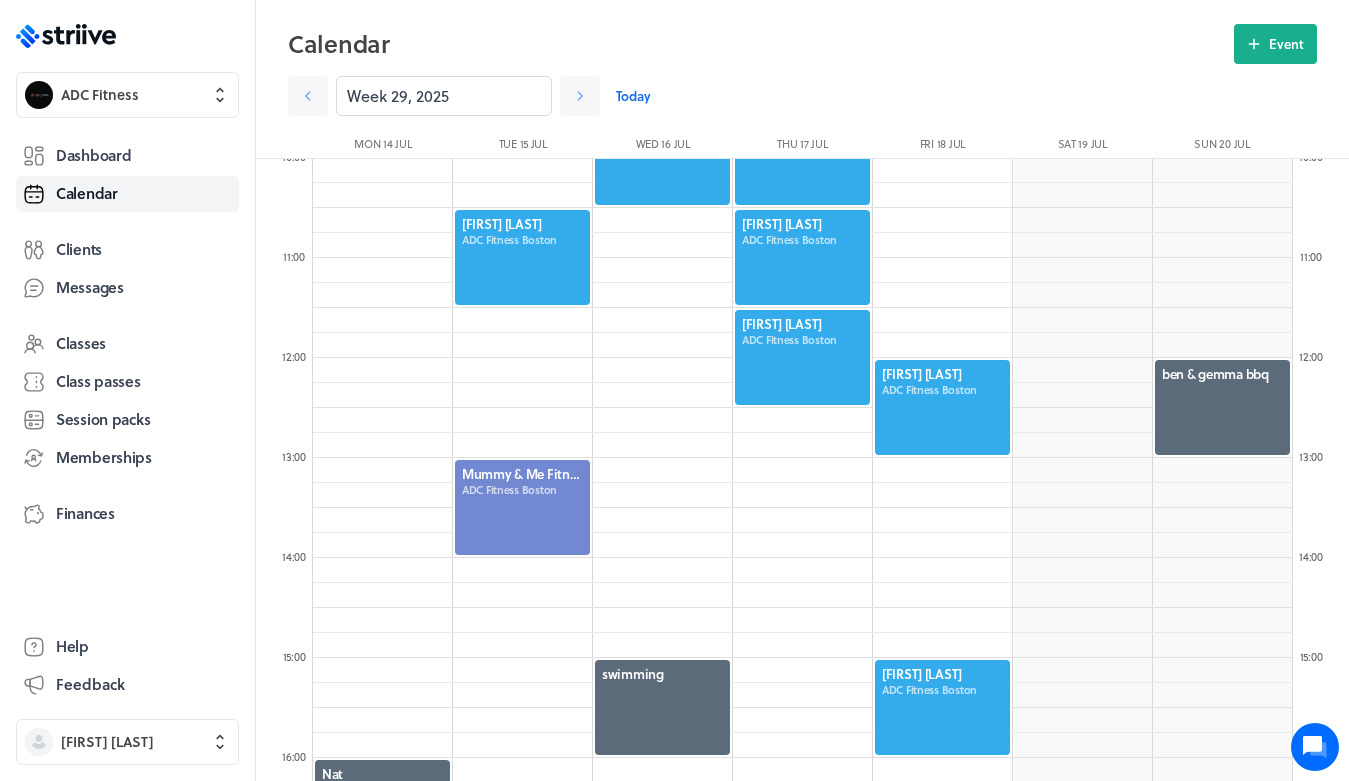 scroll, scrollTop: 1068, scrollLeft: 0, axis: vertical 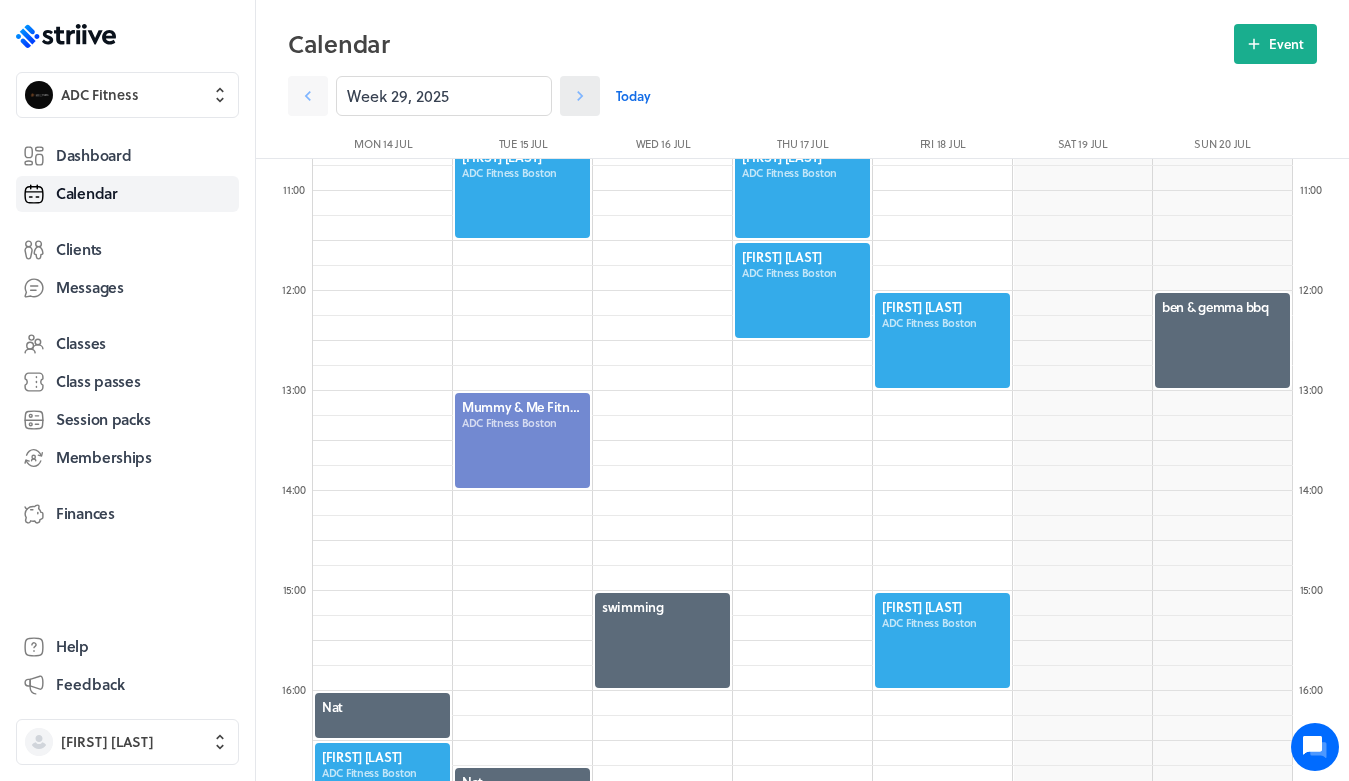click at bounding box center [308, 96] 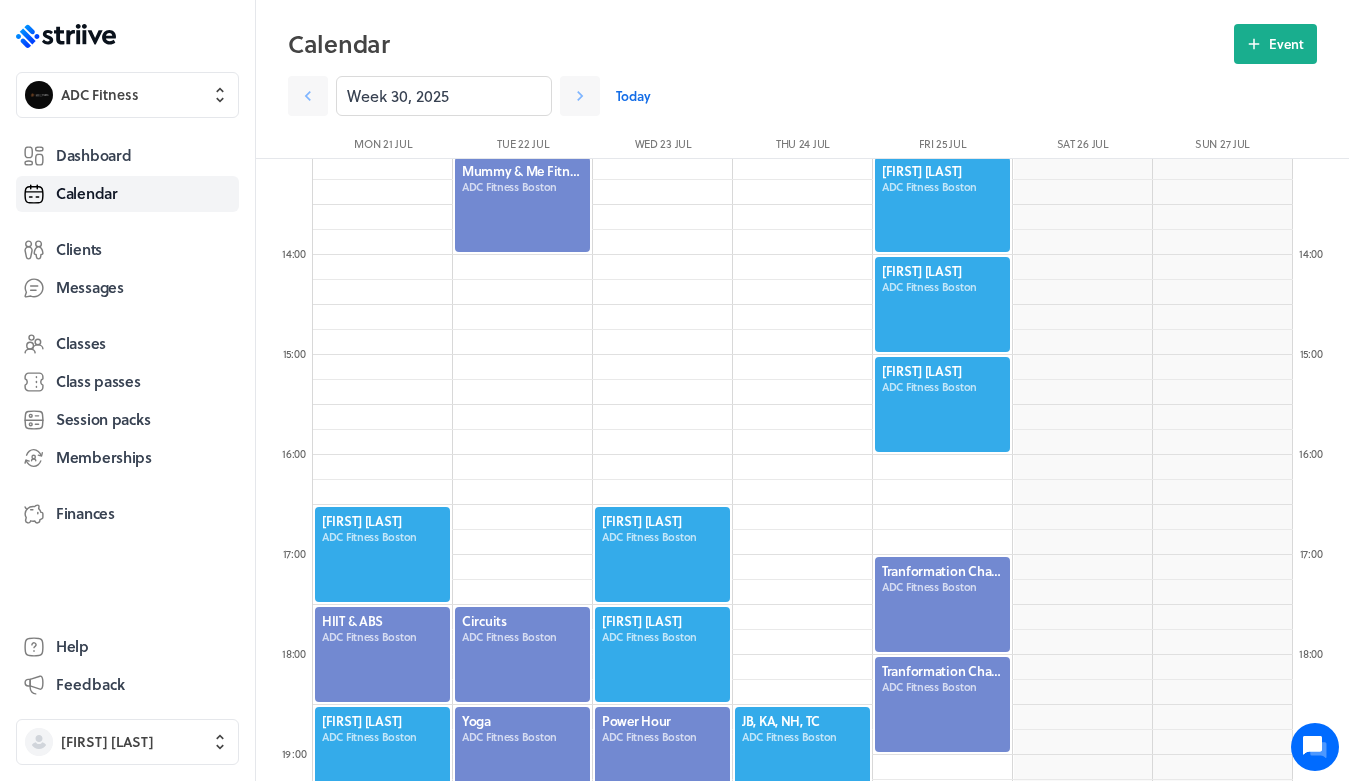 scroll, scrollTop: 1302, scrollLeft: 0, axis: vertical 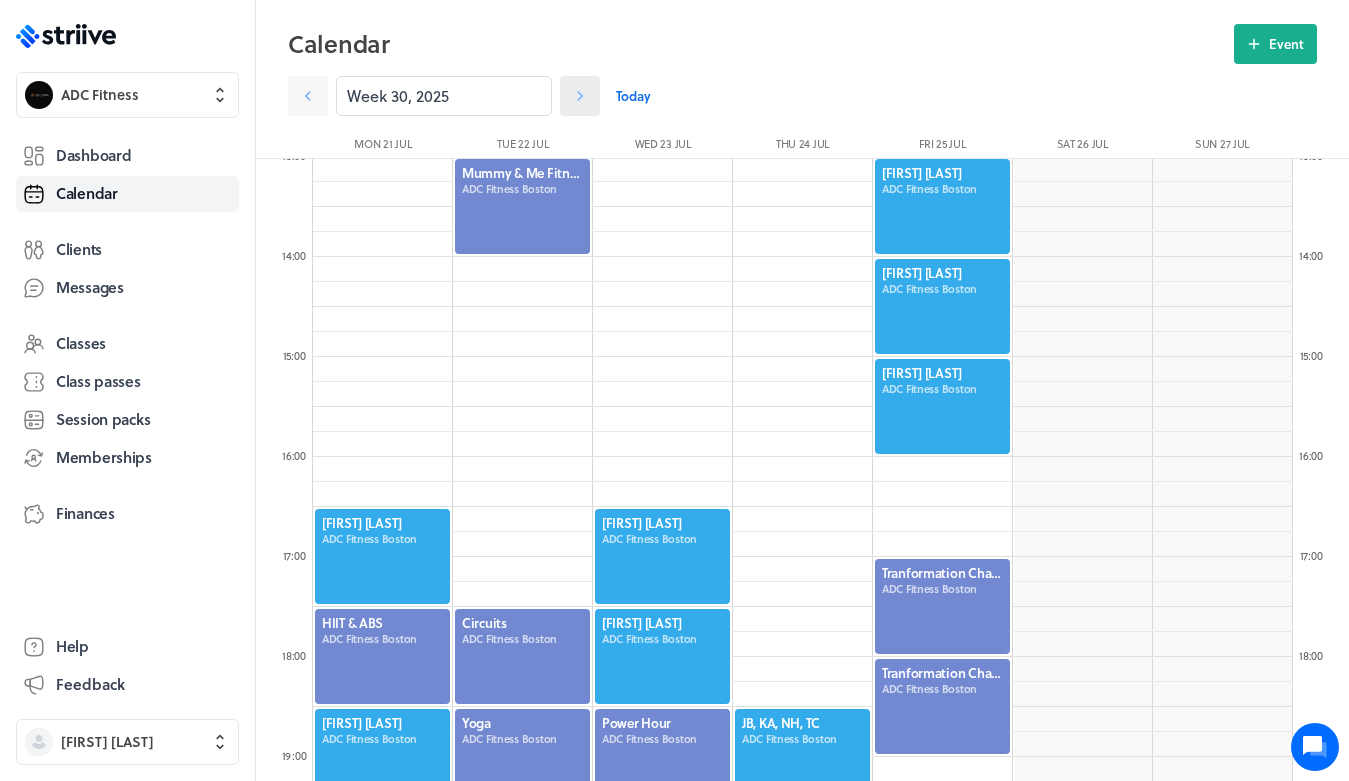 click at bounding box center (308, 96) 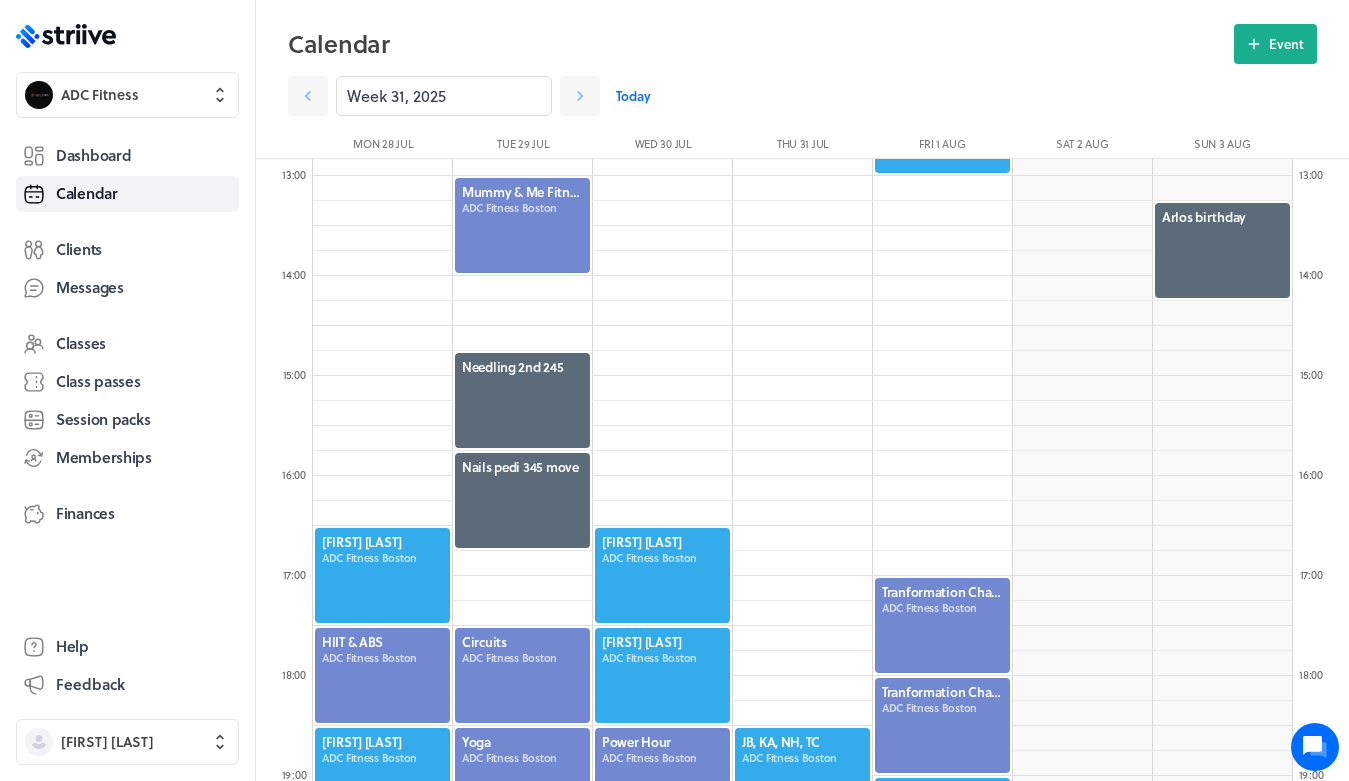 scroll, scrollTop: 1283, scrollLeft: 0, axis: vertical 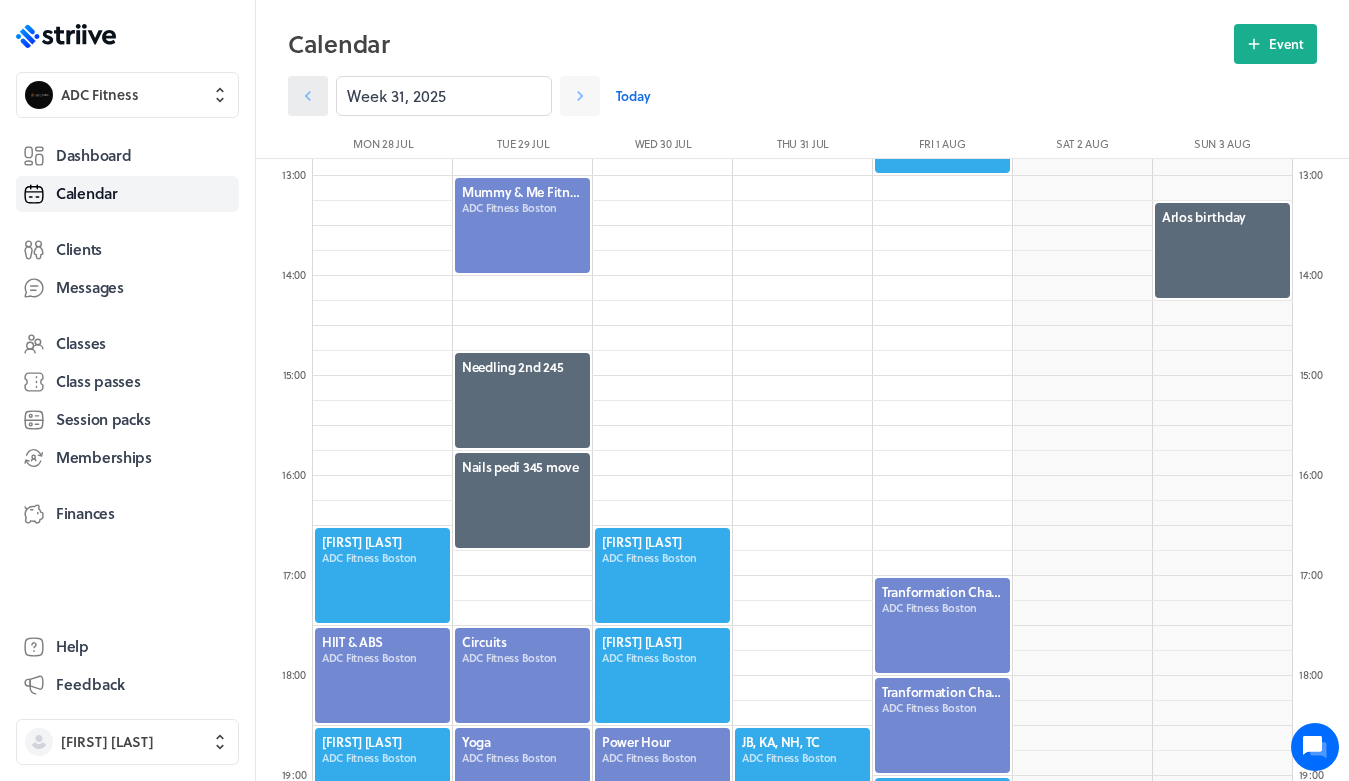 click at bounding box center (308, 96) 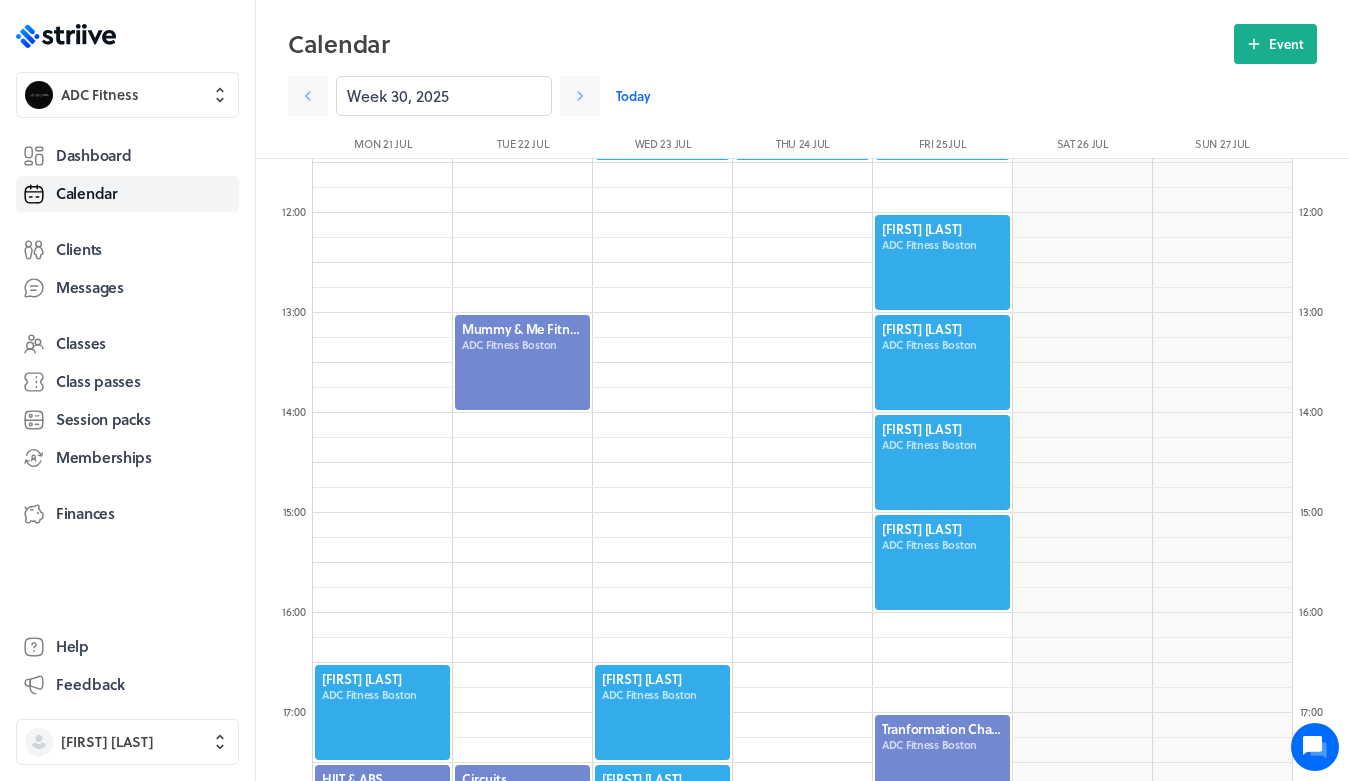 scroll, scrollTop: 1109, scrollLeft: 0, axis: vertical 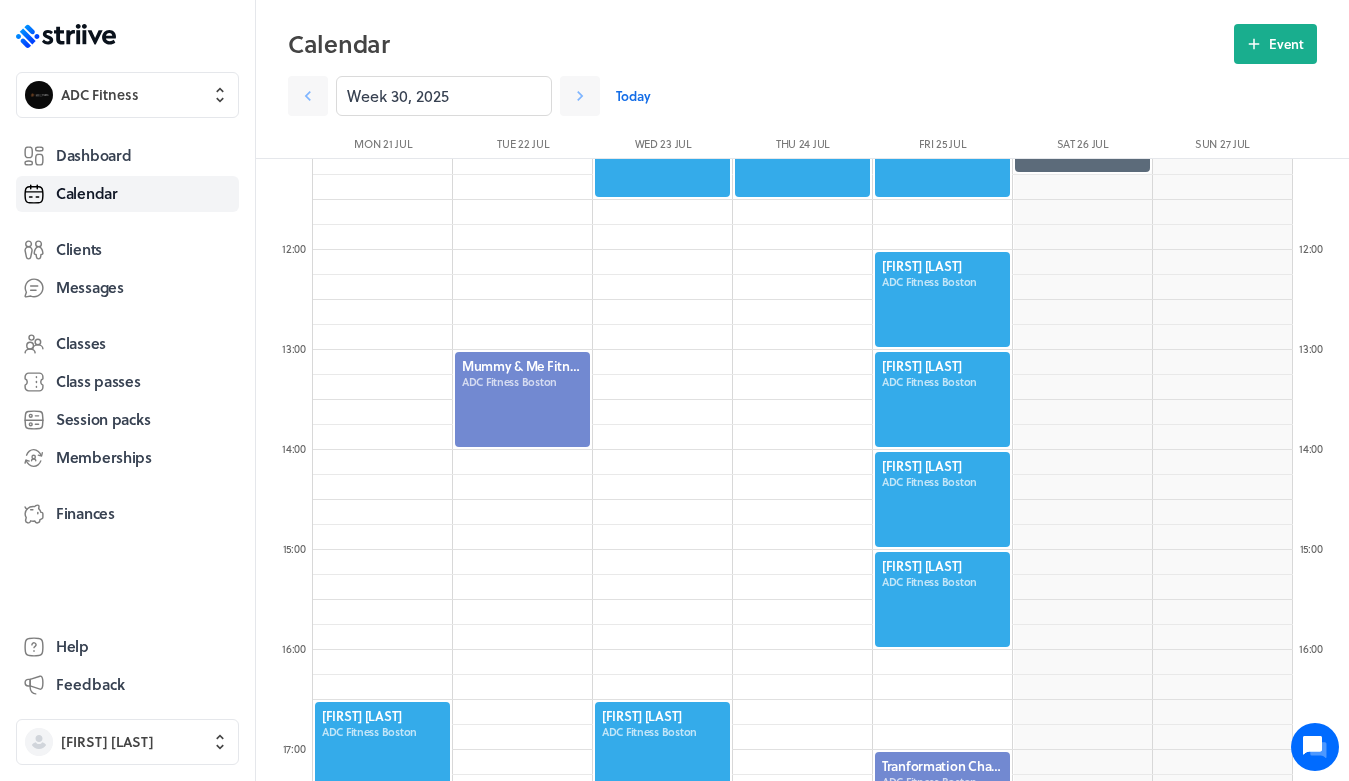 click at bounding box center [942, 299] 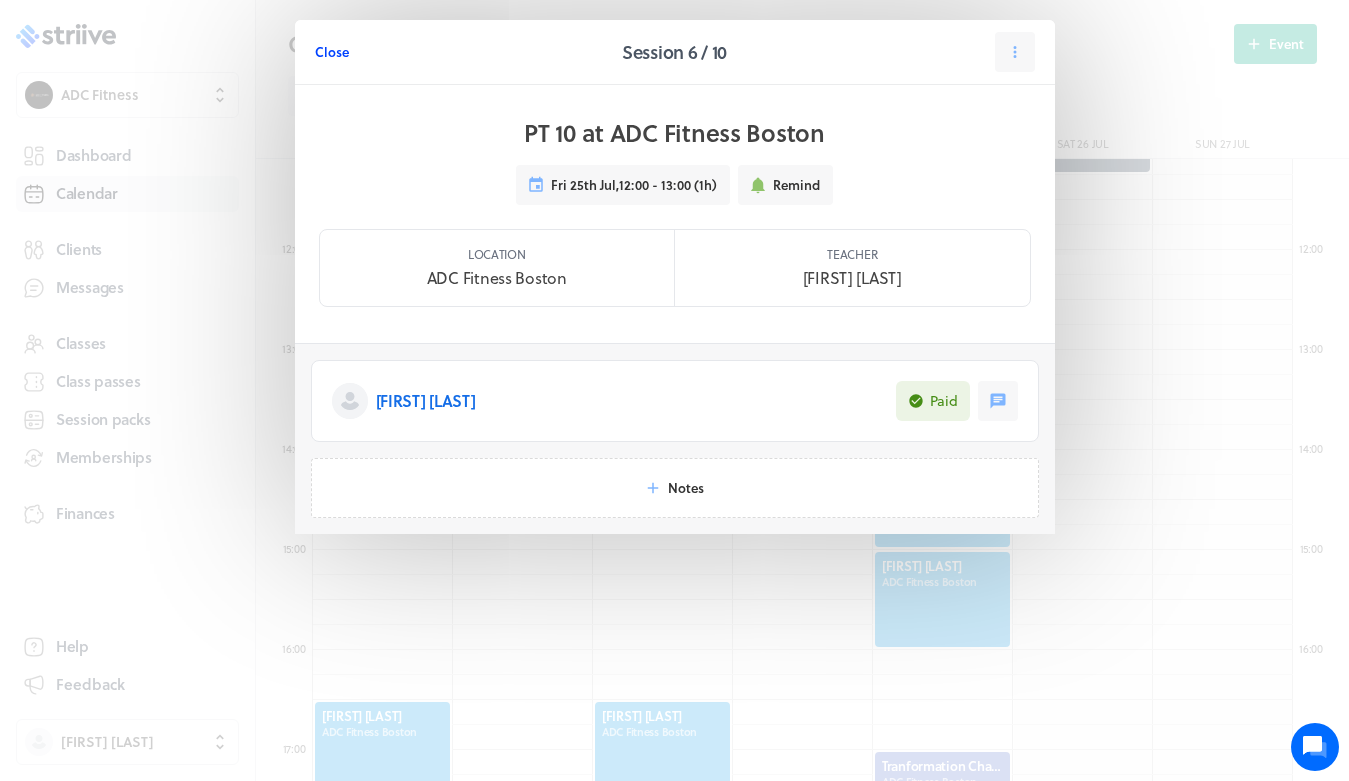 click on "Close" at bounding box center [332, 52] 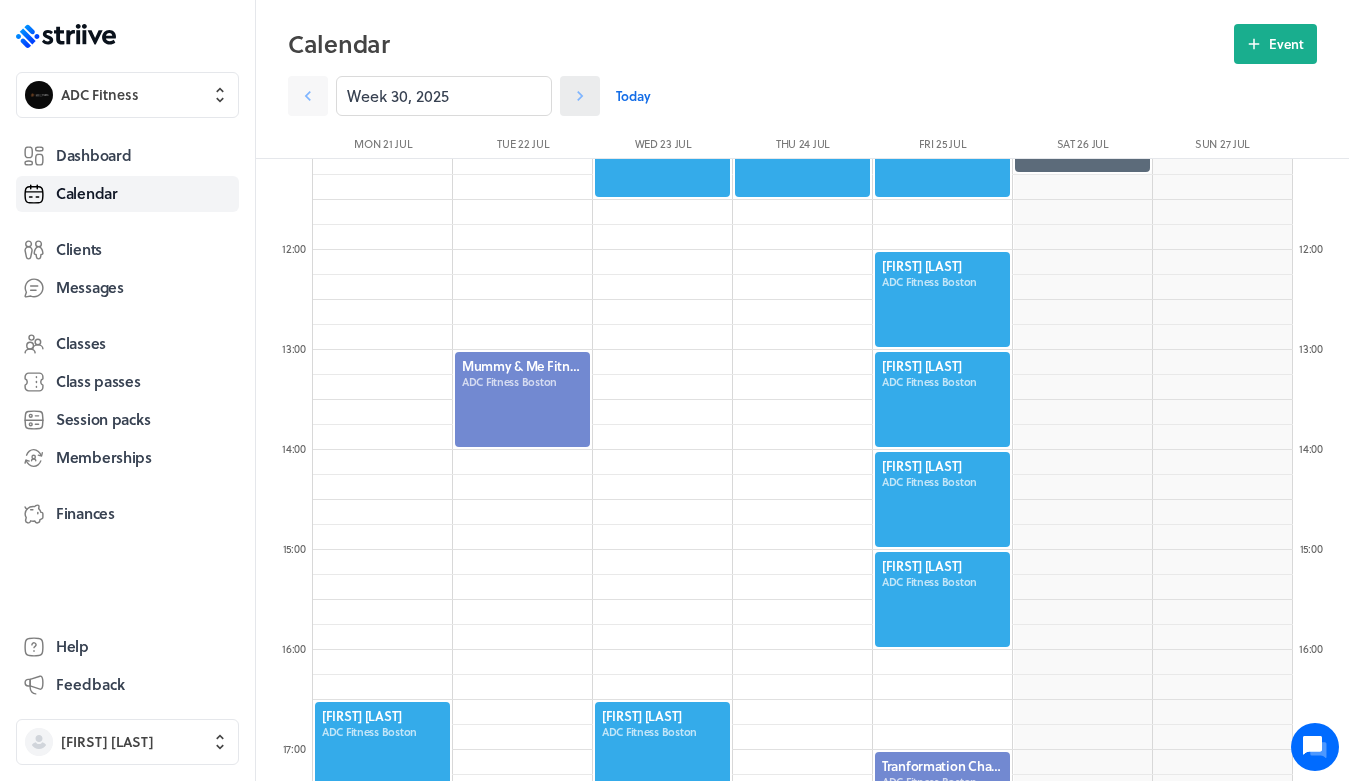 click at bounding box center [580, 96] 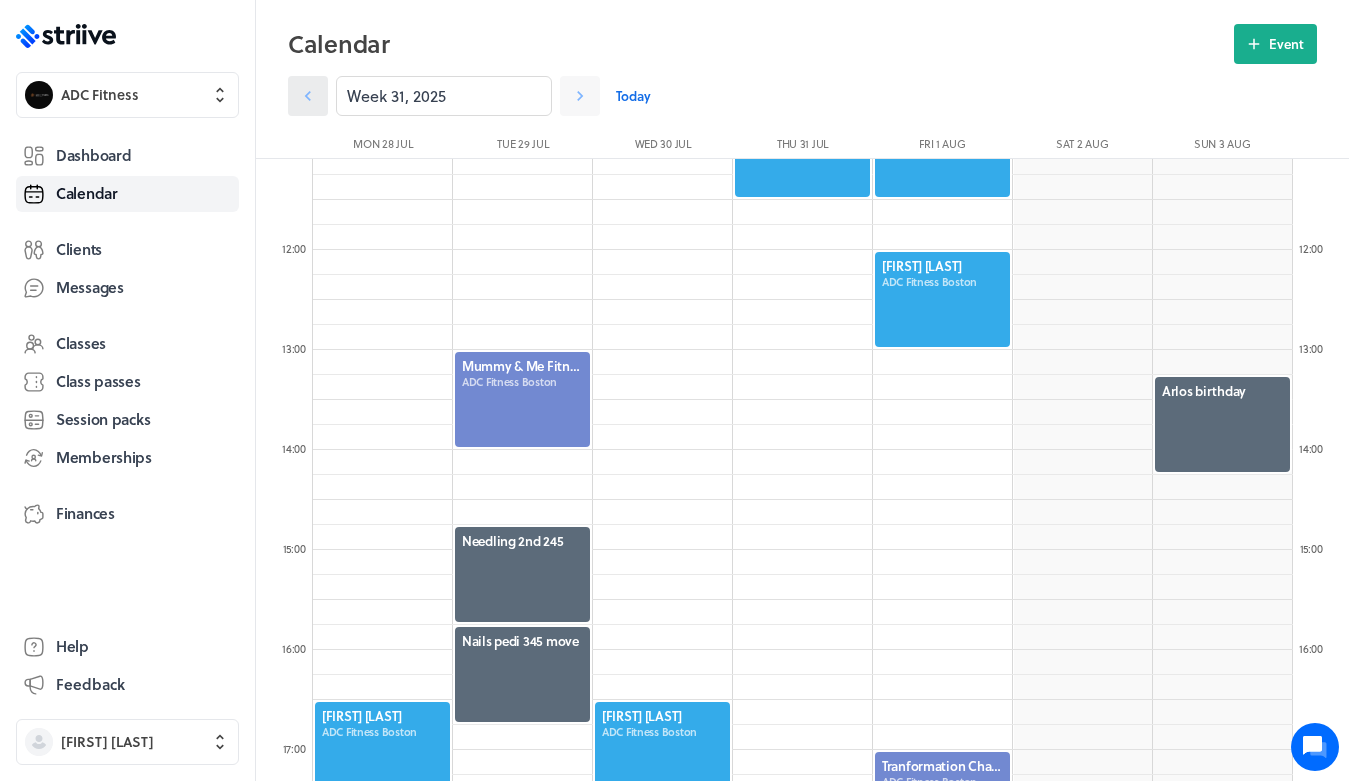 click at bounding box center [308, 96] 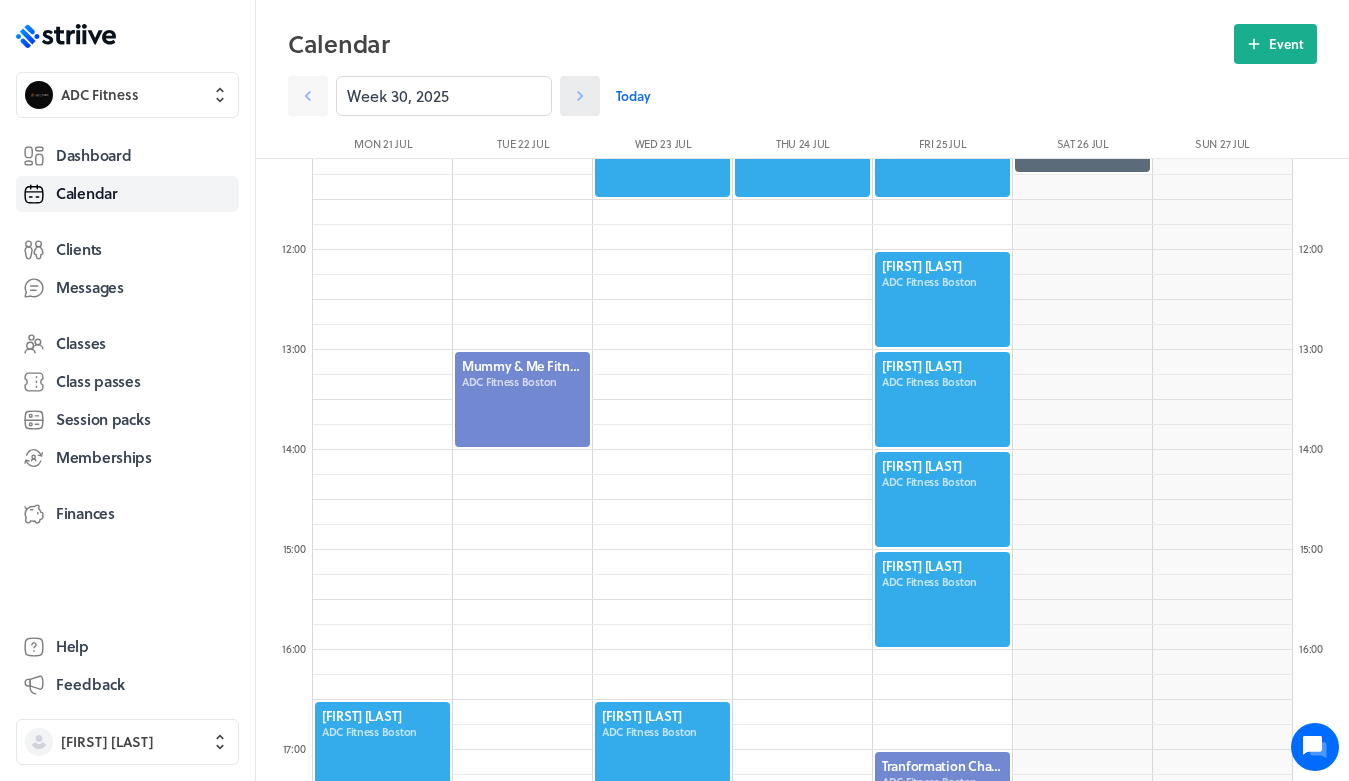 click at bounding box center [308, 96] 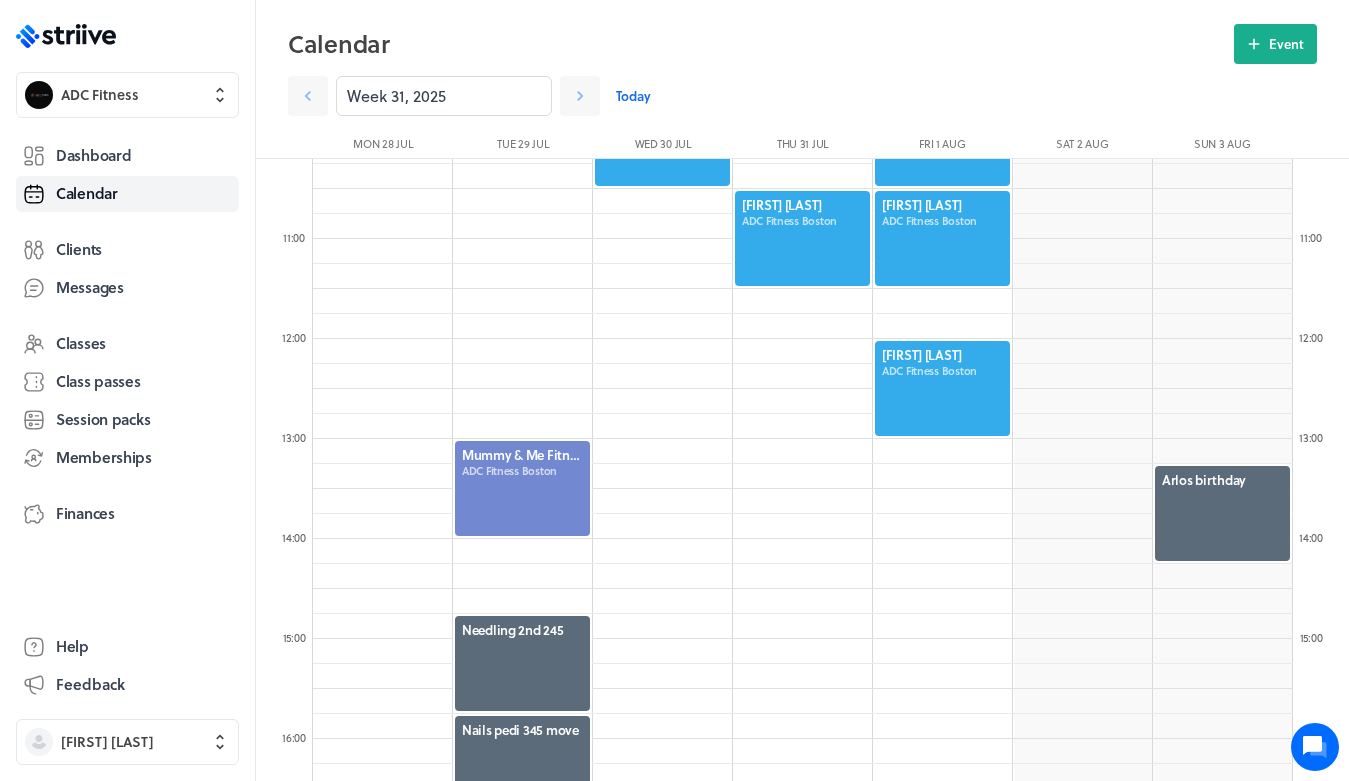 scroll, scrollTop: 1020, scrollLeft: 0, axis: vertical 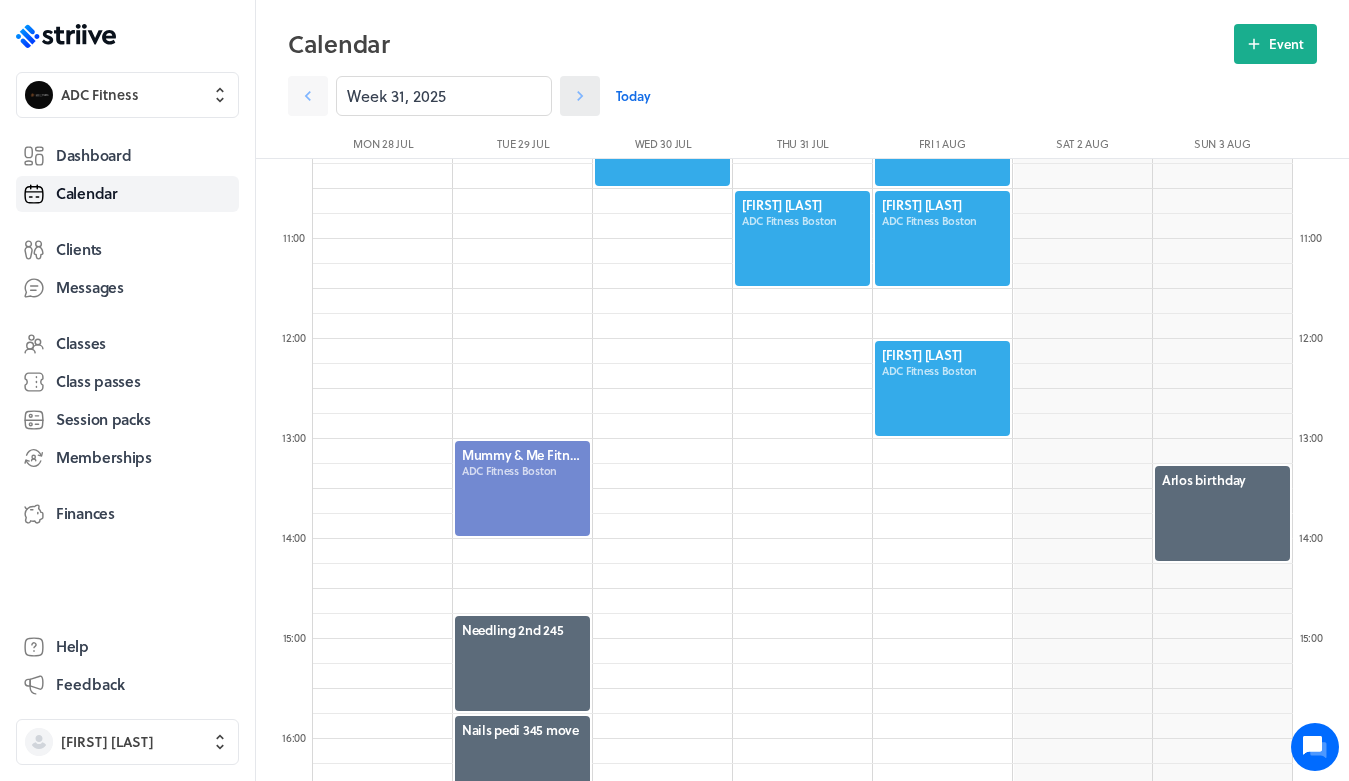 click at bounding box center [308, 96] 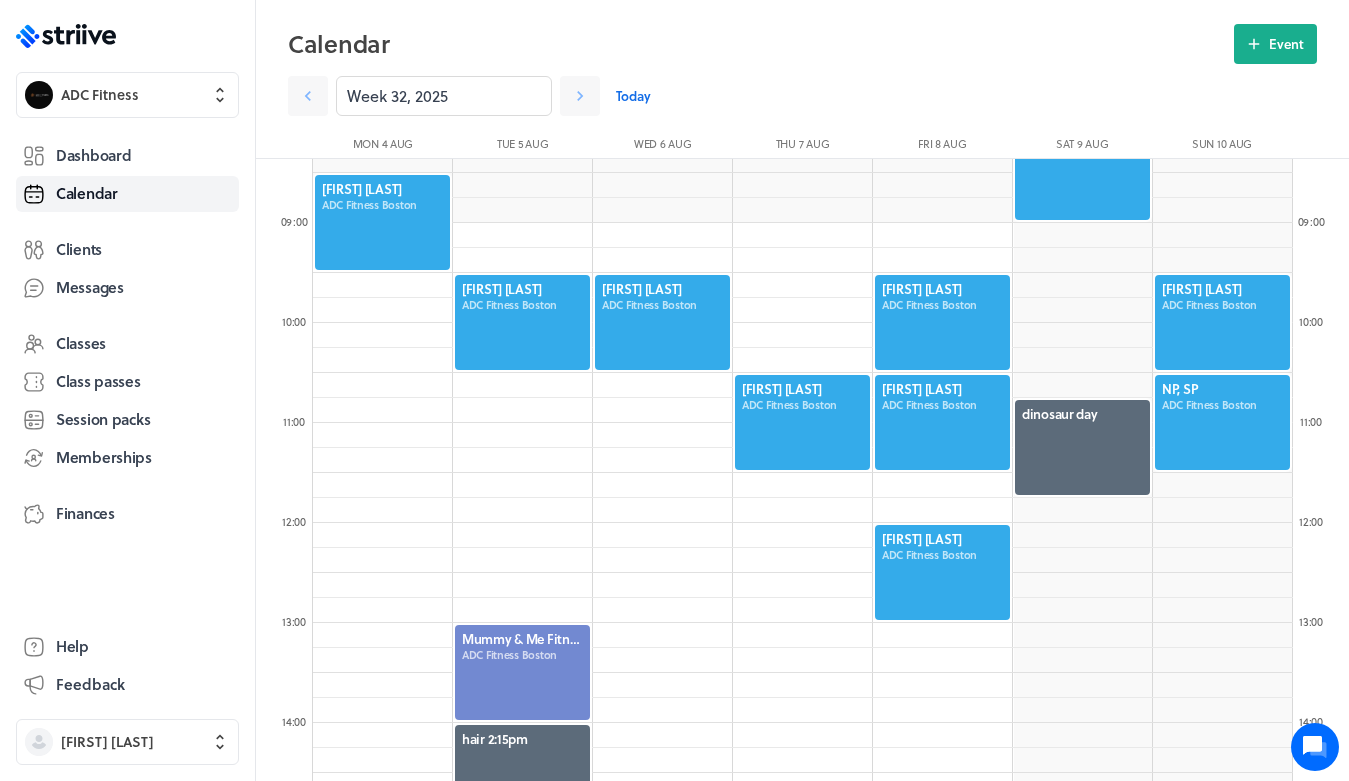 scroll, scrollTop: 838, scrollLeft: 0, axis: vertical 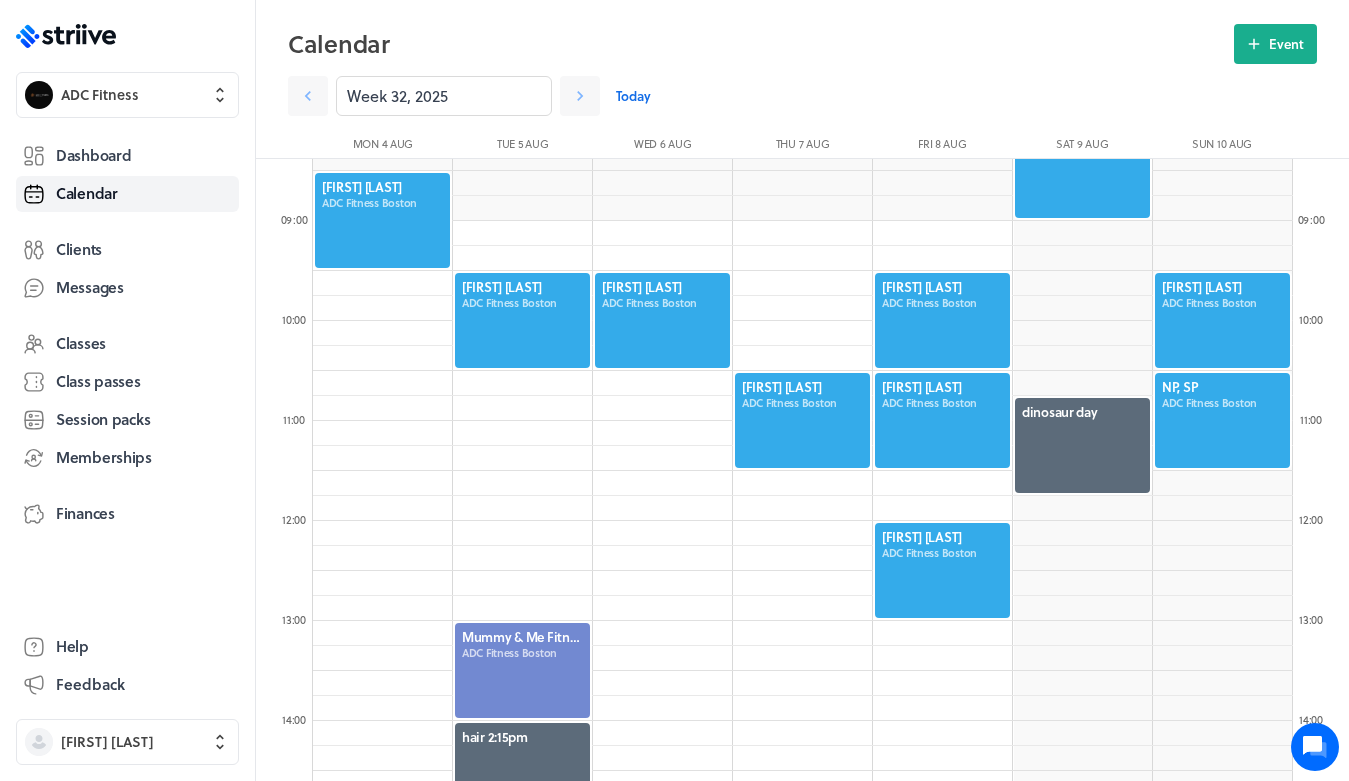 click at bounding box center [1222, 420] 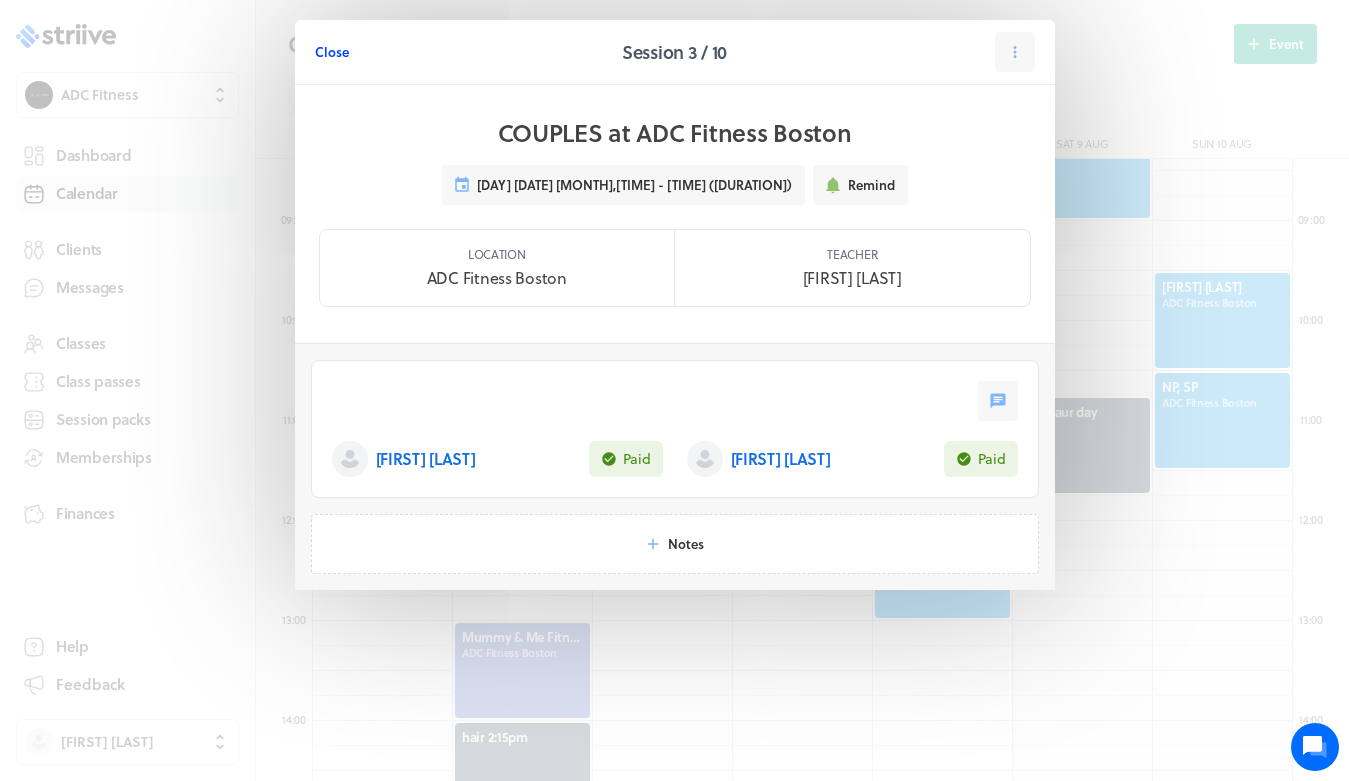 click on "Close" at bounding box center [332, 52] 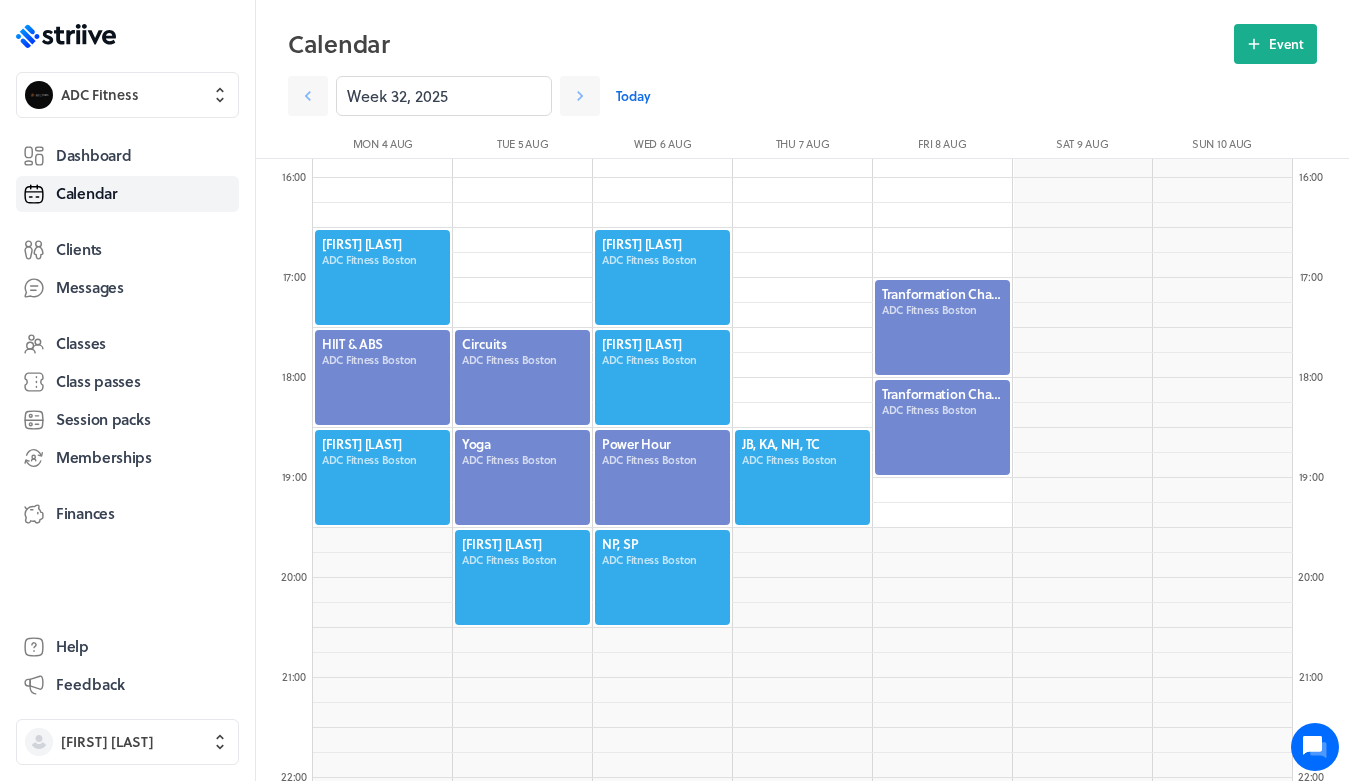 scroll, scrollTop: 1576, scrollLeft: 0, axis: vertical 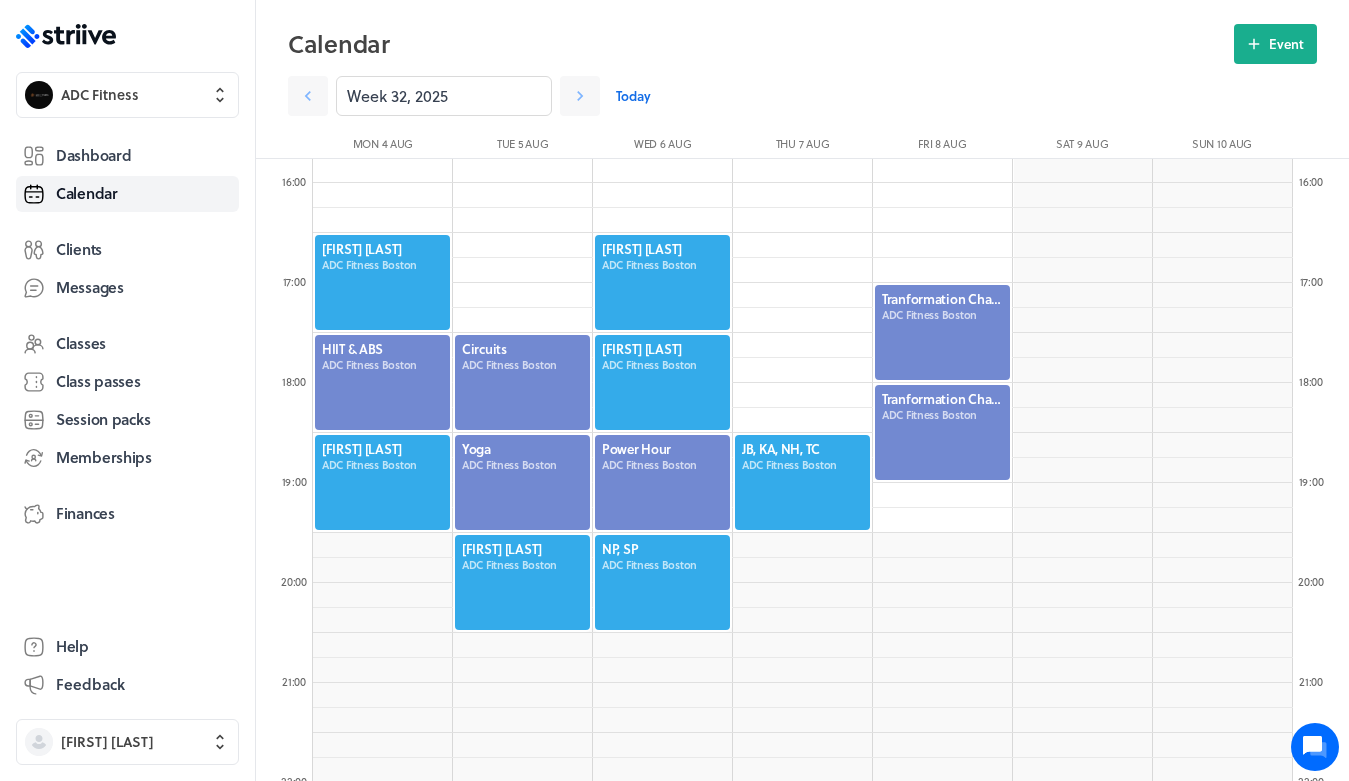 click at bounding box center [662, 382] 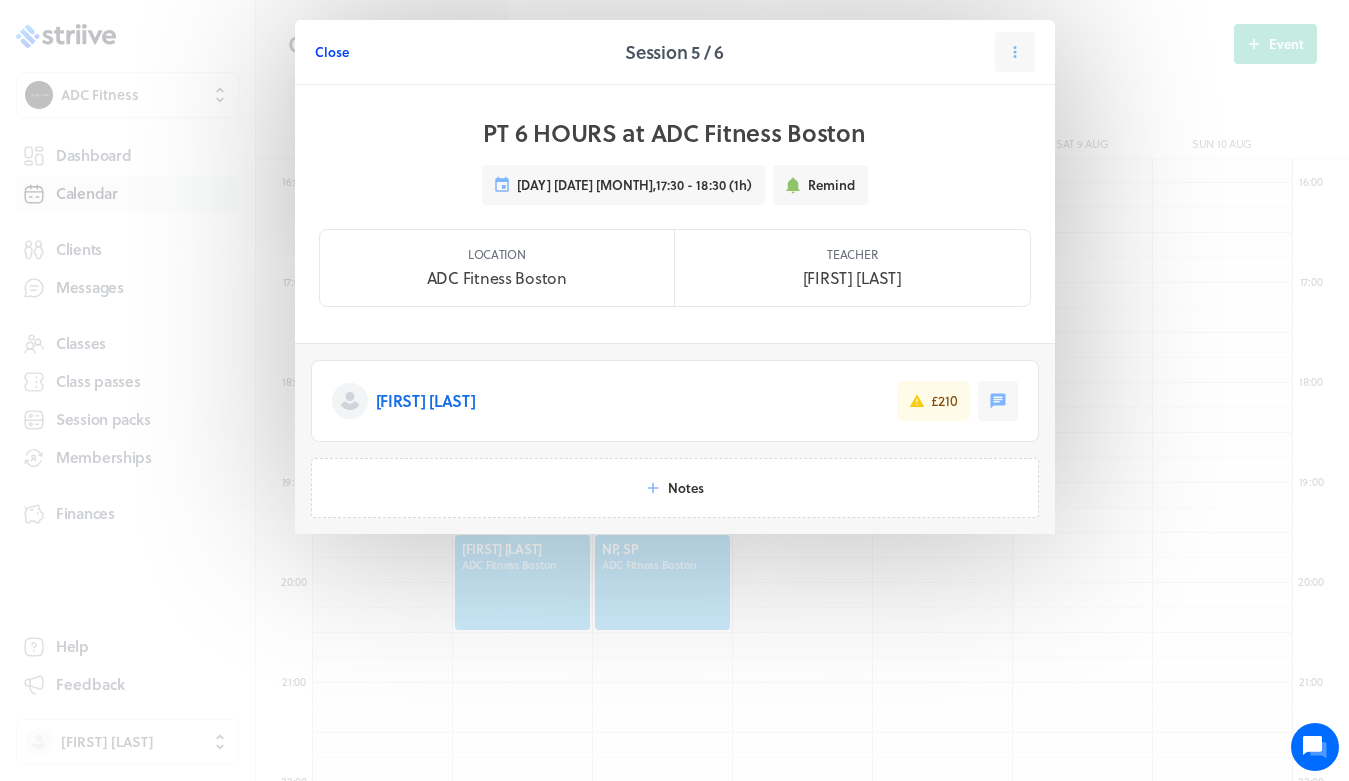 click on "Close" at bounding box center [332, 52] 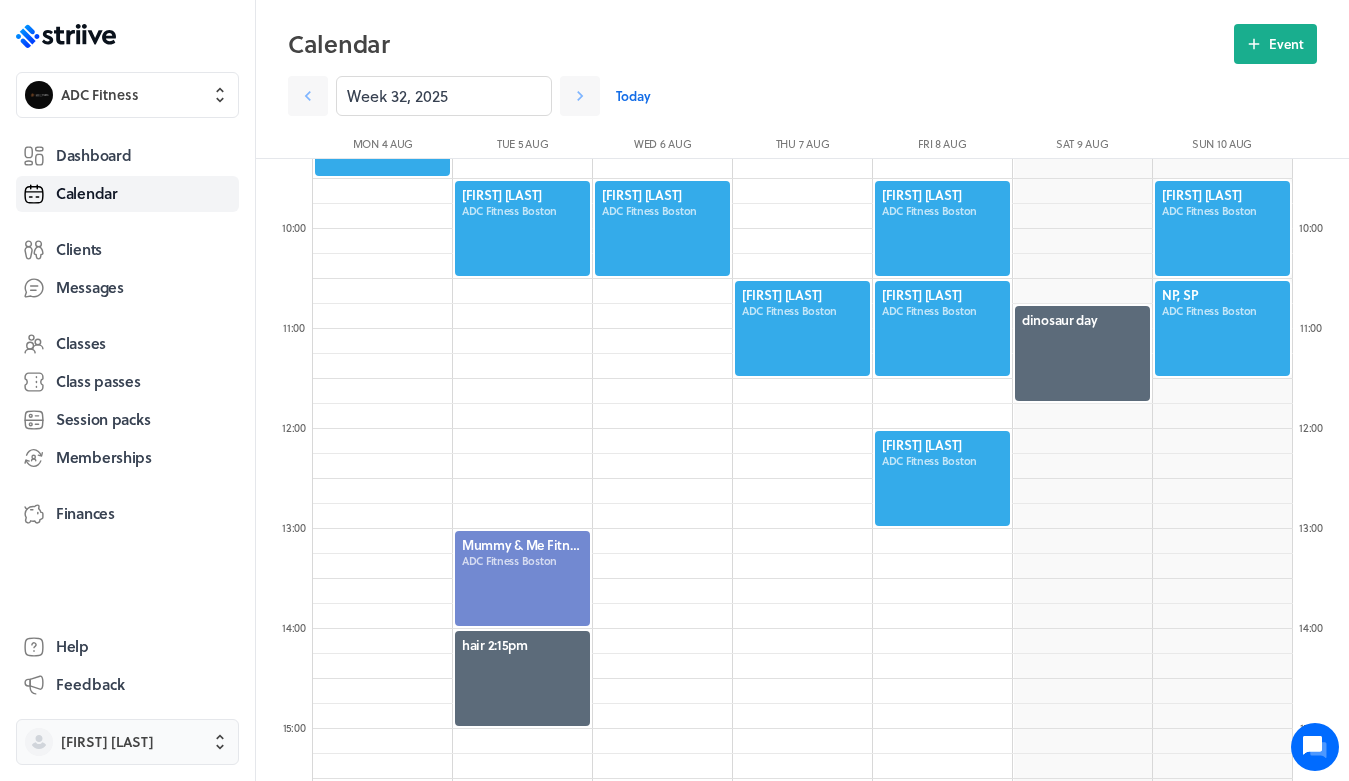 scroll, scrollTop: 945, scrollLeft: 0, axis: vertical 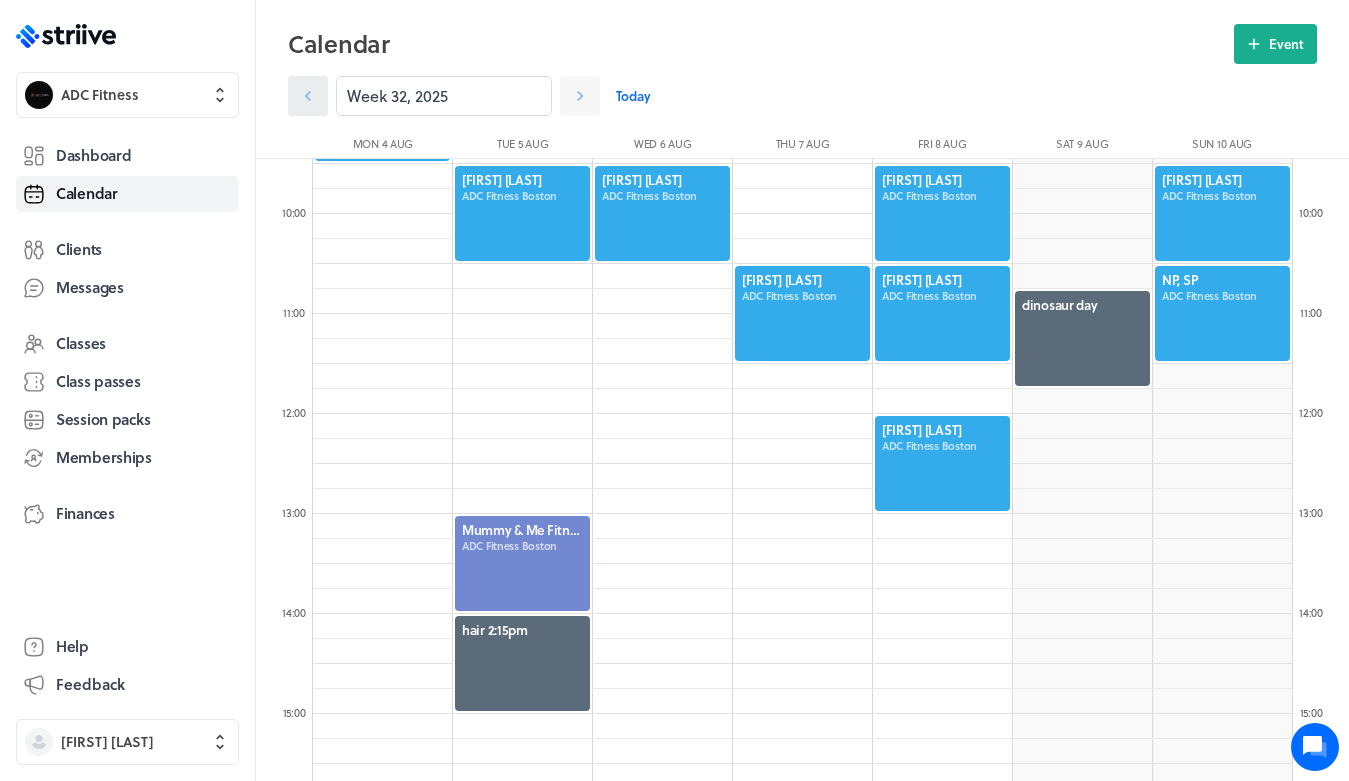 click at bounding box center (308, 96) 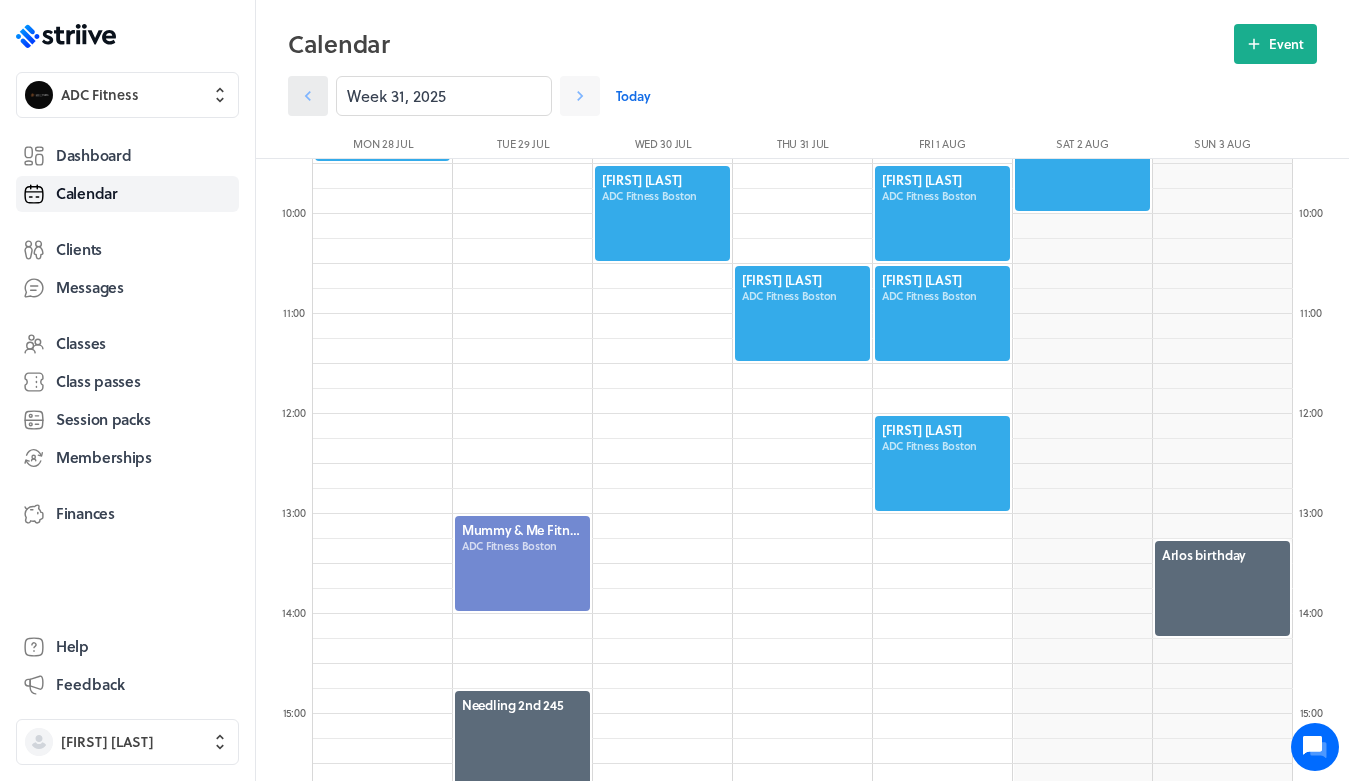 click at bounding box center [308, 96] 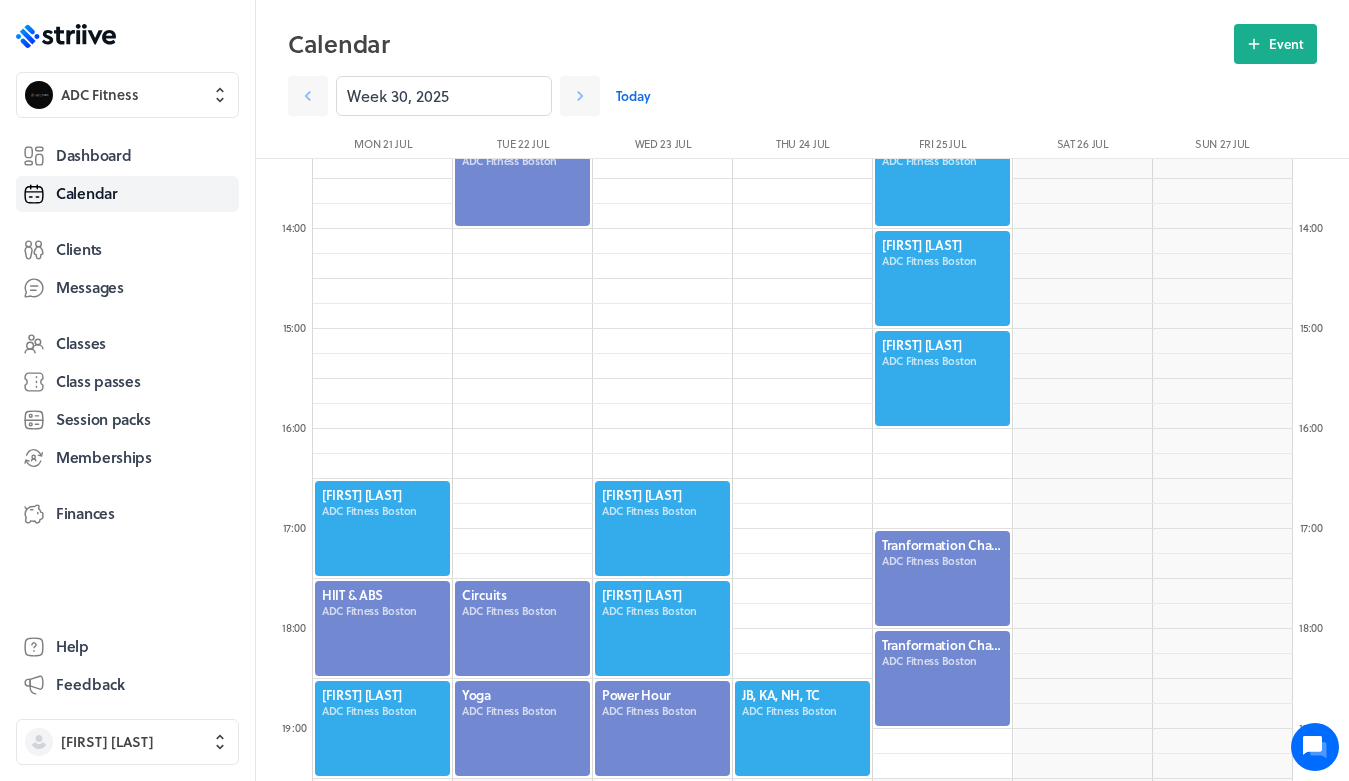 scroll, scrollTop: 1332, scrollLeft: 0, axis: vertical 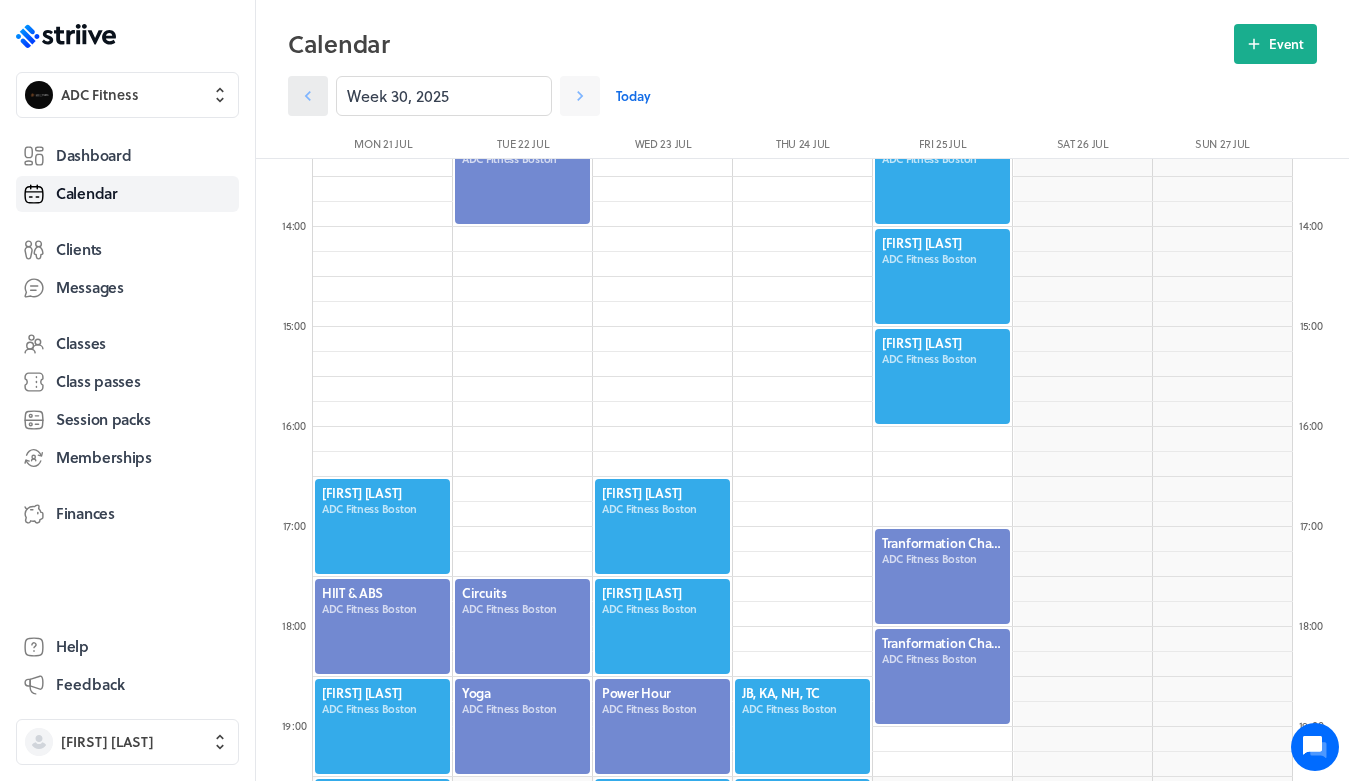 click at bounding box center (308, 96) 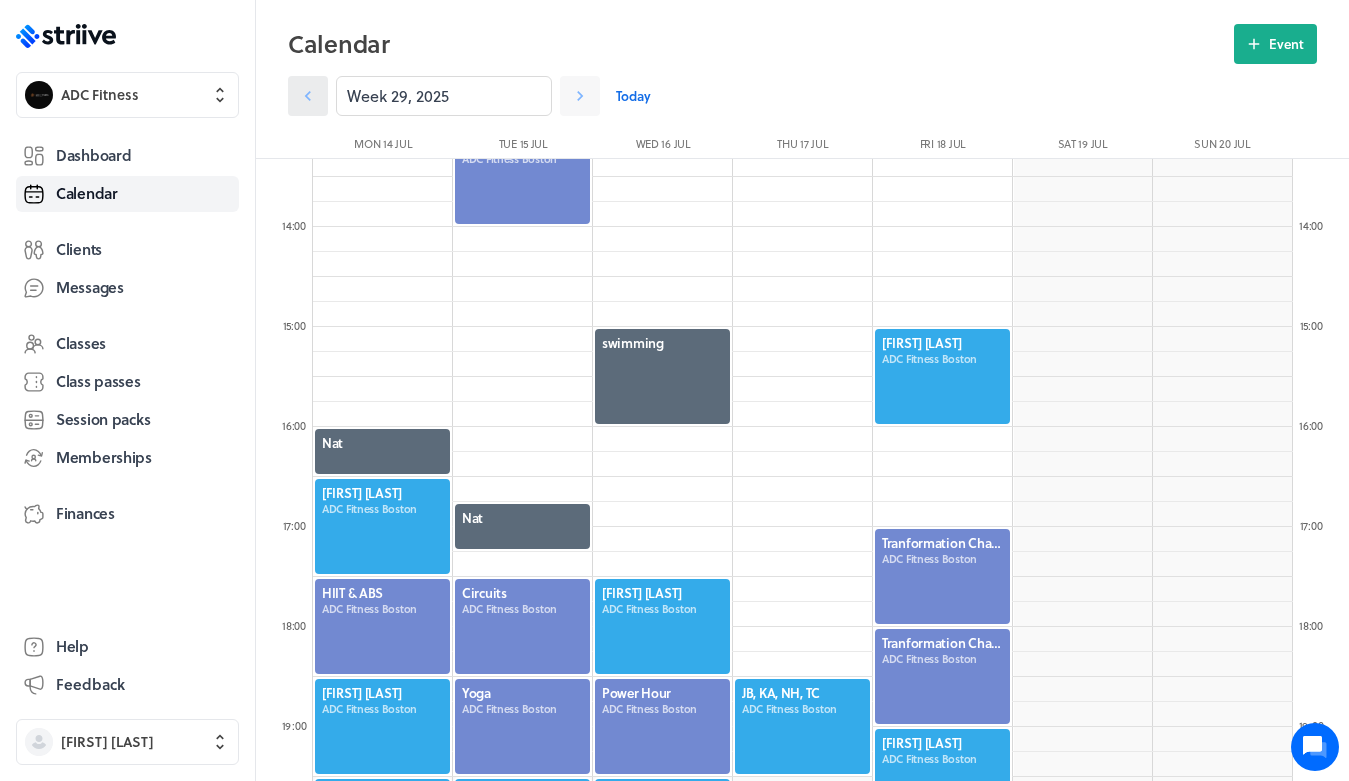 click at bounding box center [308, 96] 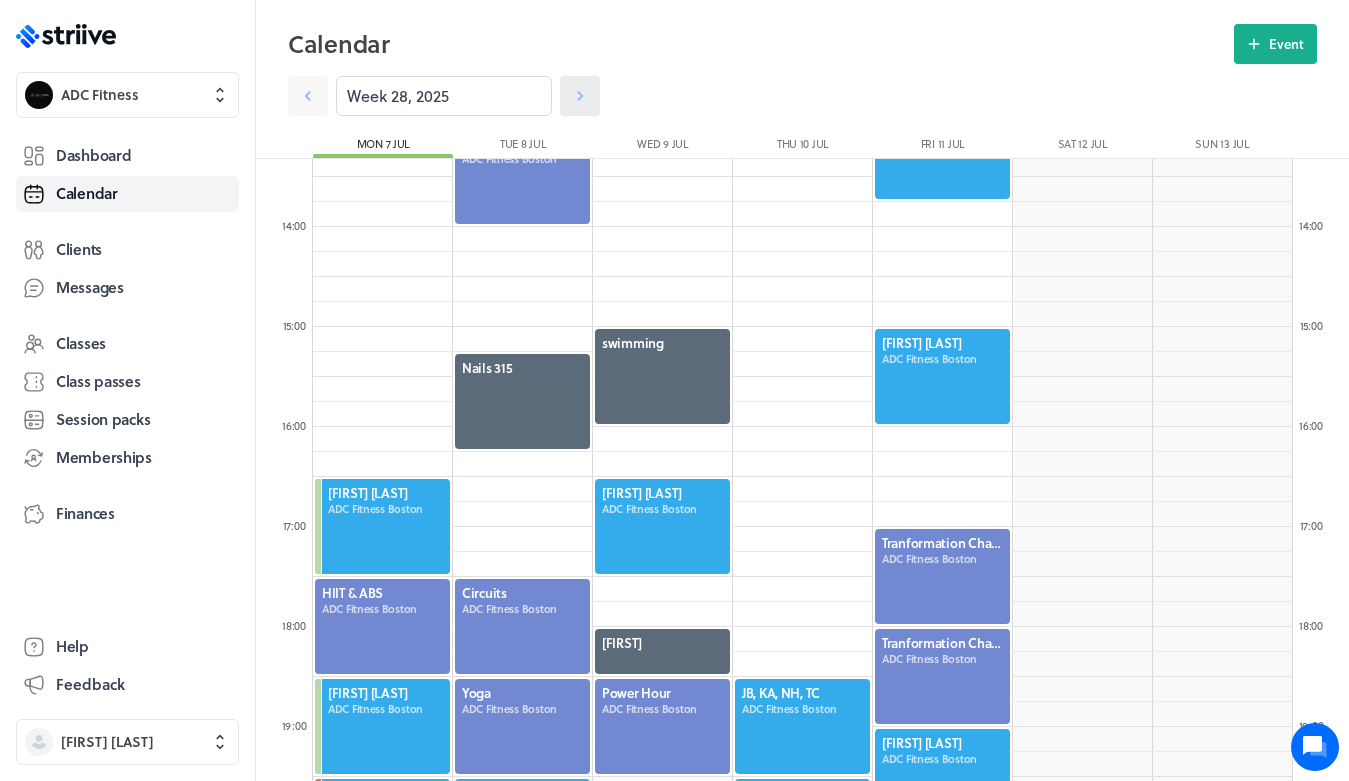 click at bounding box center [308, 96] 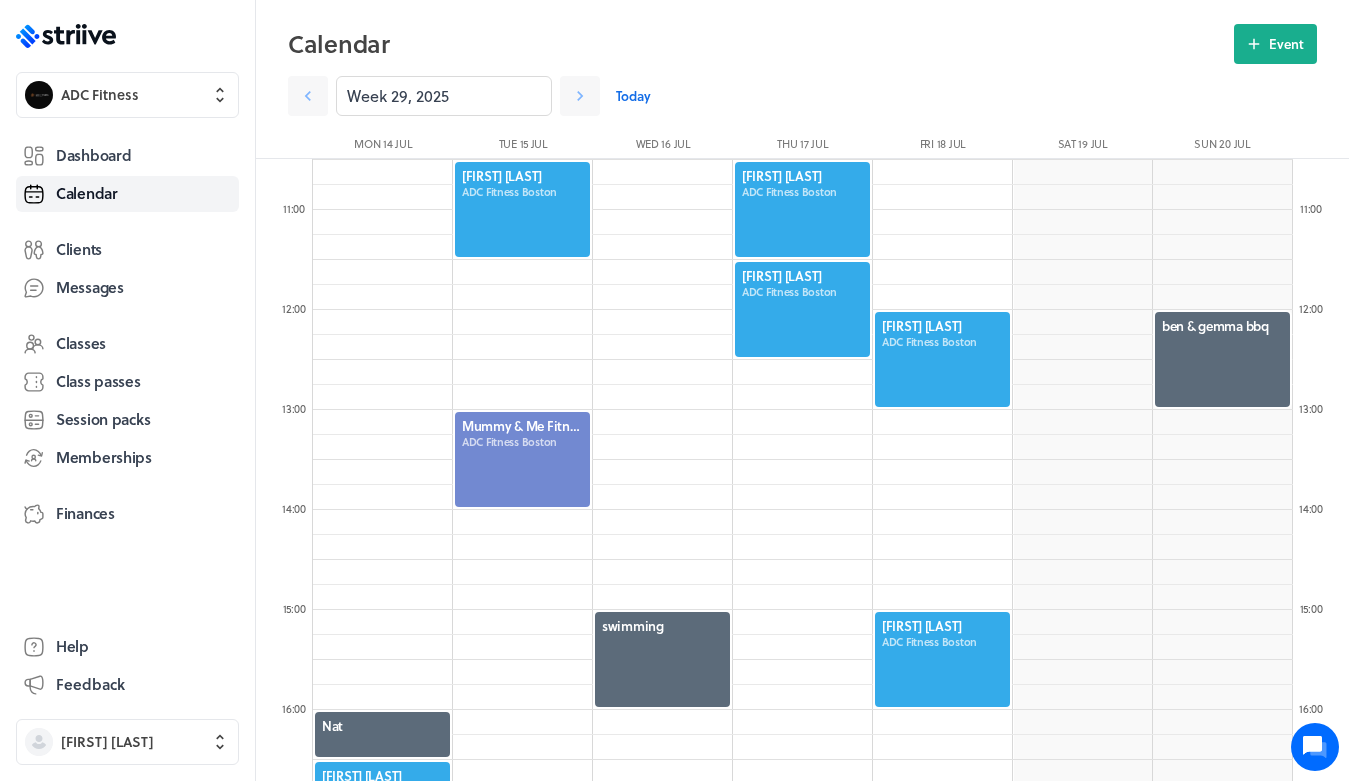 scroll, scrollTop: 1044, scrollLeft: 0, axis: vertical 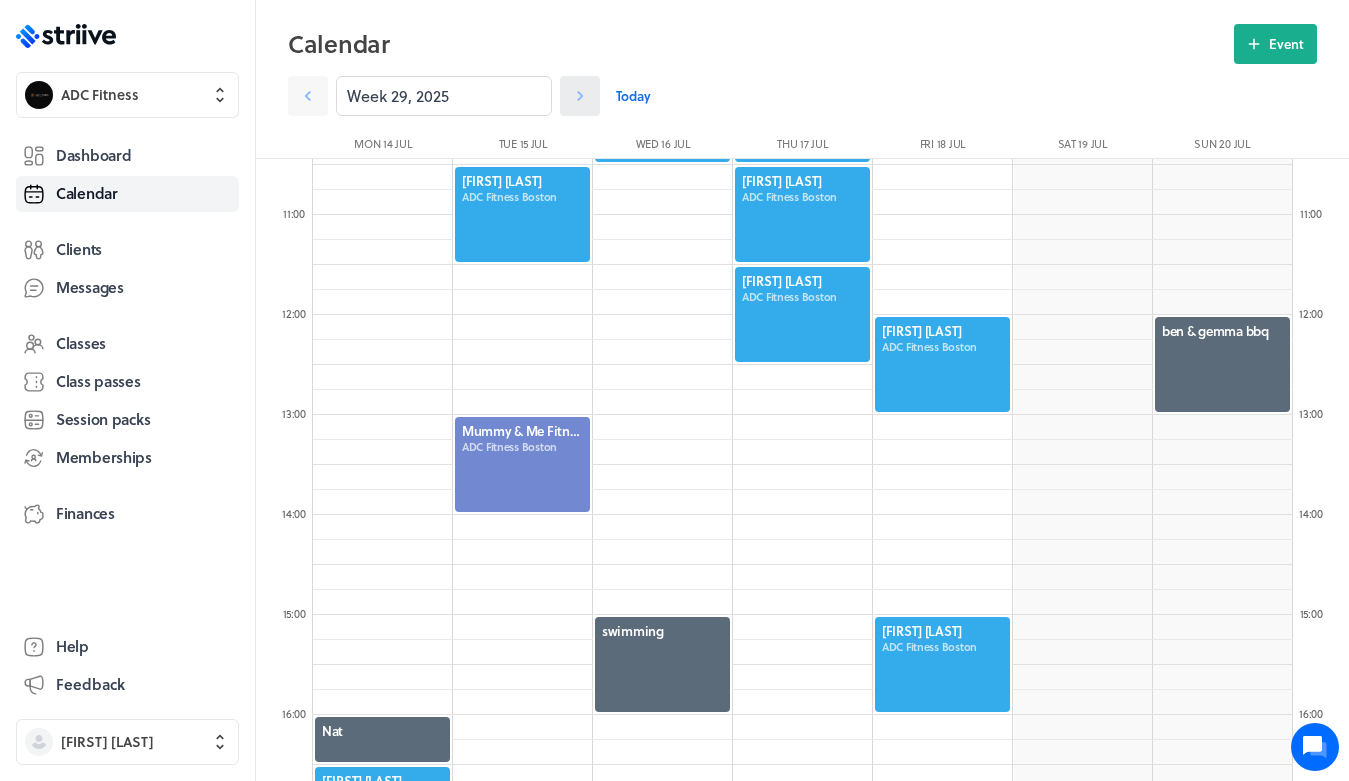 click at bounding box center (308, 96) 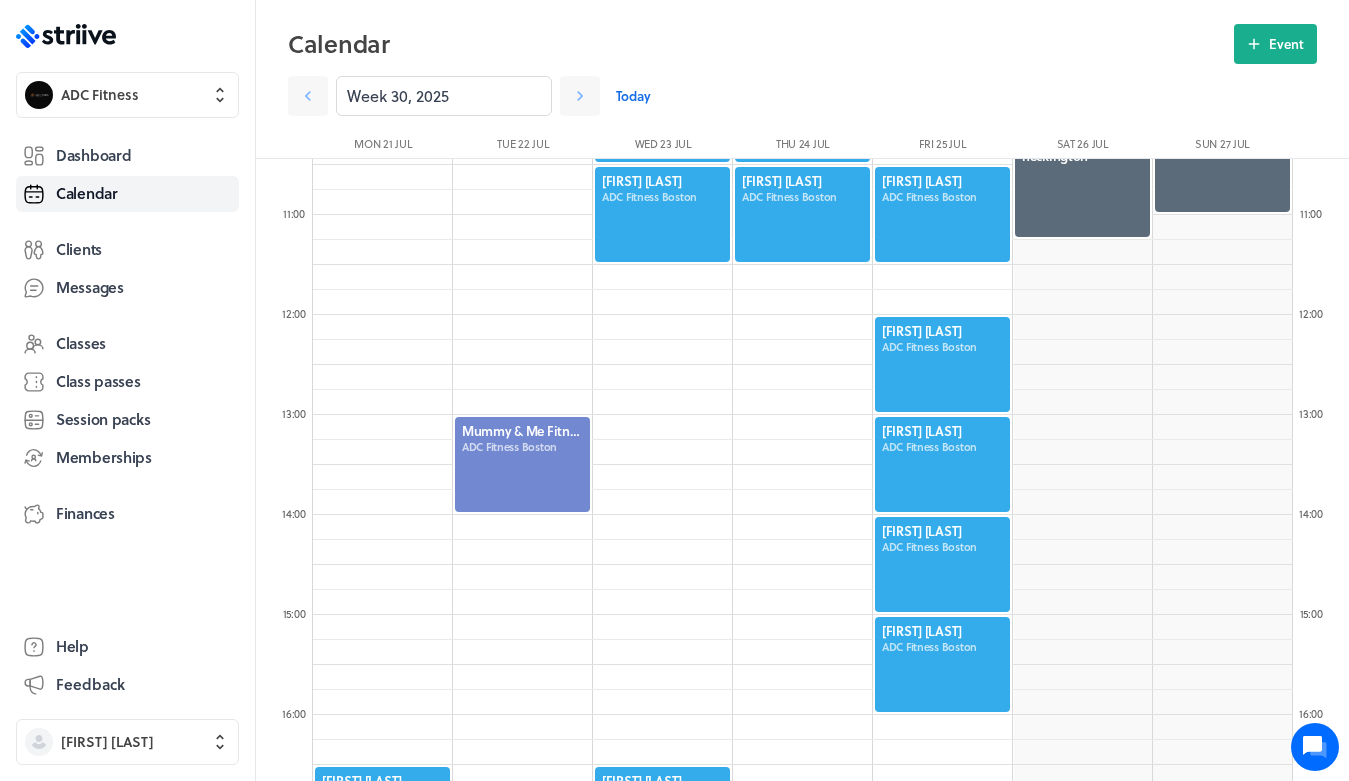 scroll, scrollTop: 1057, scrollLeft: 0, axis: vertical 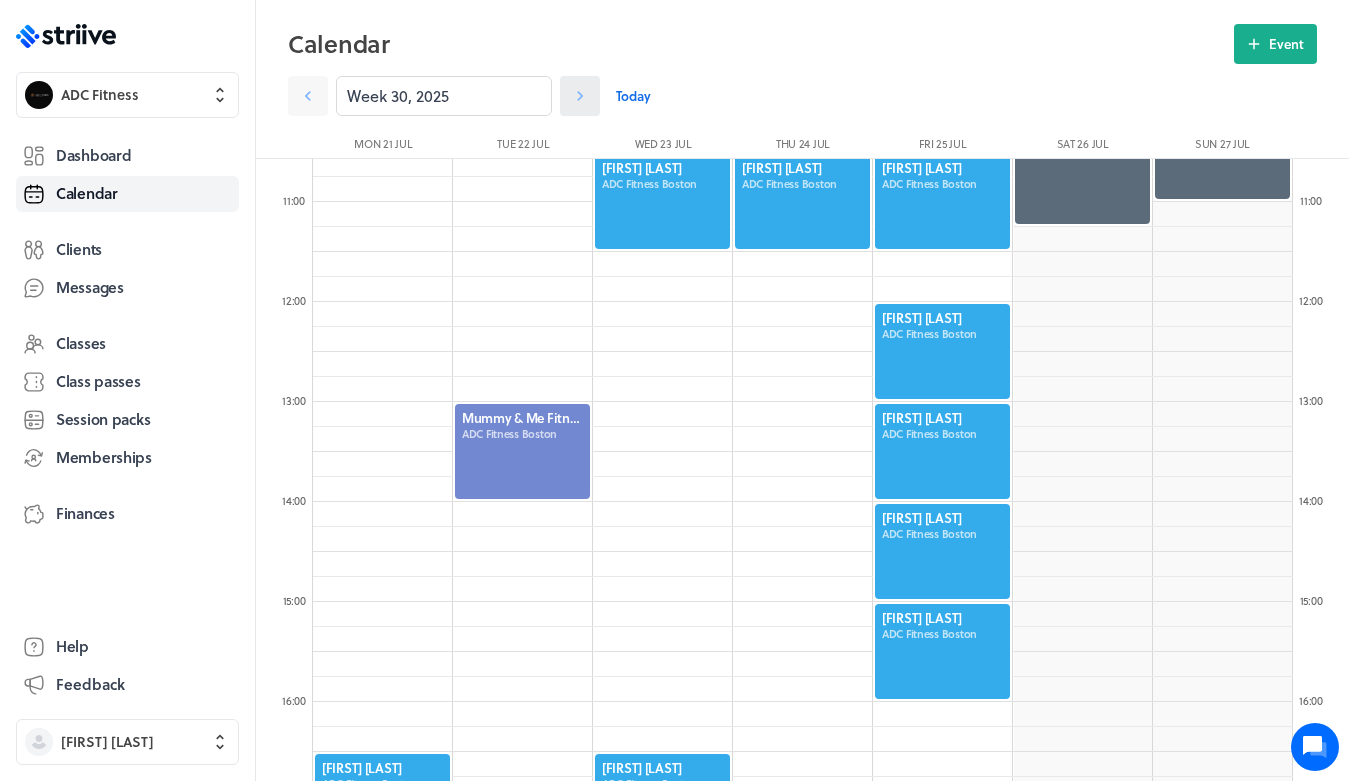 click at bounding box center [308, 96] 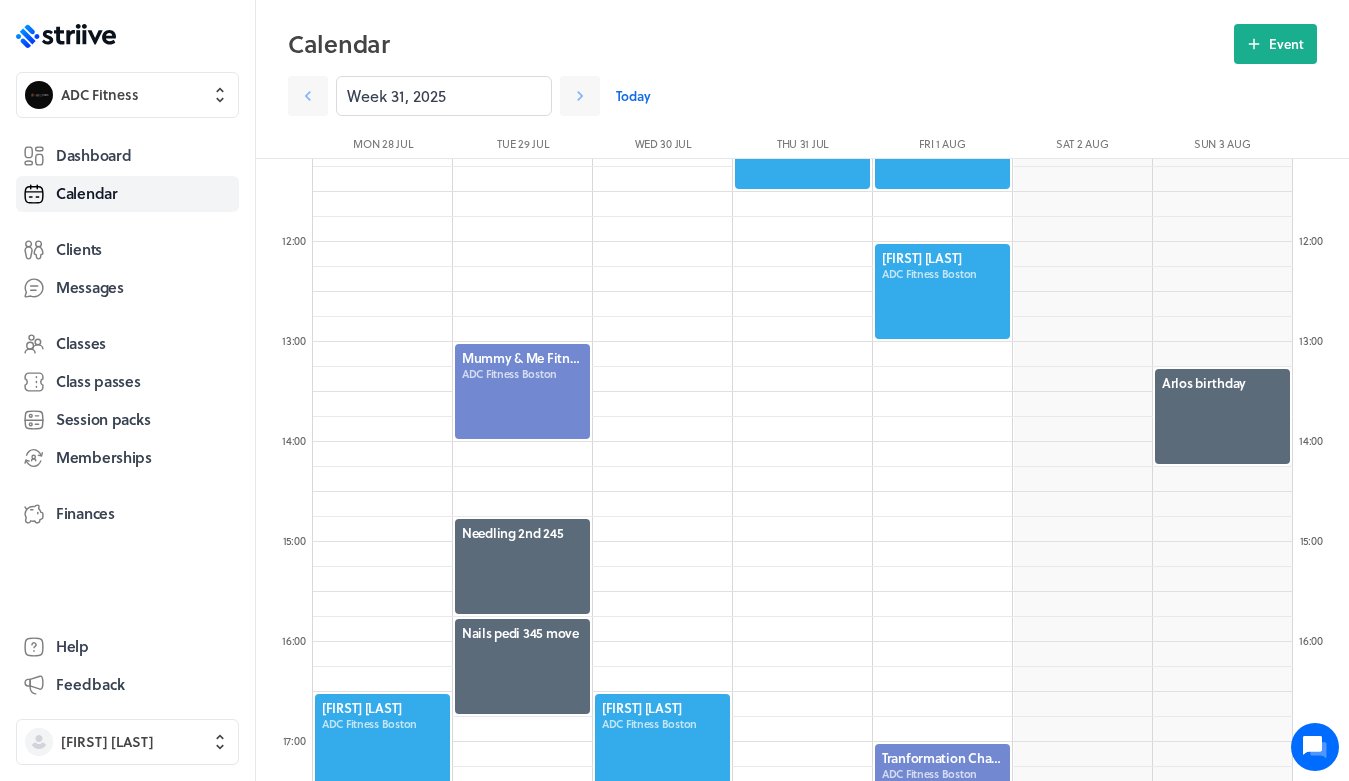 scroll, scrollTop: 1118, scrollLeft: 0, axis: vertical 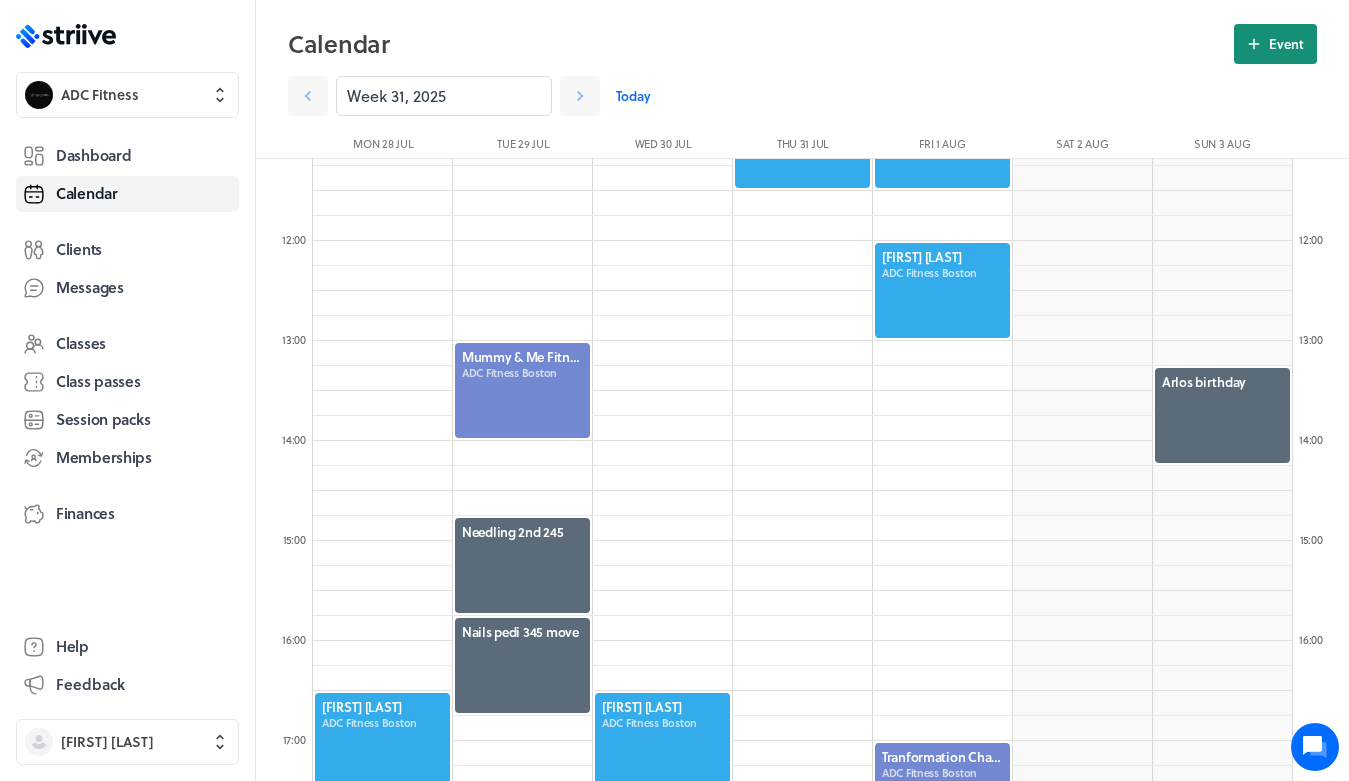 click on "Event" at bounding box center [1275, 44] 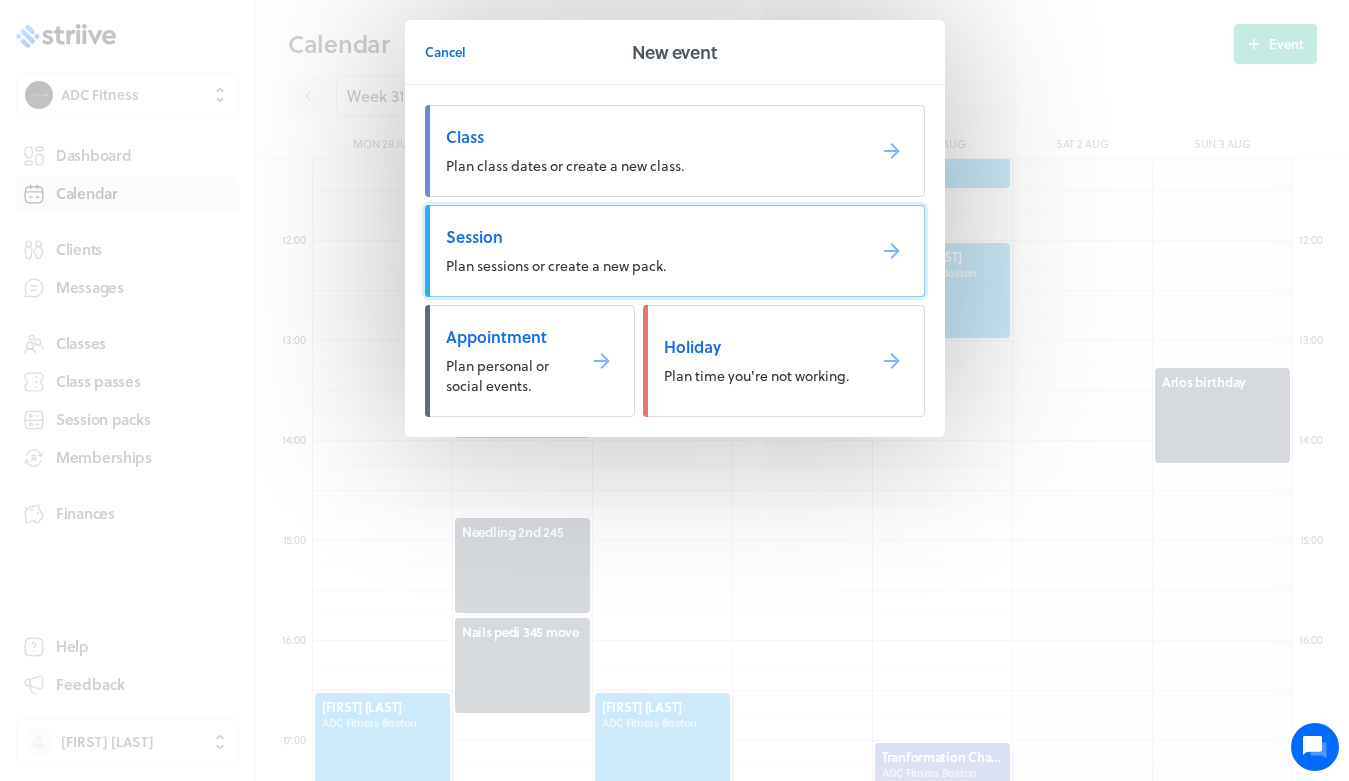 click on "Session" at bounding box center (647, 237) 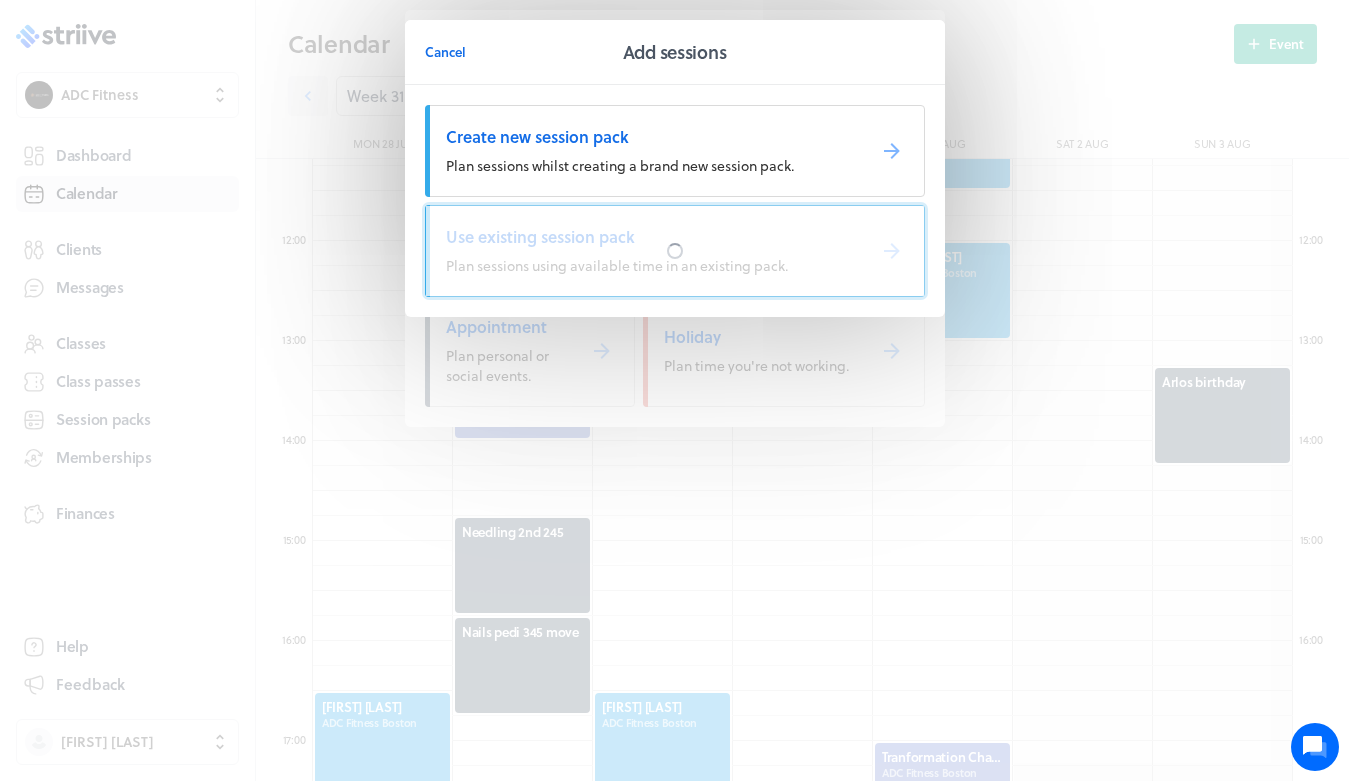 click at bounding box center [675, 251] 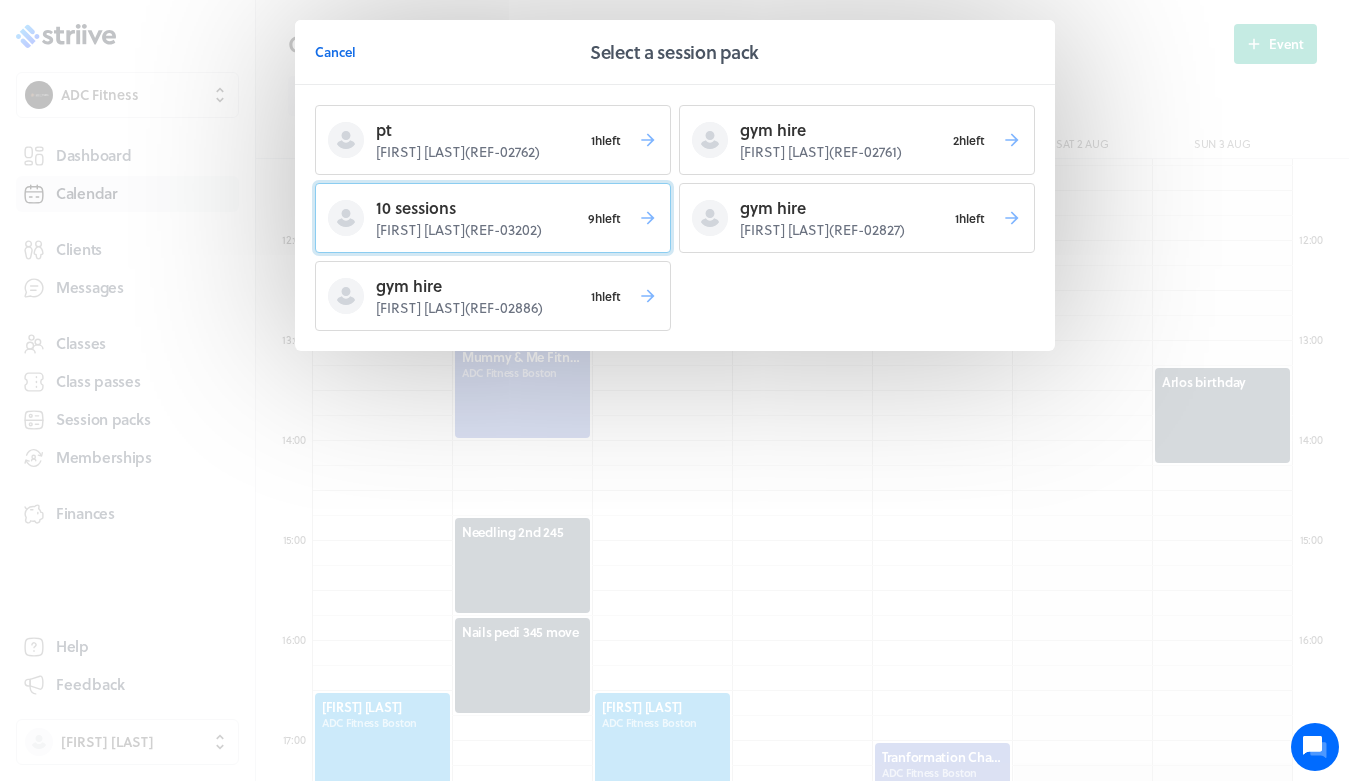 click on "Kate Rimington  ( REF-03202 )" at bounding box center [479, 152] 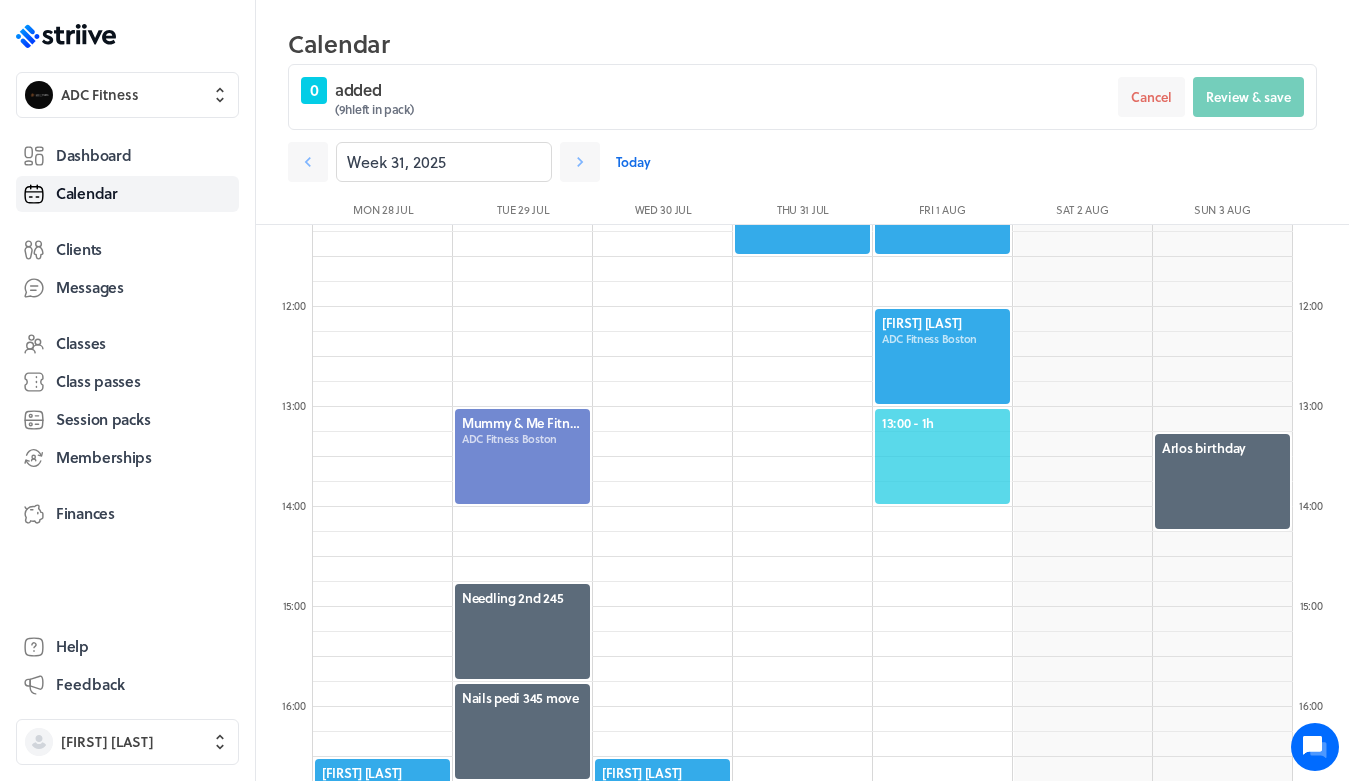 click on "13:00  - 1h" at bounding box center (942, 423) 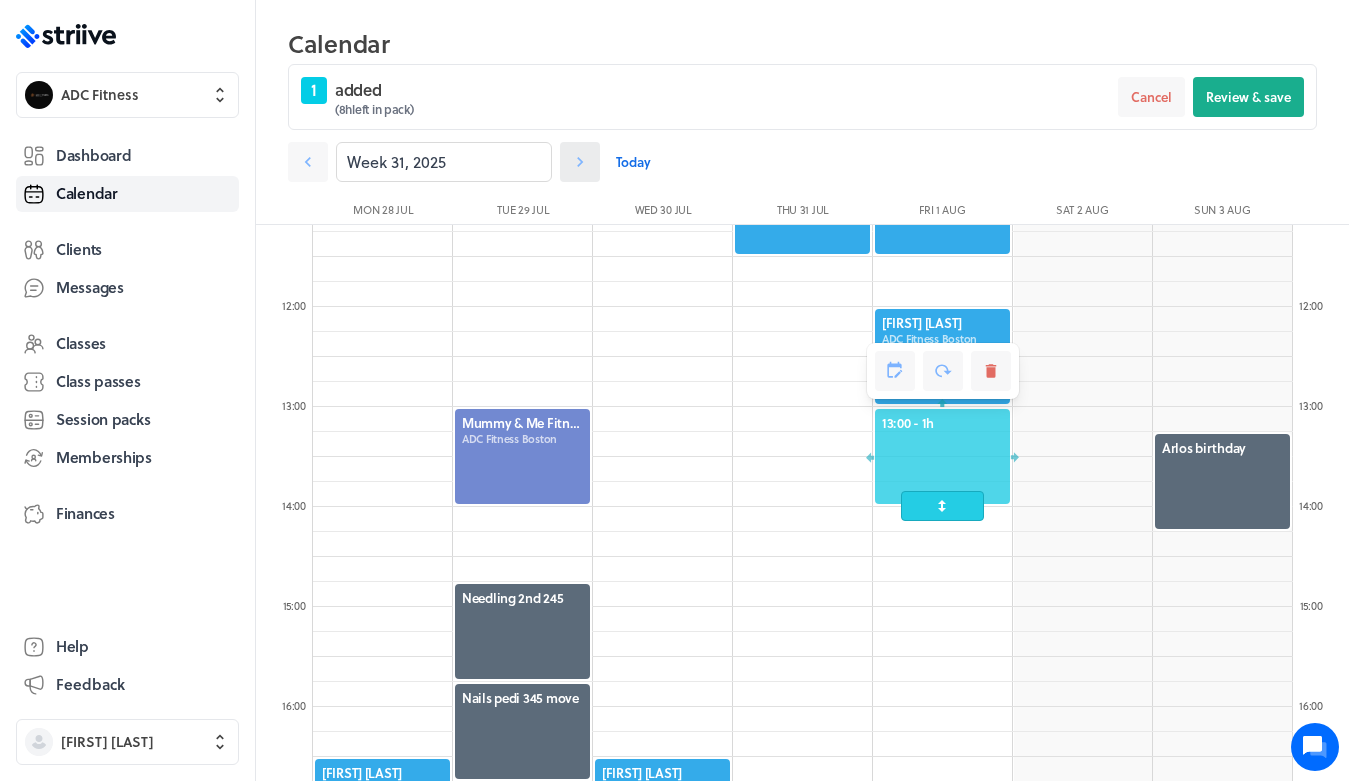 click at bounding box center (580, 162) 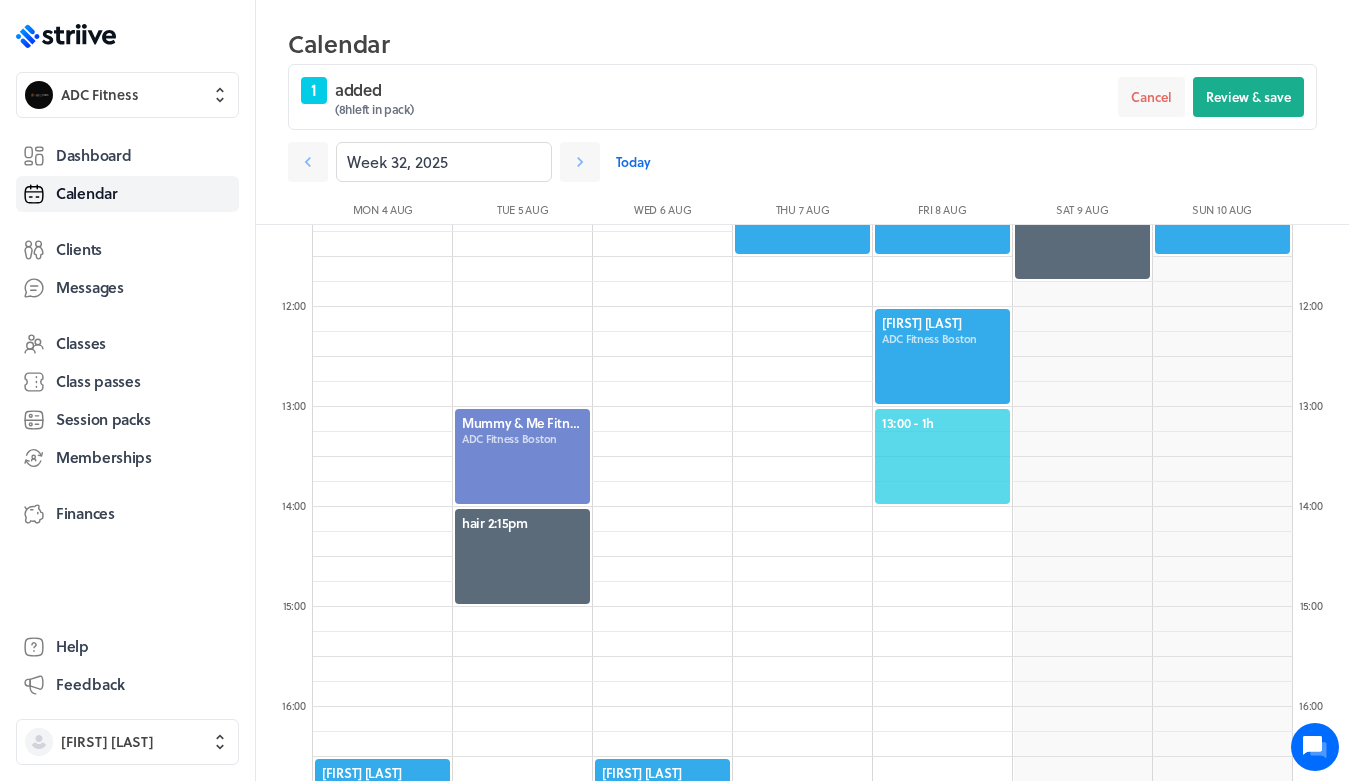 click on "13:00  - 1h" at bounding box center [942, 423] 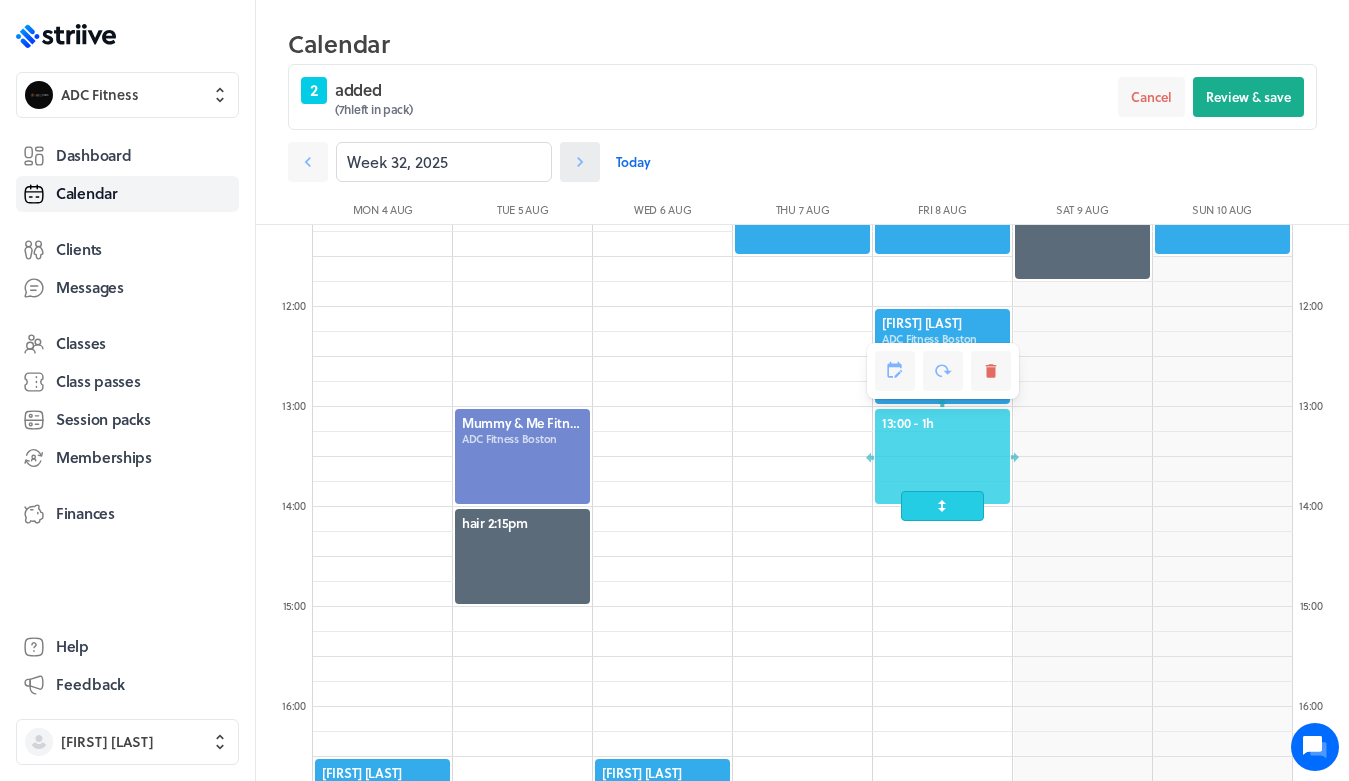 click at bounding box center [308, 162] 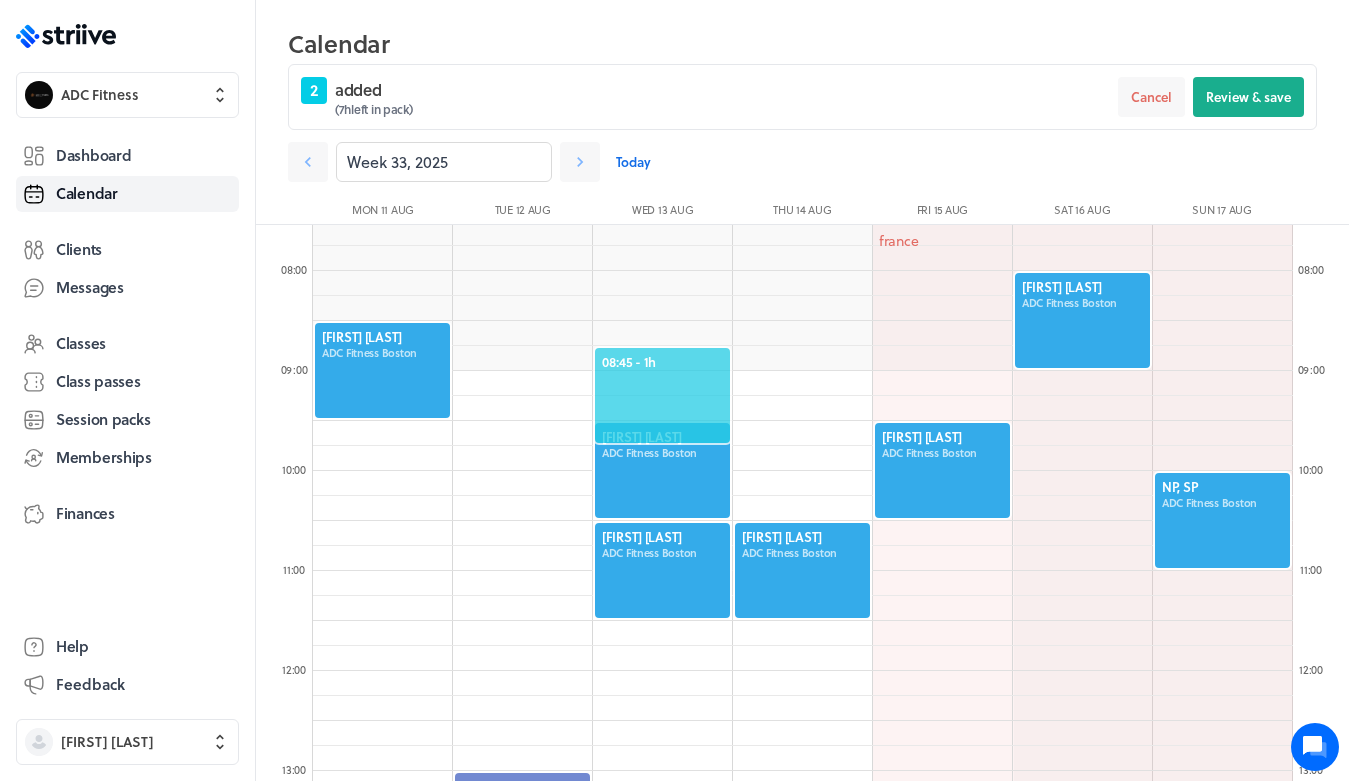 scroll, scrollTop: 750, scrollLeft: 0, axis: vertical 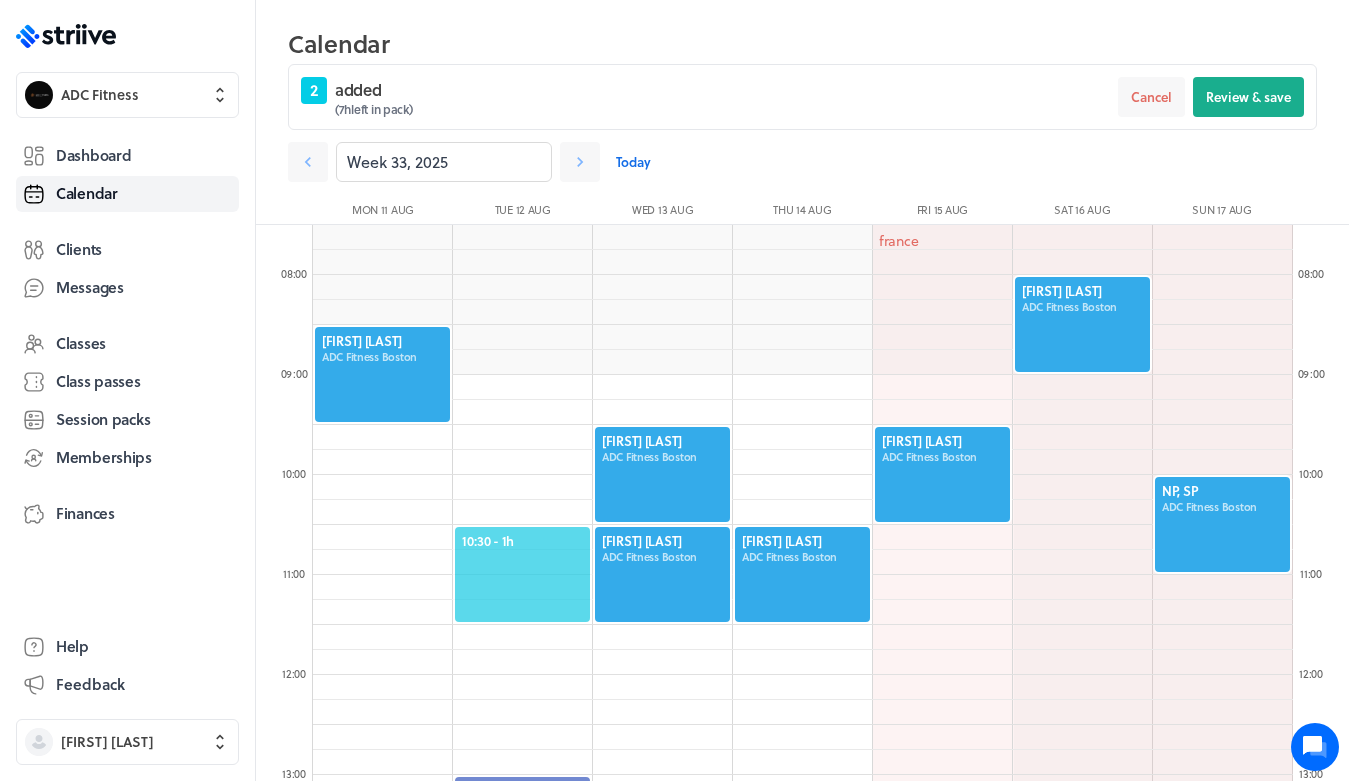 click on "10:30  - 1h" at bounding box center (522, 541) 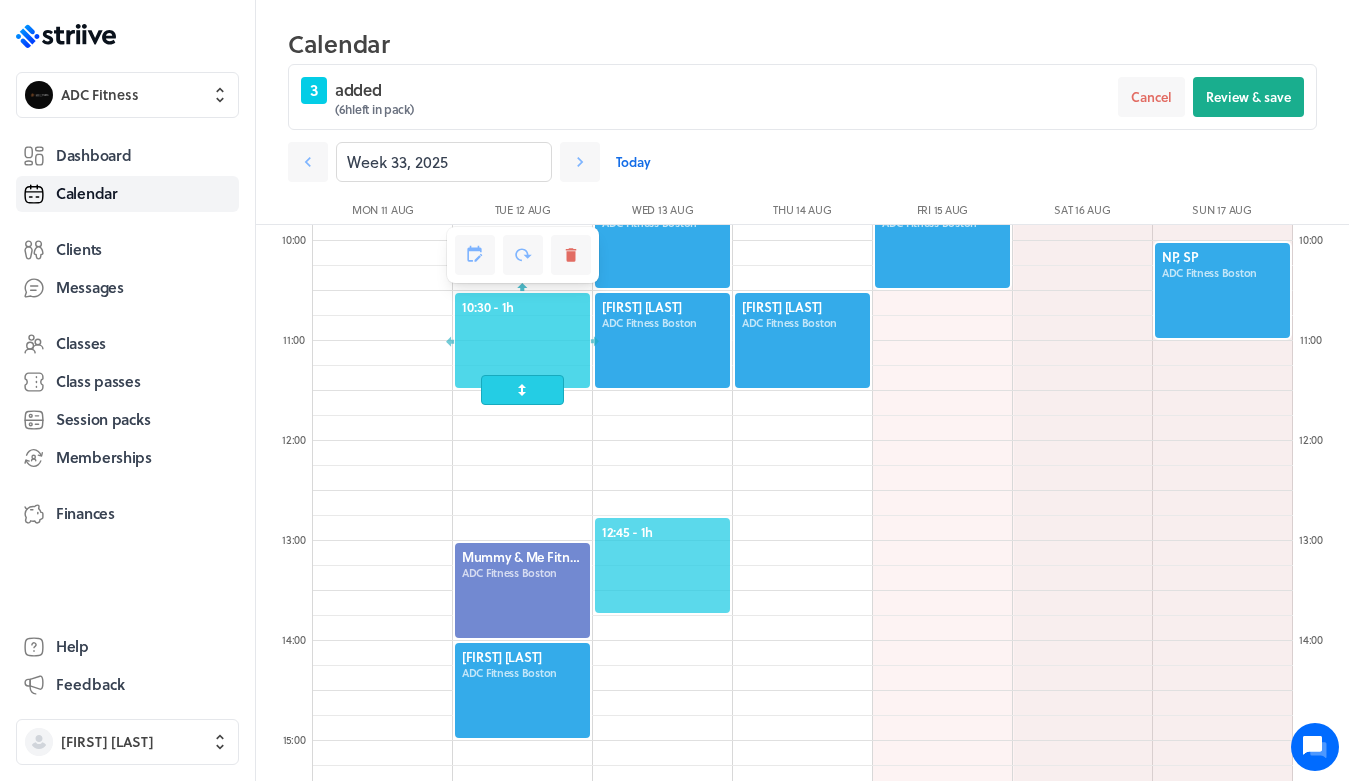 scroll, scrollTop: 964, scrollLeft: 0, axis: vertical 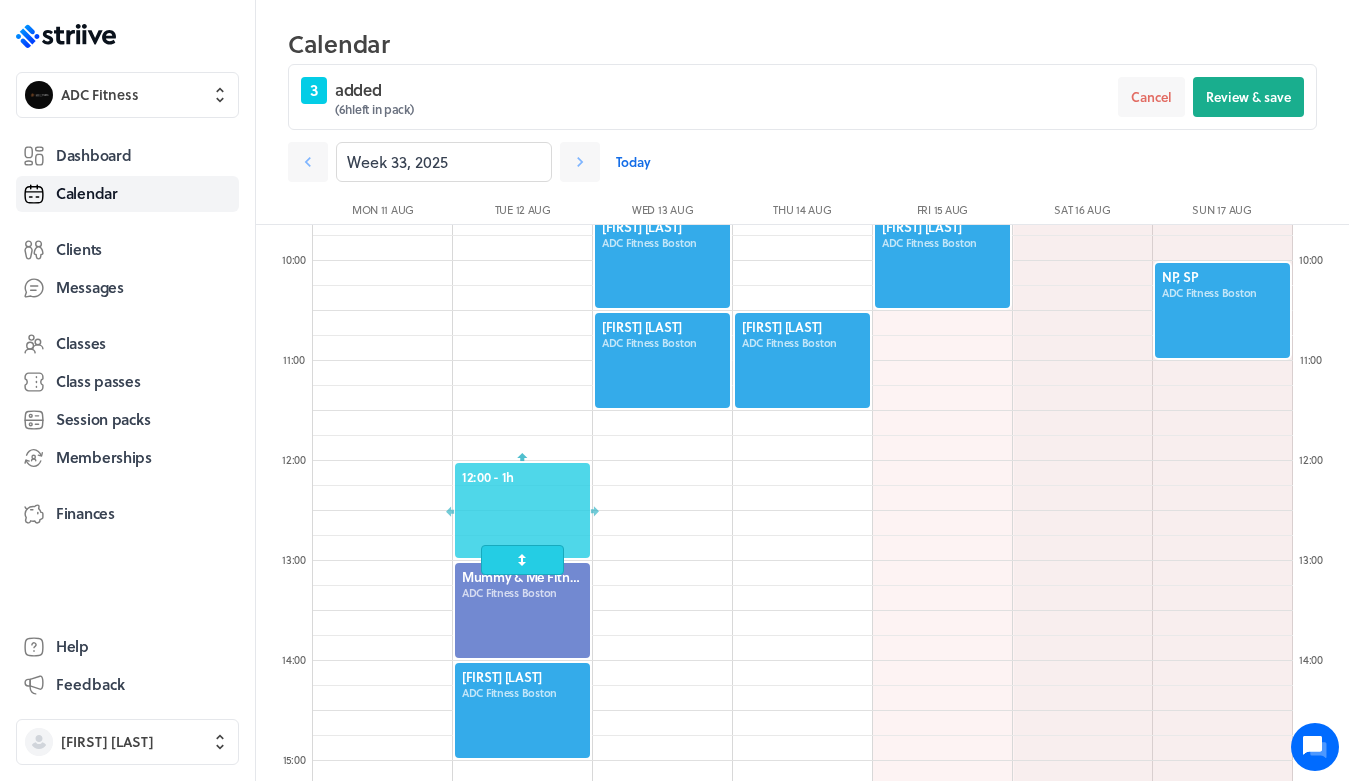 drag, startPoint x: 540, startPoint y: 354, endPoint x: 534, endPoint y: 526, distance: 172.10461 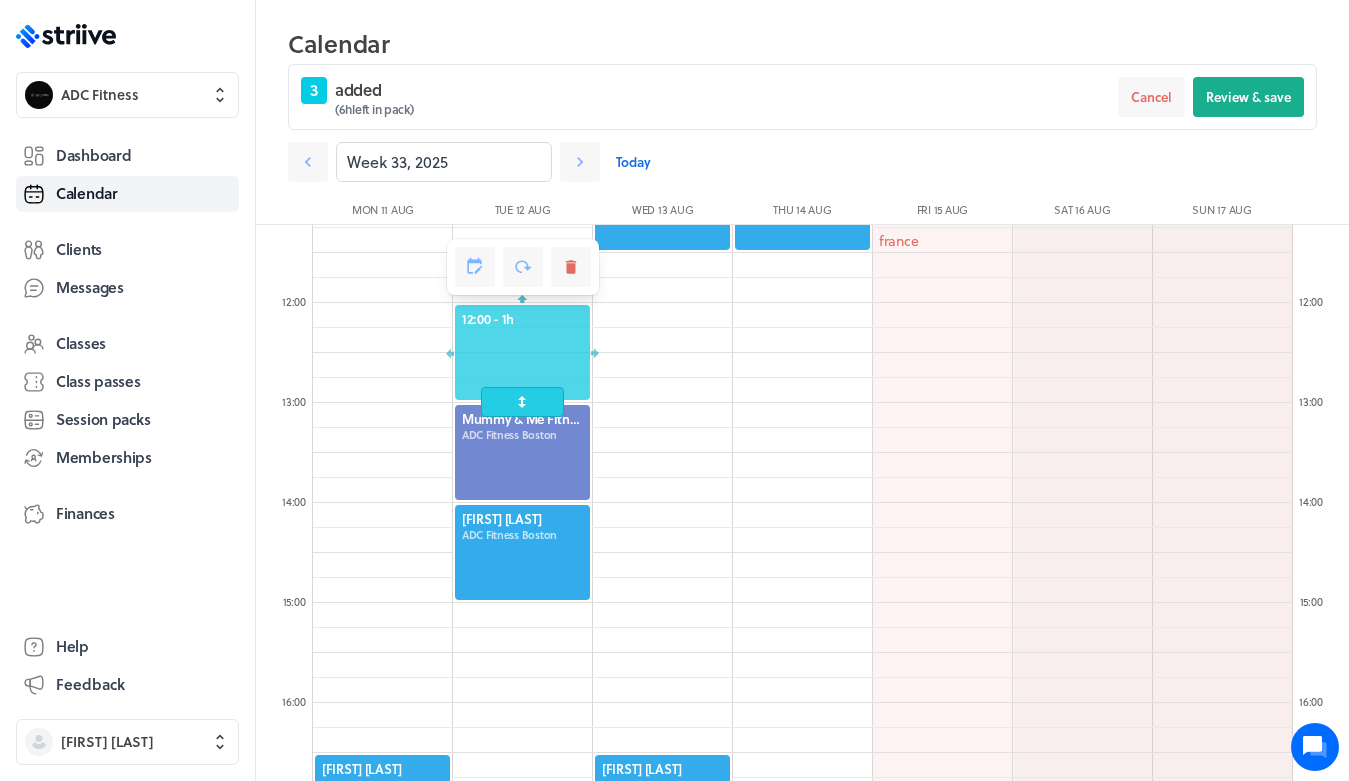 scroll, scrollTop: 1138, scrollLeft: 0, axis: vertical 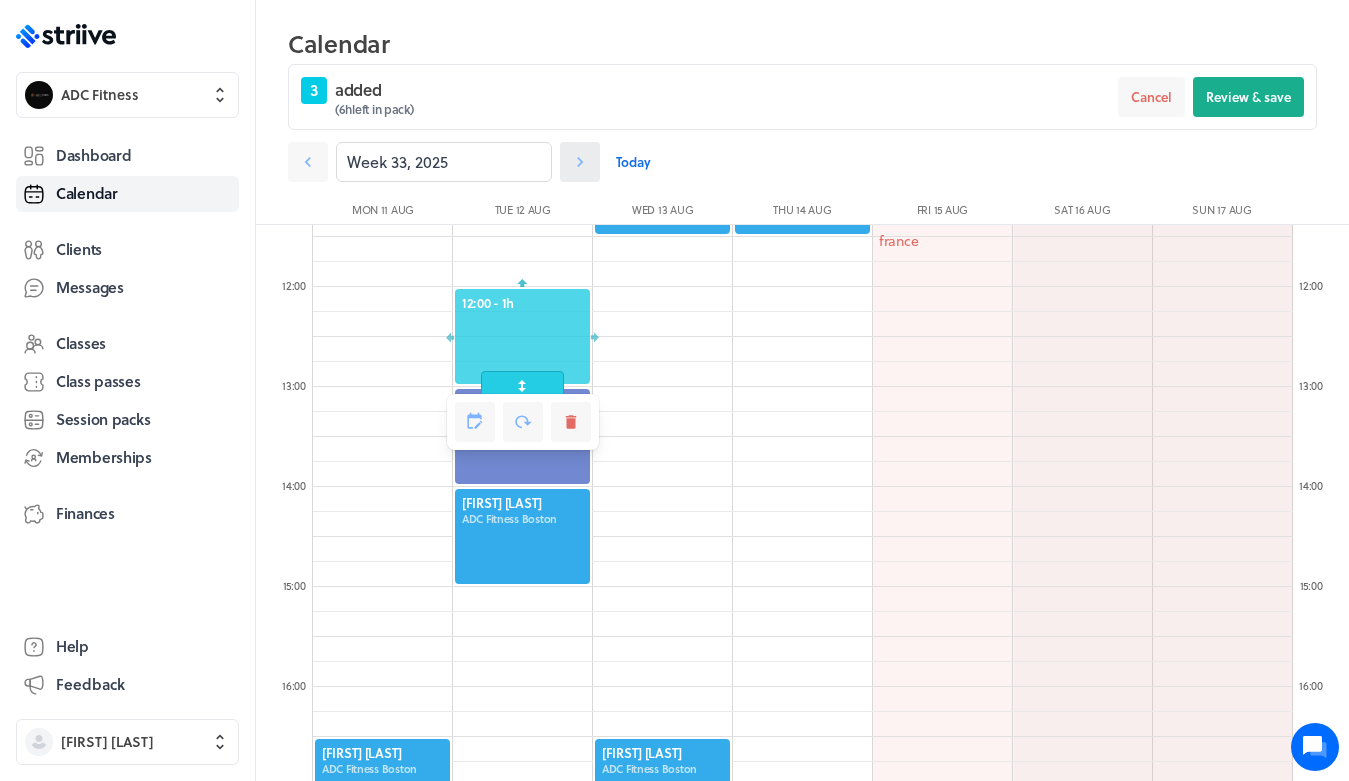 click at bounding box center (308, 162) 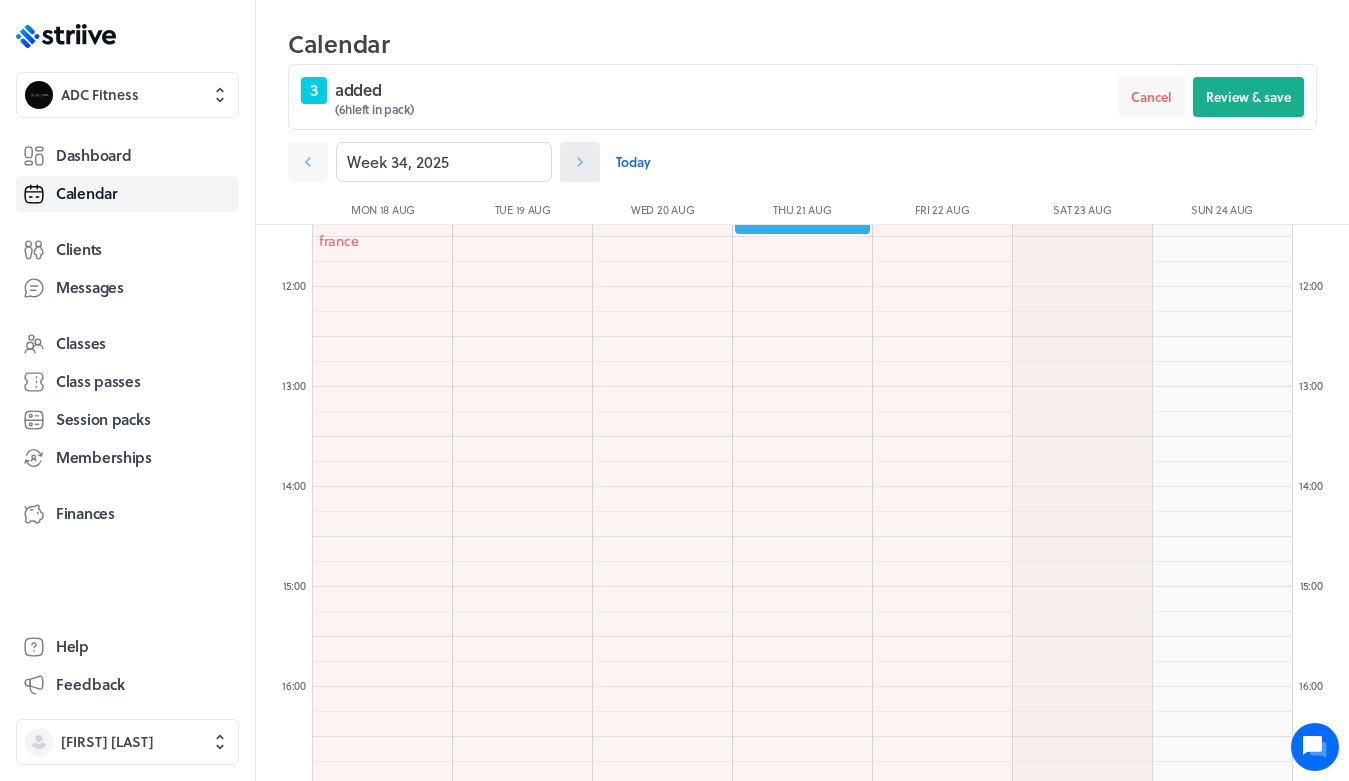 click at bounding box center [308, 162] 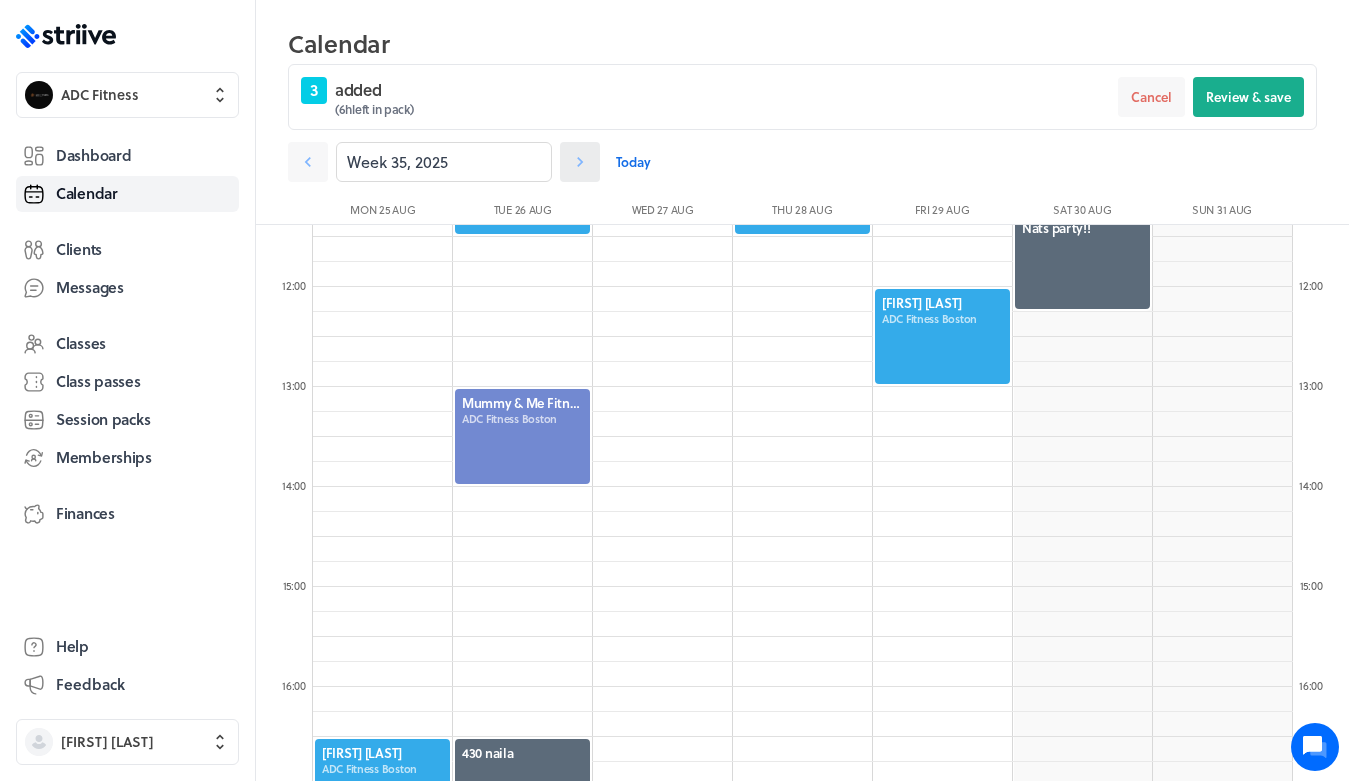 click at bounding box center (308, 162) 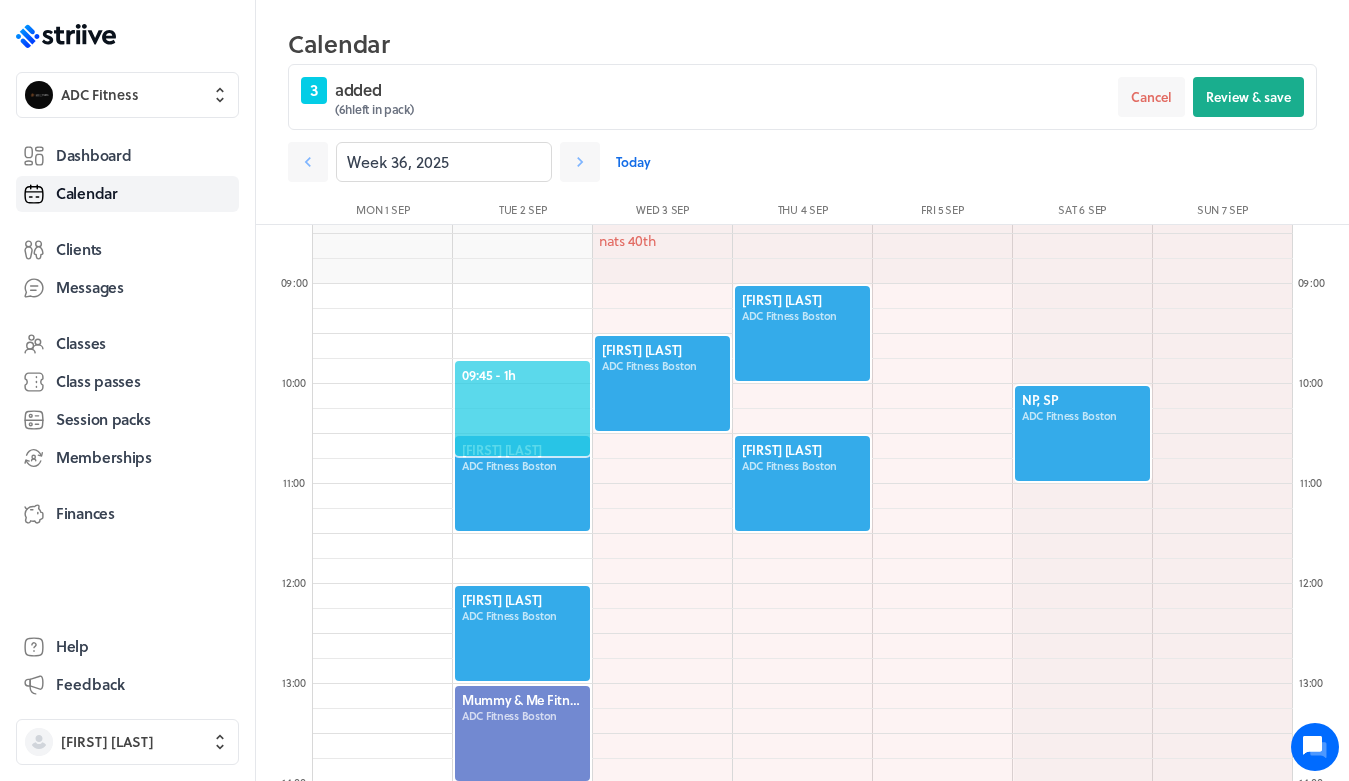 scroll, scrollTop: 841, scrollLeft: 0, axis: vertical 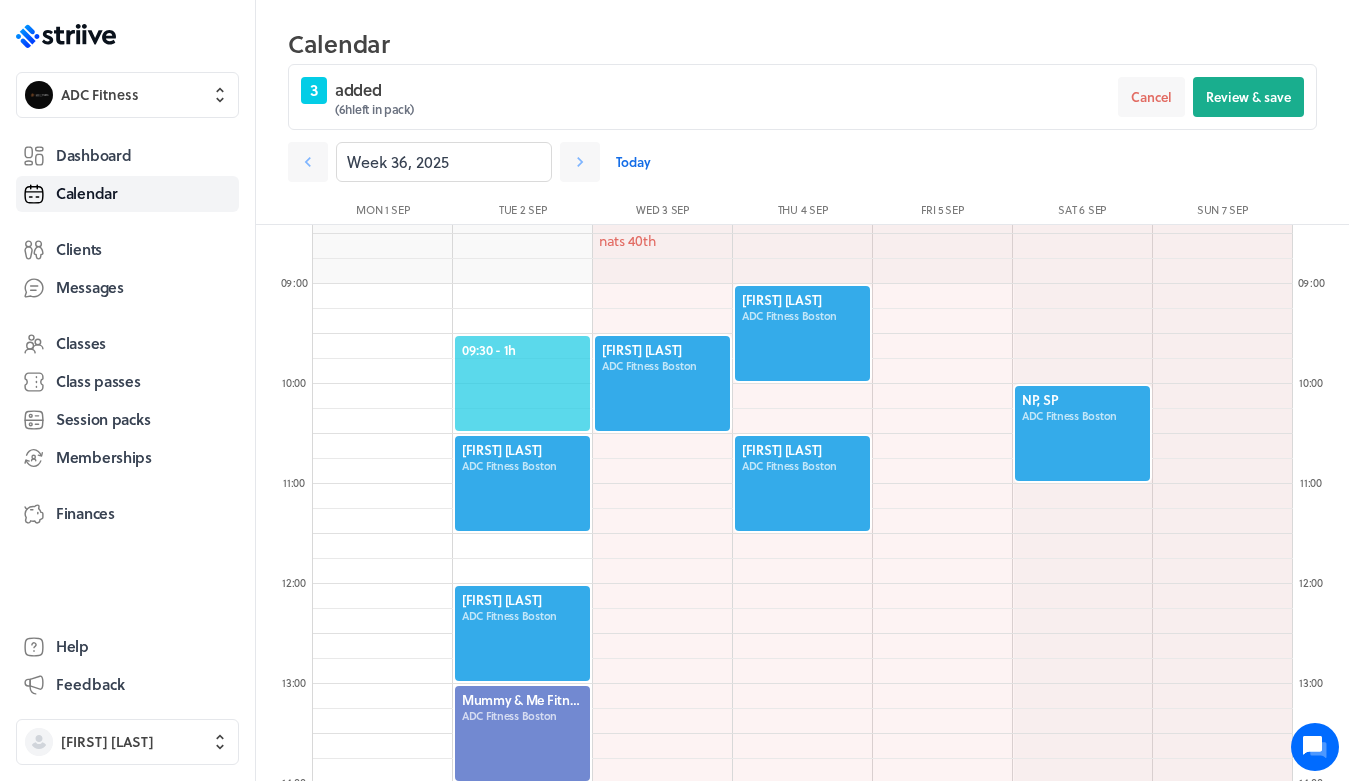 click on "09:30  - 1h" at bounding box center [522, 350] 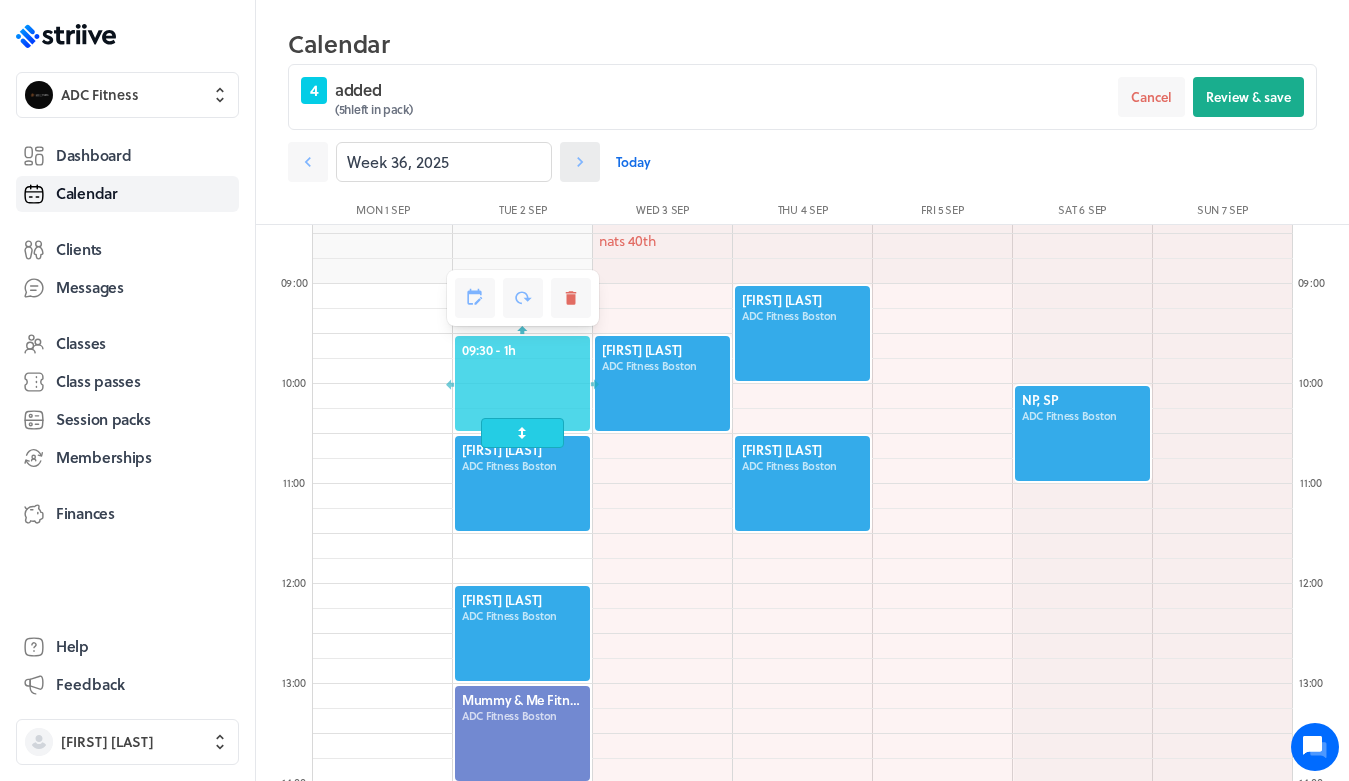 click at bounding box center [308, 162] 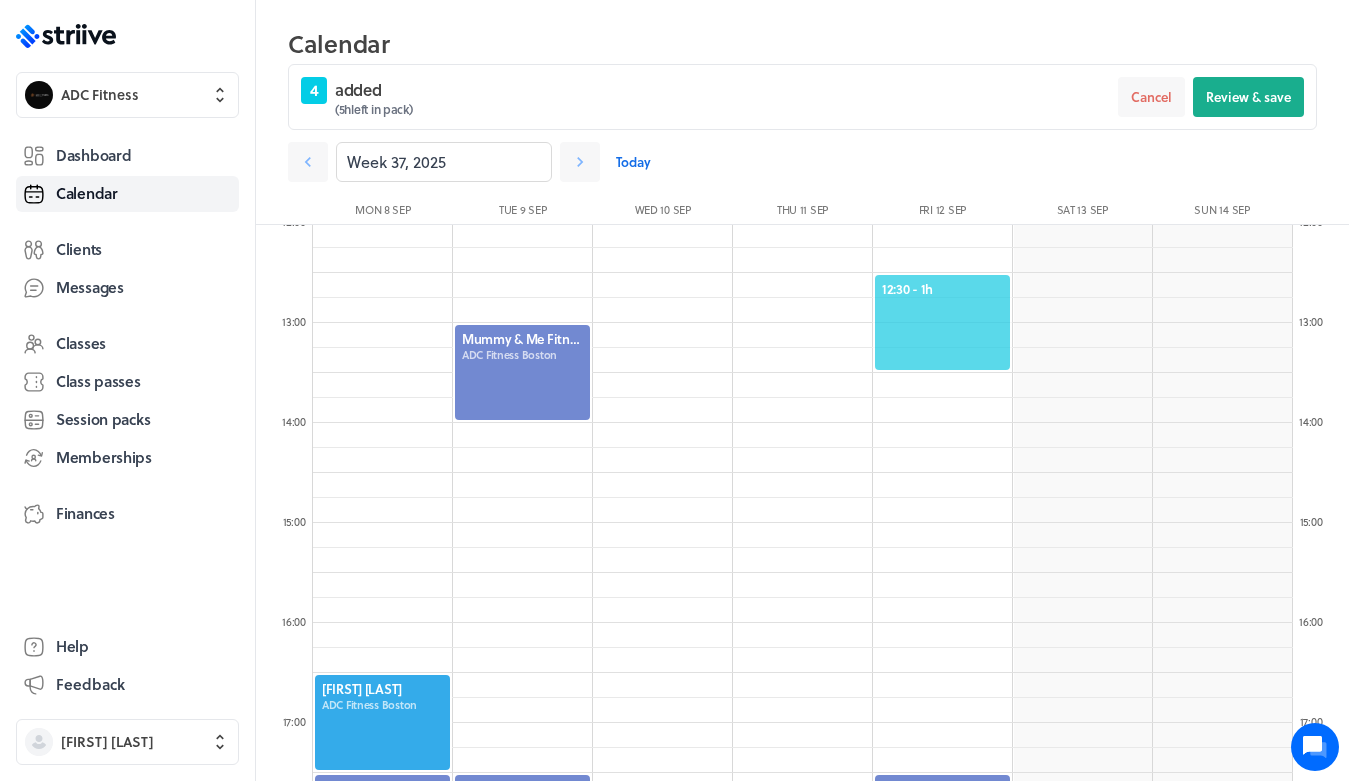 scroll, scrollTop: 1219, scrollLeft: 0, axis: vertical 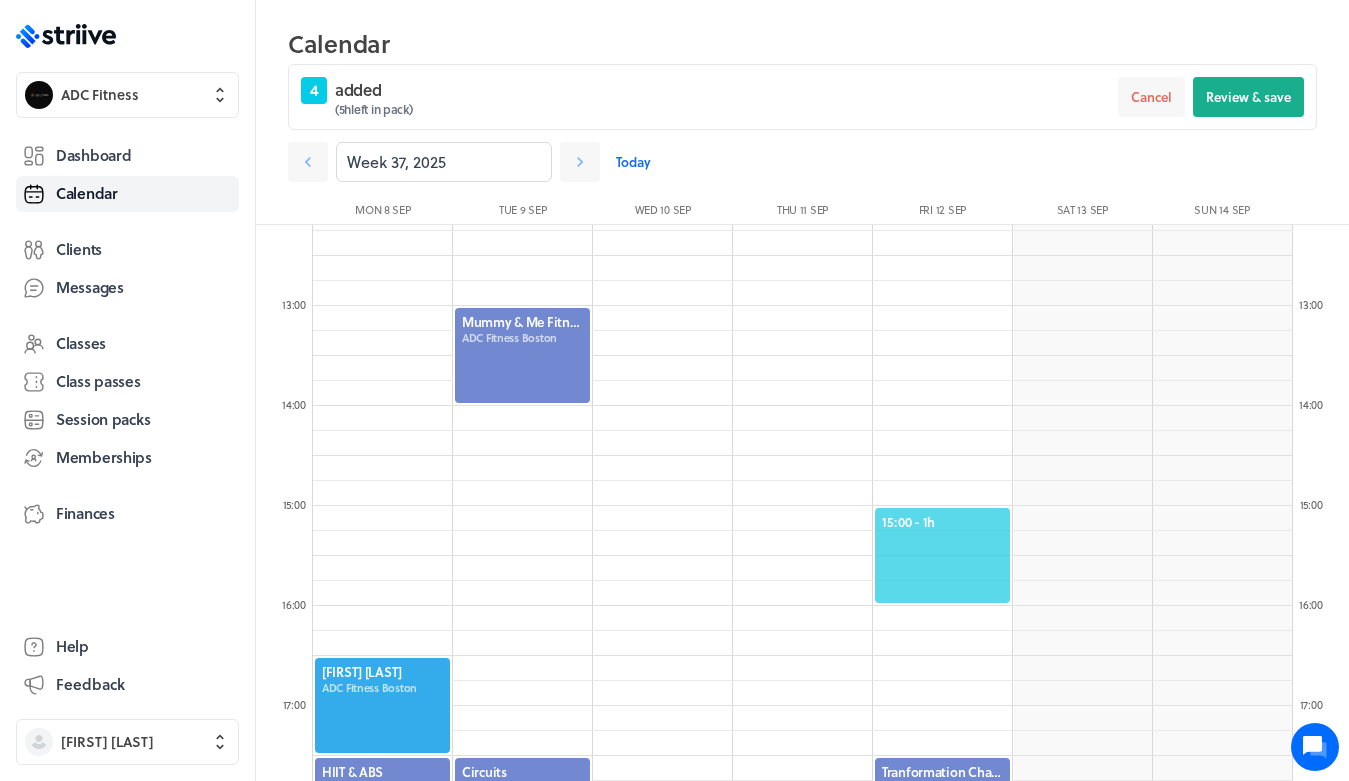 click on "15:00  - 1h" at bounding box center [942, 522] 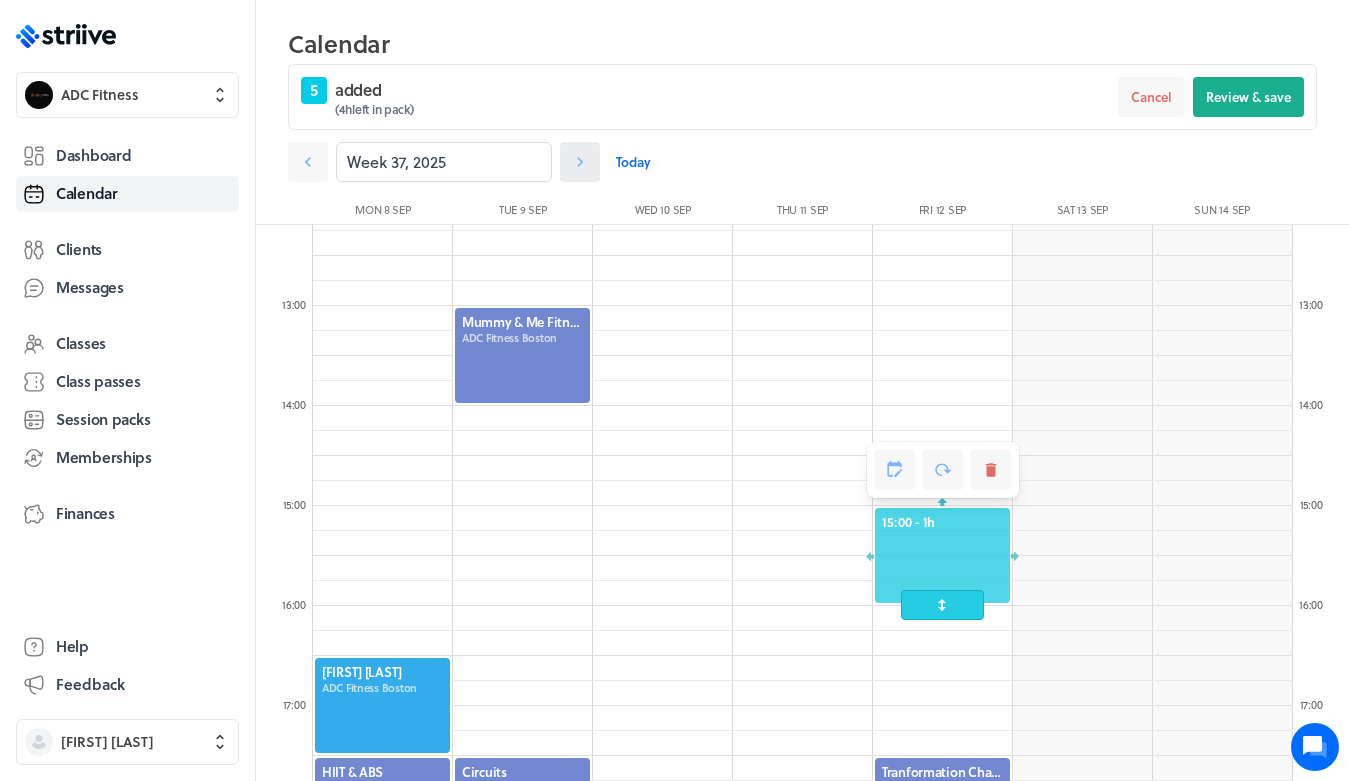 click at bounding box center [308, 162] 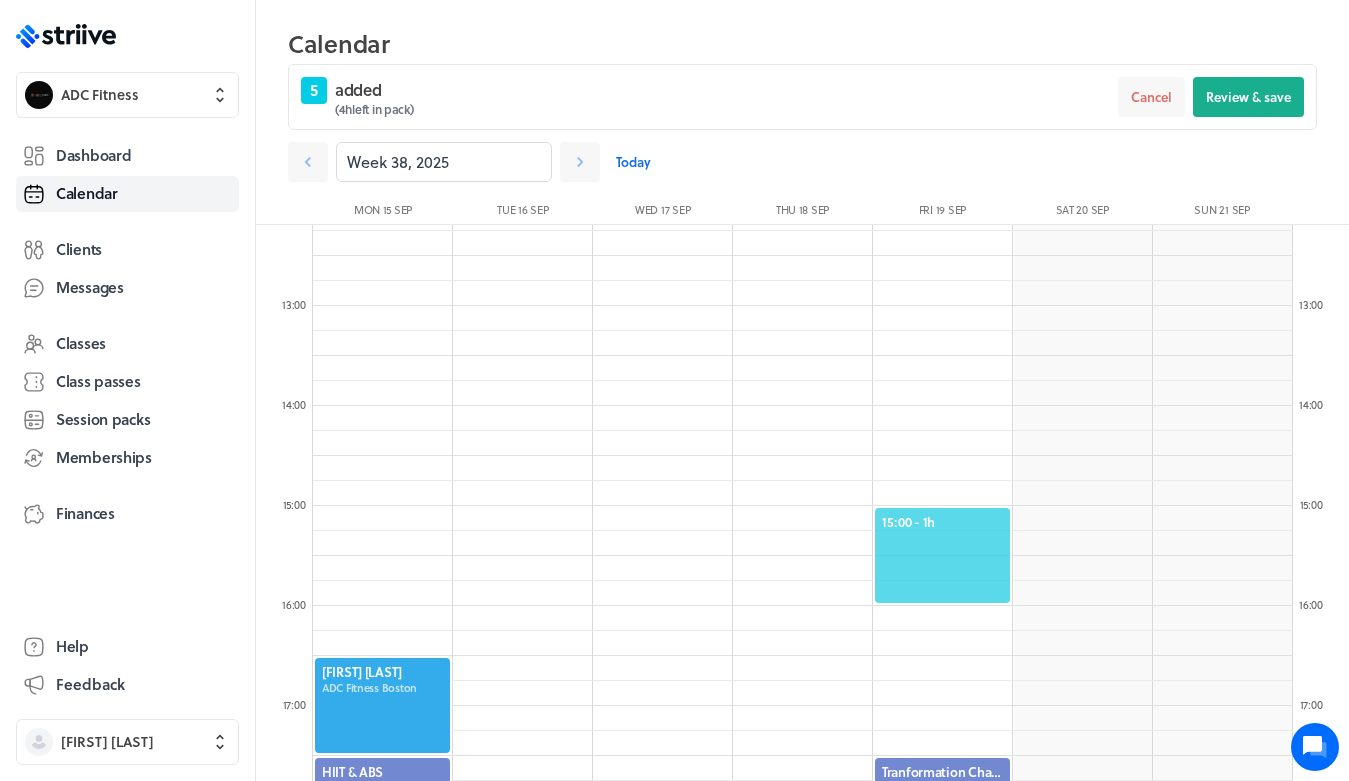 click on "15:00  - 1h" at bounding box center [942, 522] 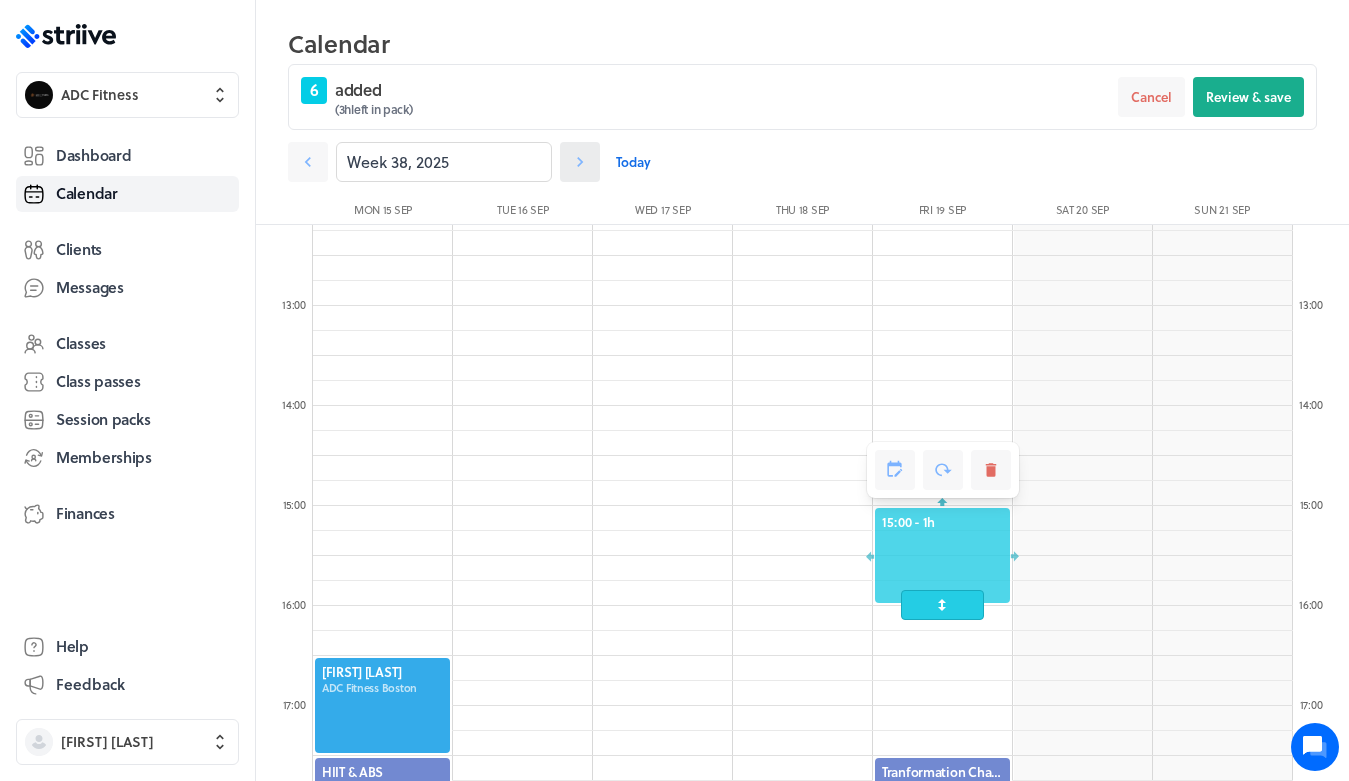 click at bounding box center [308, 162] 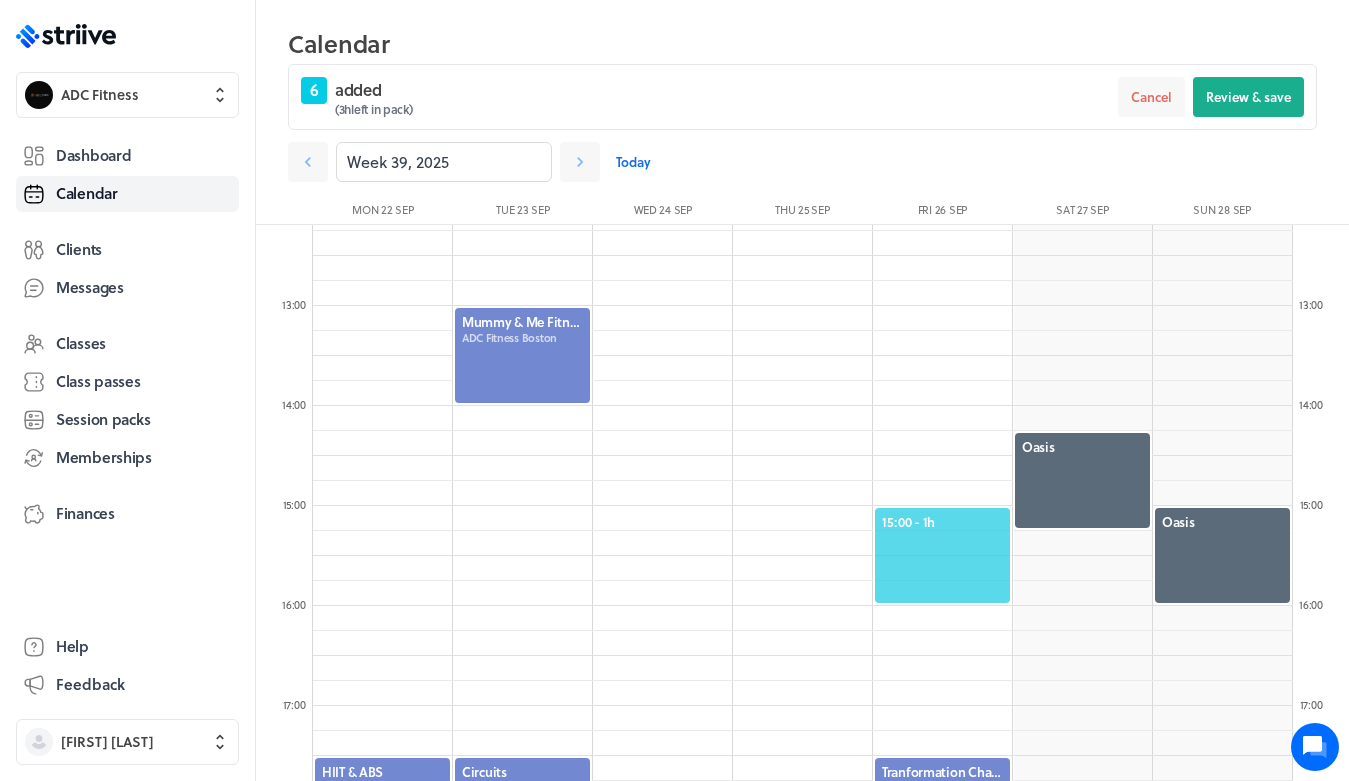 click on "15:00  - 1h" at bounding box center (942, 522) 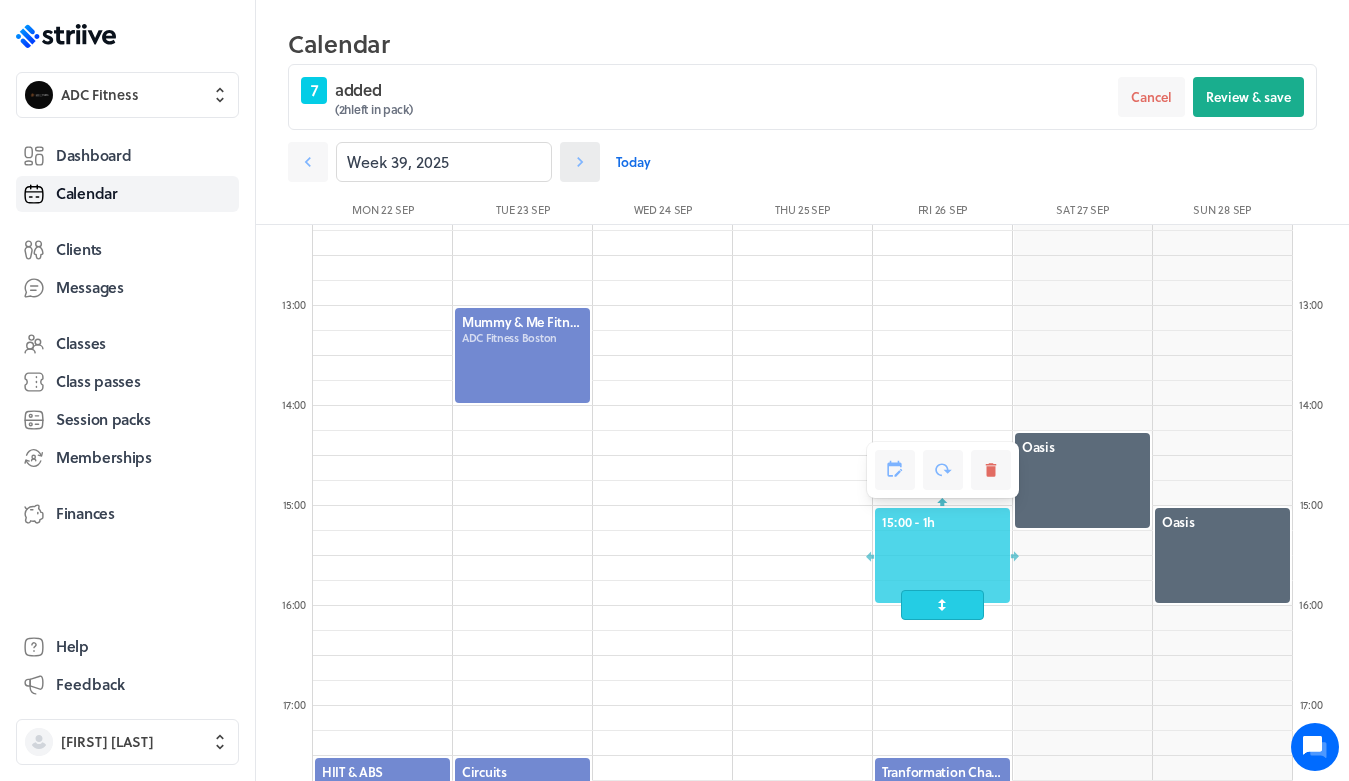 click at bounding box center [308, 162] 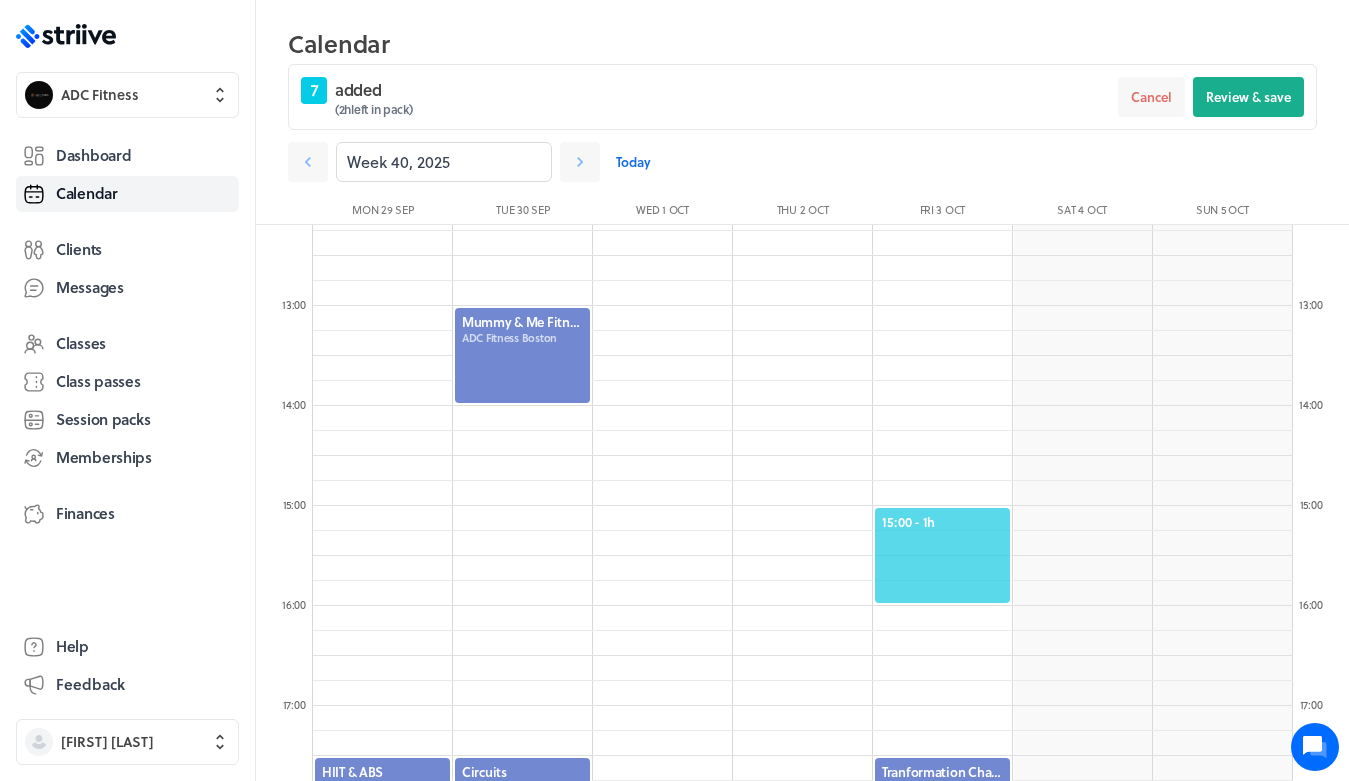 click on "15:00  - 1h" at bounding box center (942, 522) 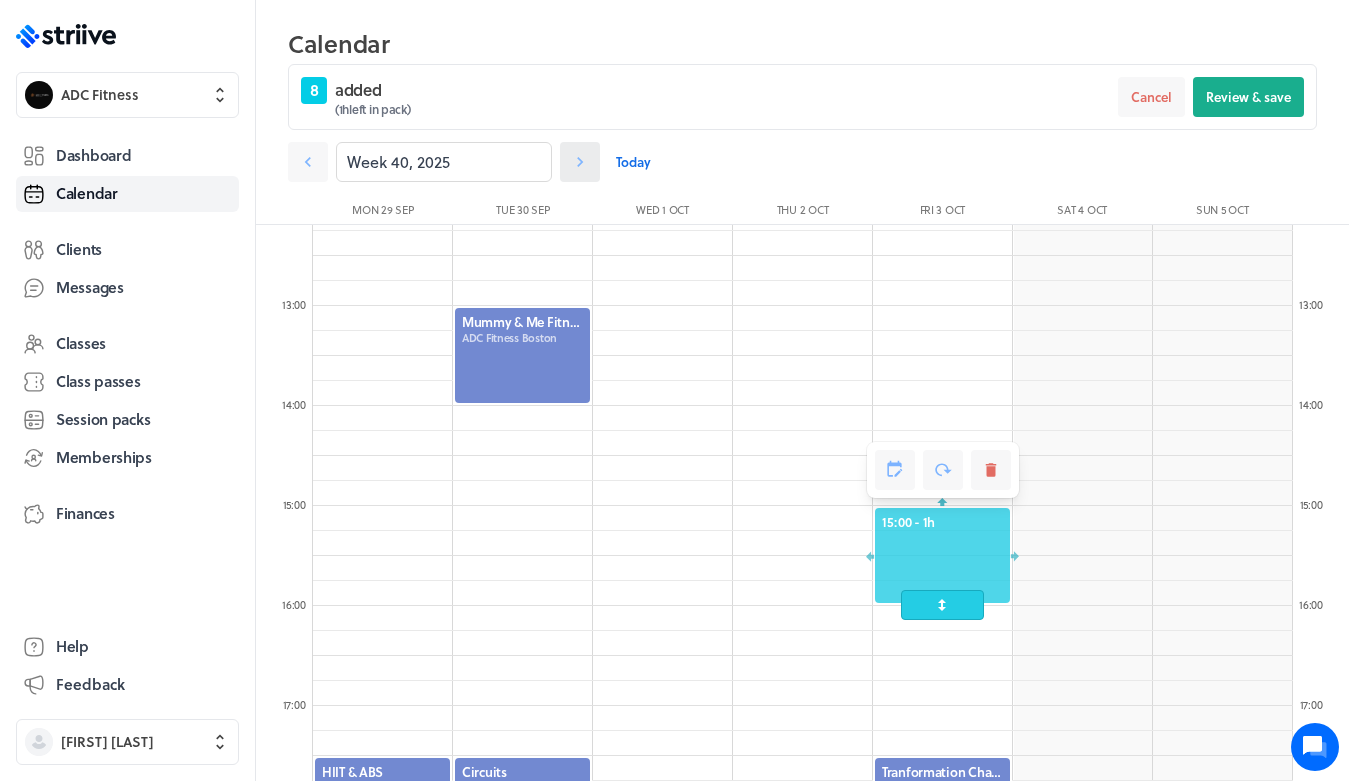 click at bounding box center [308, 162] 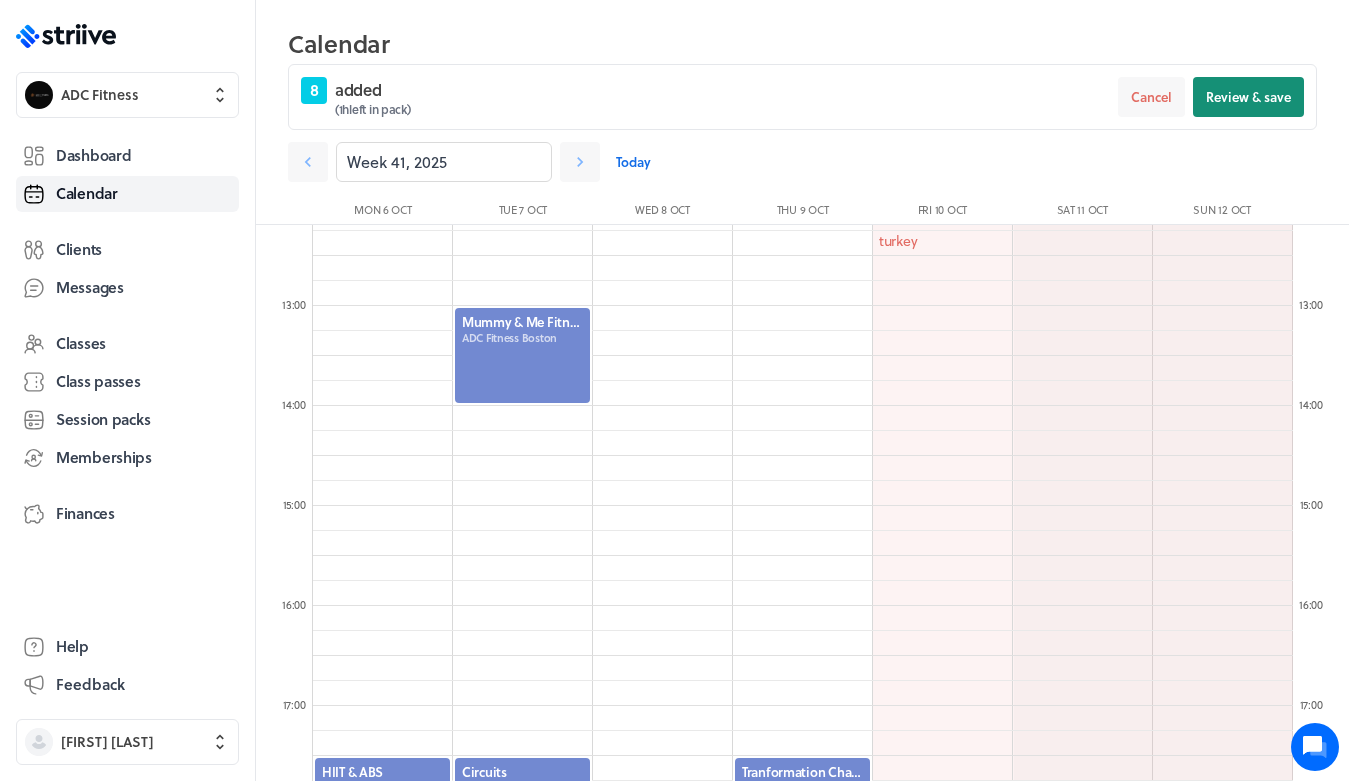 click on "Review & save" at bounding box center [1248, 97] 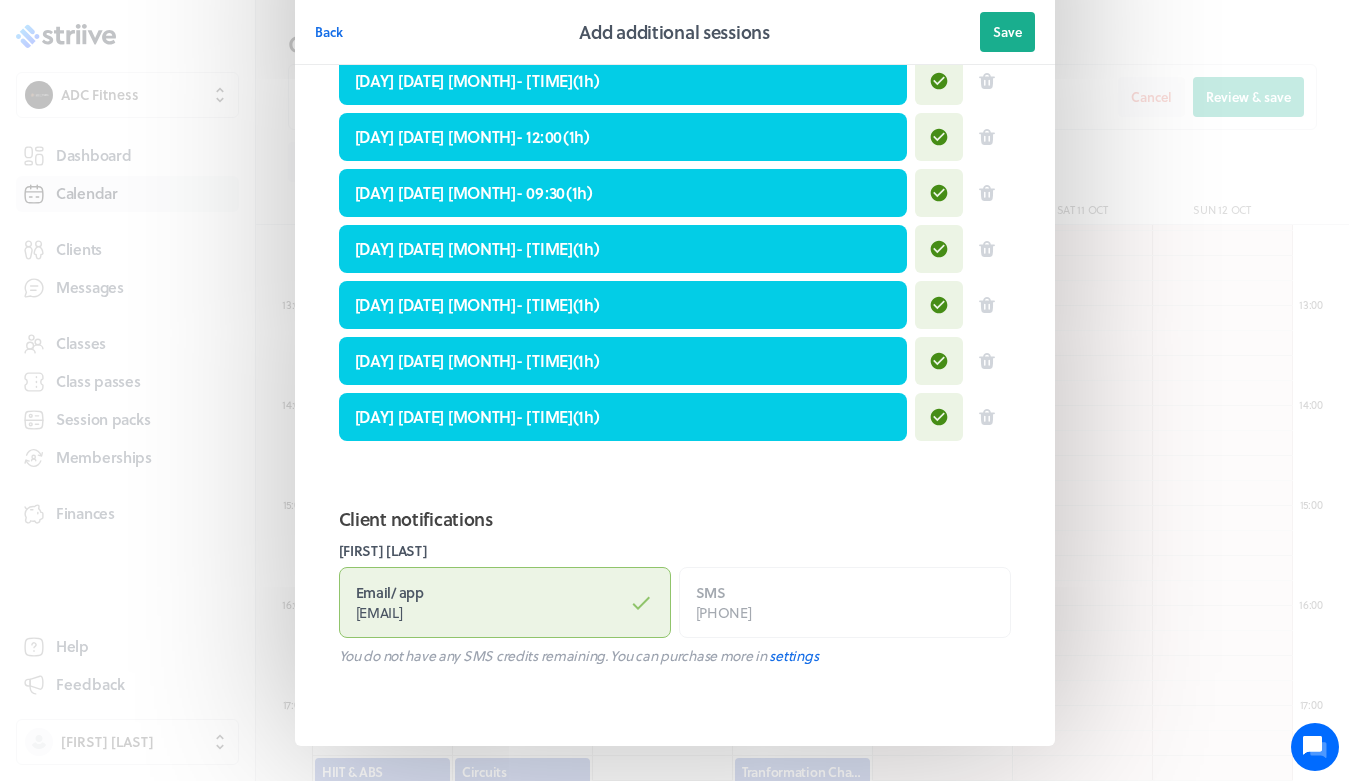 scroll, scrollTop: 173, scrollLeft: 0, axis: vertical 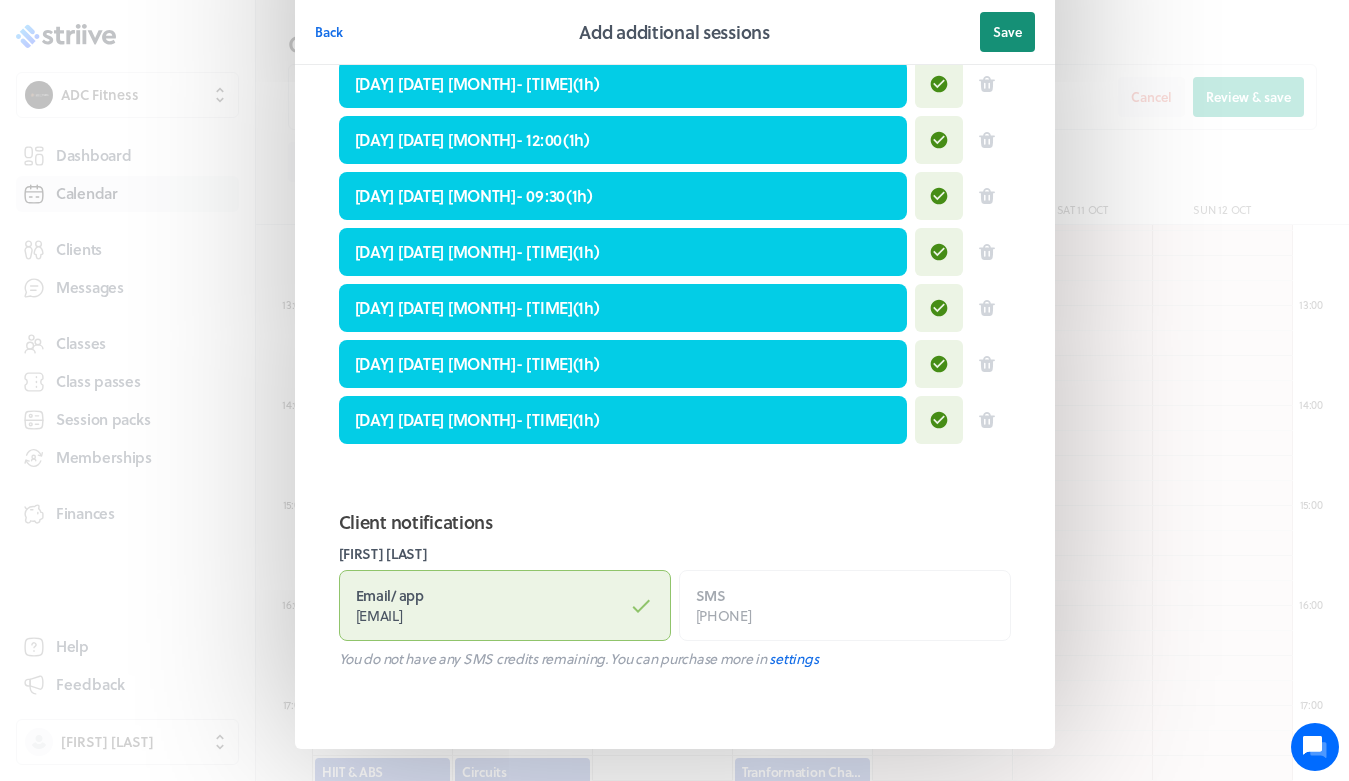 click on "Save" at bounding box center (1007, 32) 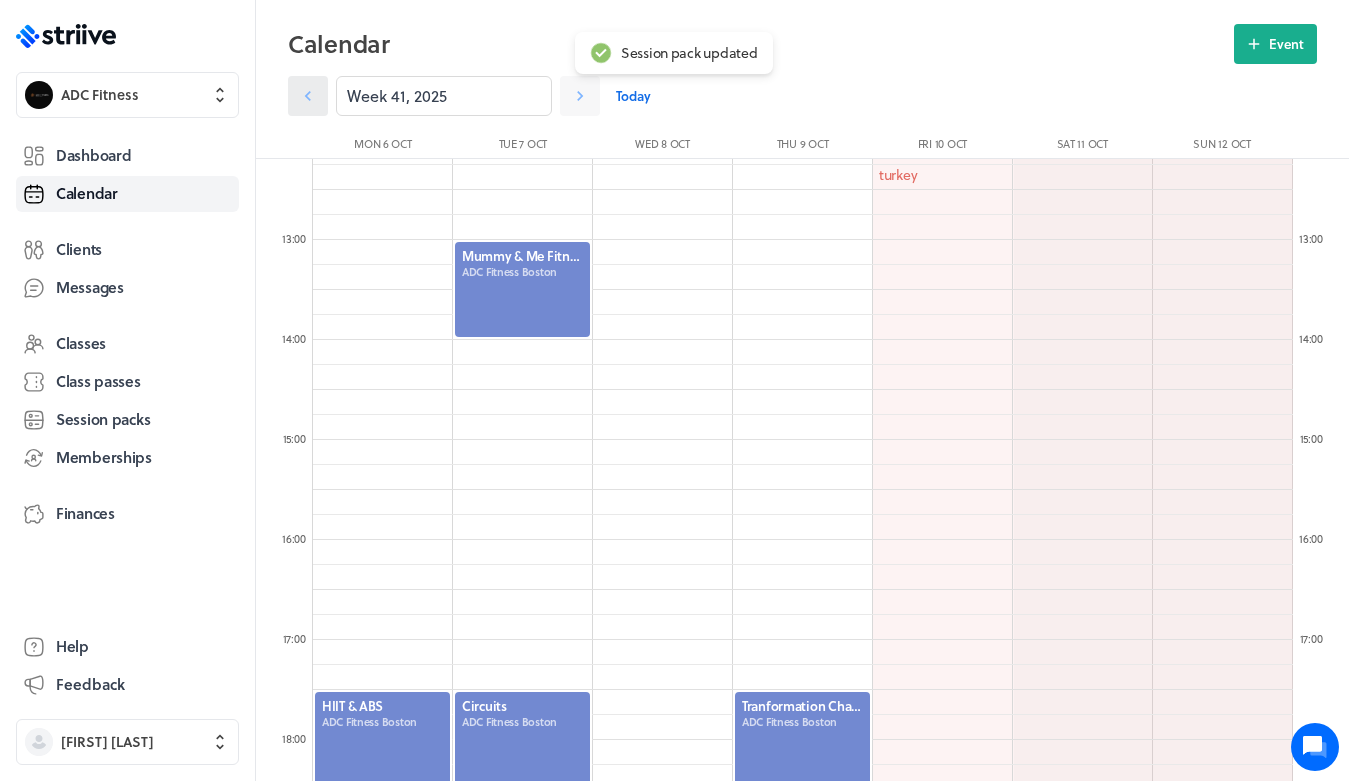 click at bounding box center [308, 96] 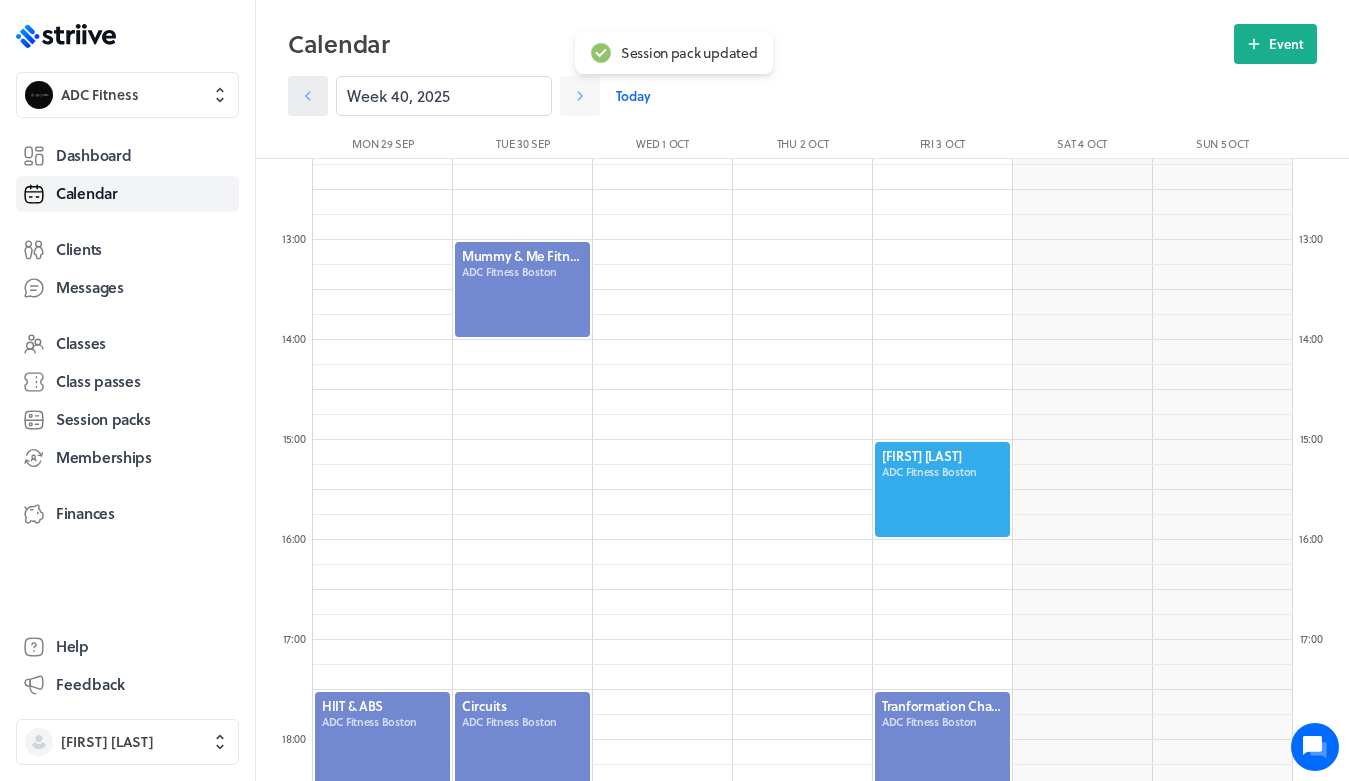 click at bounding box center (308, 96) 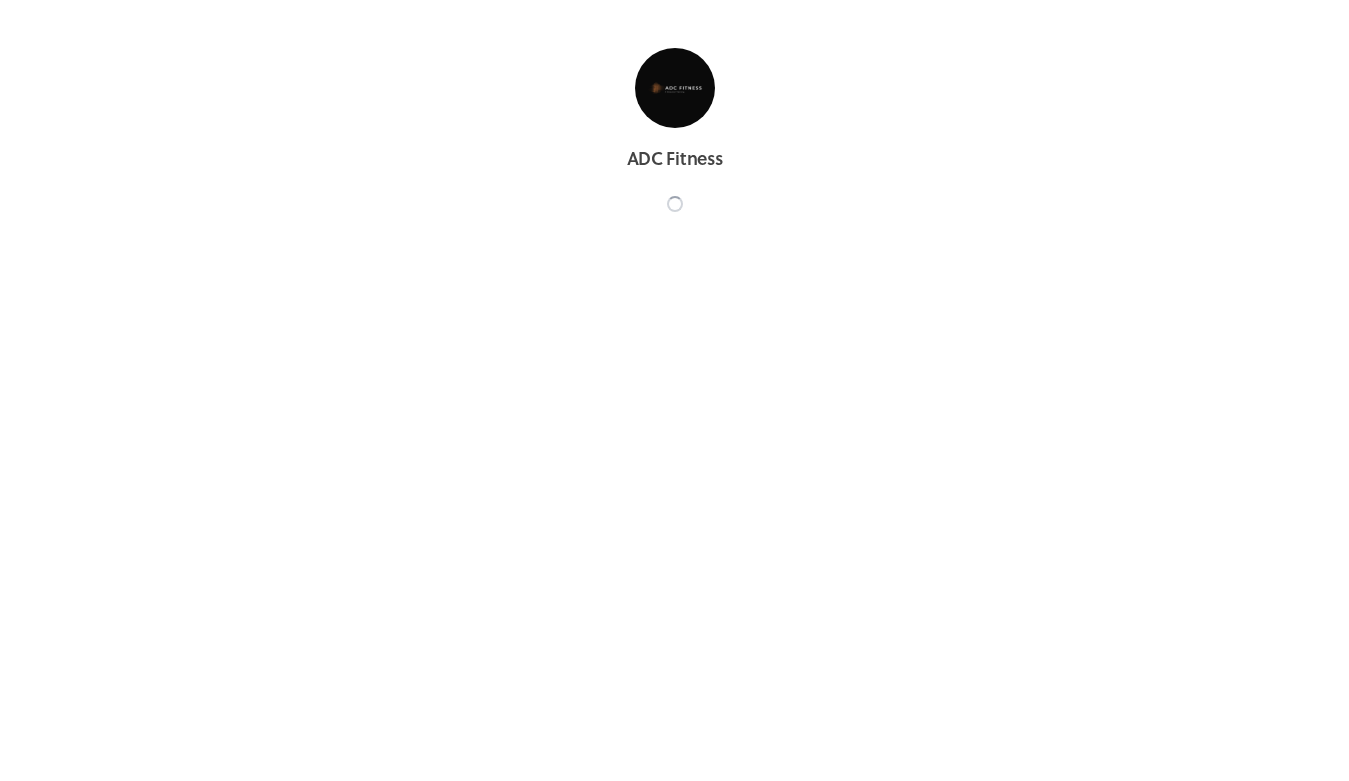 scroll, scrollTop: 0, scrollLeft: 0, axis: both 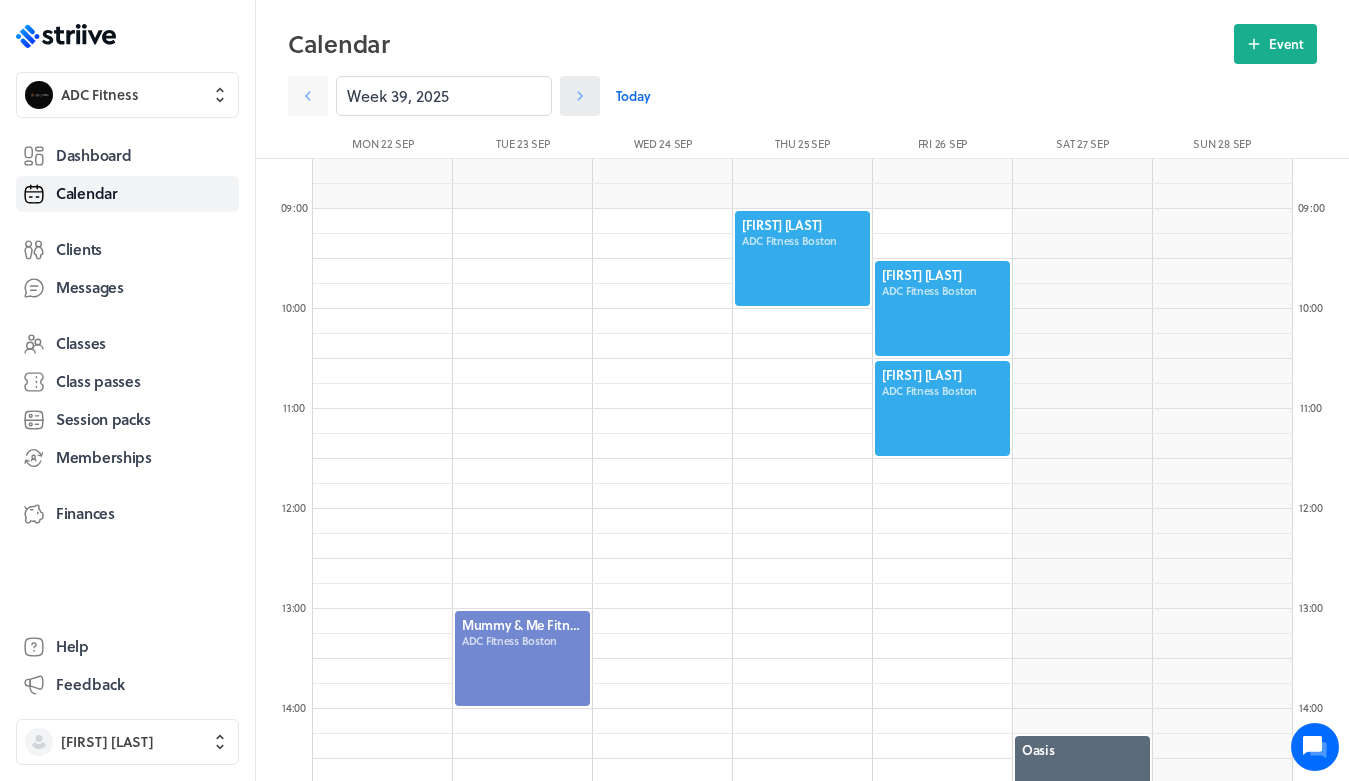 click at bounding box center [580, 96] 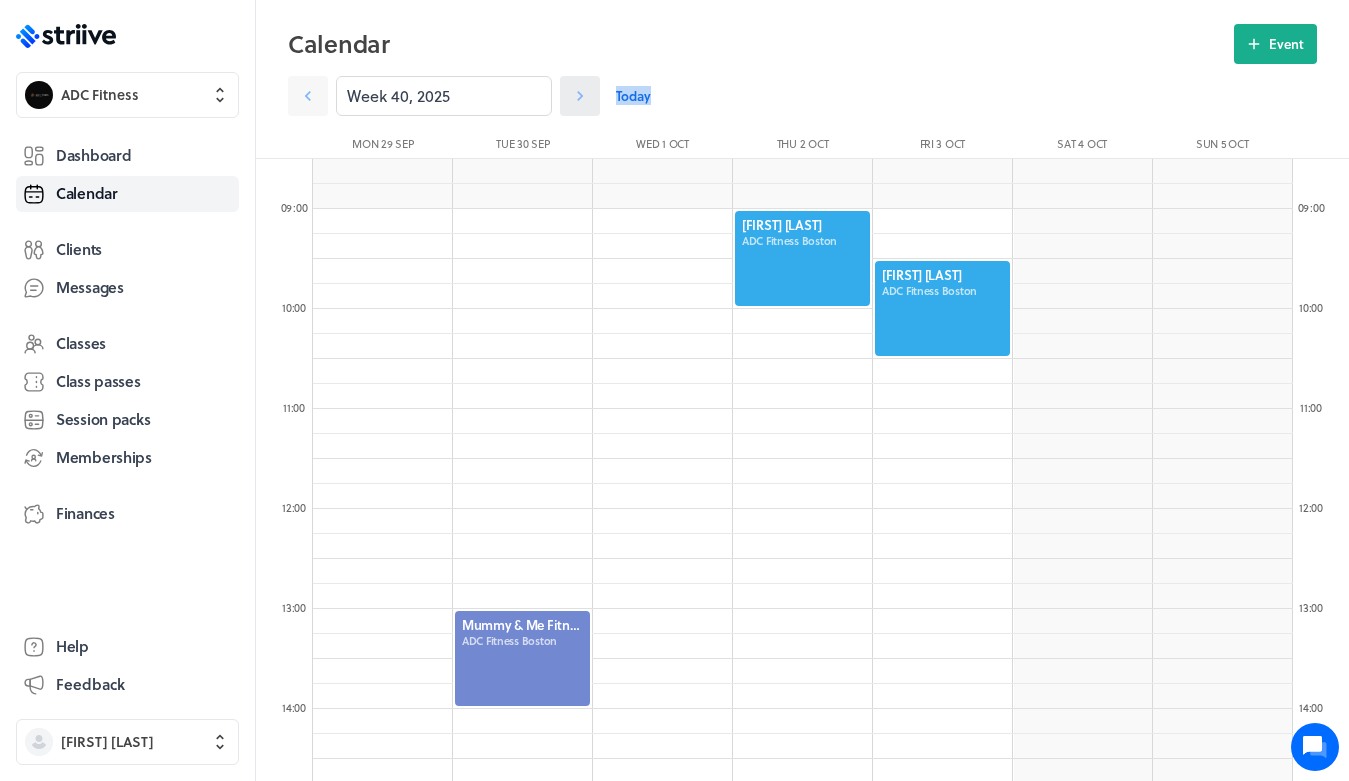 click at bounding box center [580, 96] 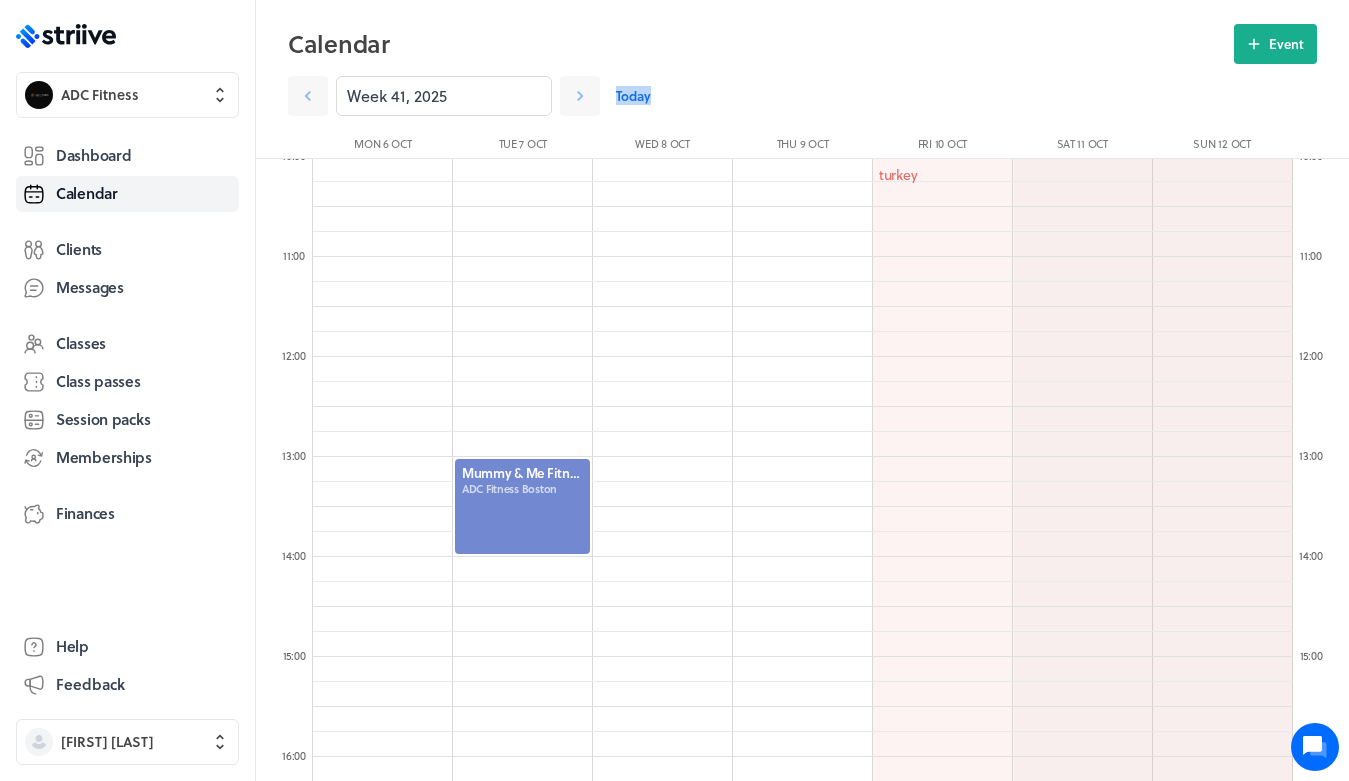 scroll, scrollTop: 1022, scrollLeft: 0, axis: vertical 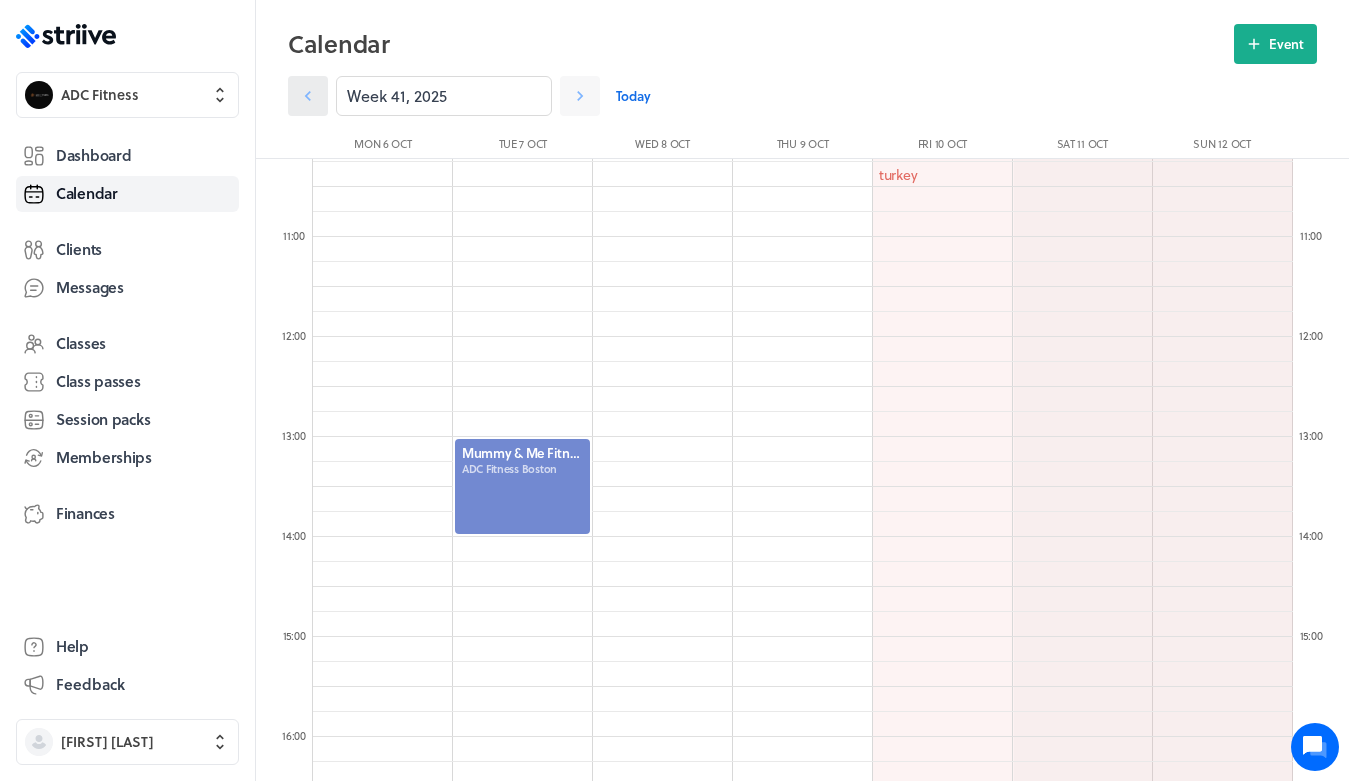 click at bounding box center (308, 96) 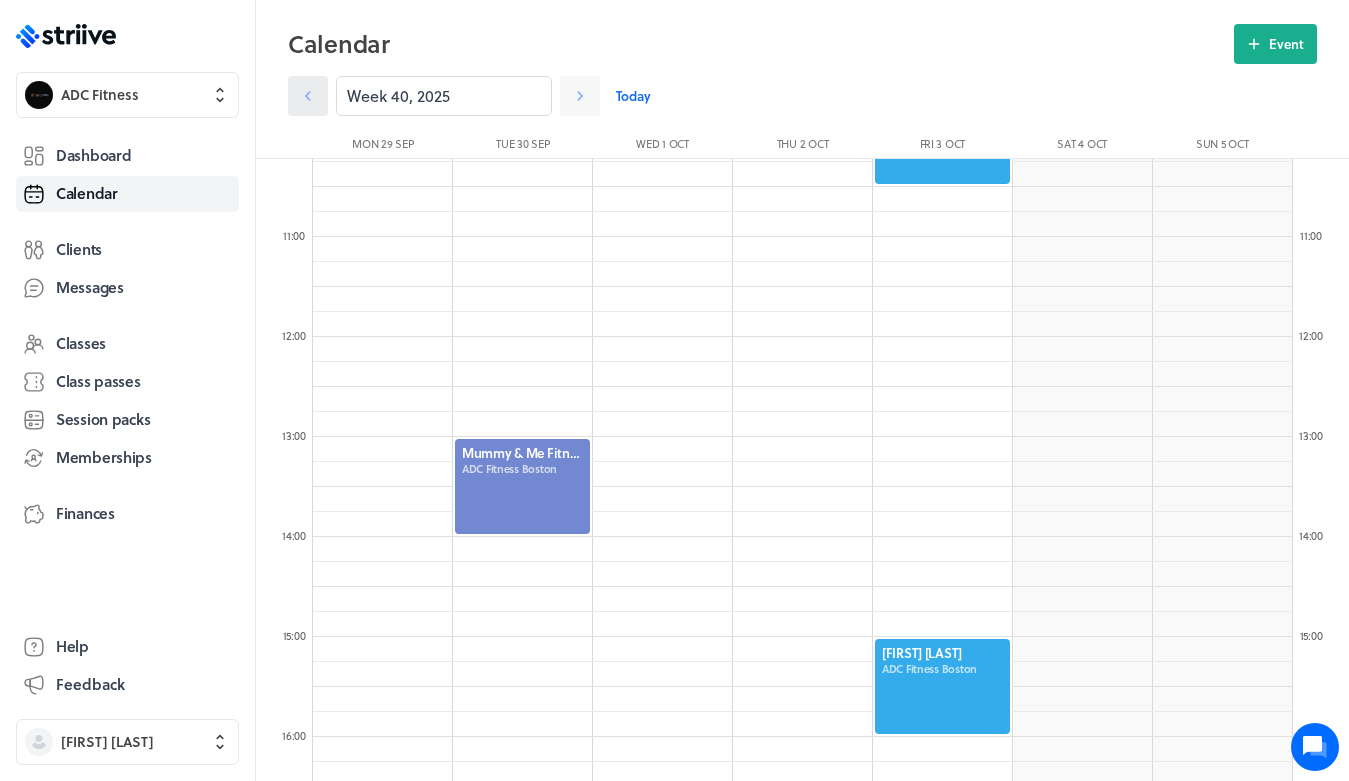 click at bounding box center [308, 96] 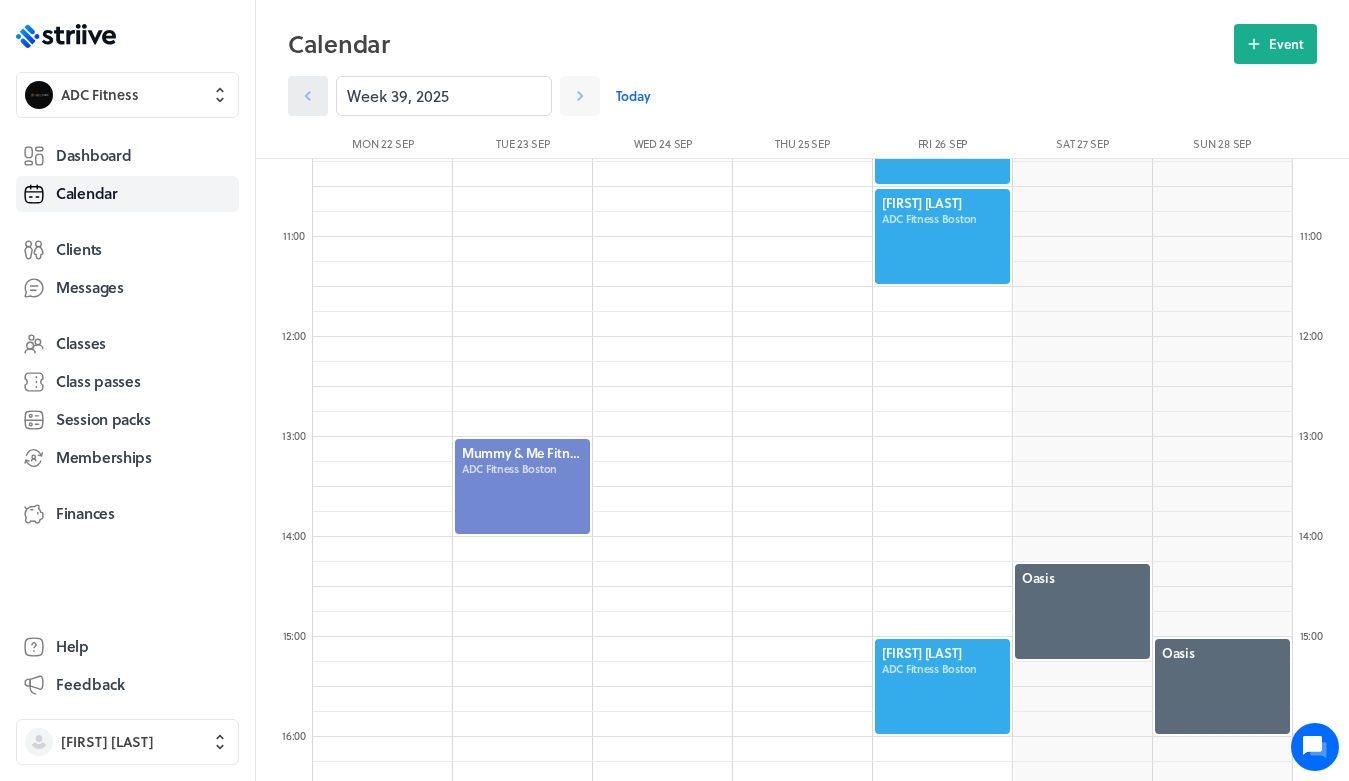 click at bounding box center [308, 96] 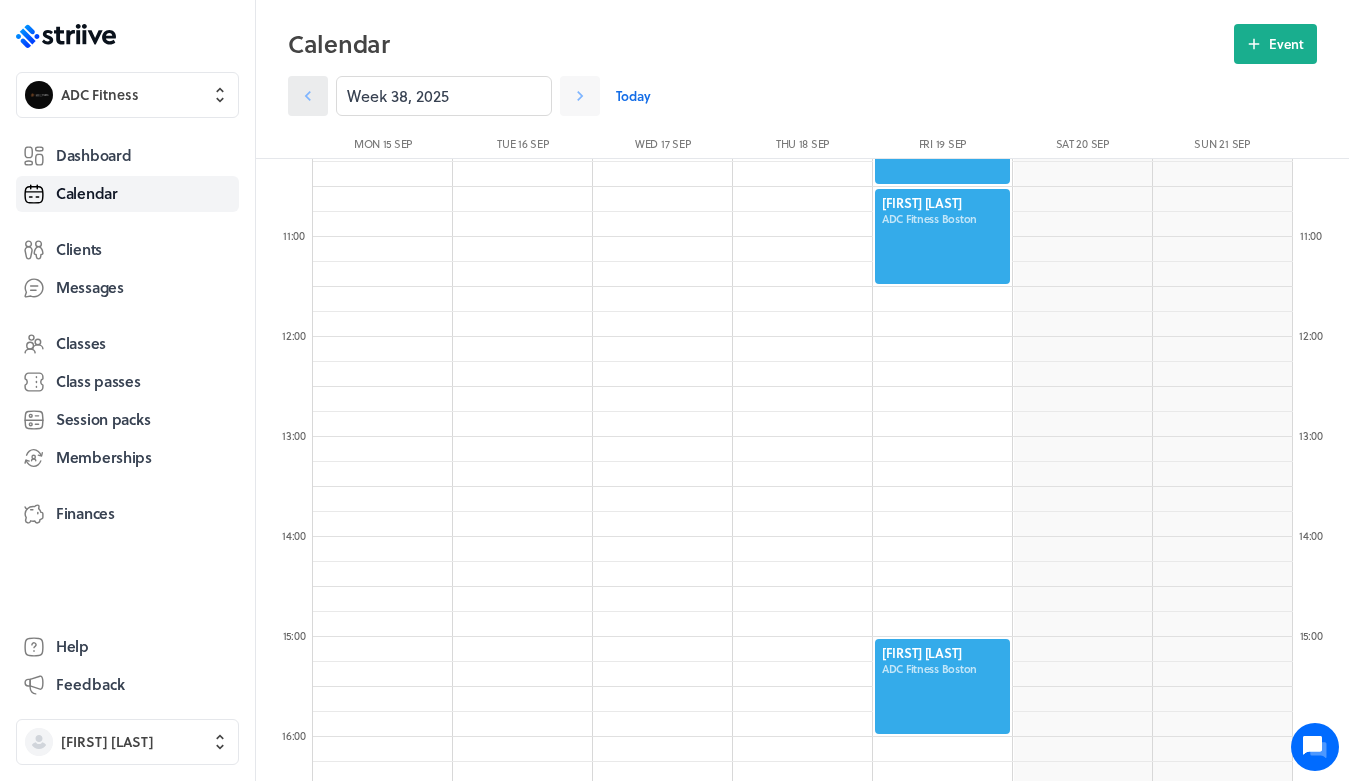 click at bounding box center [308, 96] 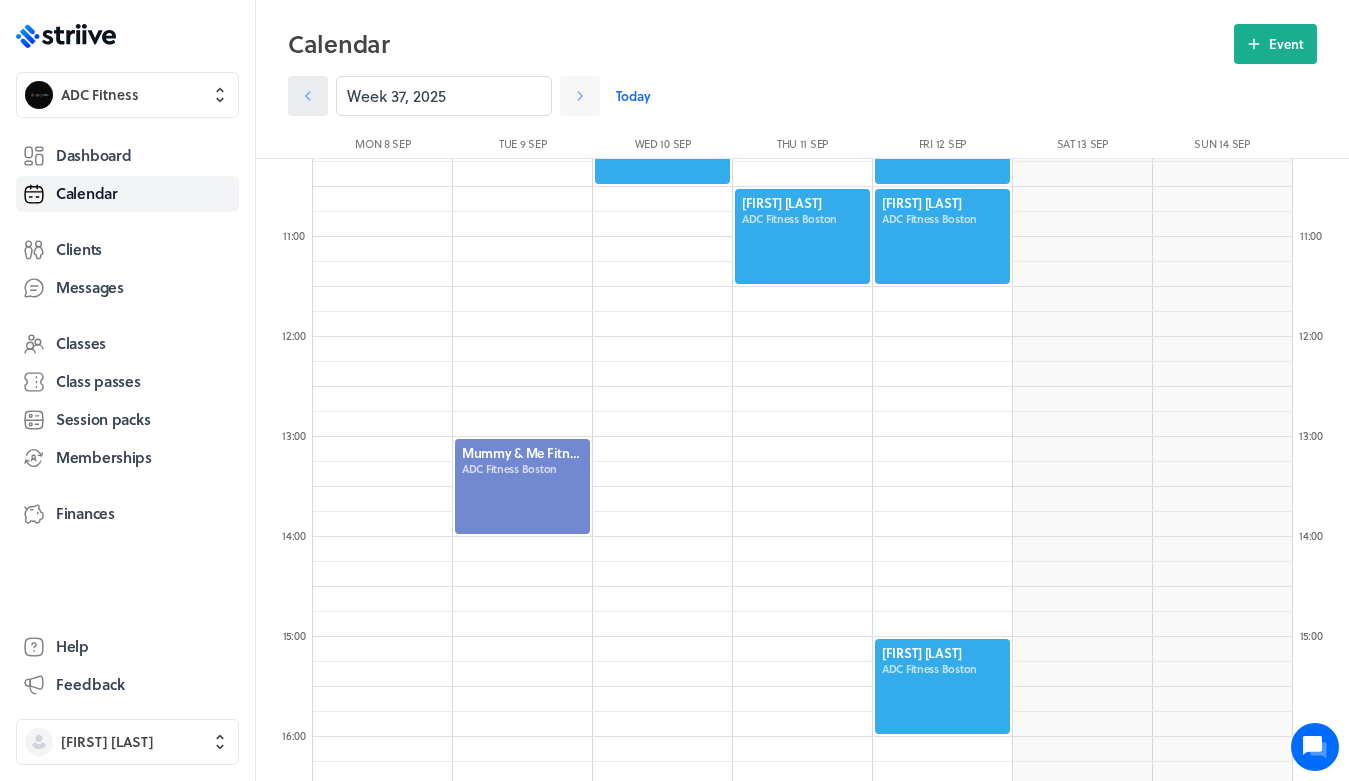 click at bounding box center (308, 96) 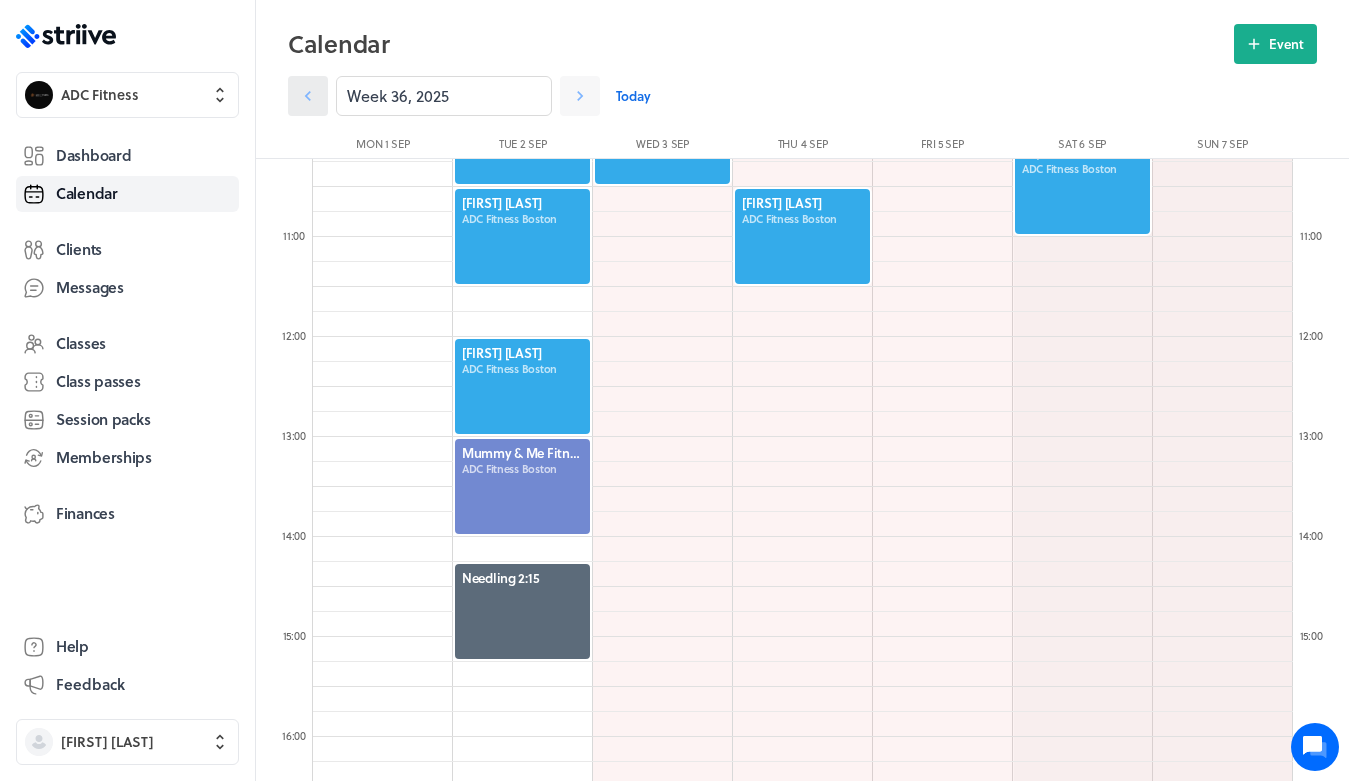 click at bounding box center (308, 96) 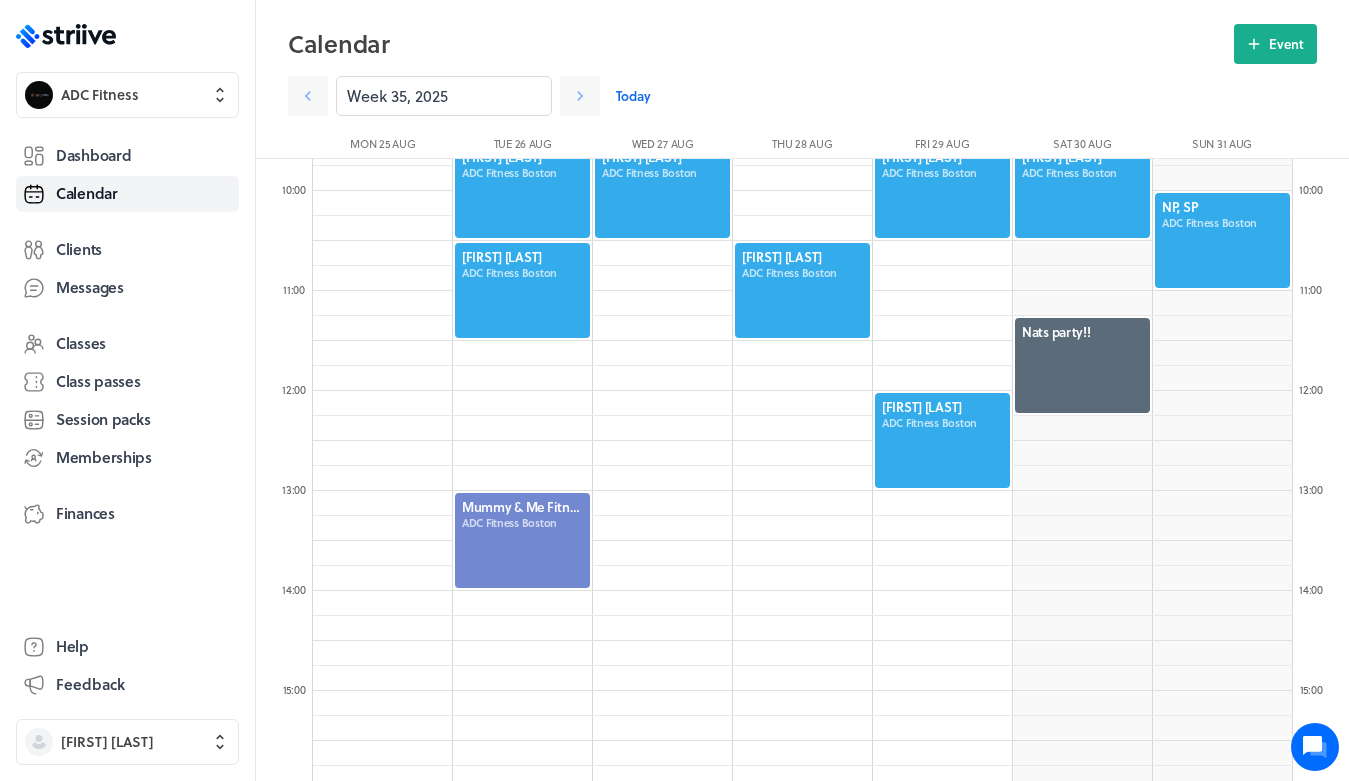 scroll, scrollTop: 967, scrollLeft: 0, axis: vertical 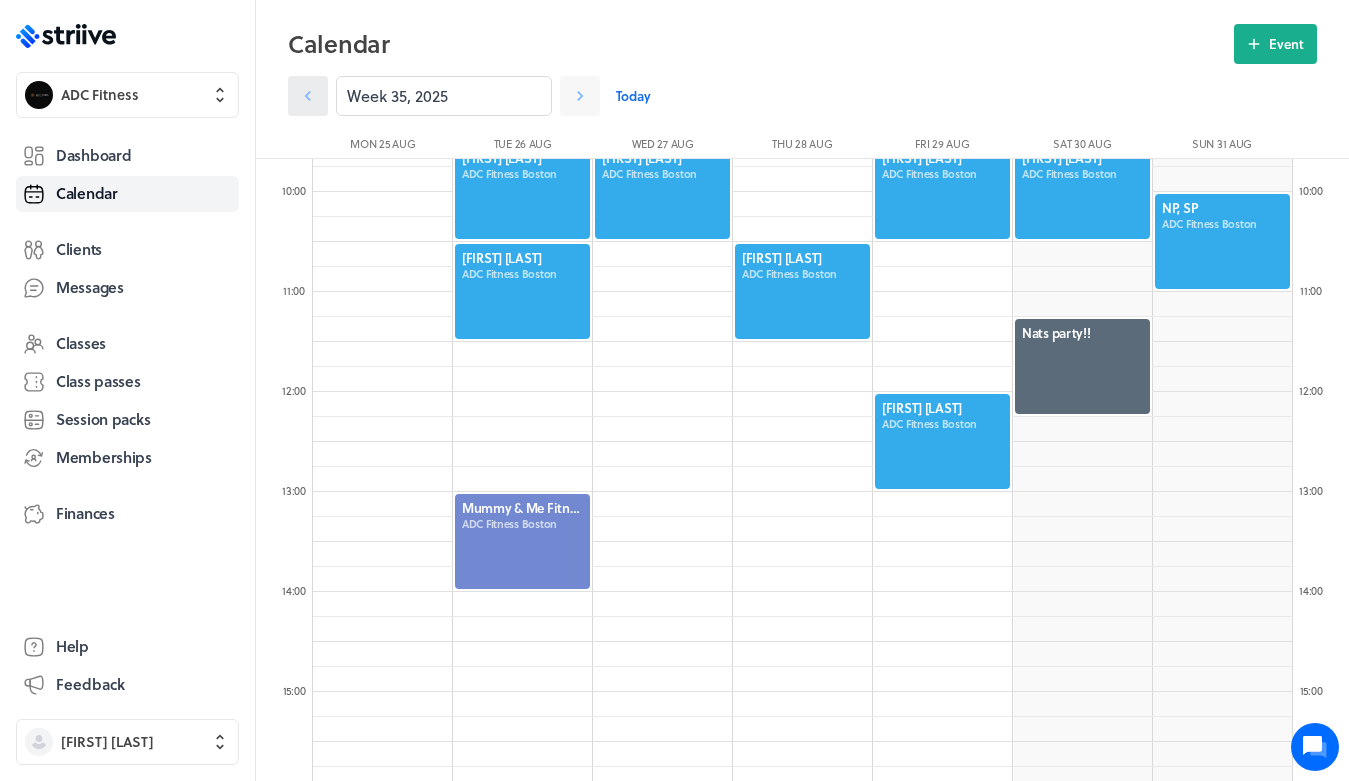 click at bounding box center (308, 96) 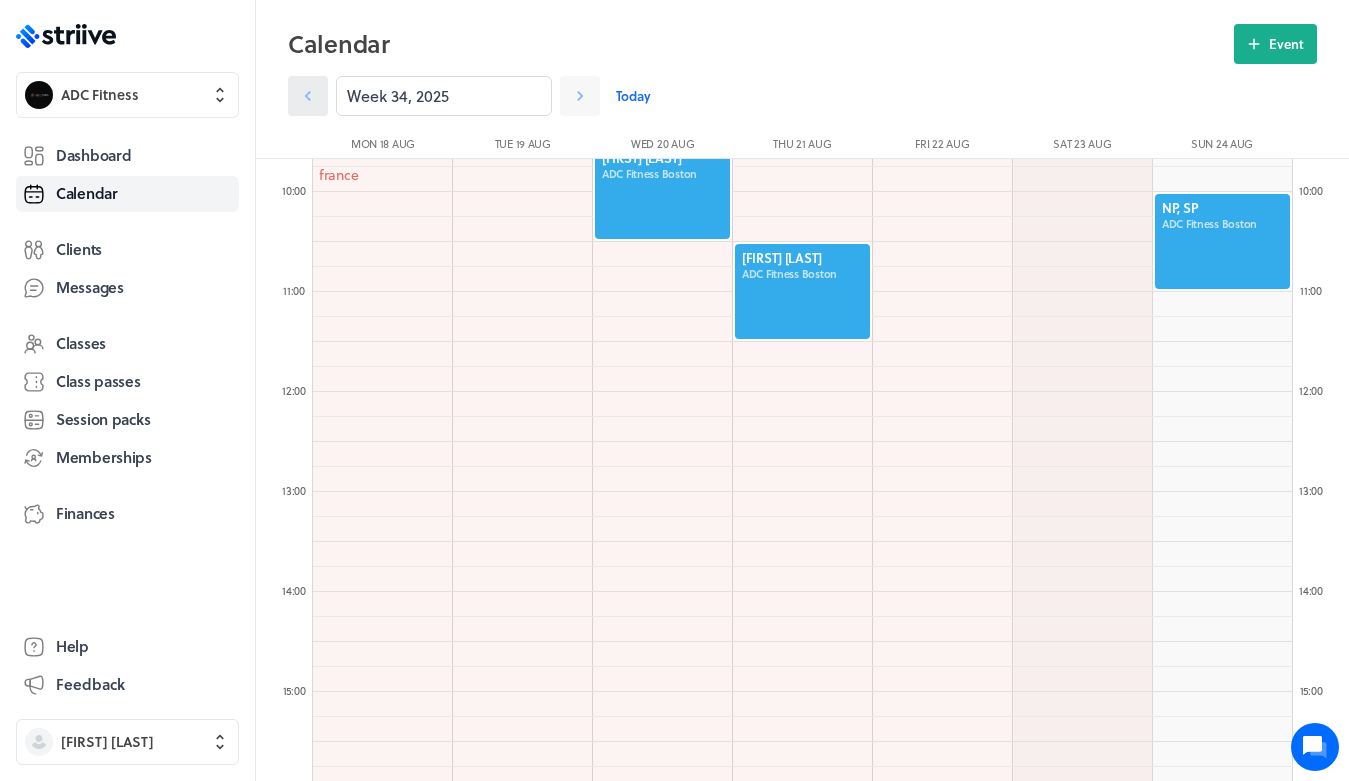 click at bounding box center (308, 96) 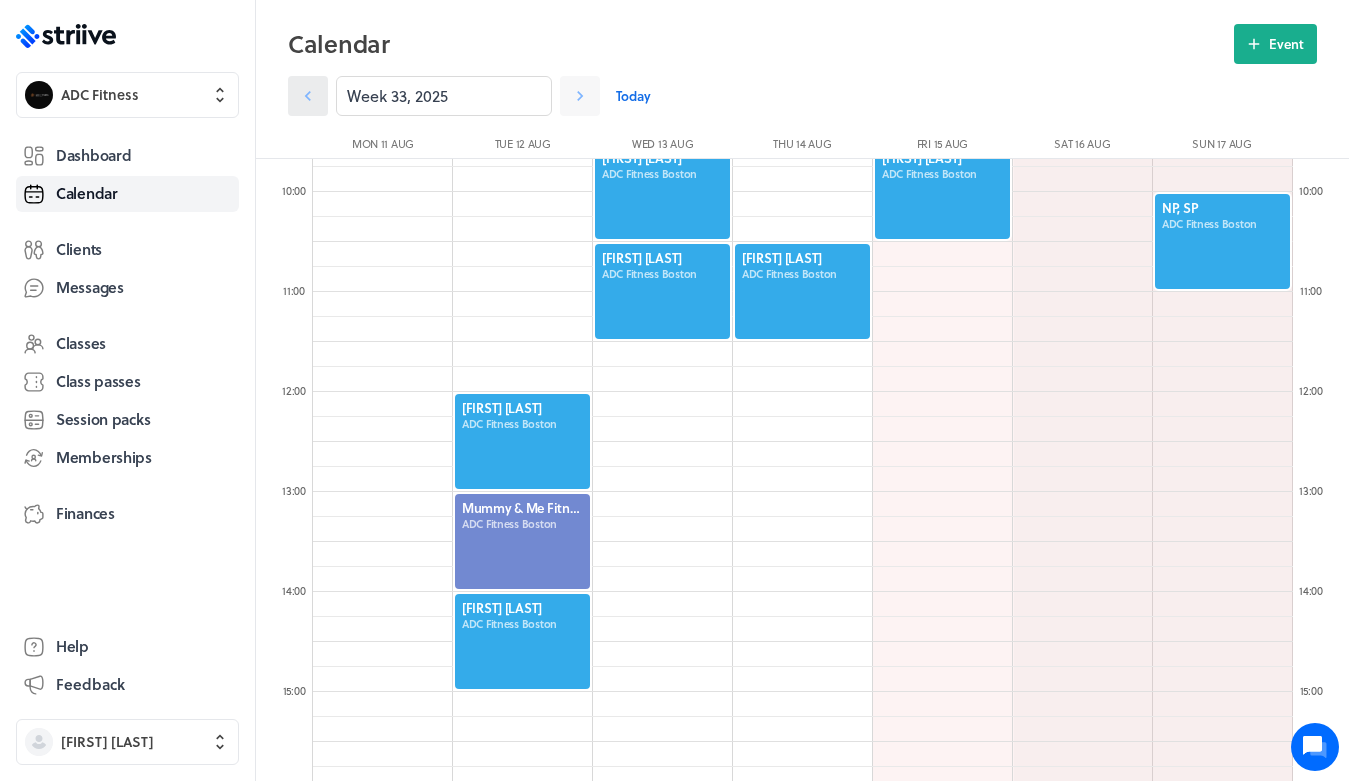 click at bounding box center (308, 96) 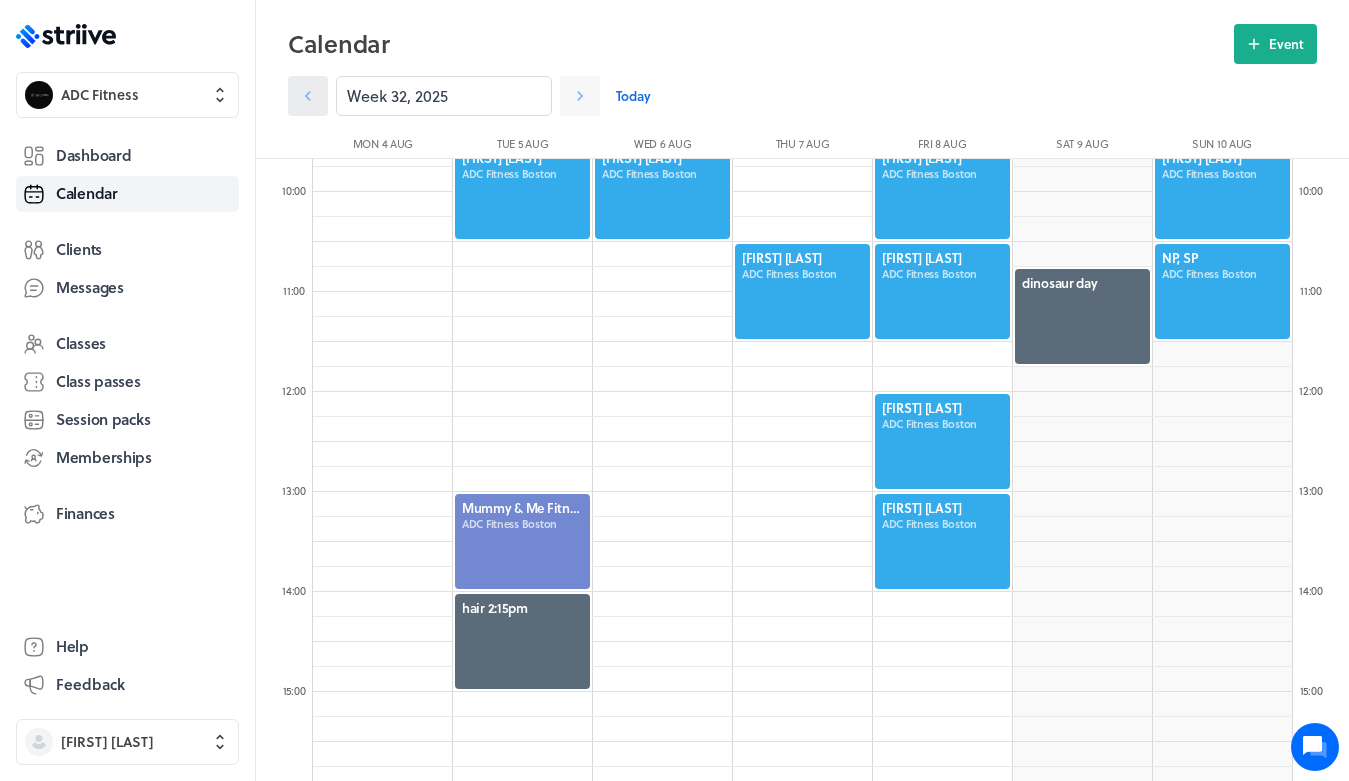 click at bounding box center [308, 96] 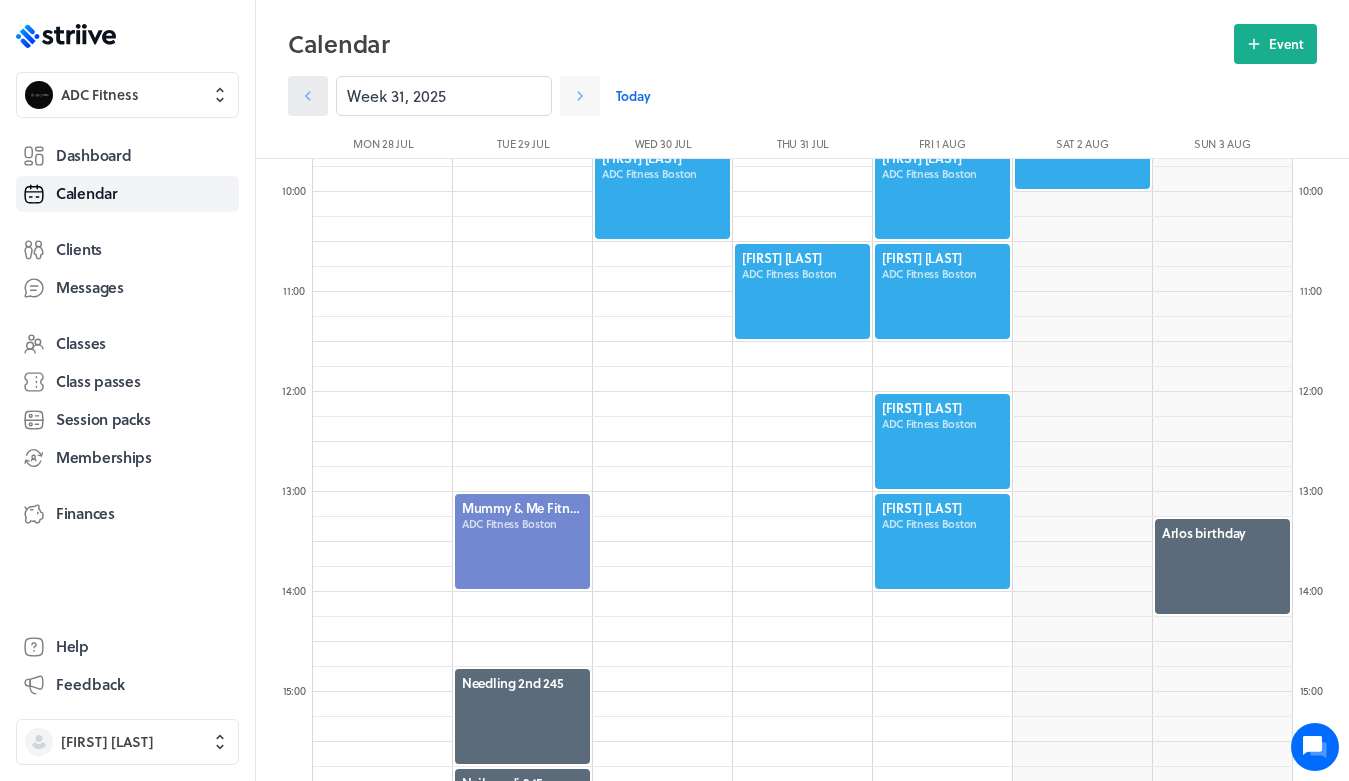 click at bounding box center (308, 96) 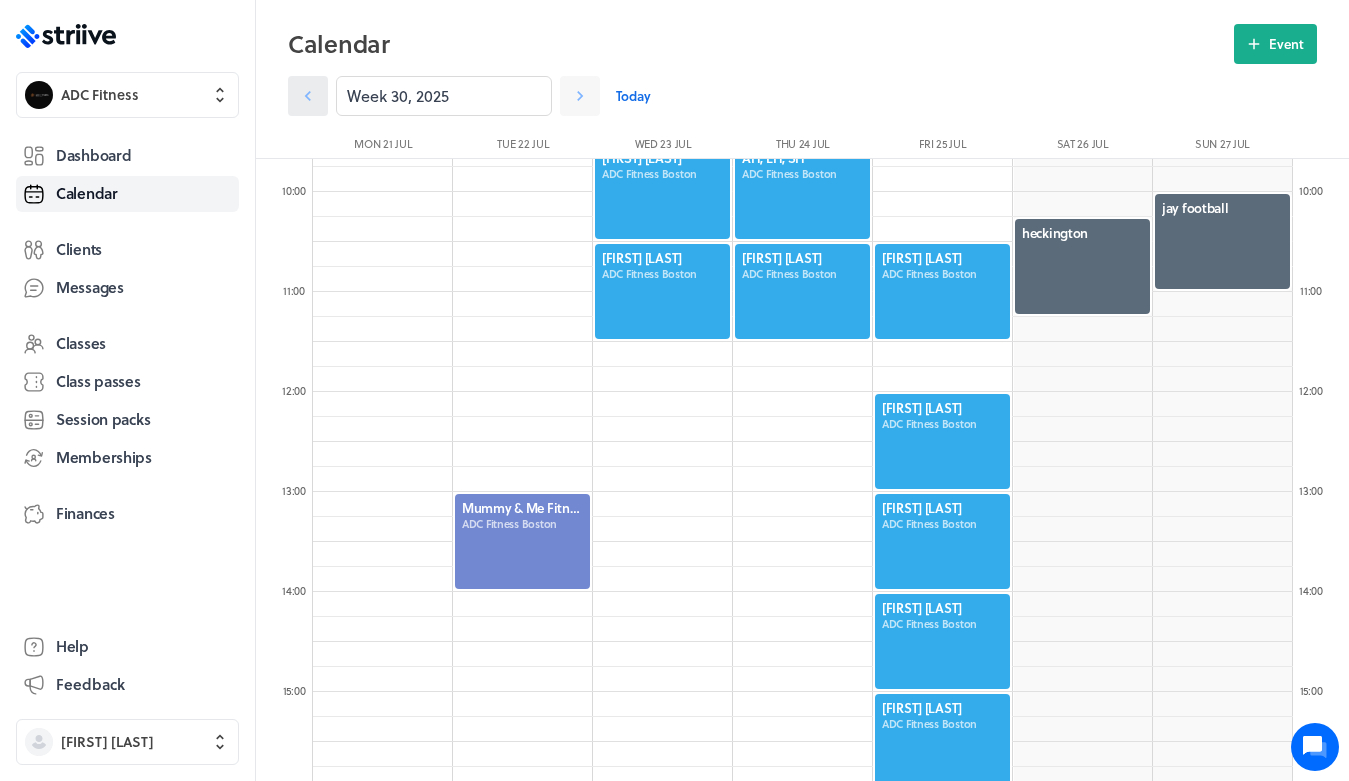 click at bounding box center (308, 96) 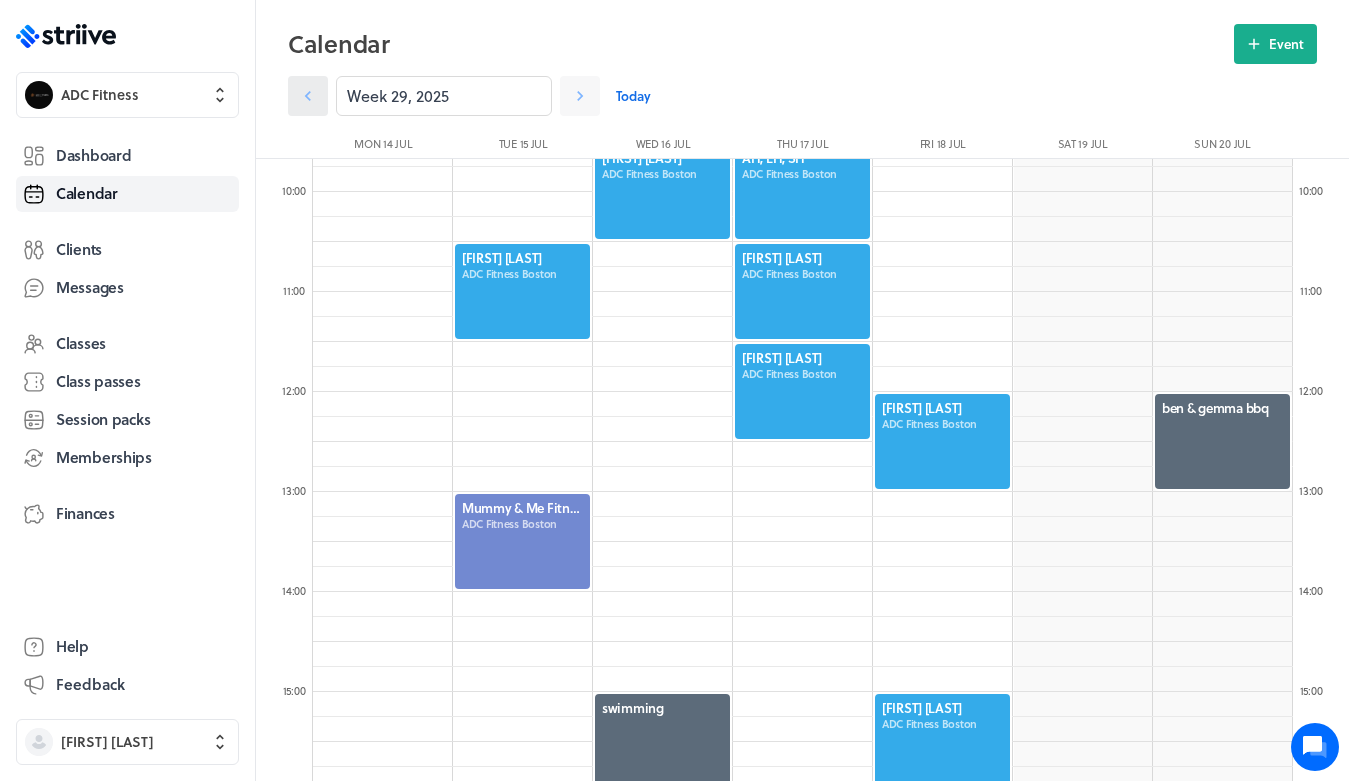 click at bounding box center [308, 96] 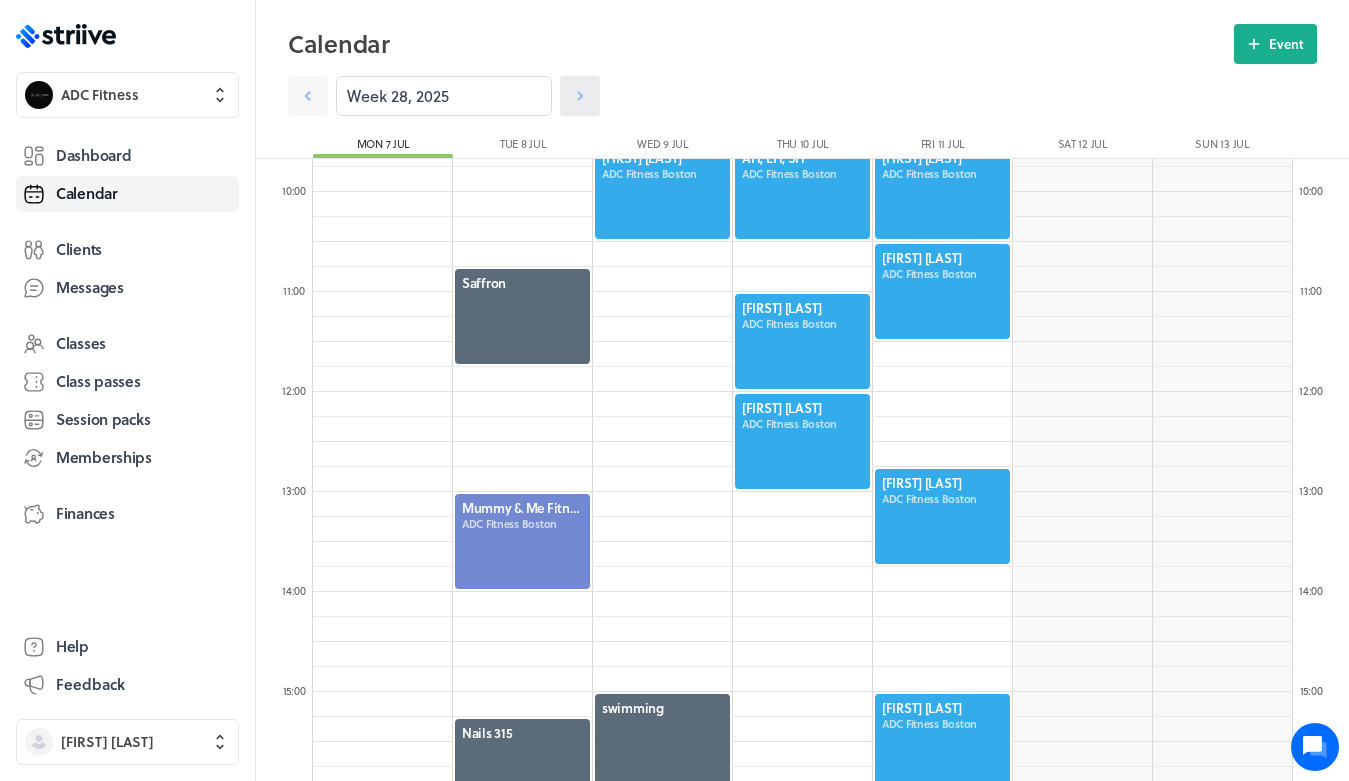 click at bounding box center [580, 96] 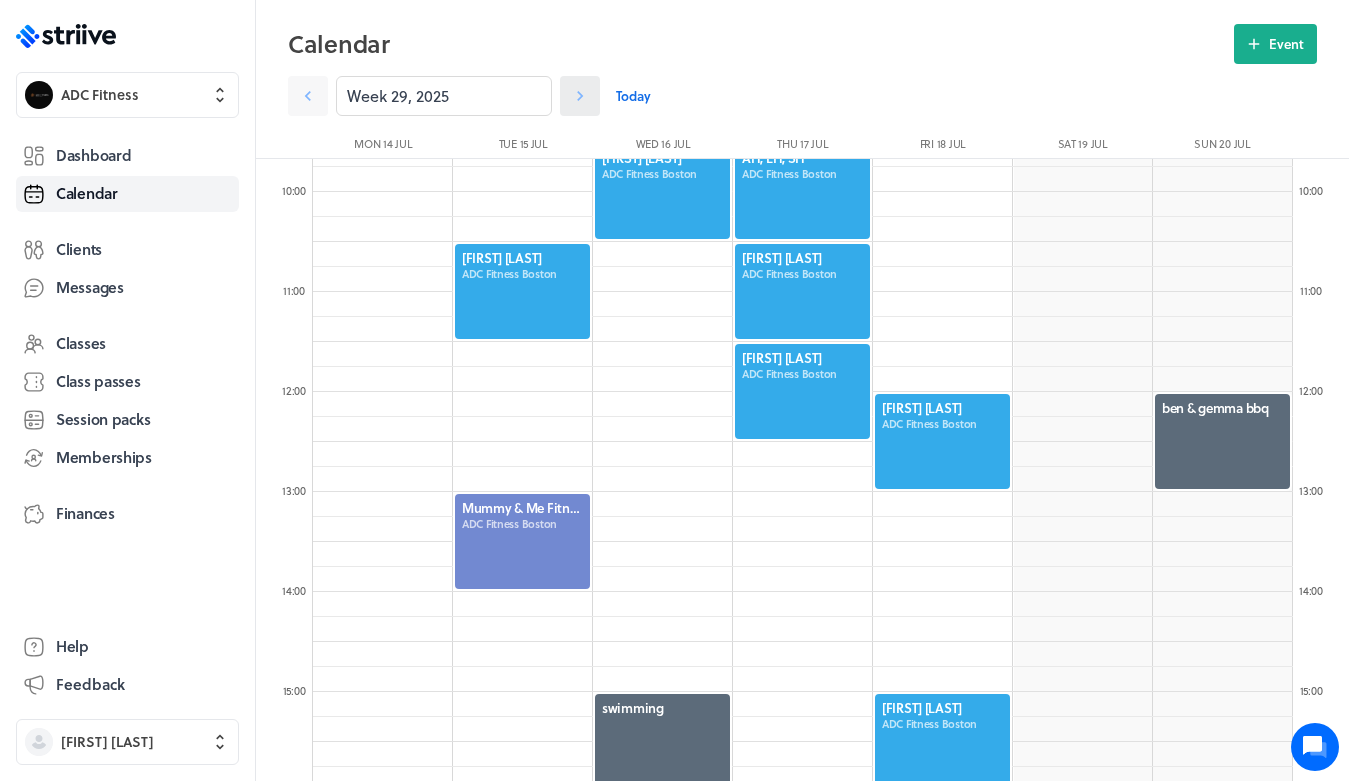 click at bounding box center (308, 96) 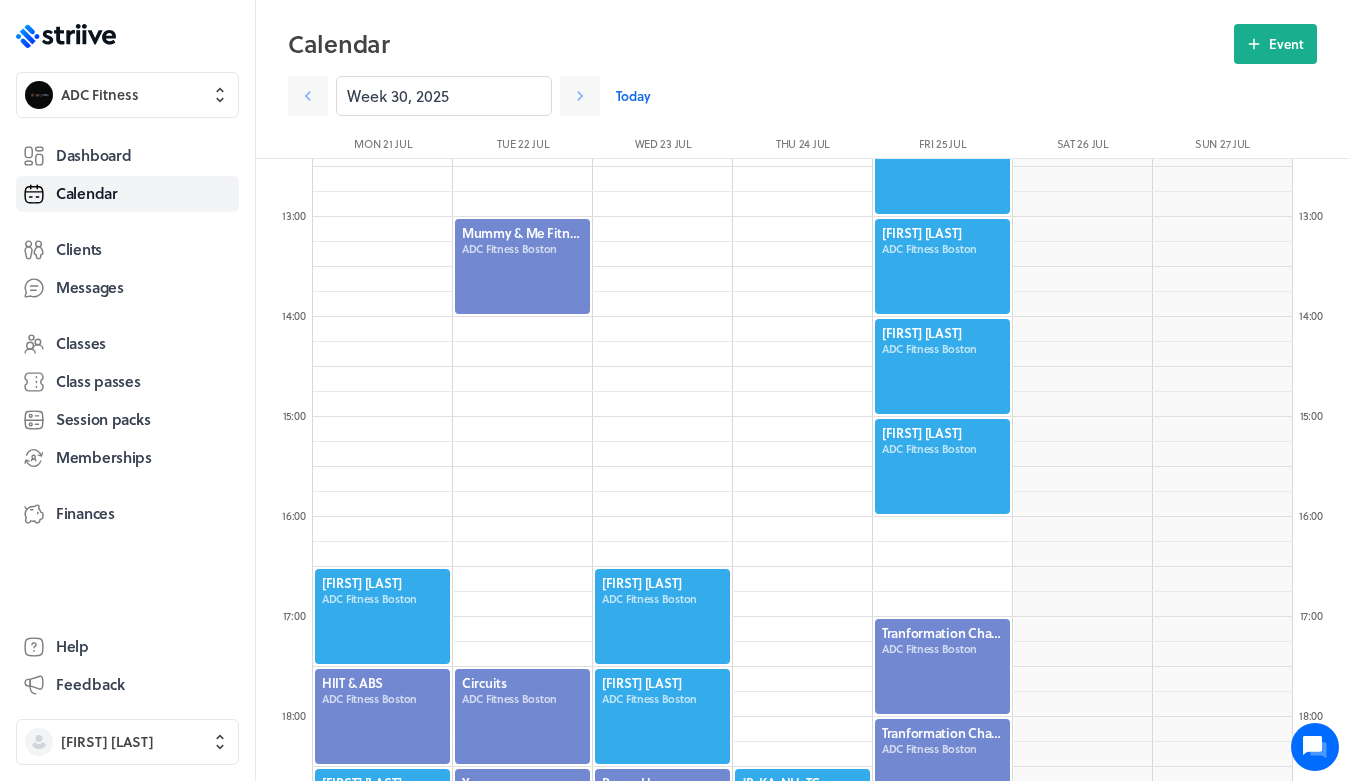 scroll, scrollTop: 1243, scrollLeft: 0, axis: vertical 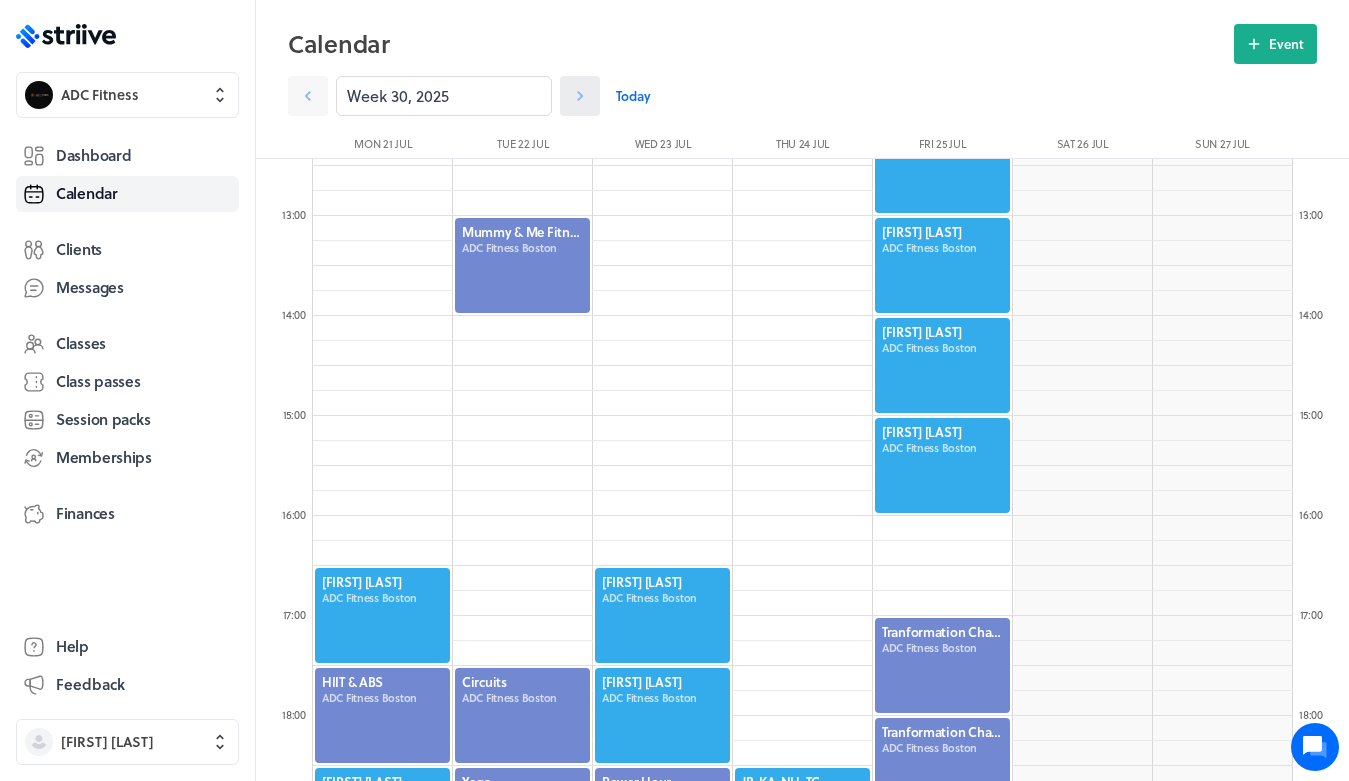 click at bounding box center [308, 96] 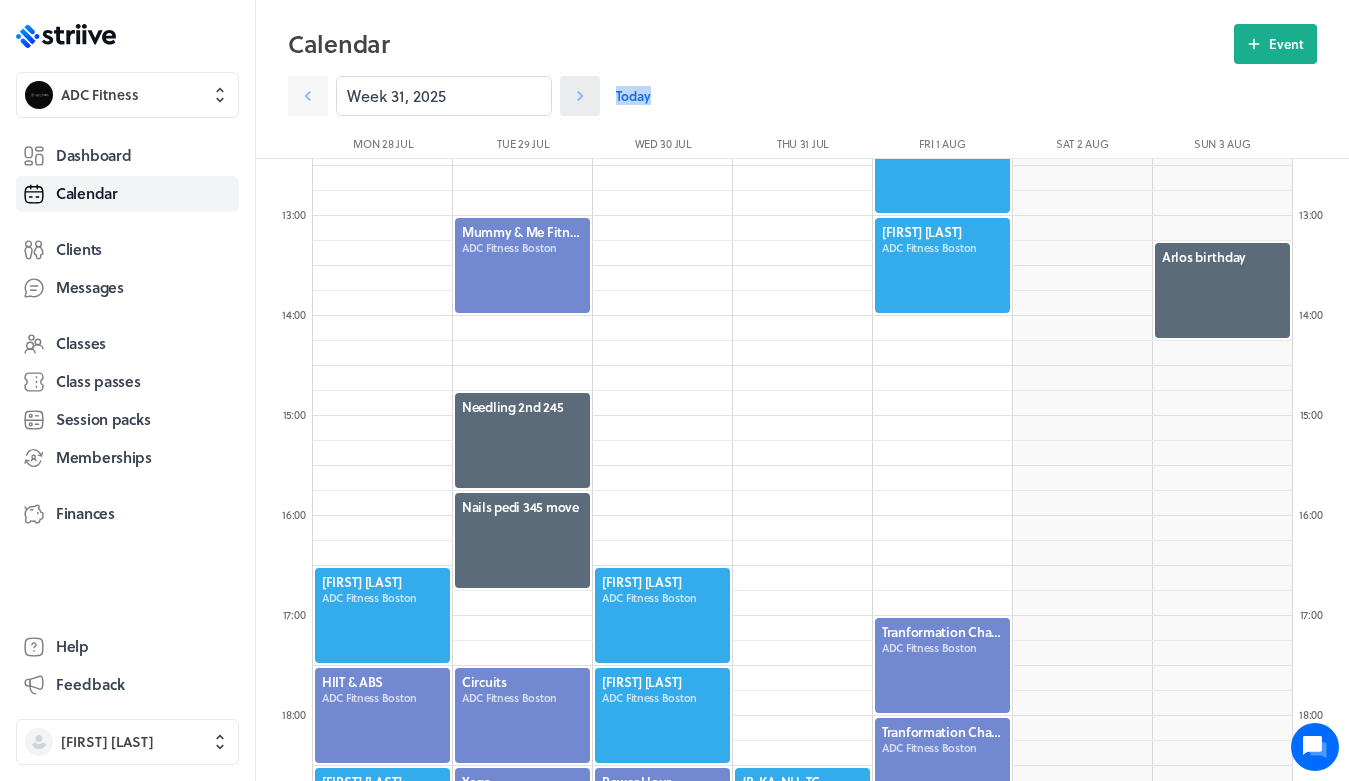 click at bounding box center (308, 96) 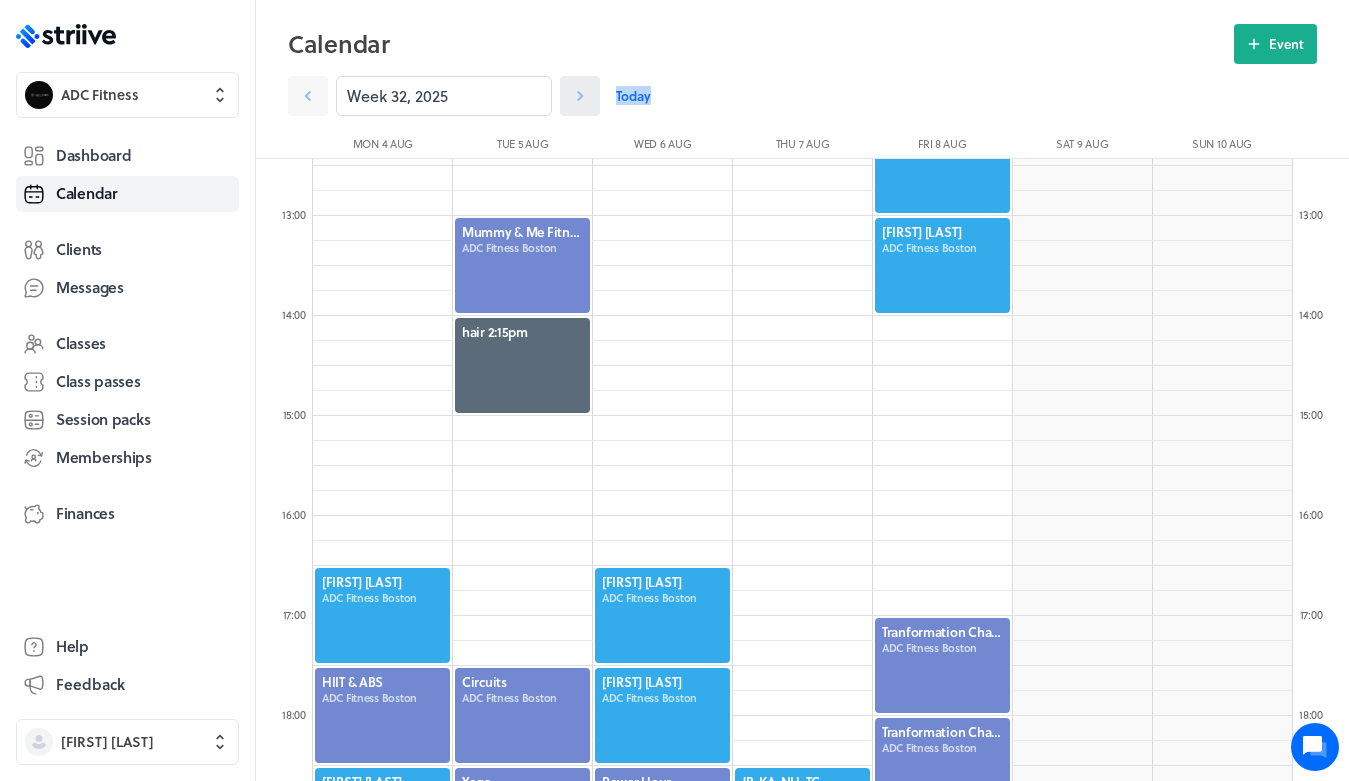 click at bounding box center (308, 96) 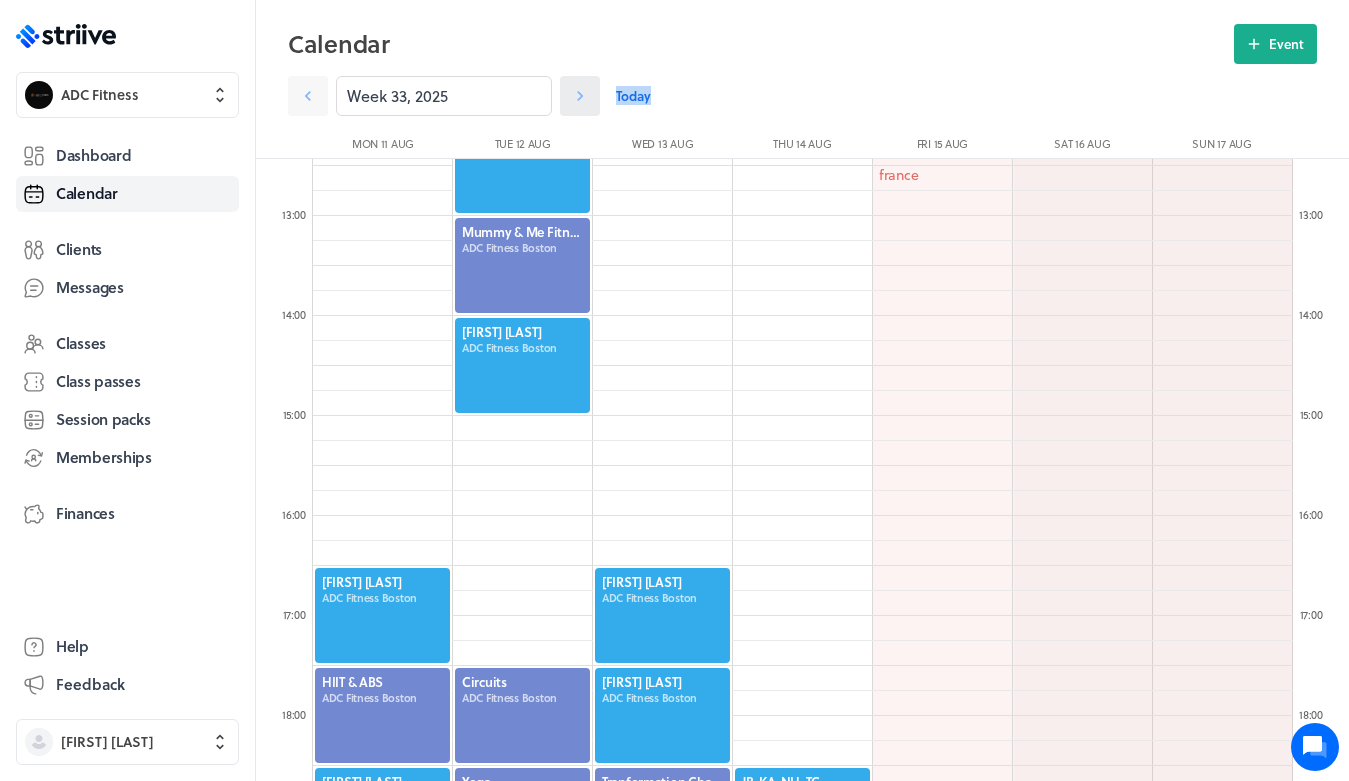 click at bounding box center [308, 96] 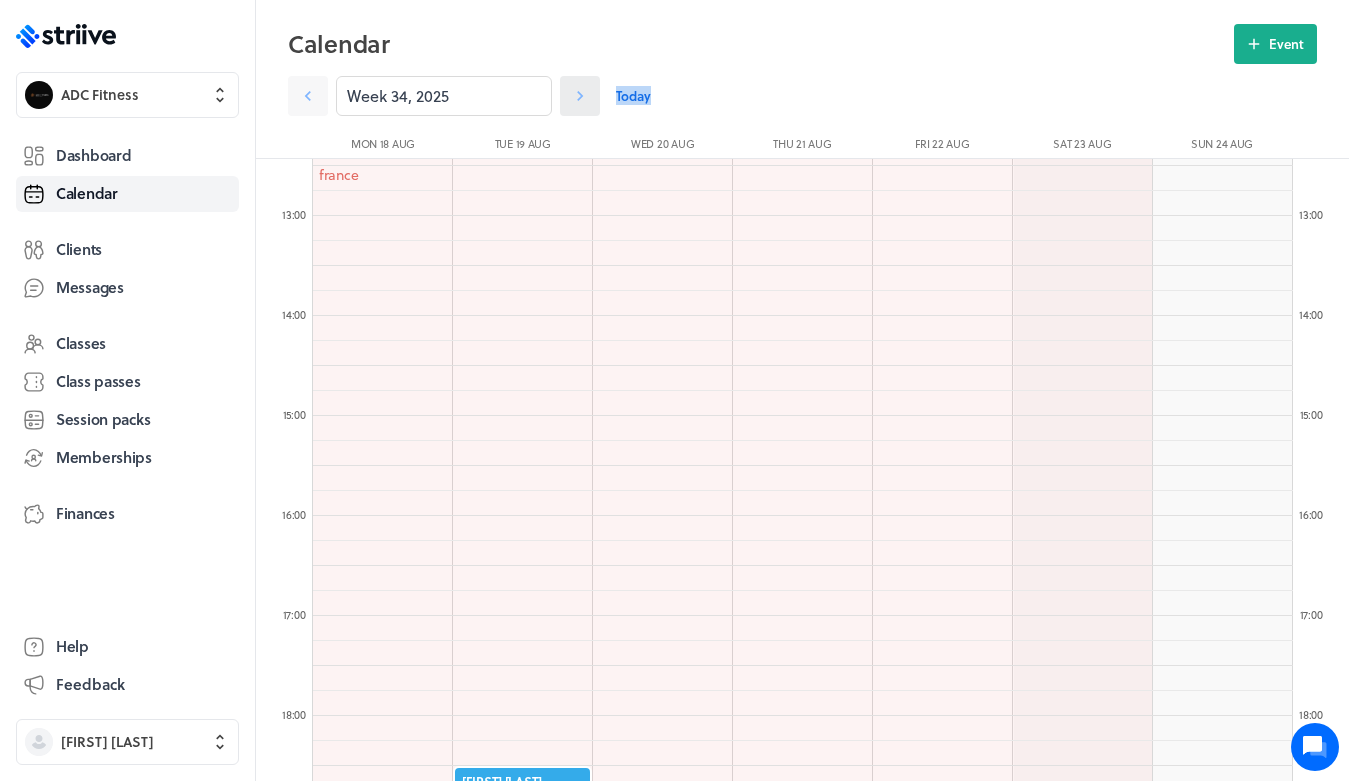 click at bounding box center [308, 96] 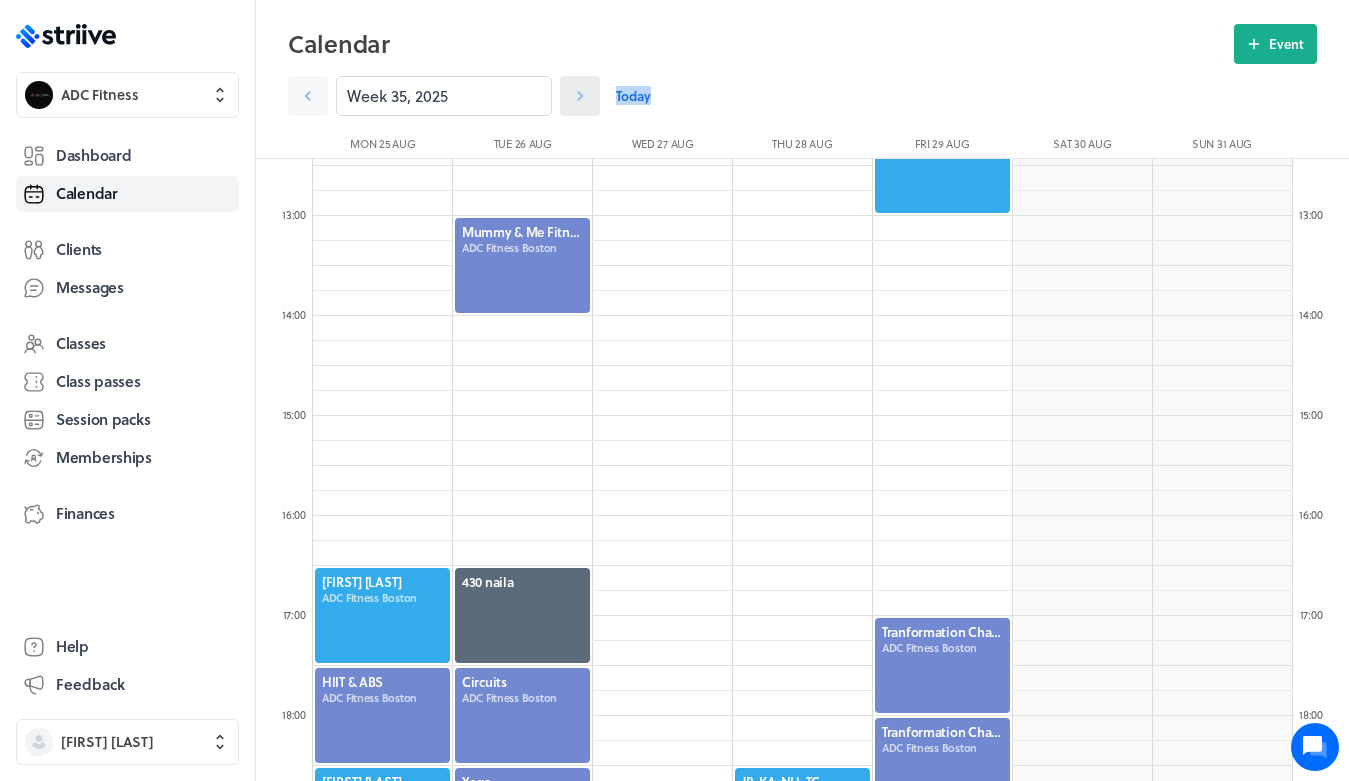 click at bounding box center (308, 96) 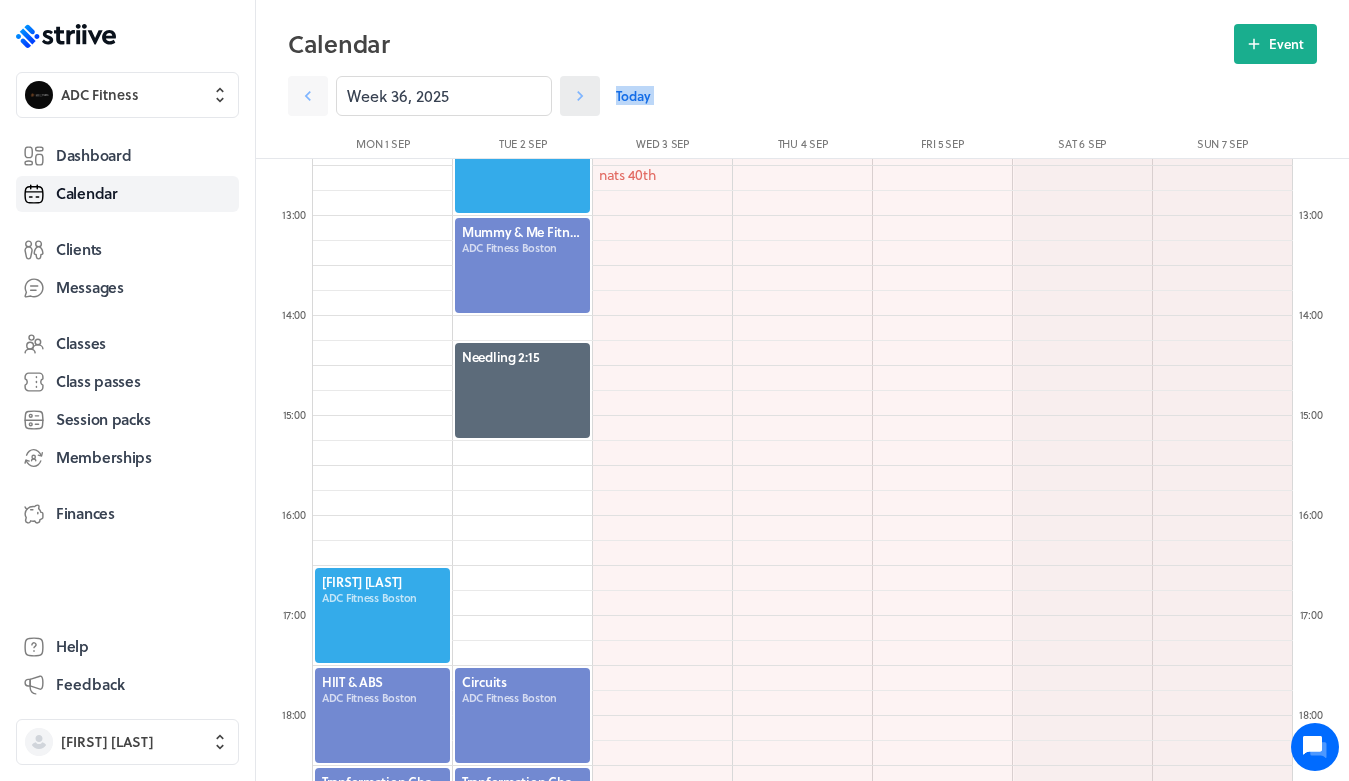 click at bounding box center [308, 96] 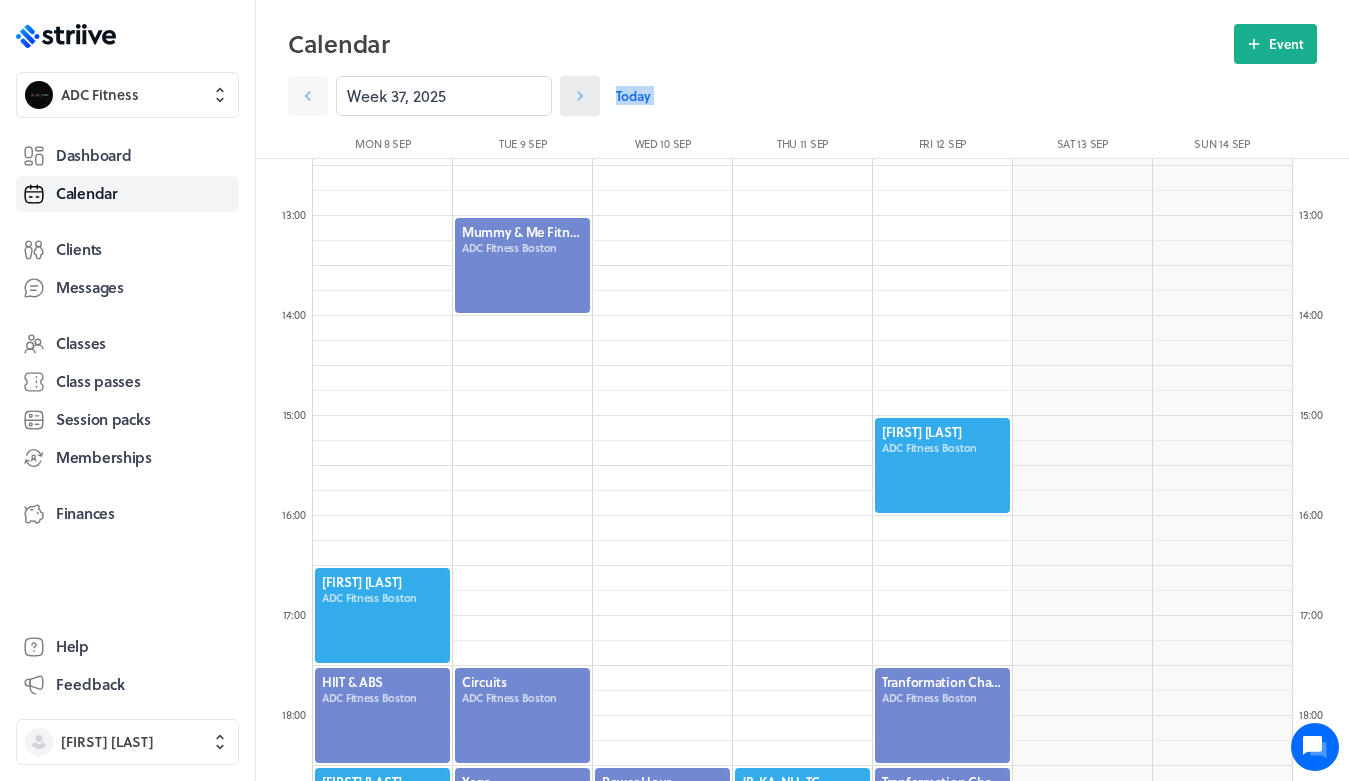 click at bounding box center (308, 96) 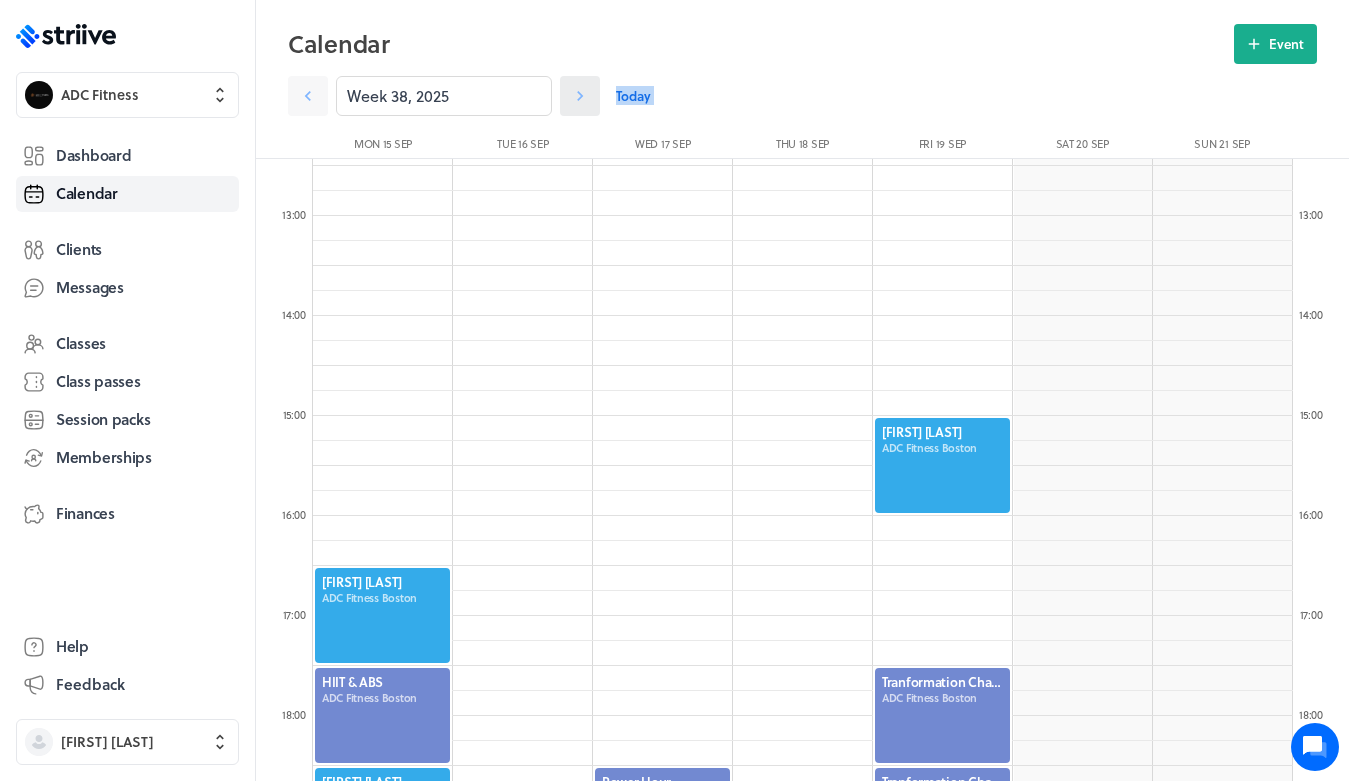 click at bounding box center (308, 96) 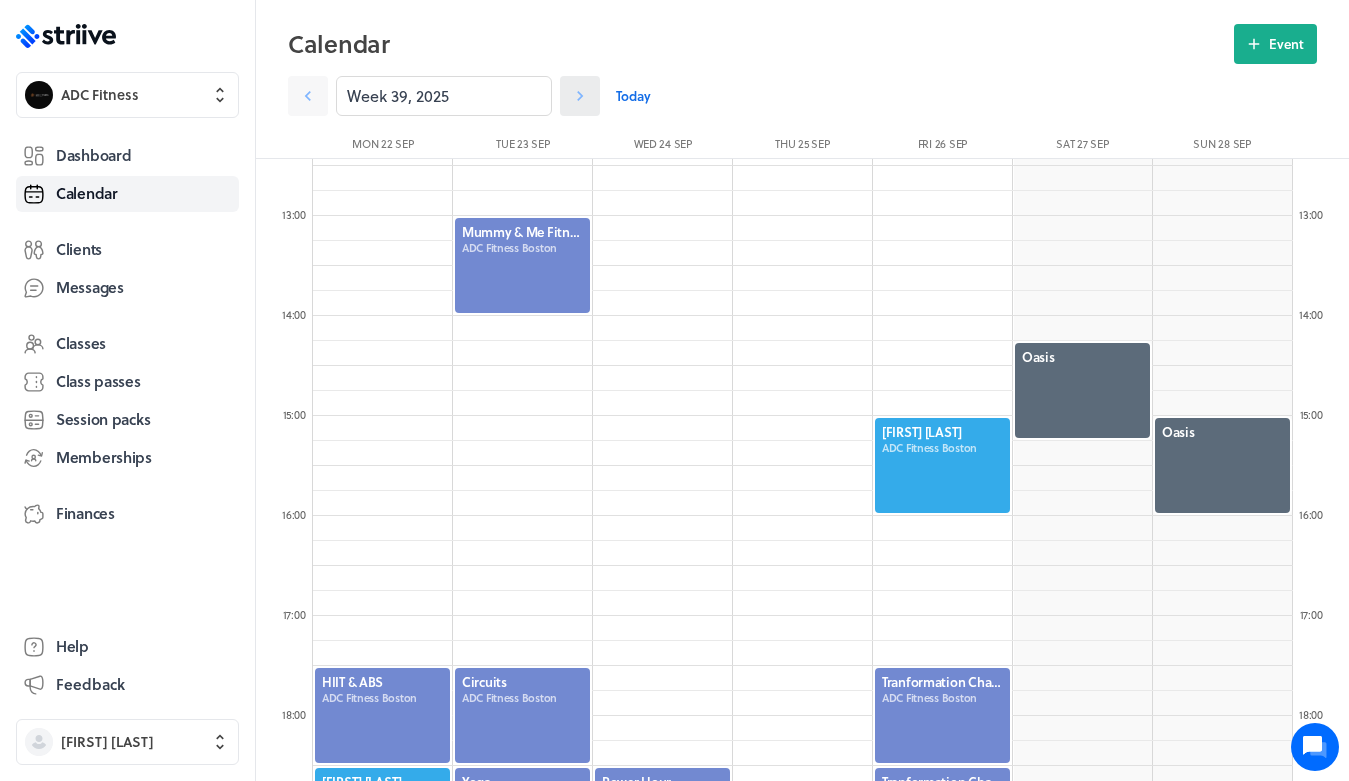 click at bounding box center [308, 96] 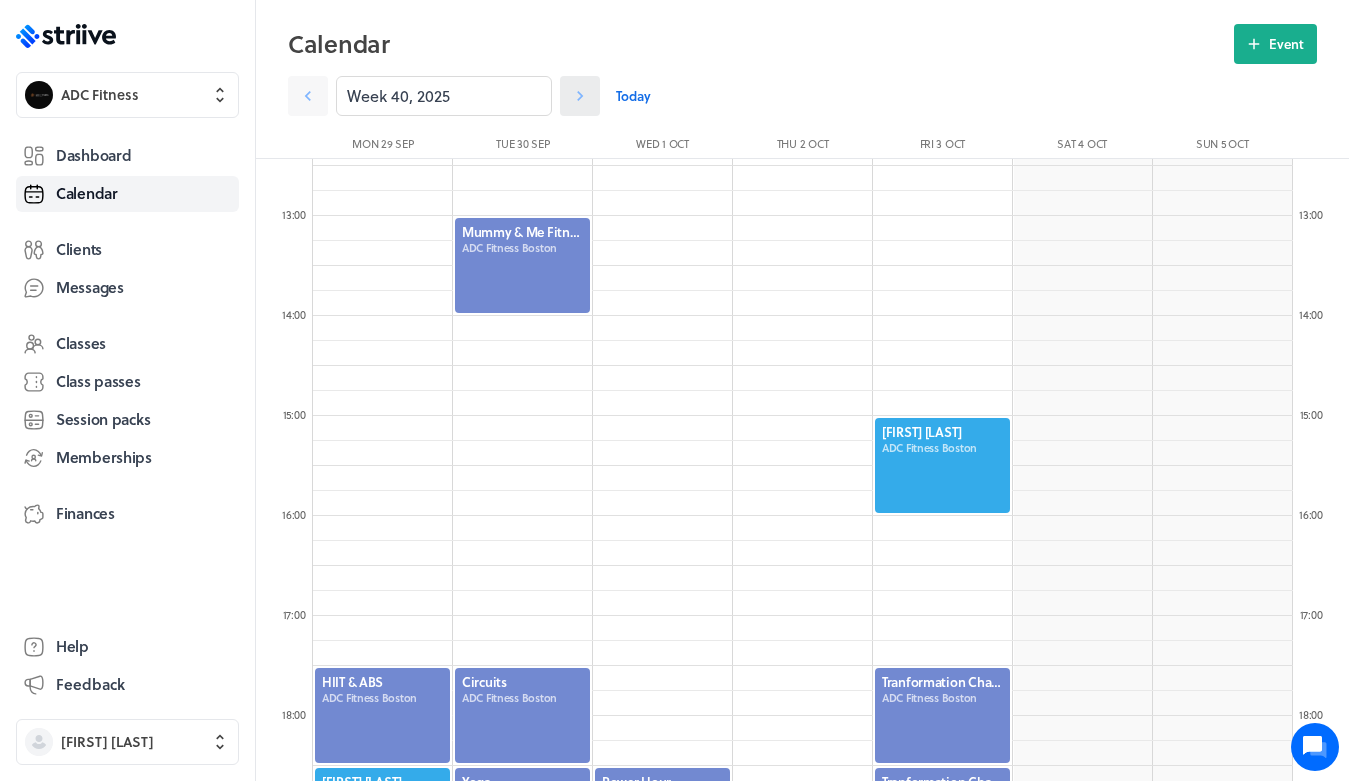 click at bounding box center [308, 96] 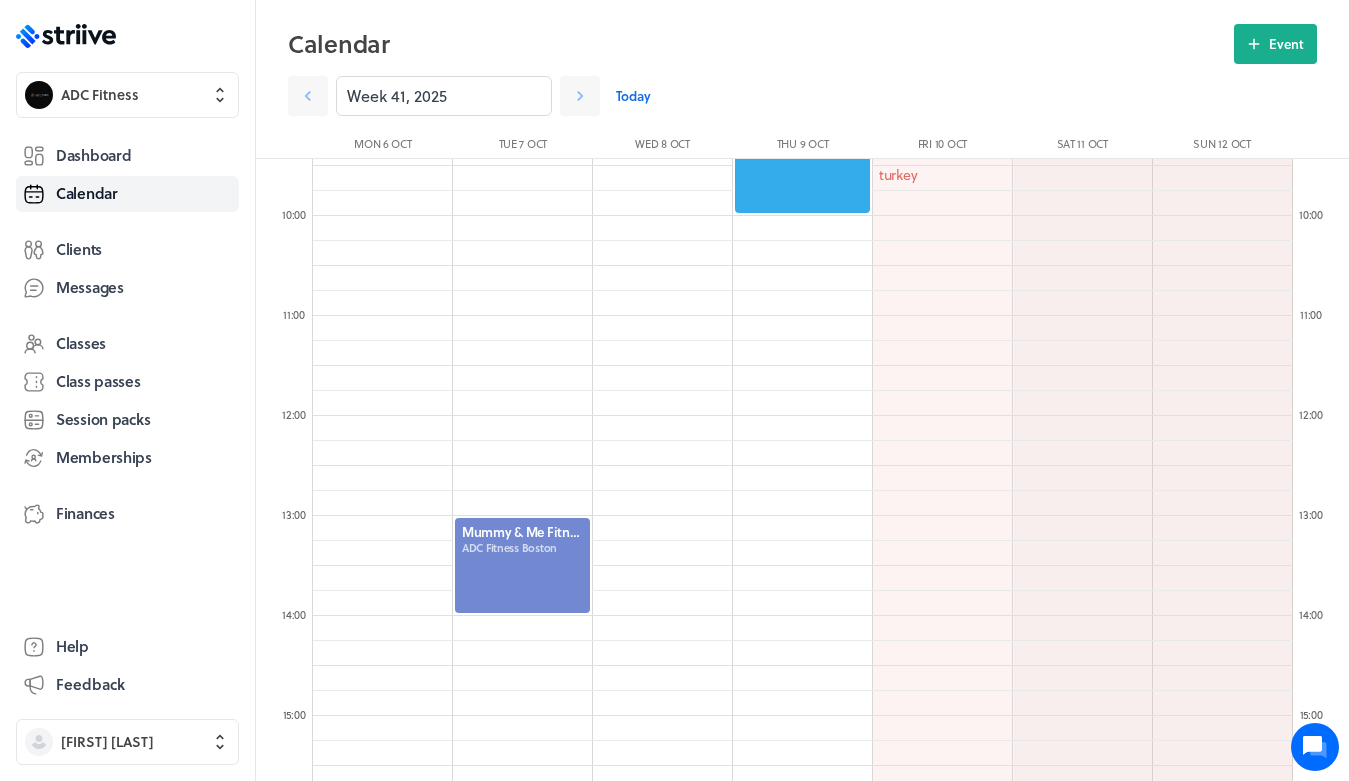 scroll, scrollTop: 916, scrollLeft: 0, axis: vertical 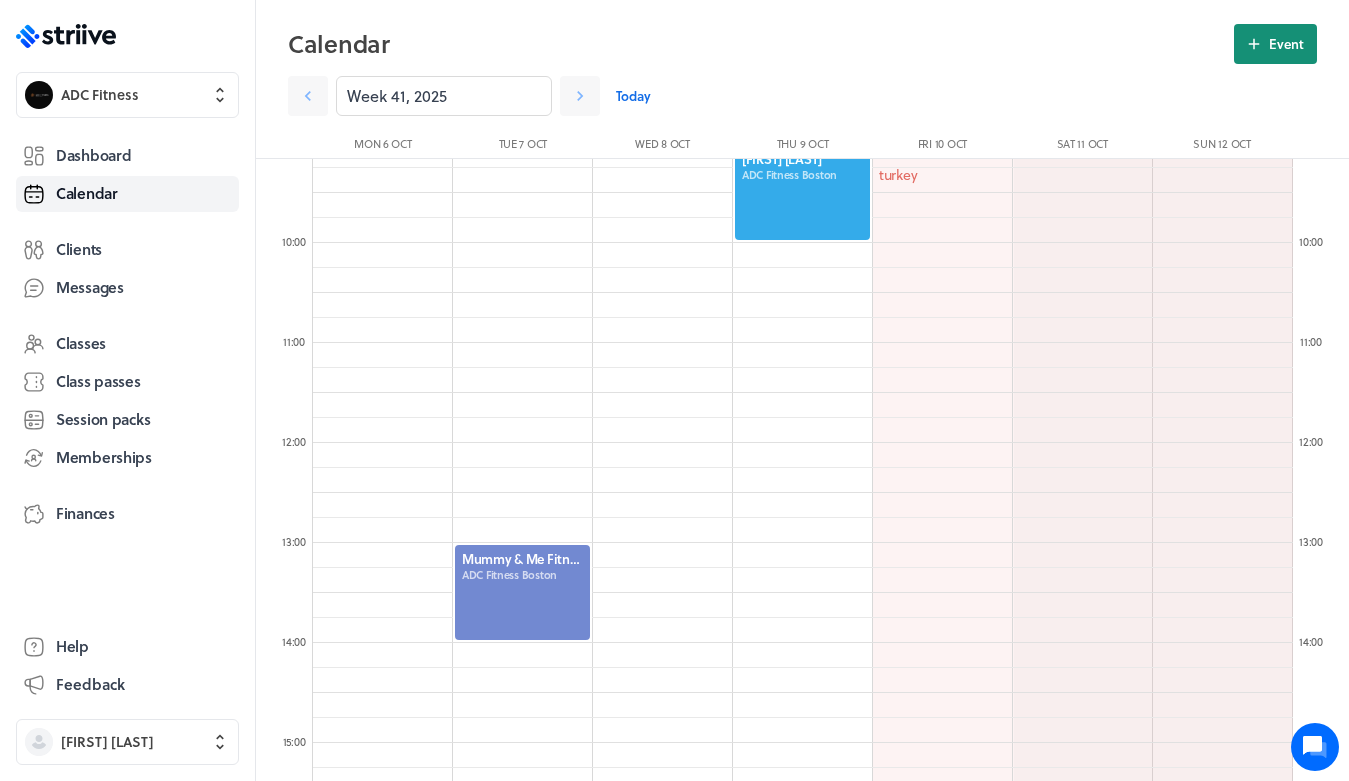 click on "Event" at bounding box center [1286, 44] 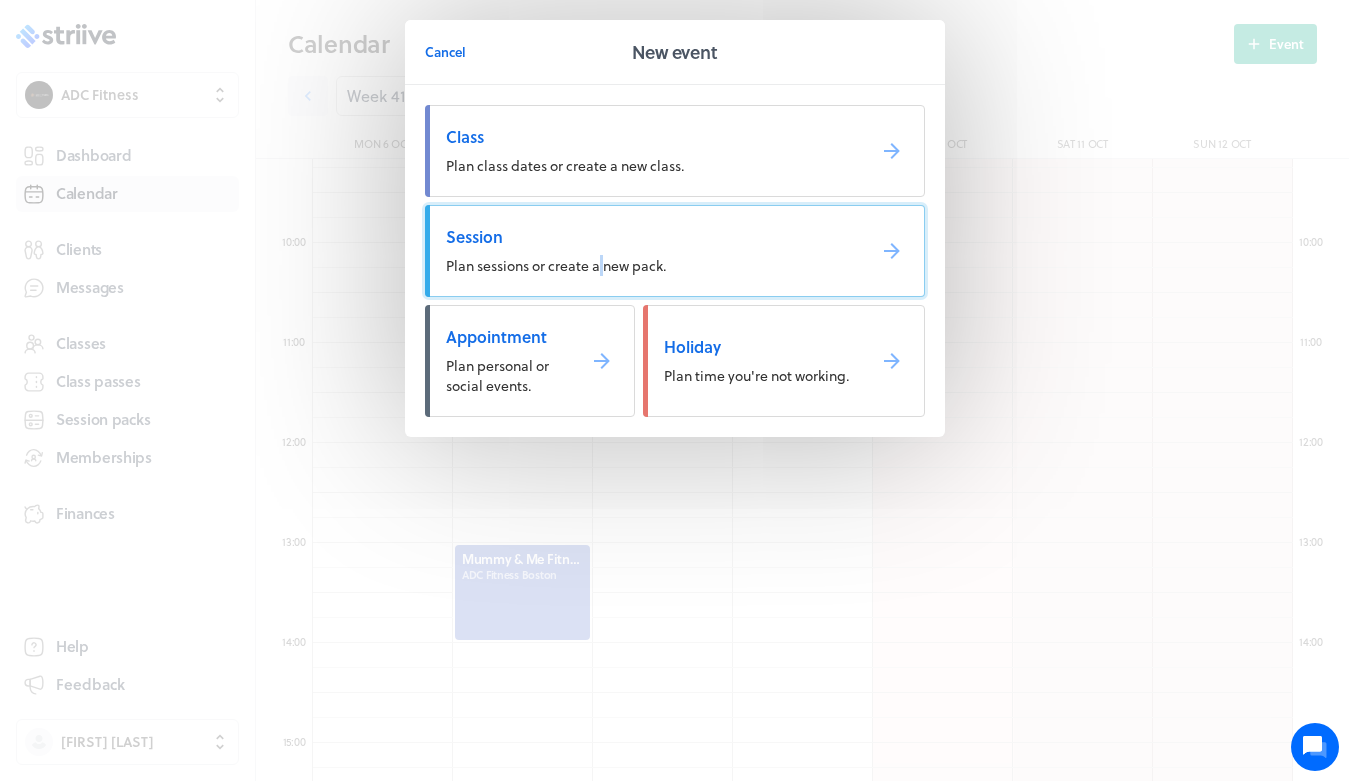 click on "Plan sessions or create a new pack." at bounding box center (556, 265) 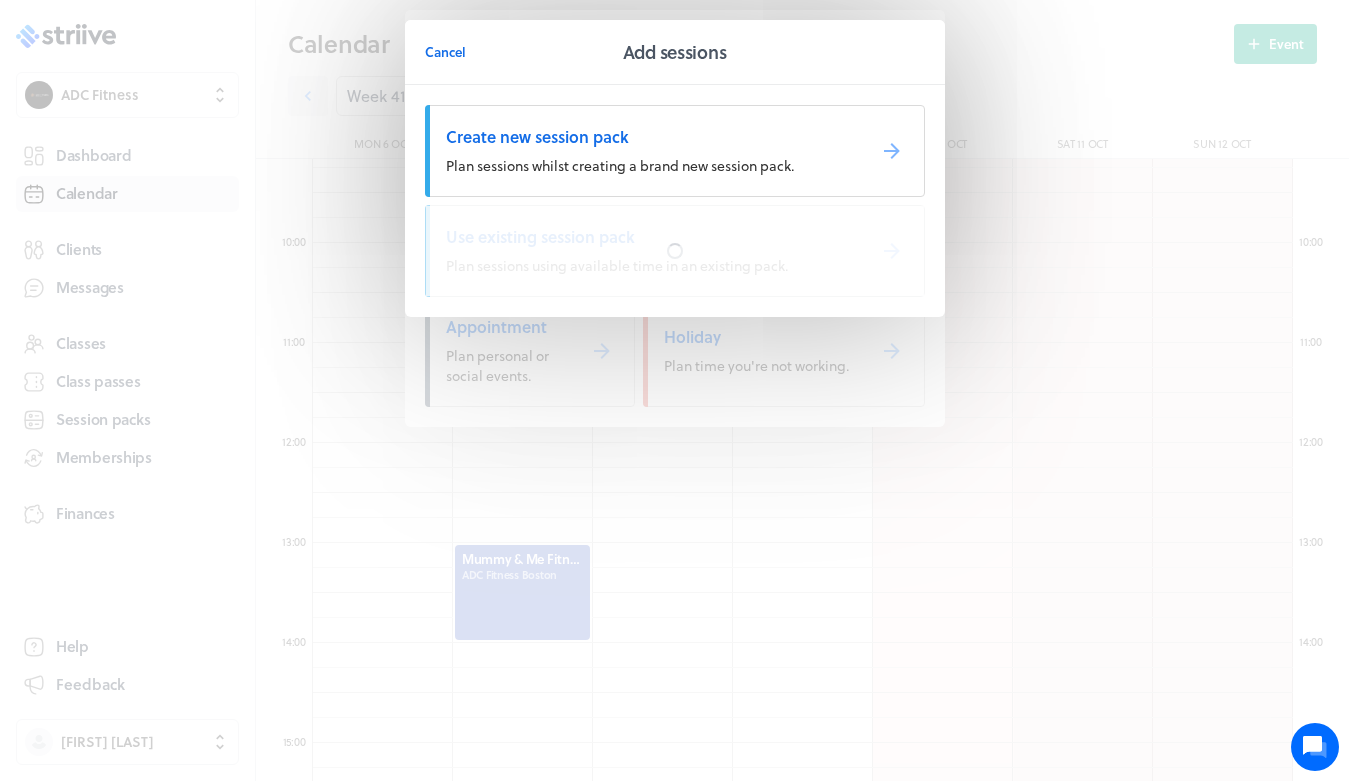 click at bounding box center [675, 251] 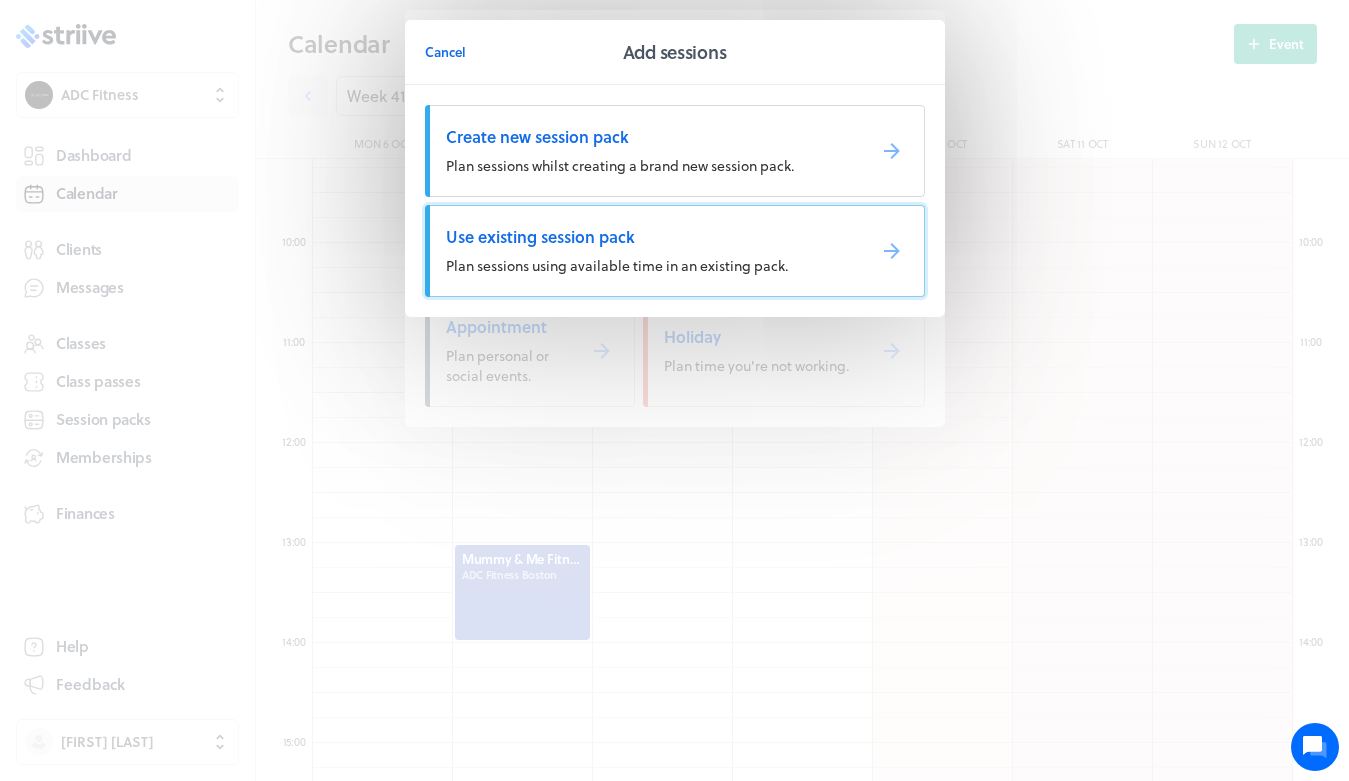 click on "Use existing session pack Plan sessions using available time in an existing pack." at bounding box center (675, 251) 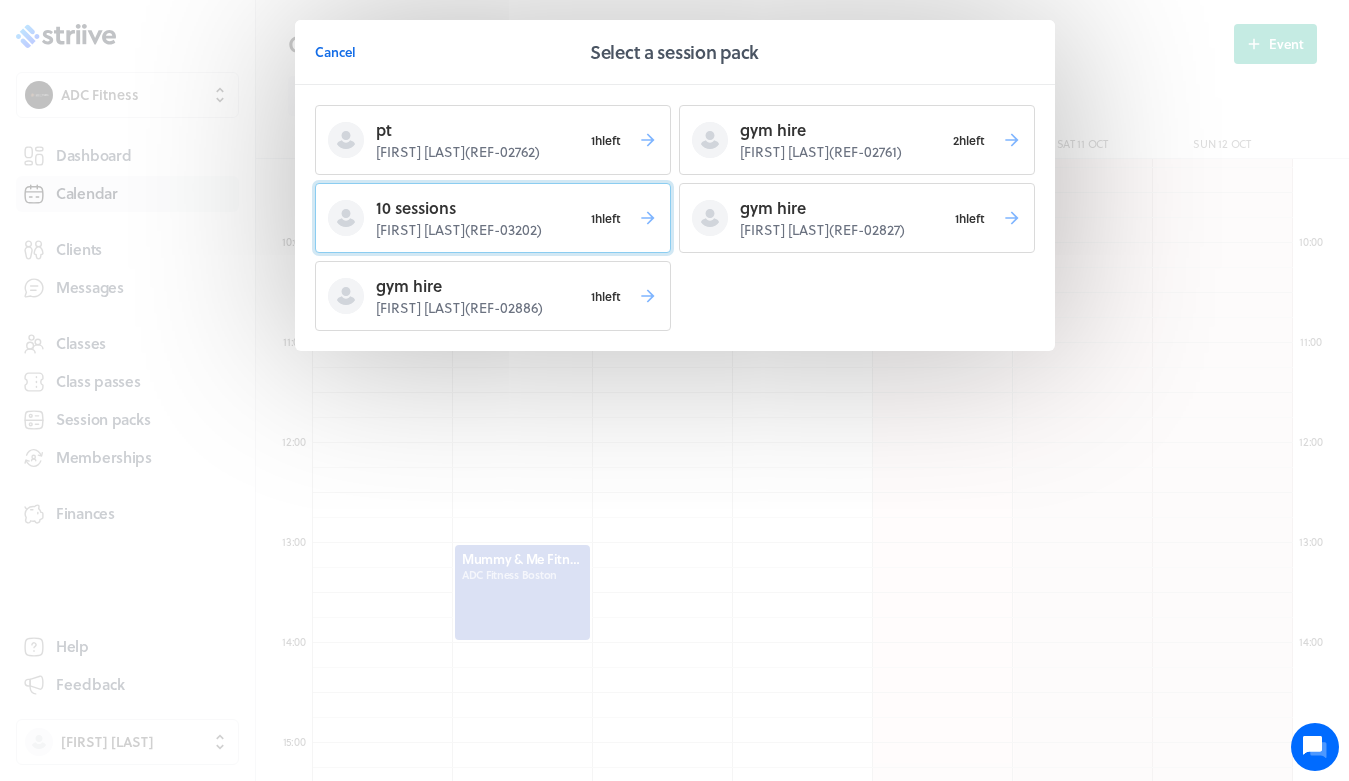click on "10 sessions" at bounding box center (479, 130) 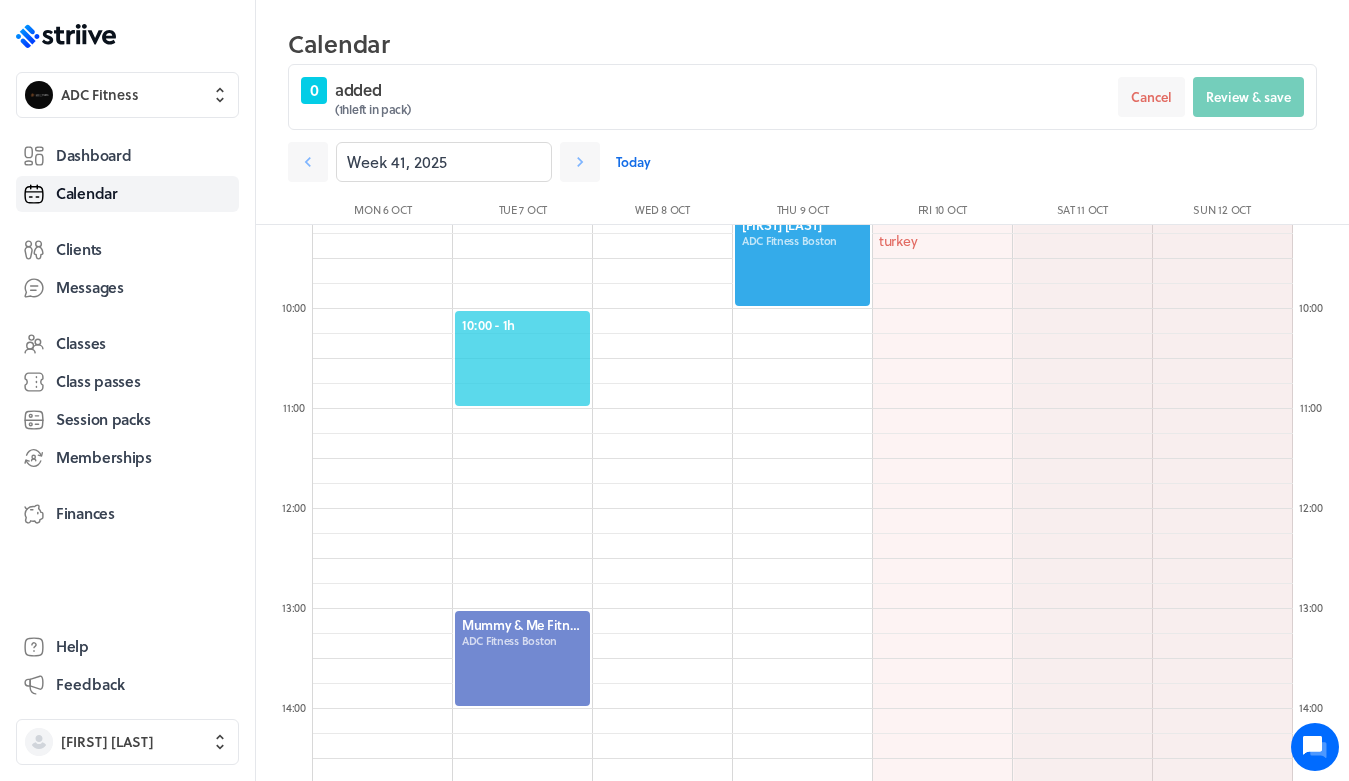 click on "10:00  - 1h" at bounding box center [522, 358] 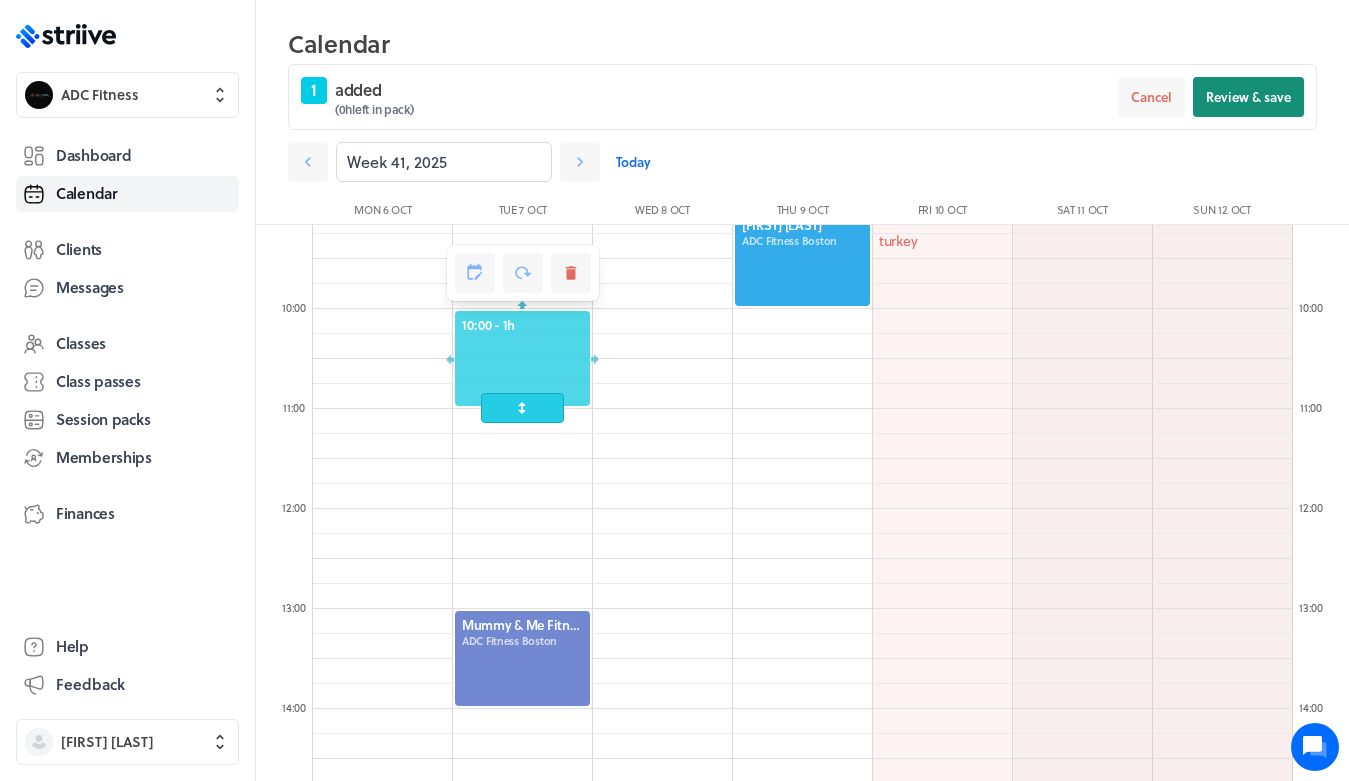 click on "Review & save" at bounding box center [1248, 97] 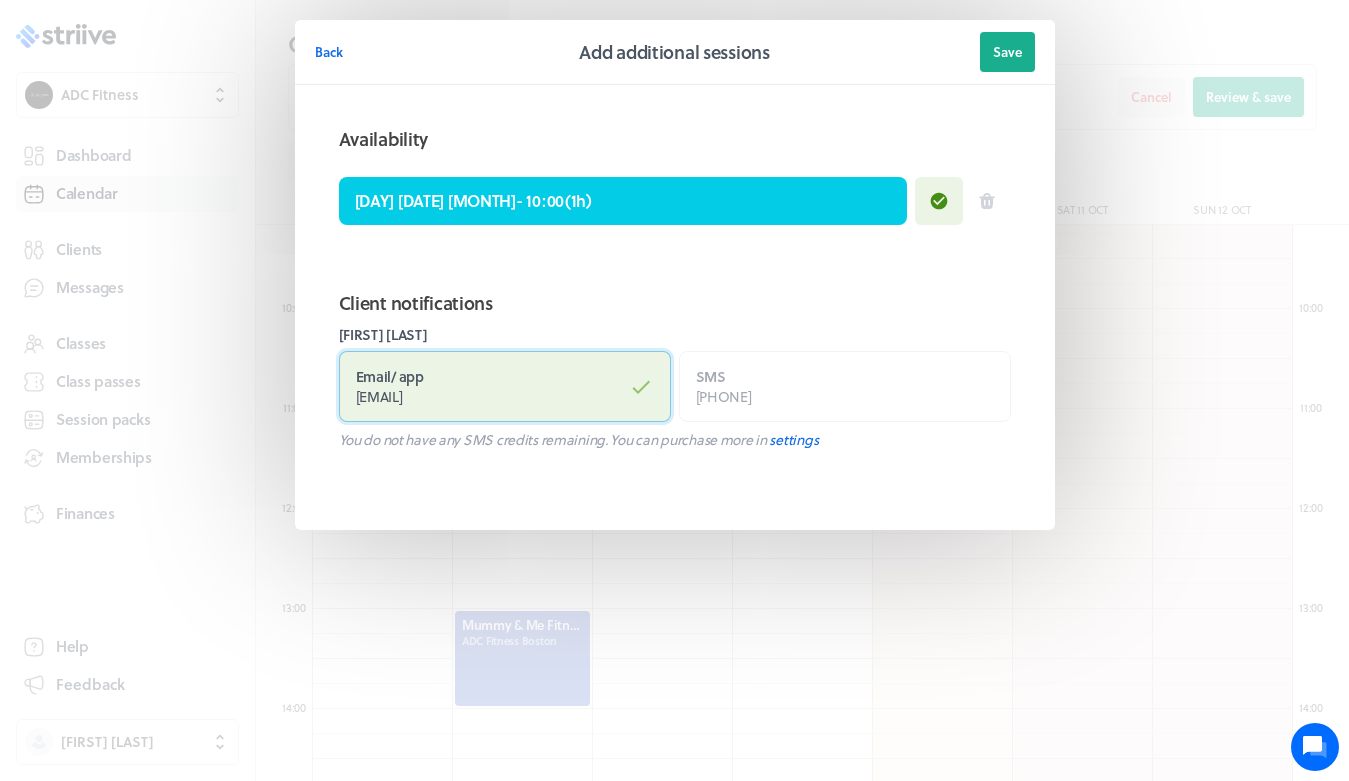 click on "Email  / app [EMAIL]" at bounding box center [505, 386] 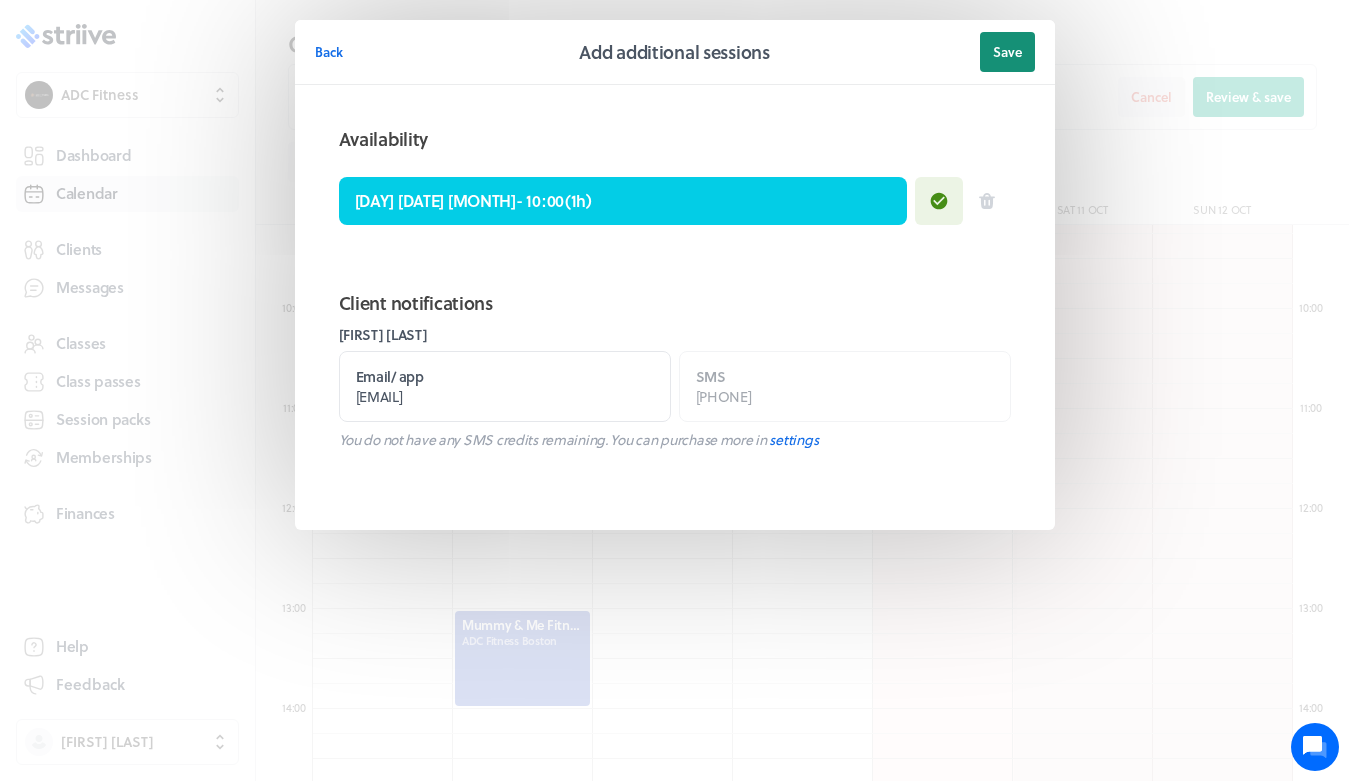 click on "Save" at bounding box center (1007, 52) 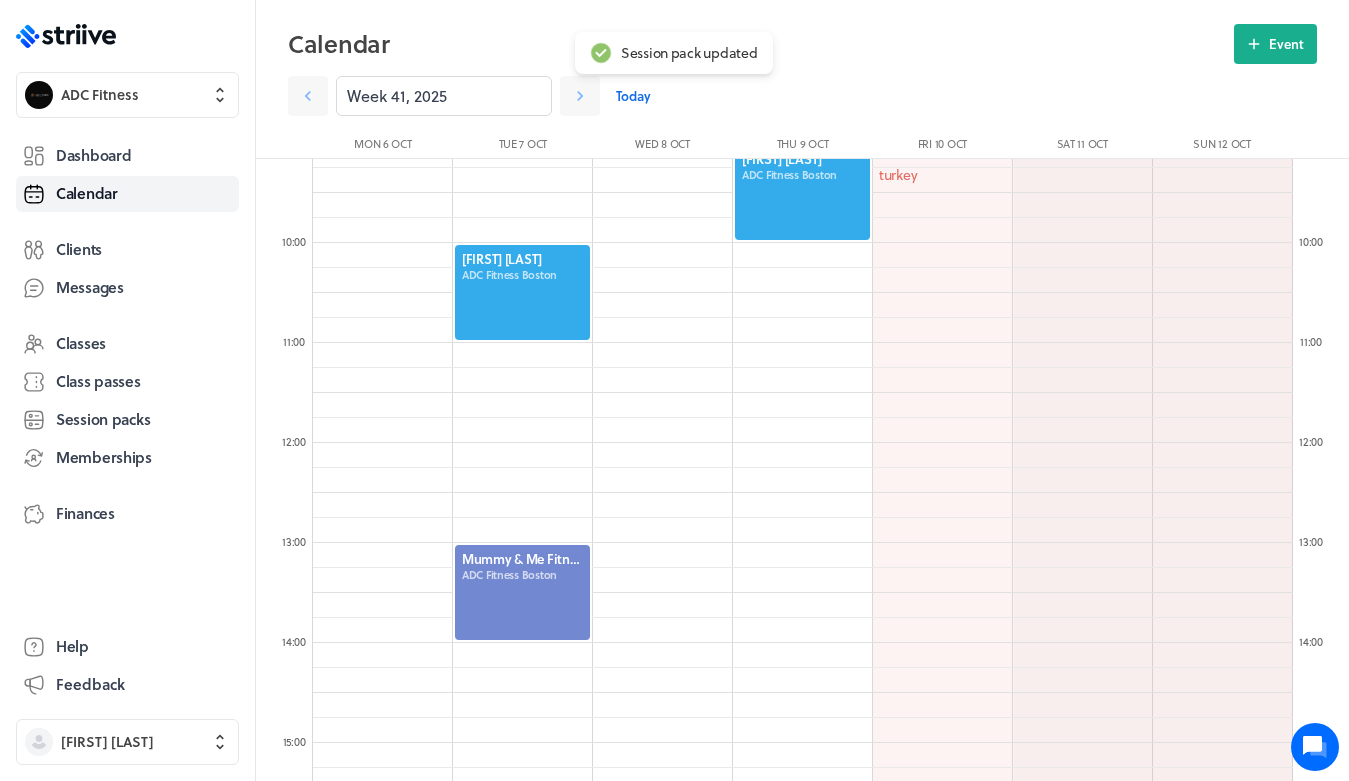 click at bounding box center [522, 292] 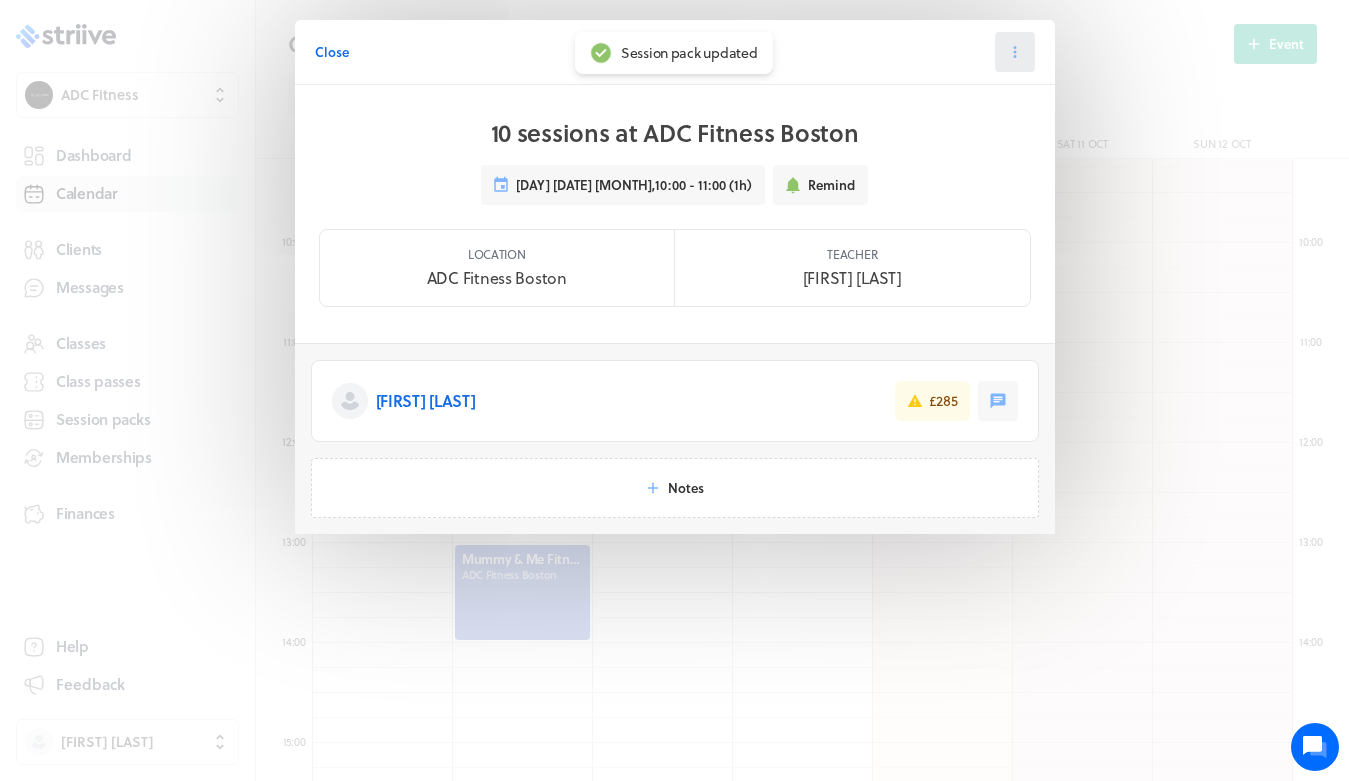 click at bounding box center (1015, 52) 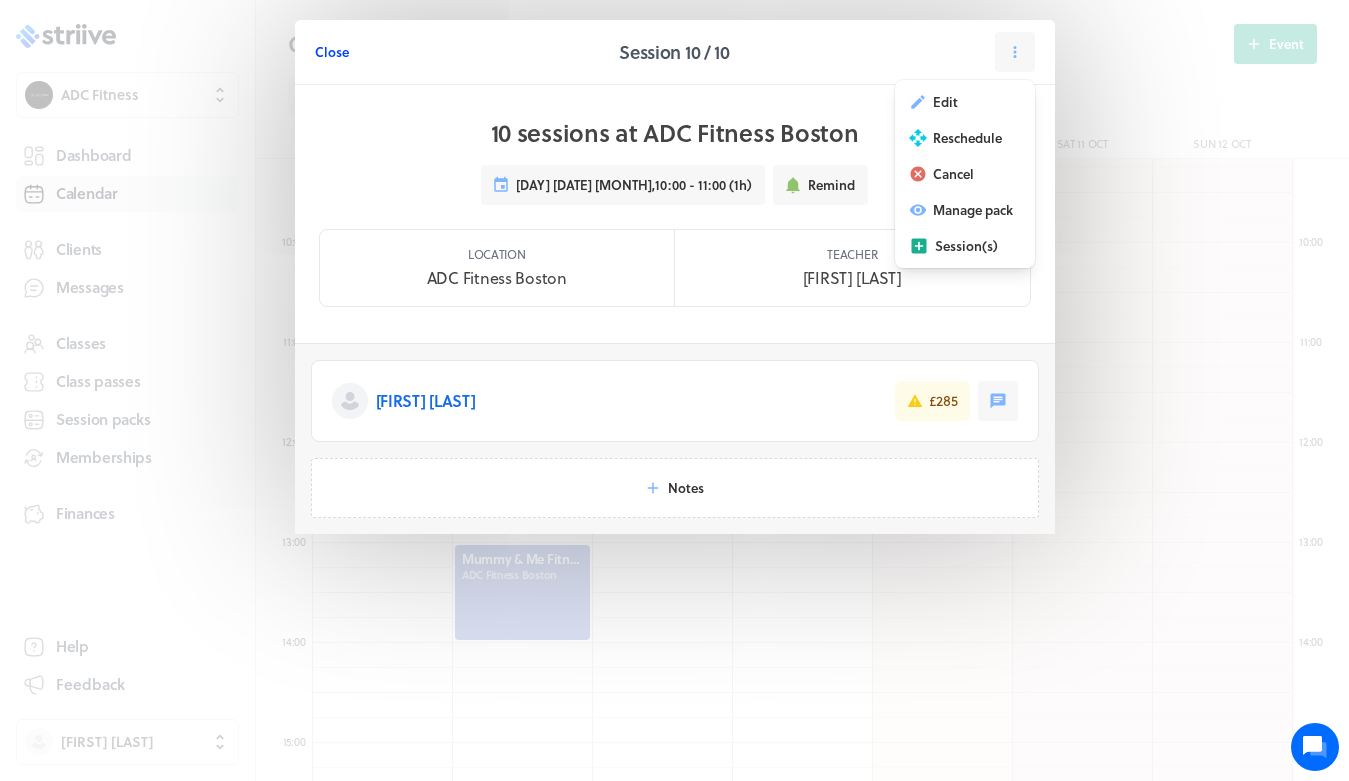 click on "Close" at bounding box center (332, 52) 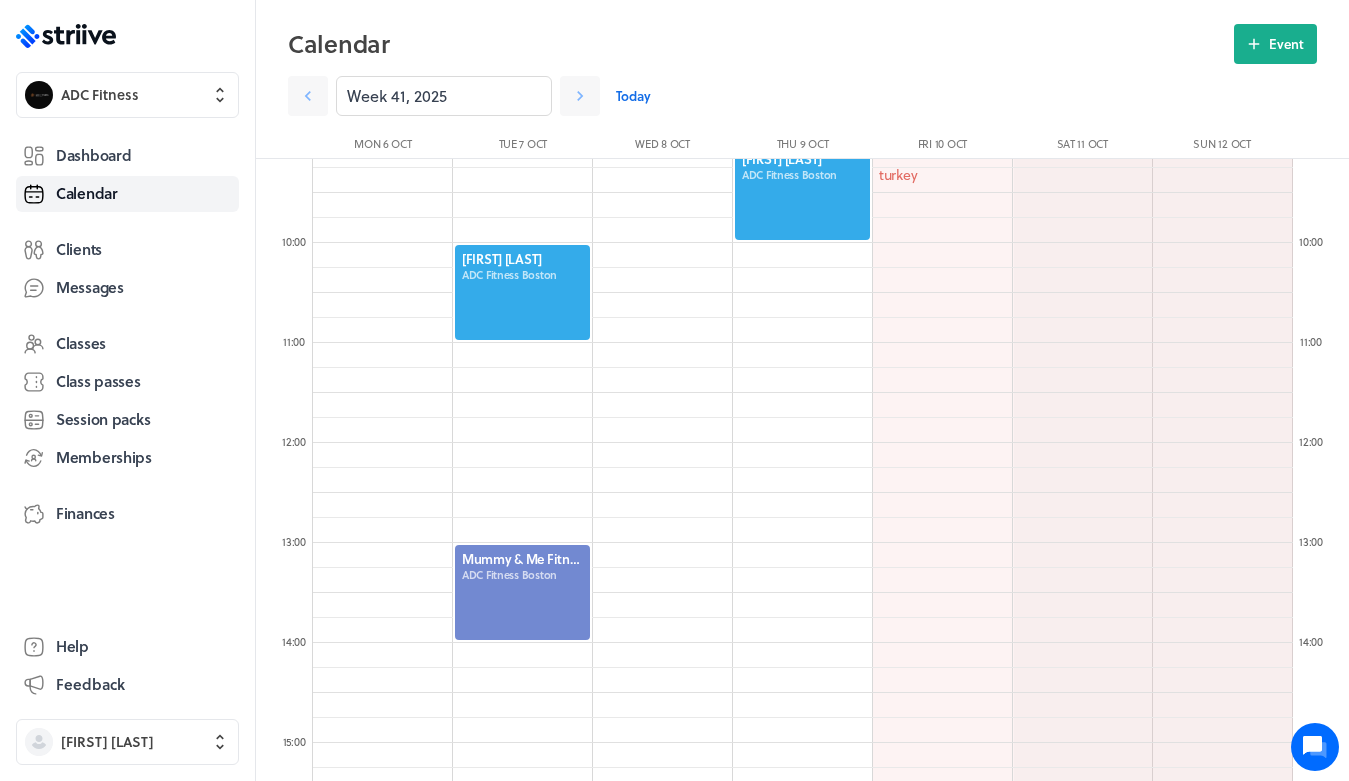 click at bounding box center (522, 292) 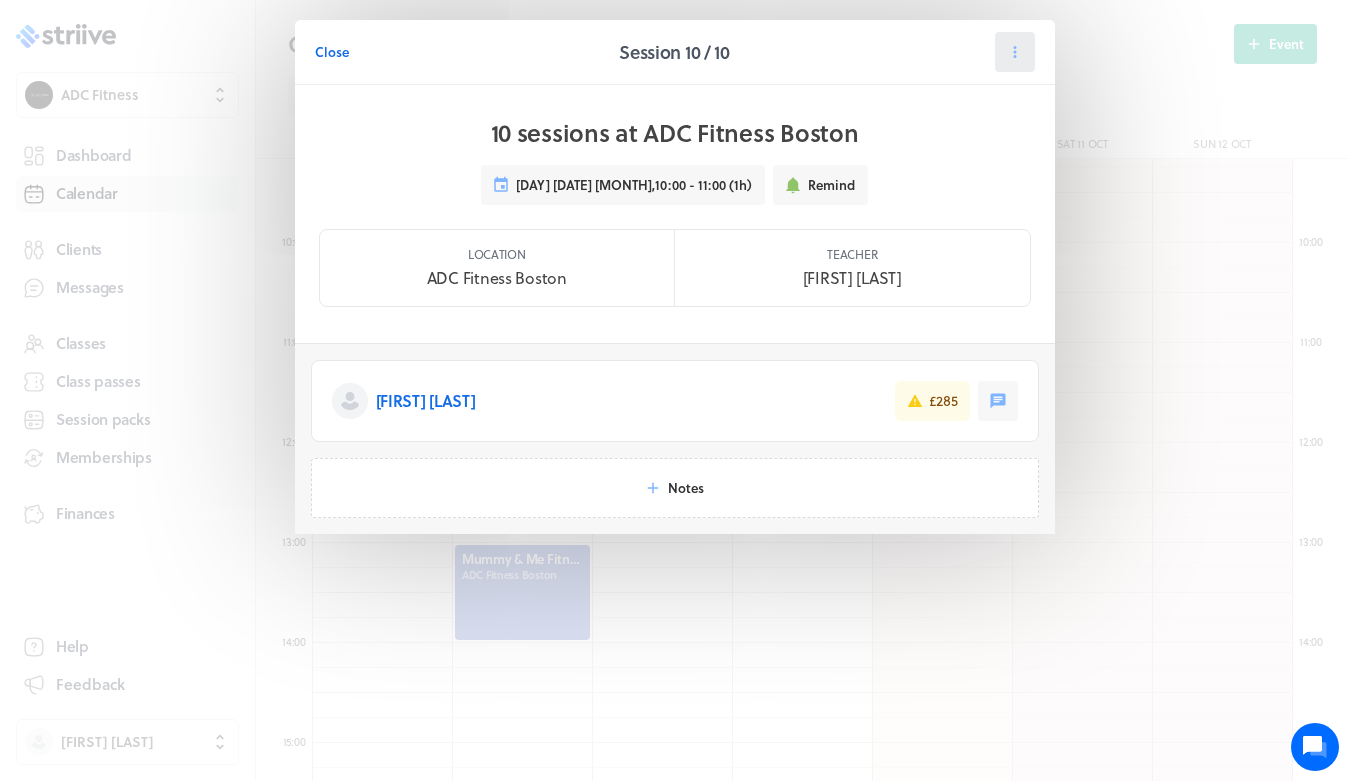 click at bounding box center [1015, 52] 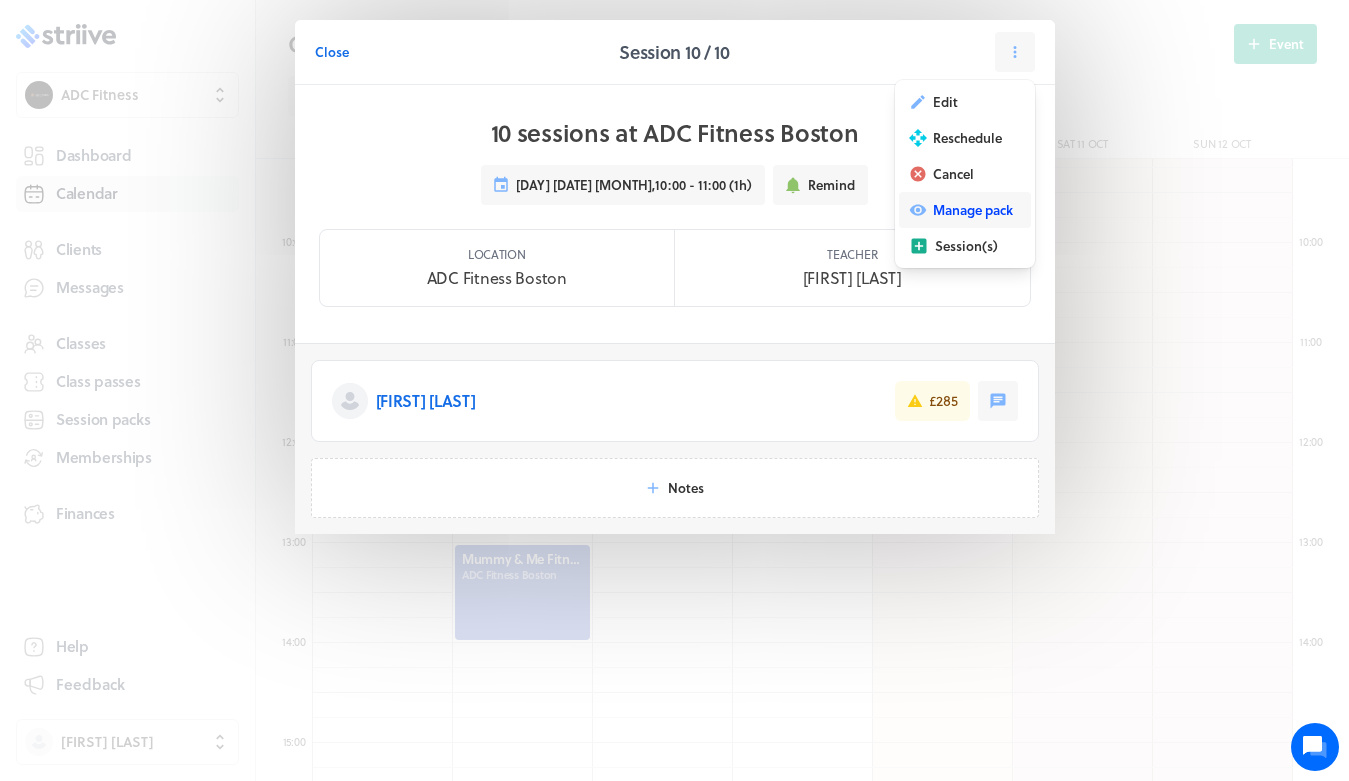 click on "Manage pack" at bounding box center (945, 102) 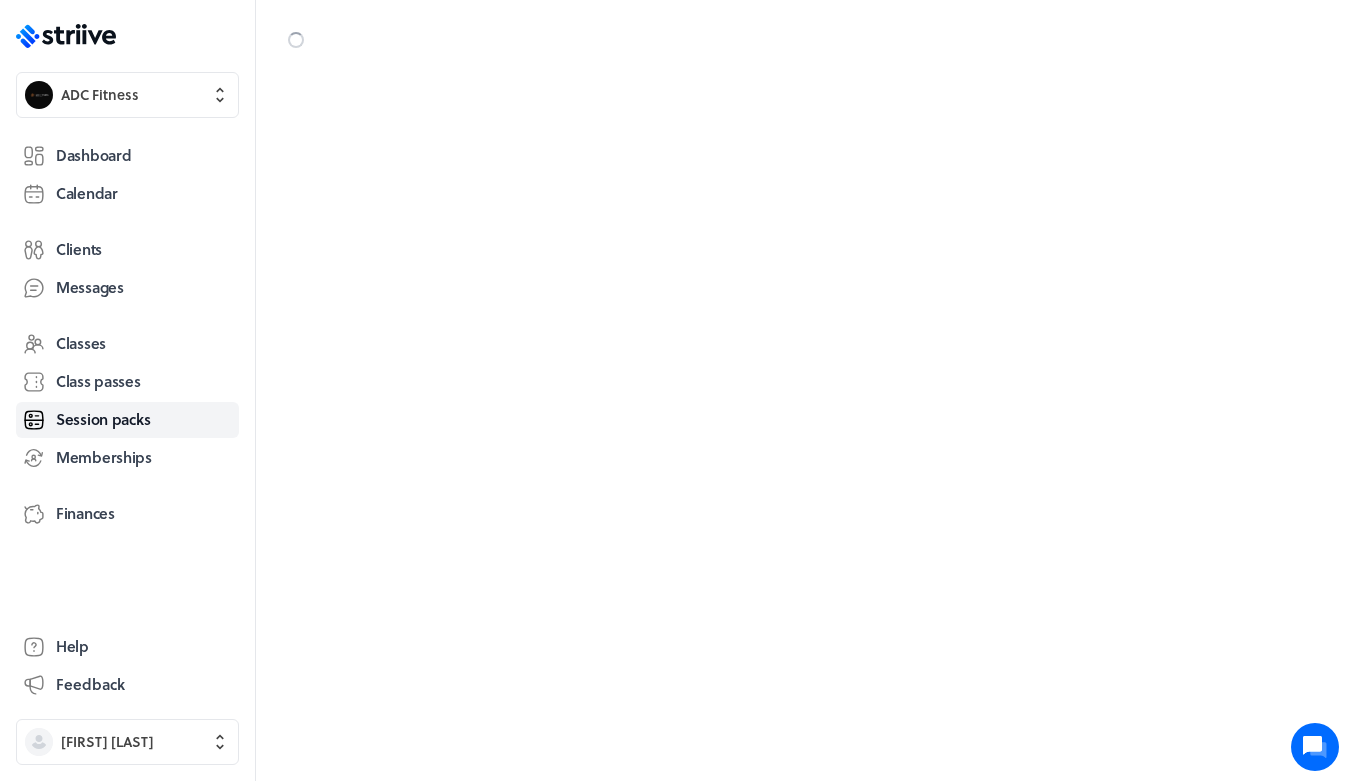 scroll, scrollTop: 0, scrollLeft: 0, axis: both 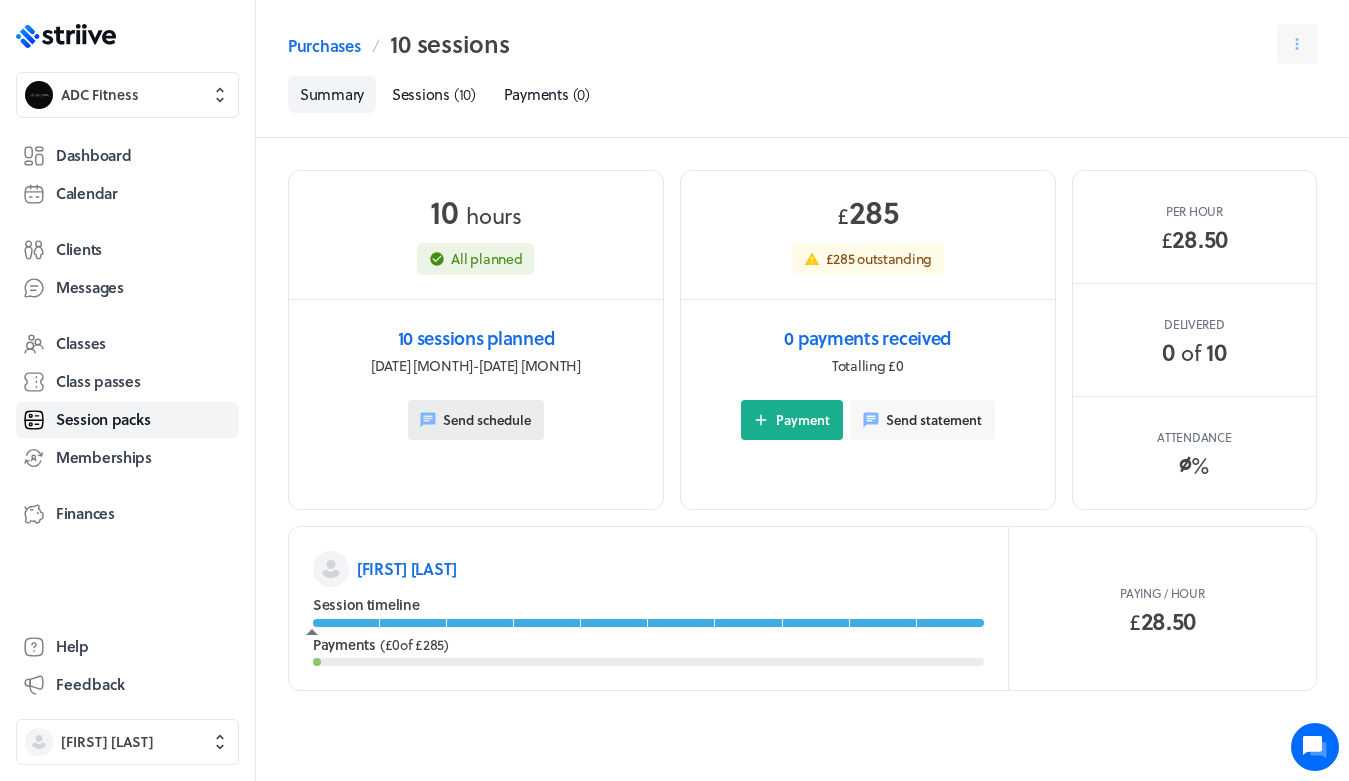 click on "Send schedule" at bounding box center (487, 420) 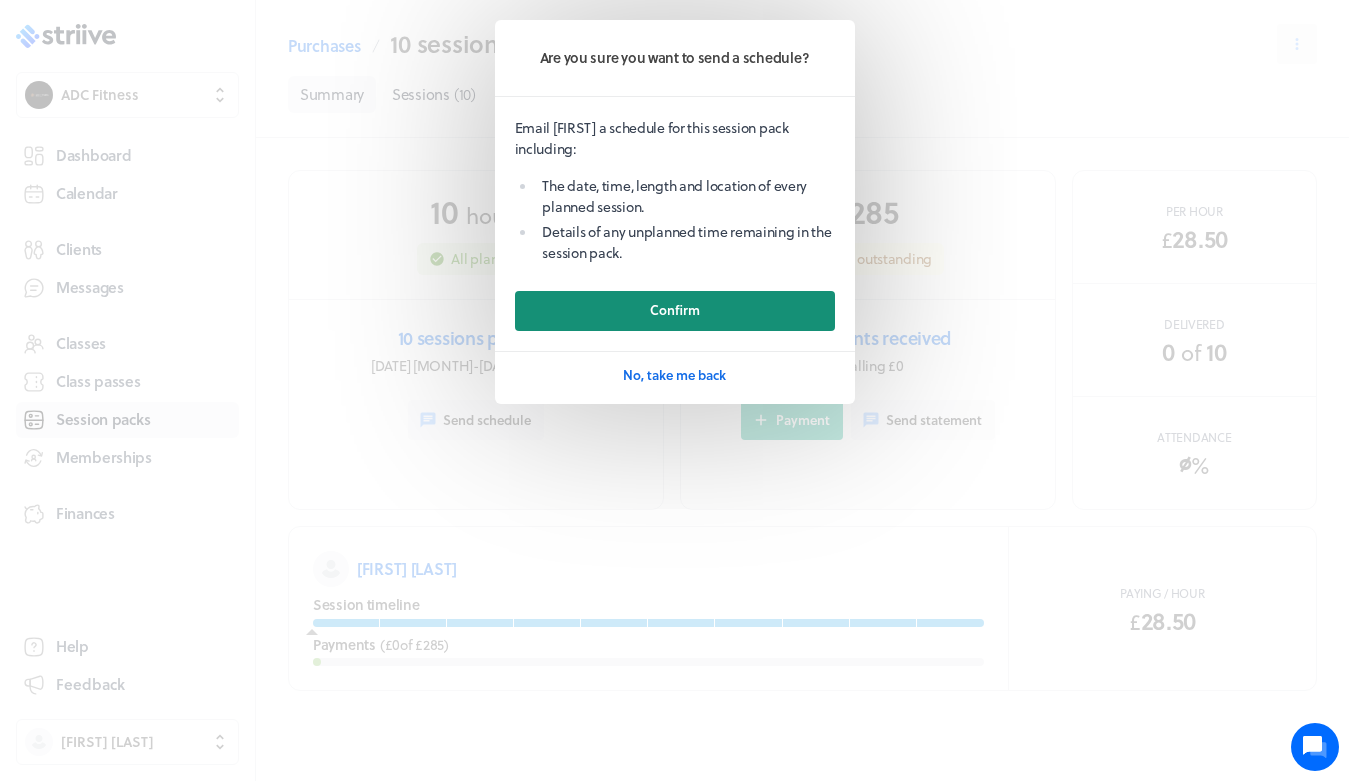 click on "Confirm" at bounding box center [675, 311] 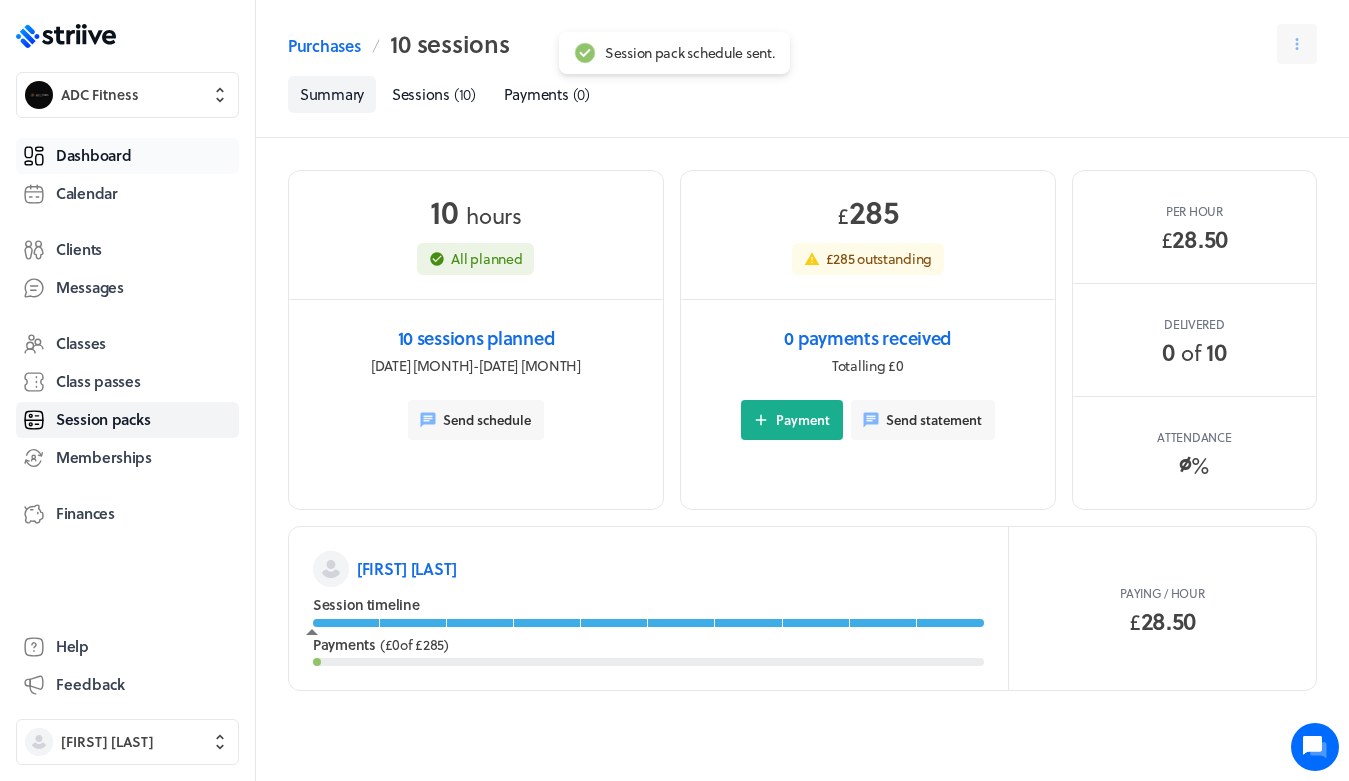 click on "Dashboard" at bounding box center [93, 155] 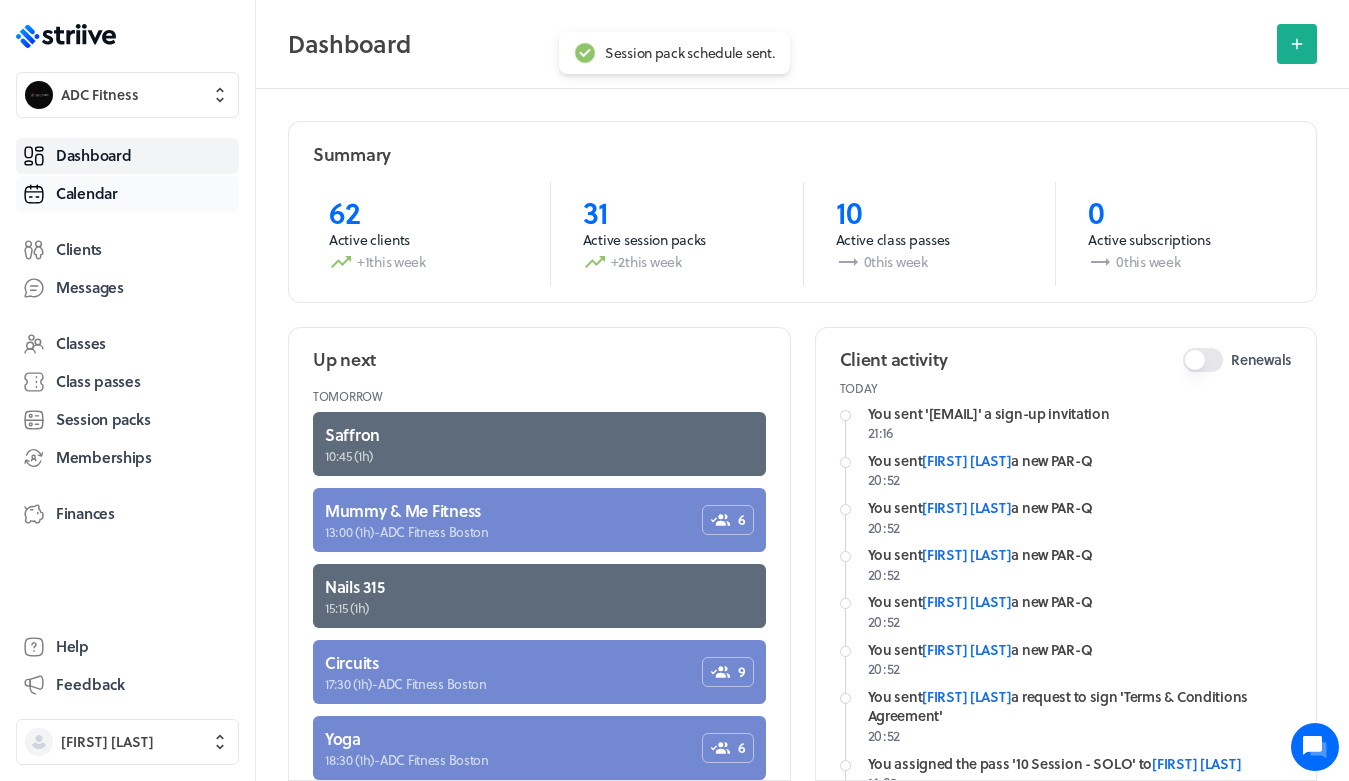 click on "Calendar" at bounding box center [87, 193] 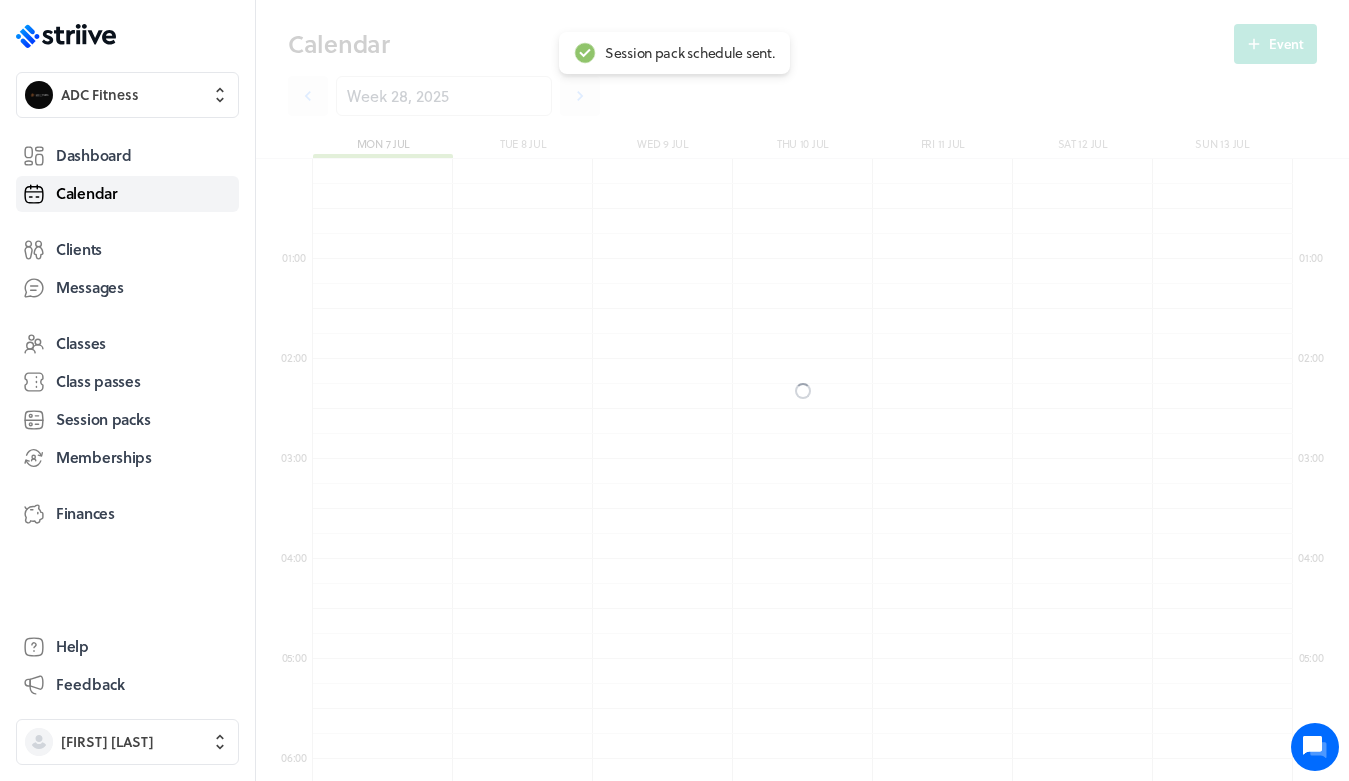 scroll, scrollTop: 850, scrollLeft: 0, axis: vertical 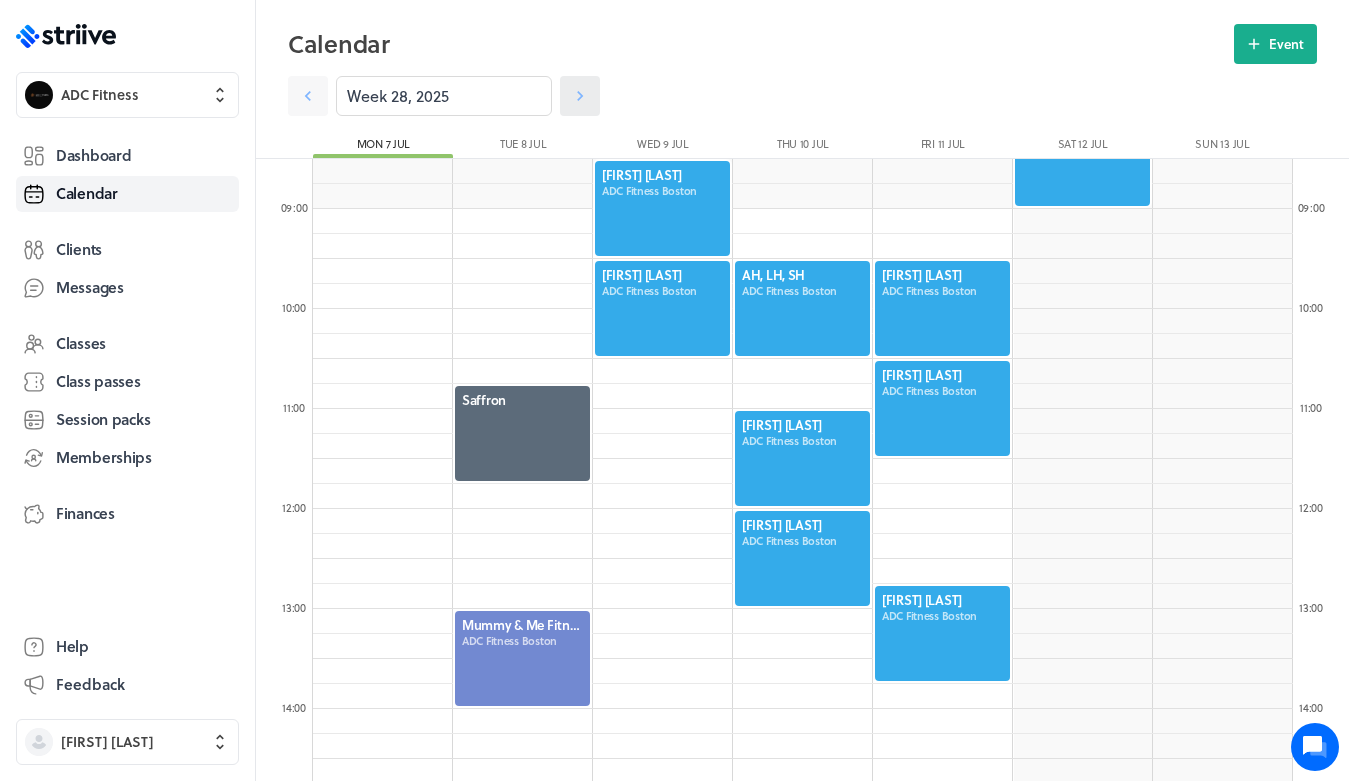 click at bounding box center [308, 96] 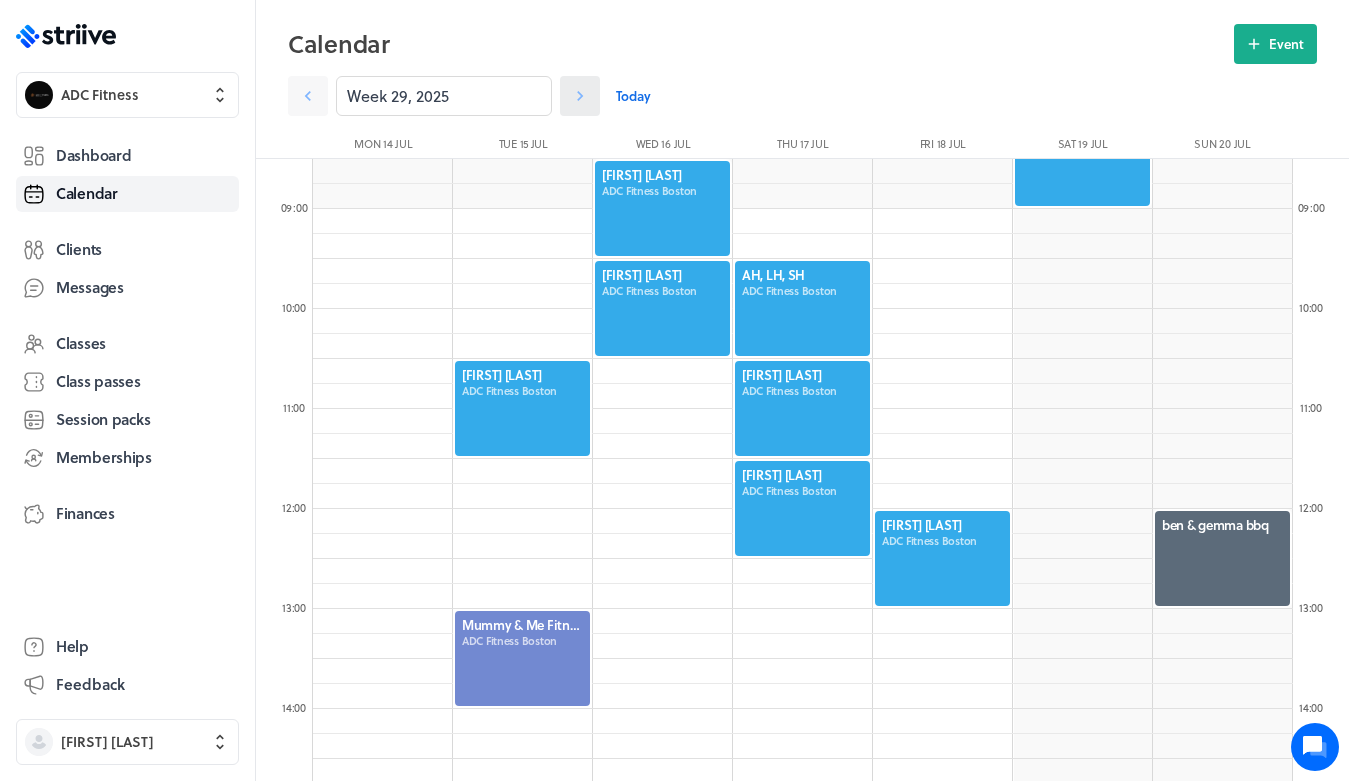 click at bounding box center [580, 96] 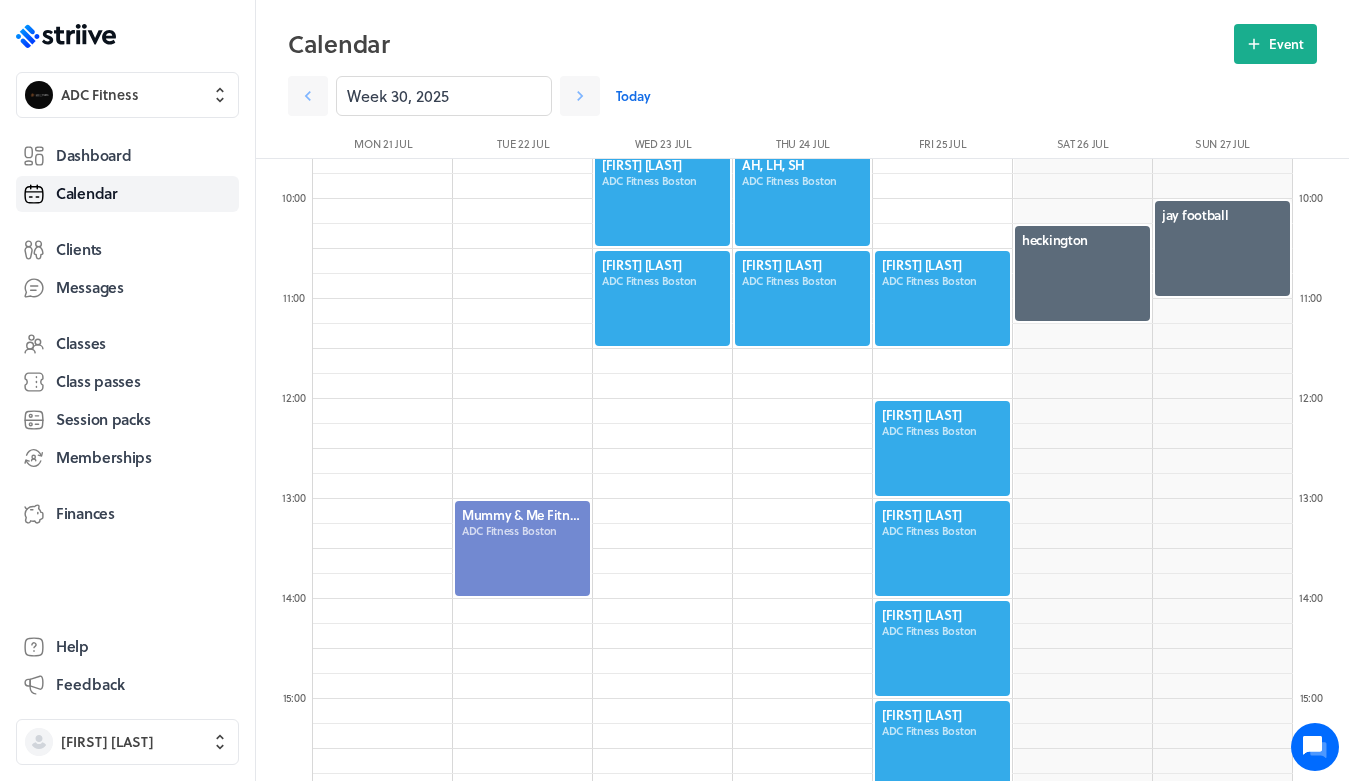 scroll, scrollTop: 969, scrollLeft: 0, axis: vertical 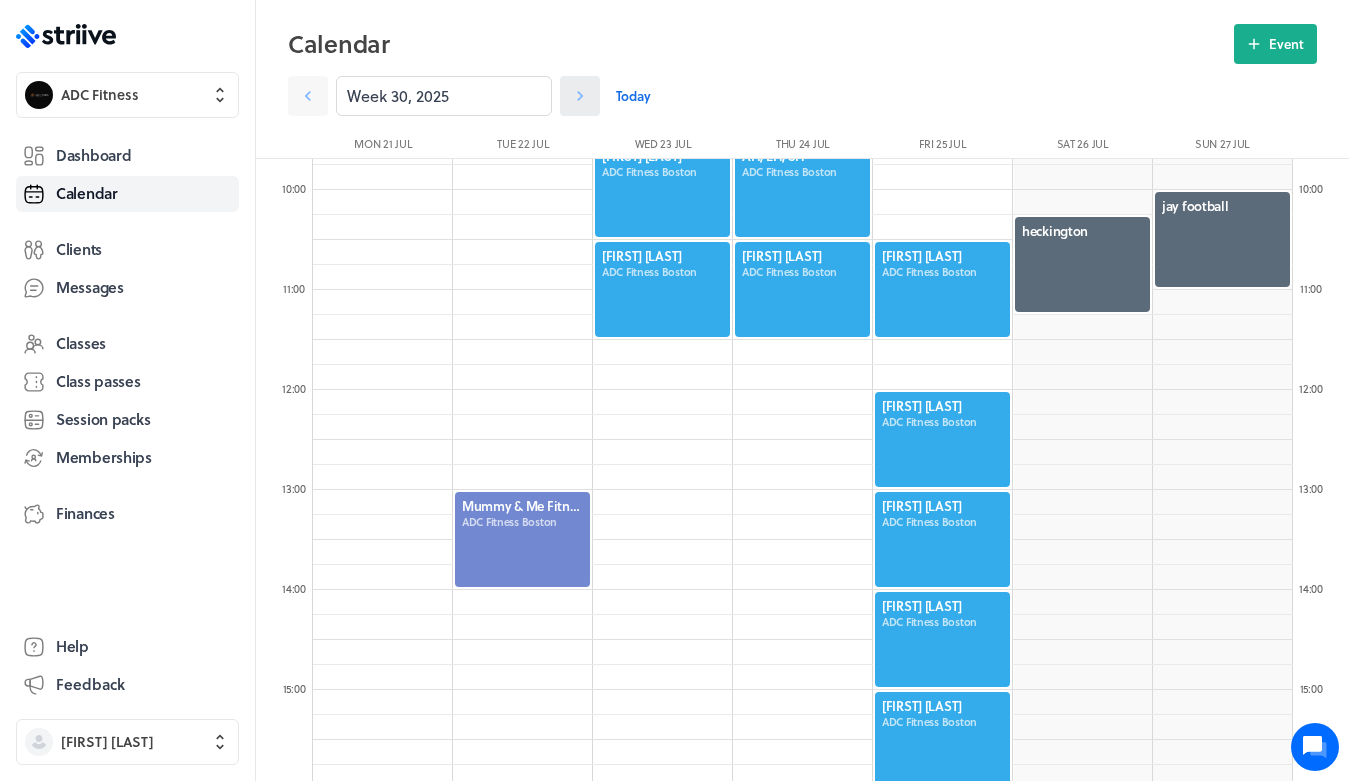 click at bounding box center [308, 96] 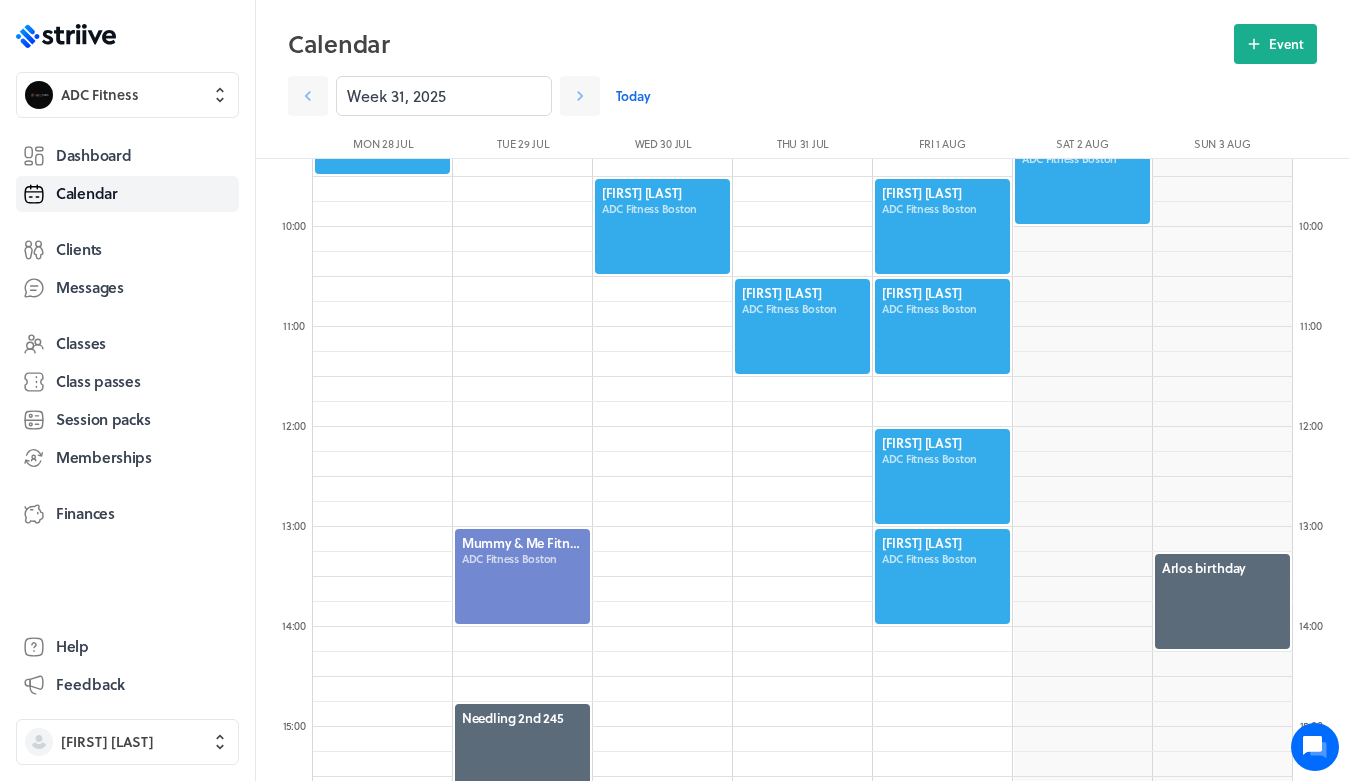 scroll, scrollTop: 932, scrollLeft: 0, axis: vertical 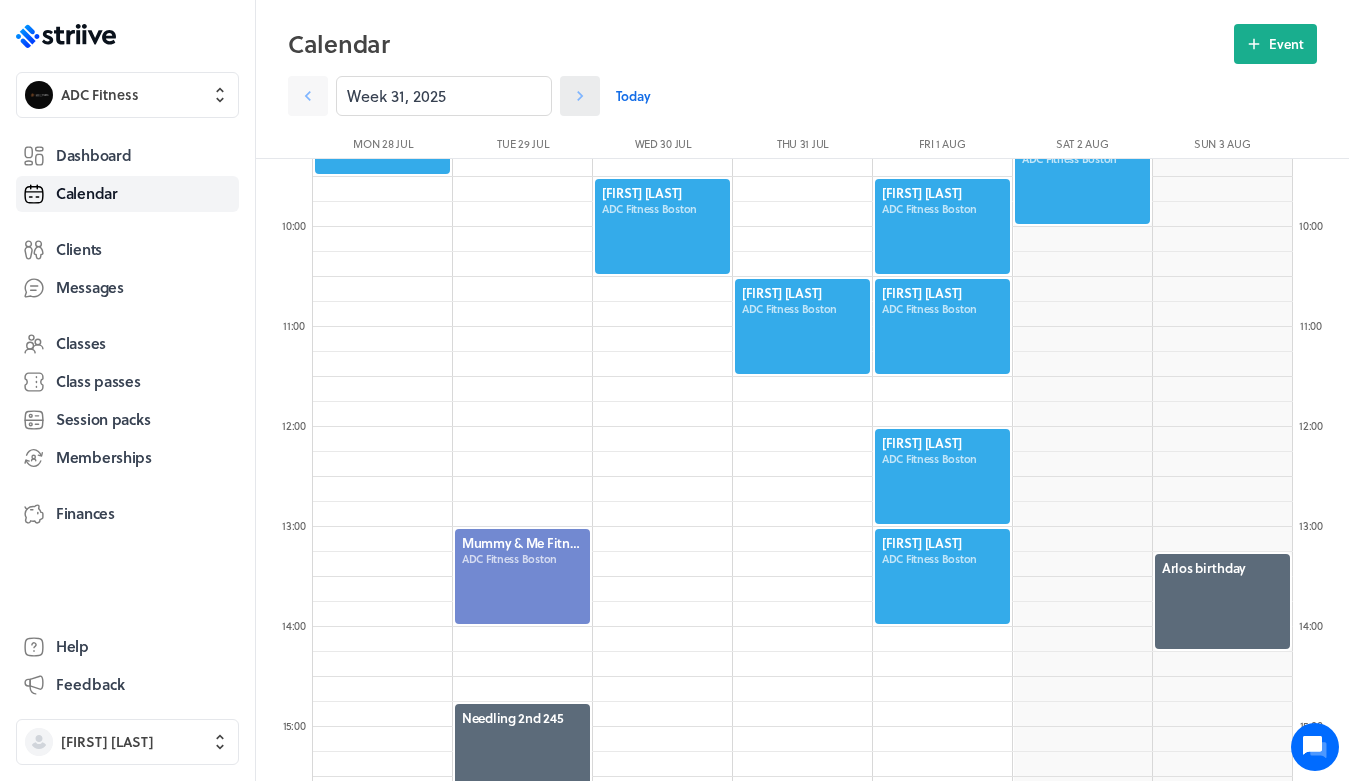 click at bounding box center [308, 96] 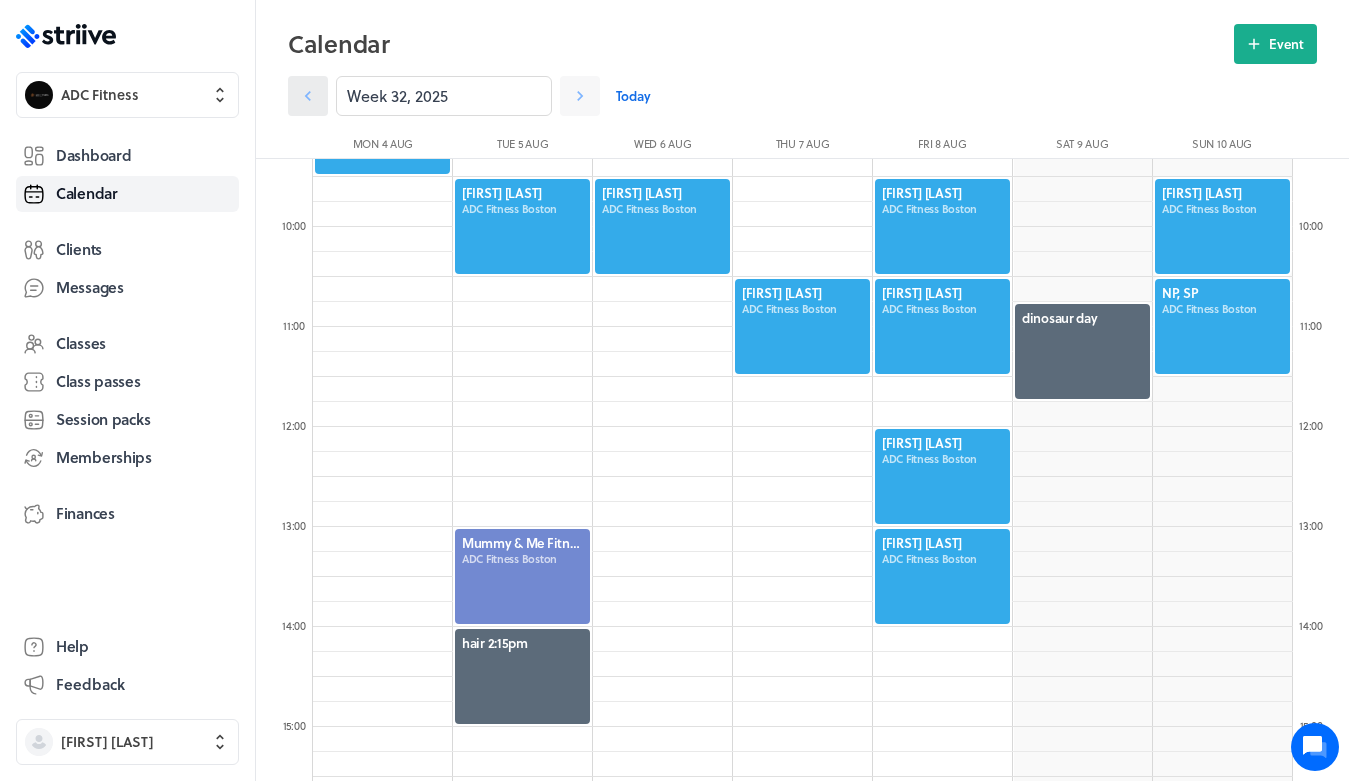 click at bounding box center (308, 96) 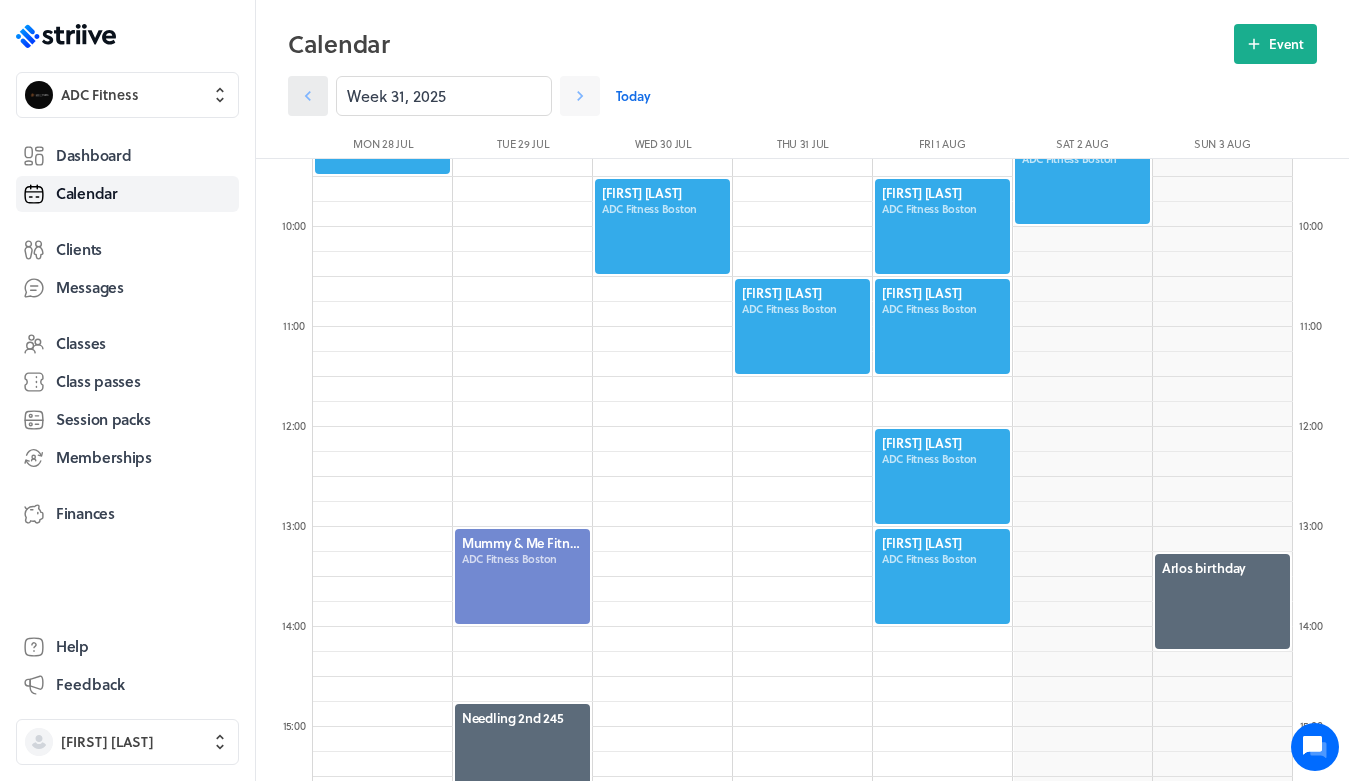 click at bounding box center [308, 96] 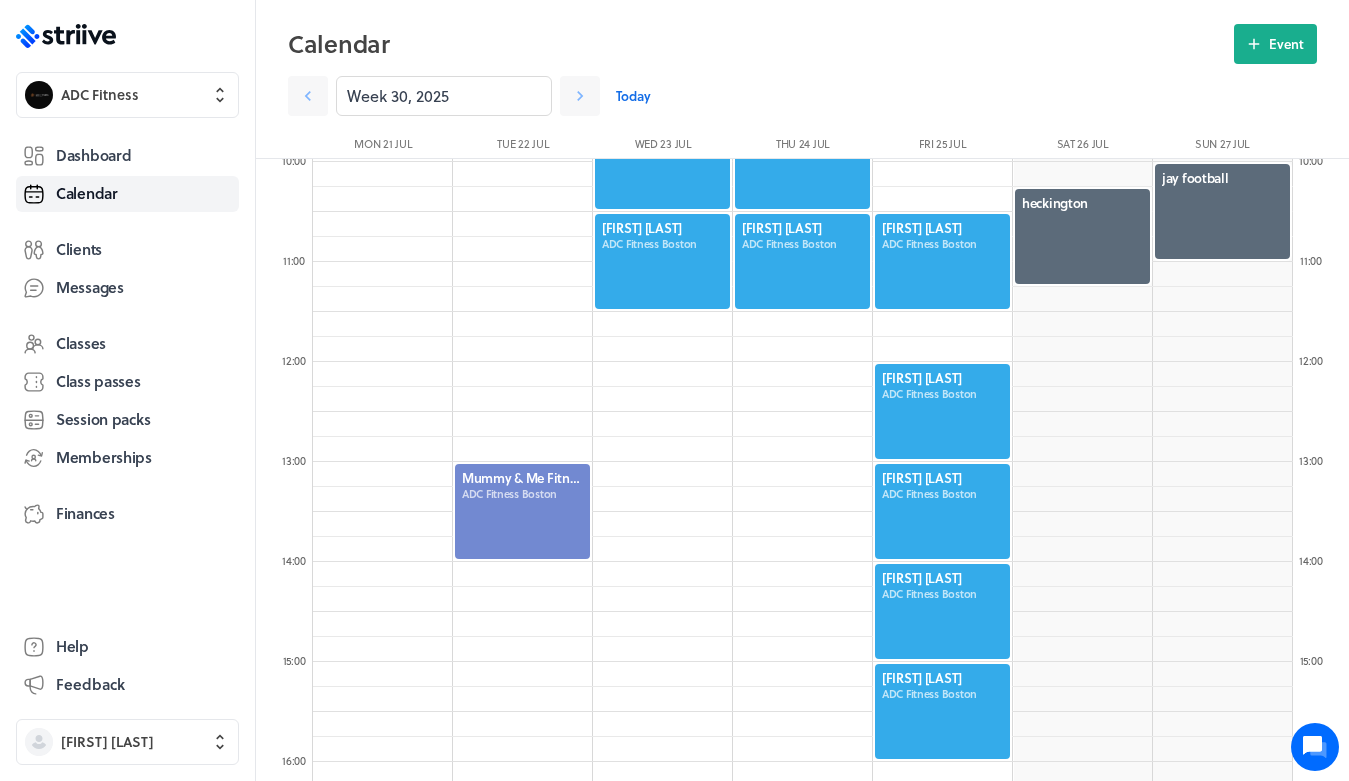 scroll, scrollTop: 999, scrollLeft: 0, axis: vertical 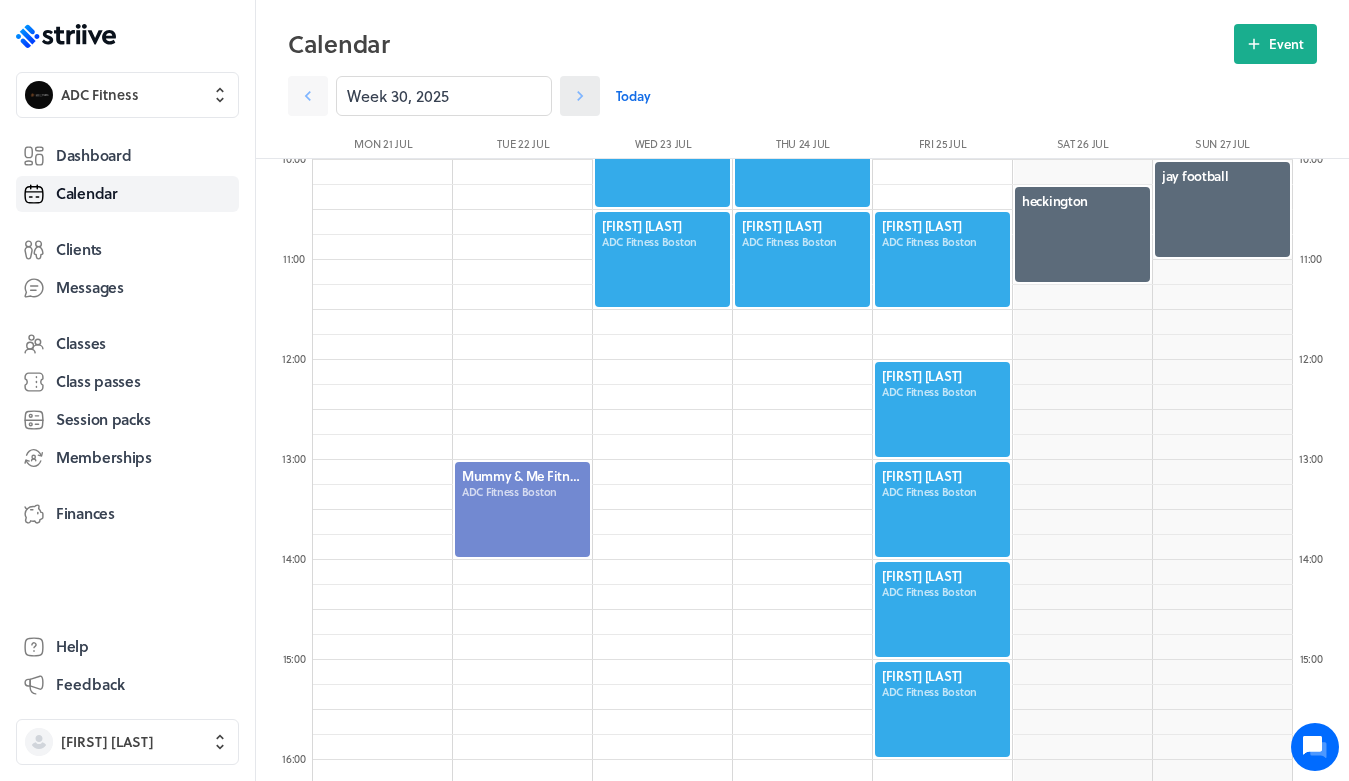 click at bounding box center [308, 96] 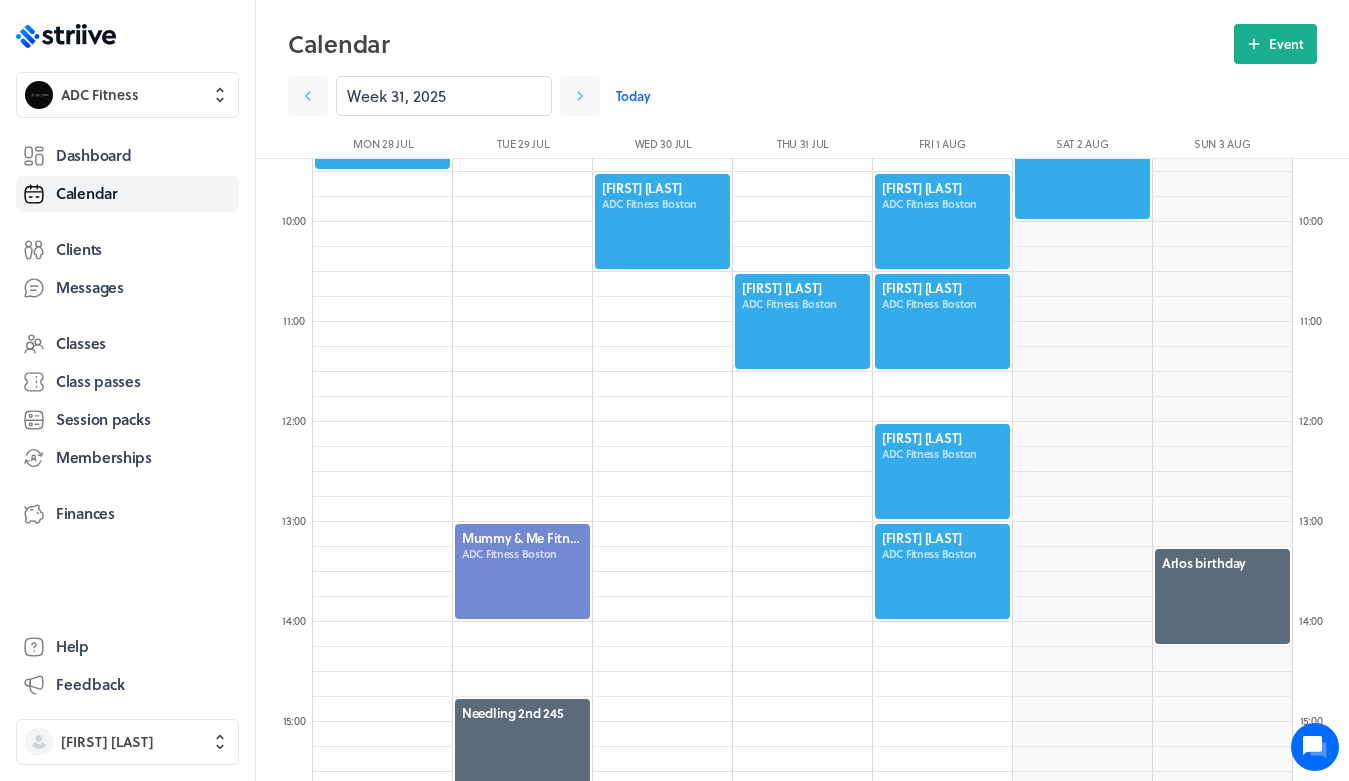 scroll, scrollTop: 937, scrollLeft: 0, axis: vertical 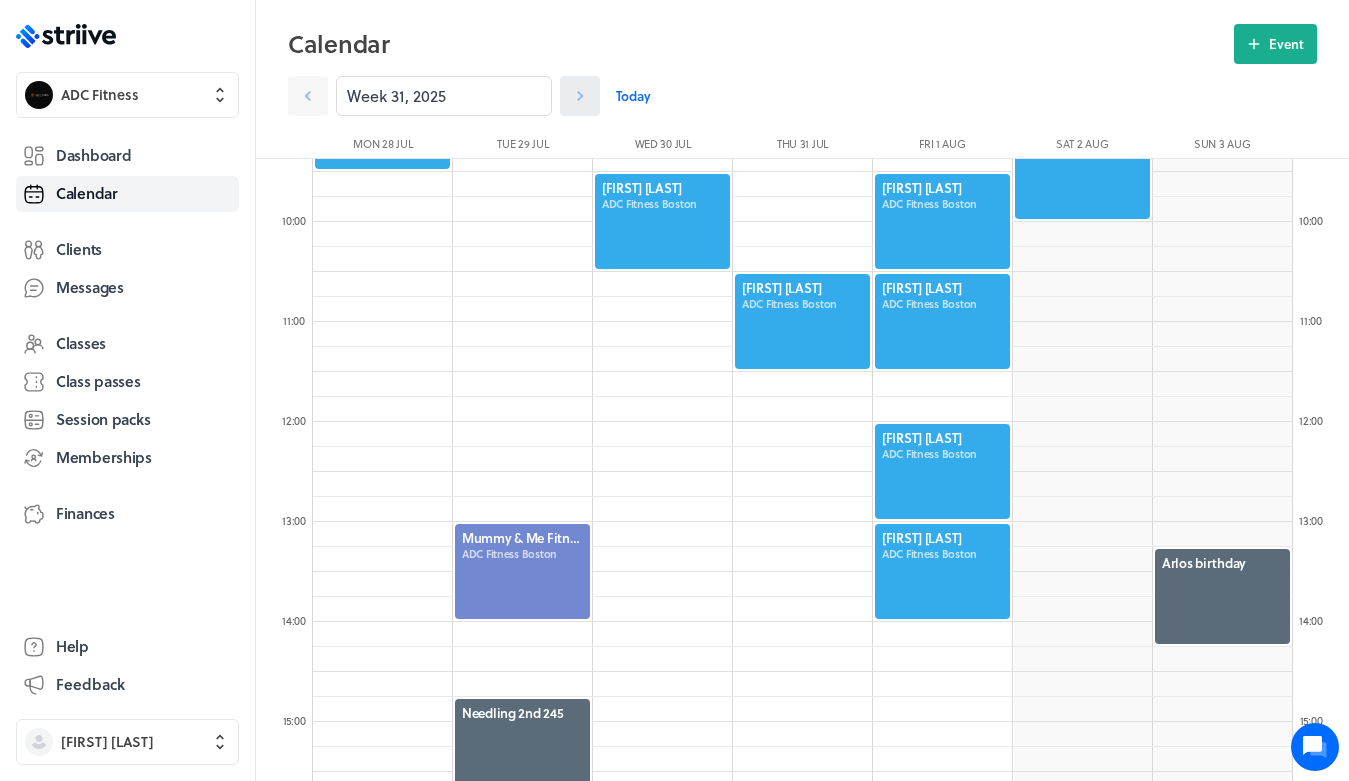 click at bounding box center (308, 96) 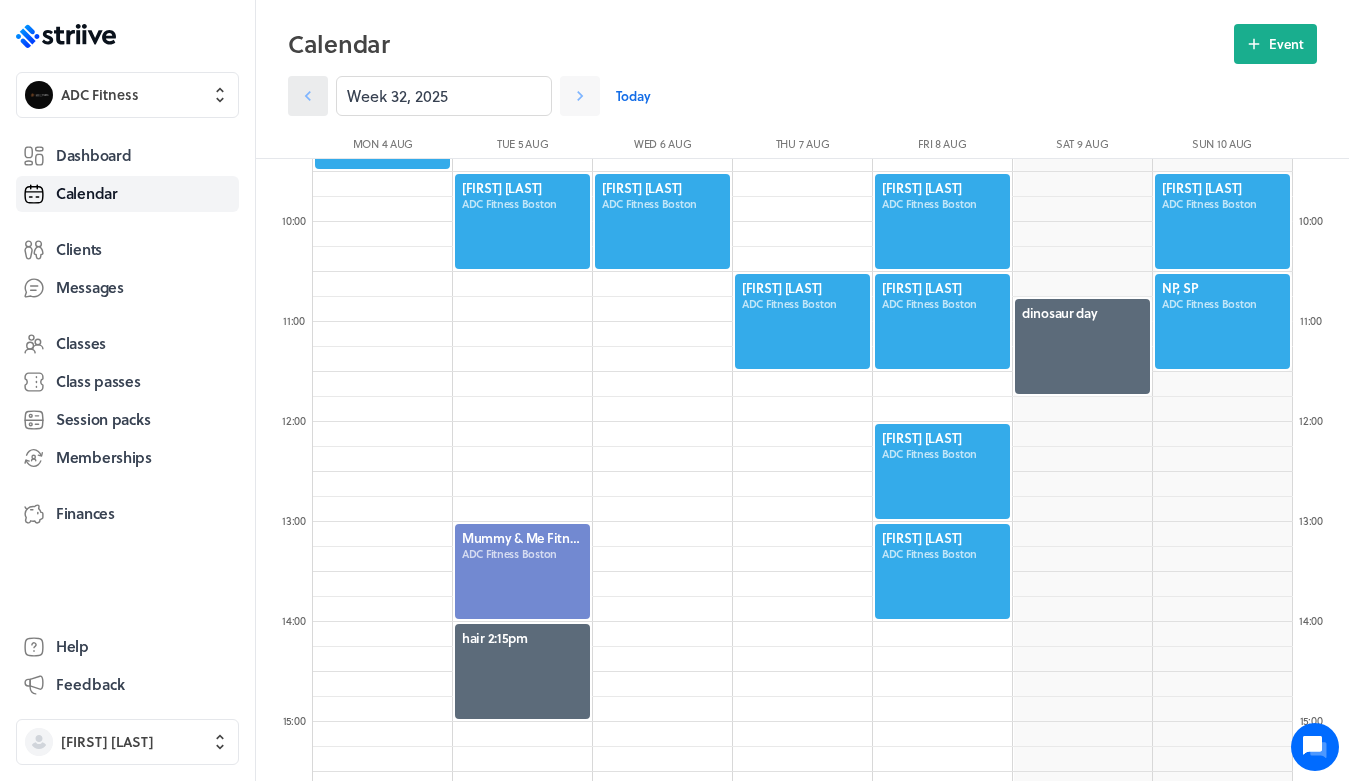 click at bounding box center [308, 96] 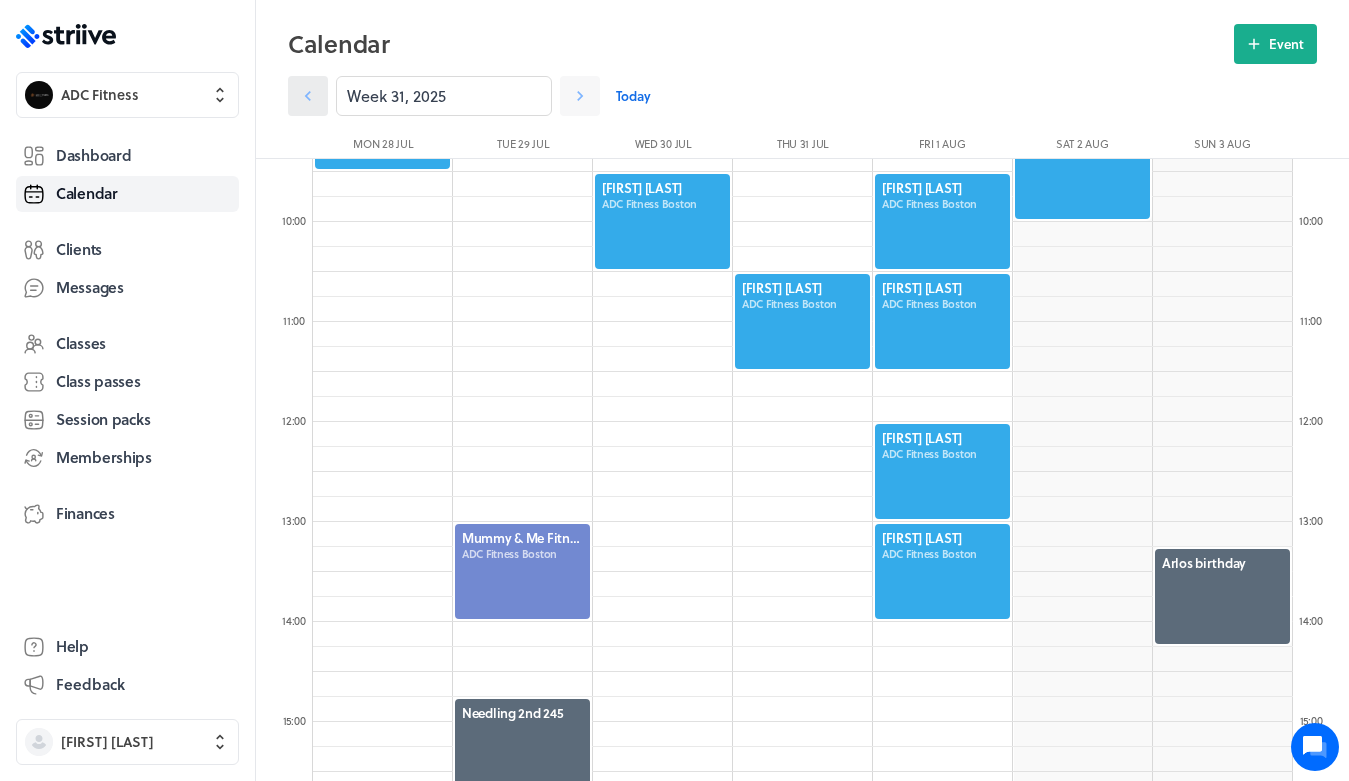 click at bounding box center [308, 96] 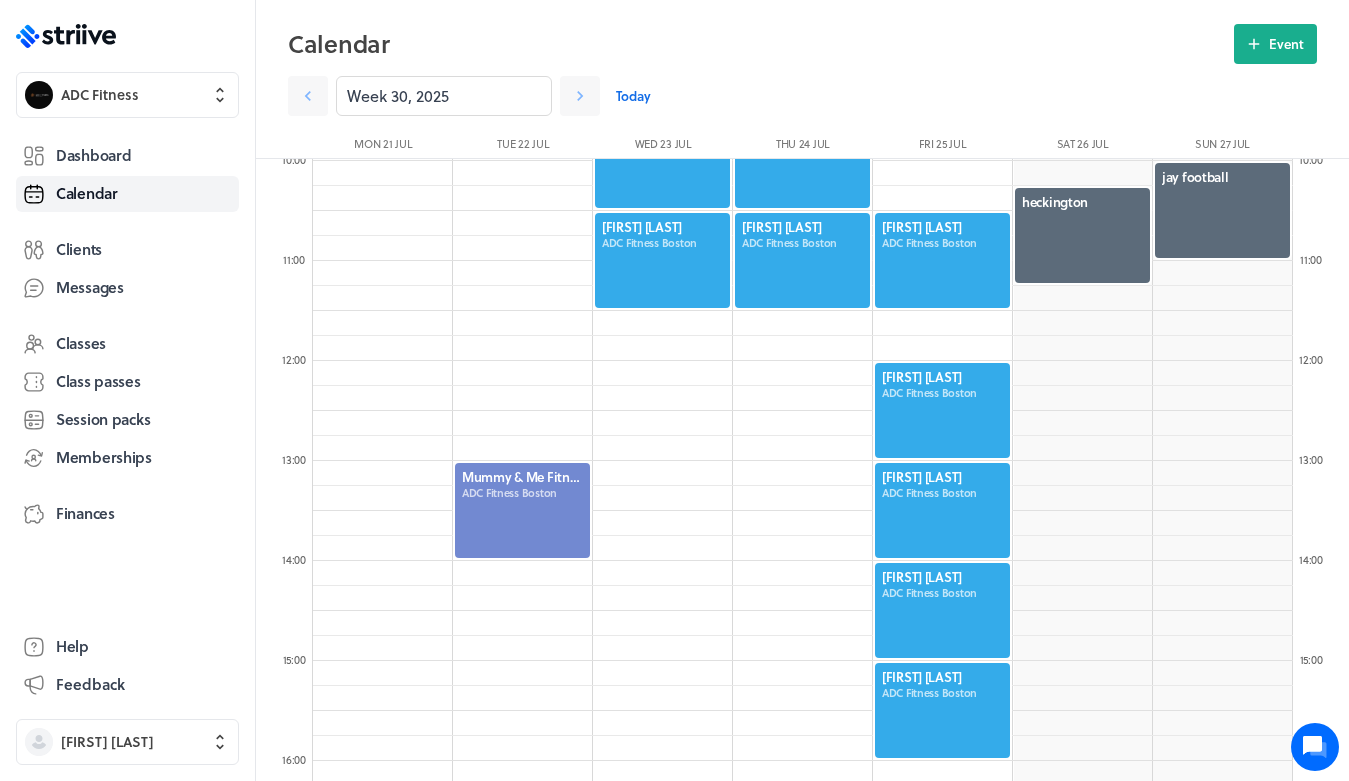scroll, scrollTop: 990, scrollLeft: 0, axis: vertical 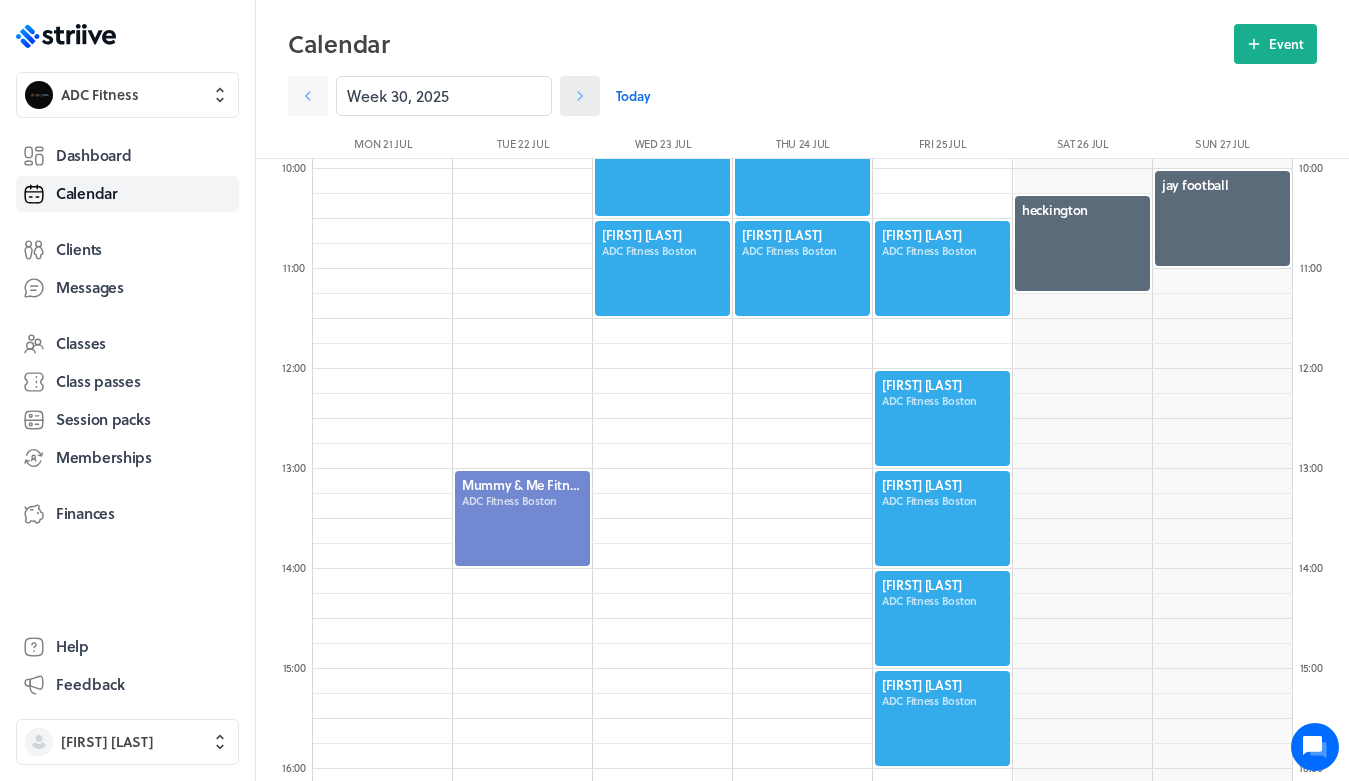 click at bounding box center [580, 96] 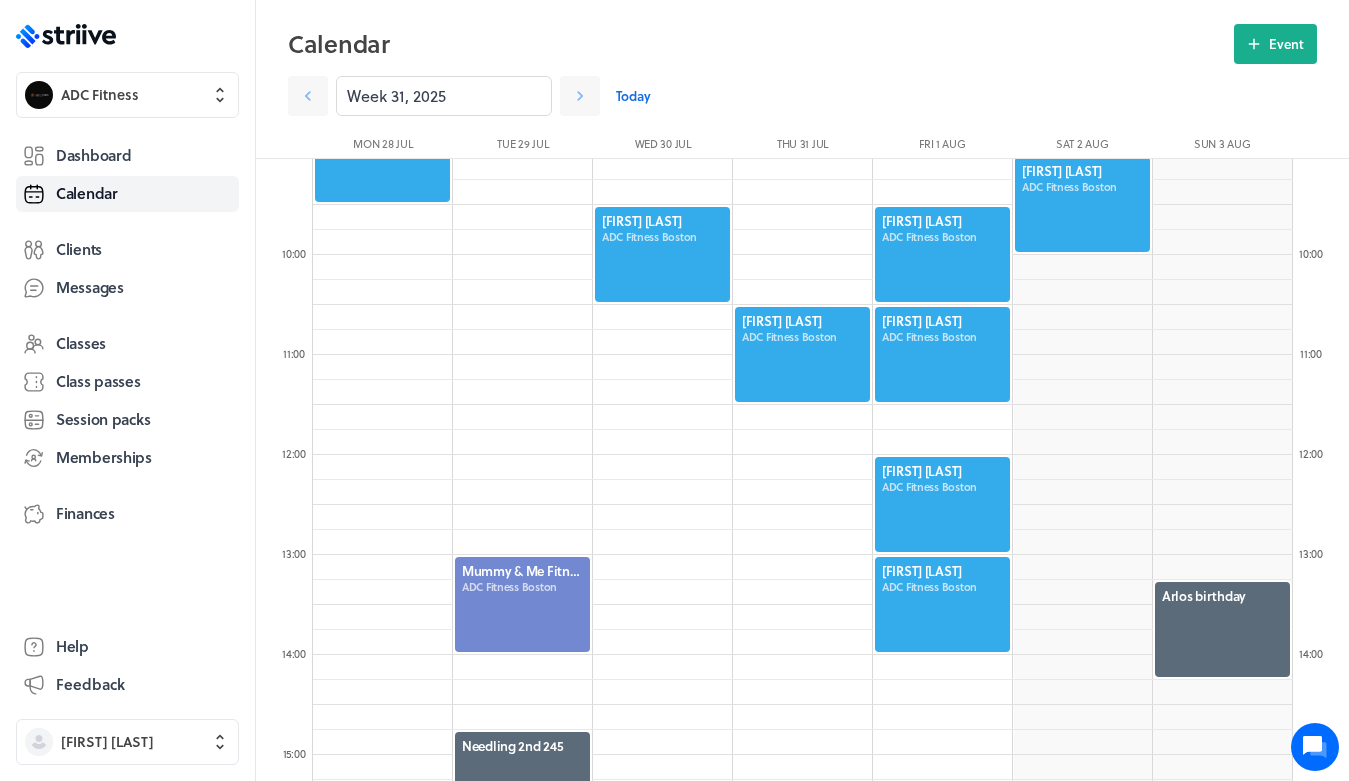scroll, scrollTop: 886, scrollLeft: 0, axis: vertical 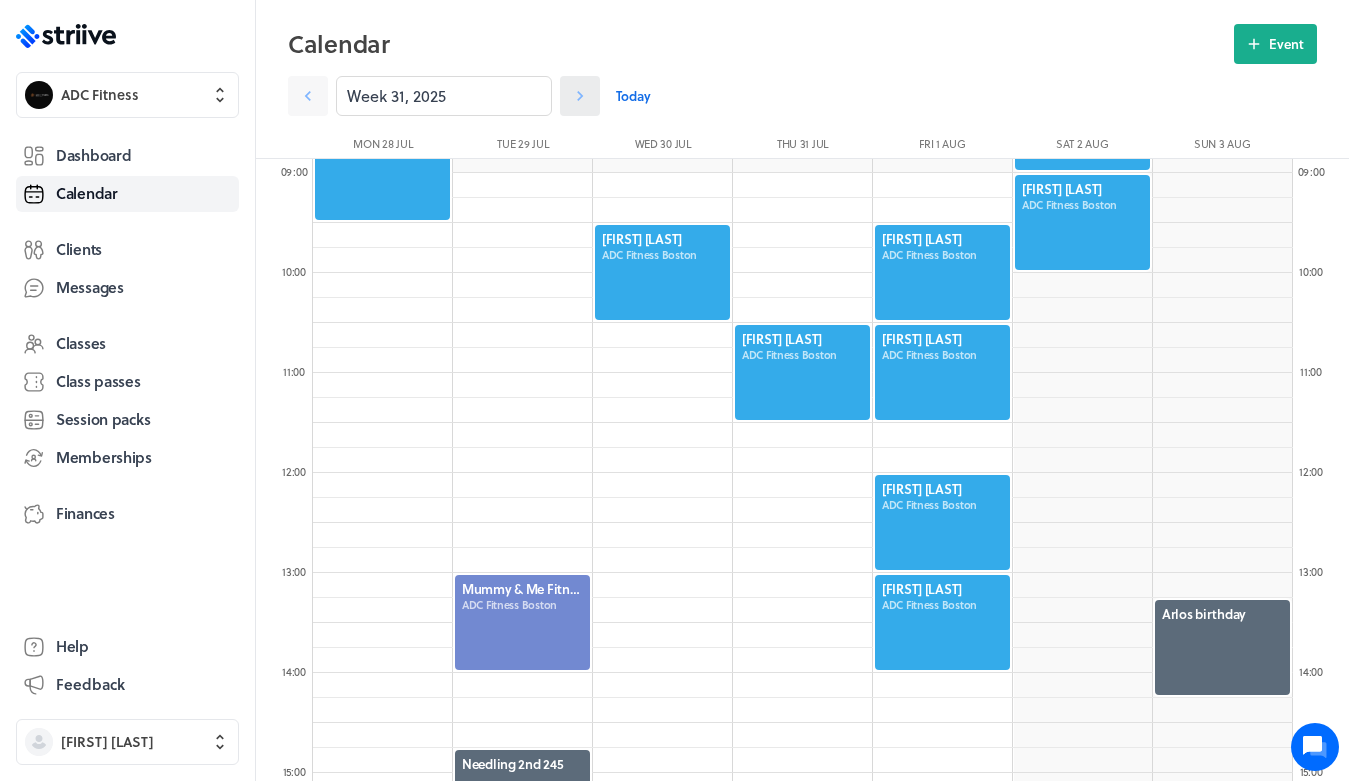 click at bounding box center [308, 96] 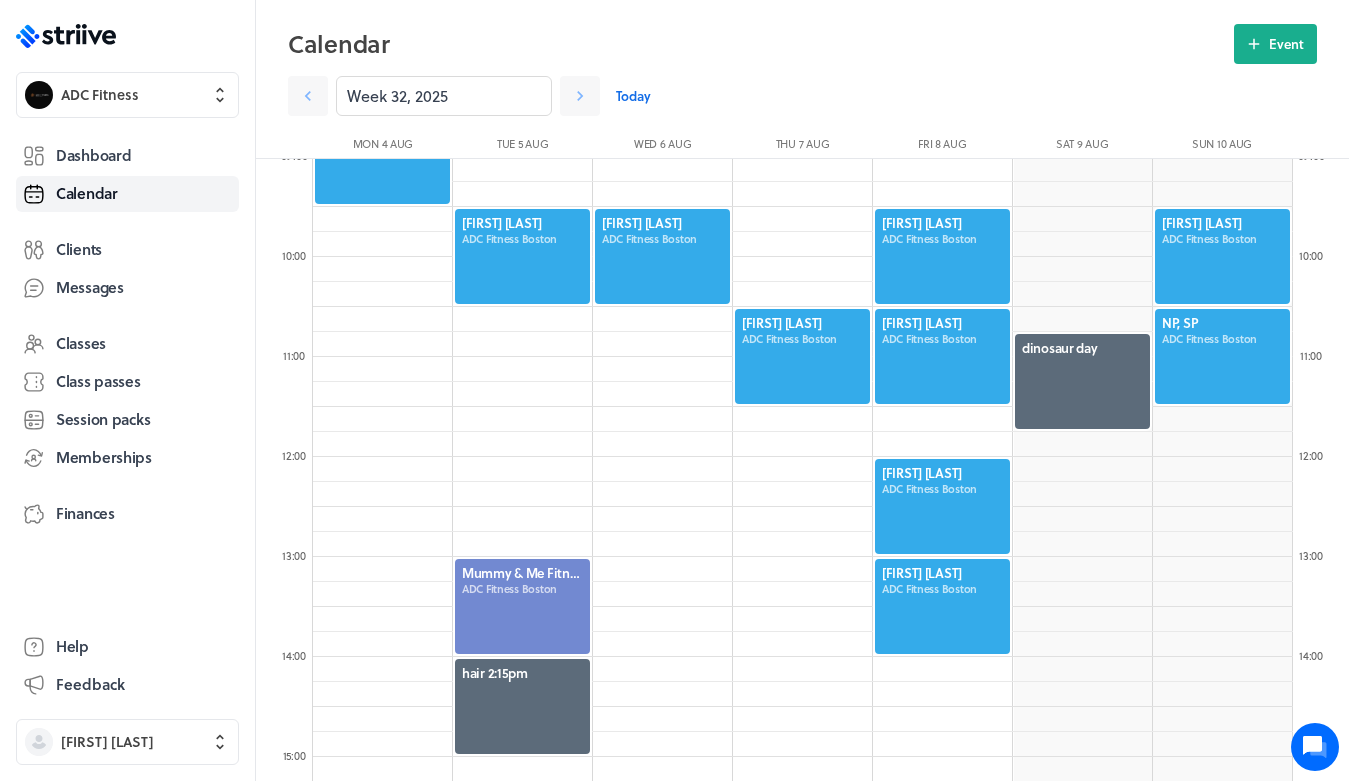 scroll, scrollTop: 917, scrollLeft: 0, axis: vertical 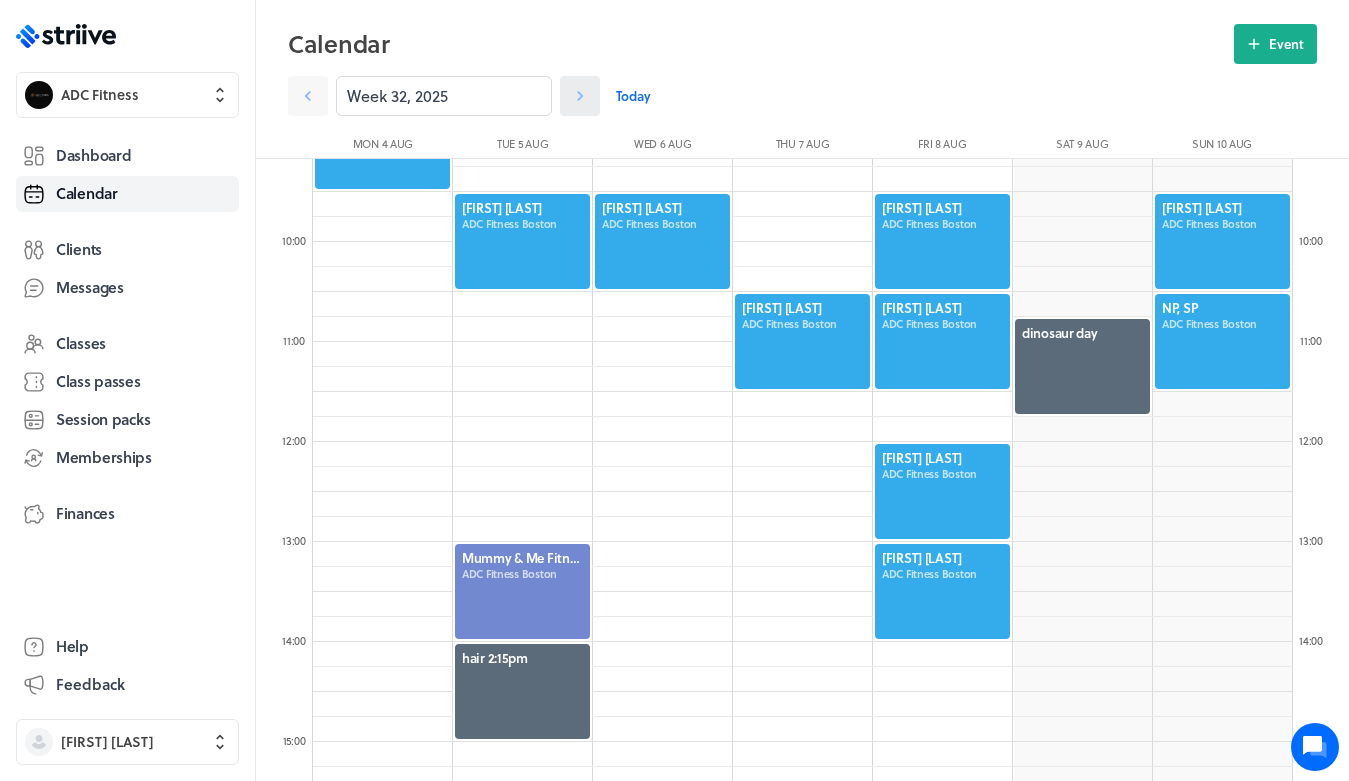 click at bounding box center [580, 96] 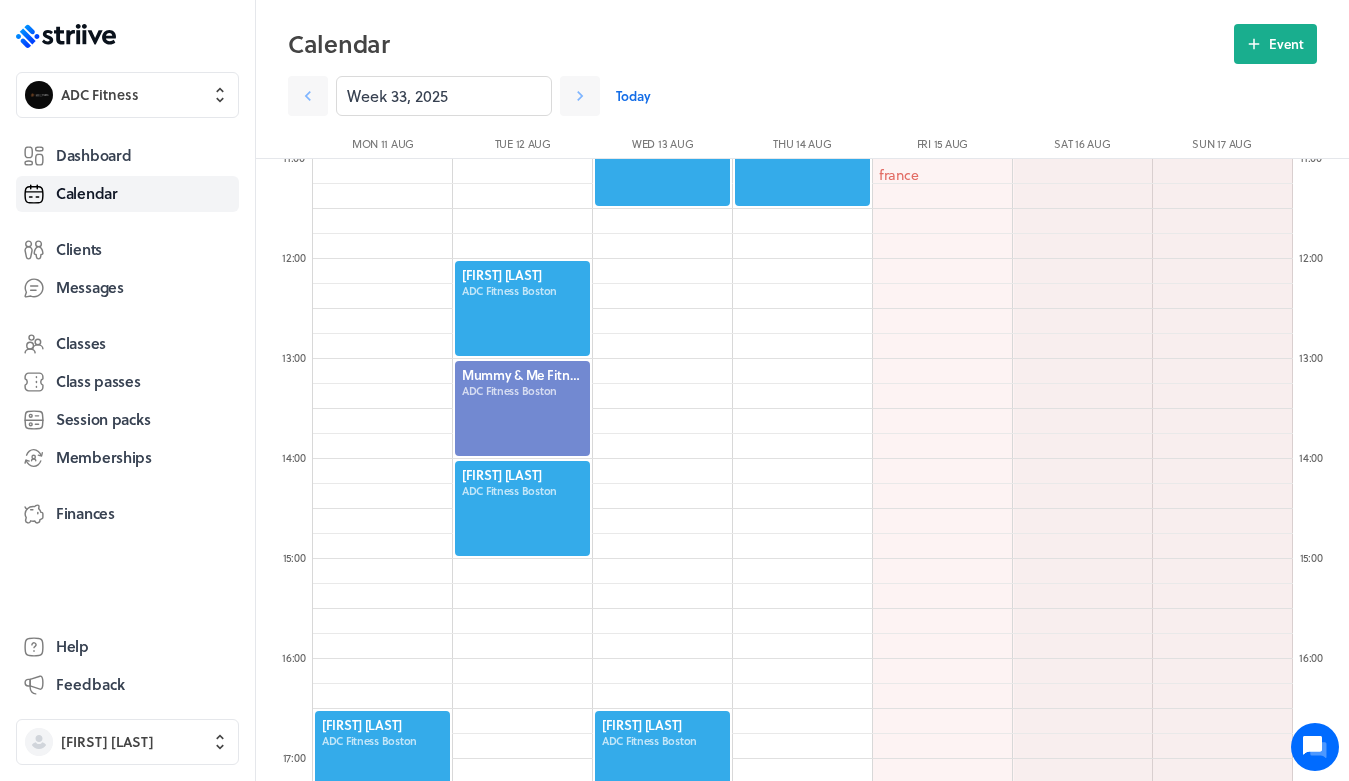 scroll, scrollTop: 1108, scrollLeft: 0, axis: vertical 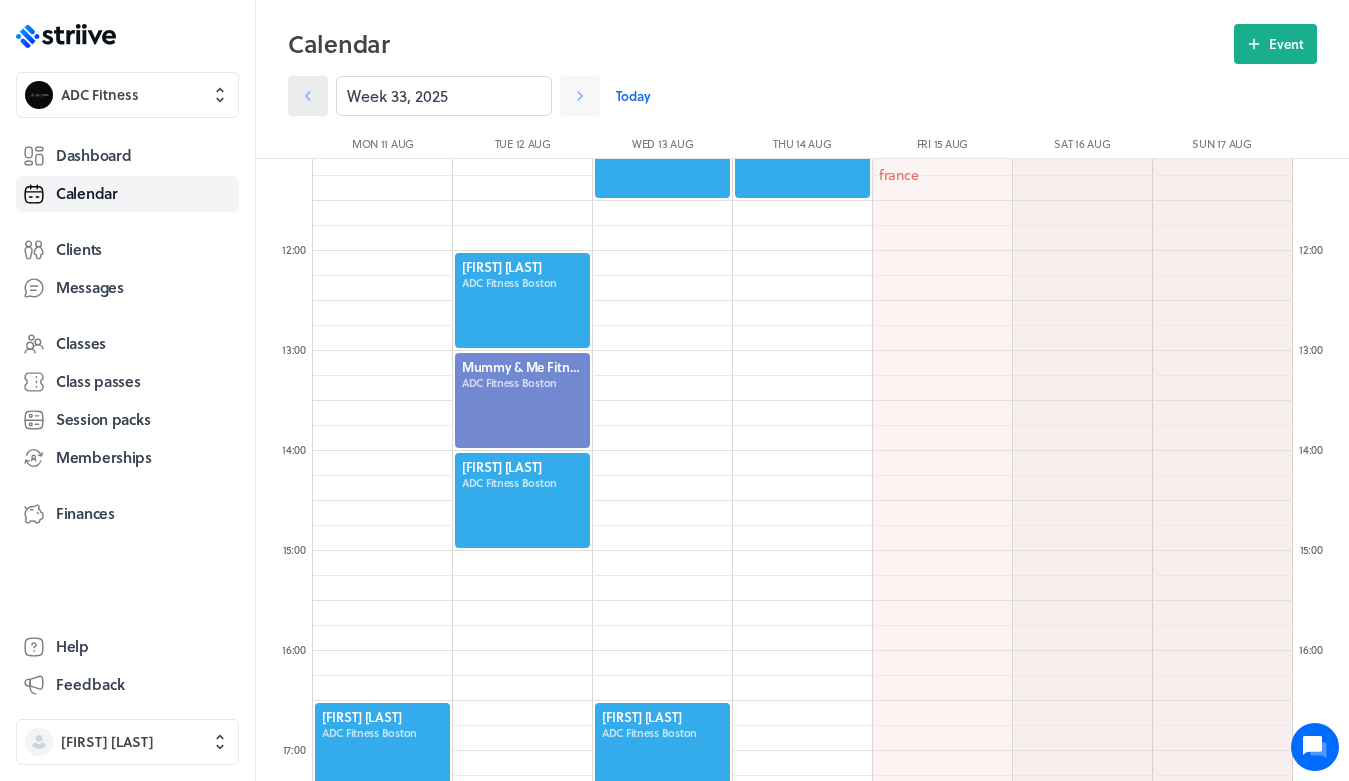 click at bounding box center (308, 96) 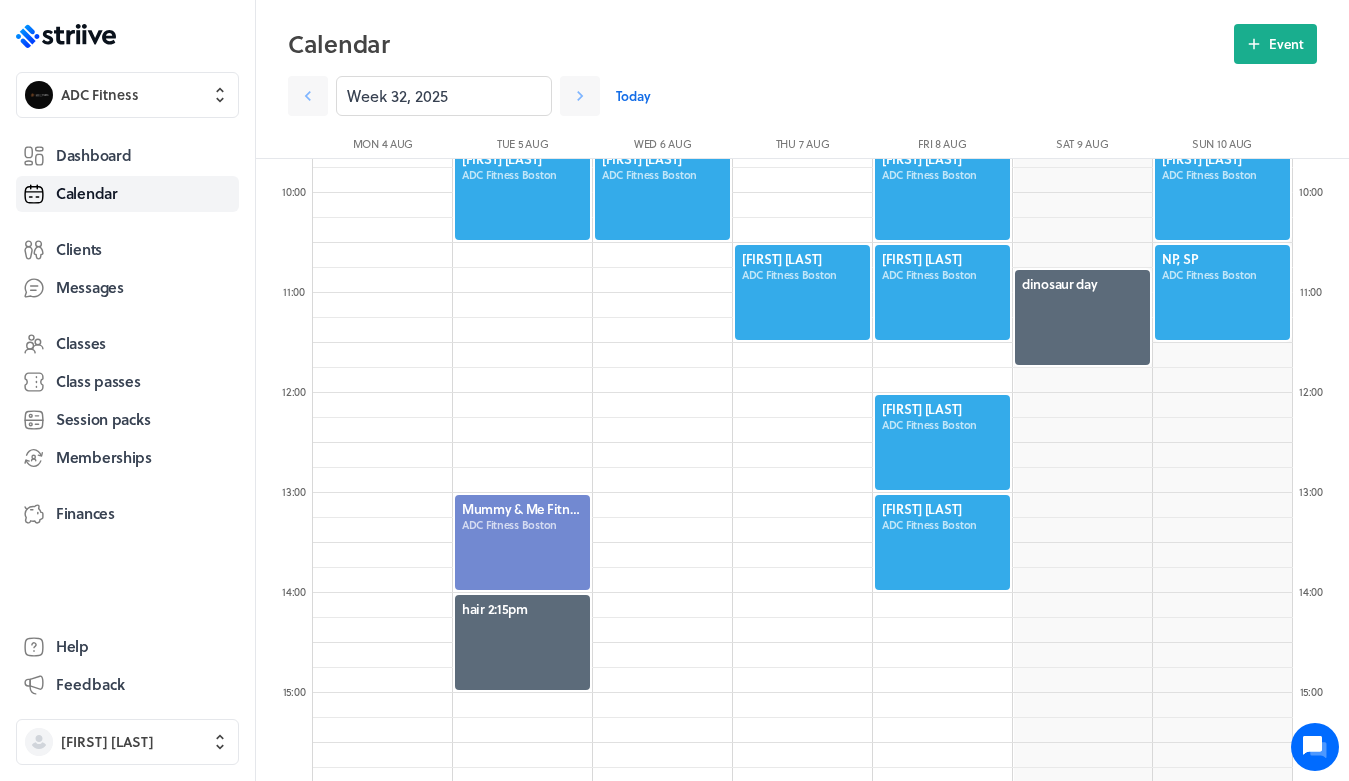 scroll, scrollTop: 976, scrollLeft: 0, axis: vertical 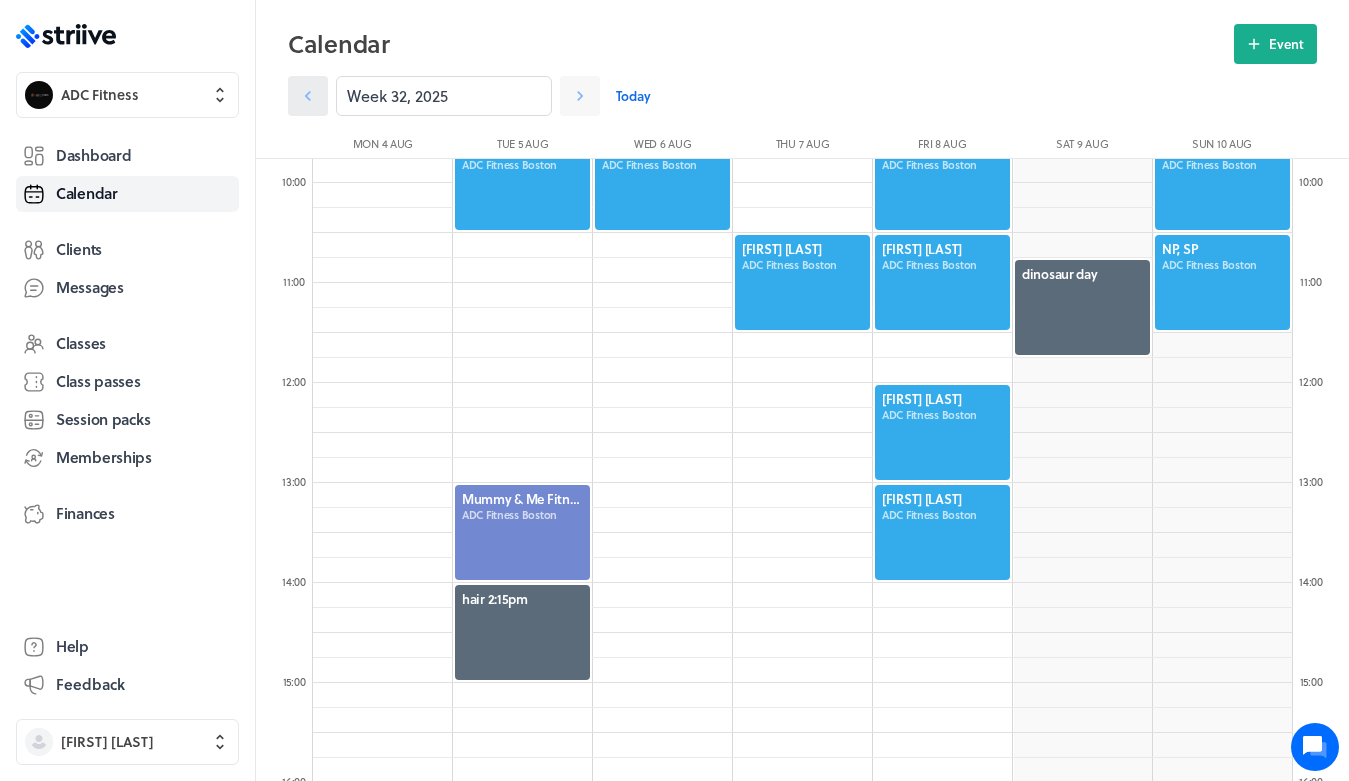 click at bounding box center [308, 96] 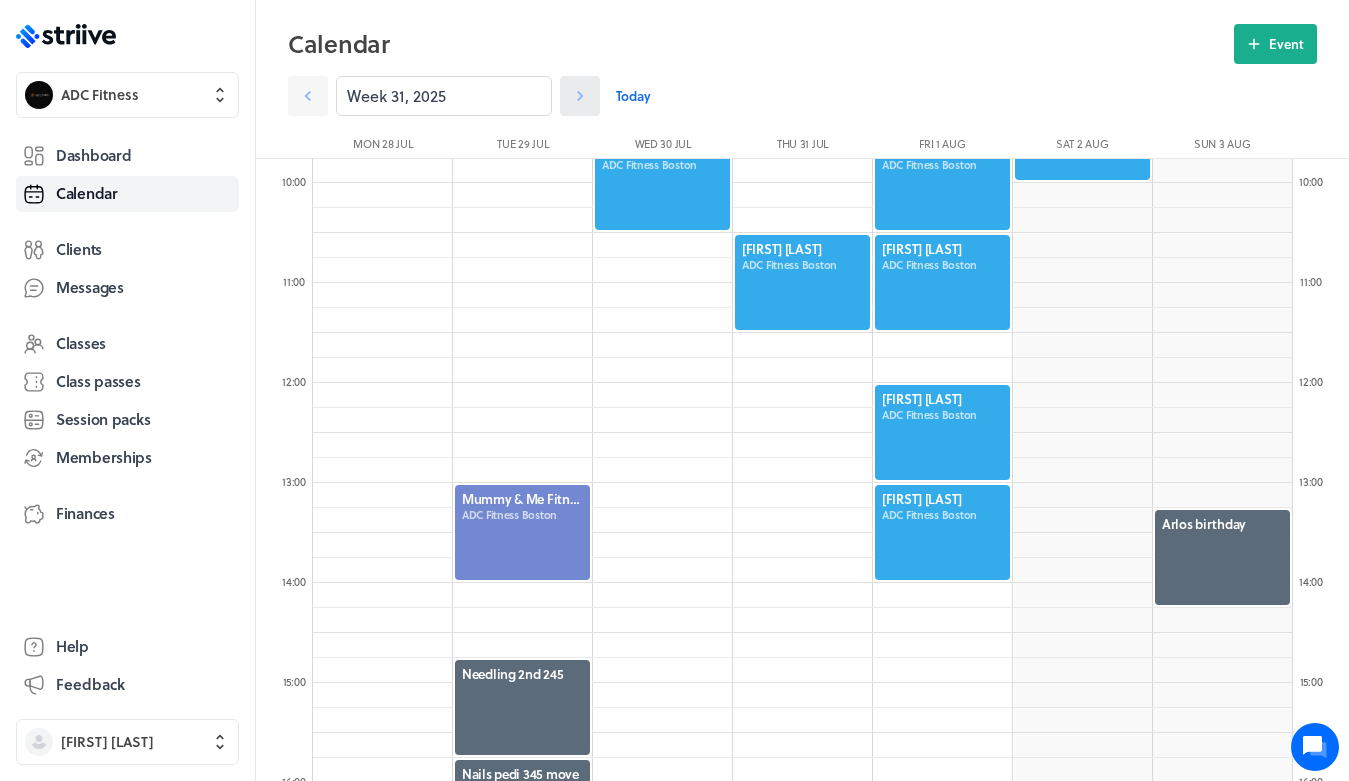 click at bounding box center [308, 96] 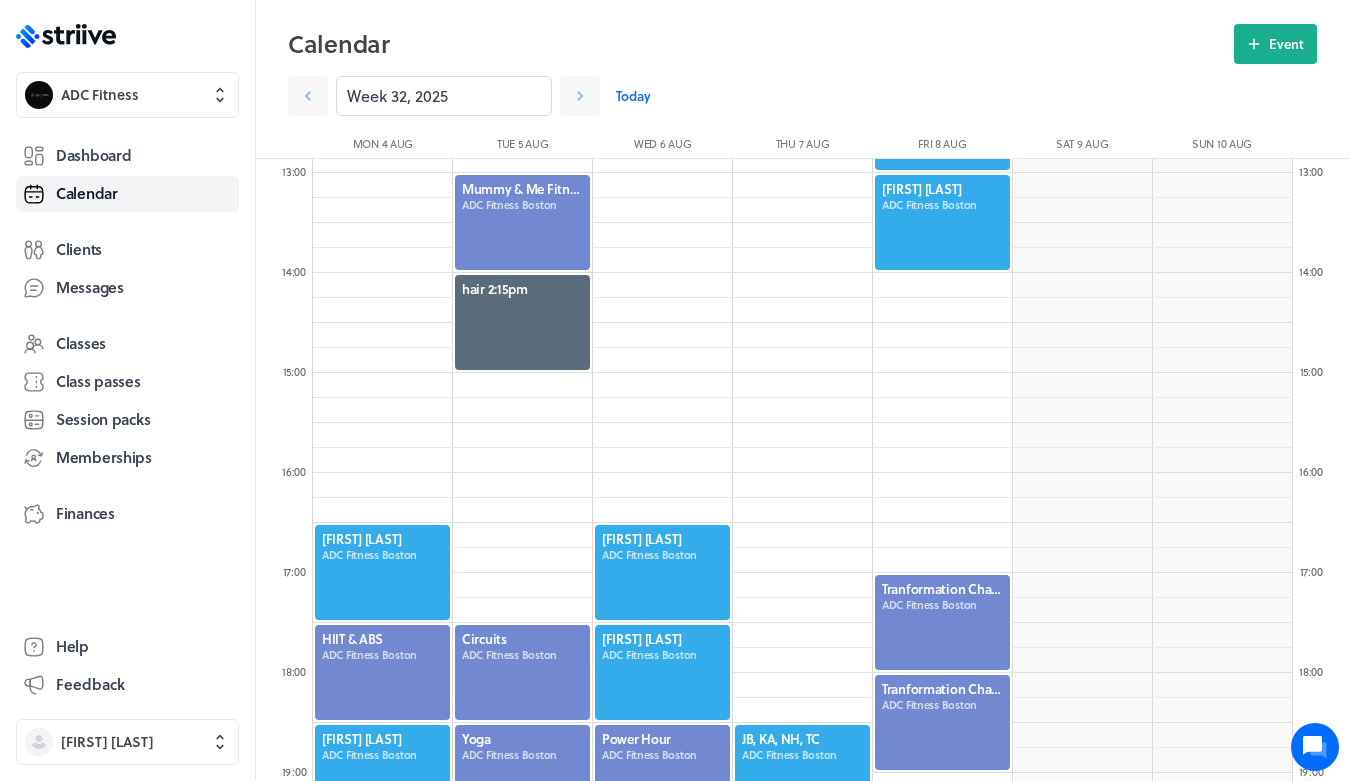 scroll, scrollTop: 1281, scrollLeft: 0, axis: vertical 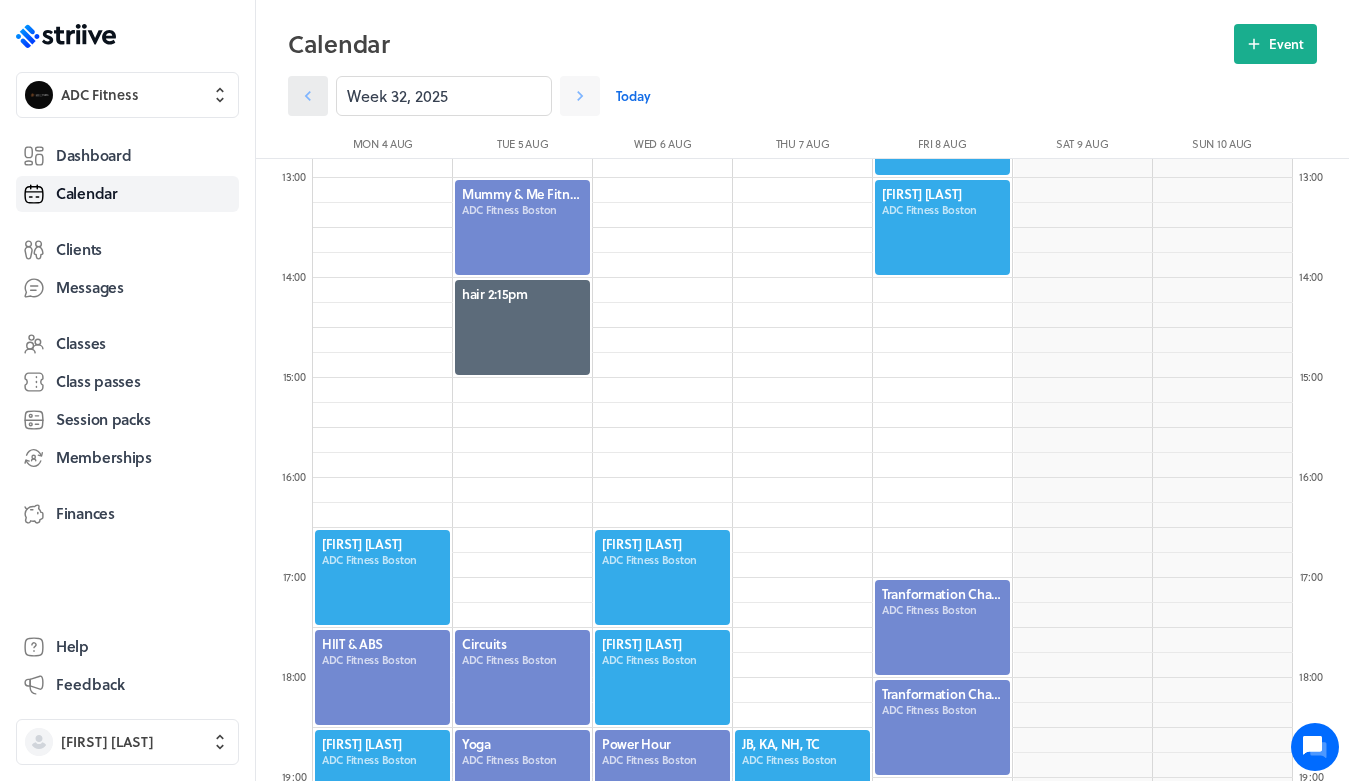 click at bounding box center (308, 96) 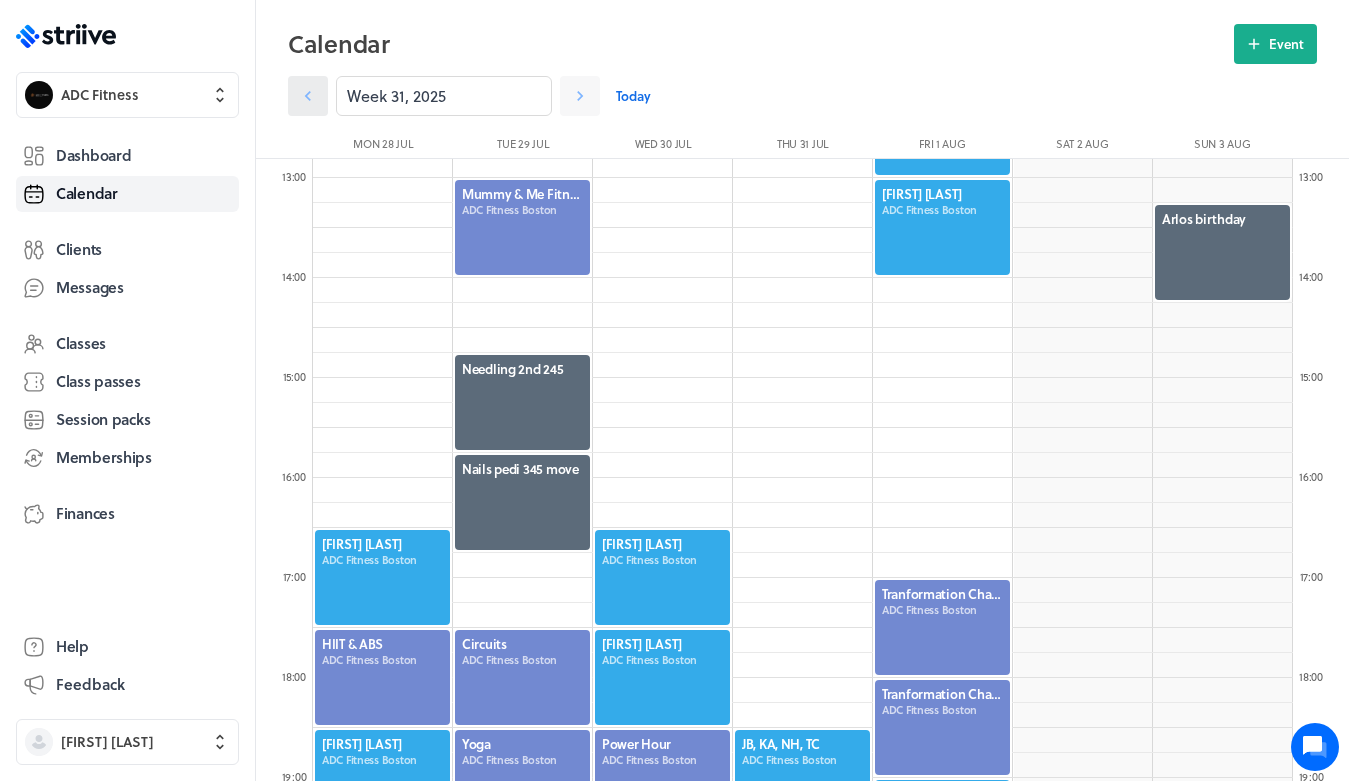 click at bounding box center (308, 96) 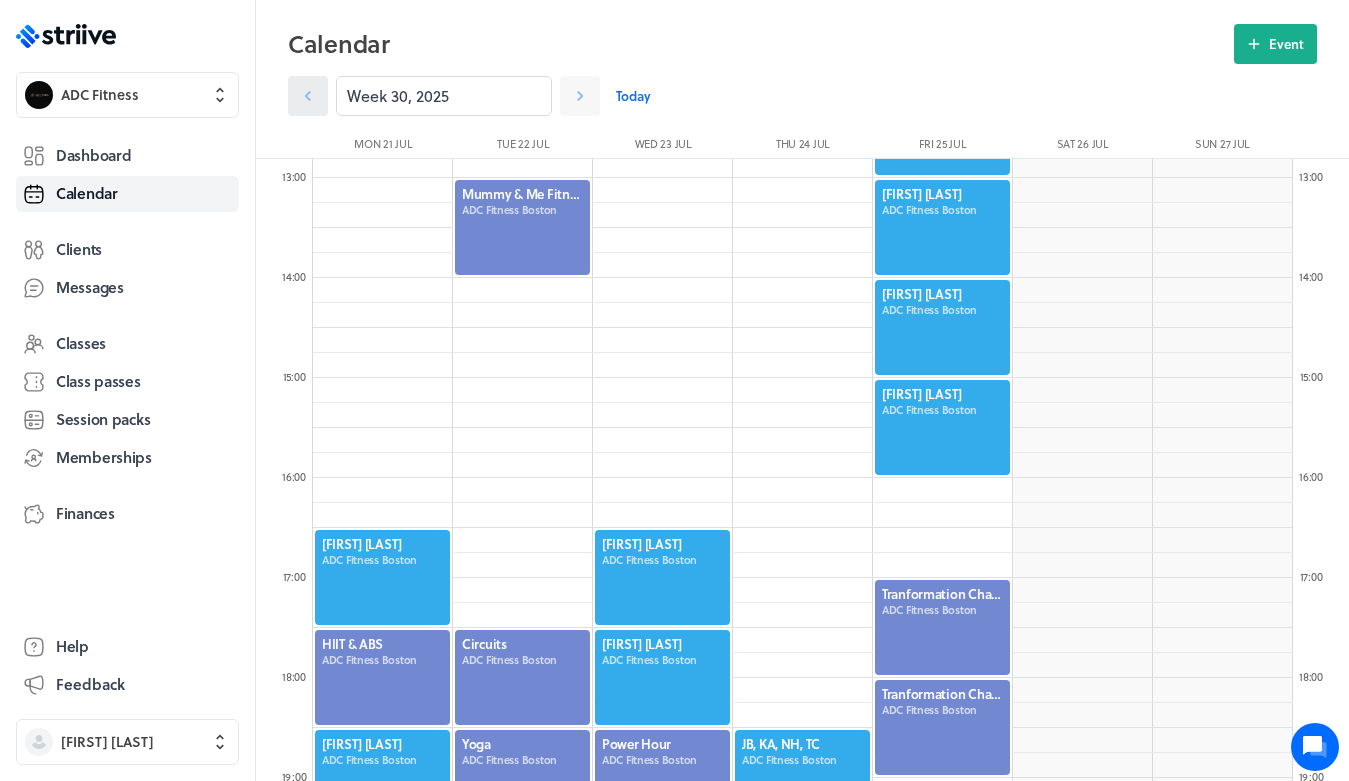 click at bounding box center (308, 96) 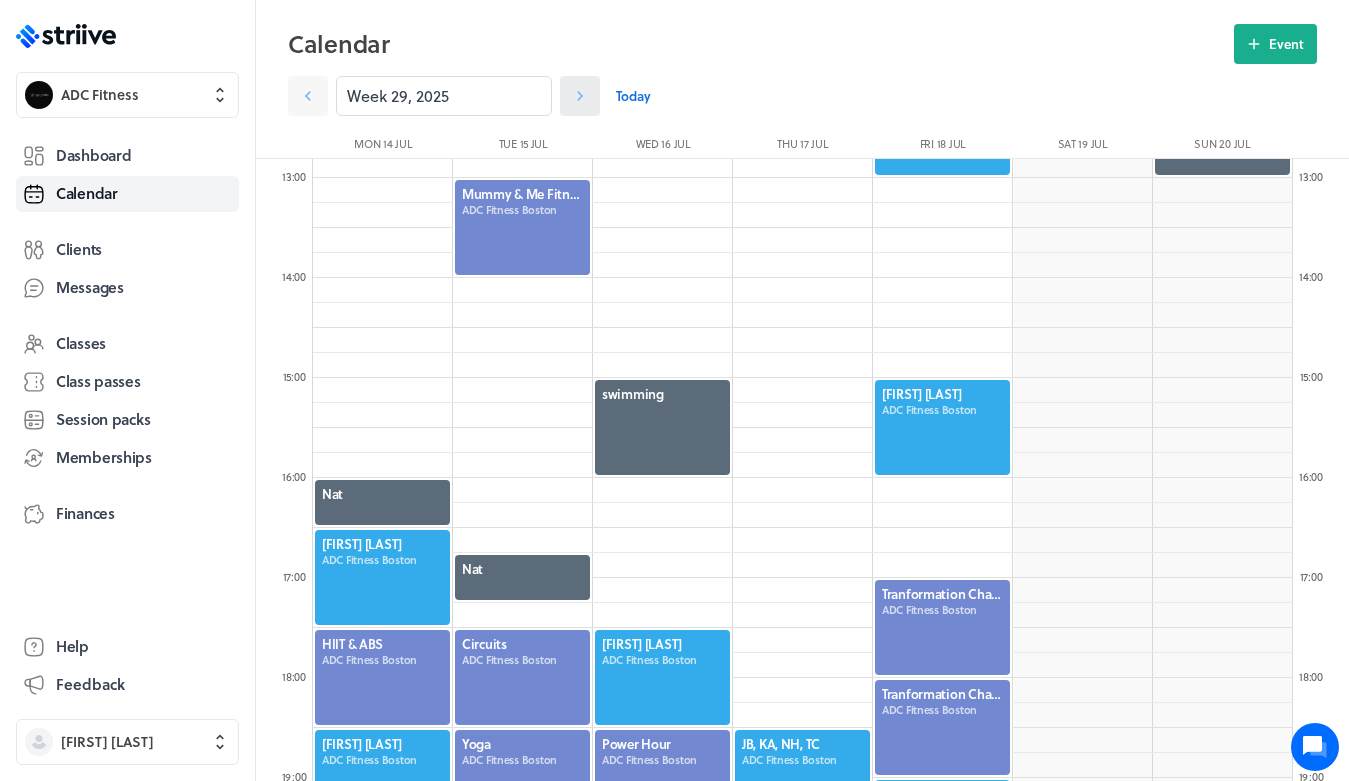 click at bounding box center [580, 96] 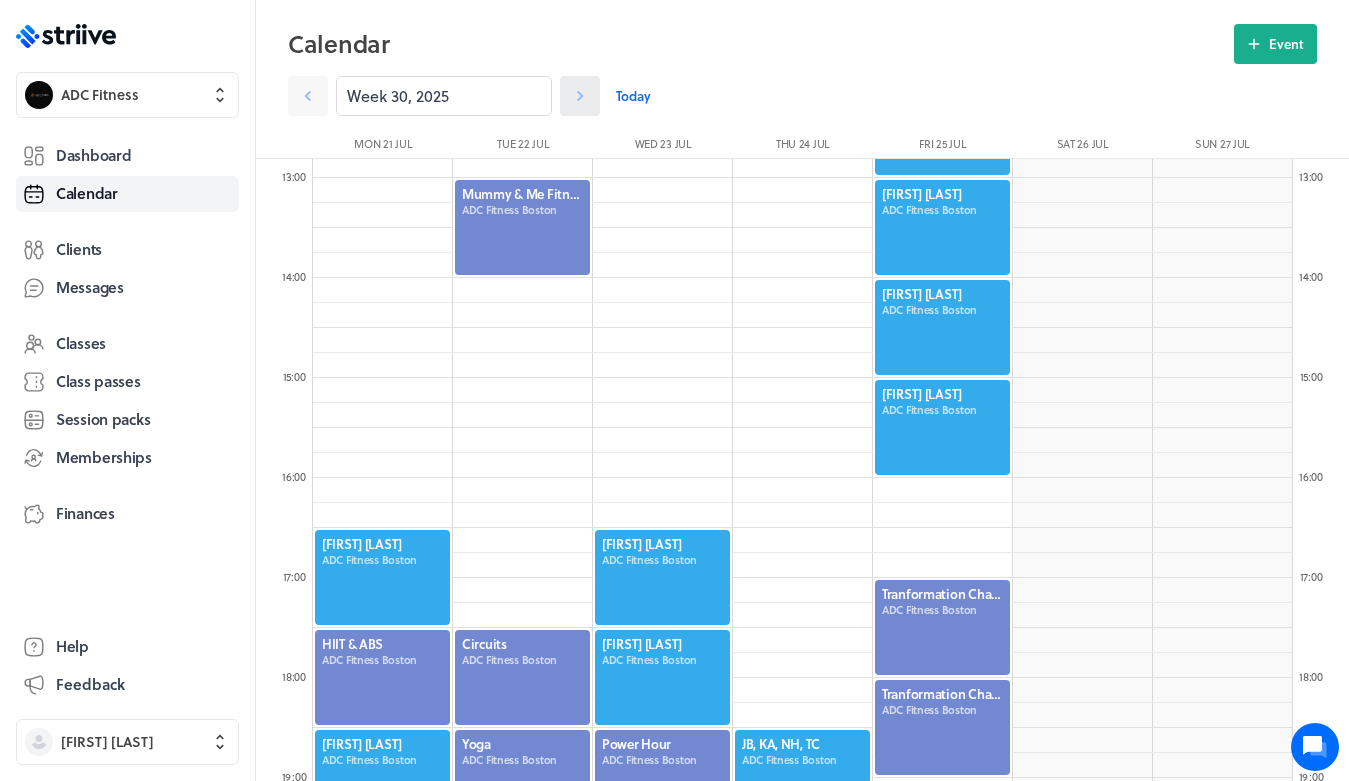 click at bounding box center [580, 96] 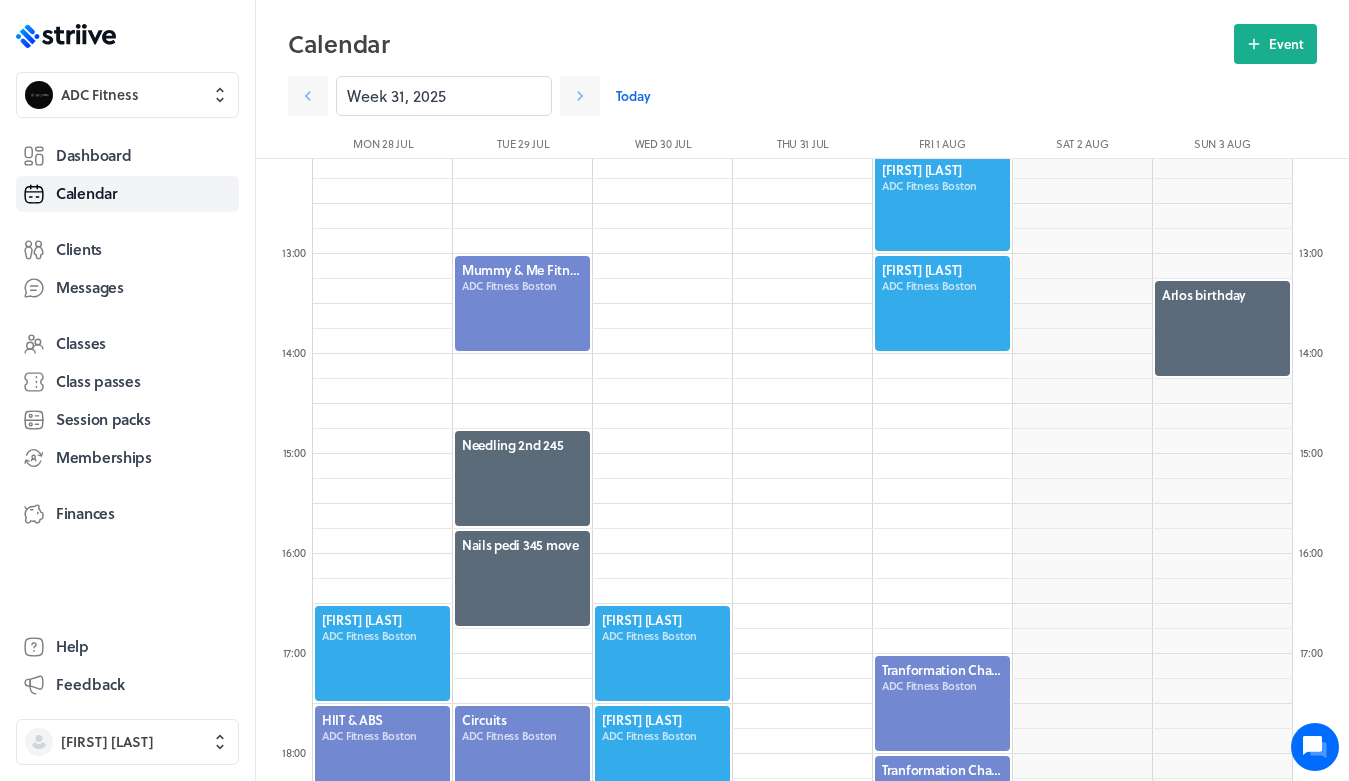 scroll, scrollTop: 1206, scrollLeft: 0, axis: vertical 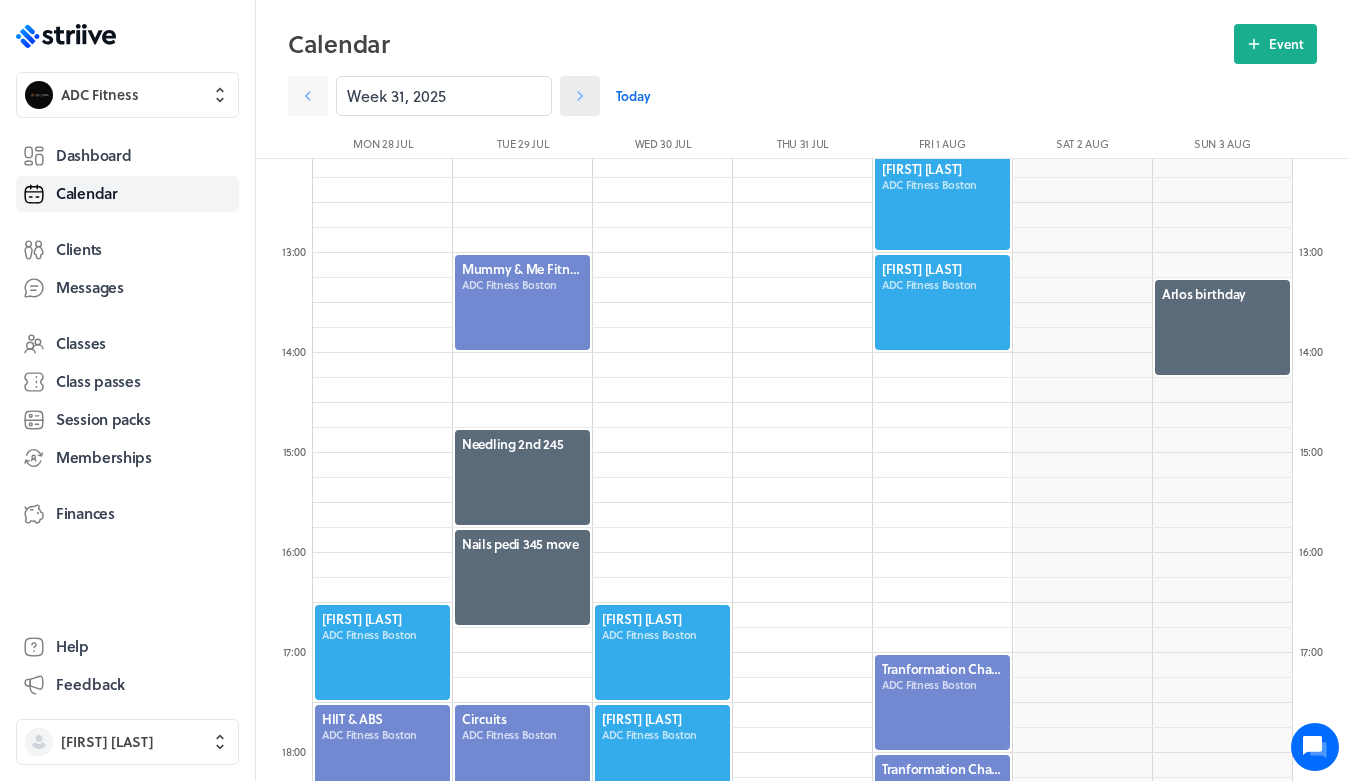 click at bounding box center (308, 96) 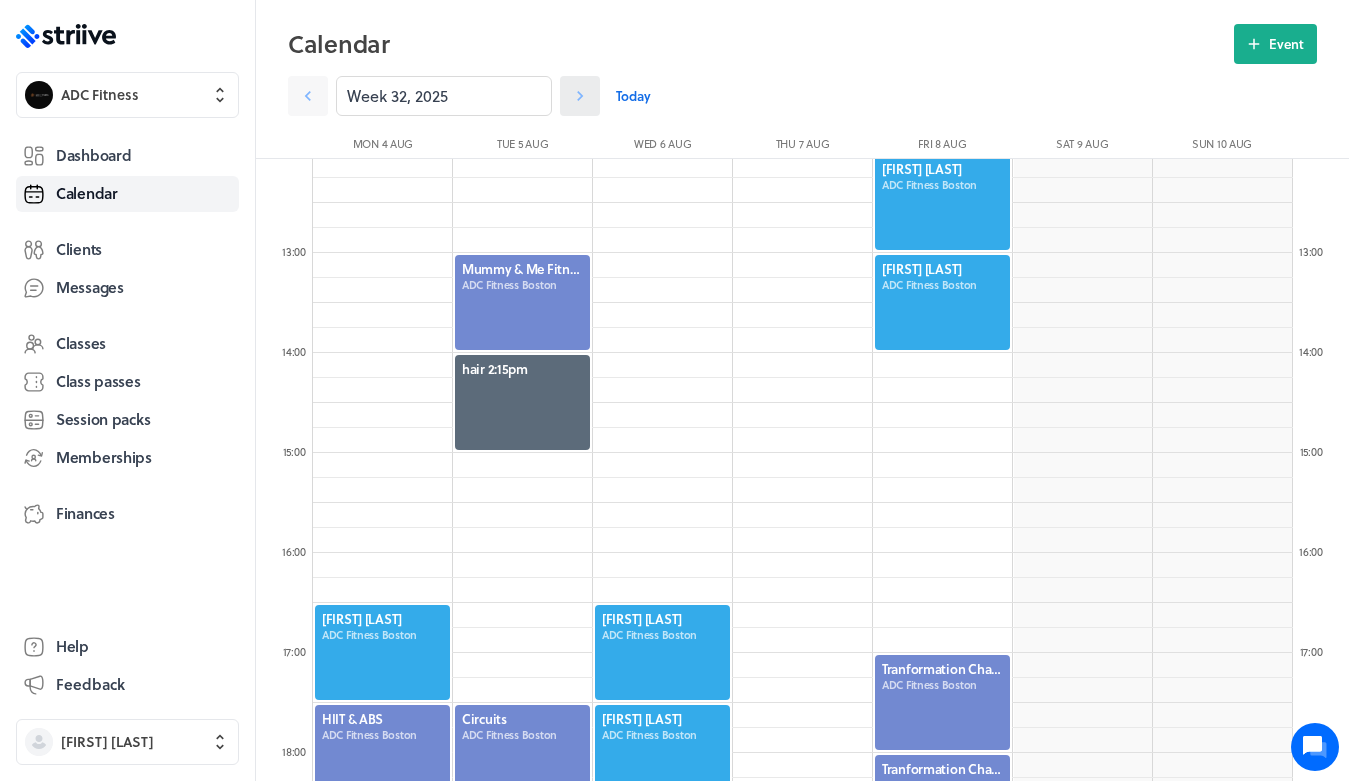 click at bounding box center [308, 96] 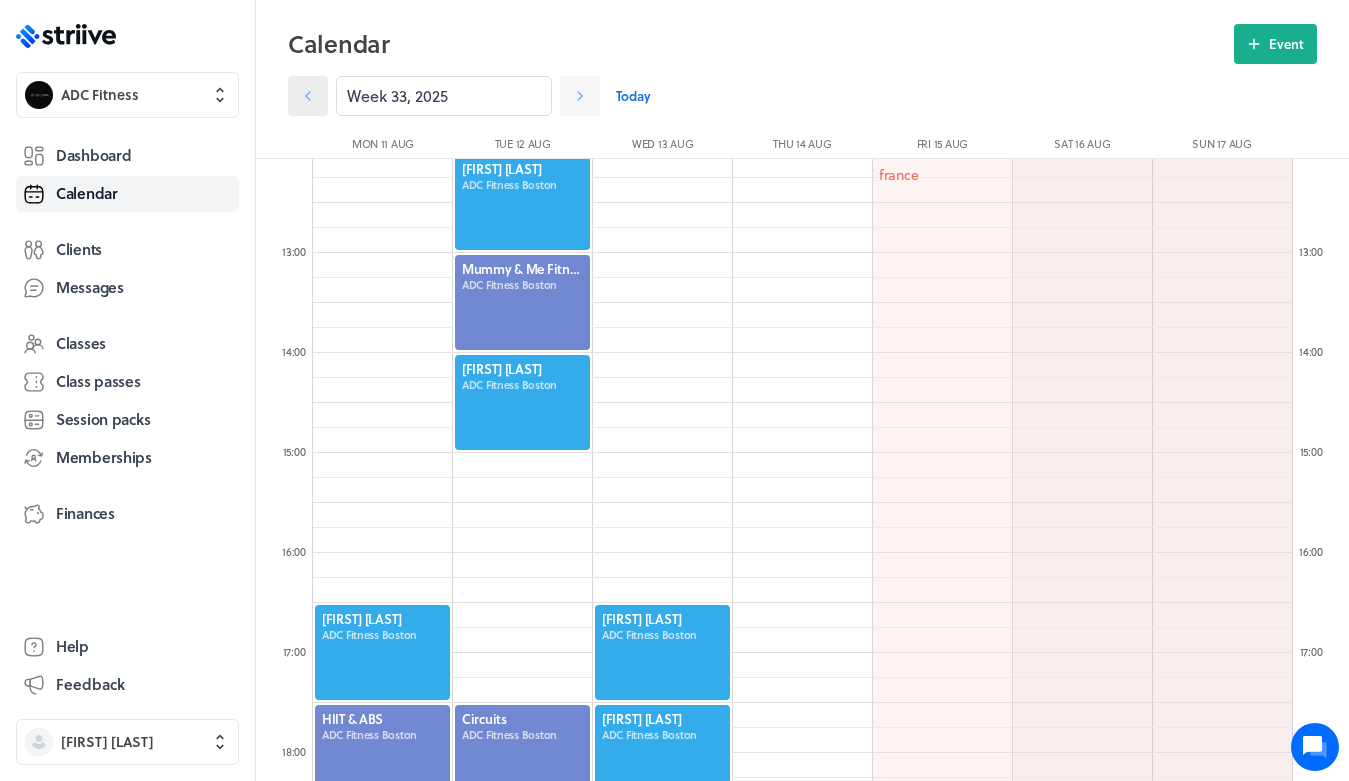 click at bounding box center [308, 96] 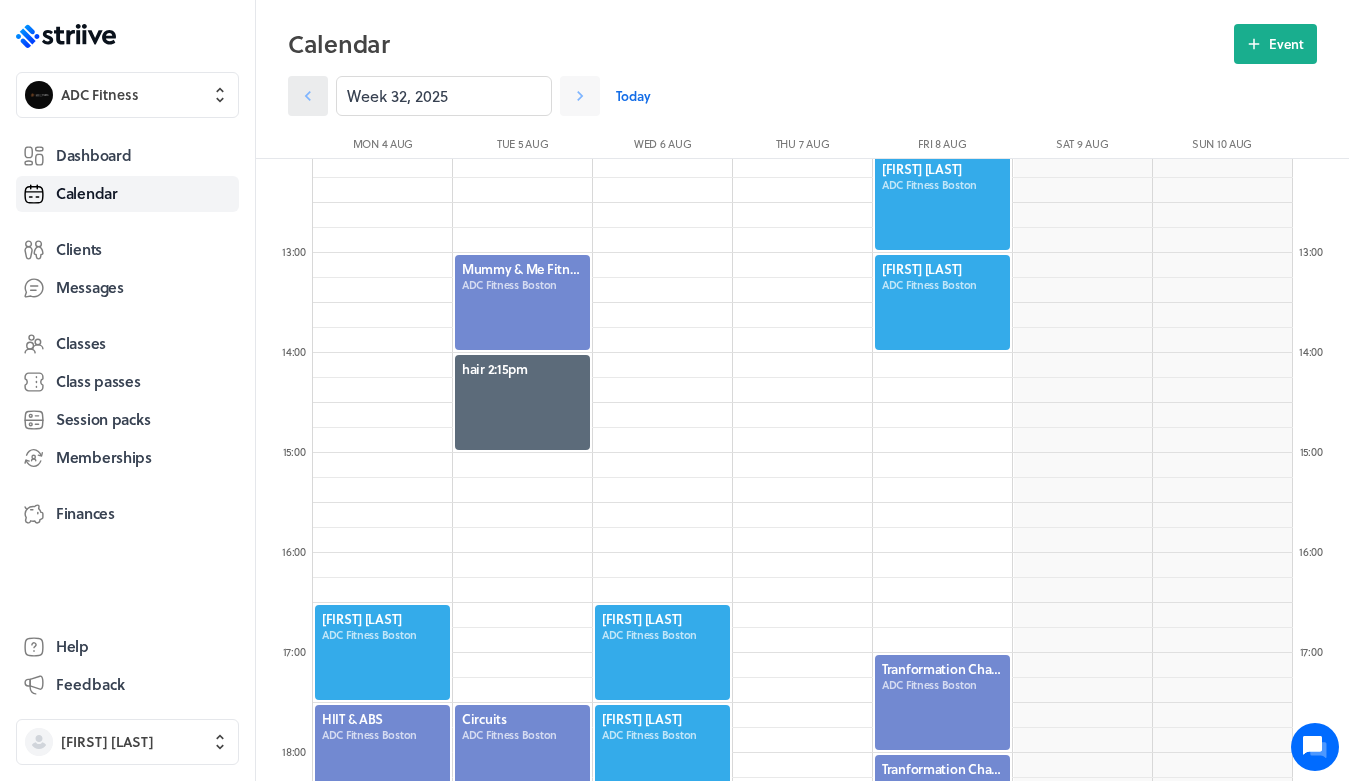 click at bounding box center [308, 96] 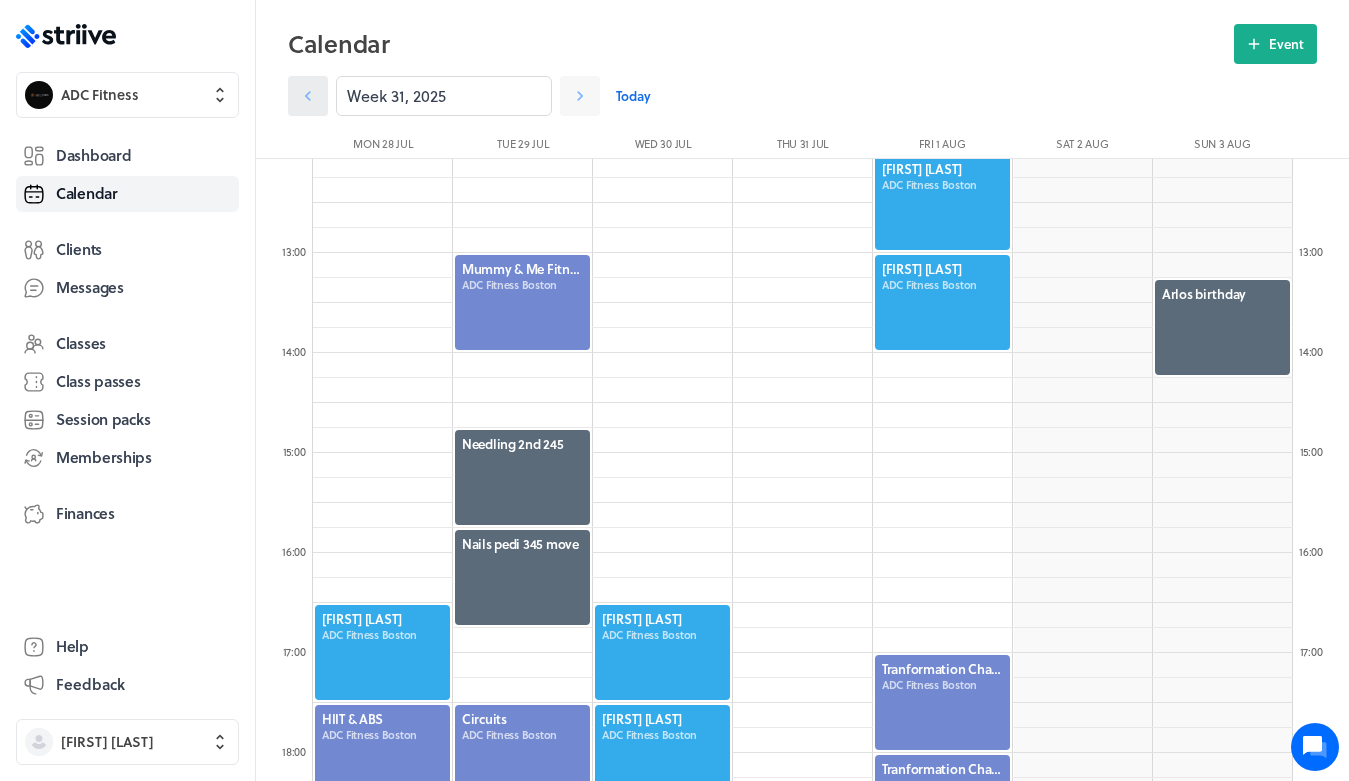 click at bounding box center [308, 96] 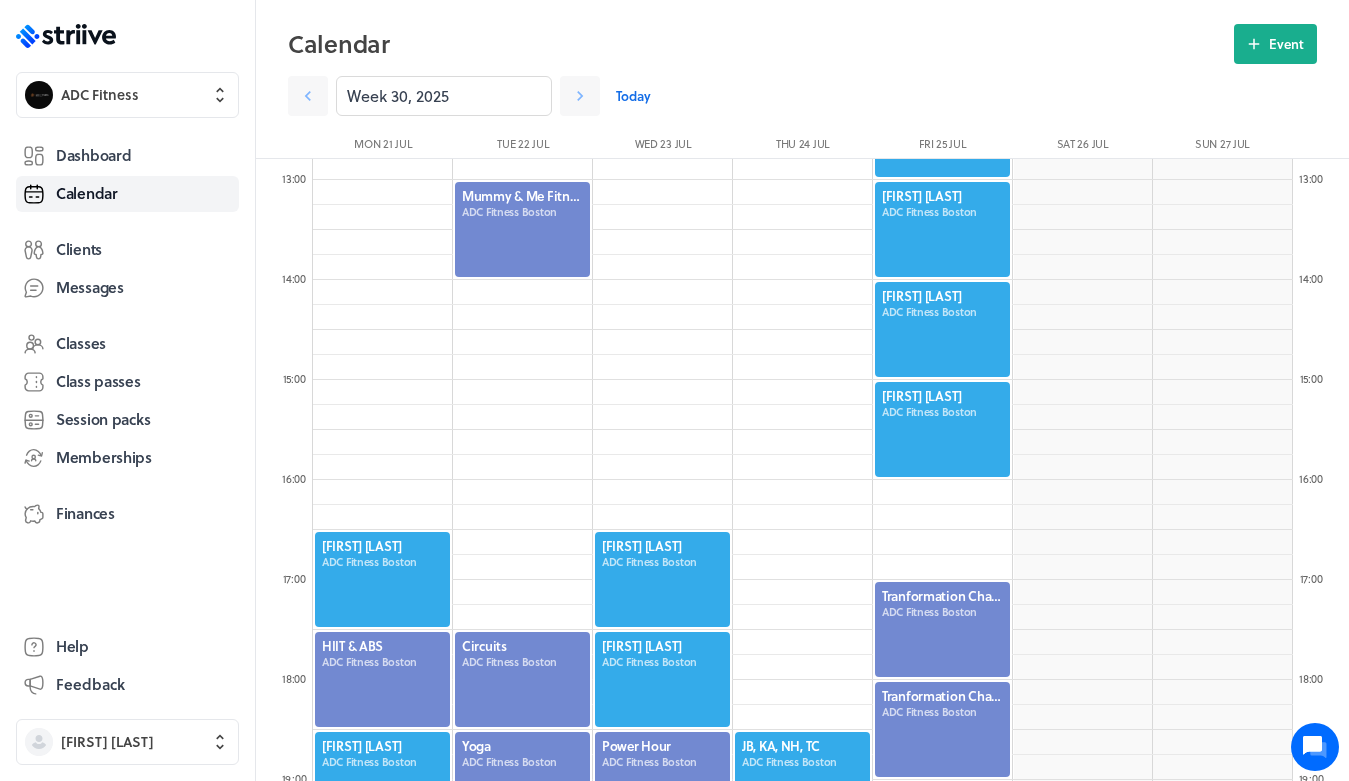 scroll, scrollTop: 1283, scrollLeft: 0, axis: vertical 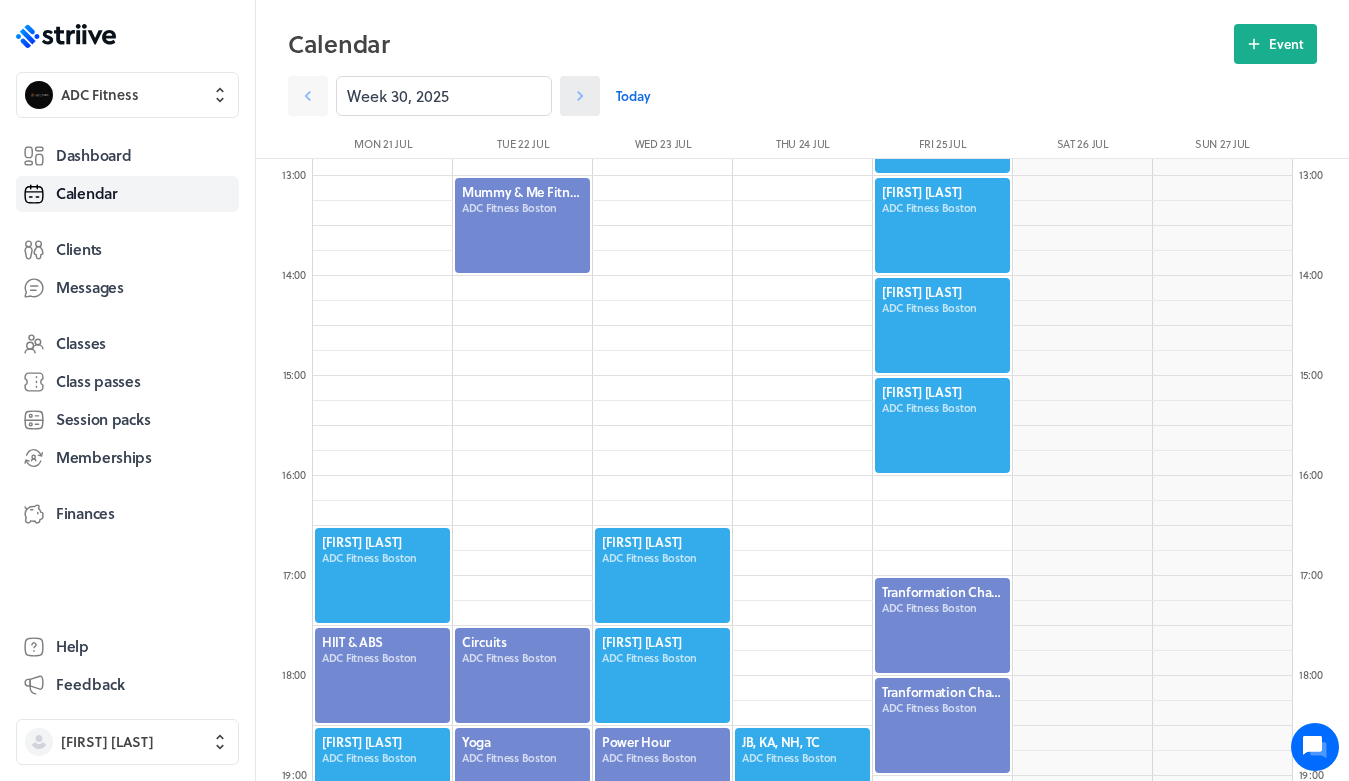 click at bounding box center [308, 96] 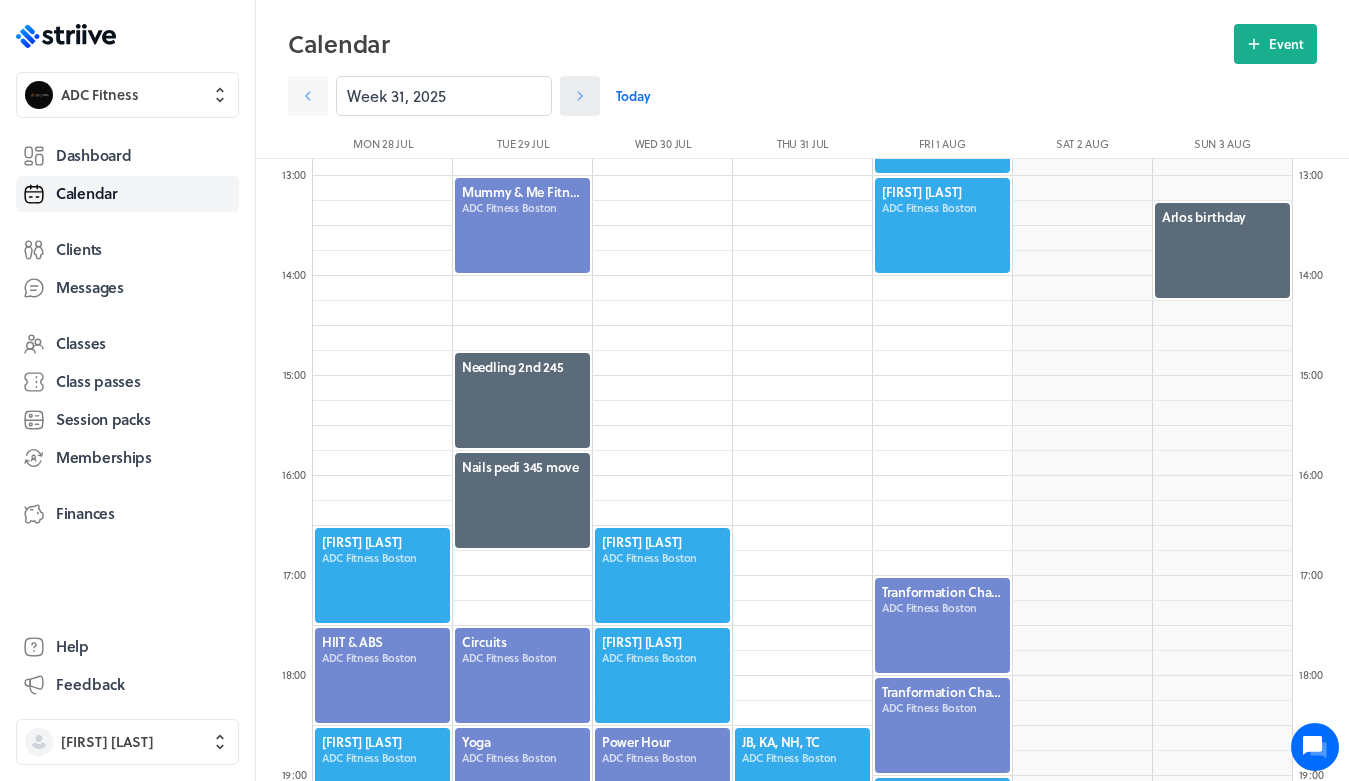 click at bounding box center (308, 96) 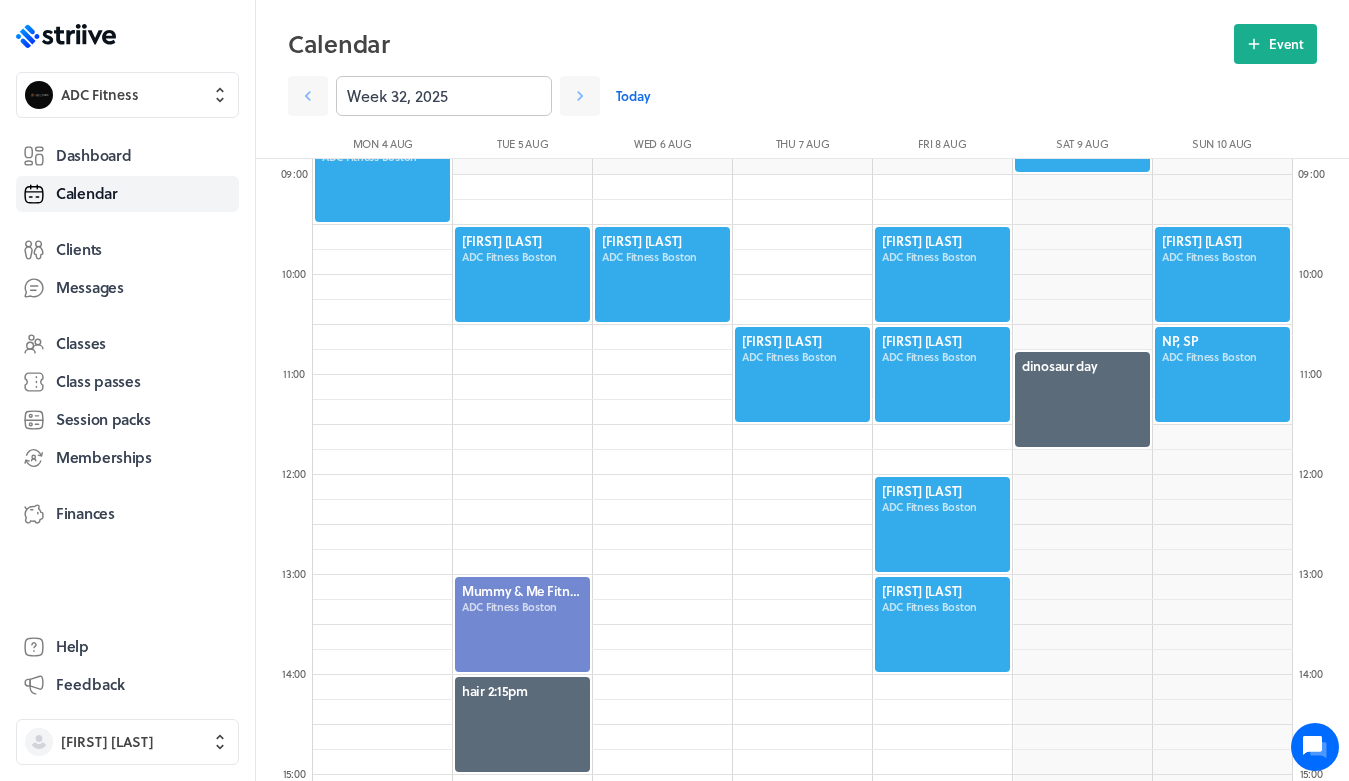 scroll, scrollTop: 886, scrollLeft: 0, axis: vertical 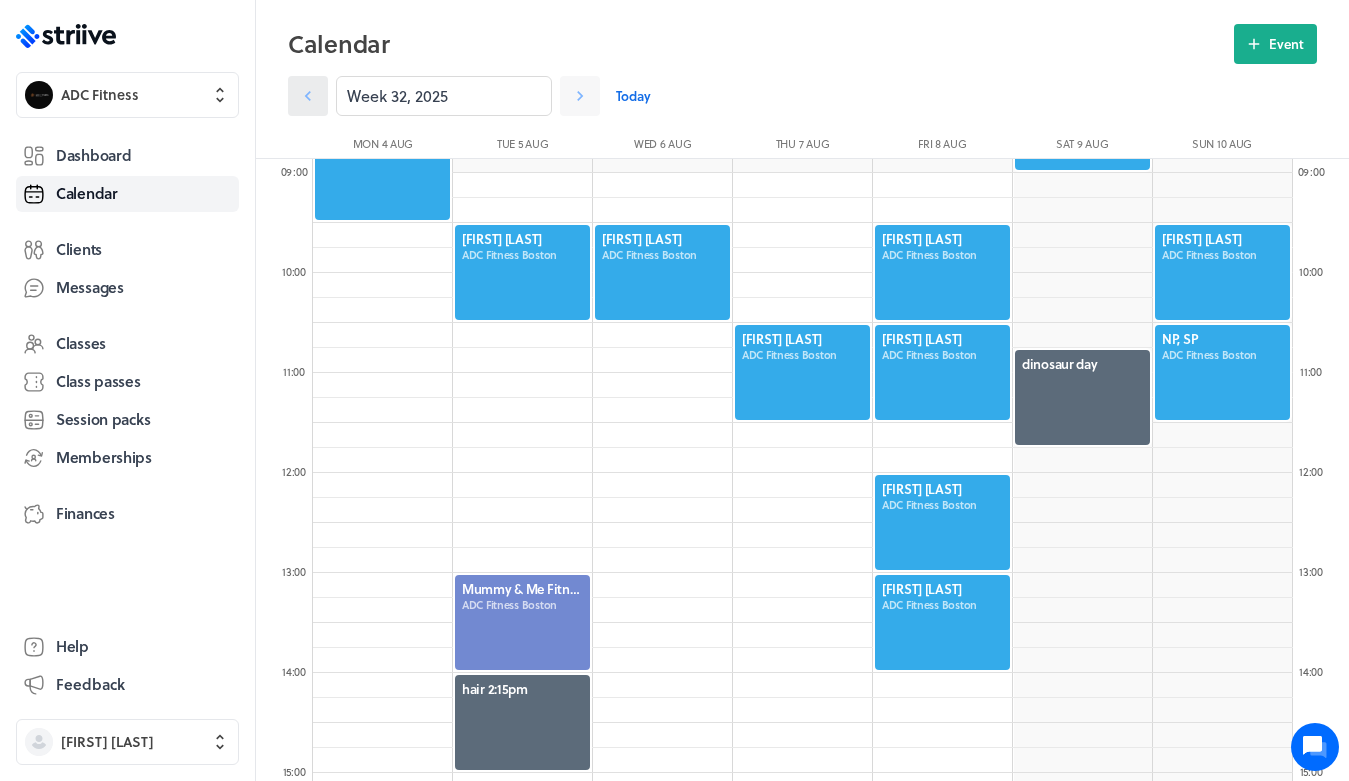 click at bounding box center [308, 96] 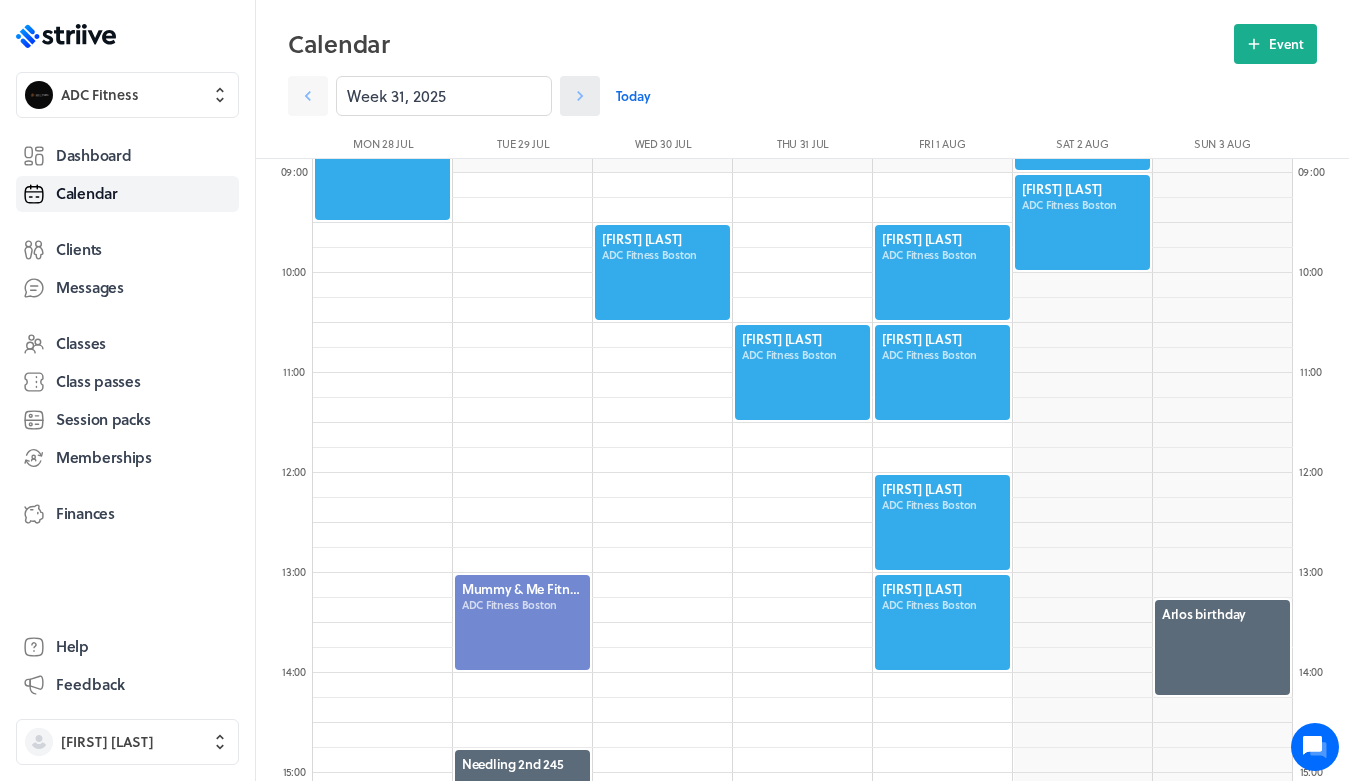 click at bounding box center (308, 96) 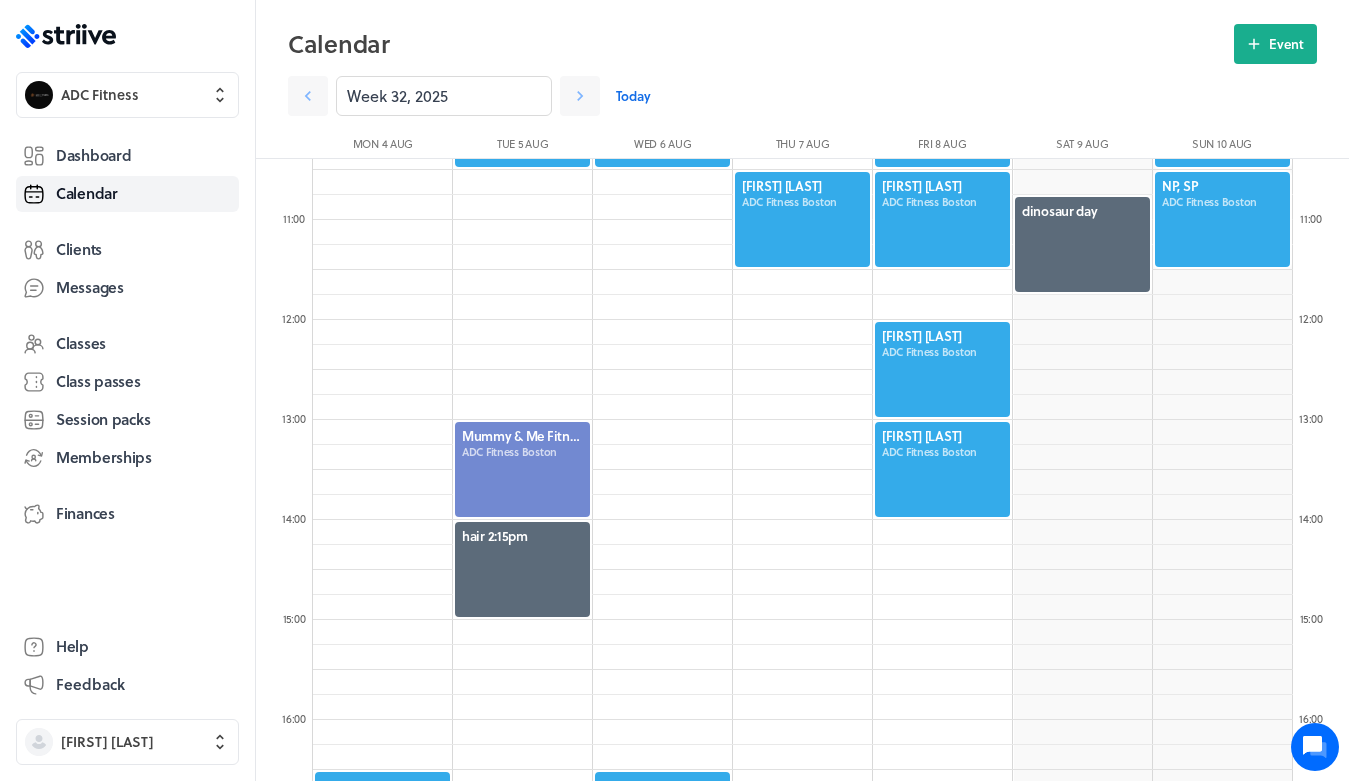 scroll, scrollTop: 1017, scrollLeft: 0, axis: vertical 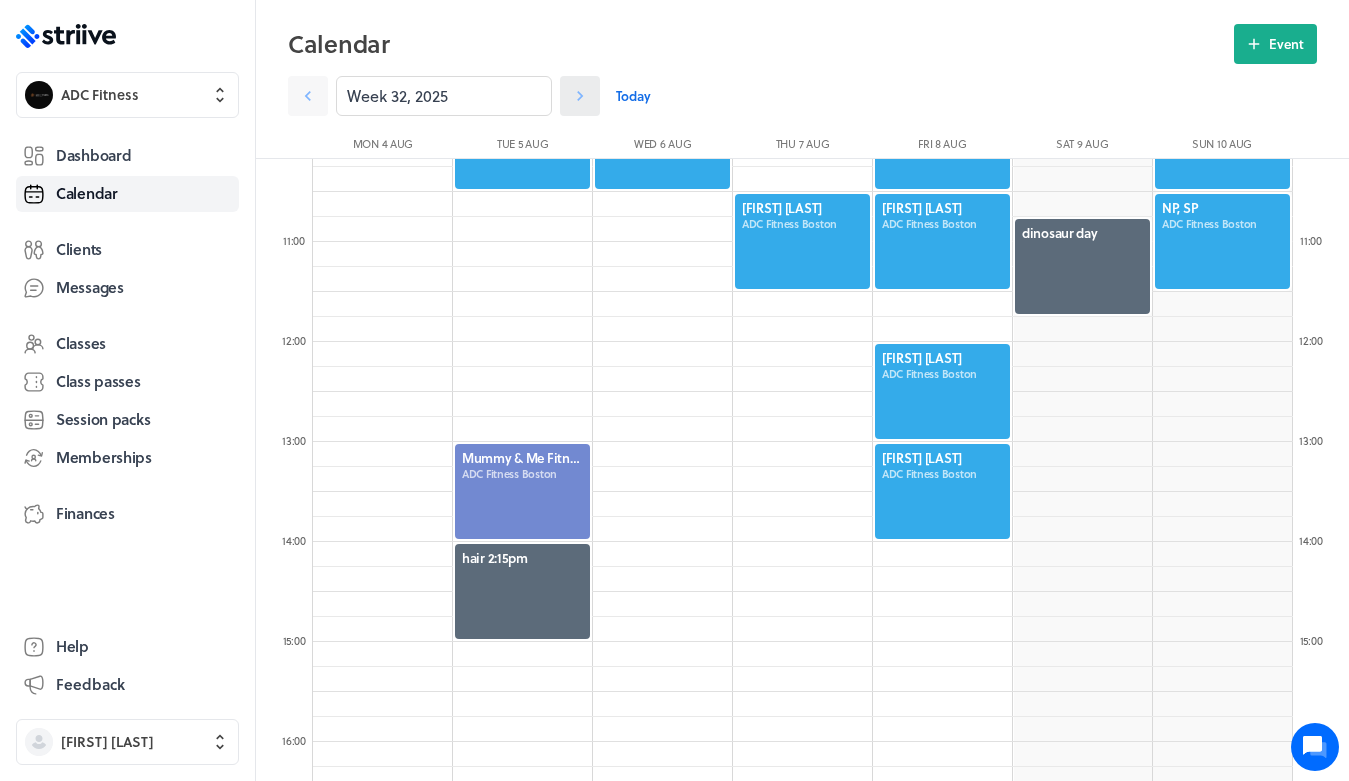 click at bounding box center [308, 96] 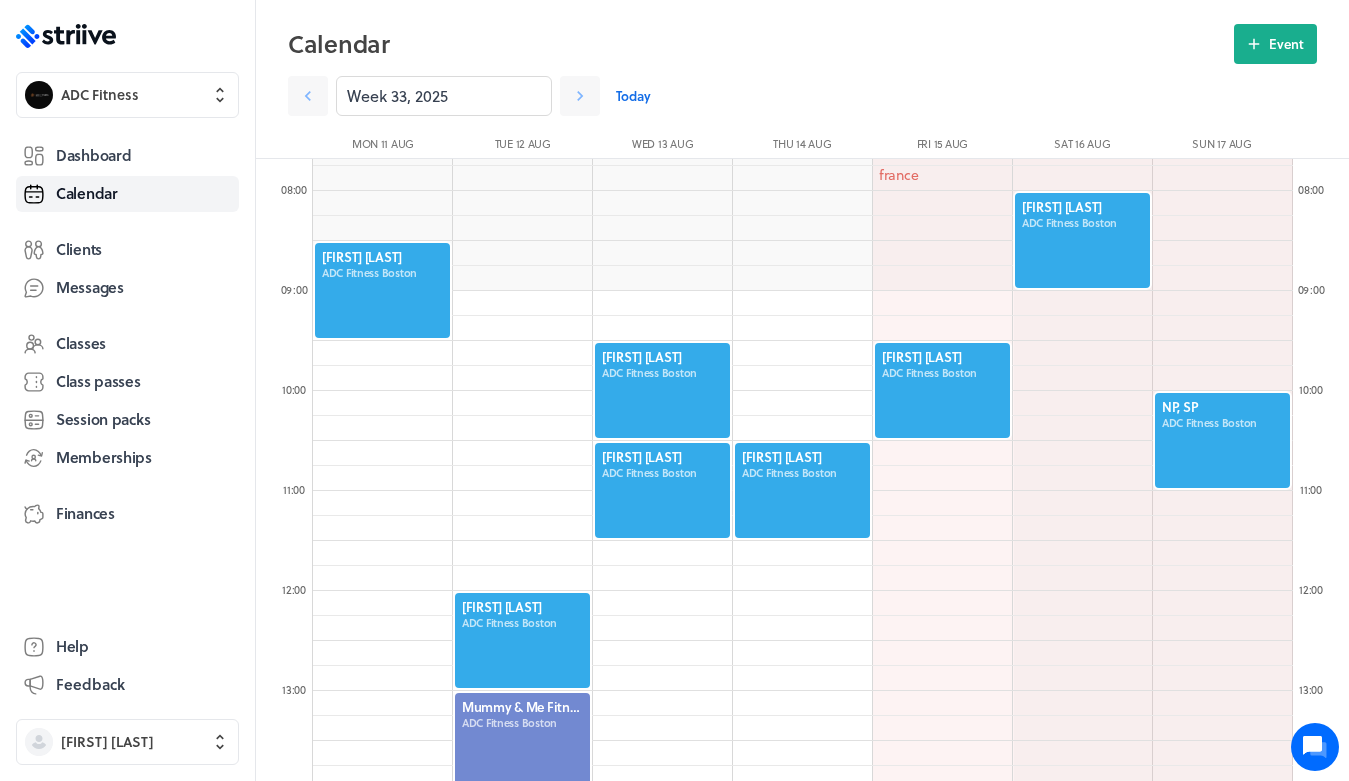 scroll, scrollTop: 769, scrollLeft: 0, axis: vertical 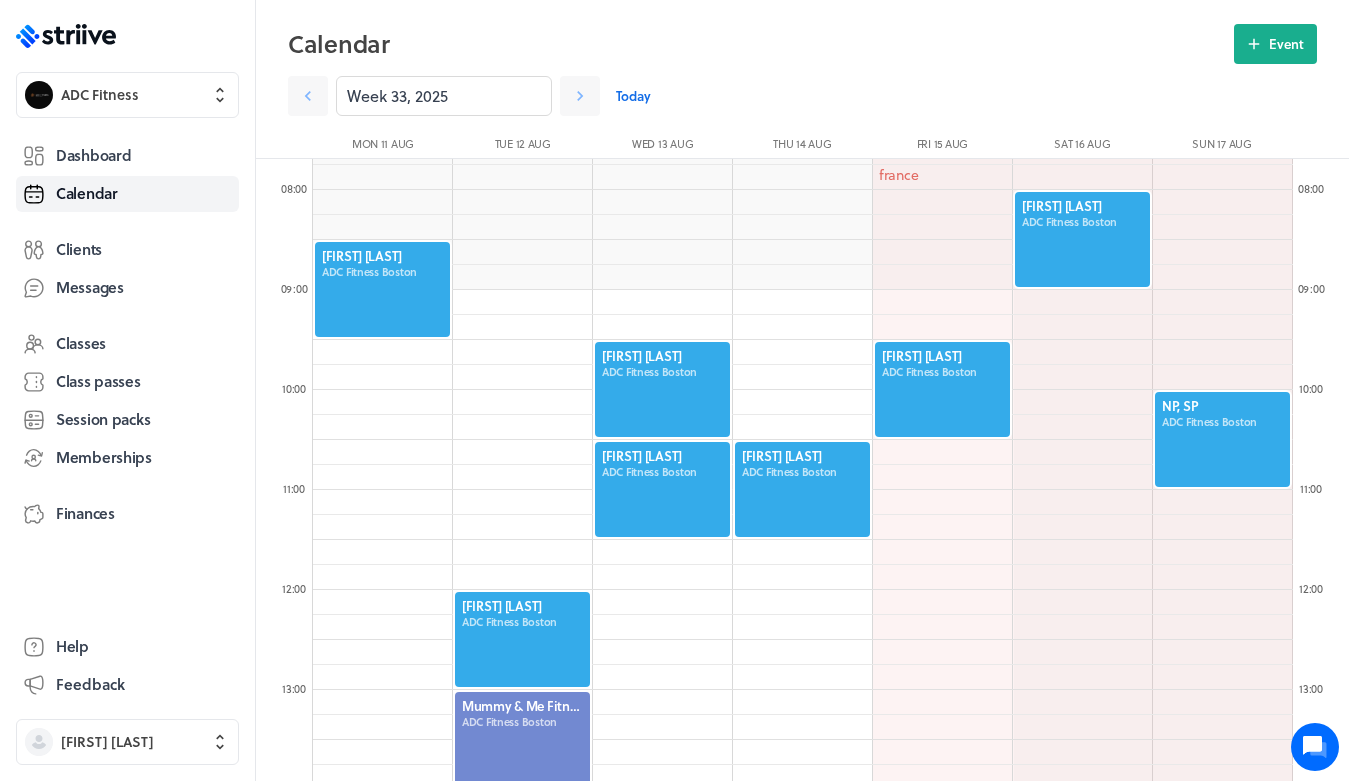 click at bounding box center [942, 389] 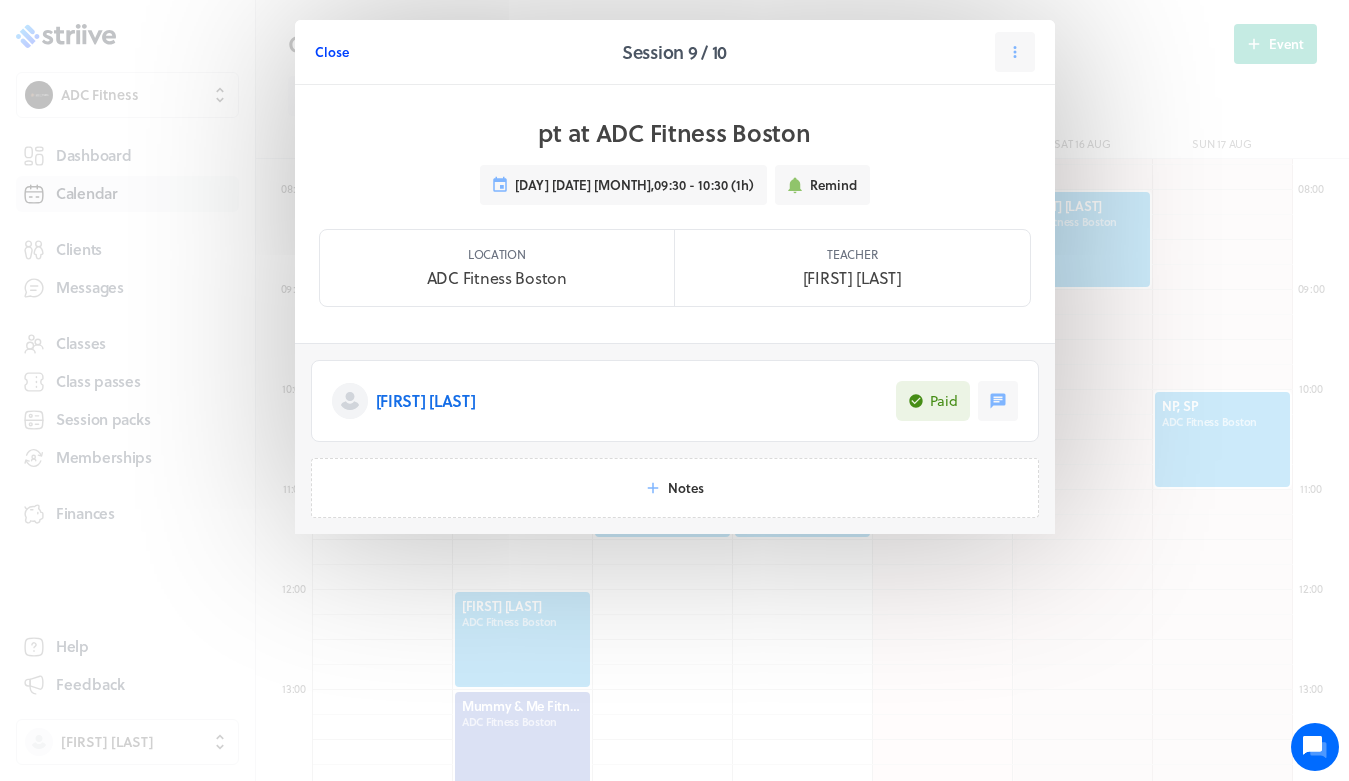 click on "Close" at bounding box center [332, 52] 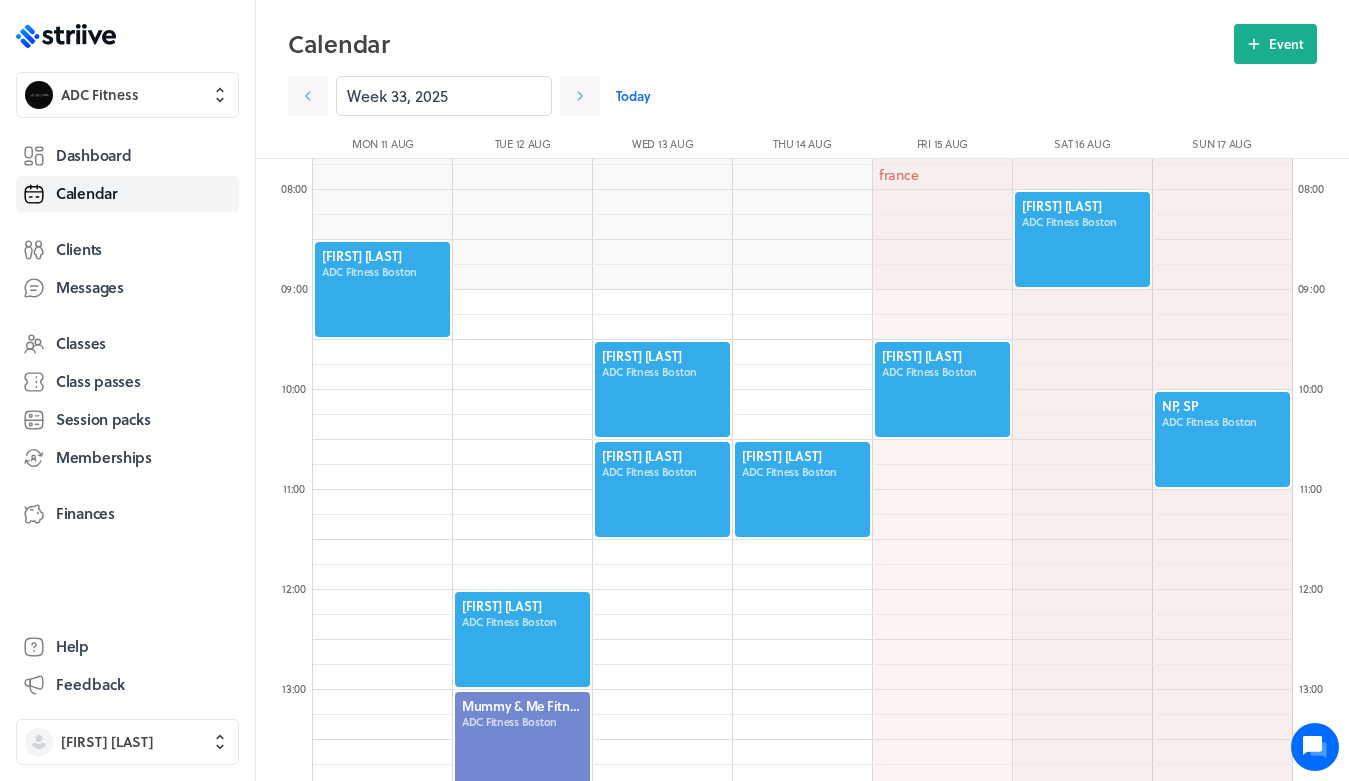 click at bounding box center [942, 389] 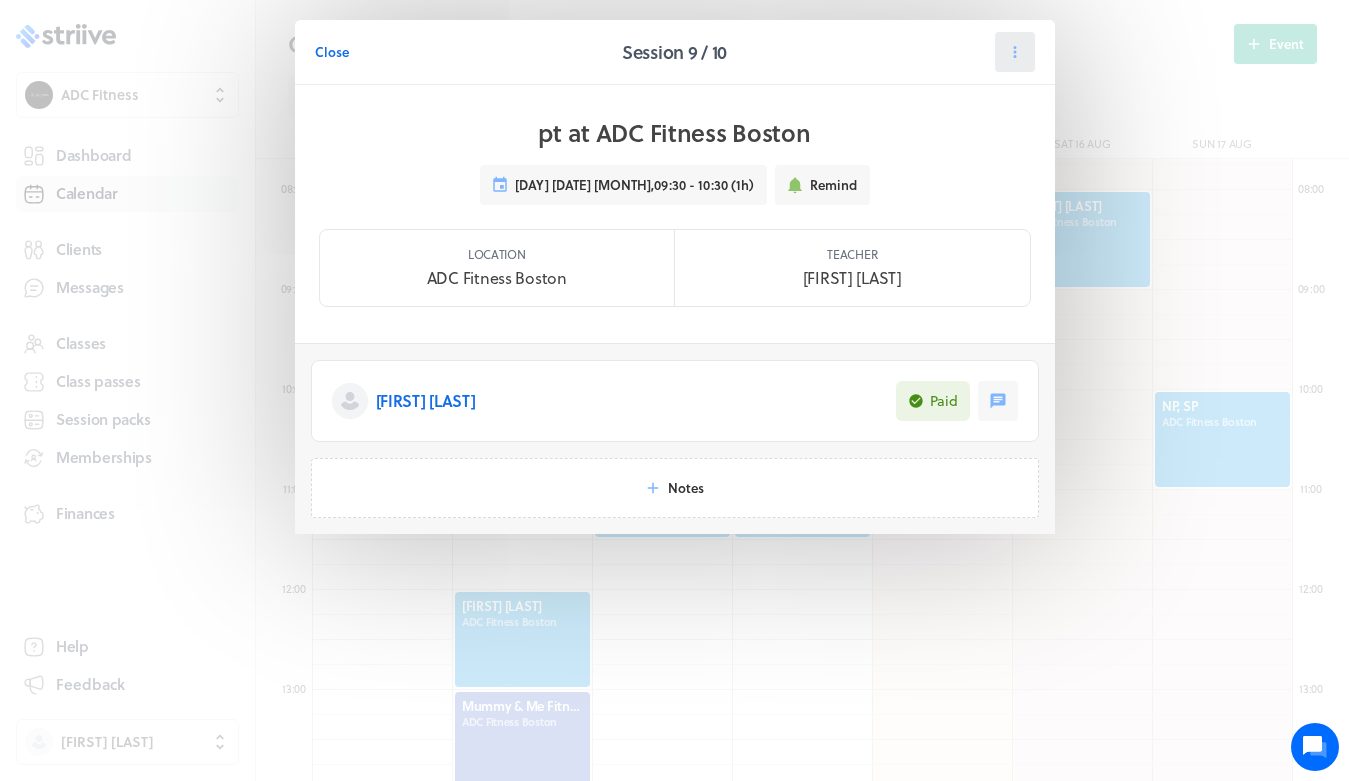 click at bounding box center (1015, 52) 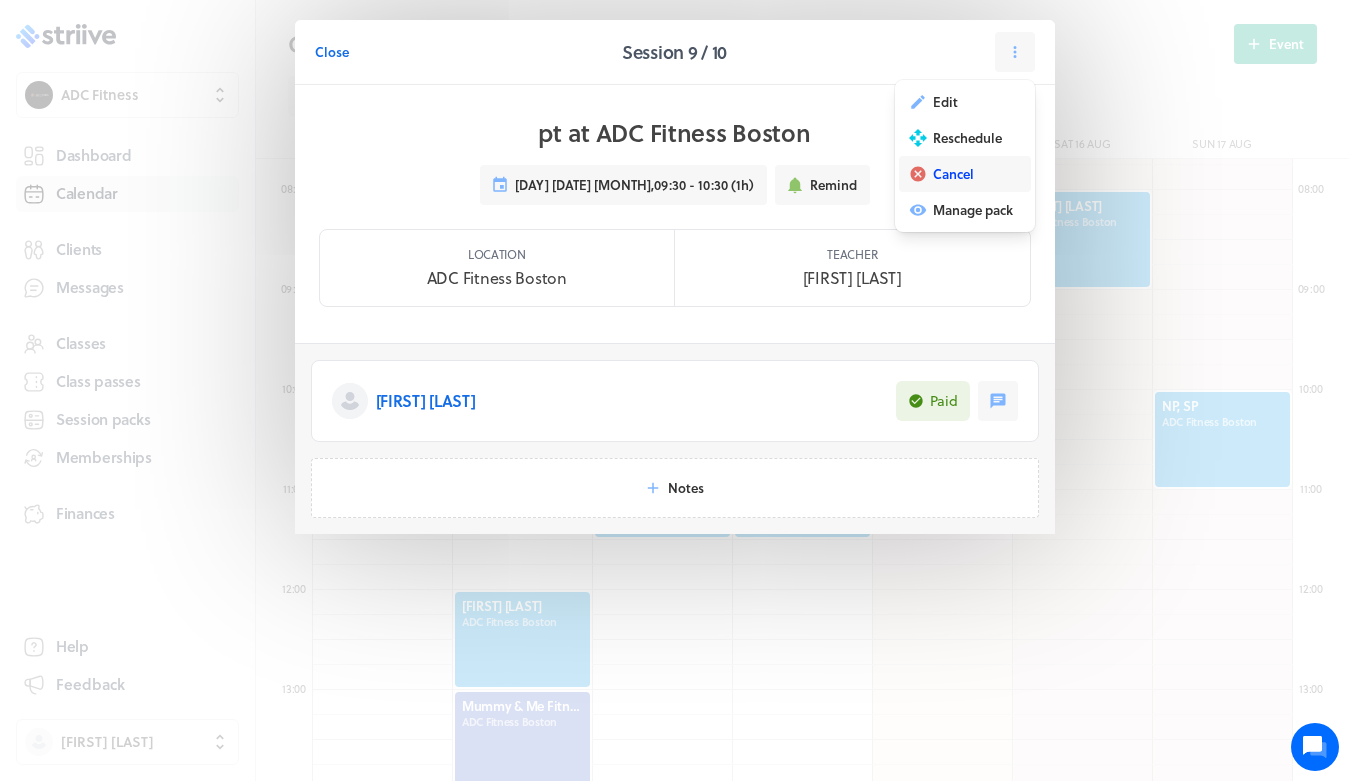 click on "Cancel" at bounding box center [965, 174] 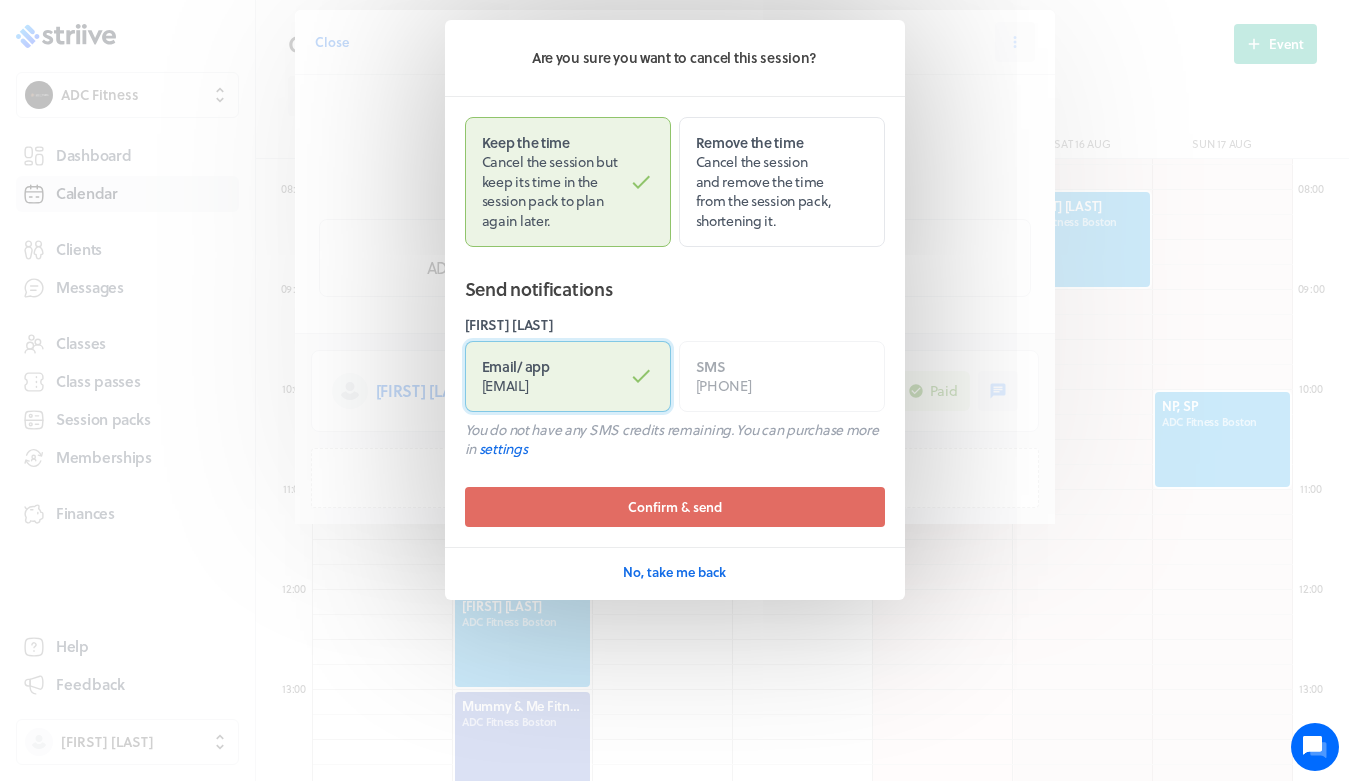 click on "Email  / app daniellefrances@hotmail.com" at bounding box center (568, 376) 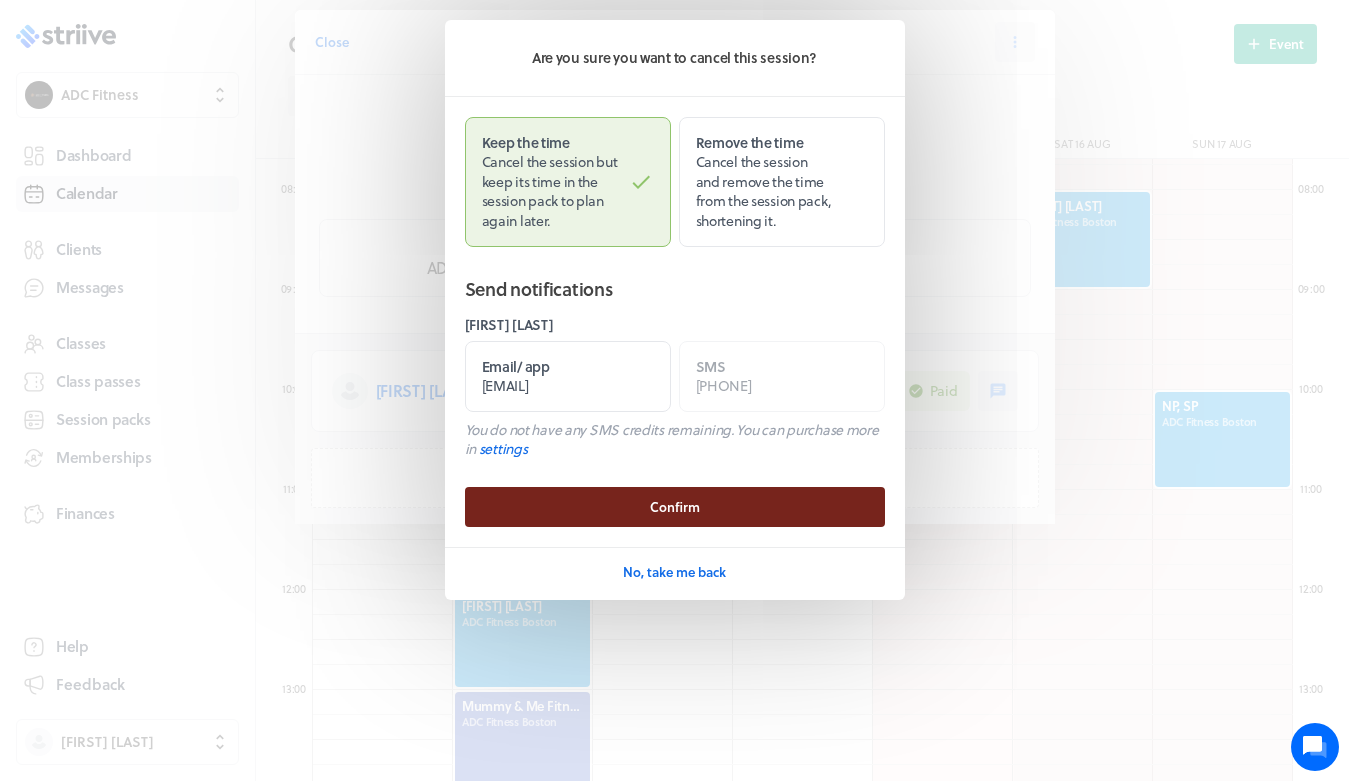 click on "Confirm" at bounding box center (675, 507) 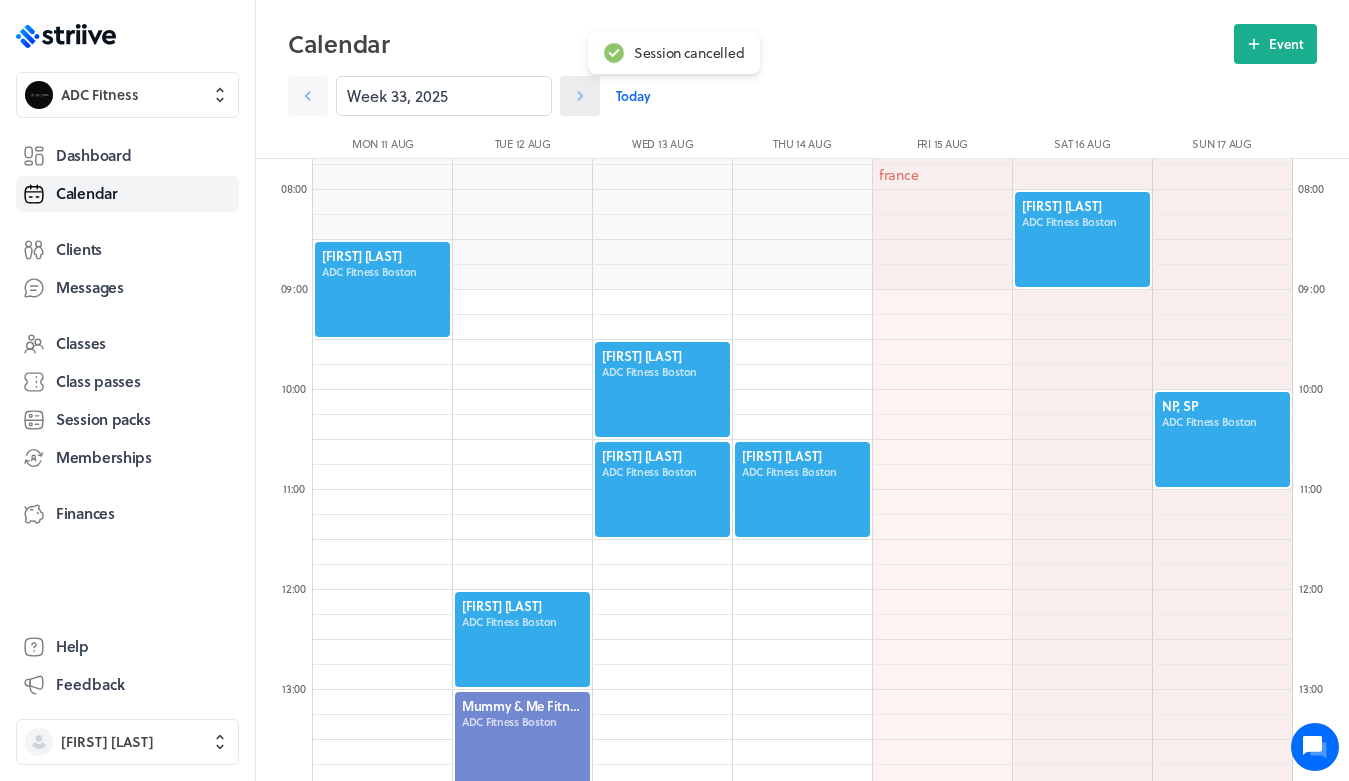 click at bounding box center [580, 96] 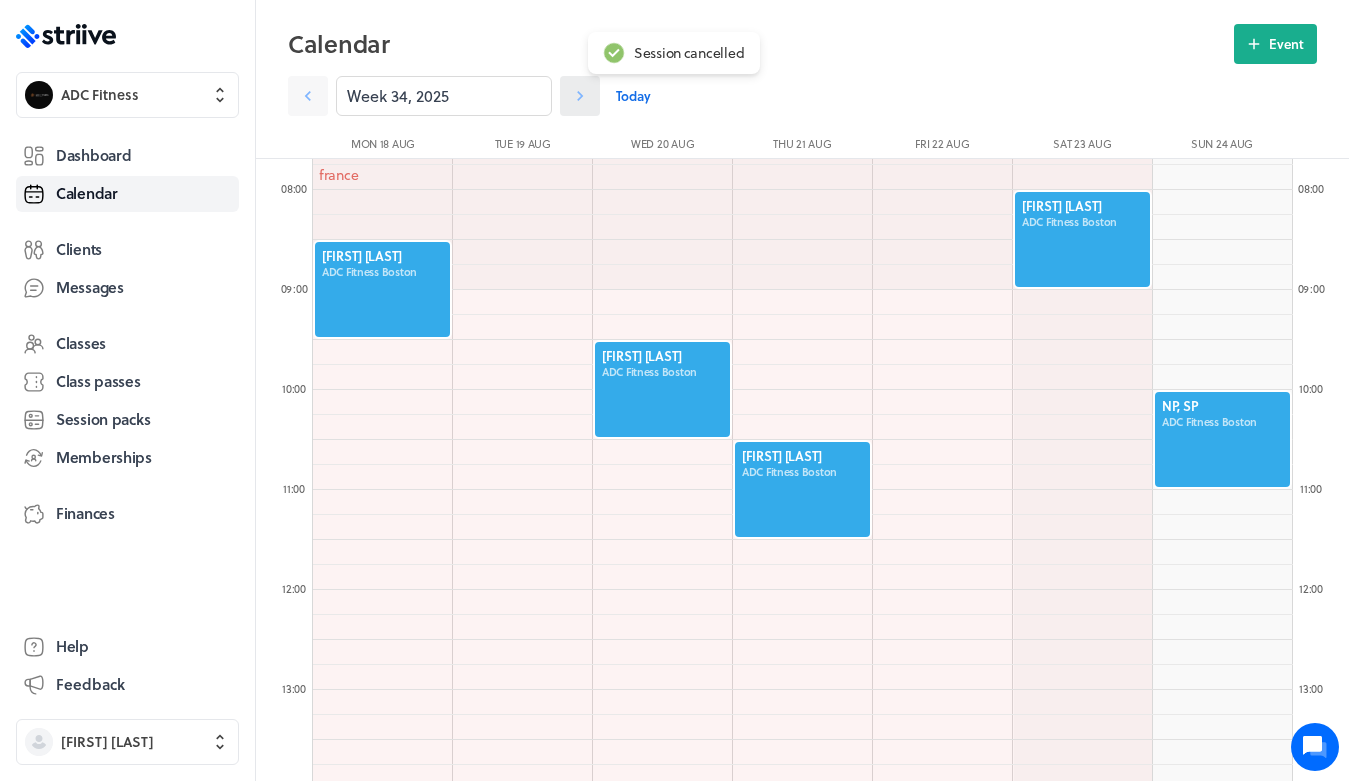click at bounding box center (580, 96) 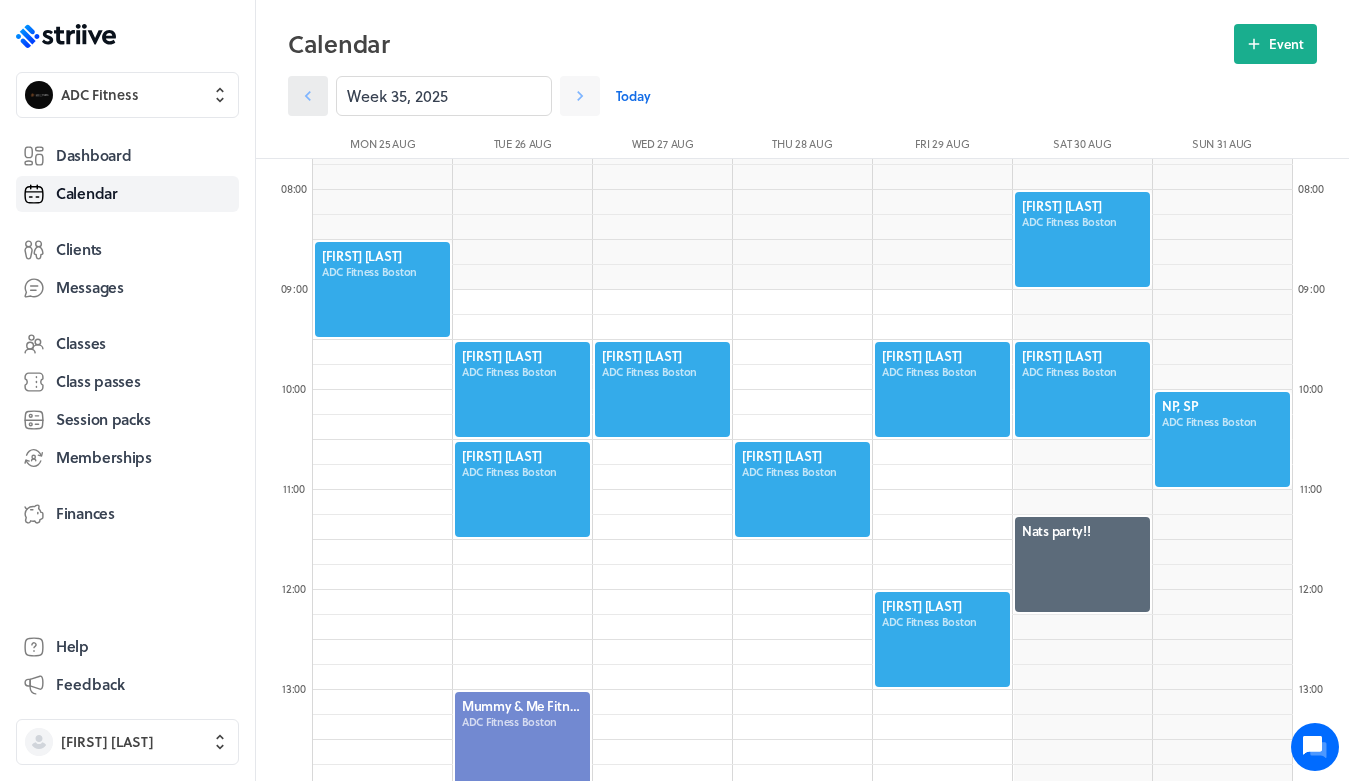 click at bounding box center [308, 96] 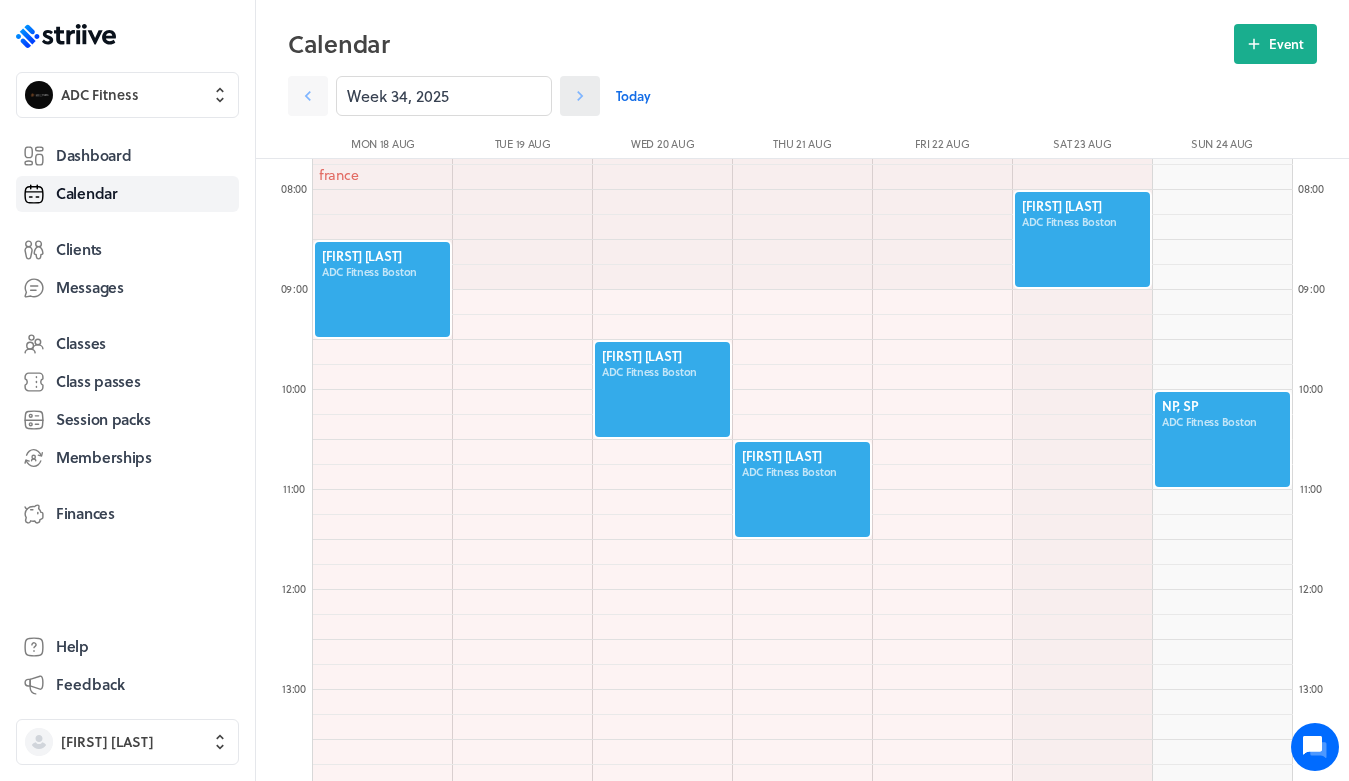 click at bounding box center (308, 96) 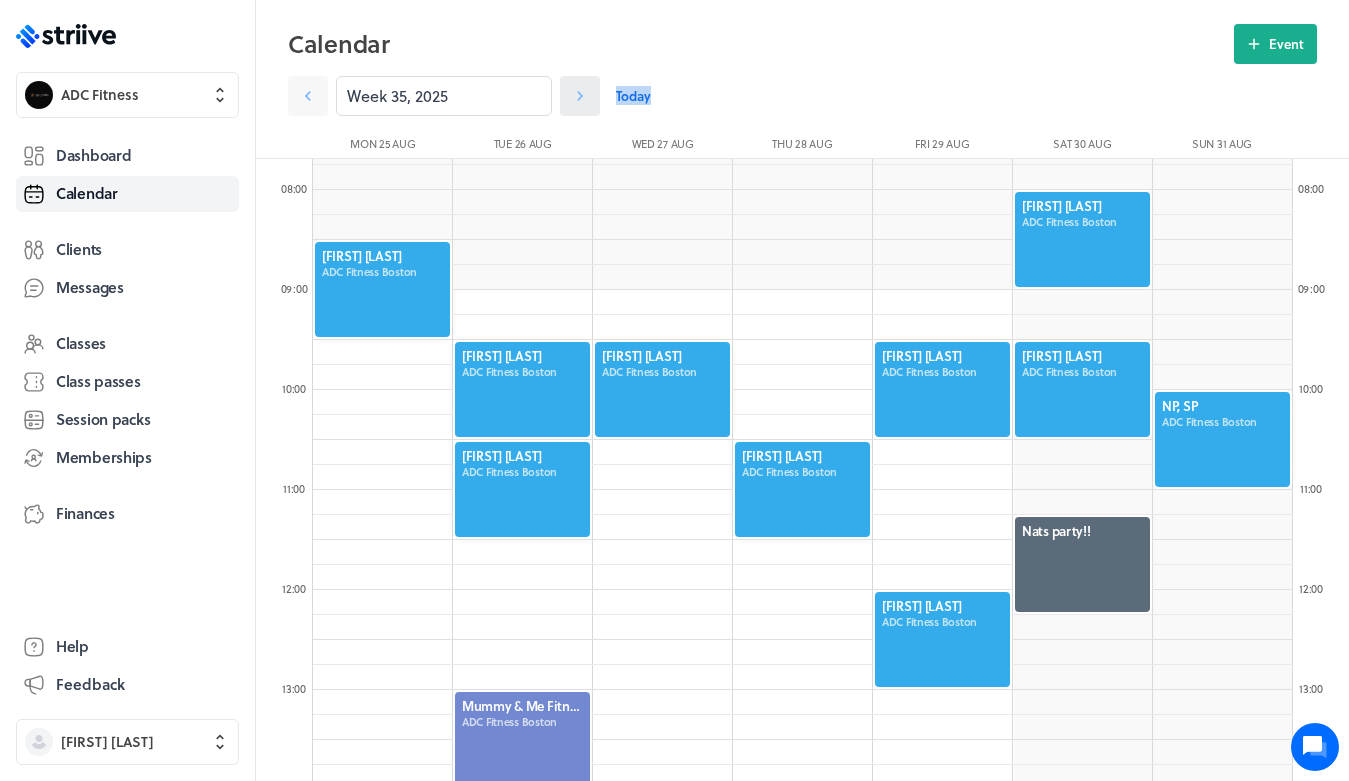 click at bounding box center [308, 96] 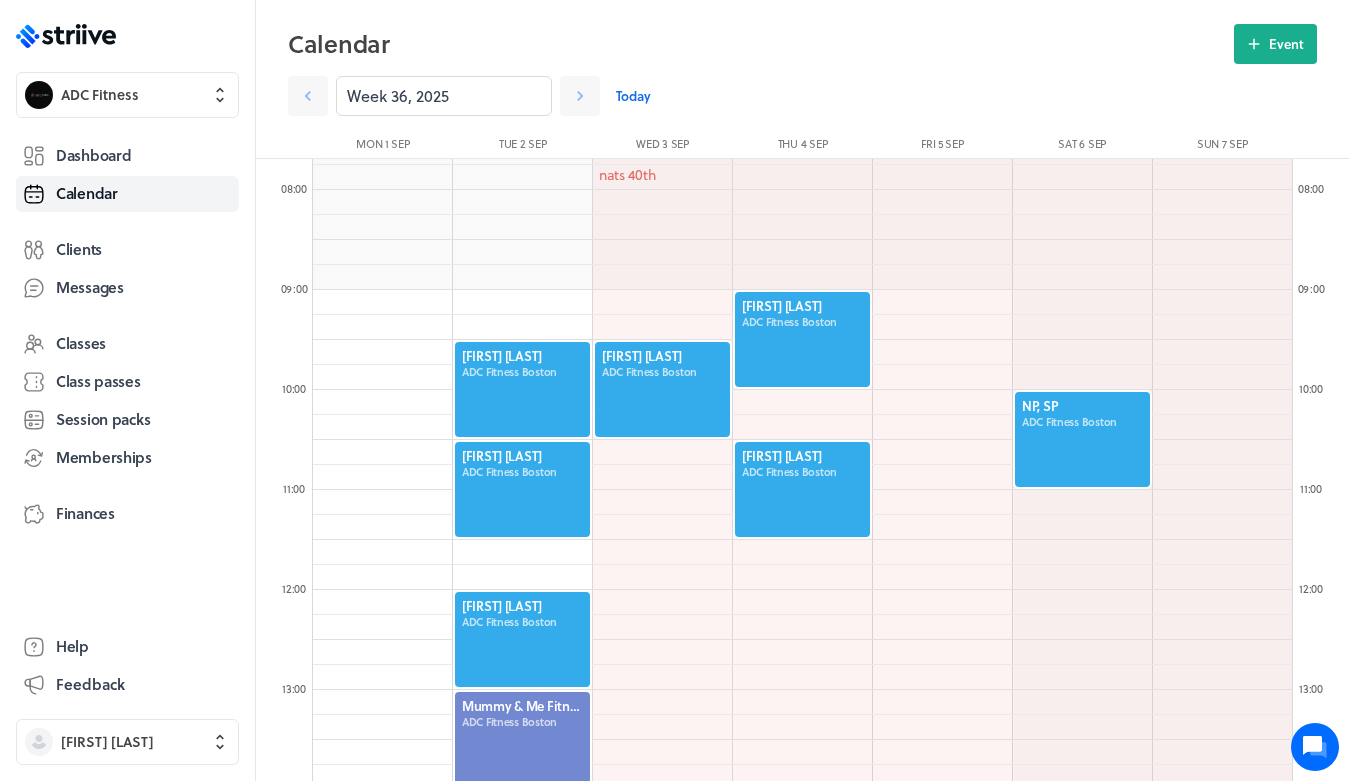 click at bounding box center [802, 339] 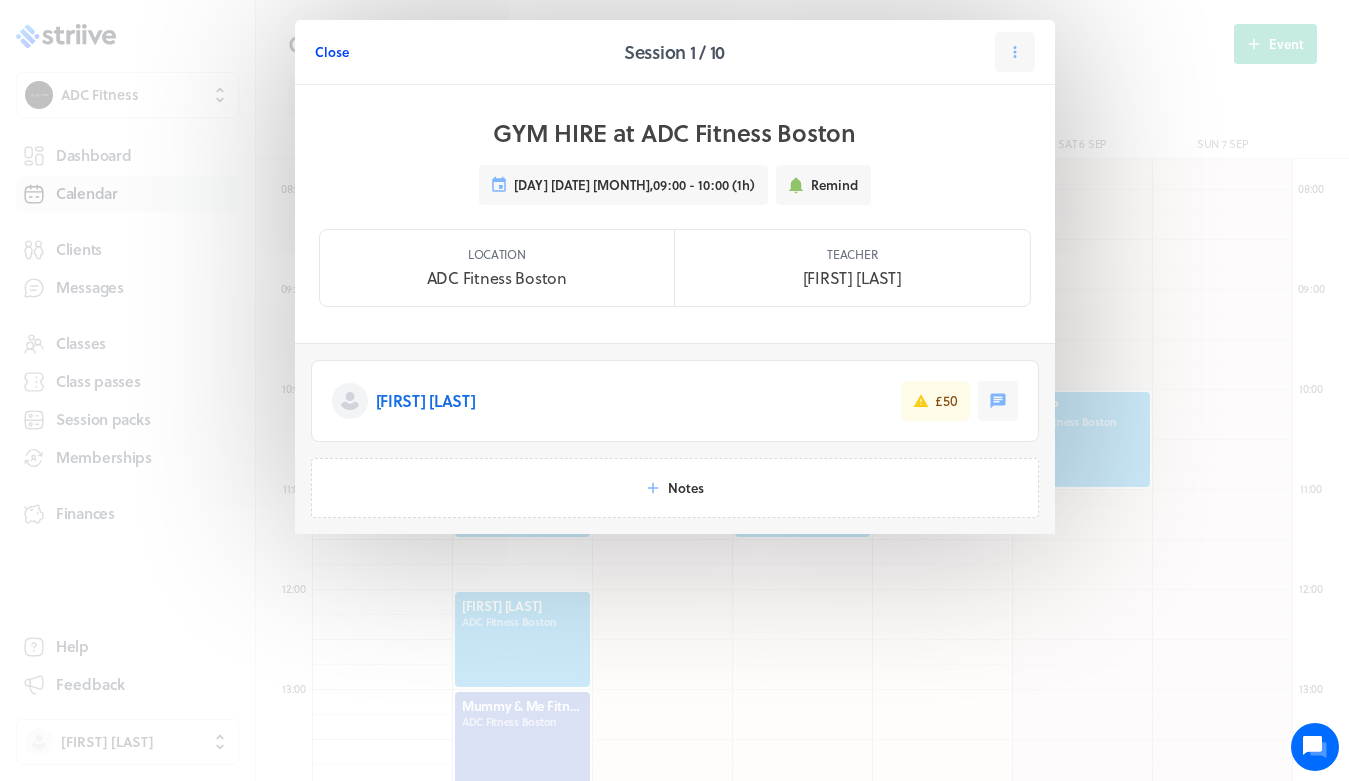 click on "Close" at bounding box center [332, 52] 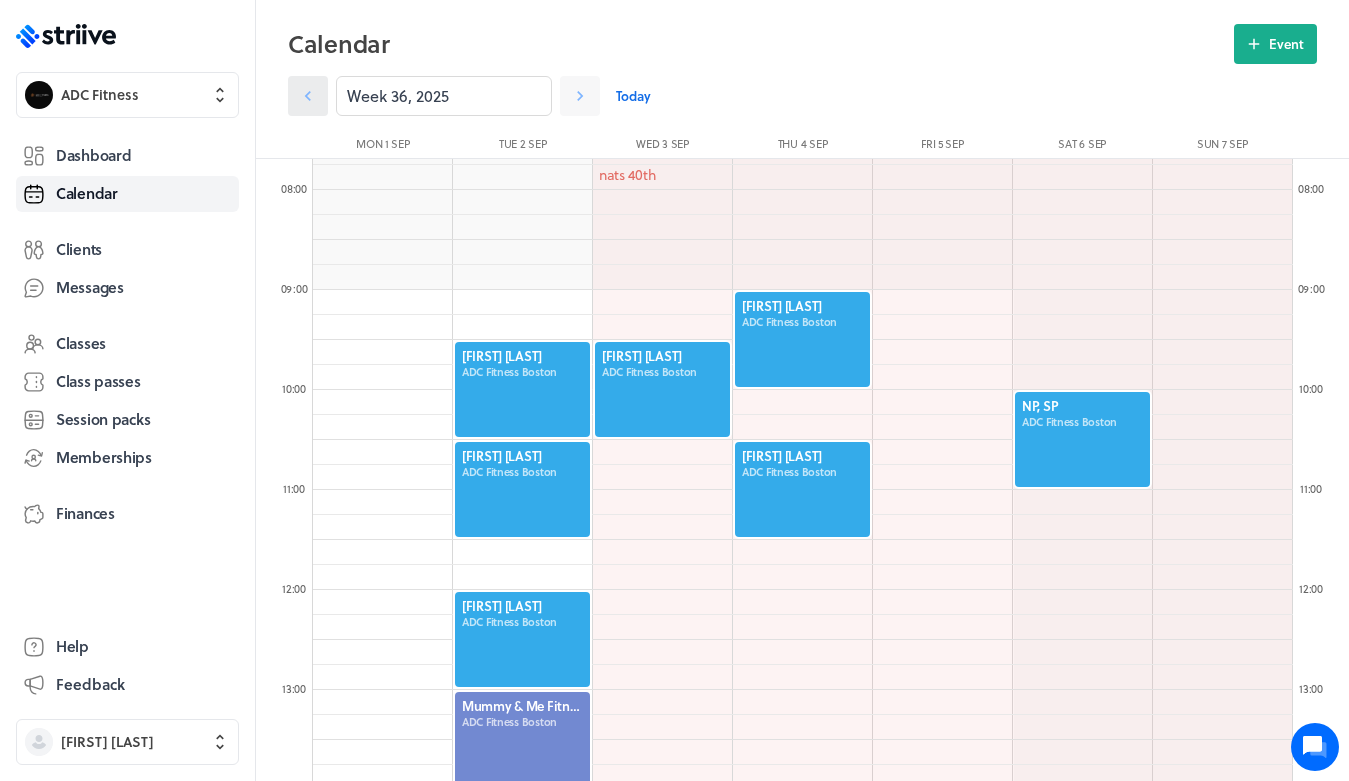 click at bounding box center (308, 96) 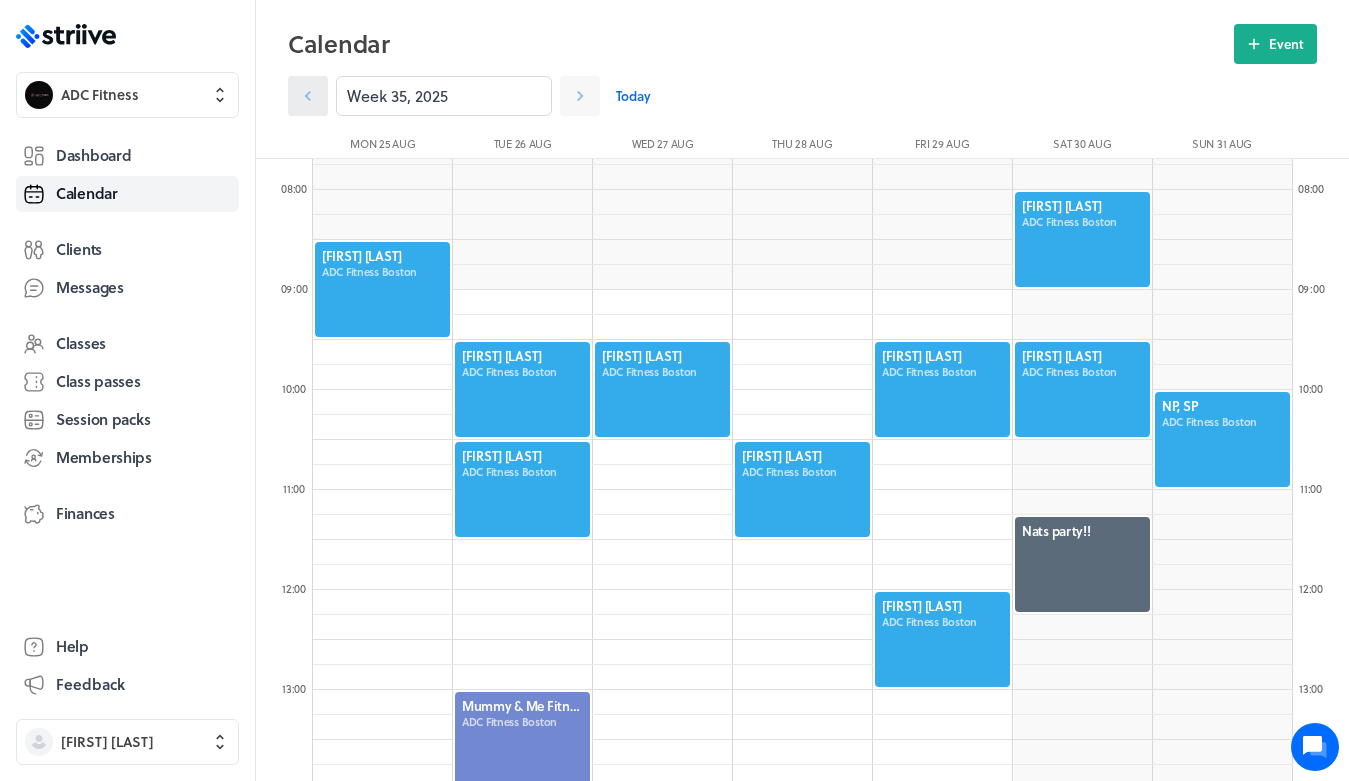 click at bounding box center [308, 96] 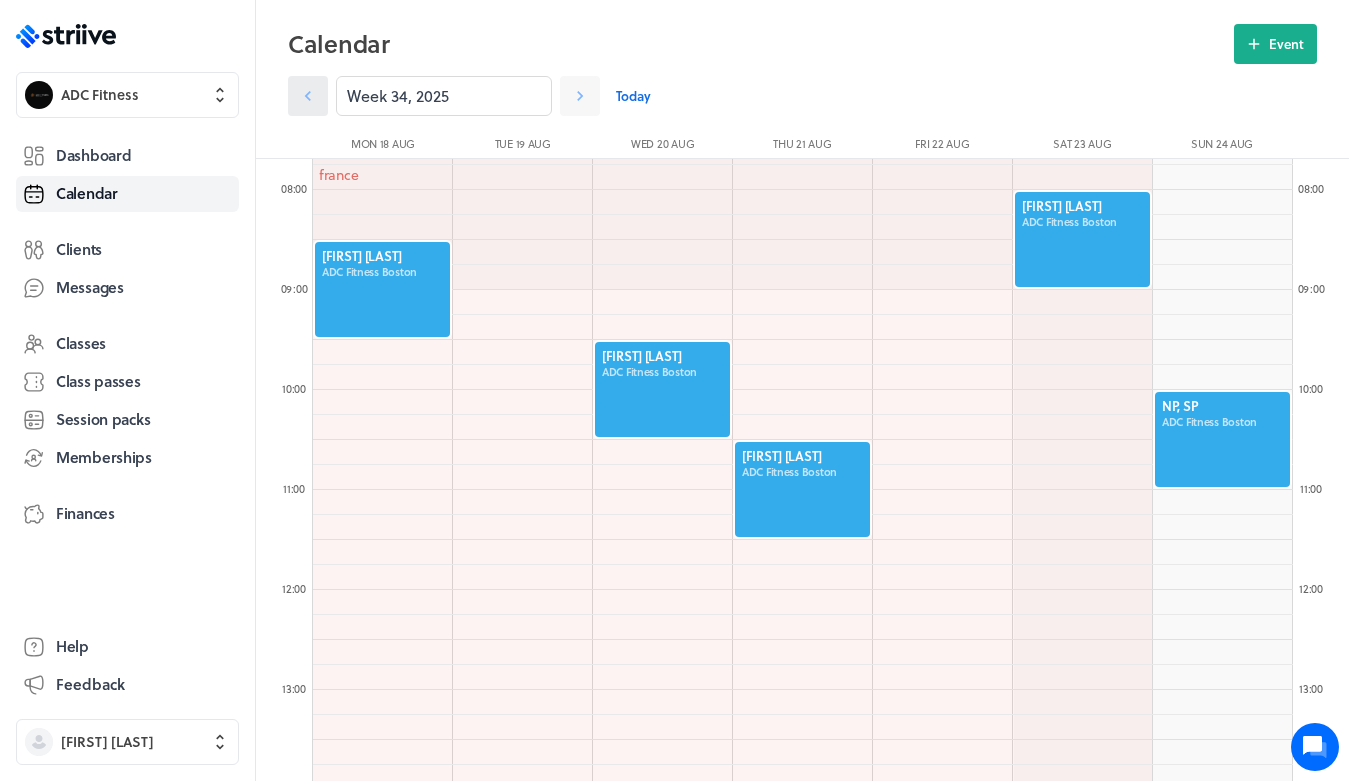 click at bounding box center [308, 96] 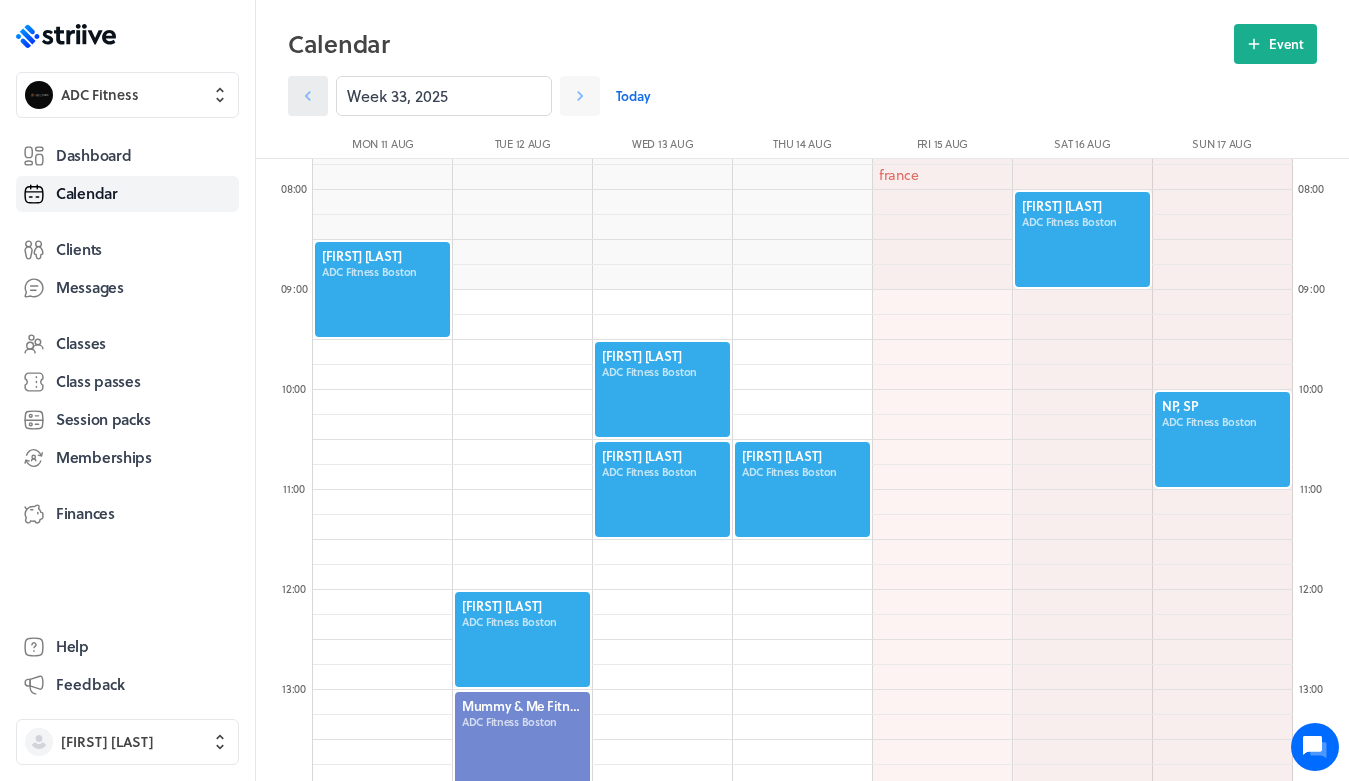 click at bounding box center (308, 96) 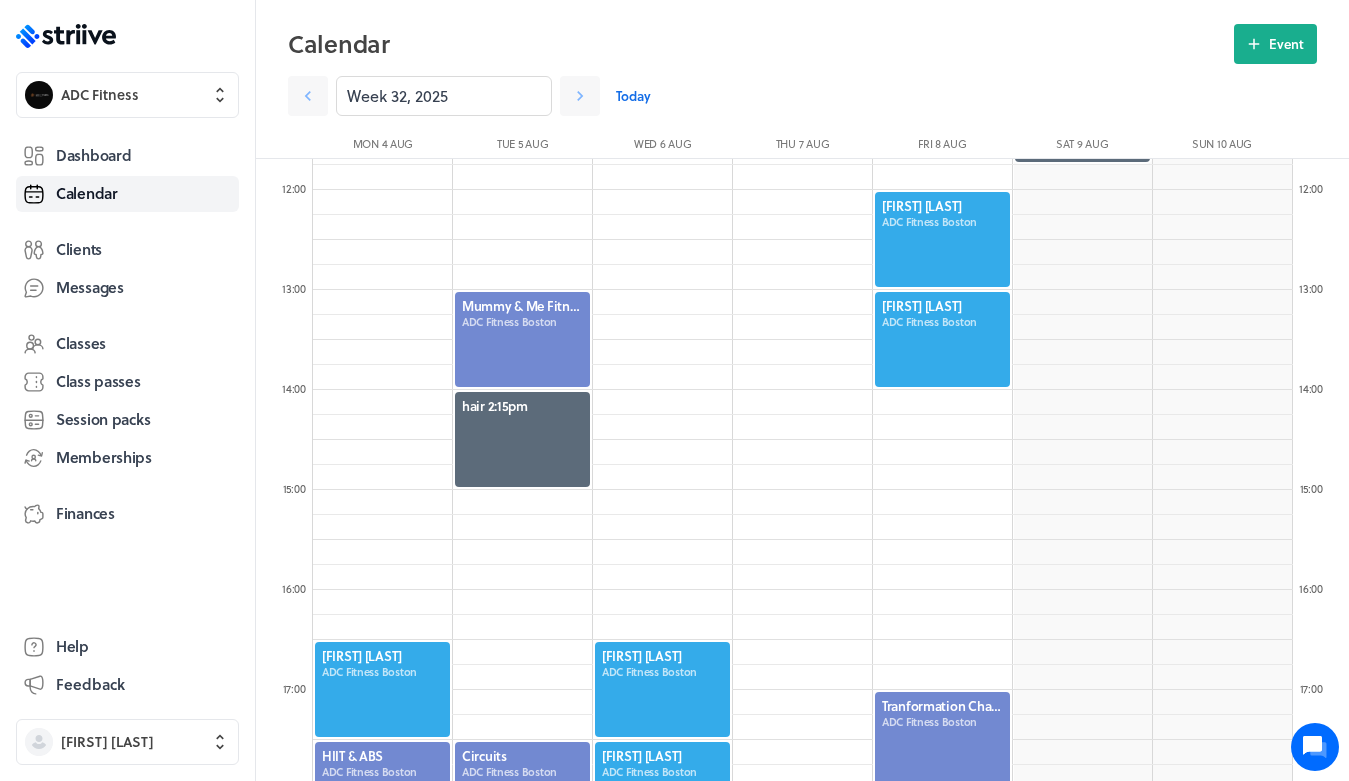 scroll, scrollTop: 1012, scrollLeft: 0, axis: vertical 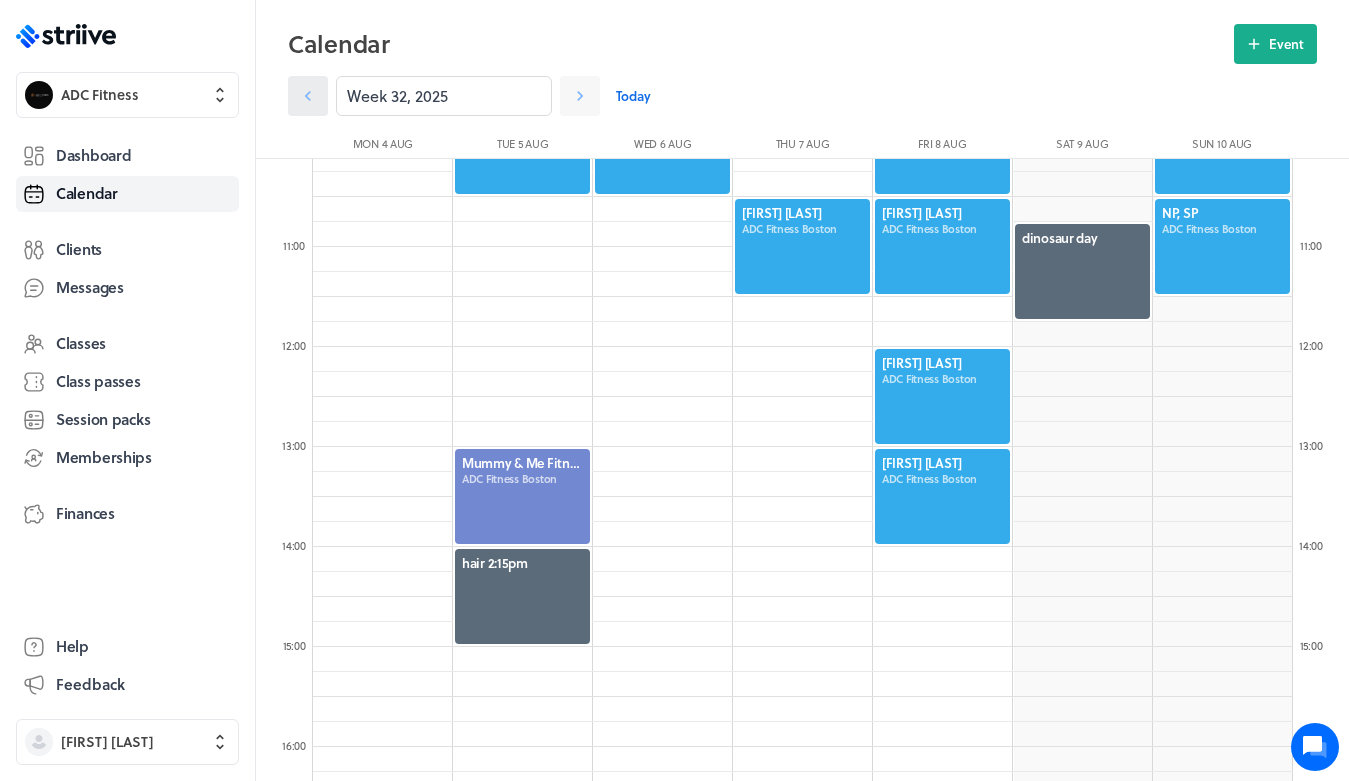 click at bounding box center [308, 96] 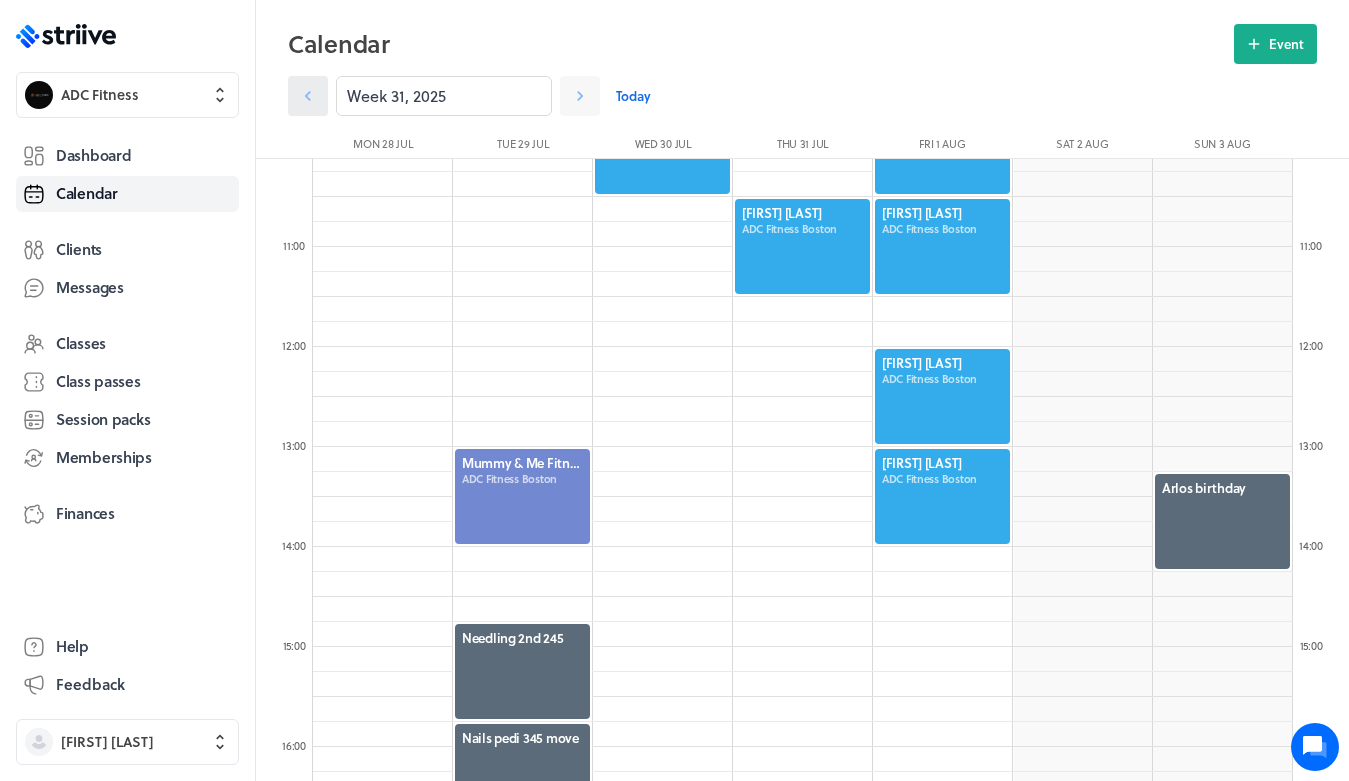 click at bounding box center [308, 96] 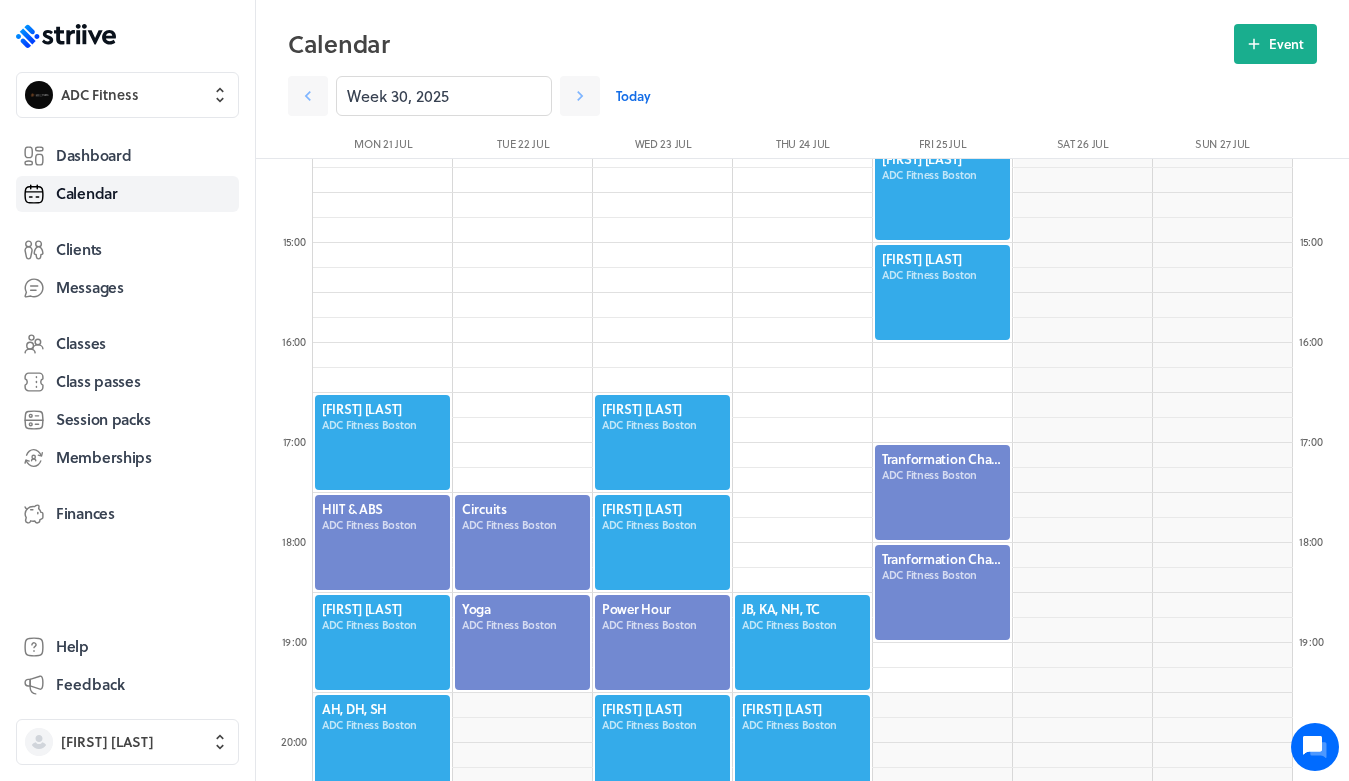 scroll, scrollTop: 1432, scrollLeft: 0, axis: vertical 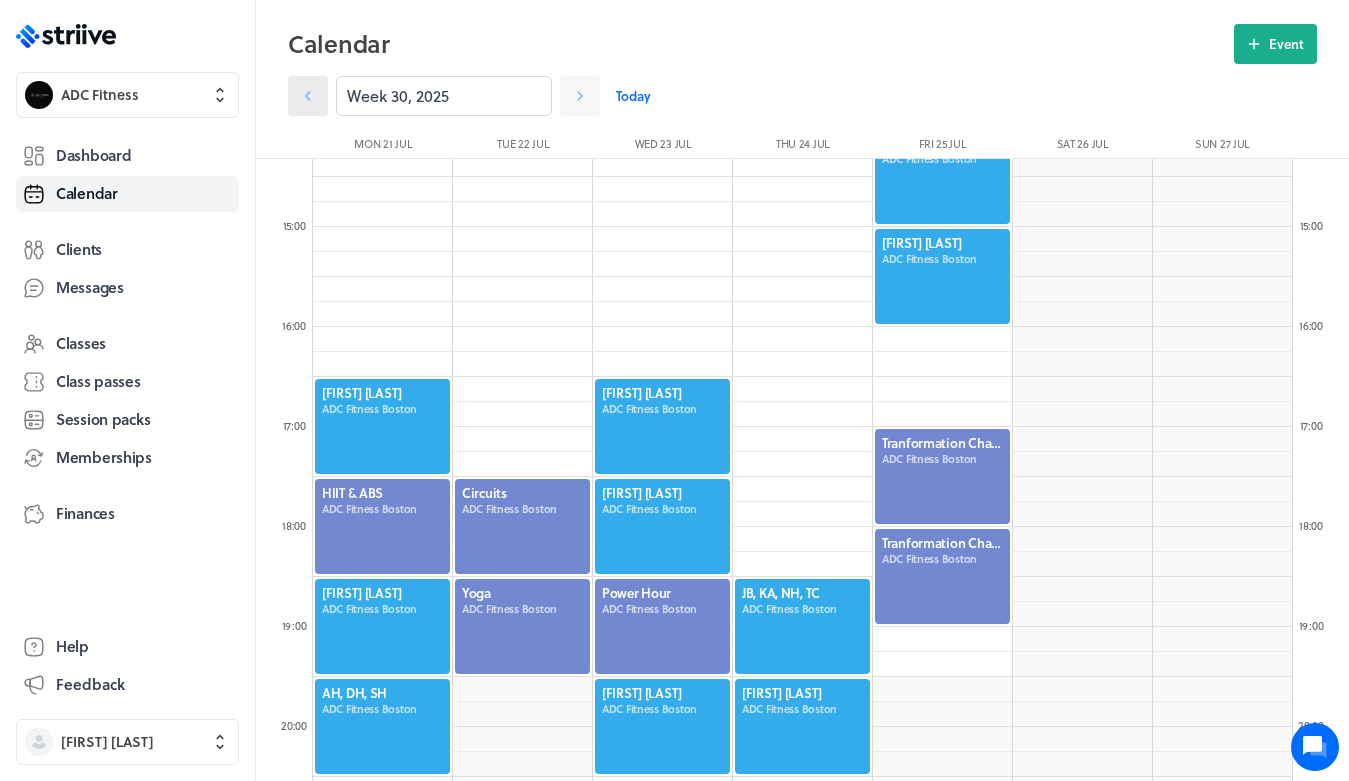 click at bounding box center [308, 96] 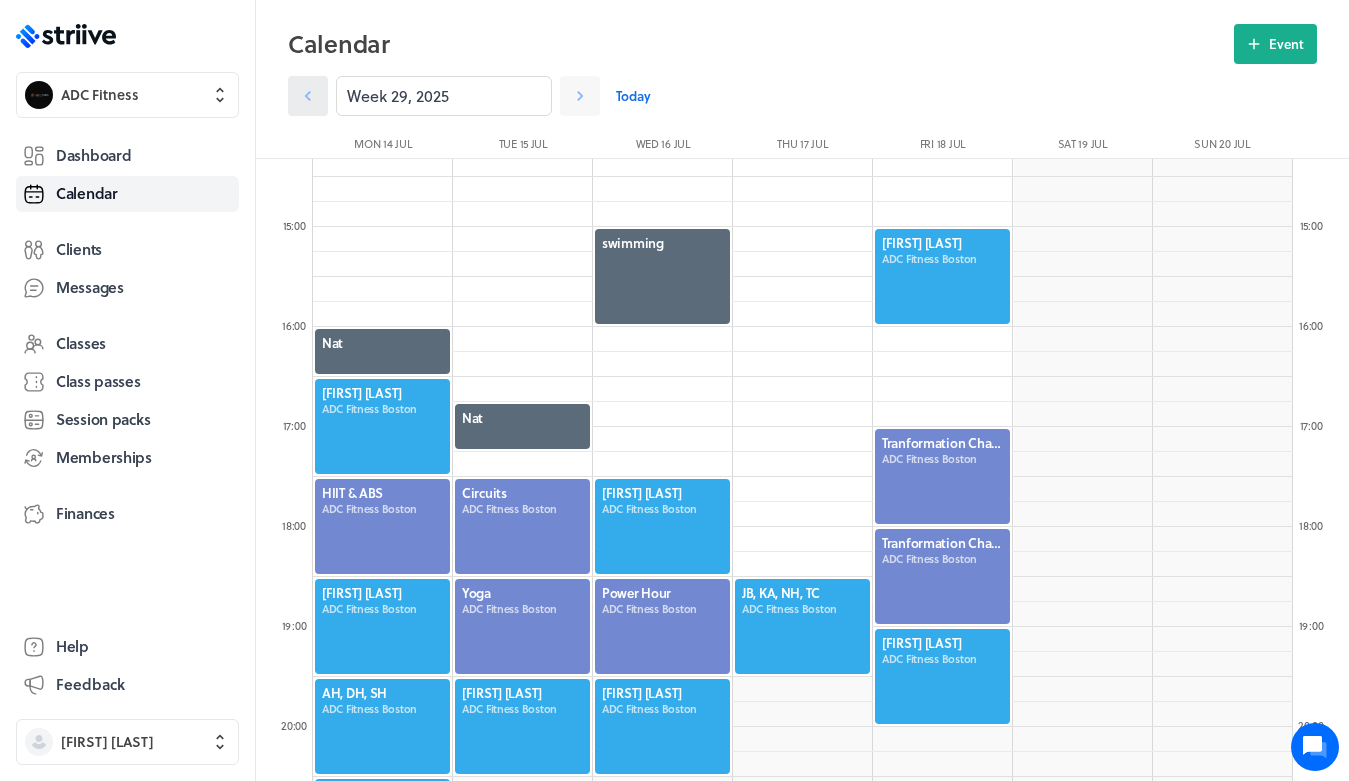click at bounding box center [308, 96] 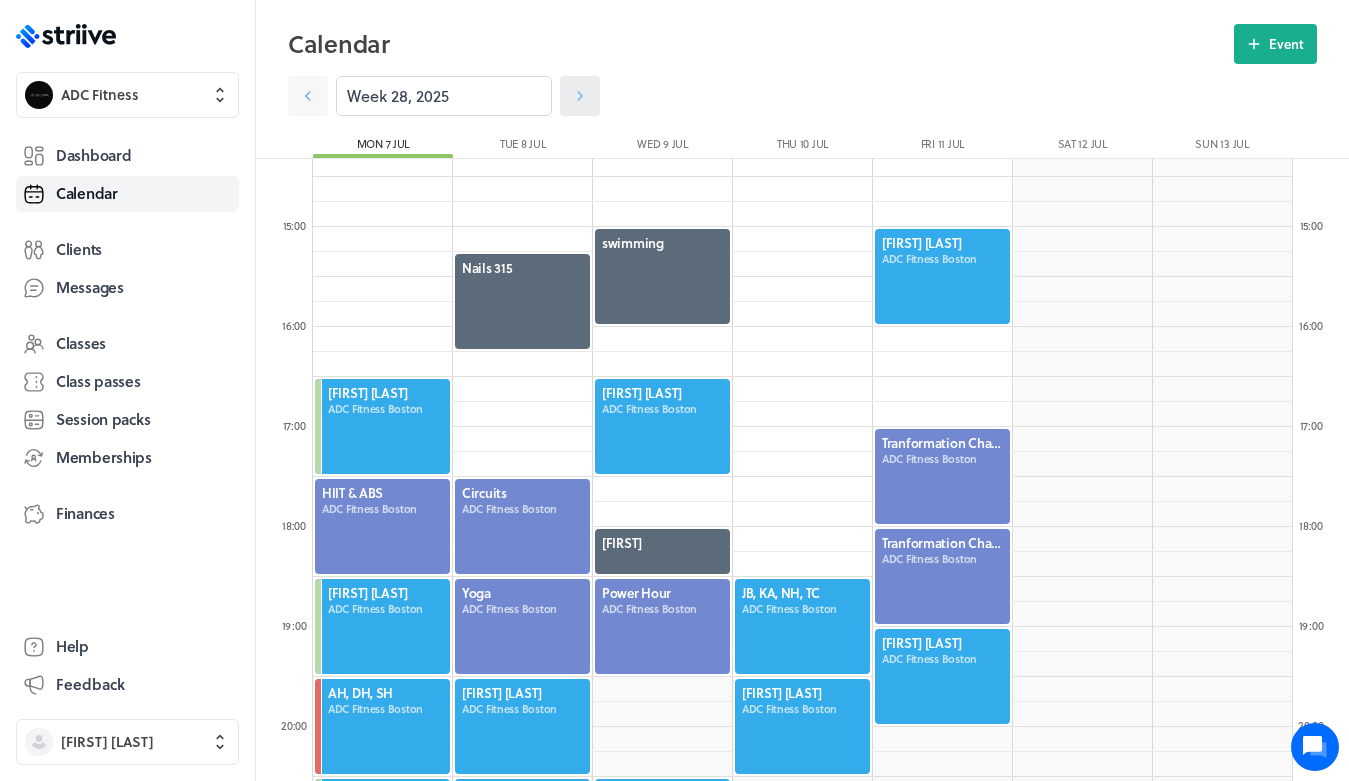 click at bounding box center [580, 96] 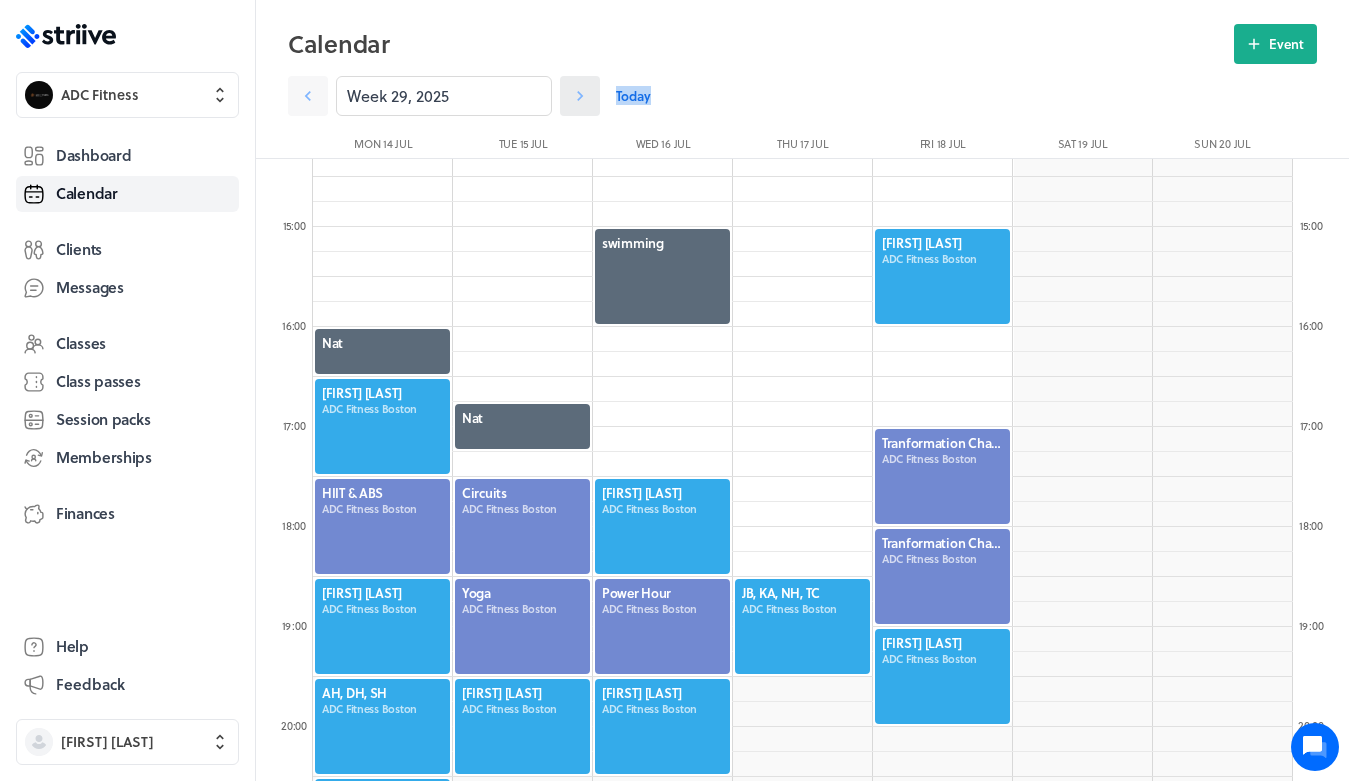 click at bounding box center [580, 96] 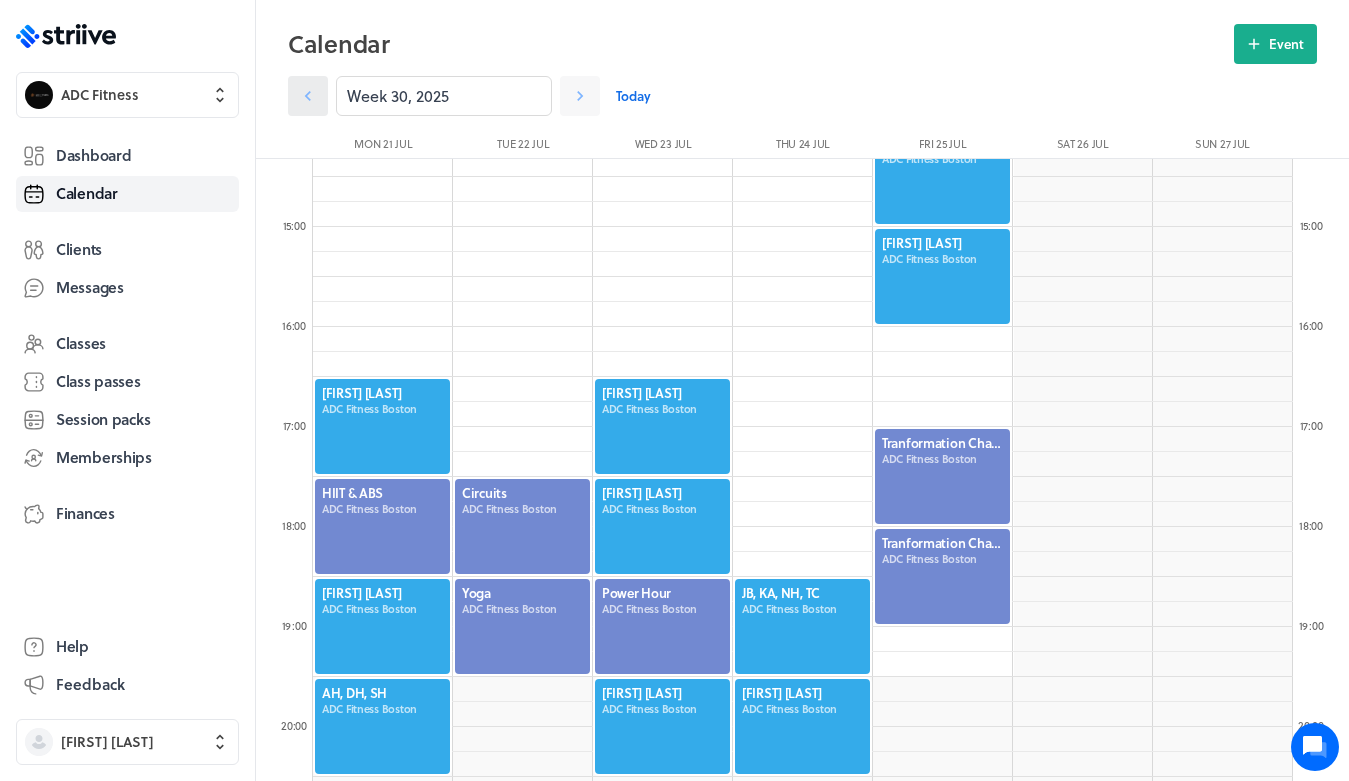 click at bounding box center [308, 96] 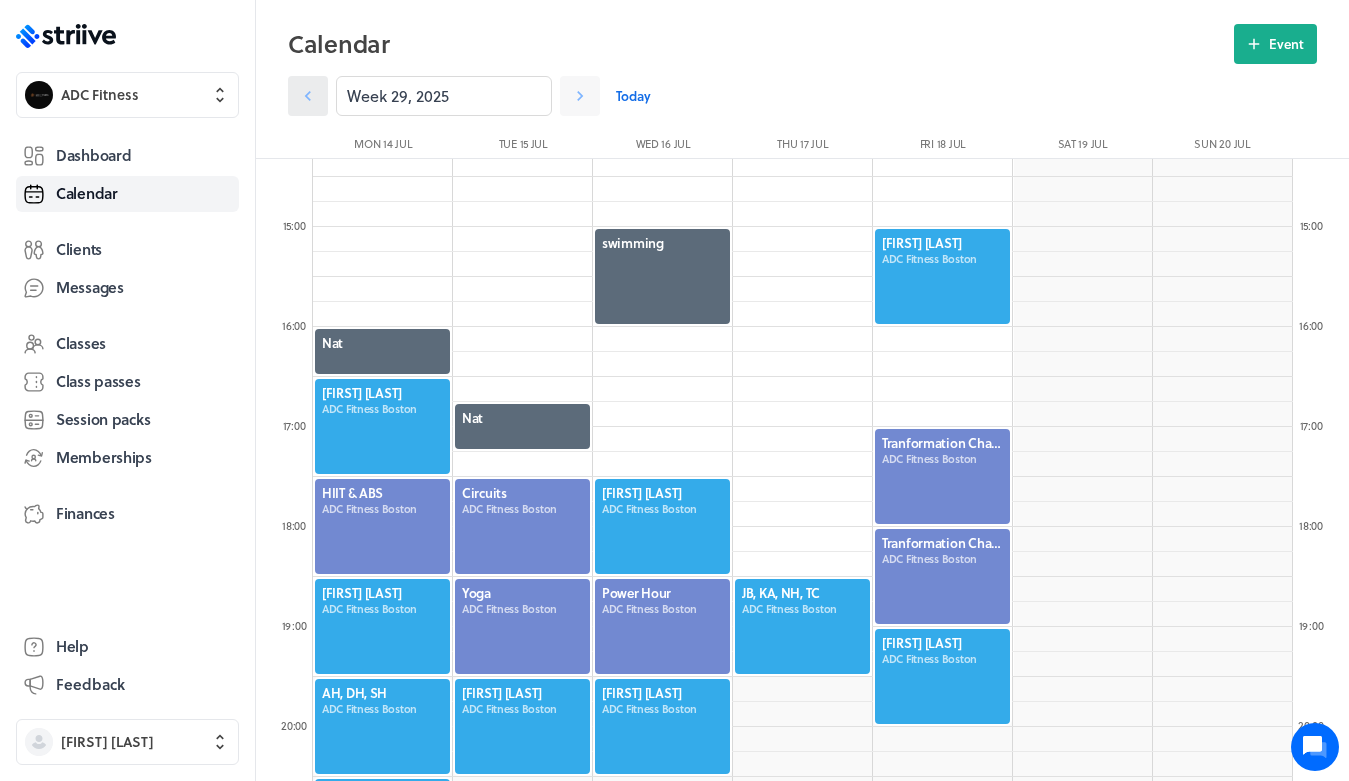 click at bounding box center (308, 96) 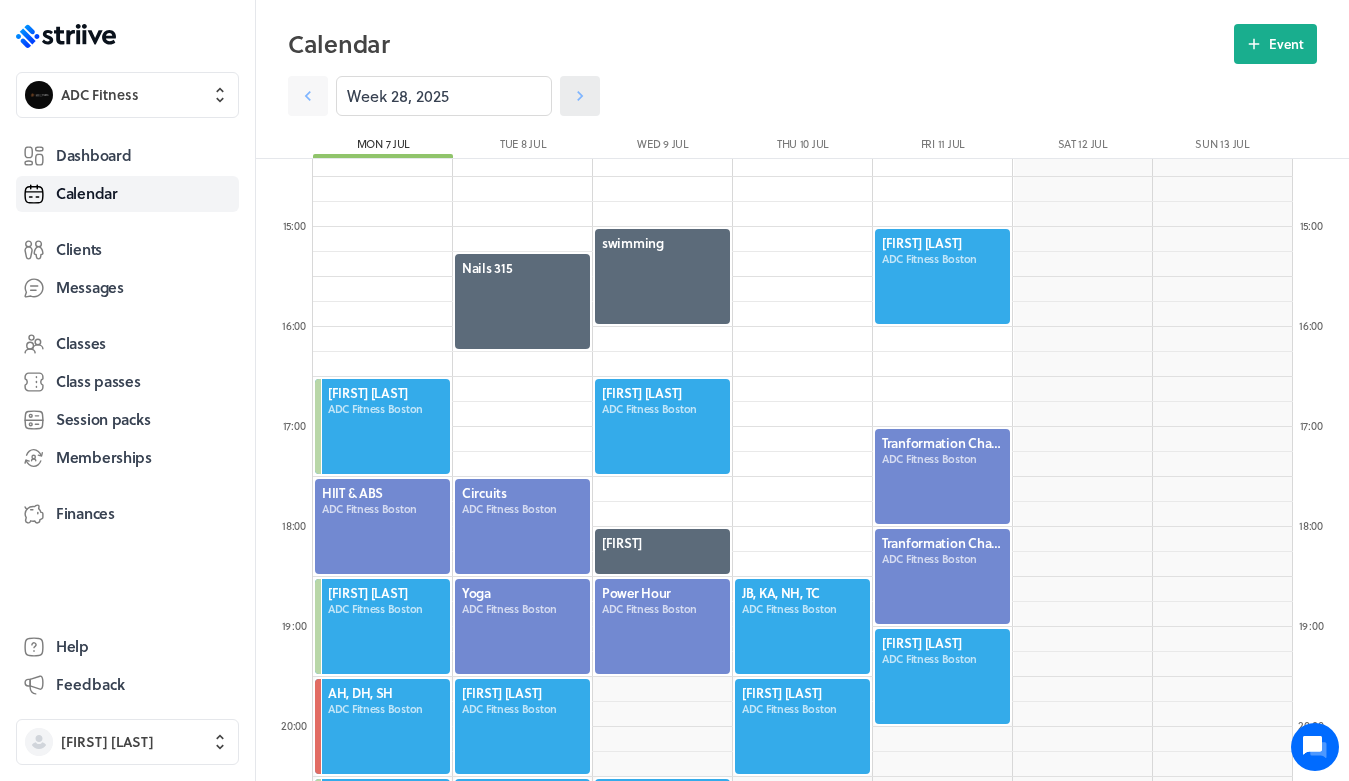 click at bounding box center (580, 96) 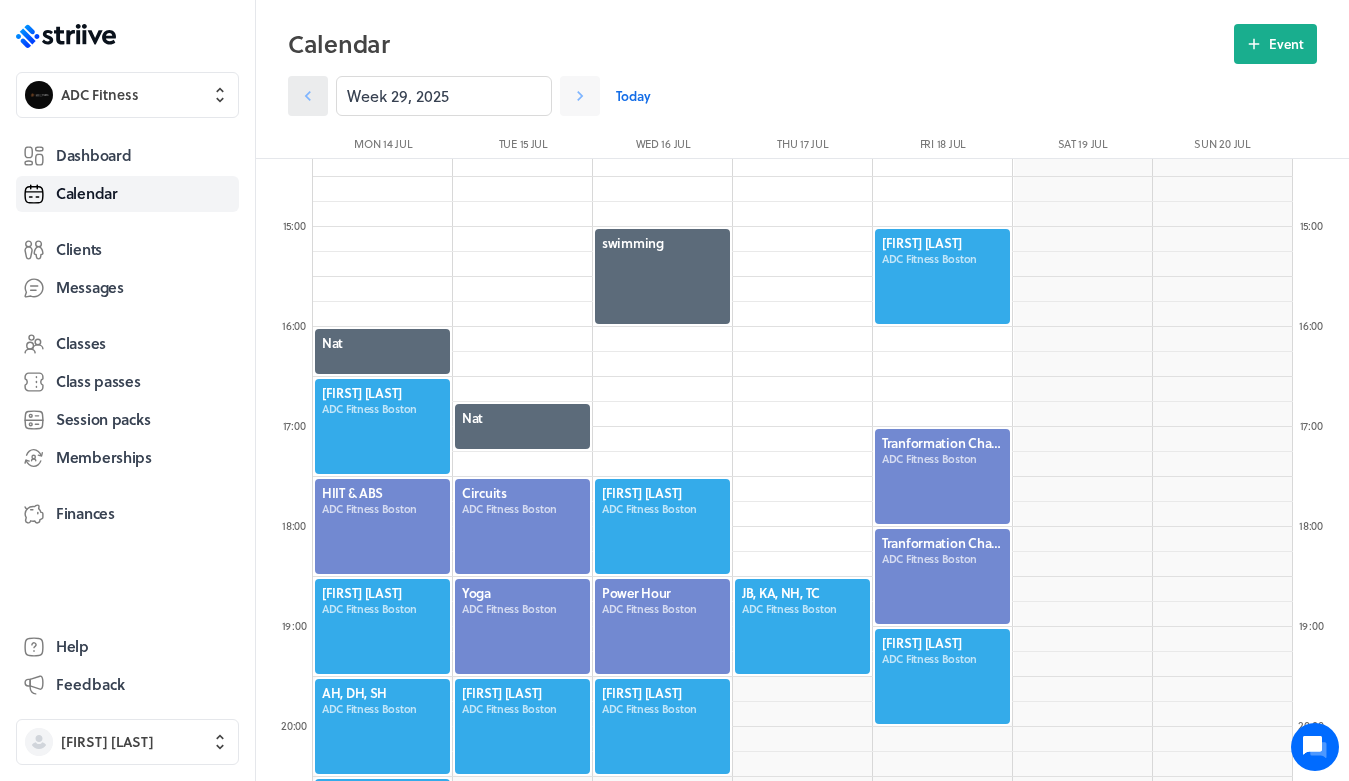 click at bounding box center (308, 96) 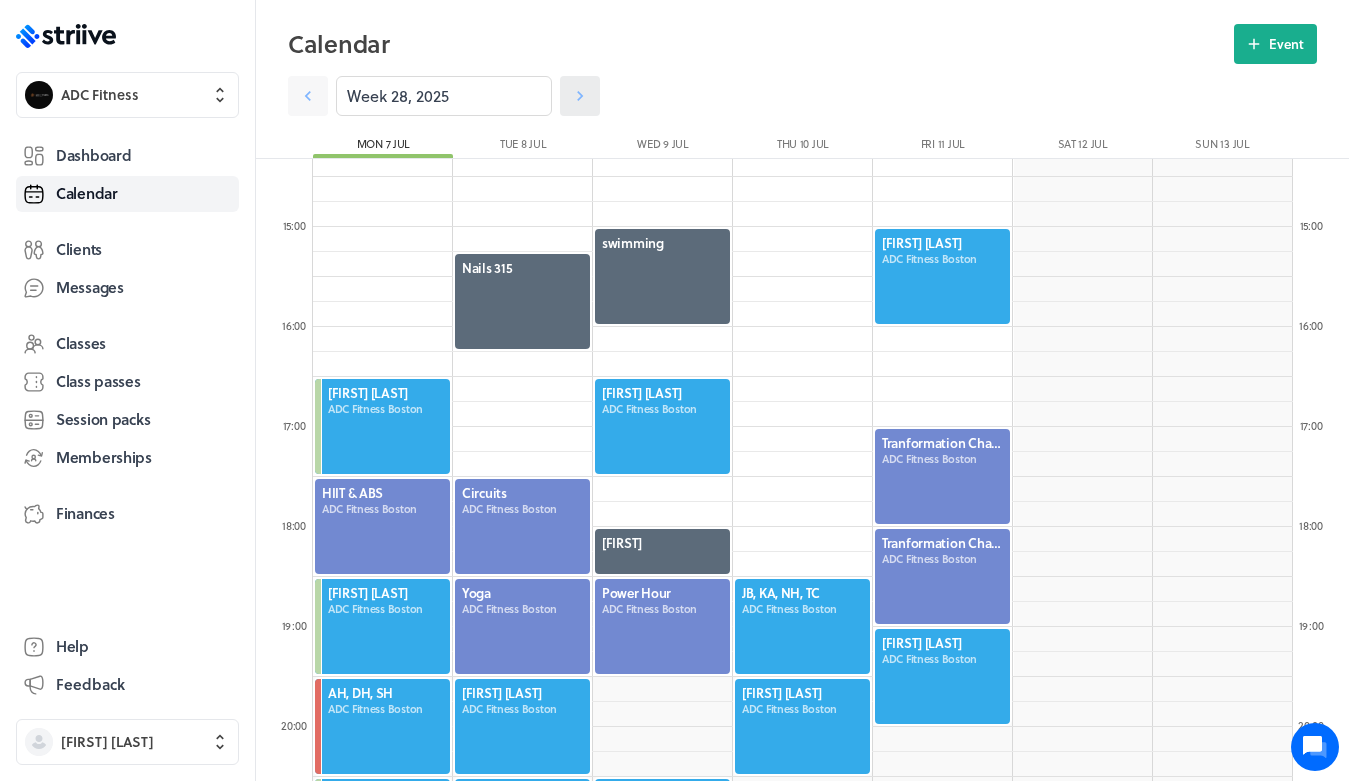 click at bounding box center (580, 96) 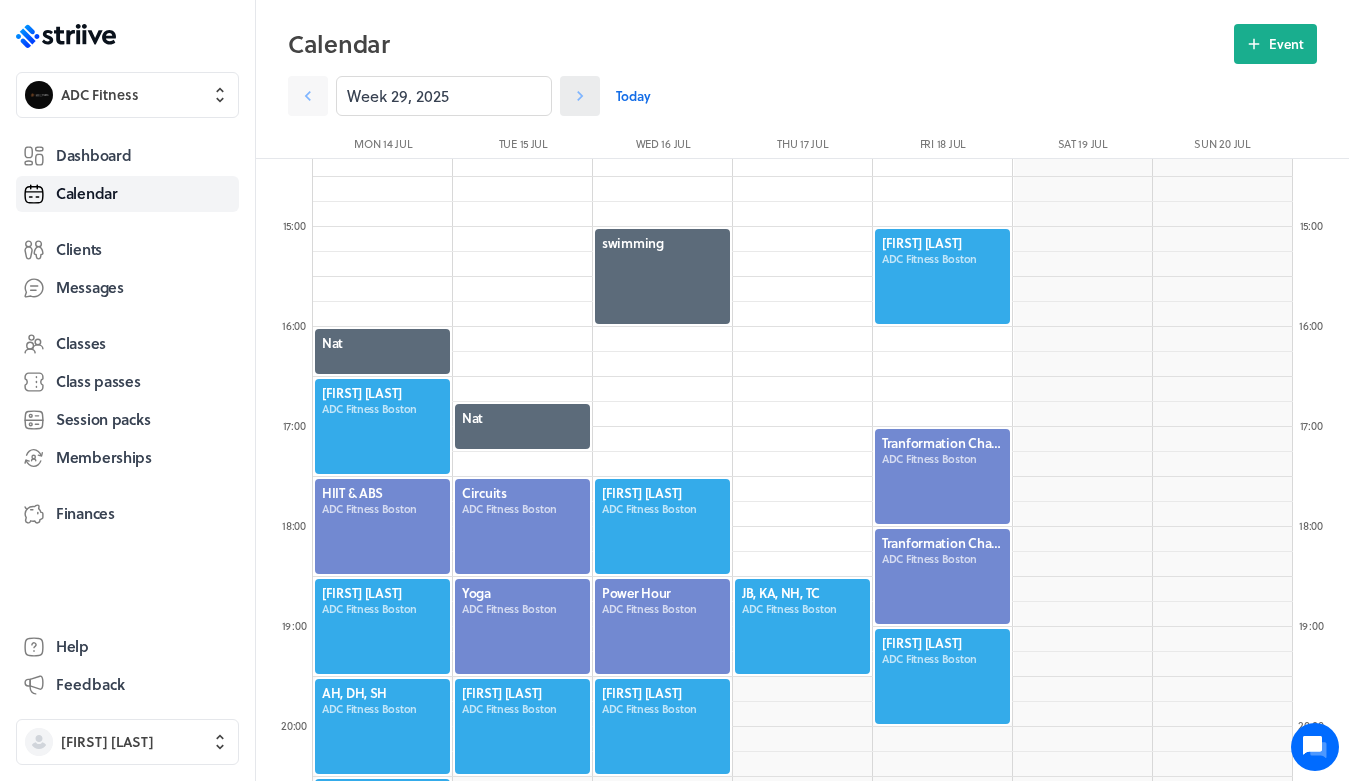 click at bounding box center [580, 96] 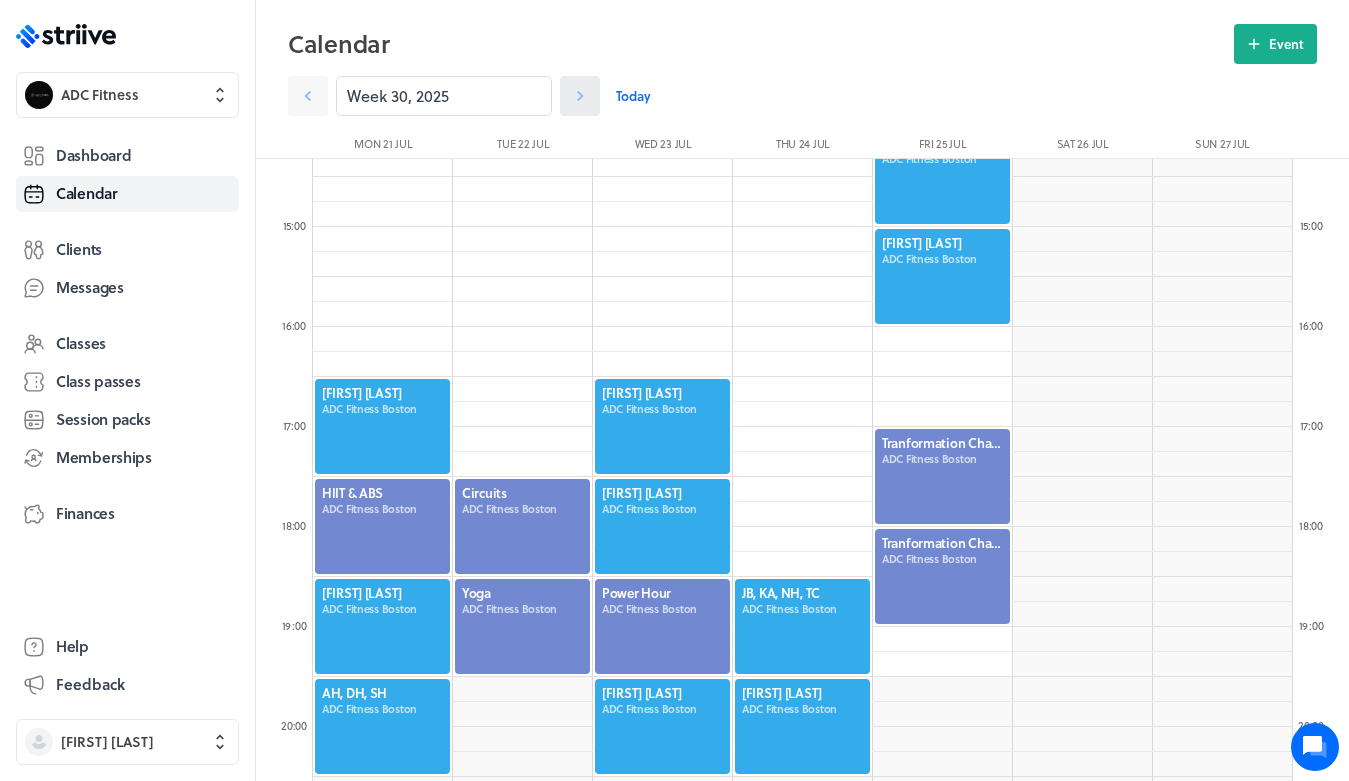 click at bounding box center (580, 96) 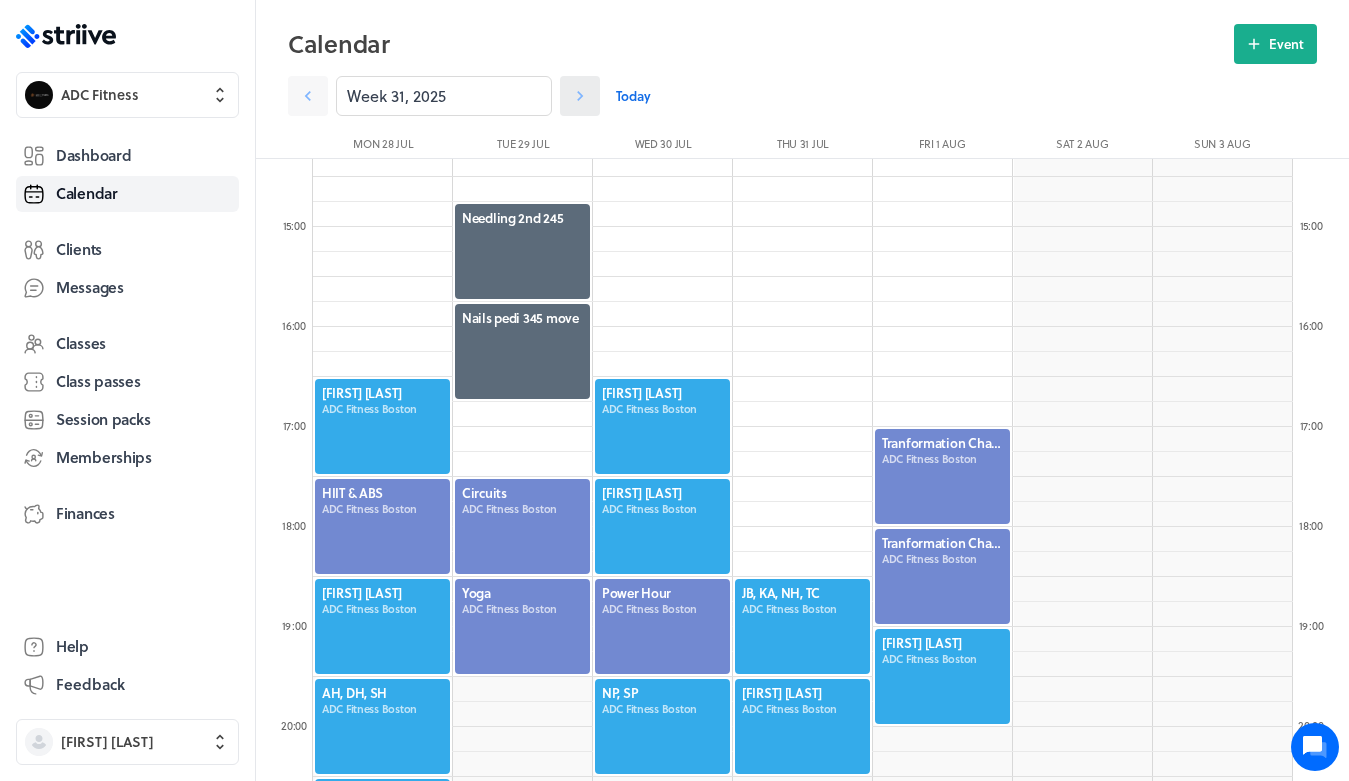 click at bounding box center [580, 96] 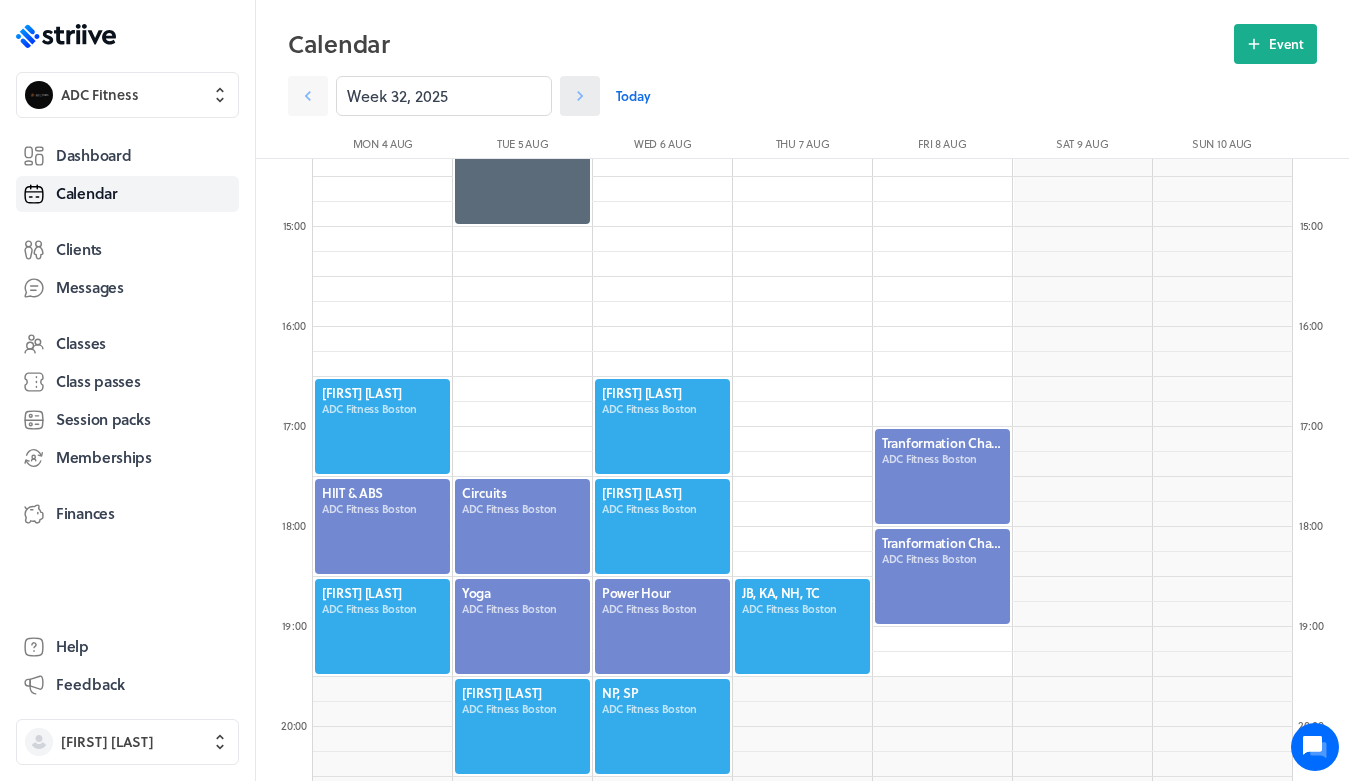 click at bounding box center (580, 96) 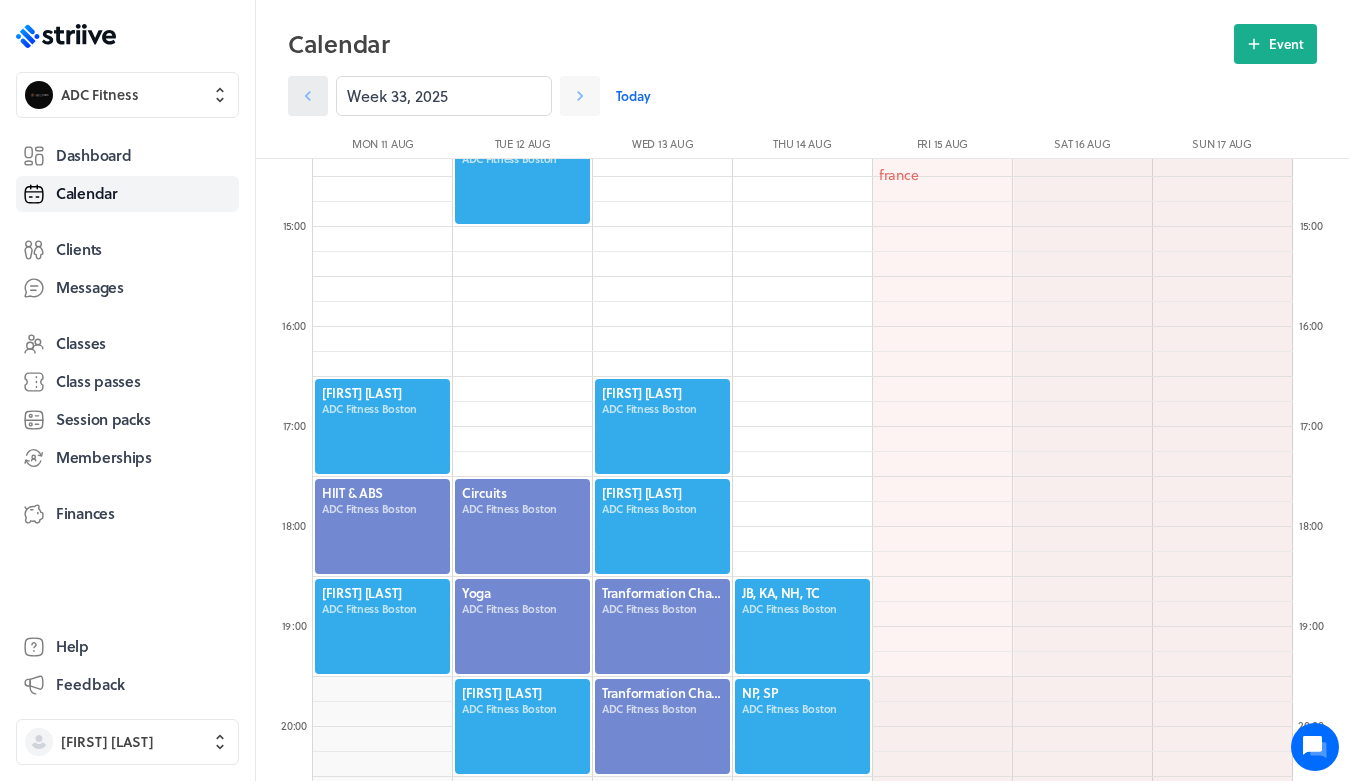 click at bounding box center [308, 96] 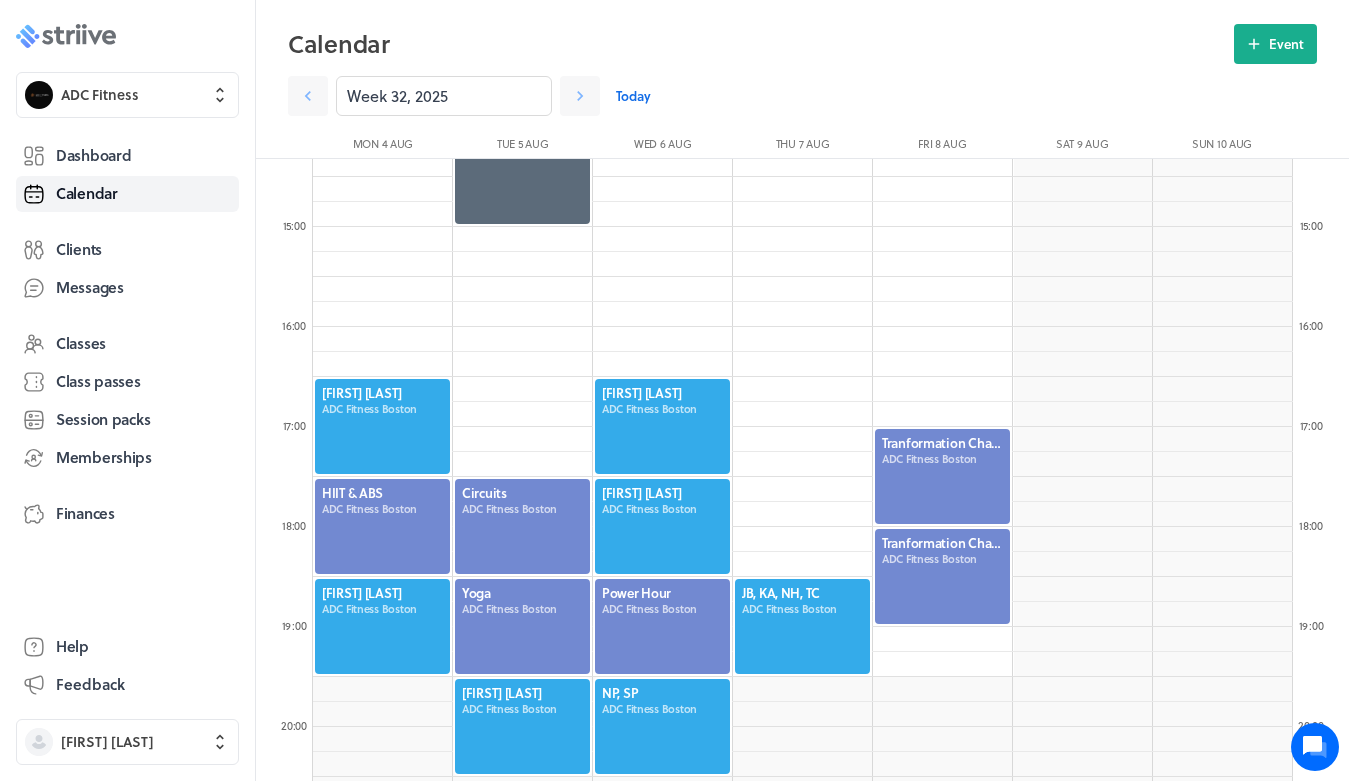 click on ".st0{fill:#006BFF;}
.st1{fill:#0A121C;}
.st2{fill:url(#SVGID_1_);}
.st3{fill:url(#SVGID_2_);}
.st4{fill:url(#SVGID_3_);}
.st5{fill:url(#SVGID_4_);}
.st6{fill:url(#SVGID_5_);}
.st7{fill:#FFFFFF;}
.st8{fill:url(#SVGID_6_);}
.st9{fill:url(#SVGID_7_);}
.st10{fill:url(#SVGID_8_);}
.st11{fill:url(#SVGID_9_);}
.st12{fill:url(#SVGID_10_);}
.st13{fill:url(#SVGID_11_);}" at bounding box center [66, 36] 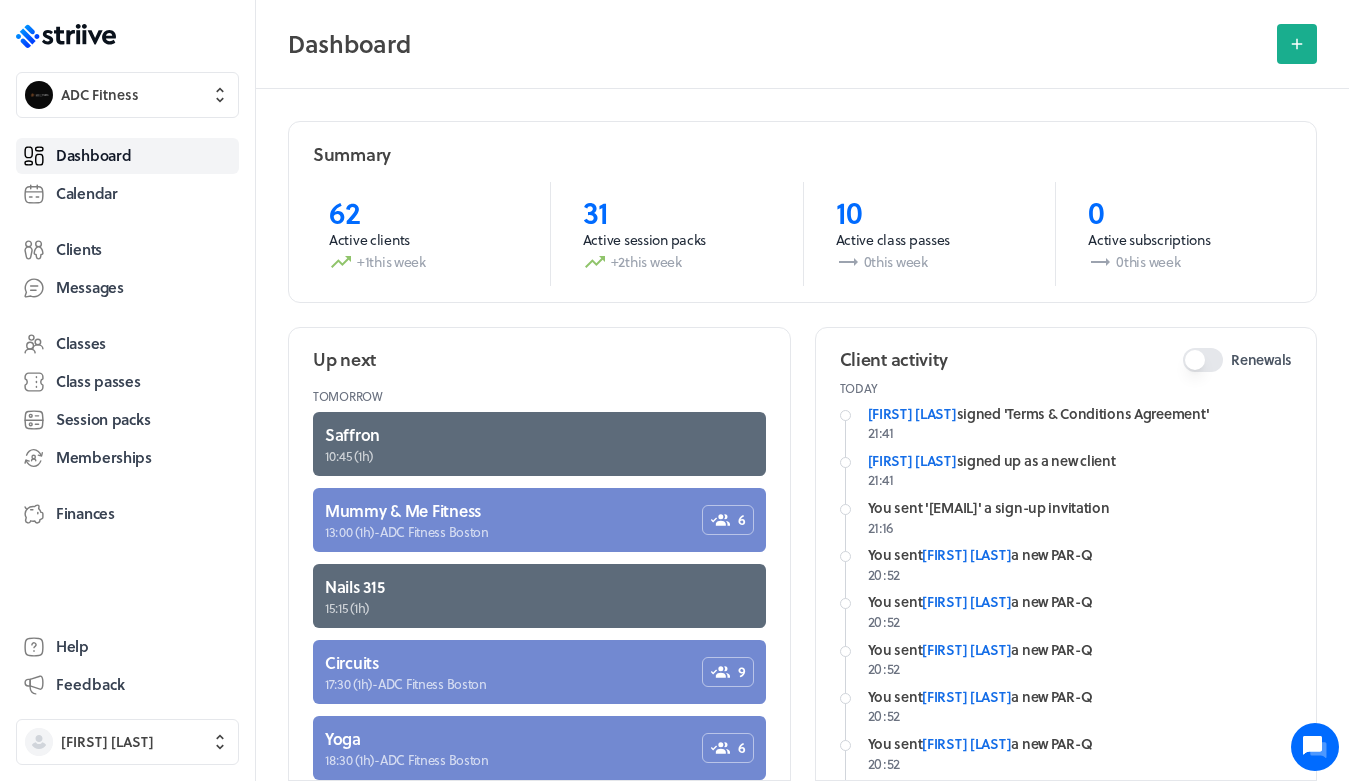 scroll, scrollTop: 39, scrollLeft: 0, axis: vertical 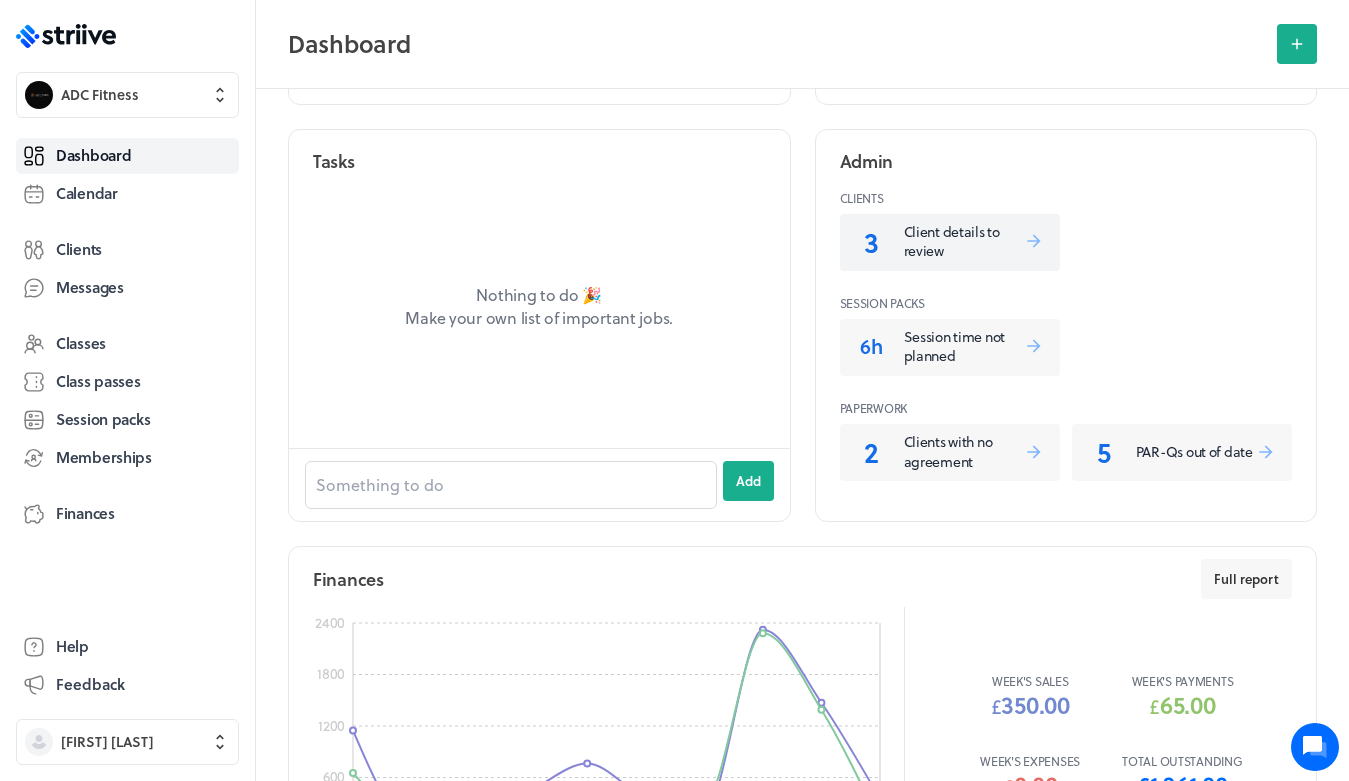 click on "Client details to review" at bounding box center (964, 241) 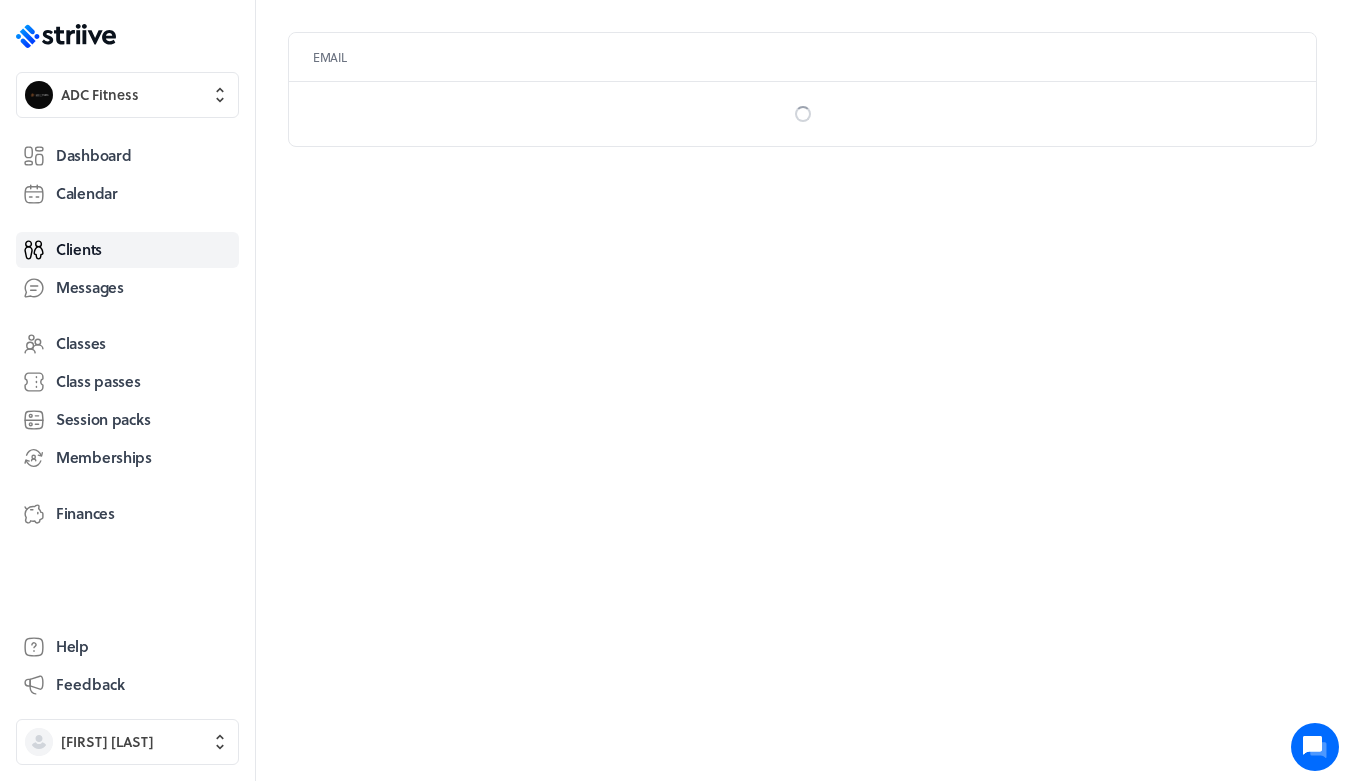 scroll, scrollTop: 0, scrollLeft: 0, axis: both 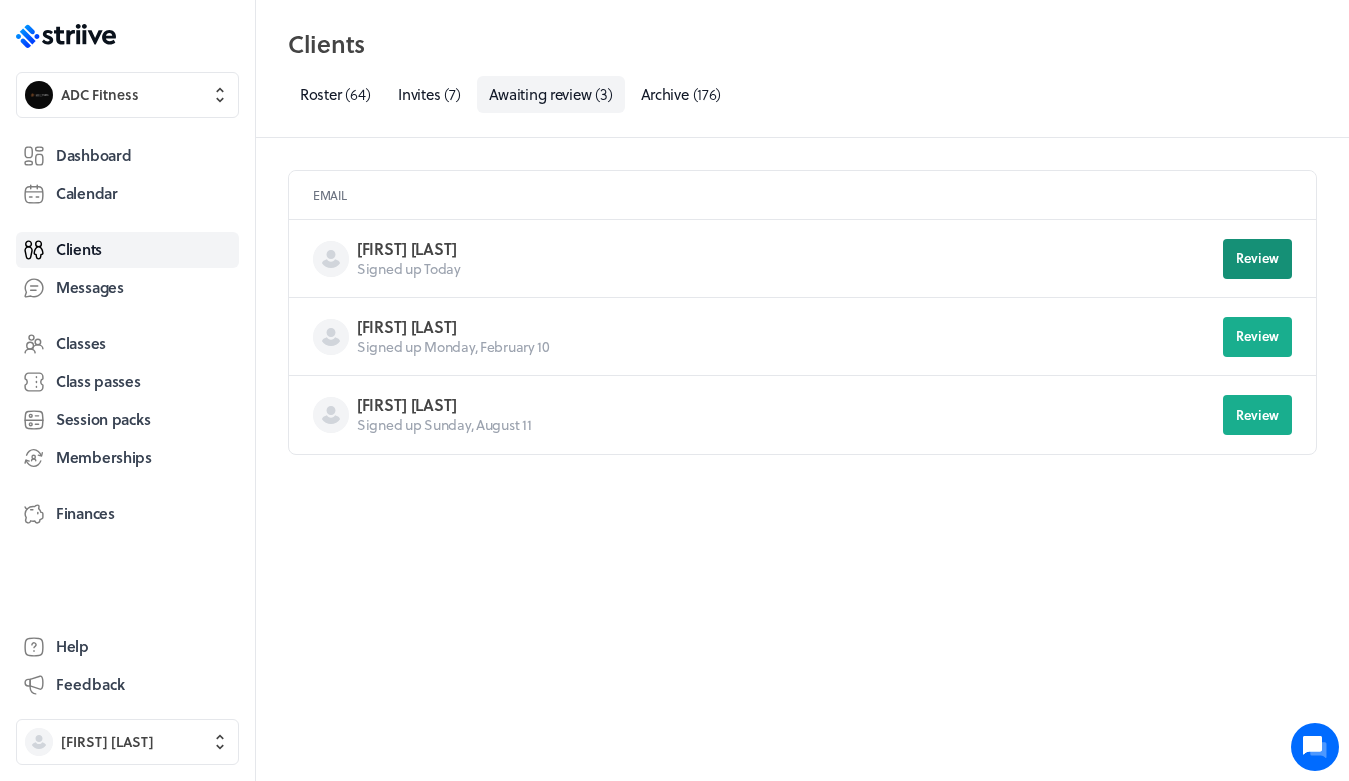click on "Review" at bounding box center (1257, 259) 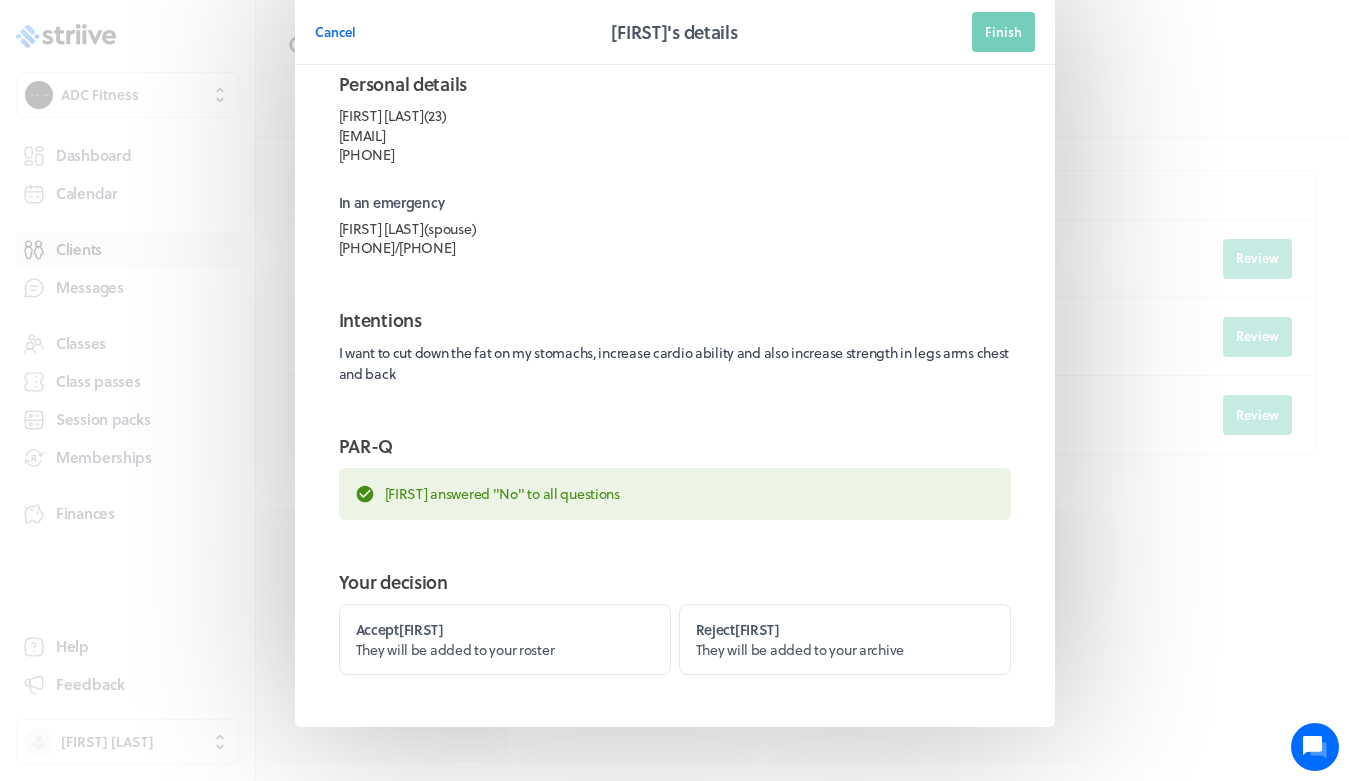 scroll, scrollTop: 57, scrollLeft: 0, axis: vertical 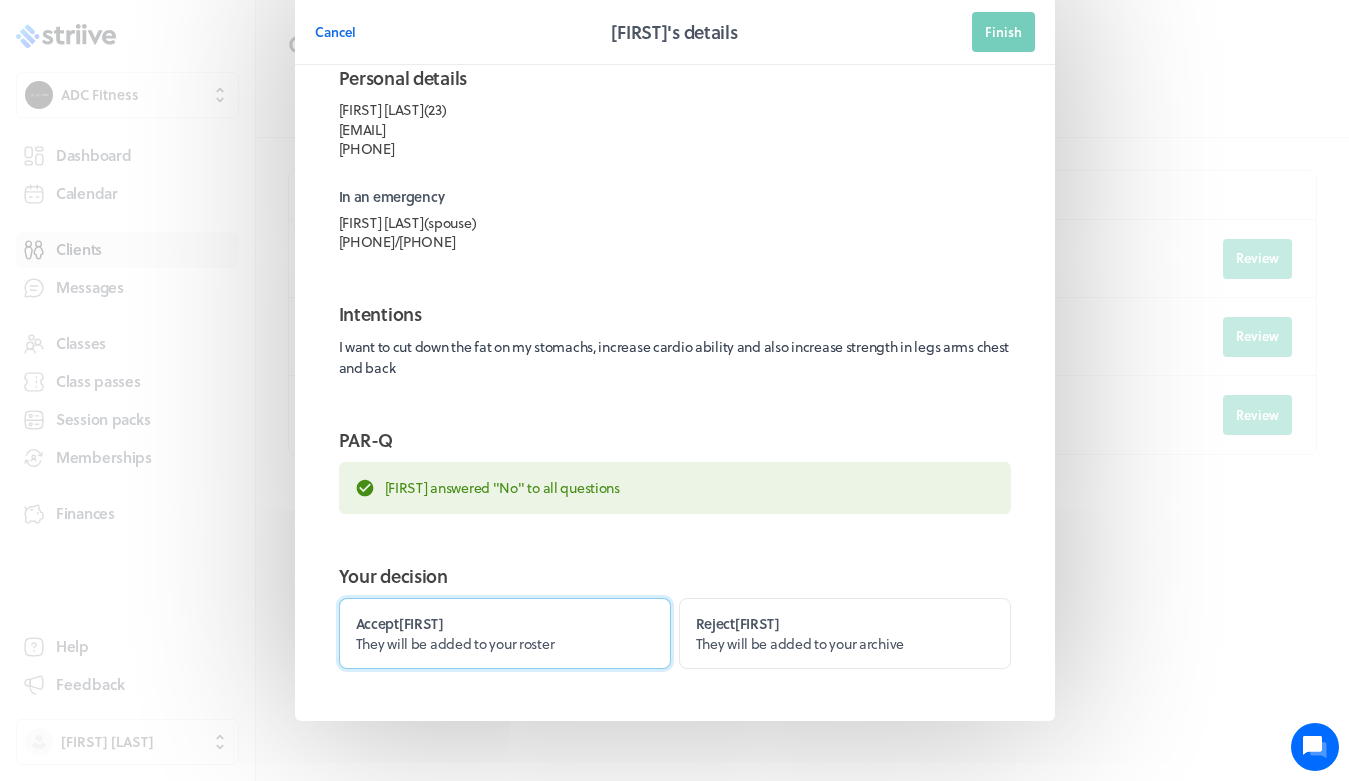 click on "They will be added to your roster" at bounding box center (455, 643) 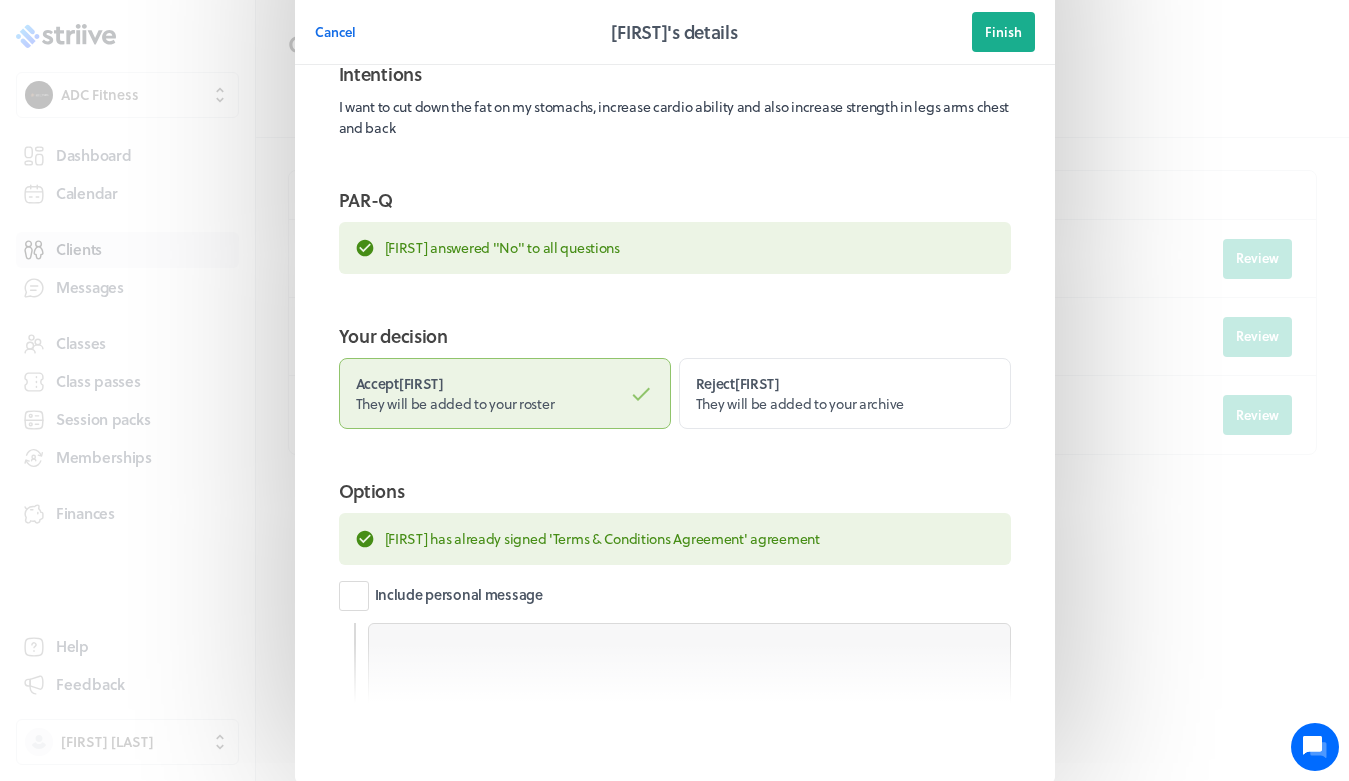 scroll, scrollTop: 395, scrollLeft: 0, axis: vertical 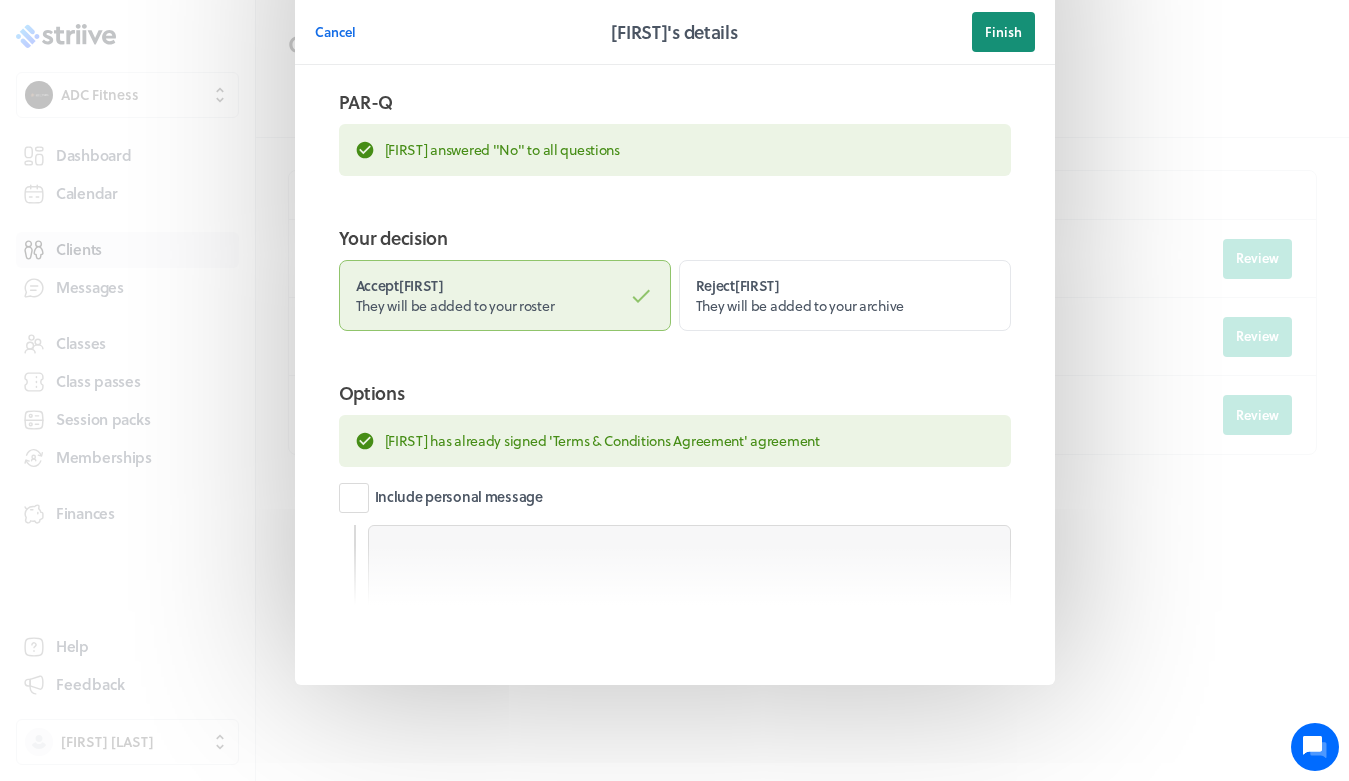 click on "Finish" at bounding box center [1003, 32] 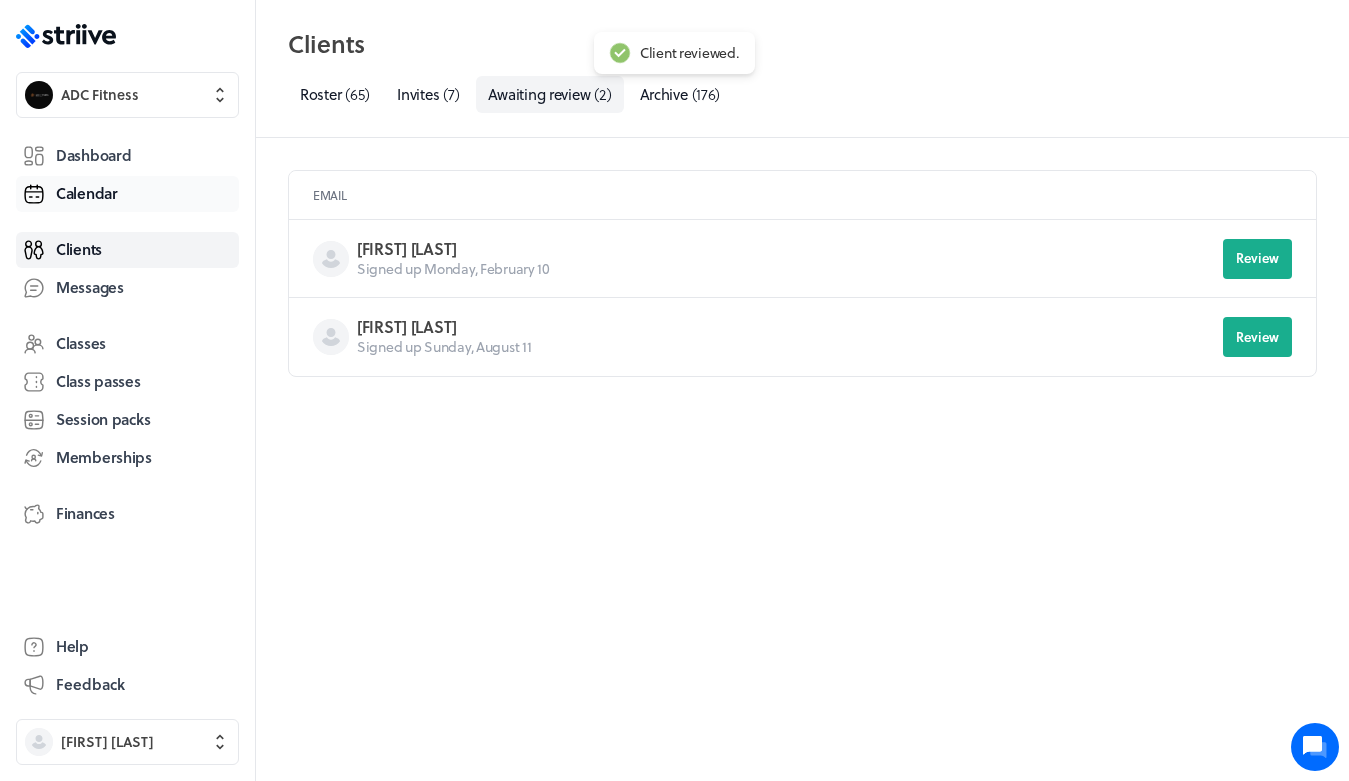 click on "Calendar" at bounding box center [87, 193] 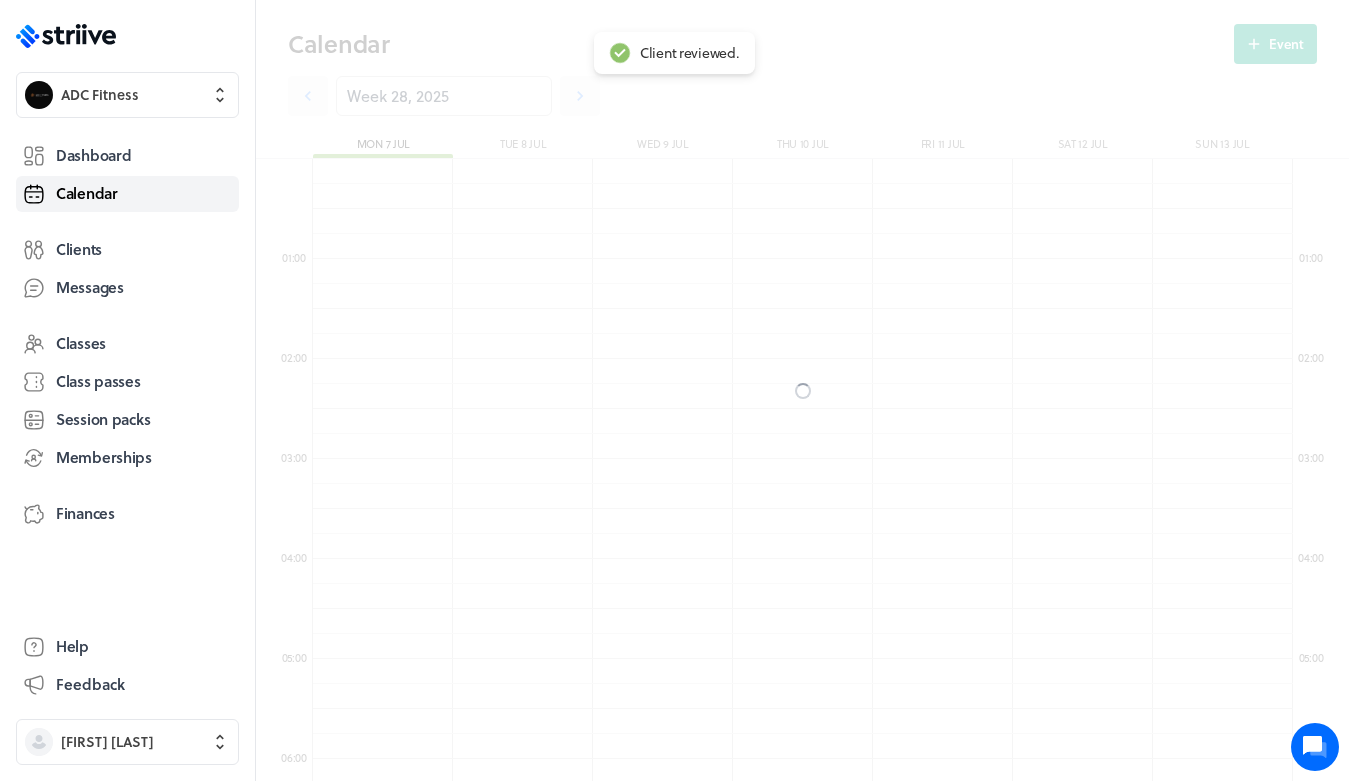 scroll, scrollTop: 850, scrollLeft: 0, axis: vertical 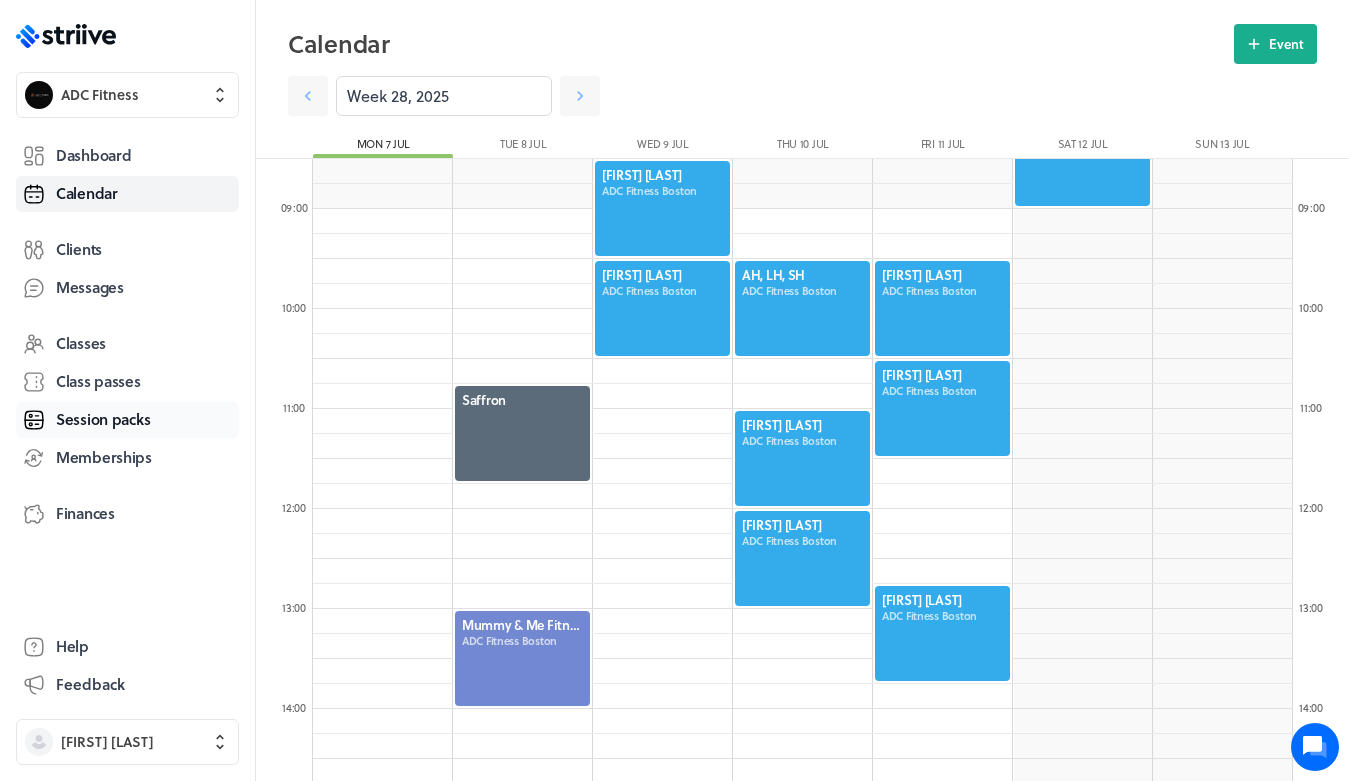 click on "Session packs" at bounding box center (103, 419) 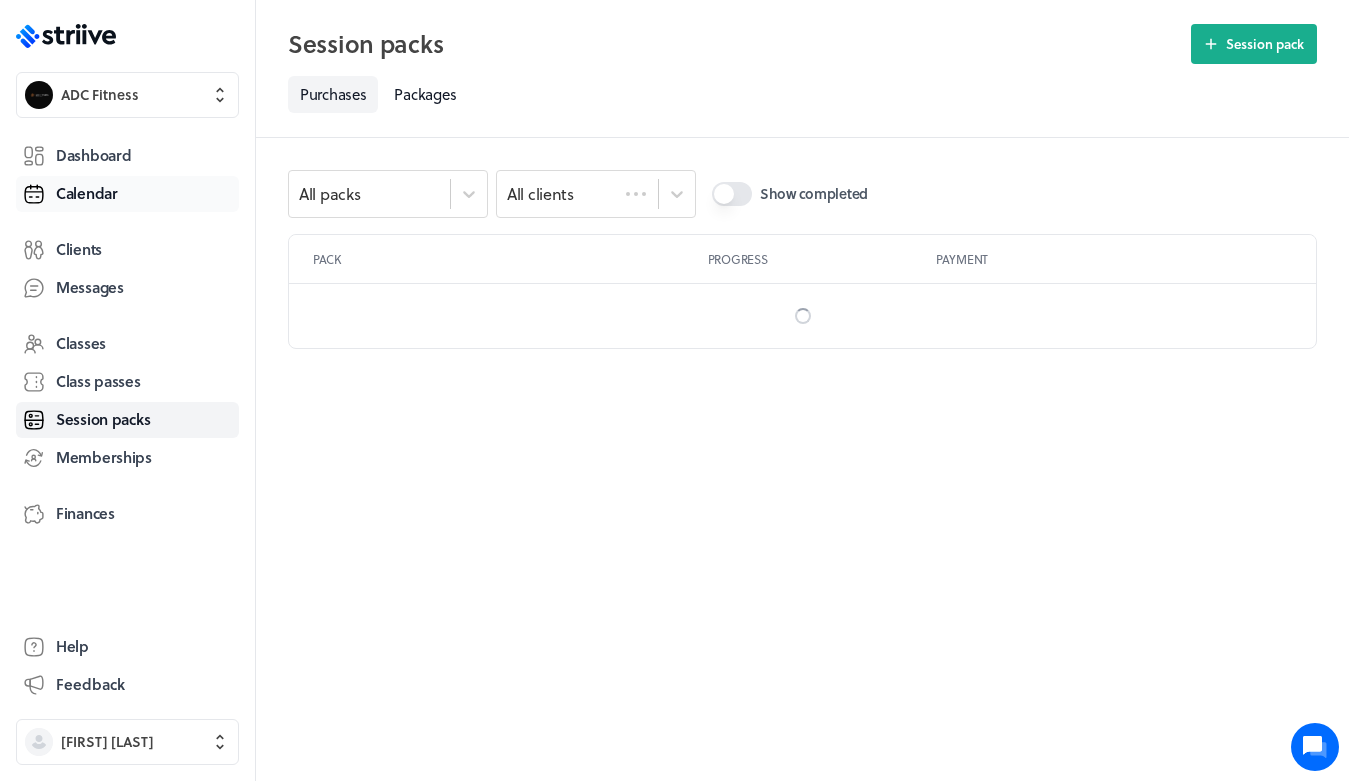 click on "Calendar" at bounding box center (87, 193) 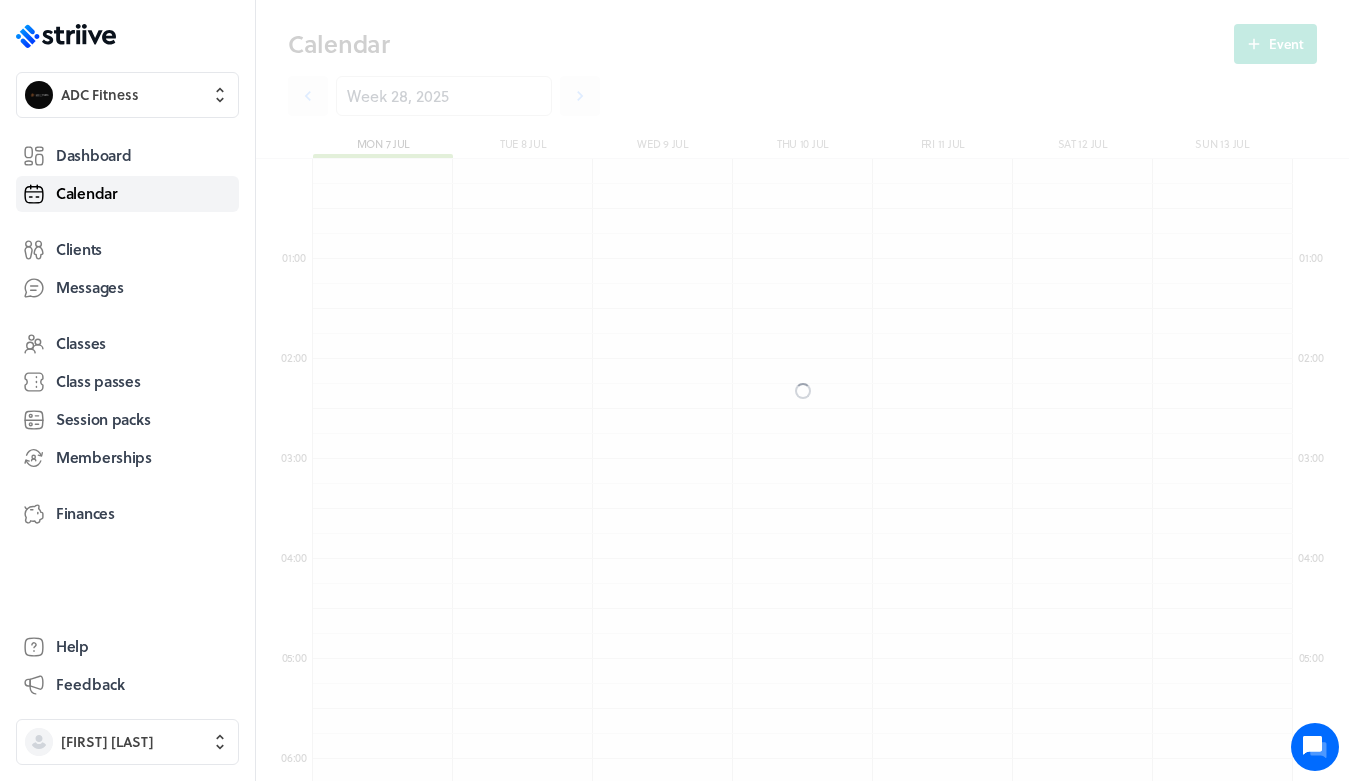 scroll, scrollTop: 850, scrollLeft: 0, axis: vertical 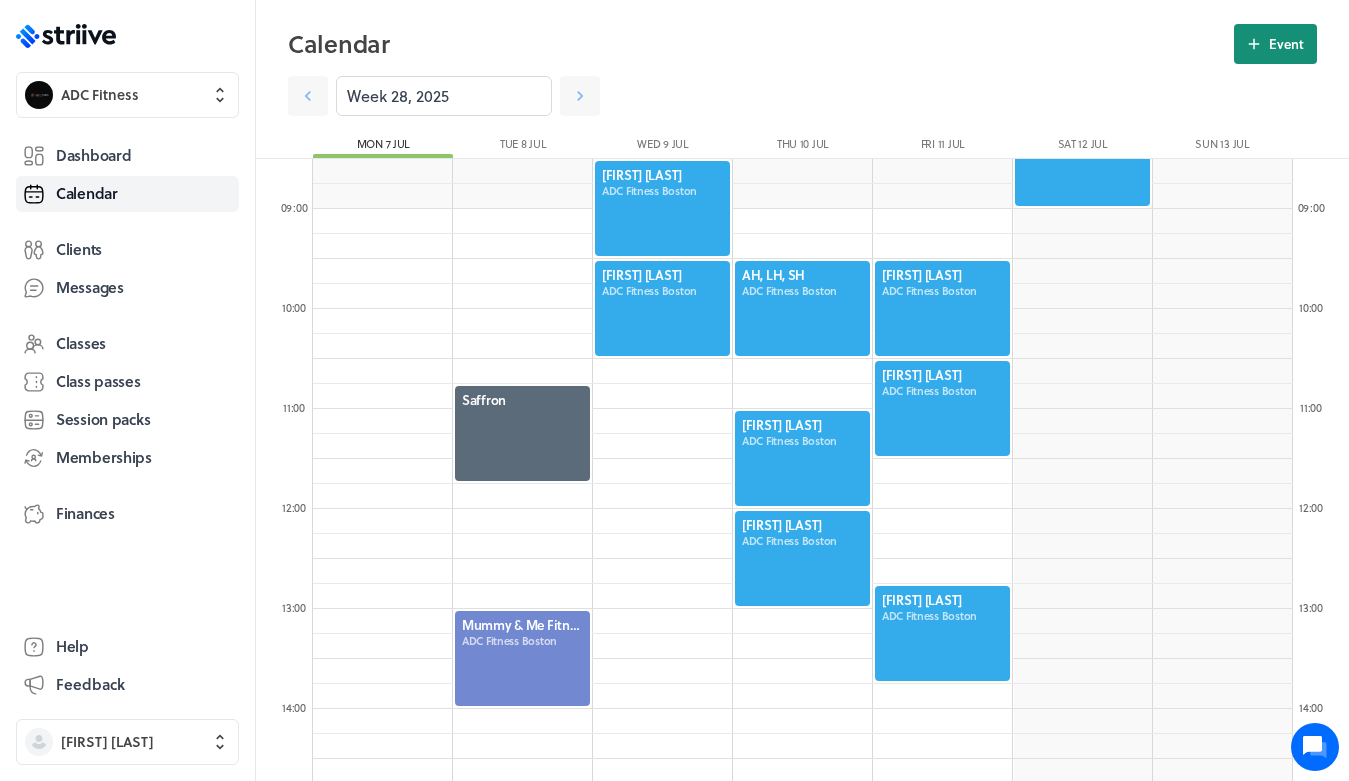 click on "Event" at bounding box center (1286, 44) 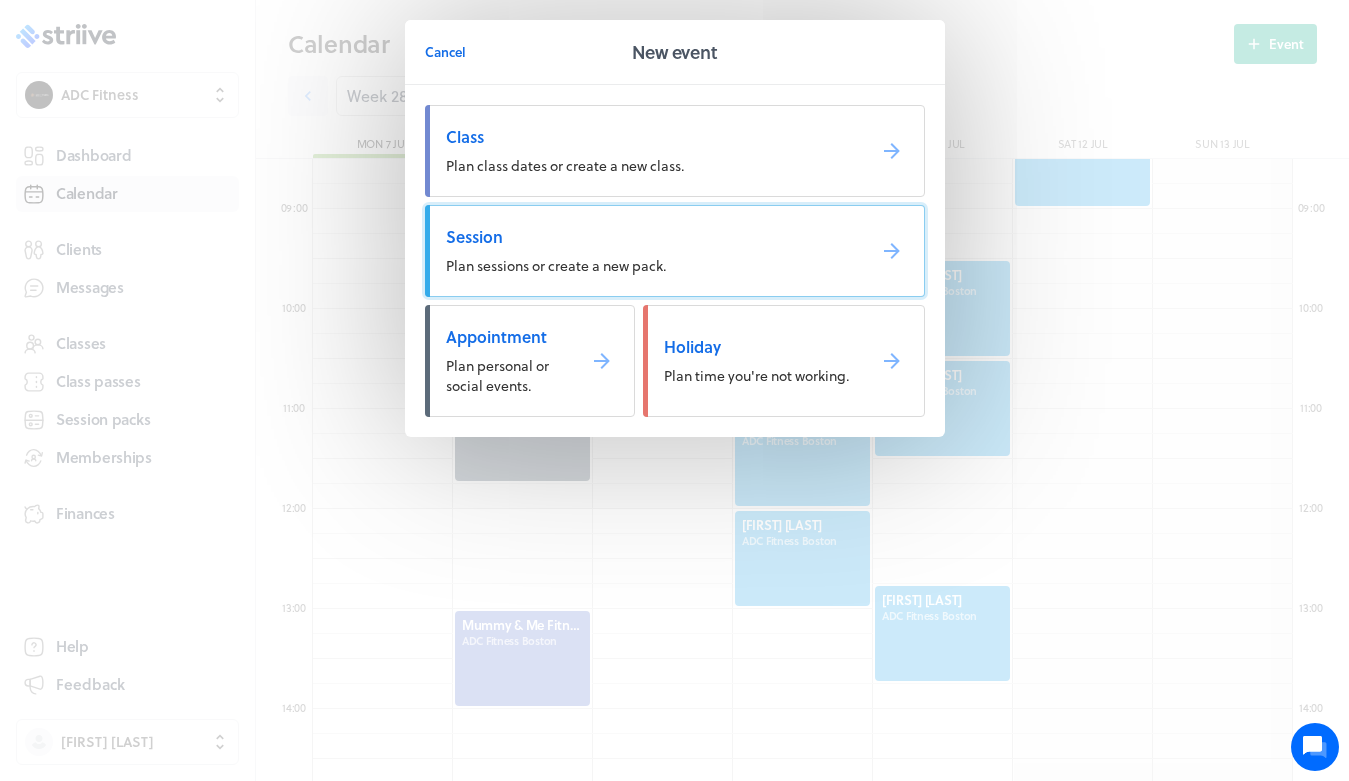 click on "Session Plan sessions or create a new pack." at bounding box center (675, 251) 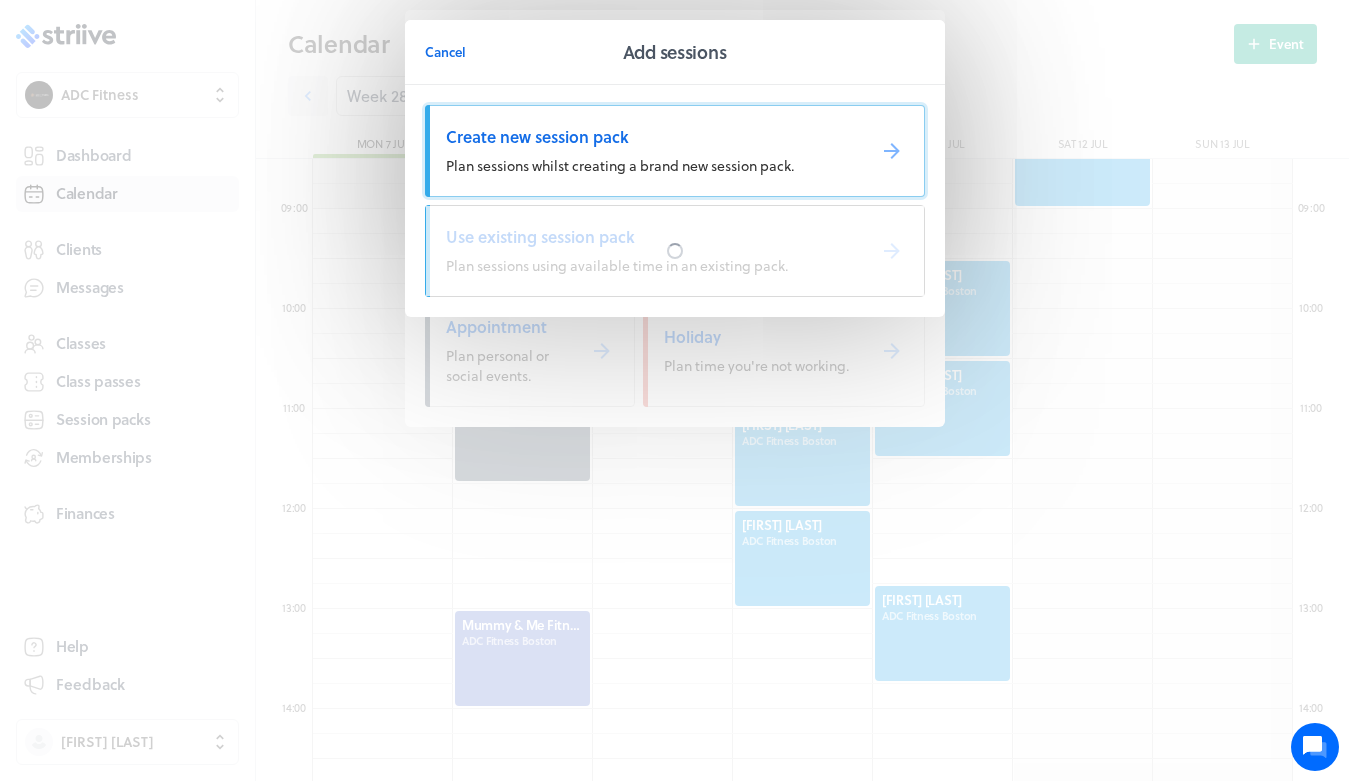 click on "Plan sessions whilst creating a brand new session pack." at bounding box center [620, 165] 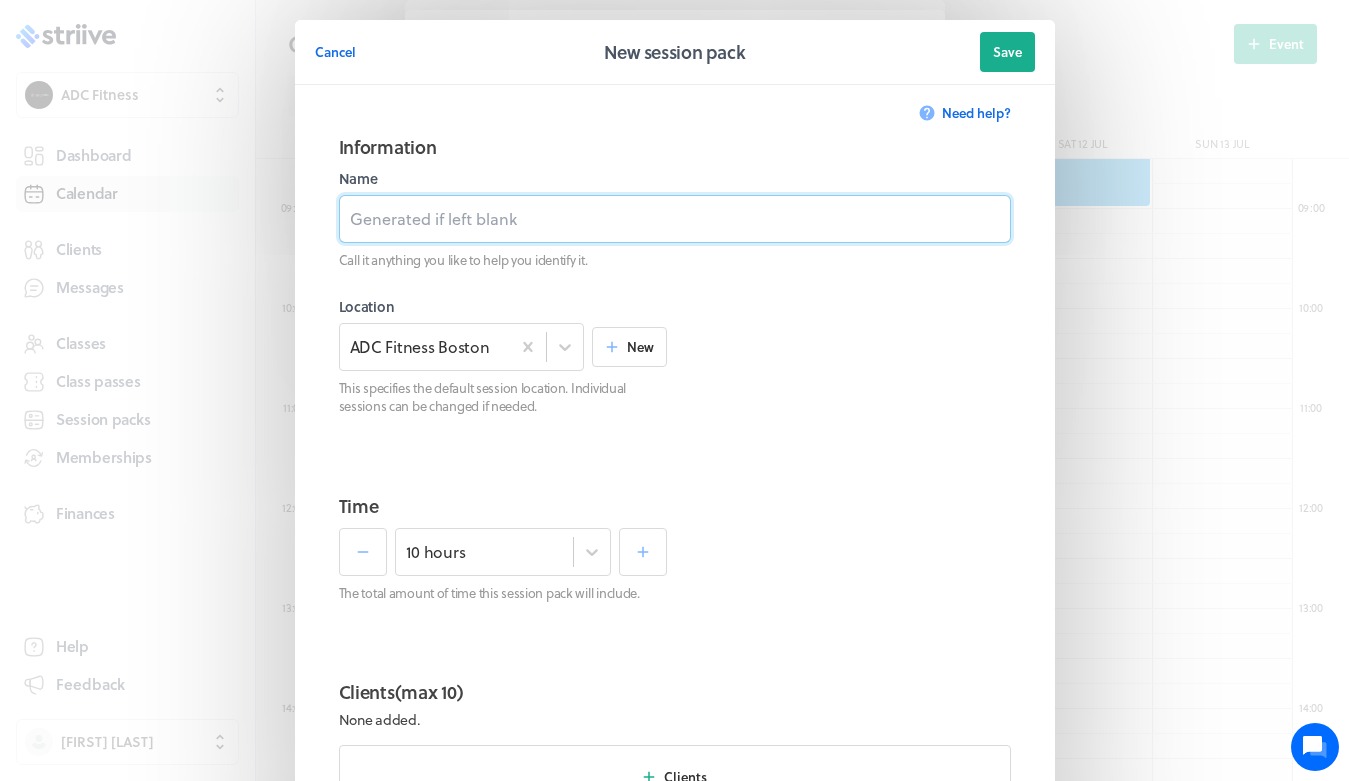 click at bounding box center [675, 219] 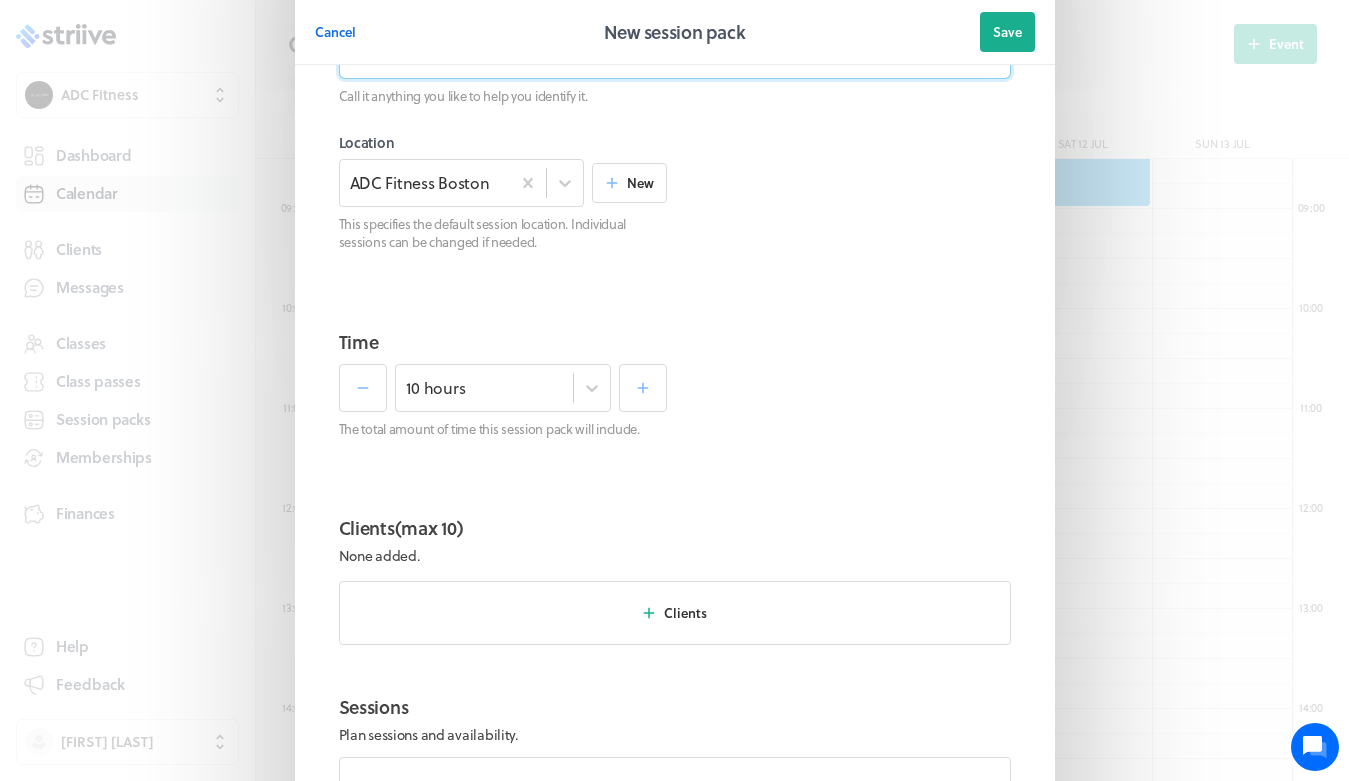 scroll, scrollTop: 496, scrollLeft: 0, axis: vertical 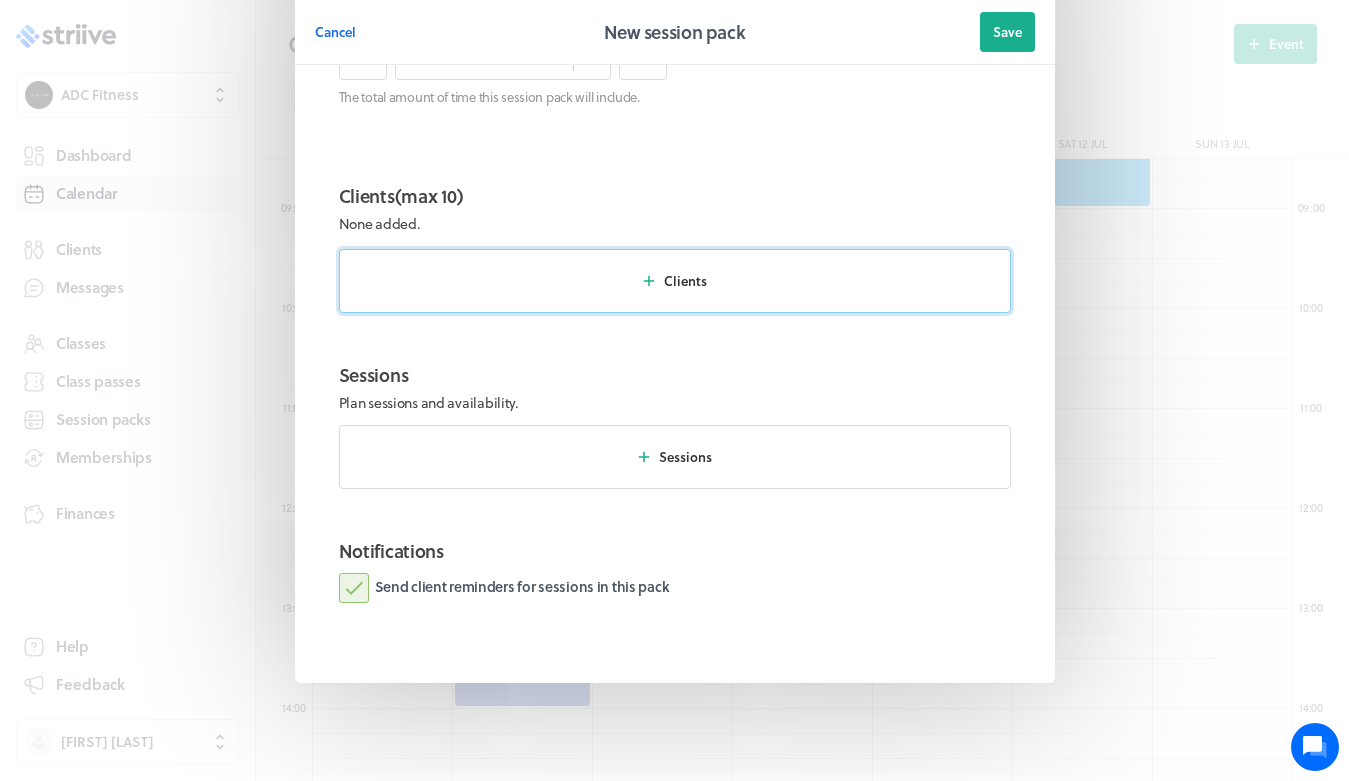 type on "gym hire couple" 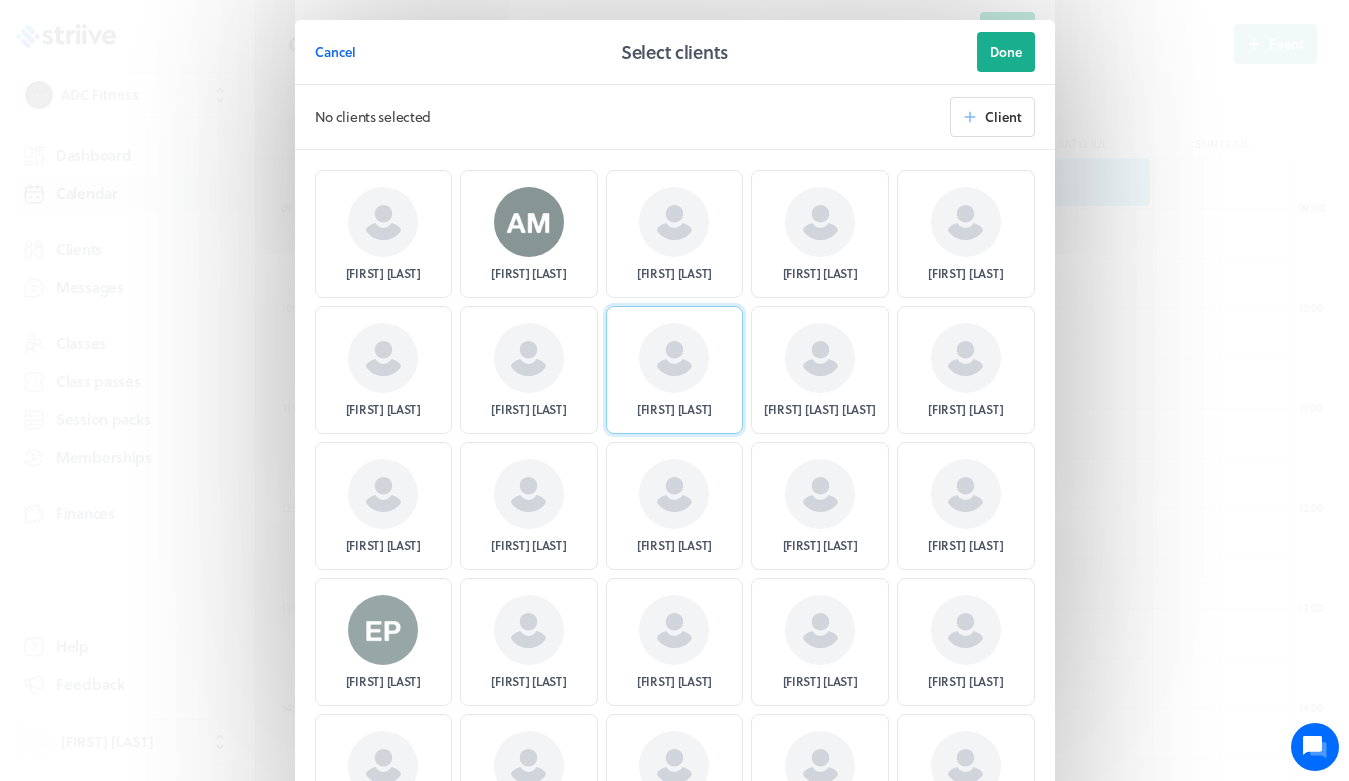 click at bounding box center [383, 222] 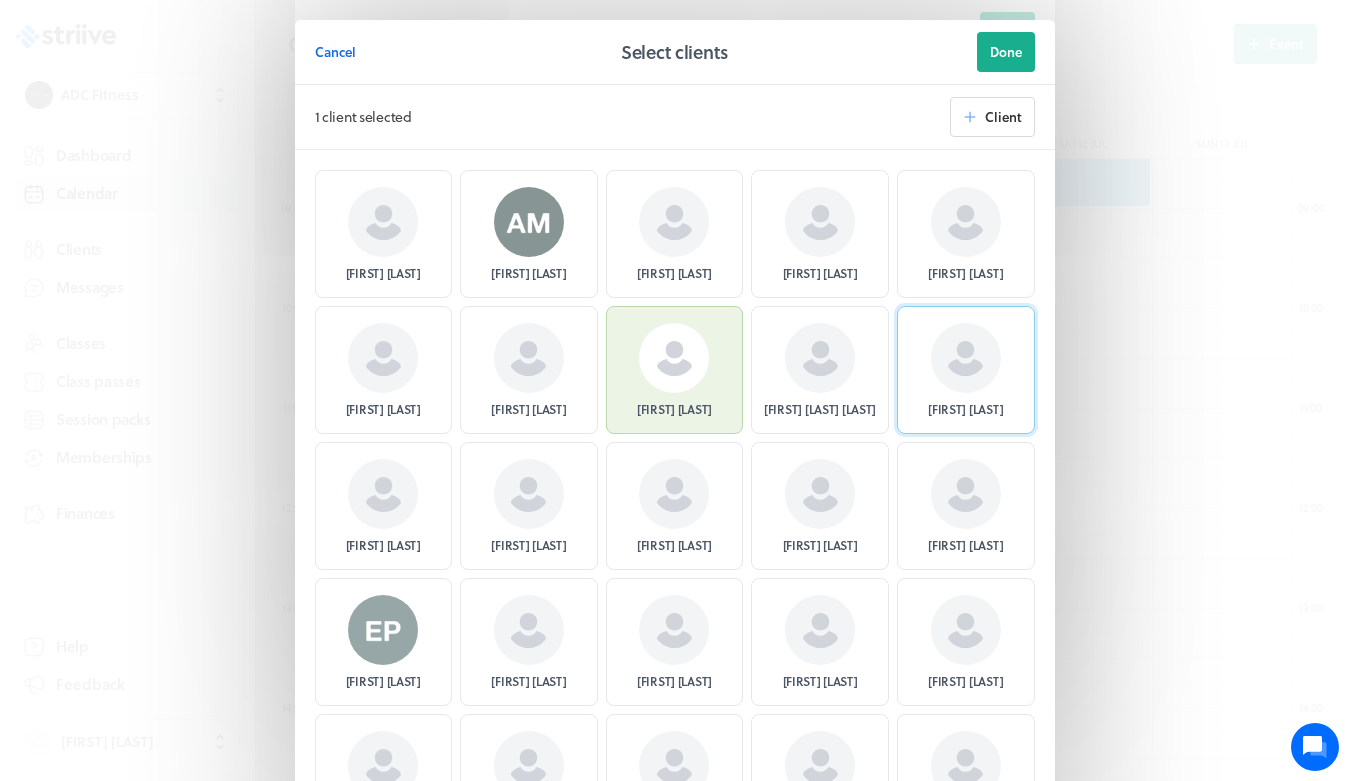 click at bounding box center (383, 222) 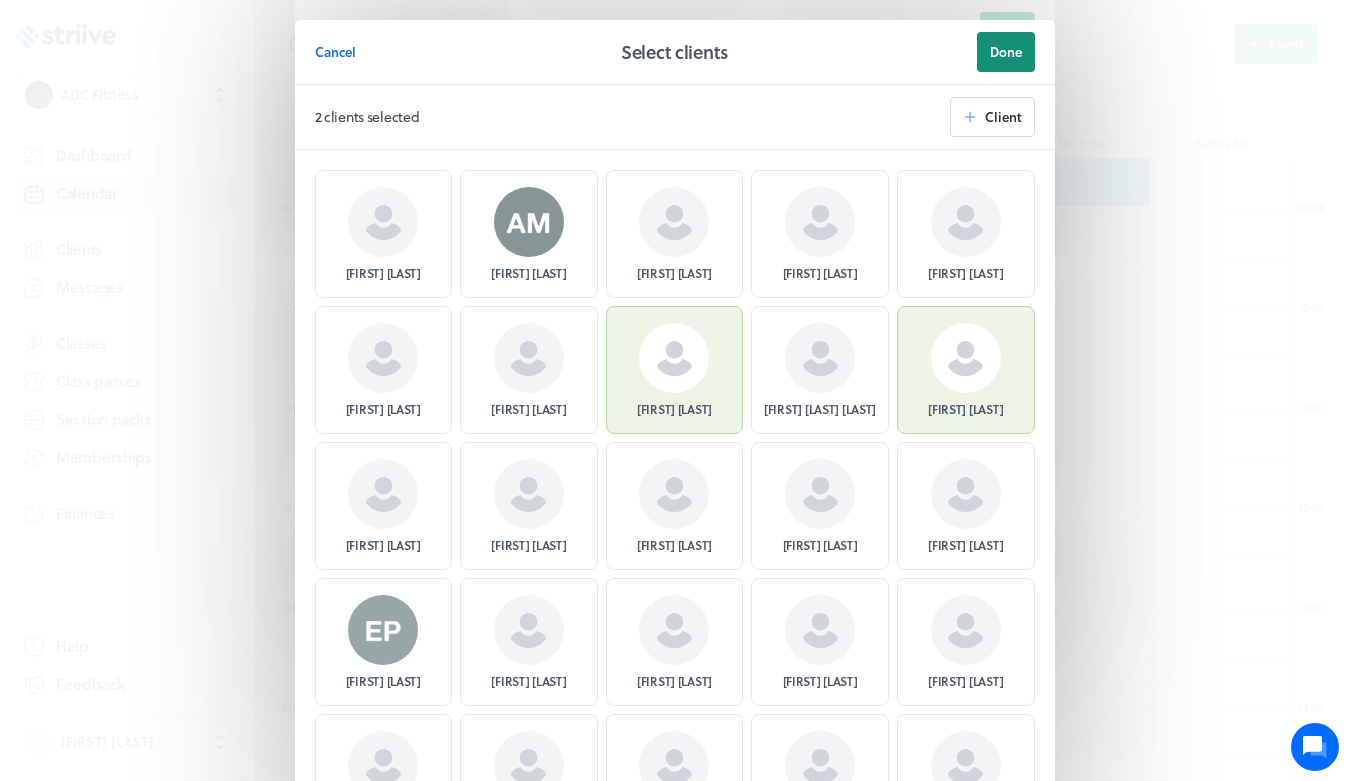 click on "Done" at bounding box center [1006, 52] 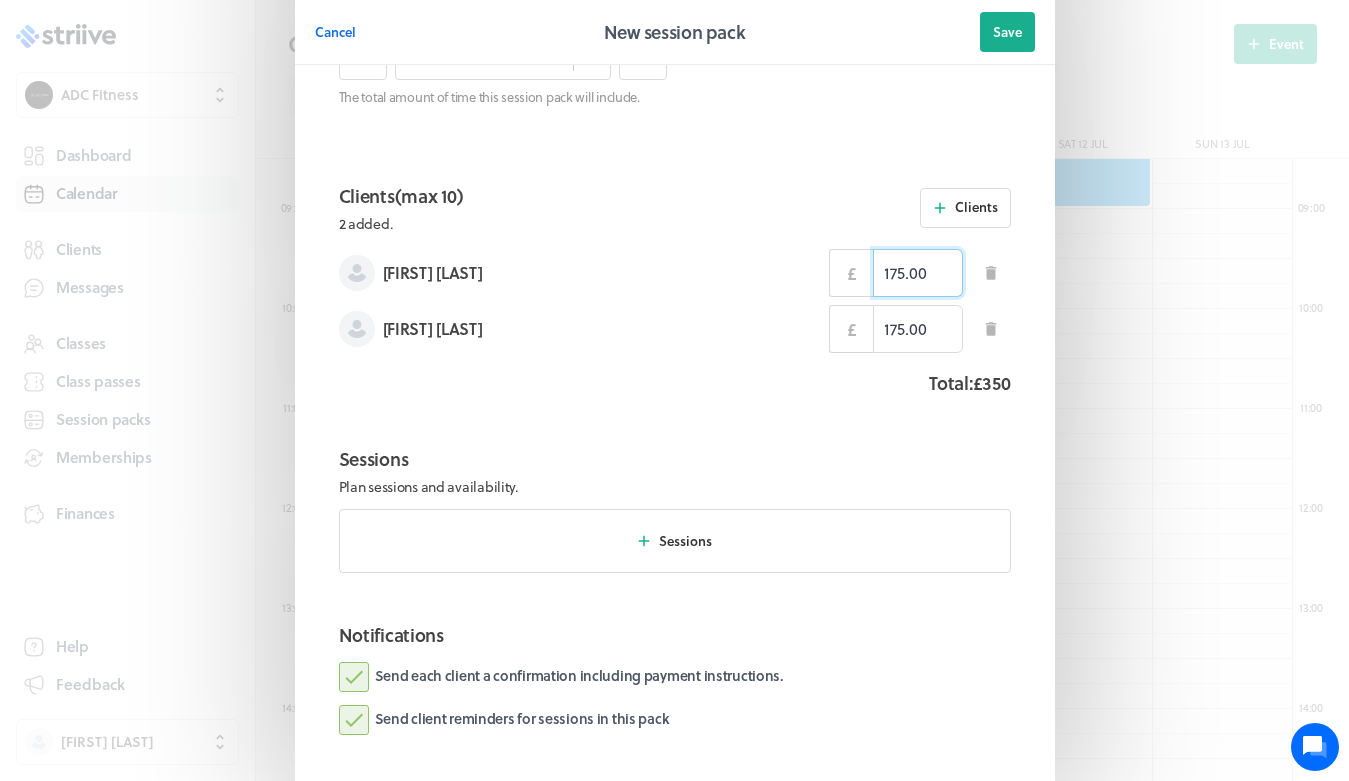 drag, startPoint x: 890, startPoint y: 273, endPoint x: 809, endPoint y: 273, distance: 81 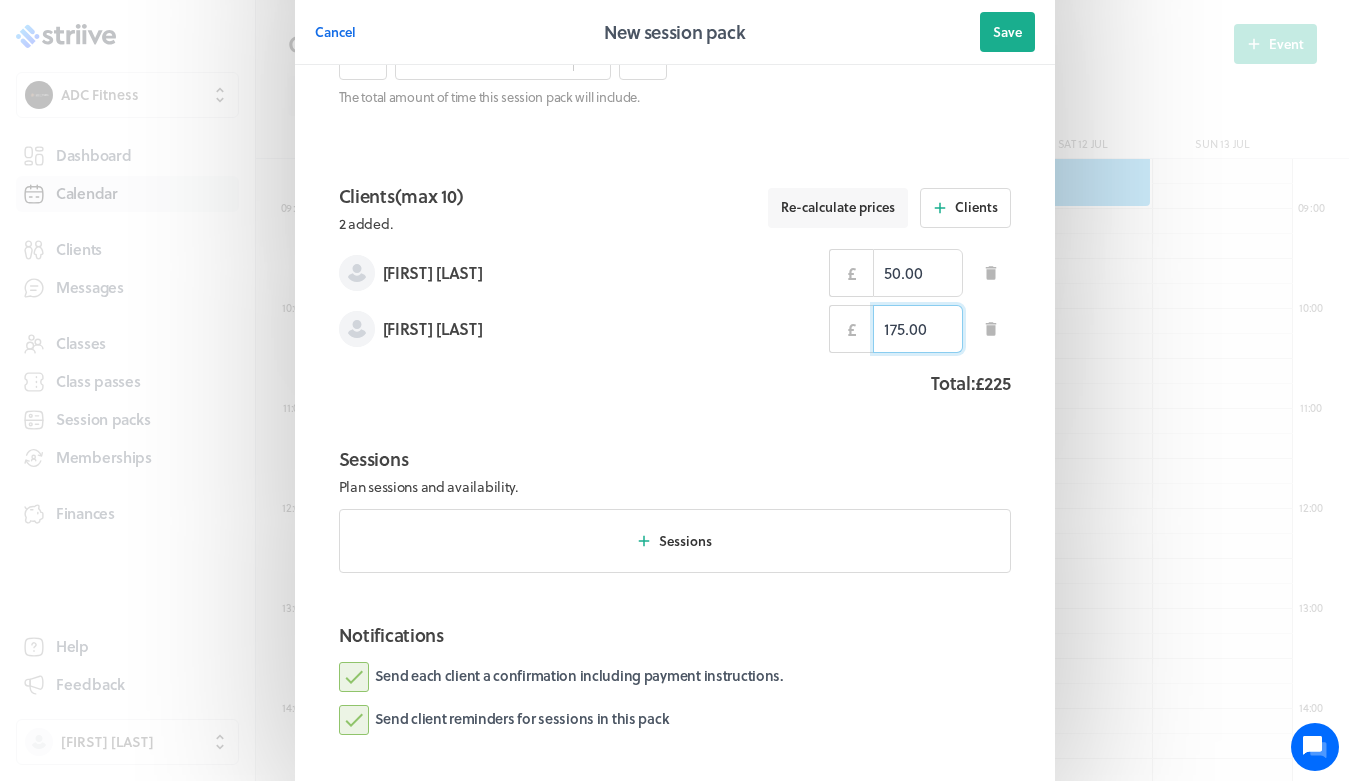 drag, startPoint x: 933, startPoint y: 331, endPoint x: 728, endPoint y: 310, distance: 206.0728 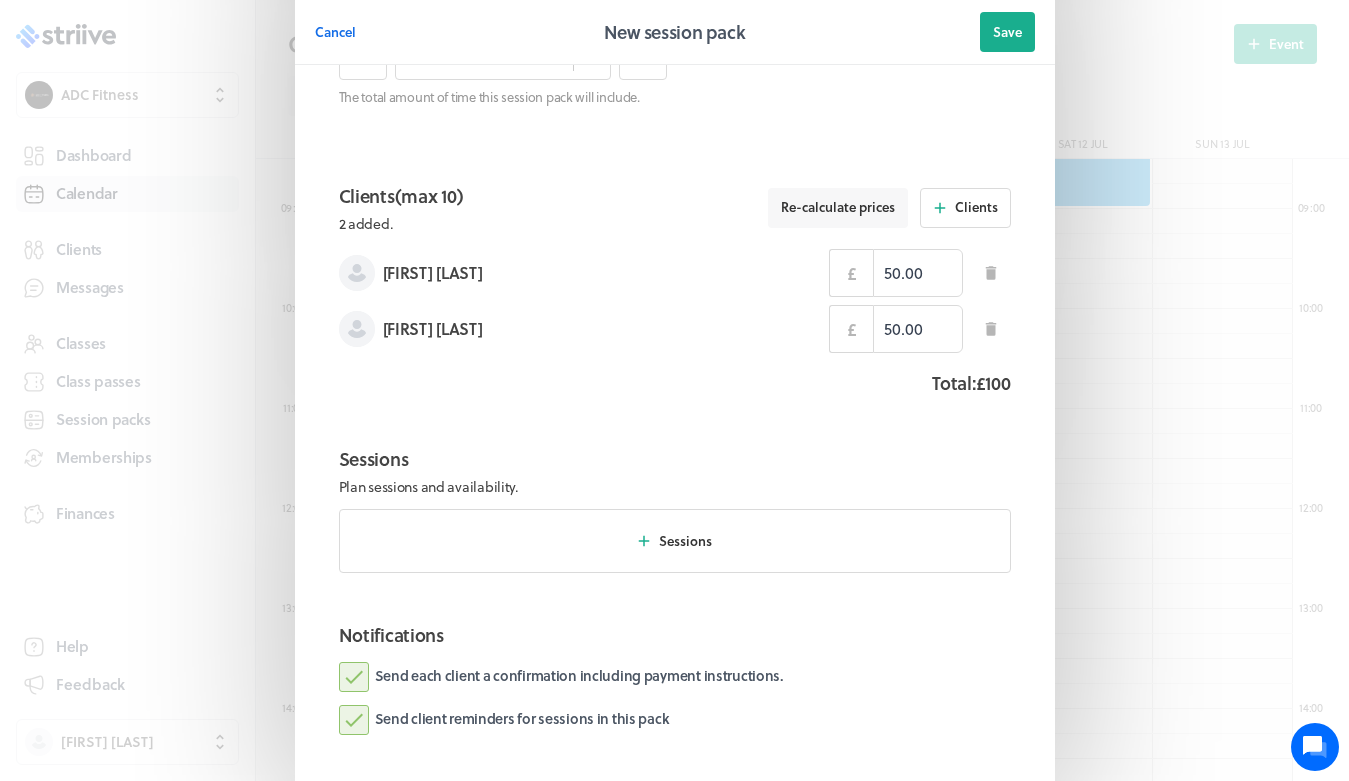 click on "Sessions Plan sessions and availability. Sessions" at bounding box center (675, 517) 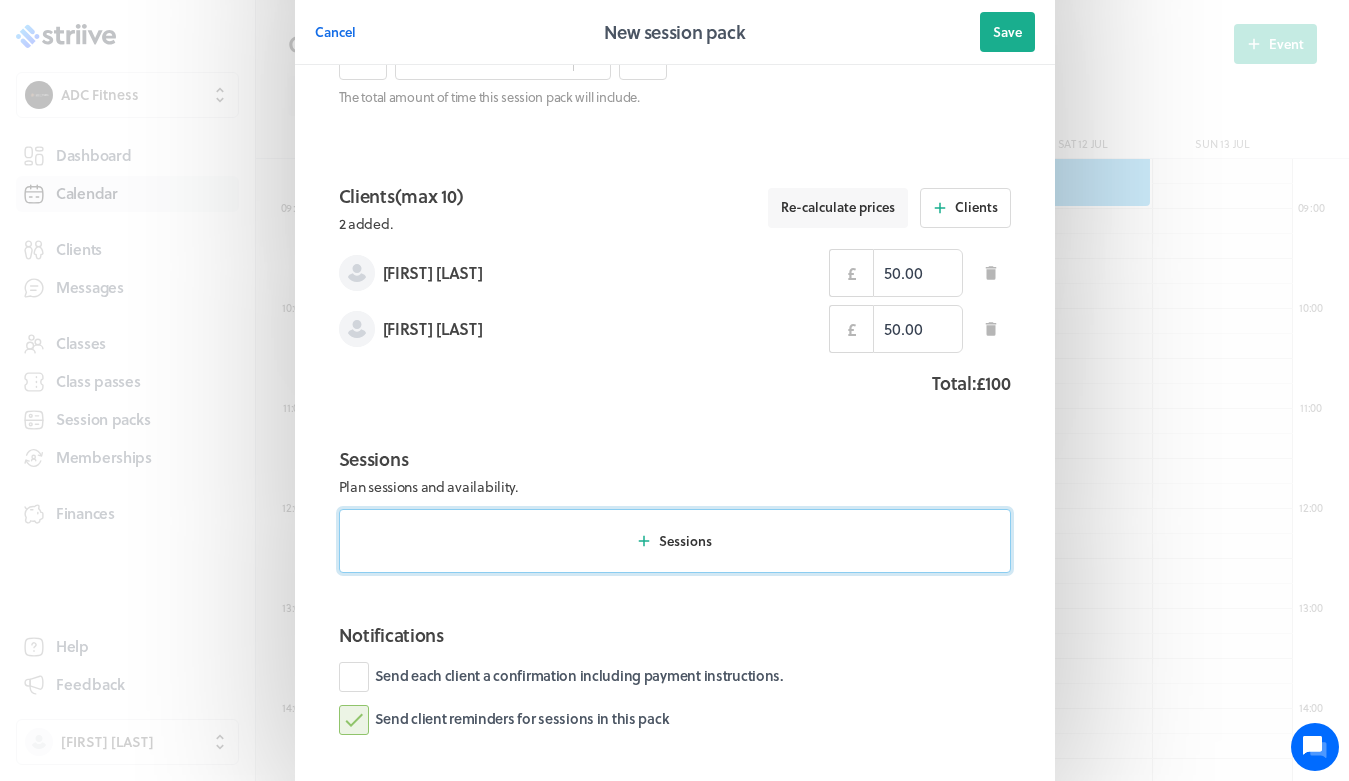click on "Sessions" at bounding box center (675, 541) 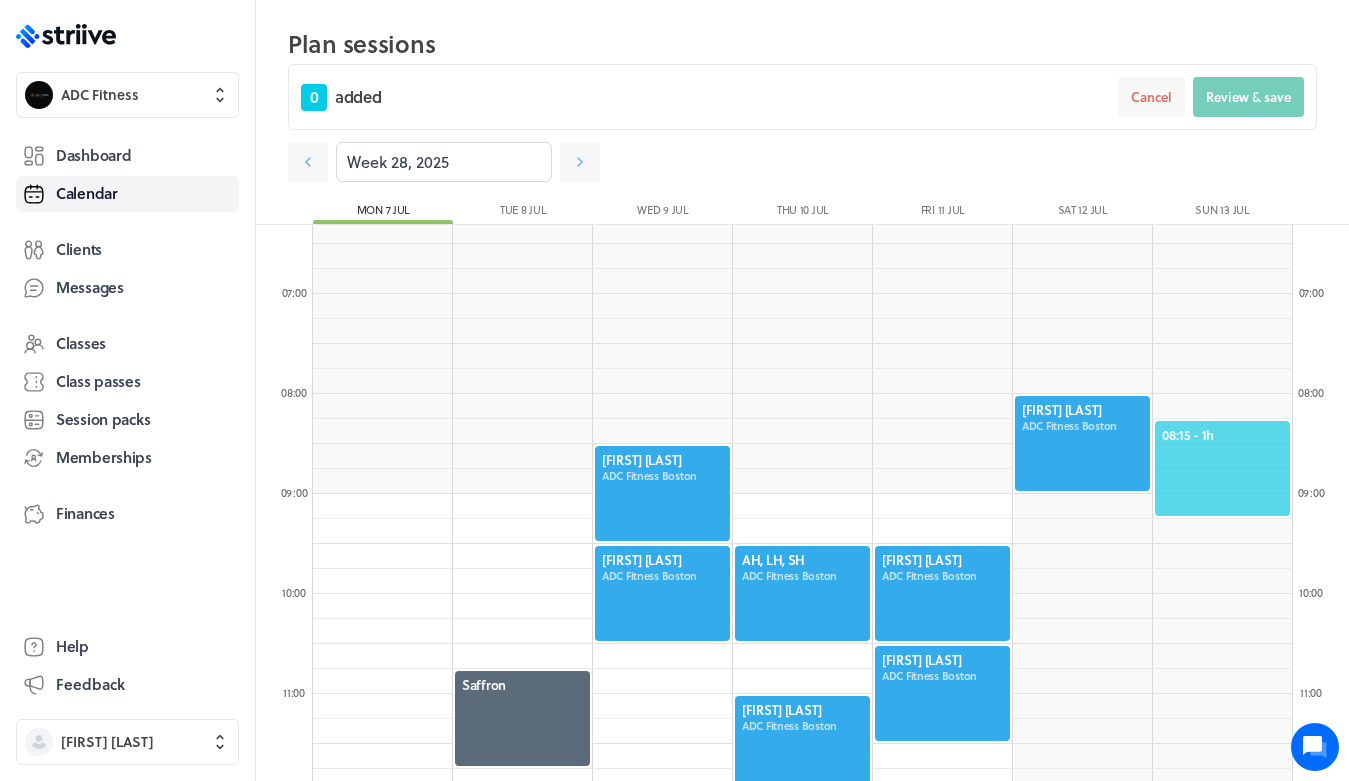 scroll, scrollTop: 636, scrollLeft: 0, axis: vertical 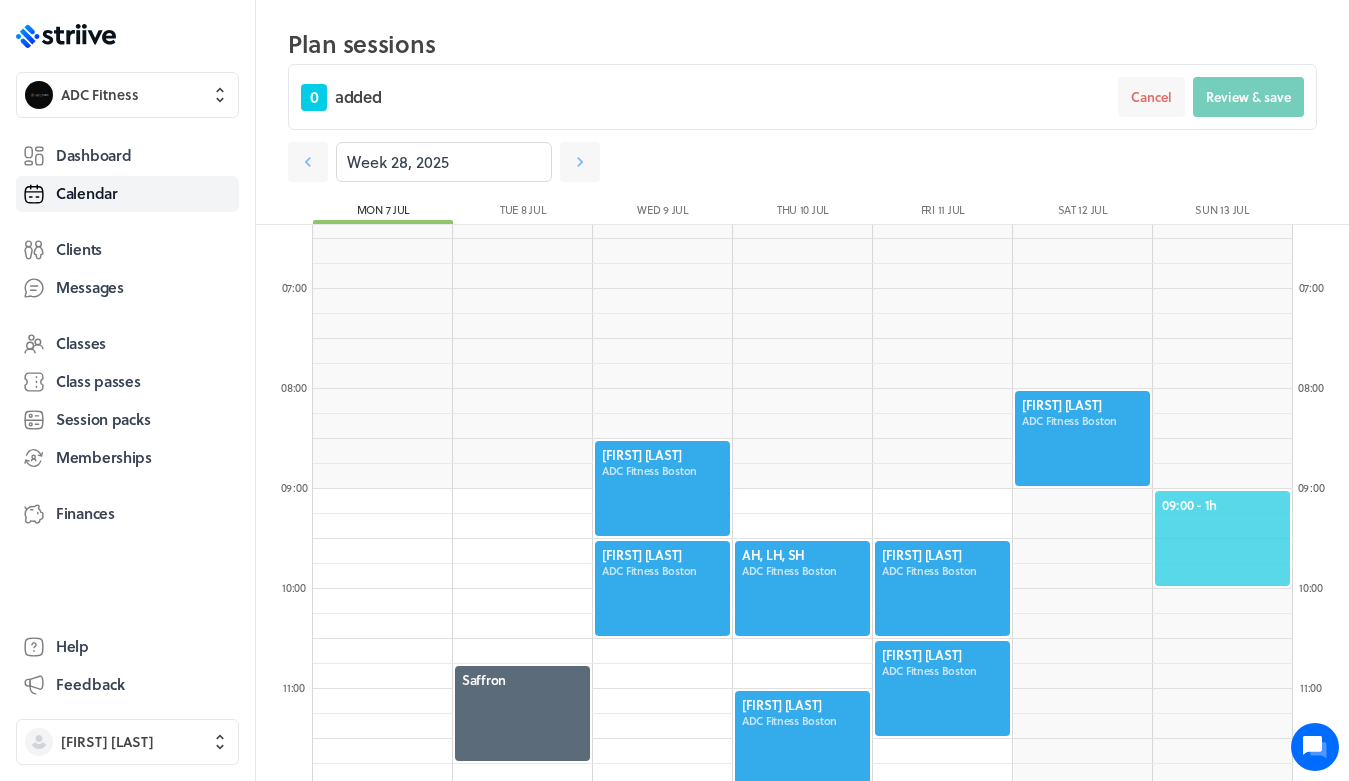 click on "09:00  - 1h" at bounding box center (1222, 505) 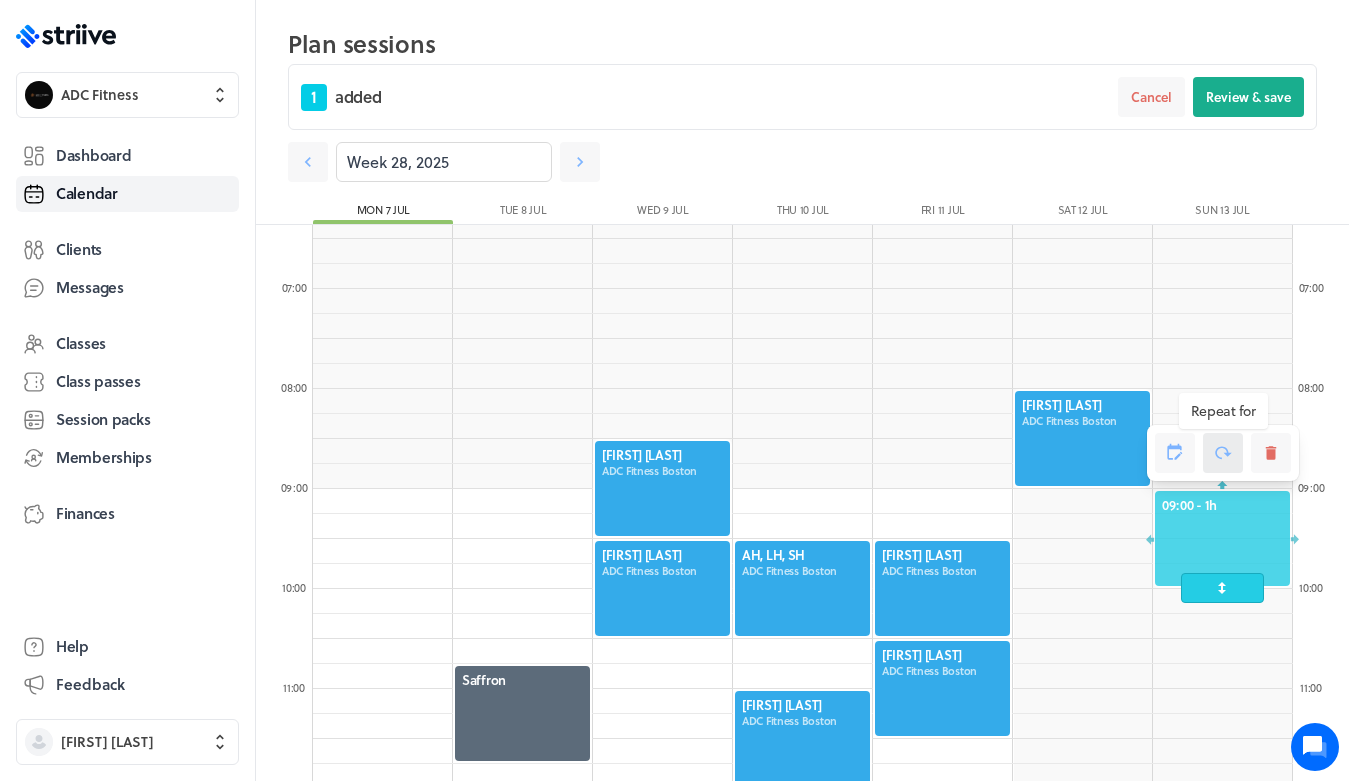 click at bounding box center (1223, 453) 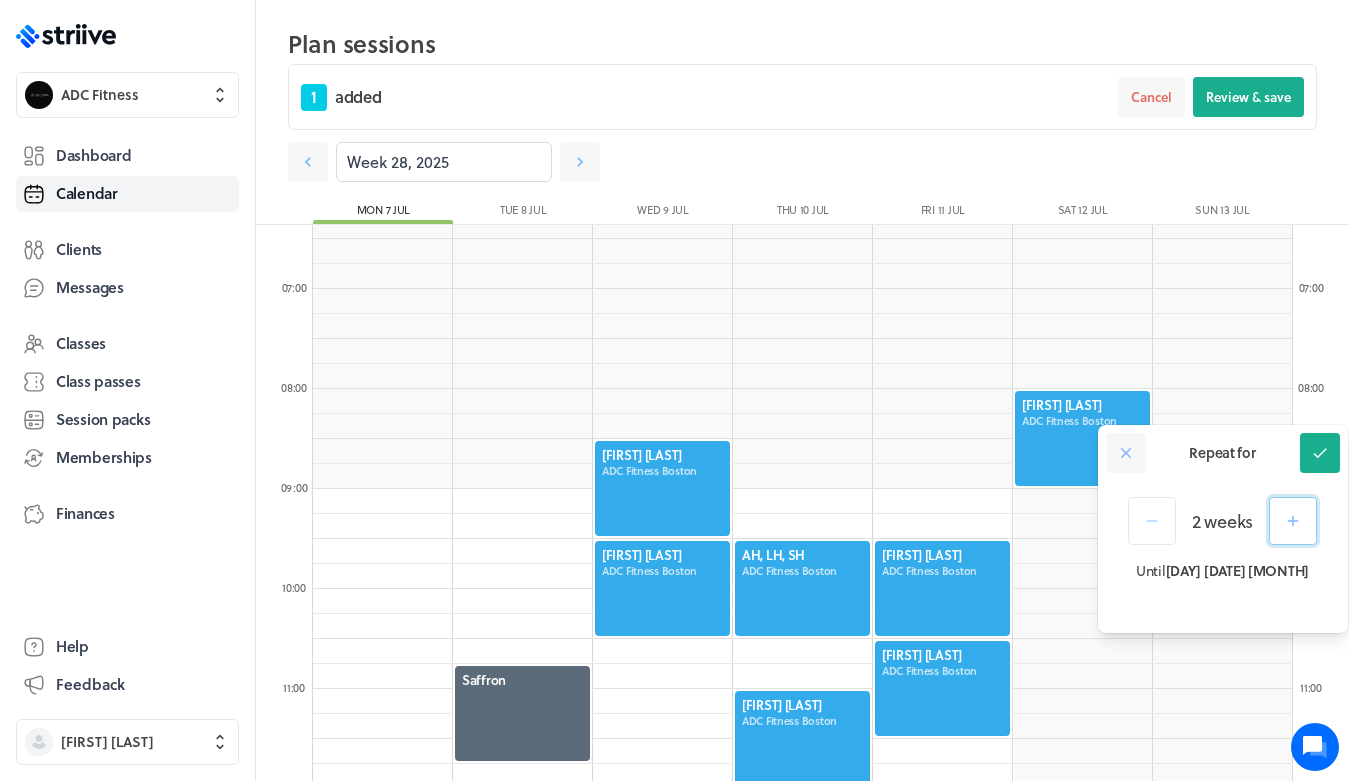 click at bounding box center [1293, 521] 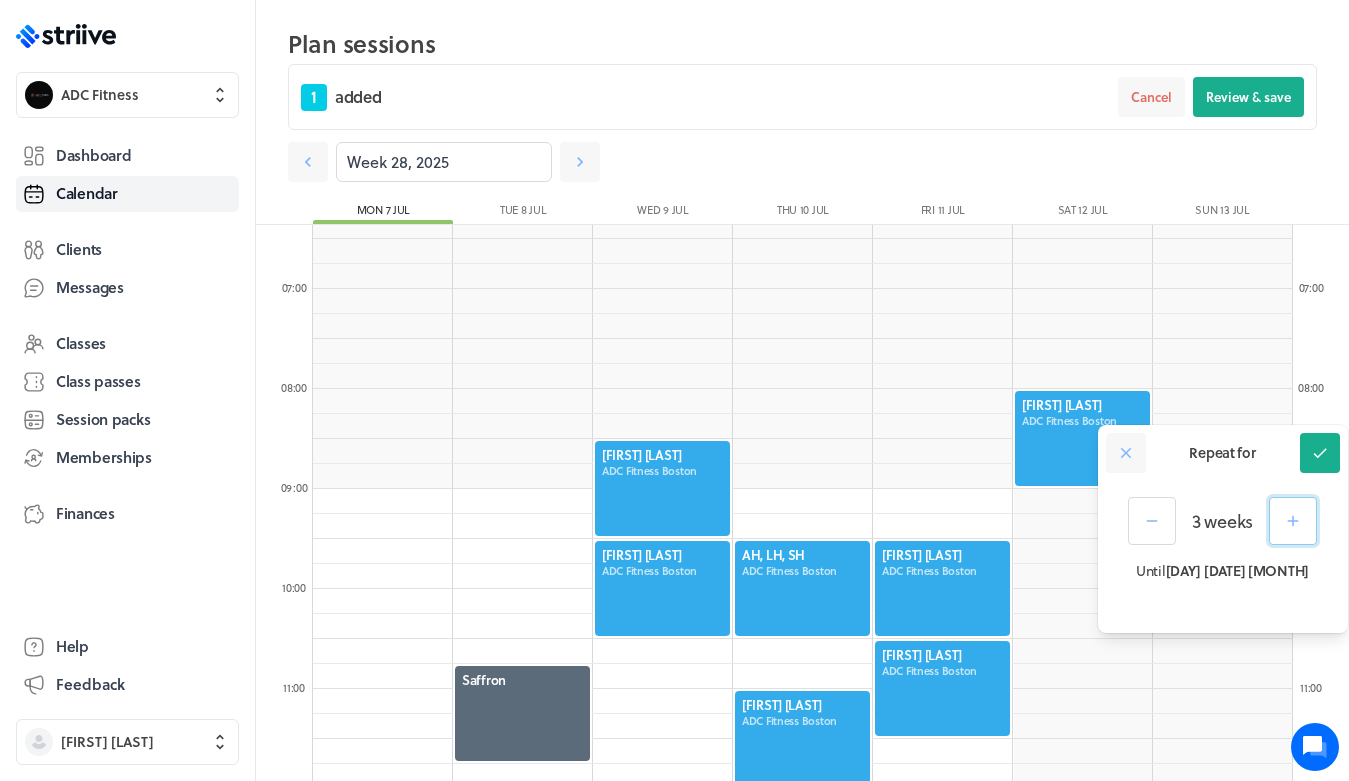 click at bounding box center (1293, 521) 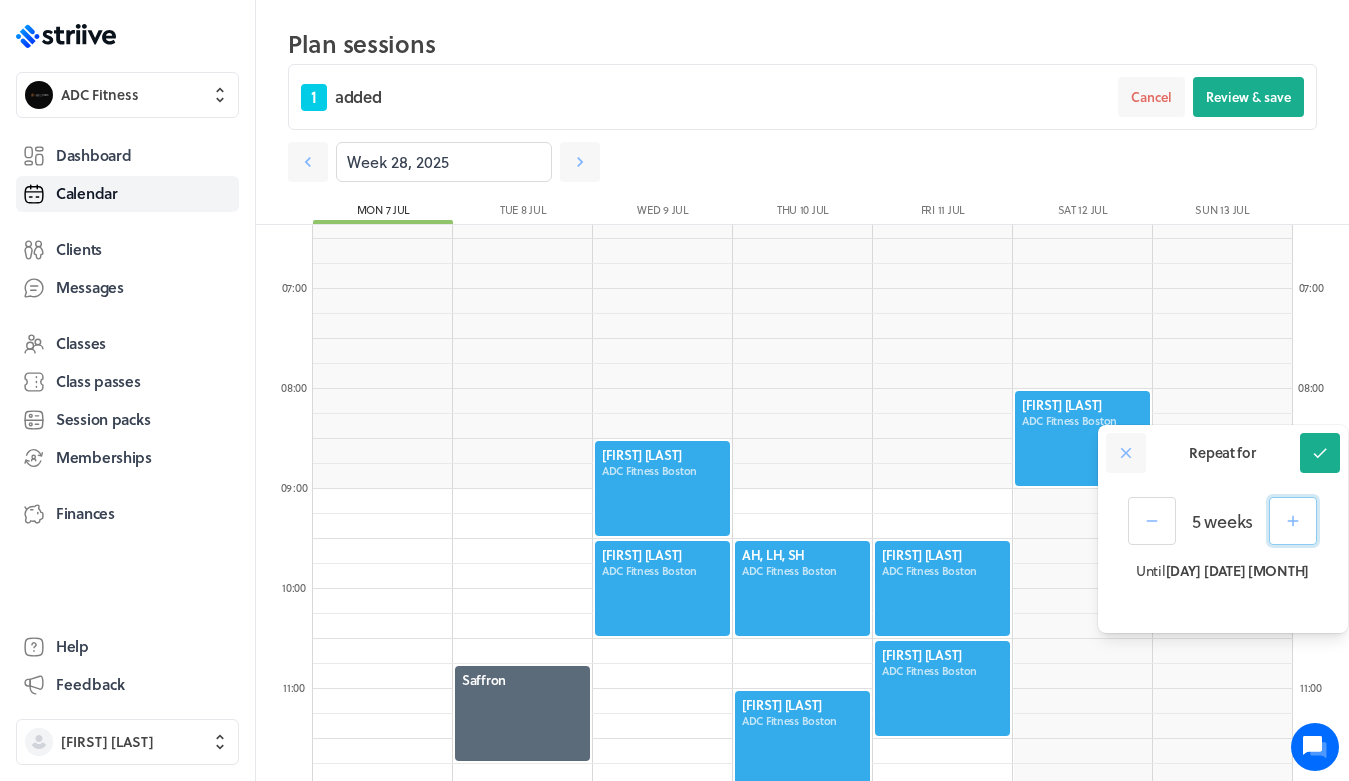 click at bounding box center [1293, 521] 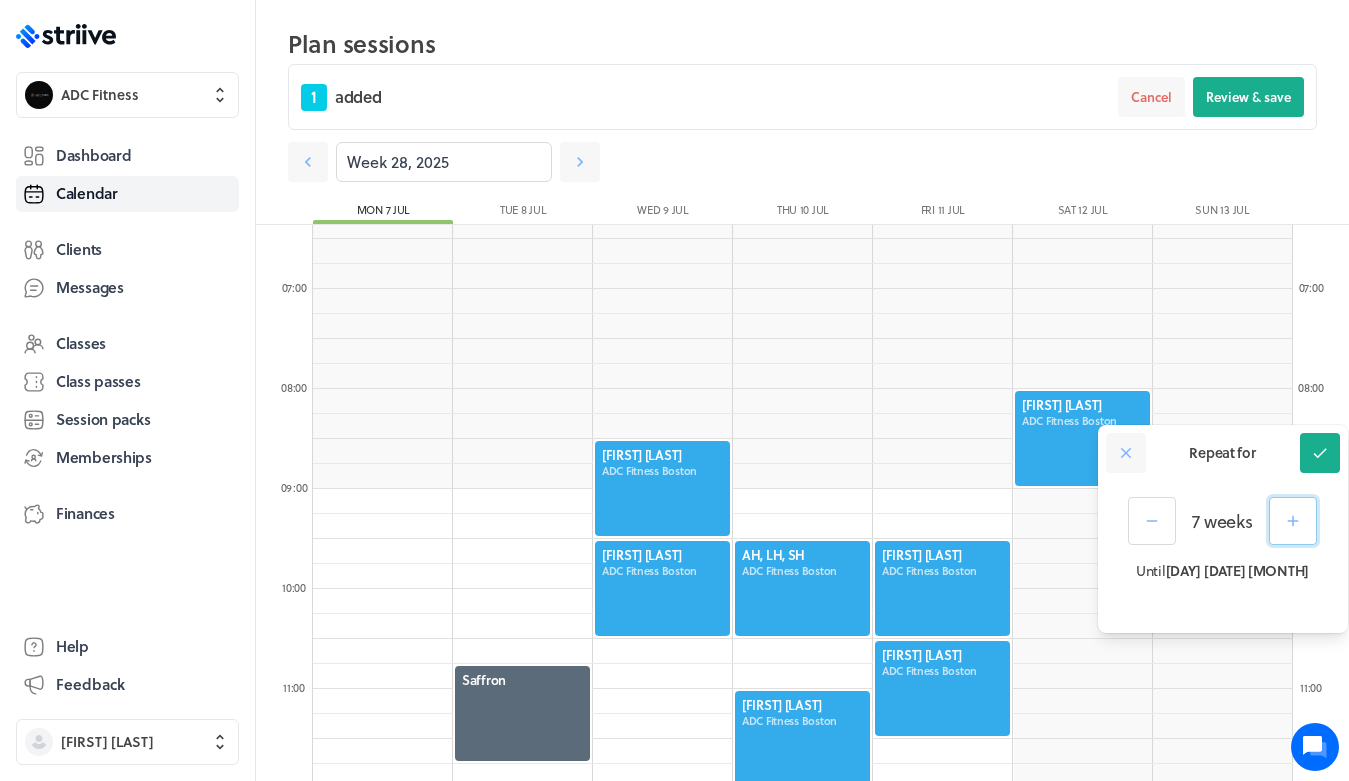 click at bounding box center [1293, 521] 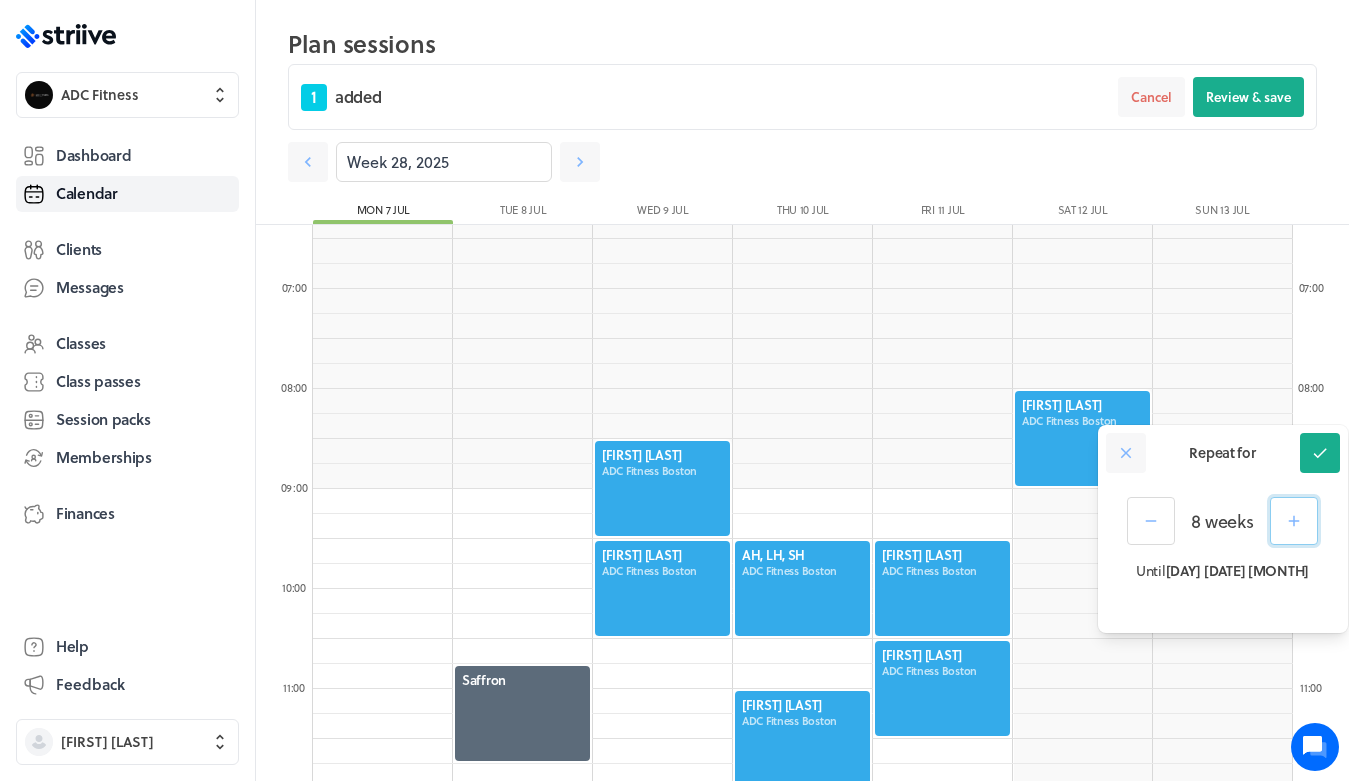 click at bounding box center [1294, 521] 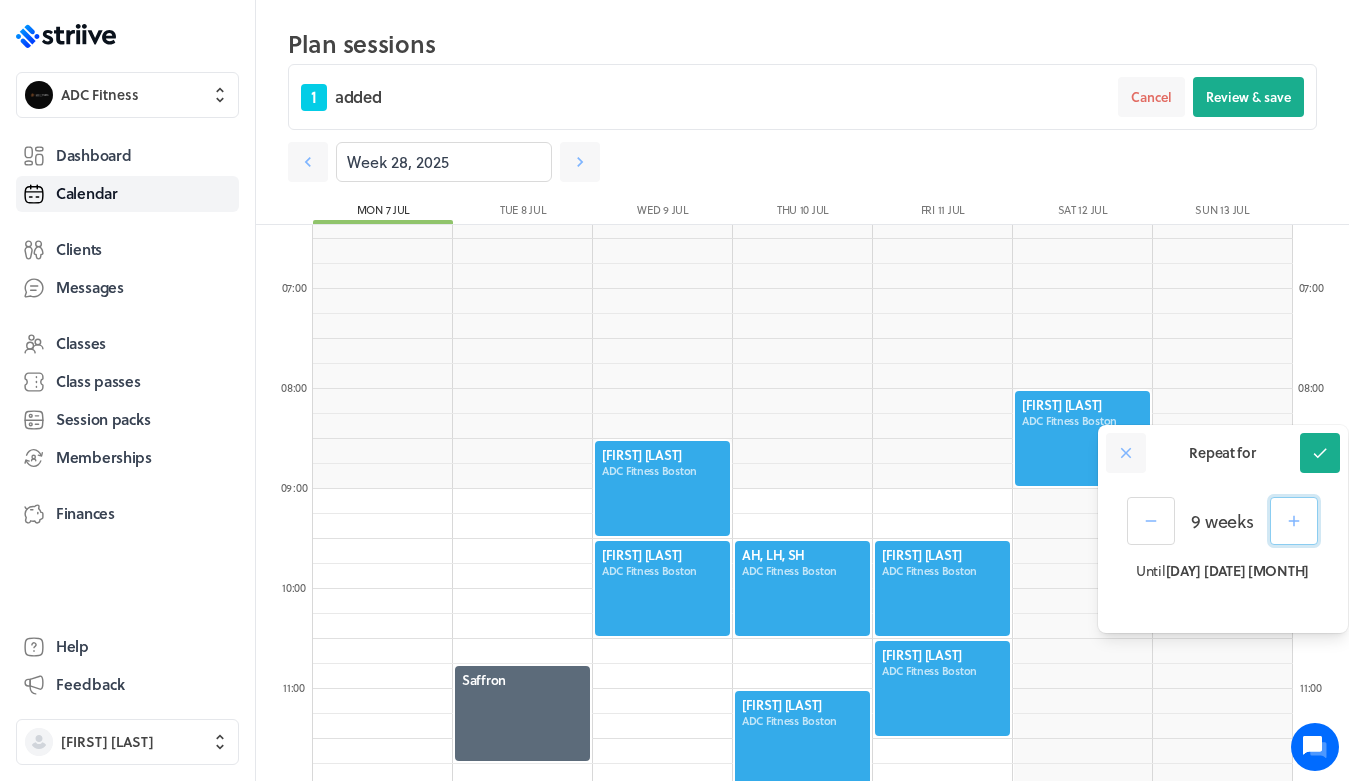 click at bounding box center [1294, 521] 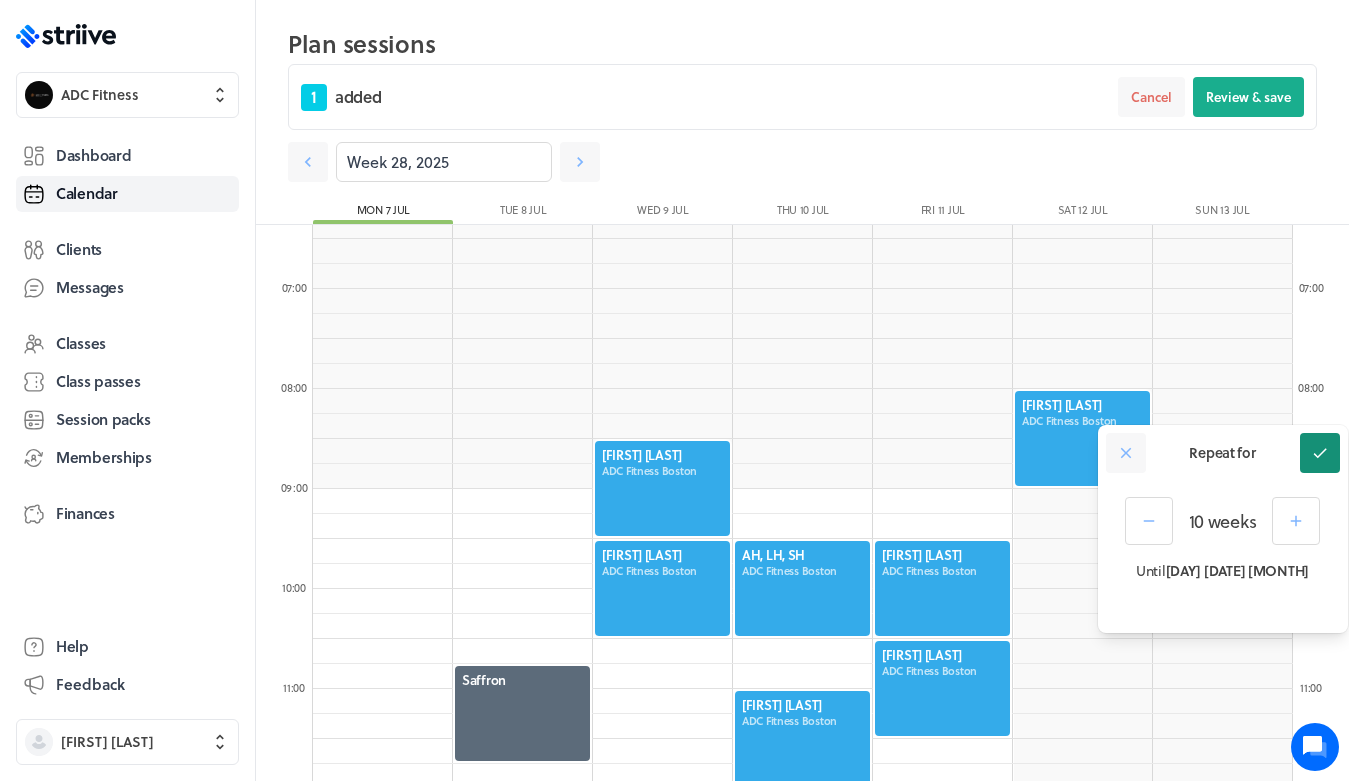 click at bounding box center [1320, 453] 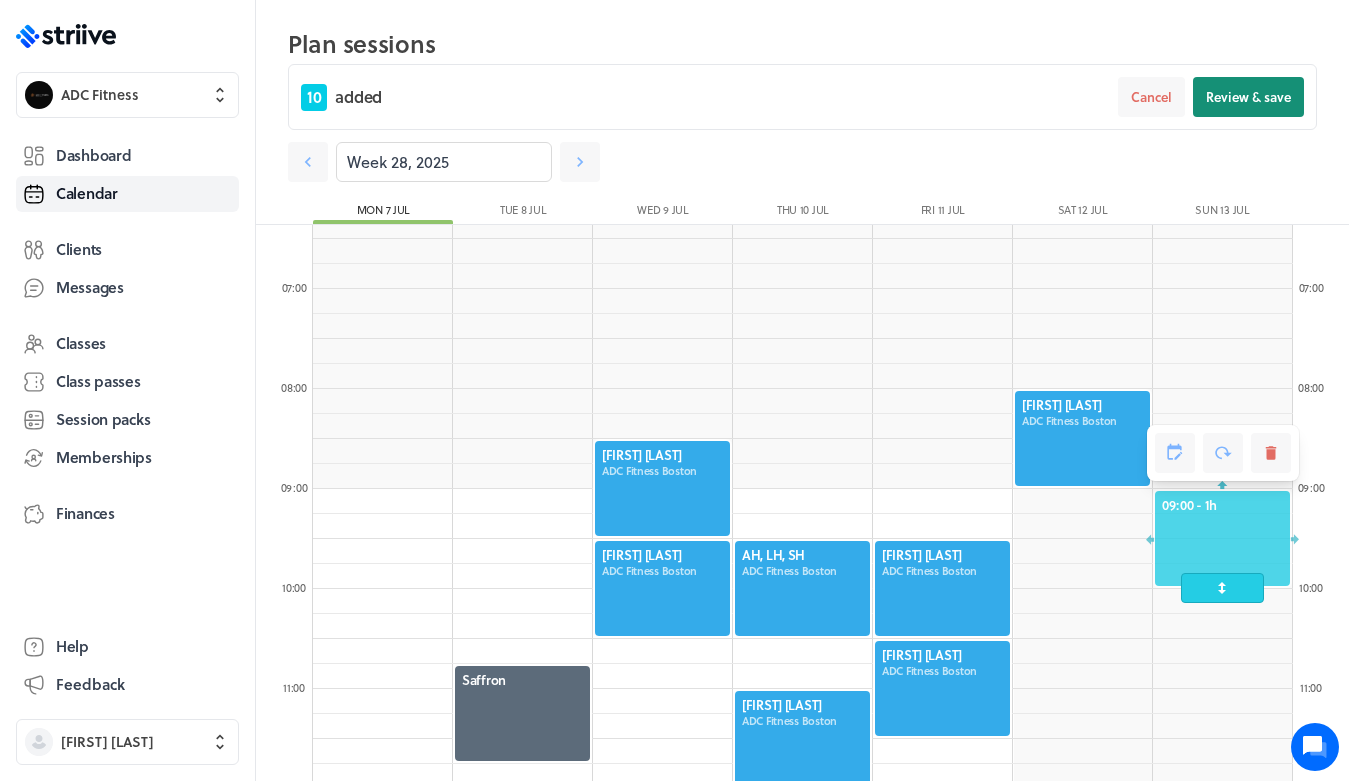 click on "Review & save" at bounding box center (1248, 97) 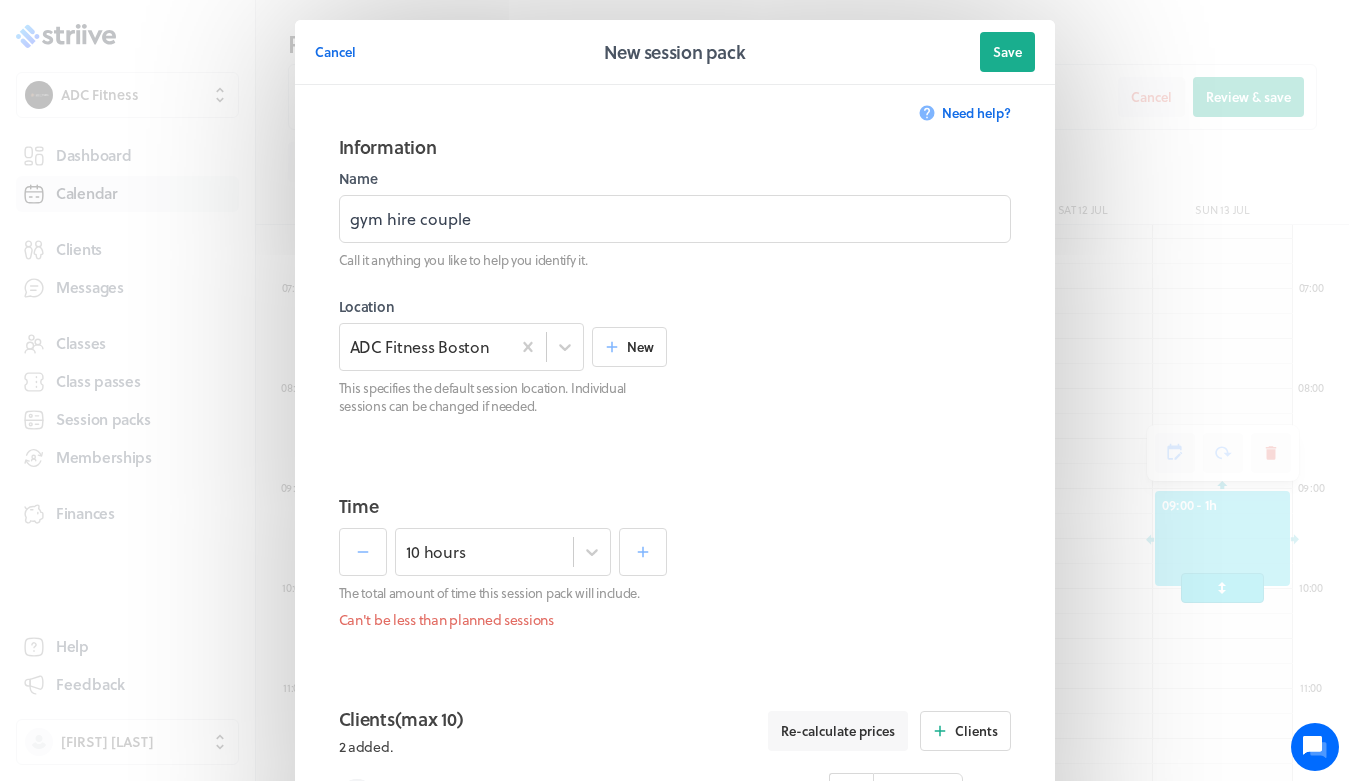 scroll, scrollTop: 951, scrollLeft: 0, axis: vertical 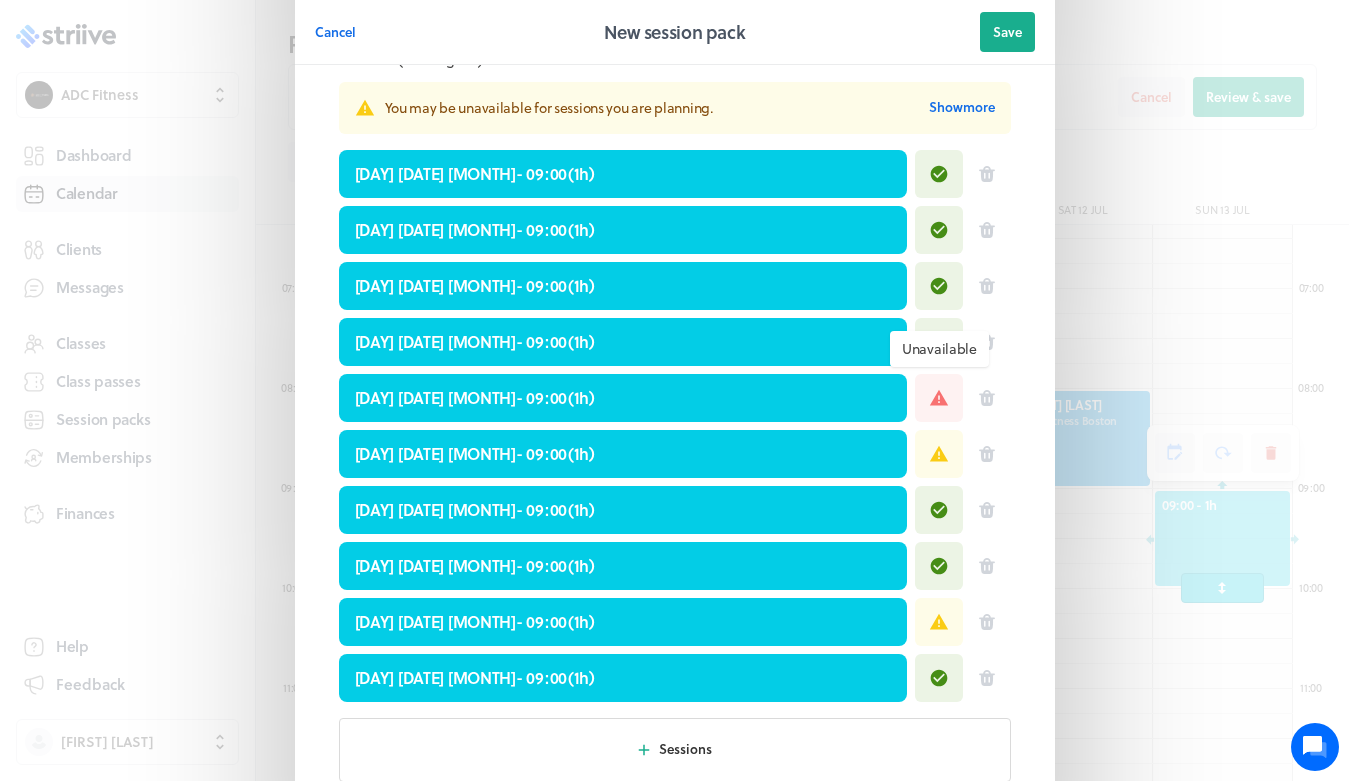 click at bounding box center [939, 398] 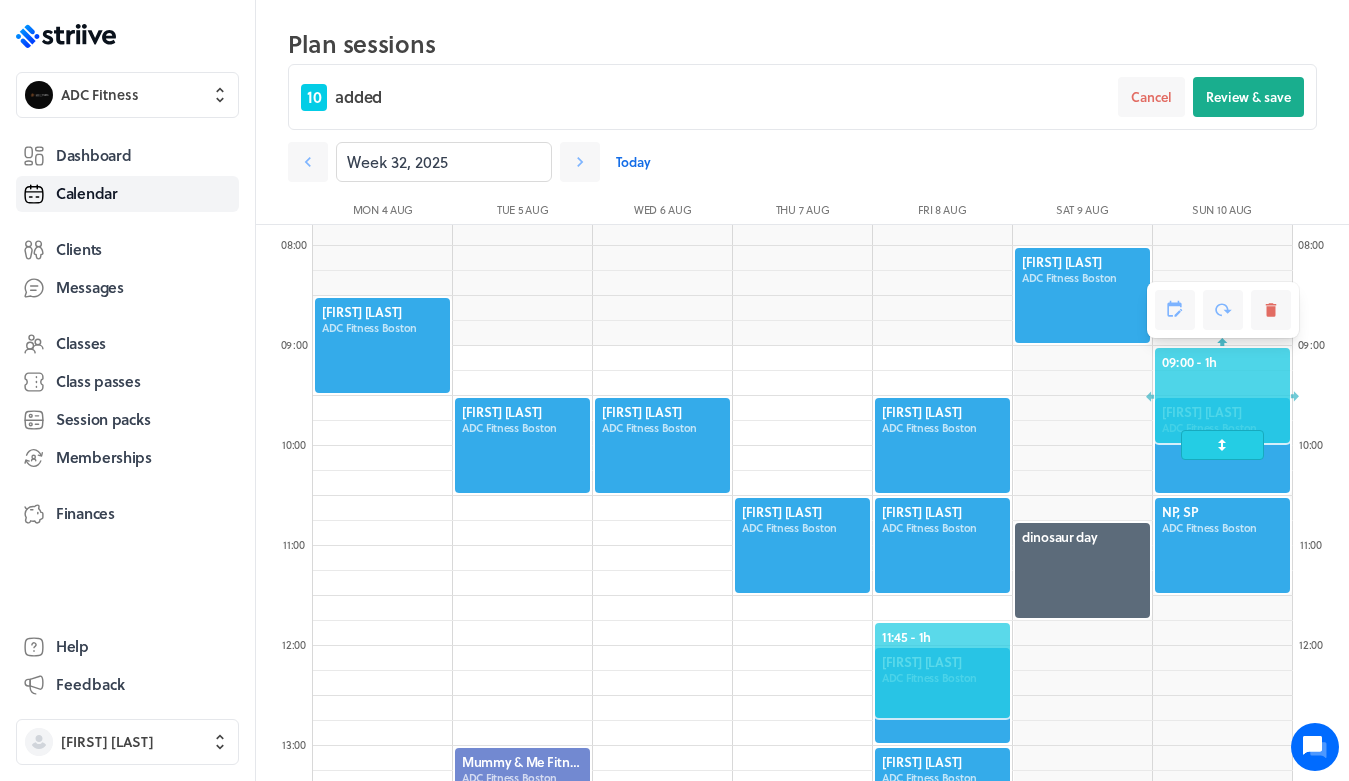 scroll, scrollTop: 767, scrollLeft: 0, axis: vertical 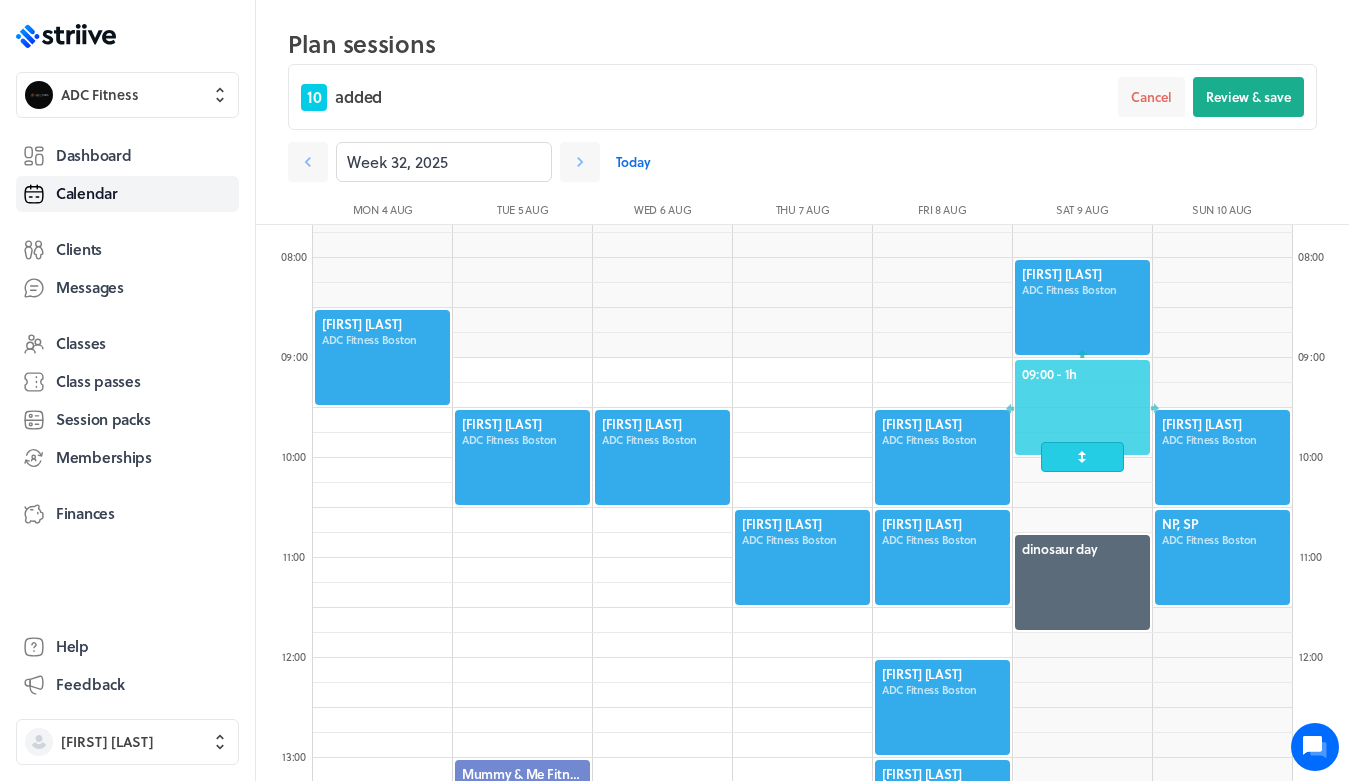 drag, startPoint x: 1204, startPoint y: 384, endPoint x: 1068, endPoint y: 391, distance: 136.18002 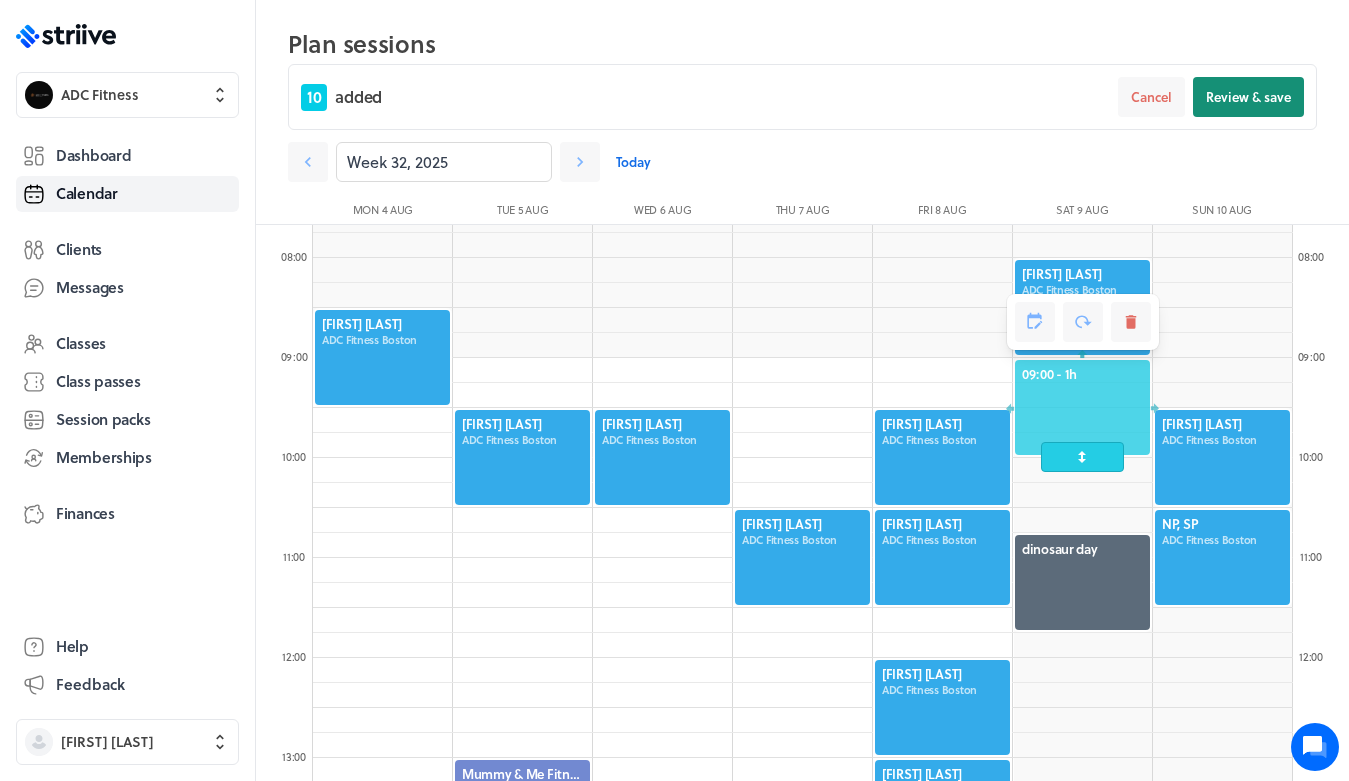 click on "Review & save" at bounding box center [1248, 97] 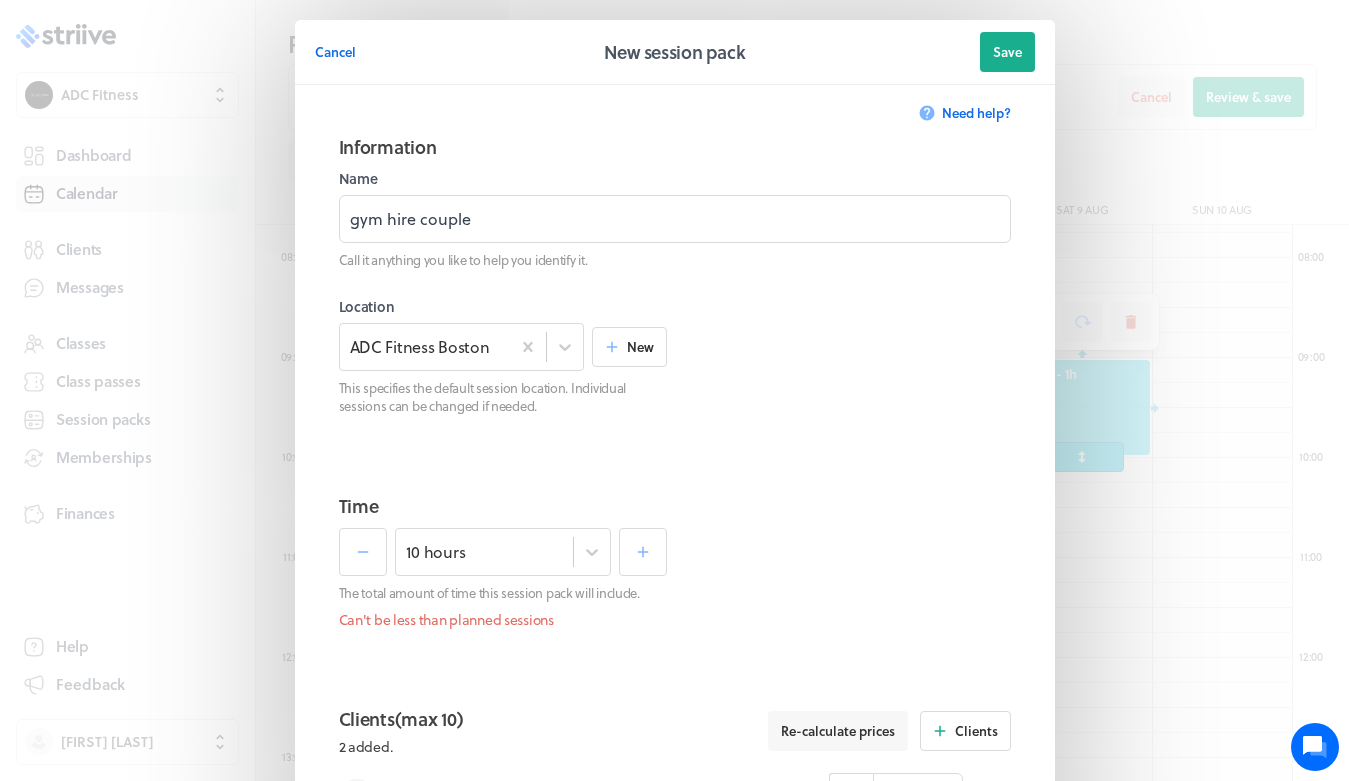 scroll, scrollTop: 951, scrollLeft: 0, axis: vertical 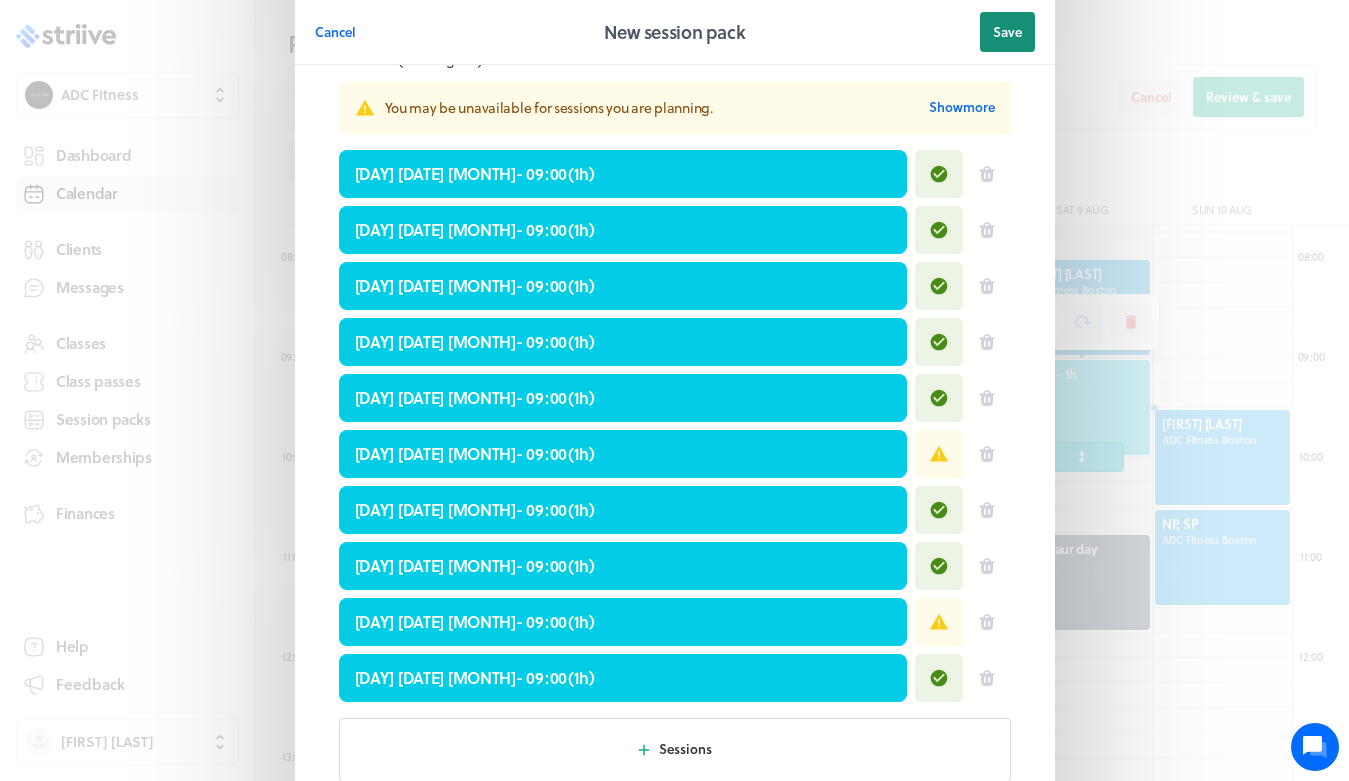 click on "Save" at bounding box center (1007, 32) 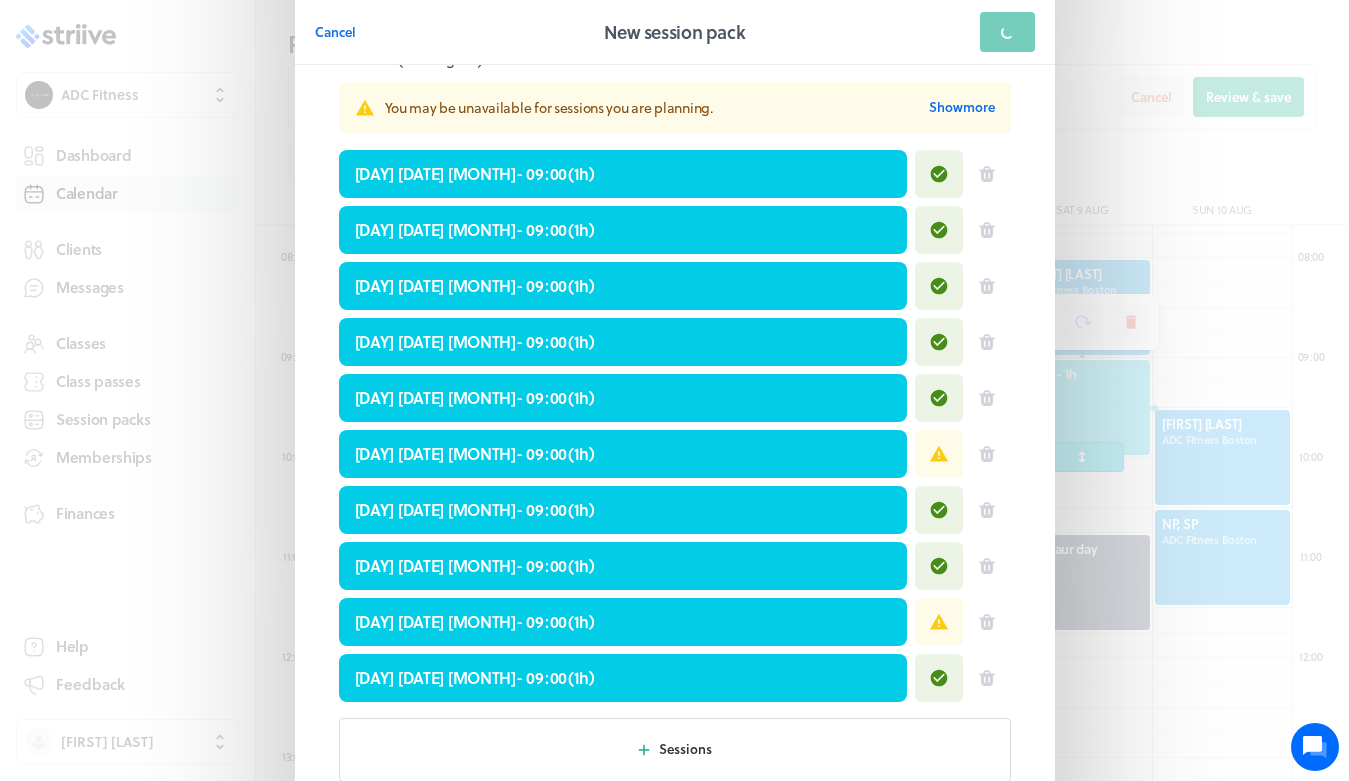 scroll, scrollTop: 0, scrollLeft: 0, axis: both 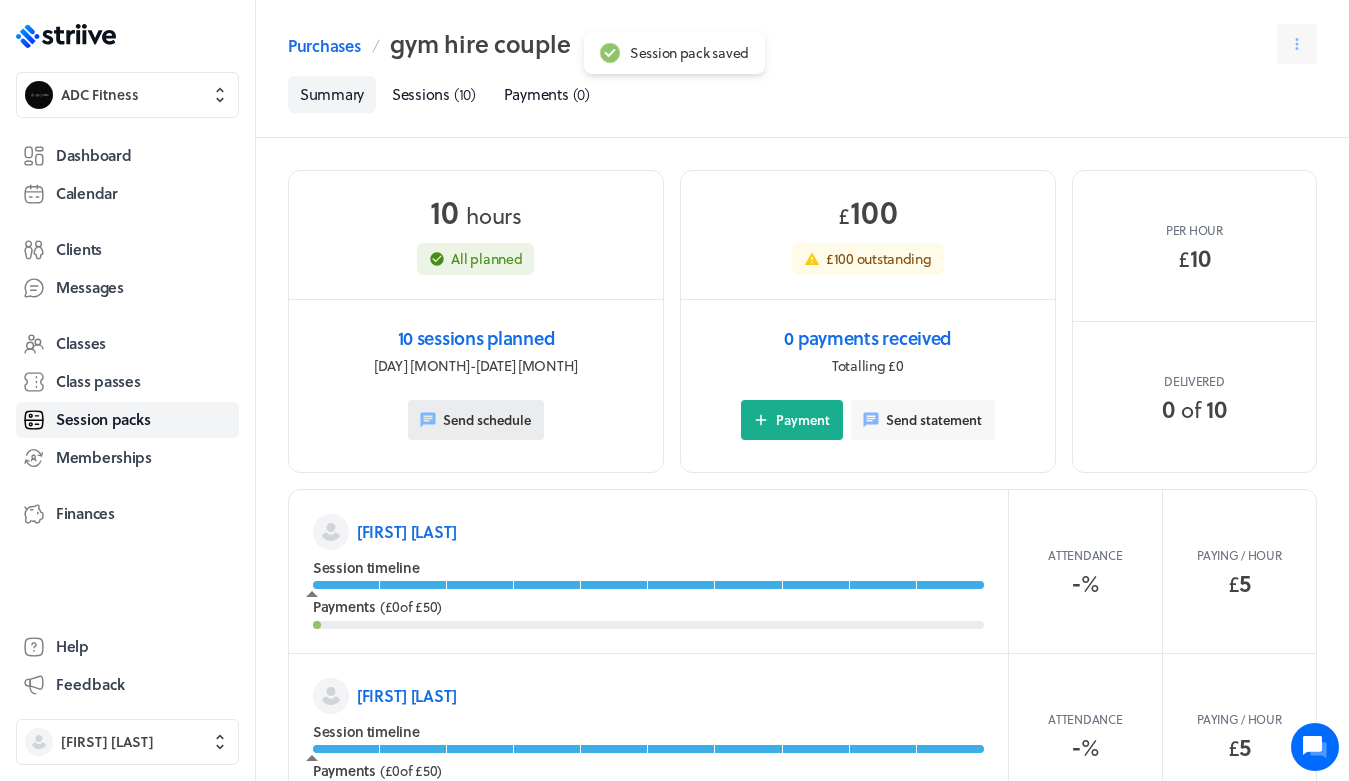 click on "Send schedule" at bounding box center (487, 420) 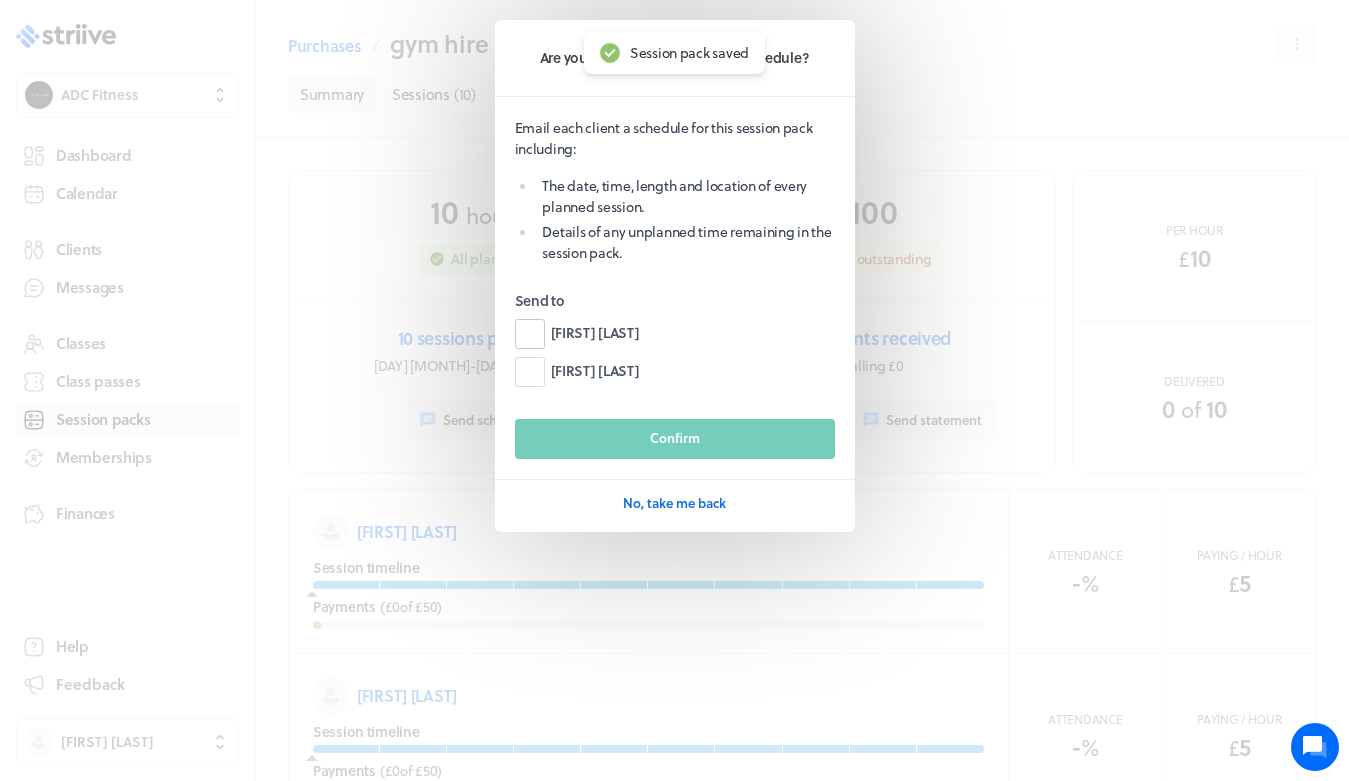 click on "Charlie Pugh" at bounding box center [577, 334] 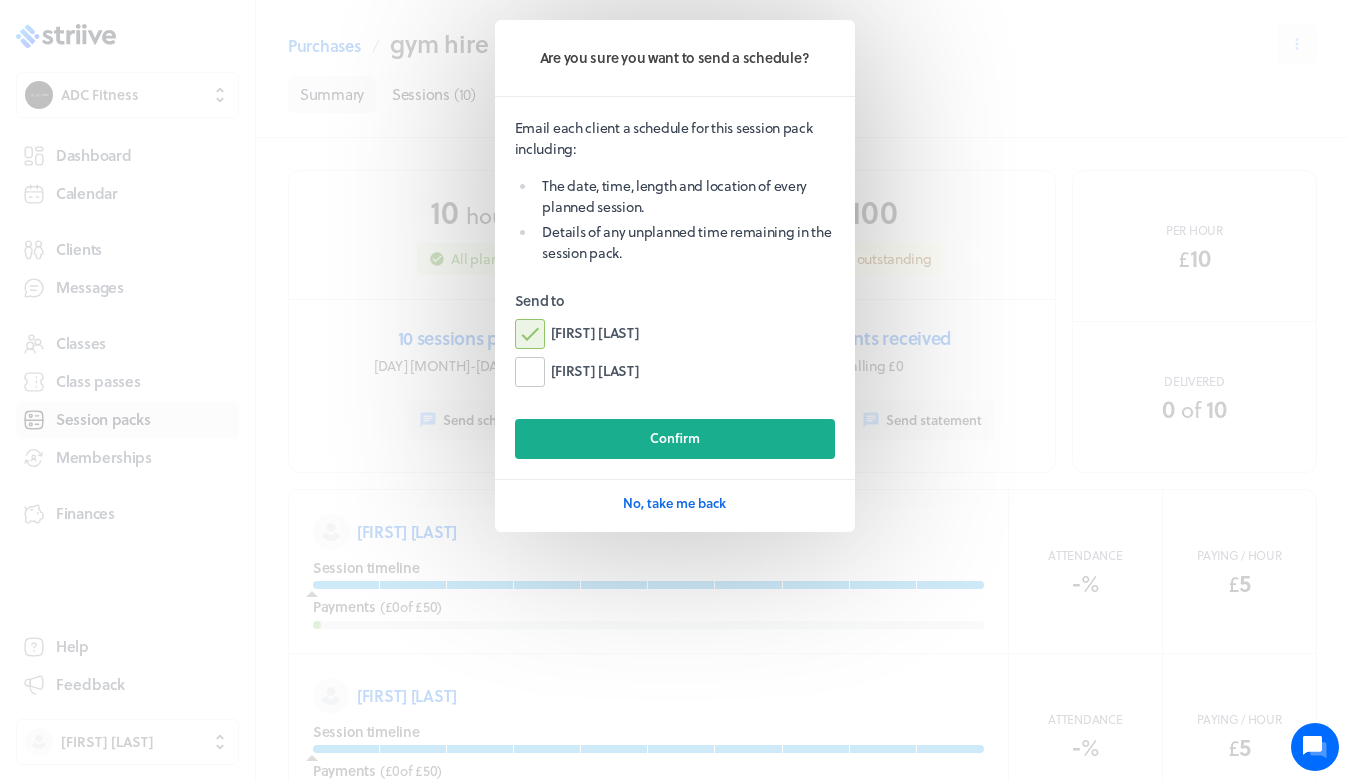 click on "[FIRST] [LAST]" at bounding box center (577, 372) 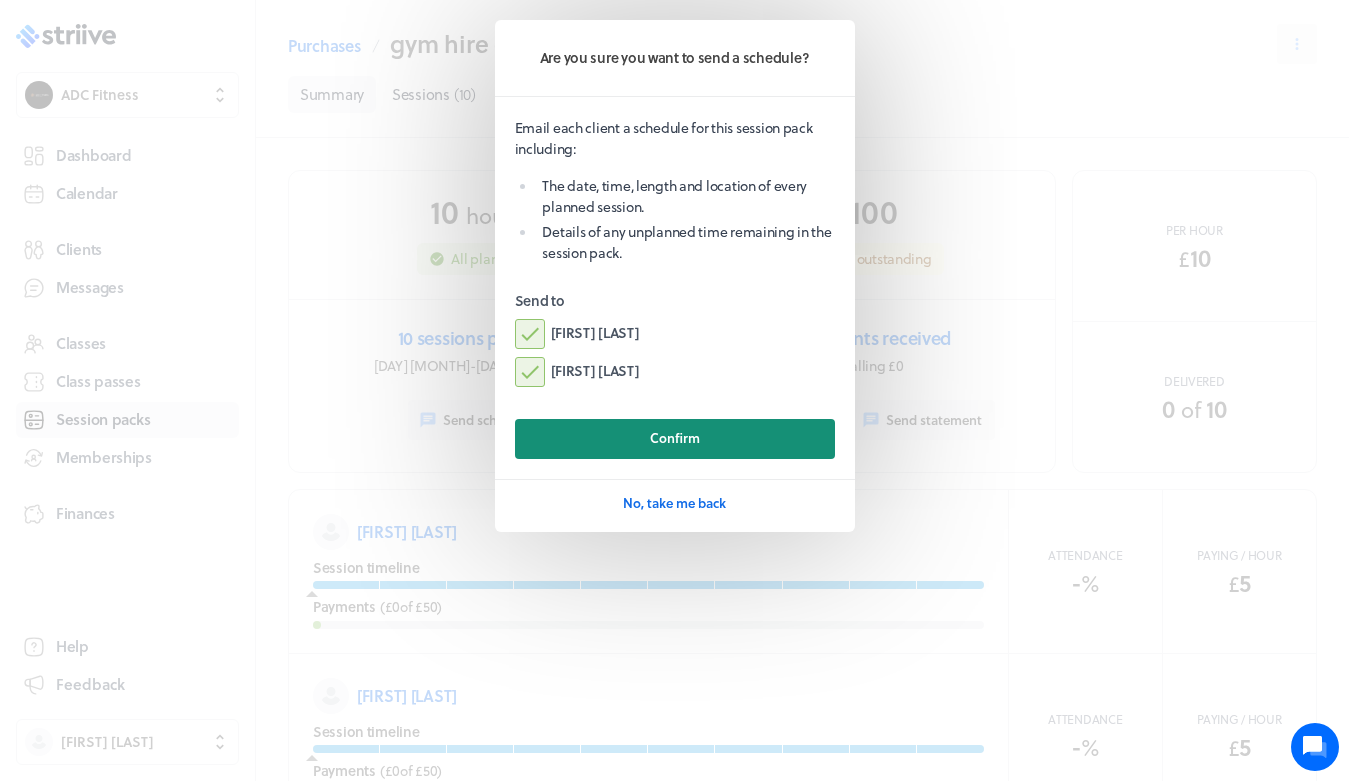 click on "Confirm" at bounding box center (675, 439) 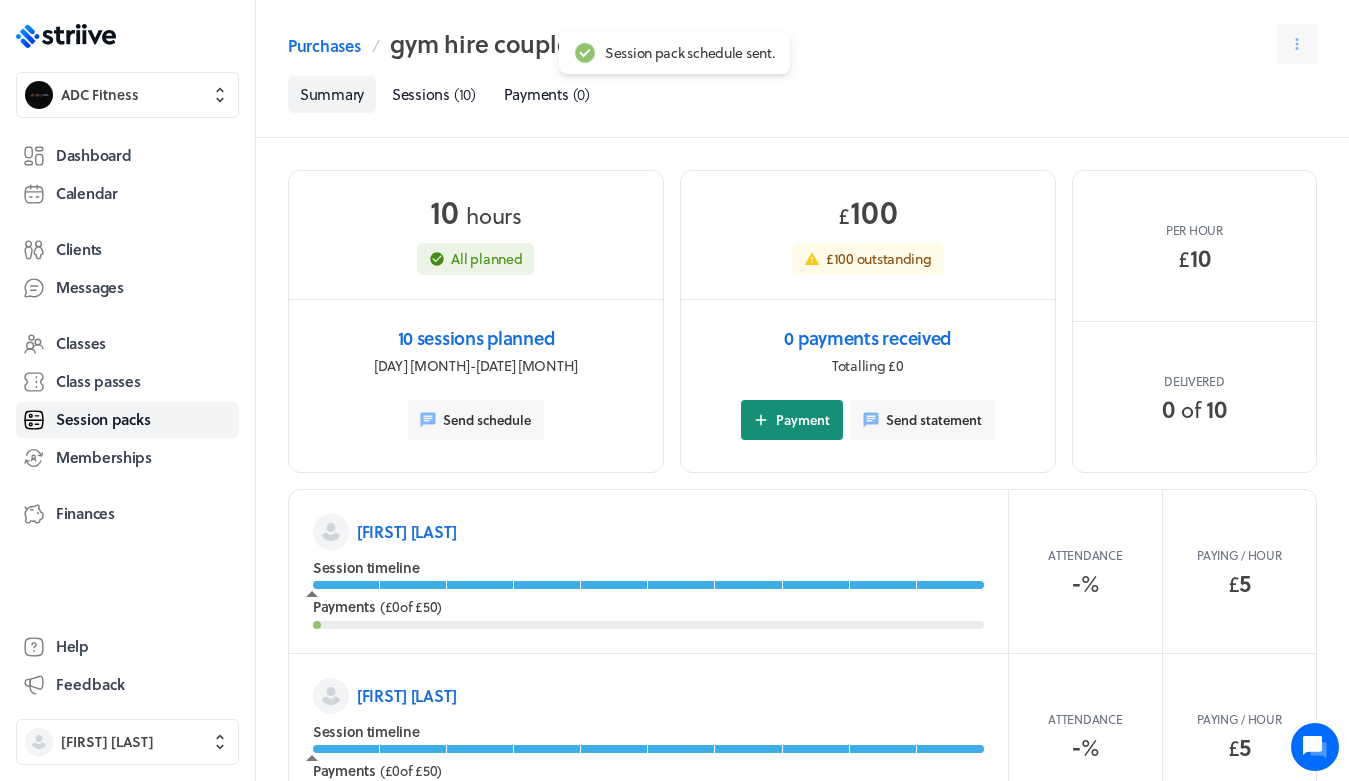 click on "Payment" at bounding box center [792, 420] 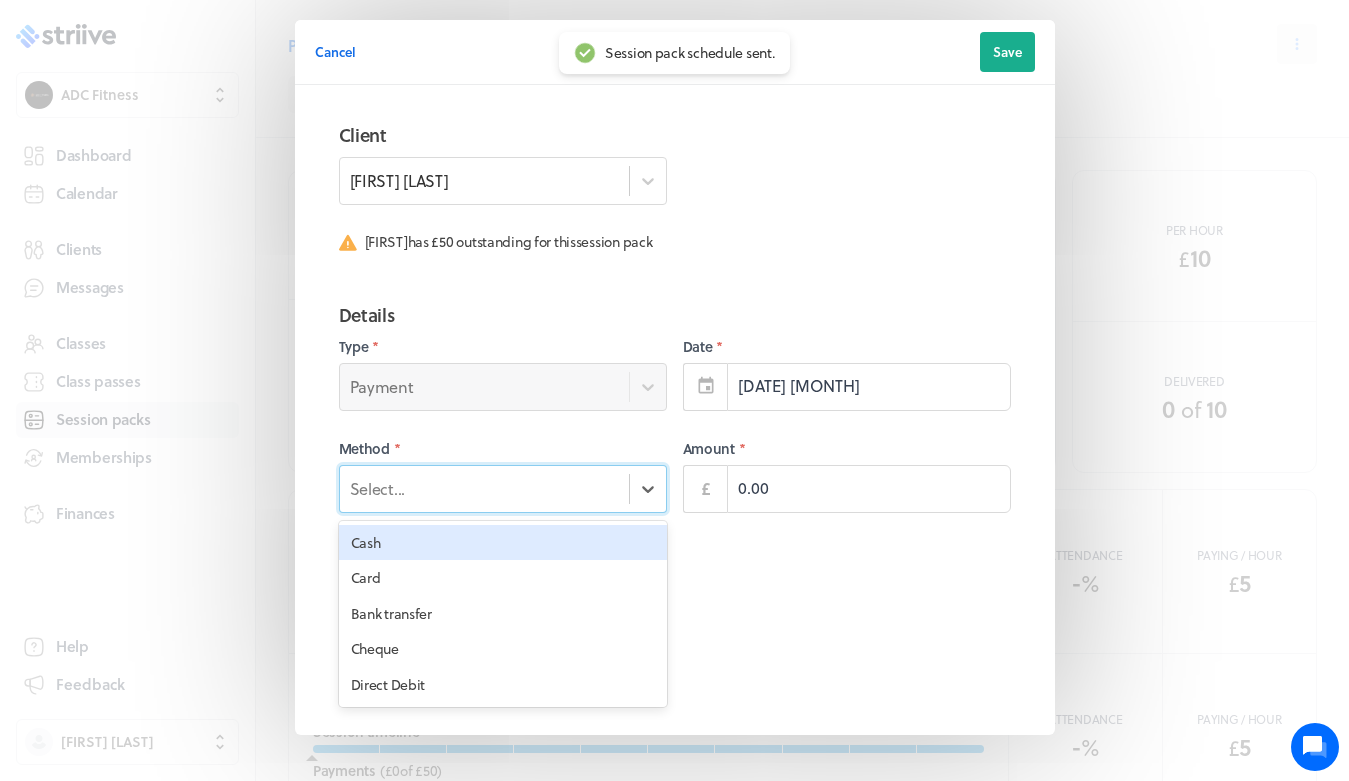 click on "Select..." at bounding box center (484, 488) 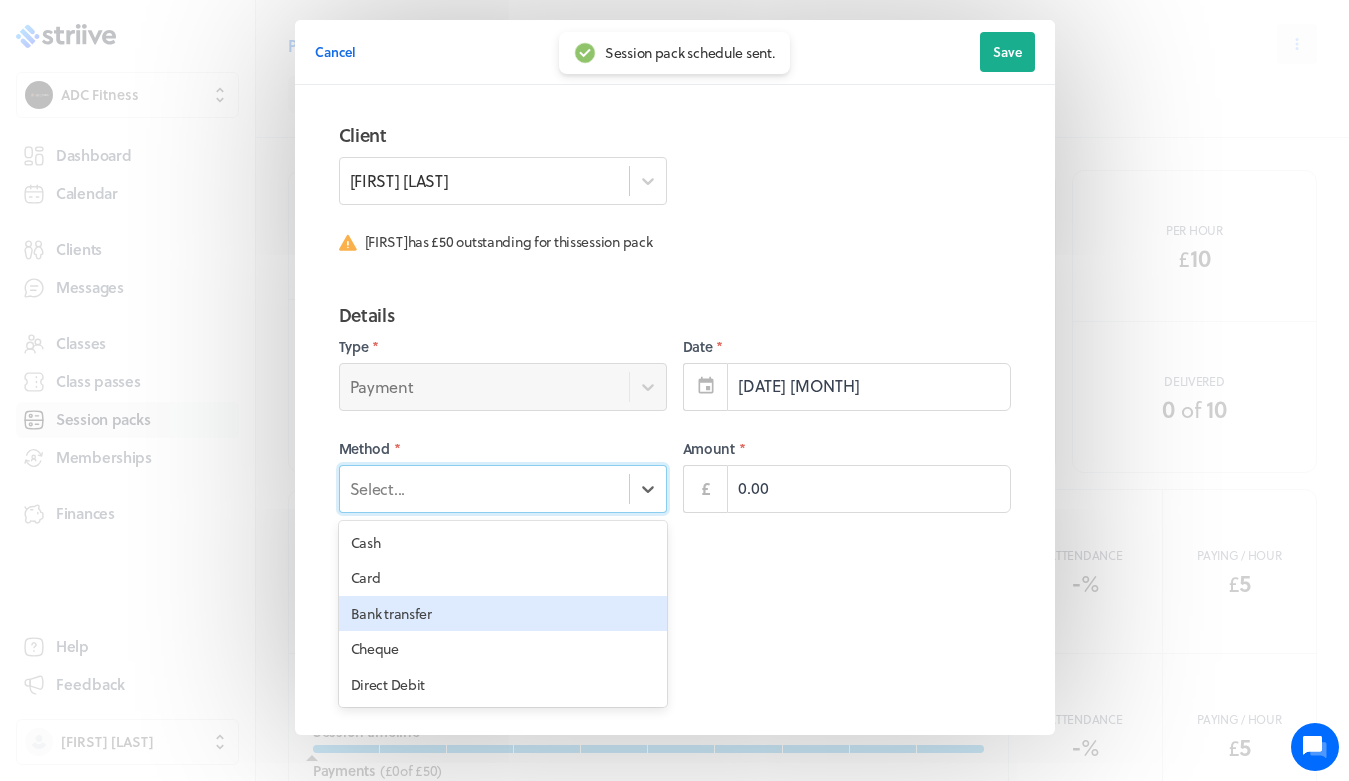 click on "Bank transfer" at bounding box center [503, 614] 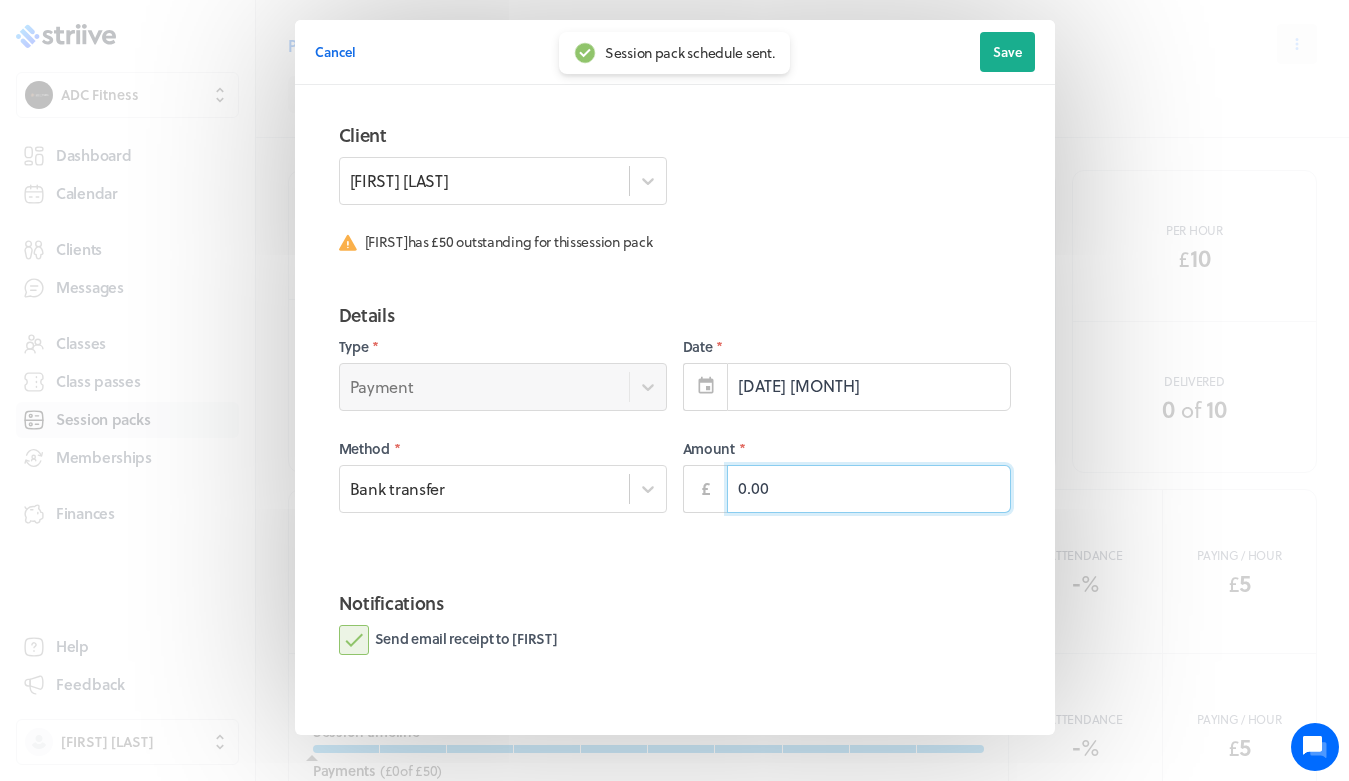 click on "0.00" at bounding box center (869, 489) 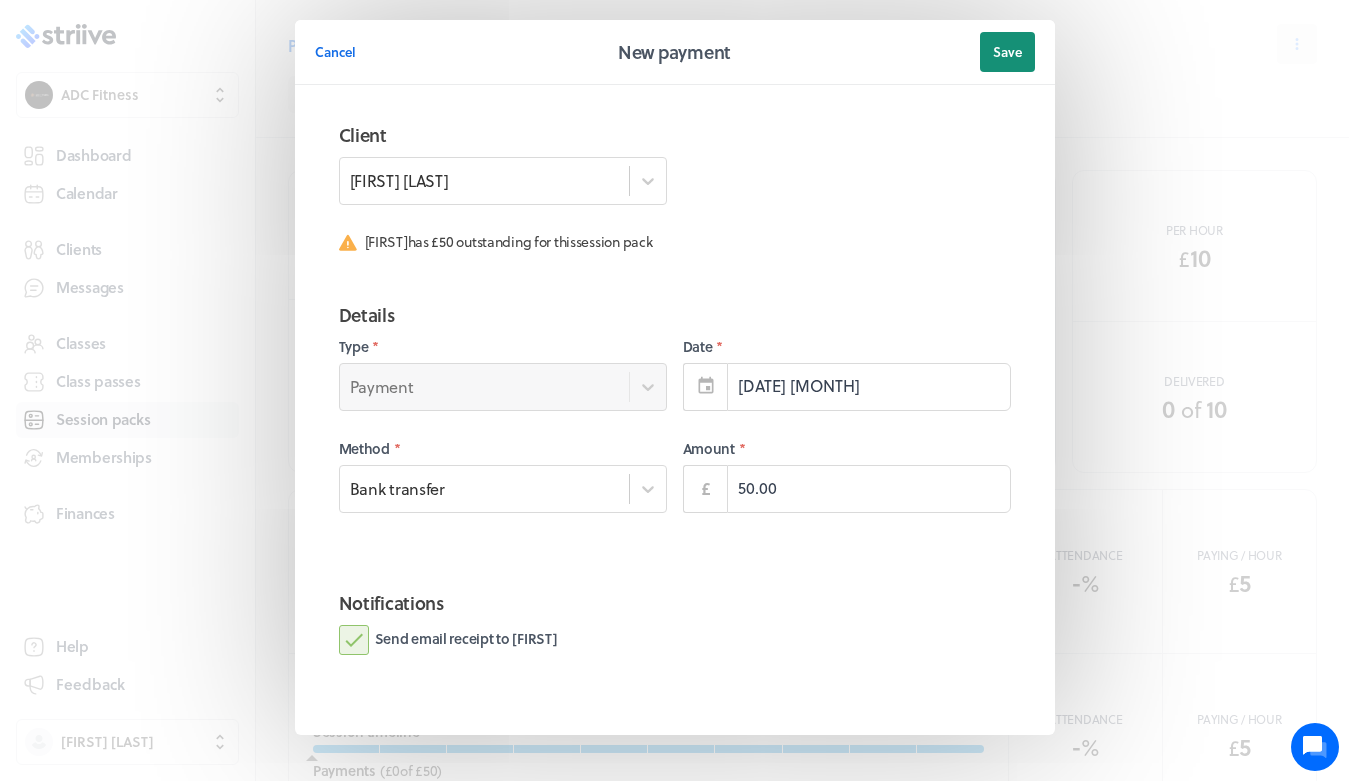 click on "Save" at bounding box center [1007, 52] 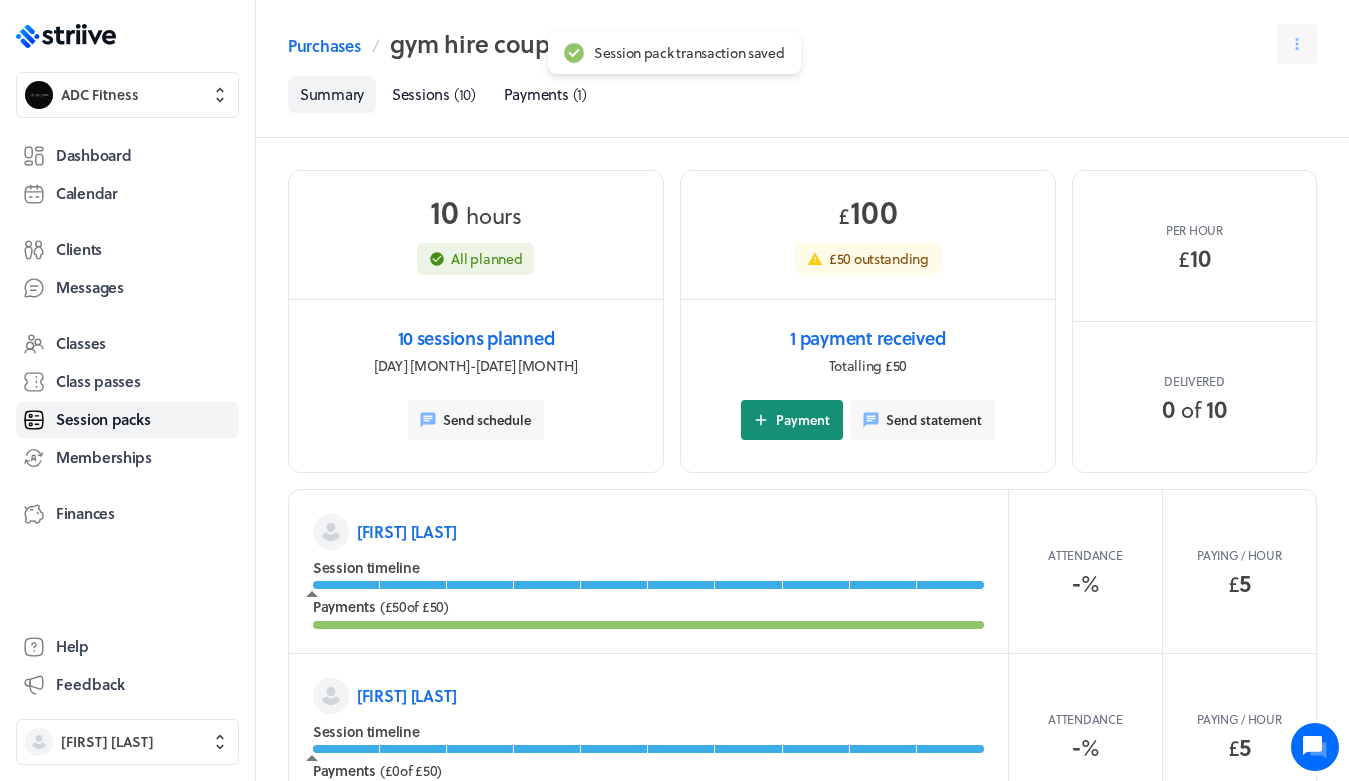 click on "Payment" at bounding box center [792, 420] 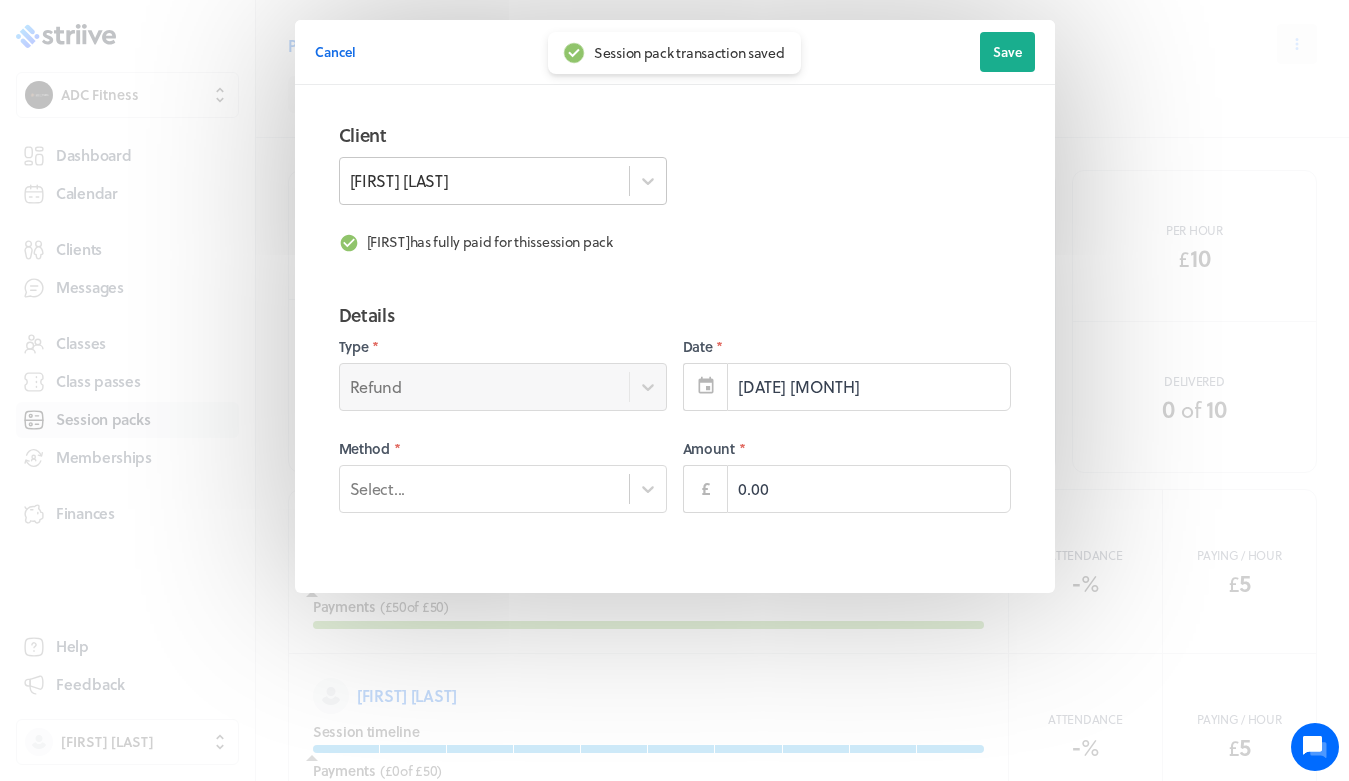 click on "Charlie Pugh" at bounding box center (484, 181) 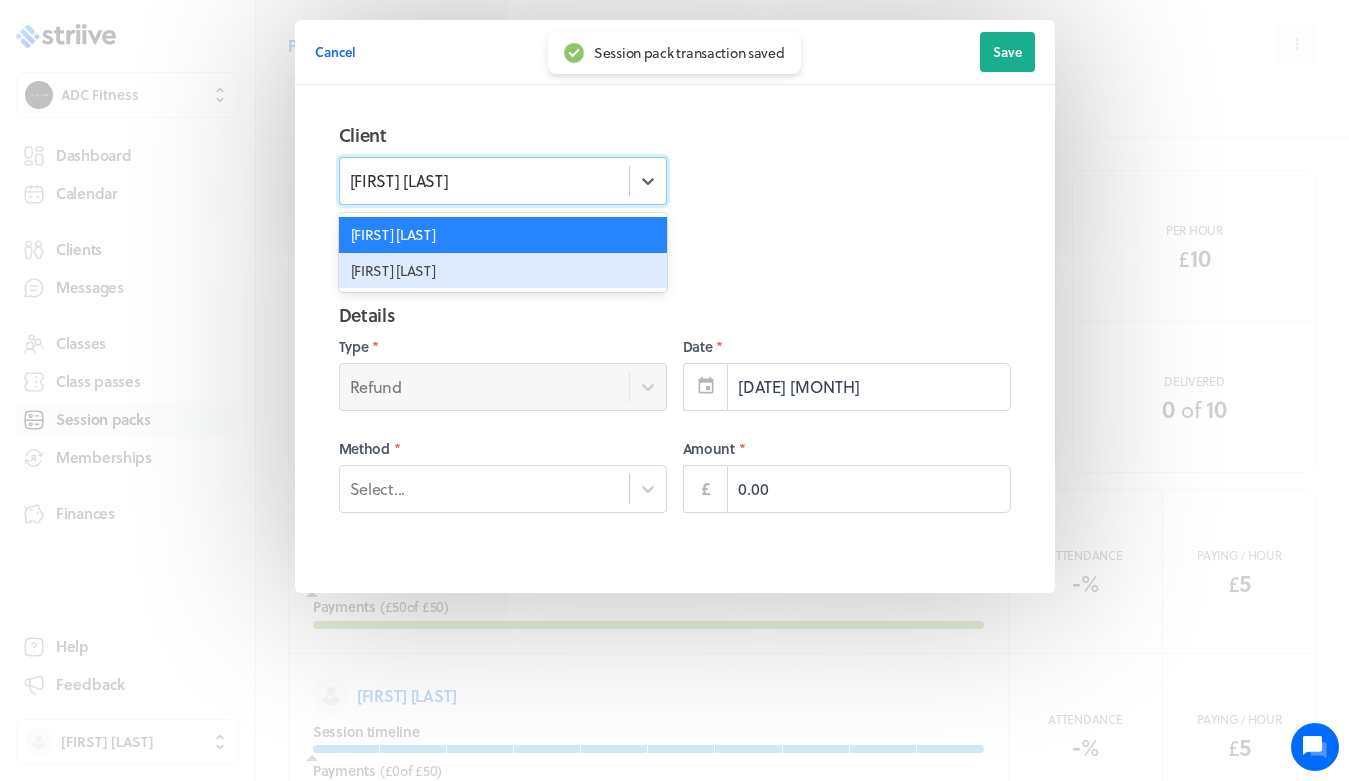 click on "[FIRST] [LAST]" at bounding box center (503, 271) 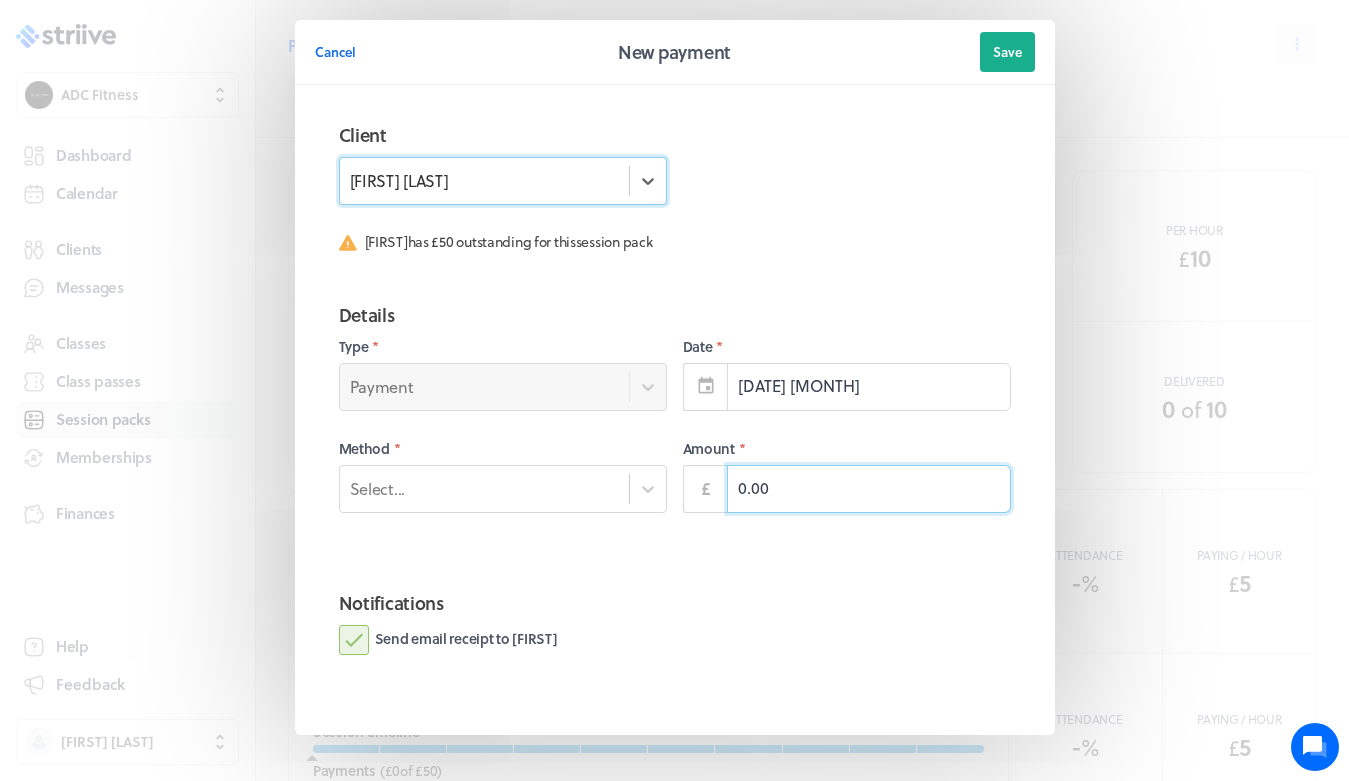 click on "0.00" at bounding box center (869, 489) 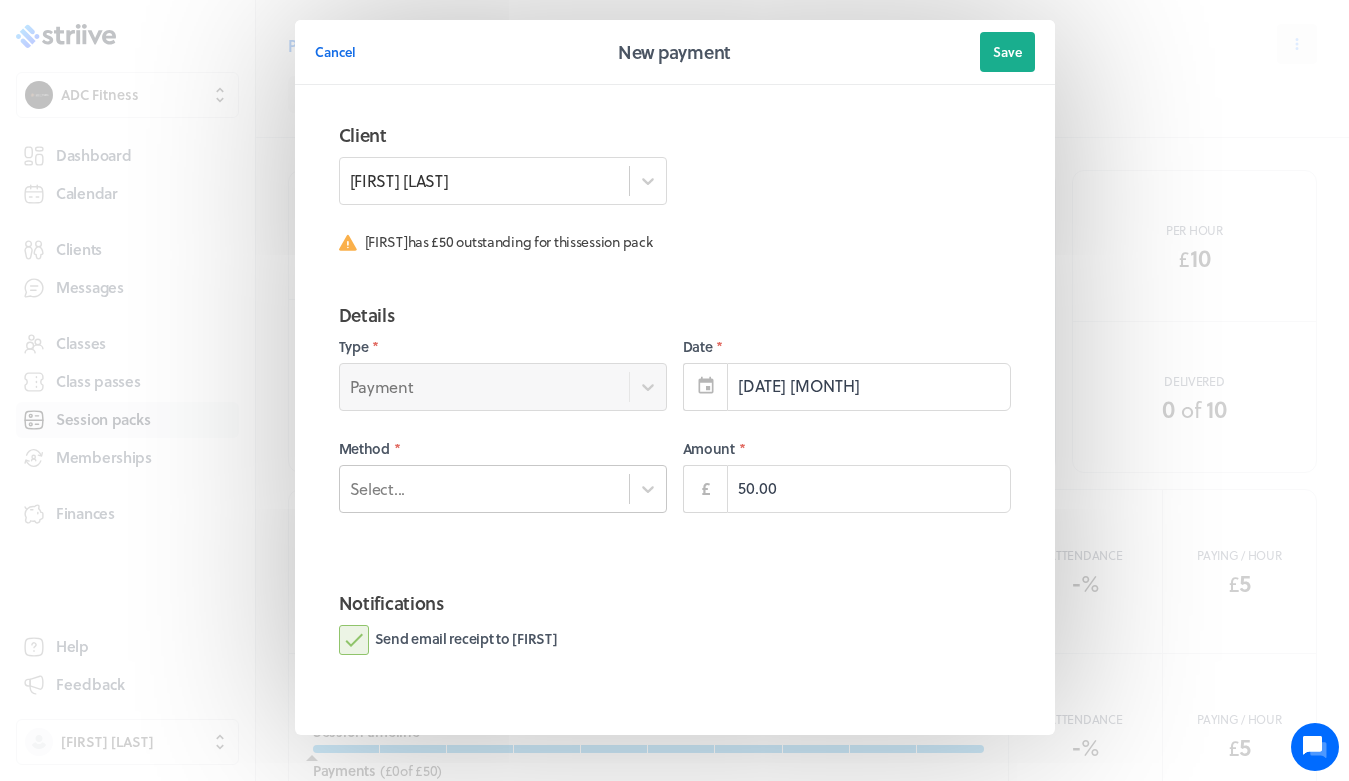 click on "Select..." at bounding box center (484, 488) 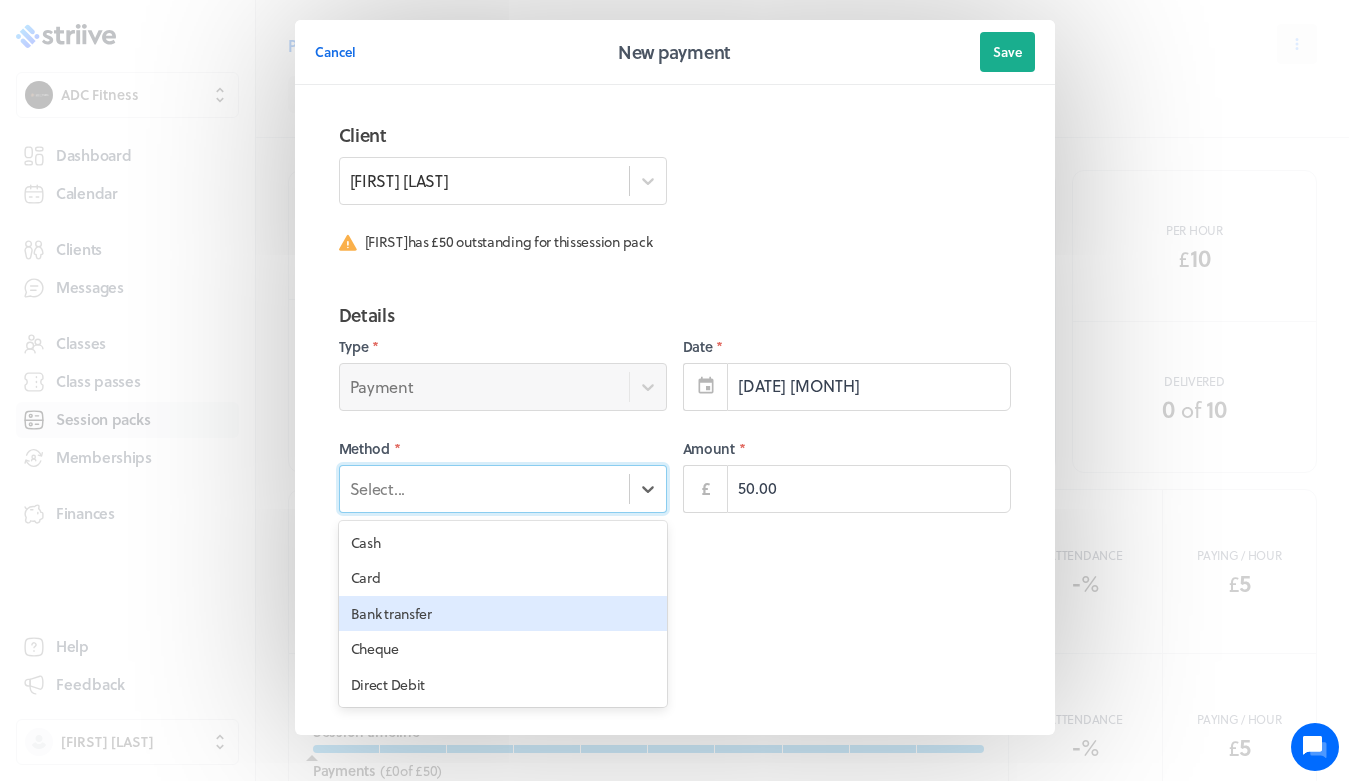 click on "Bank transfer" at bounding box center [503, 614] 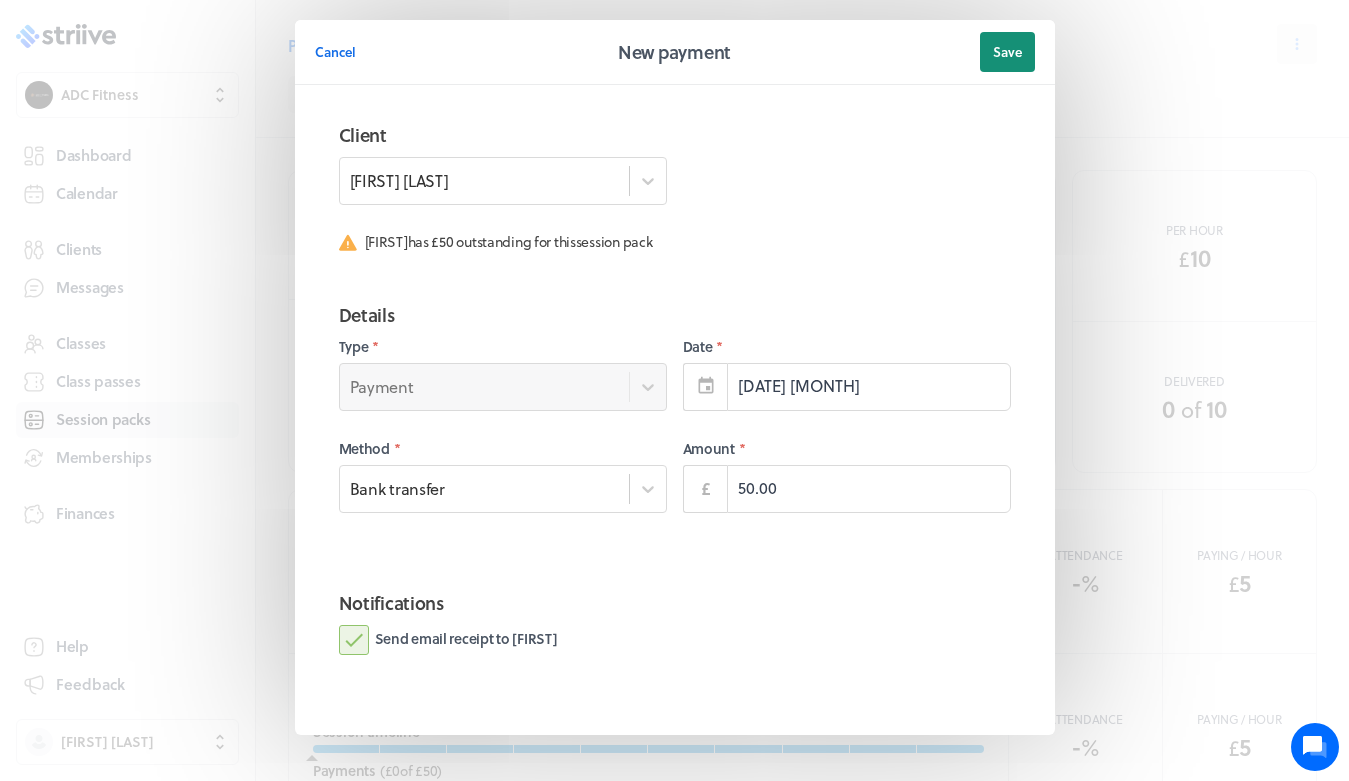 click on "Save" at bounding box center (1007, 52) 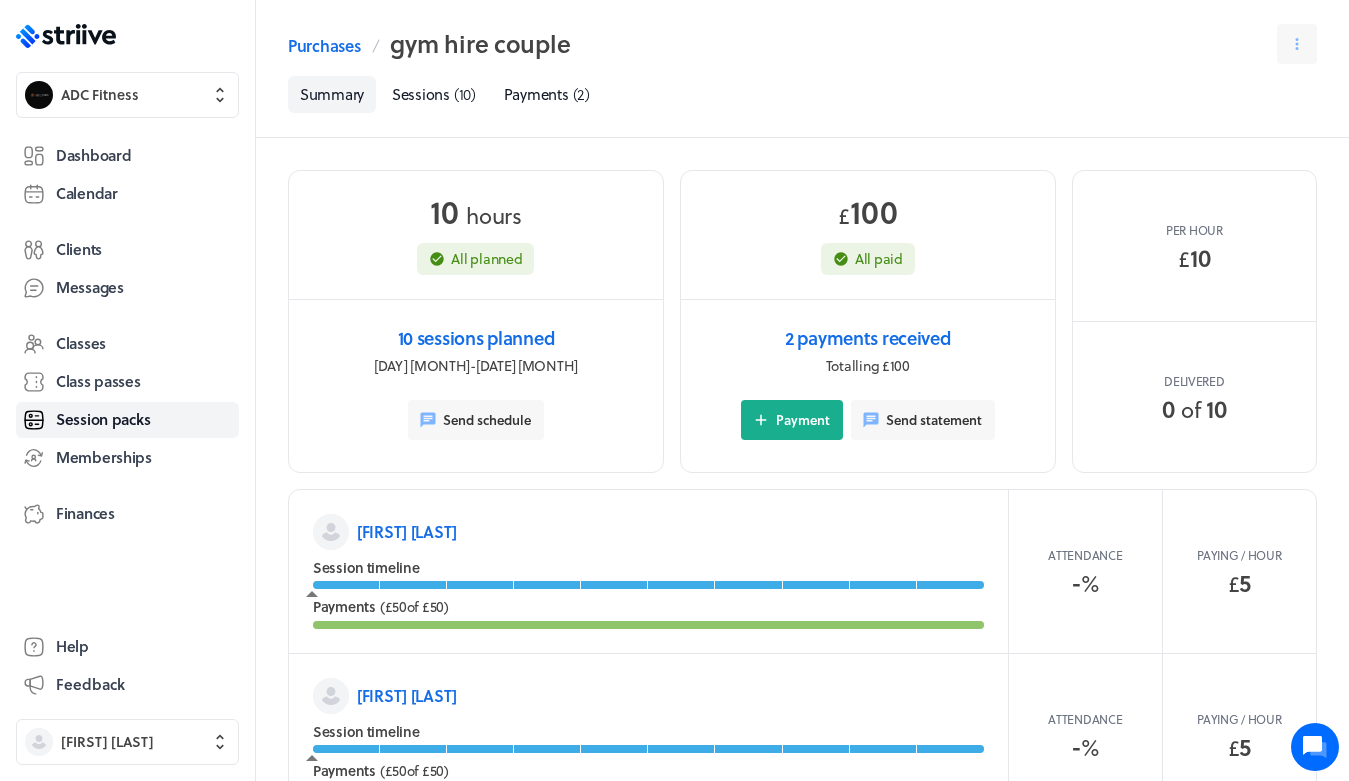 click on "ADC Fitness Dashboard Calendar Clients Messages Classes Class passes Session packs Memberships Finances Help Feedback [FIRST] [LAST]" at bounding box center (127, 390) 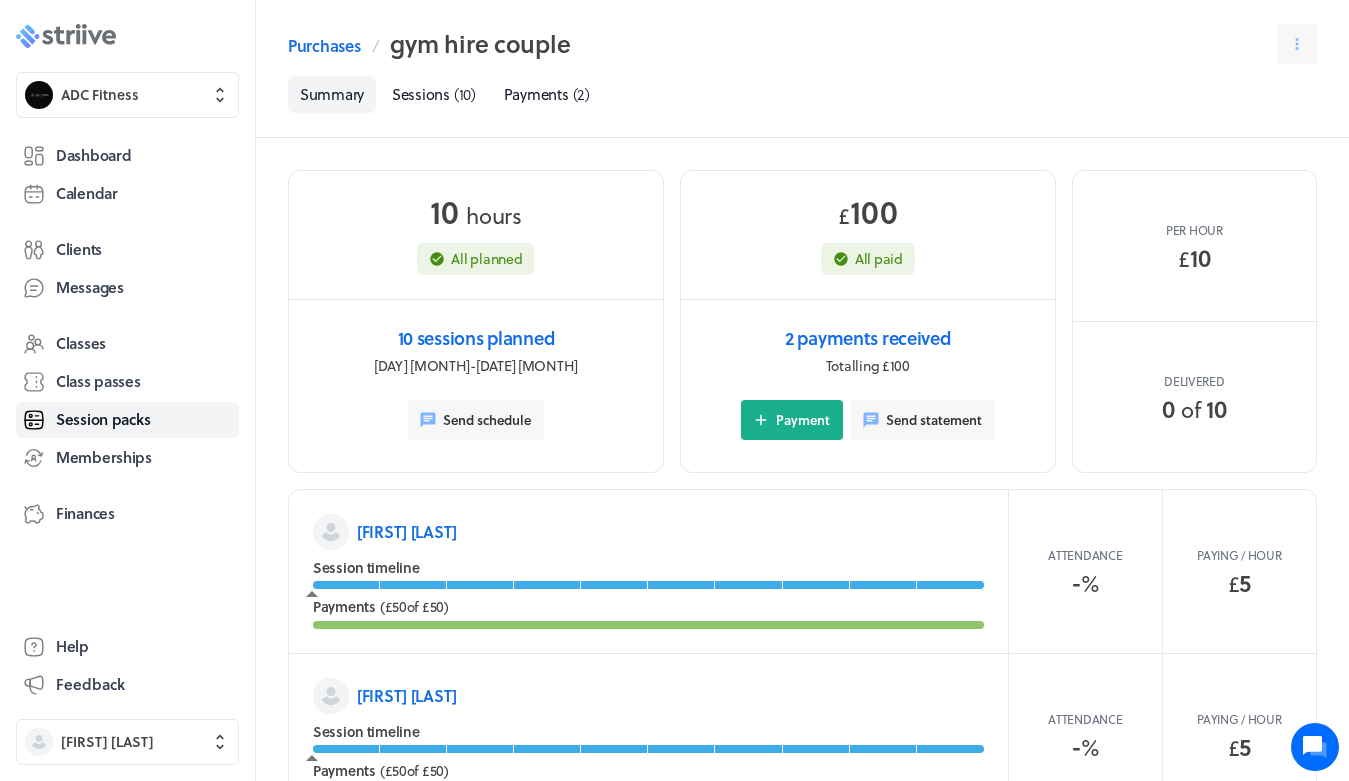 click on ".st0{fill:#006BFF;}
.st1{fill:#0A121C;}
.st2{fill:url(#SVGID_1_);}
.st3{fill:url(#SVGID_2_);}
.st4{fill:url(#SVGID_3_);}
.st5{fill:url(#SVGID_4_);}
.st6{fill:url(#SVGID_5_);}
.st7{fill:#FFFFFF;}
.st8{fill:url(#SVGID_6_);}
.st9{fill:url(#SVGID_7_);}
.st10{fill:url(#SVGID_8_);}
.st11{fill:url(#SVGID_9_);}
.st12{fill:url(#SVGID_10_);}
.st13{fill:url(#SVGID_11_);}" at bounding box center [66, 36] 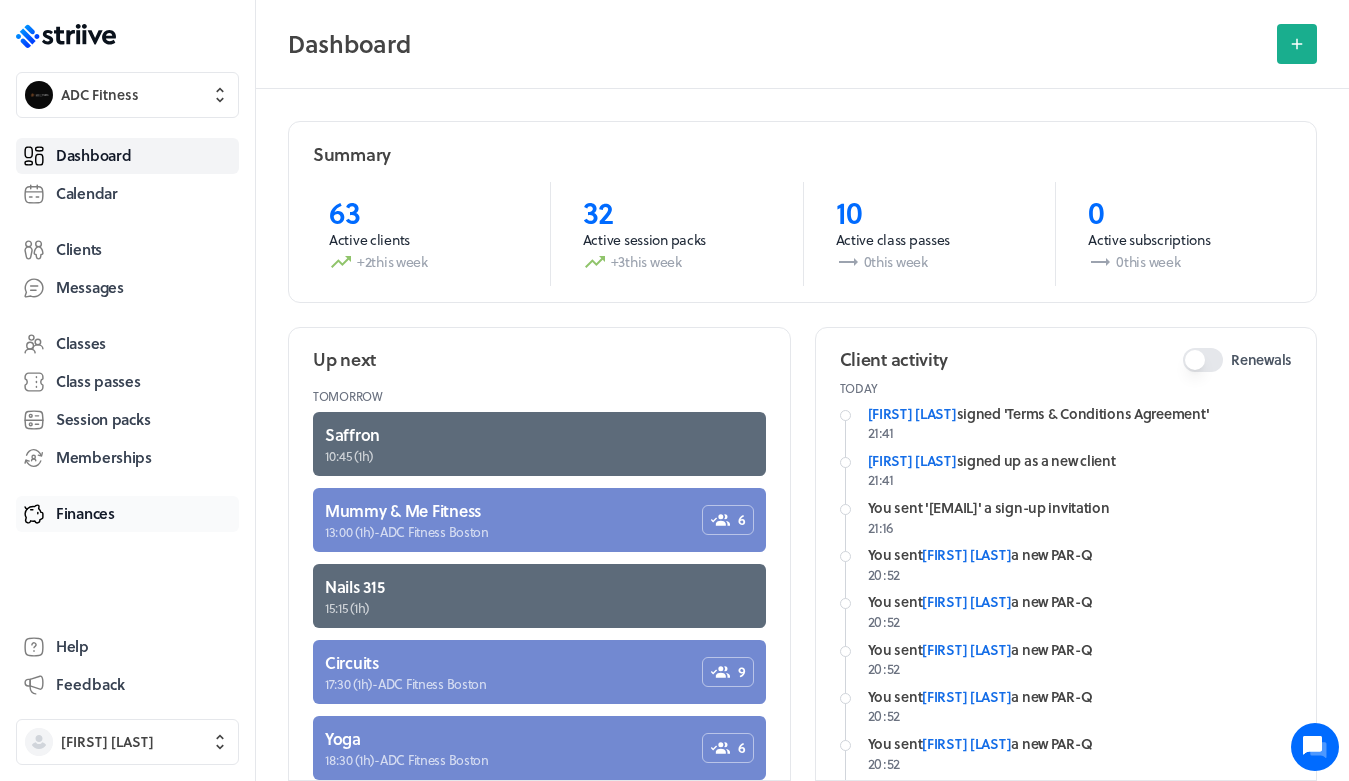 click on "Finances" at bounding box center [85, 513] 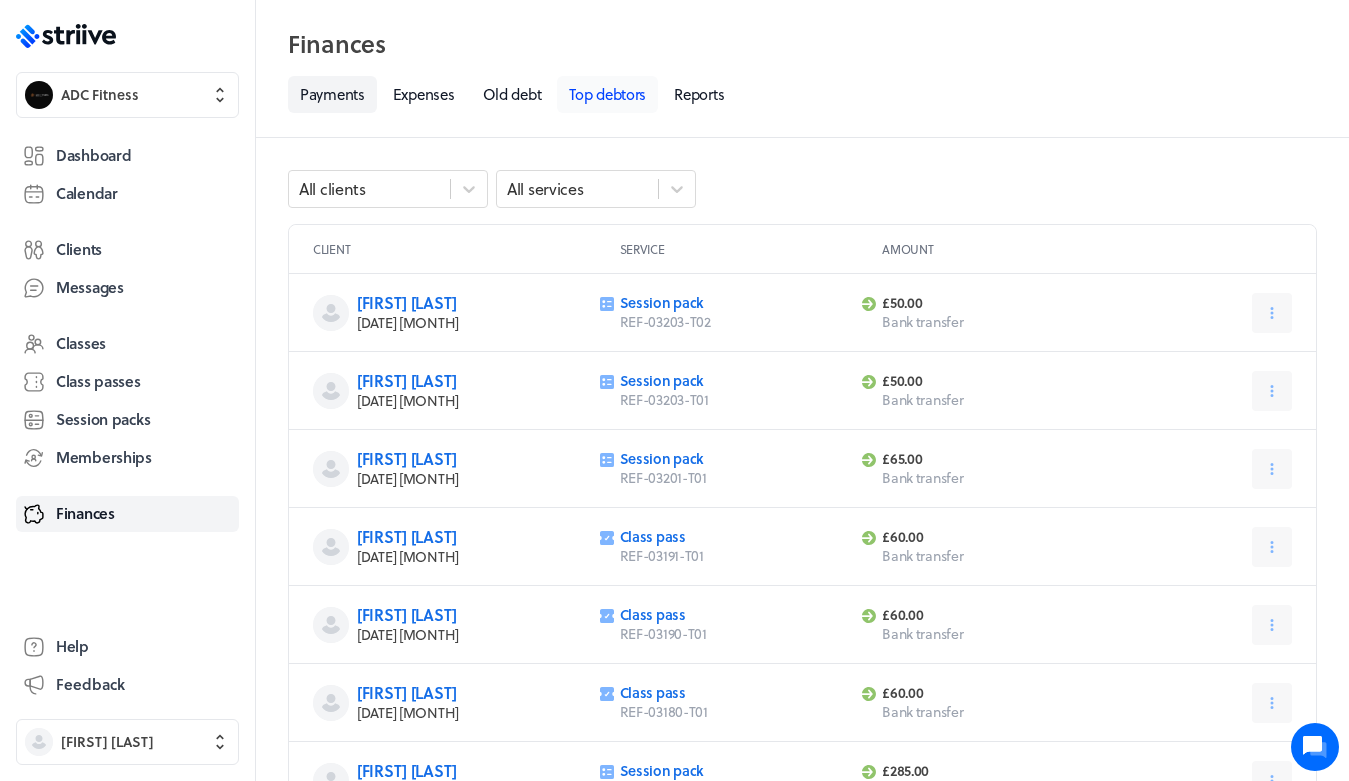 click on "Top debtors" at bounding box center [607, 94] 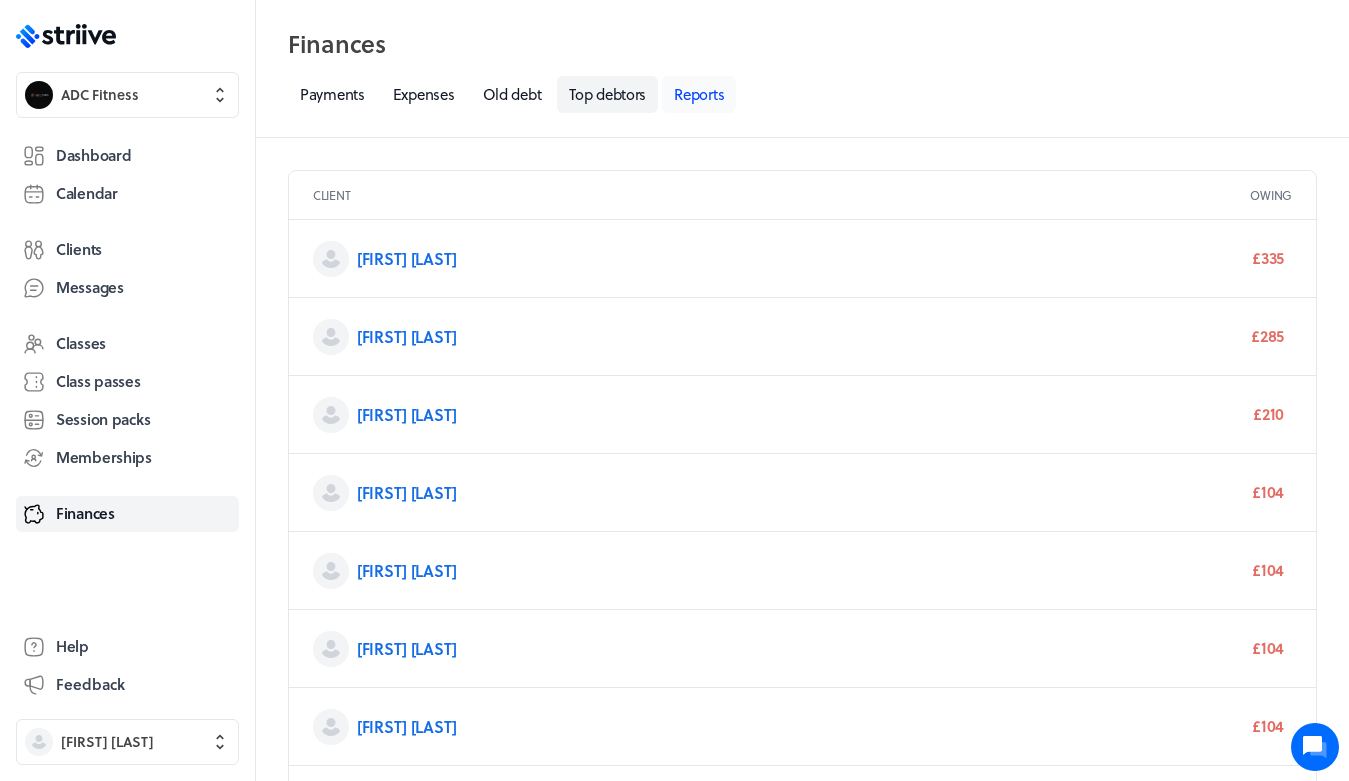 click on "Reports" at bounding box center [699, 94] 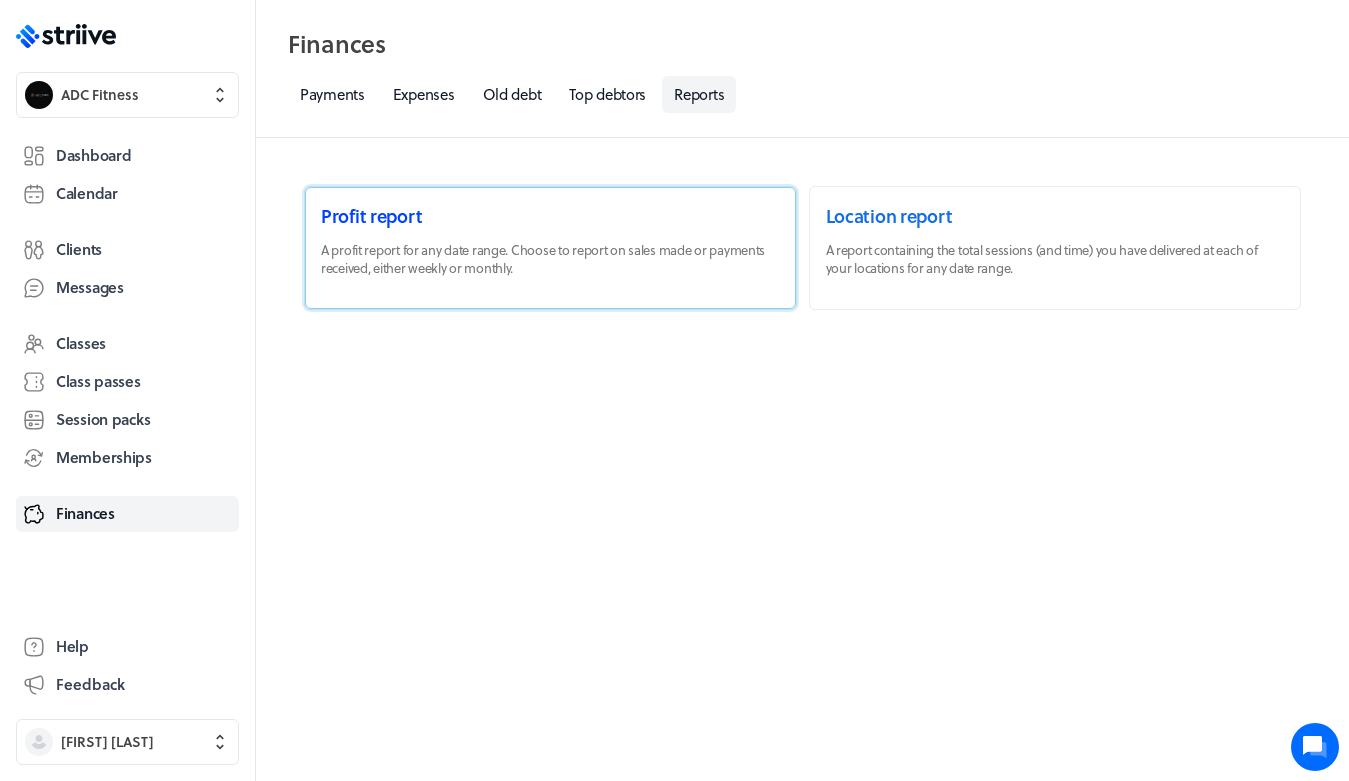 click at bounding box center (550, 248) 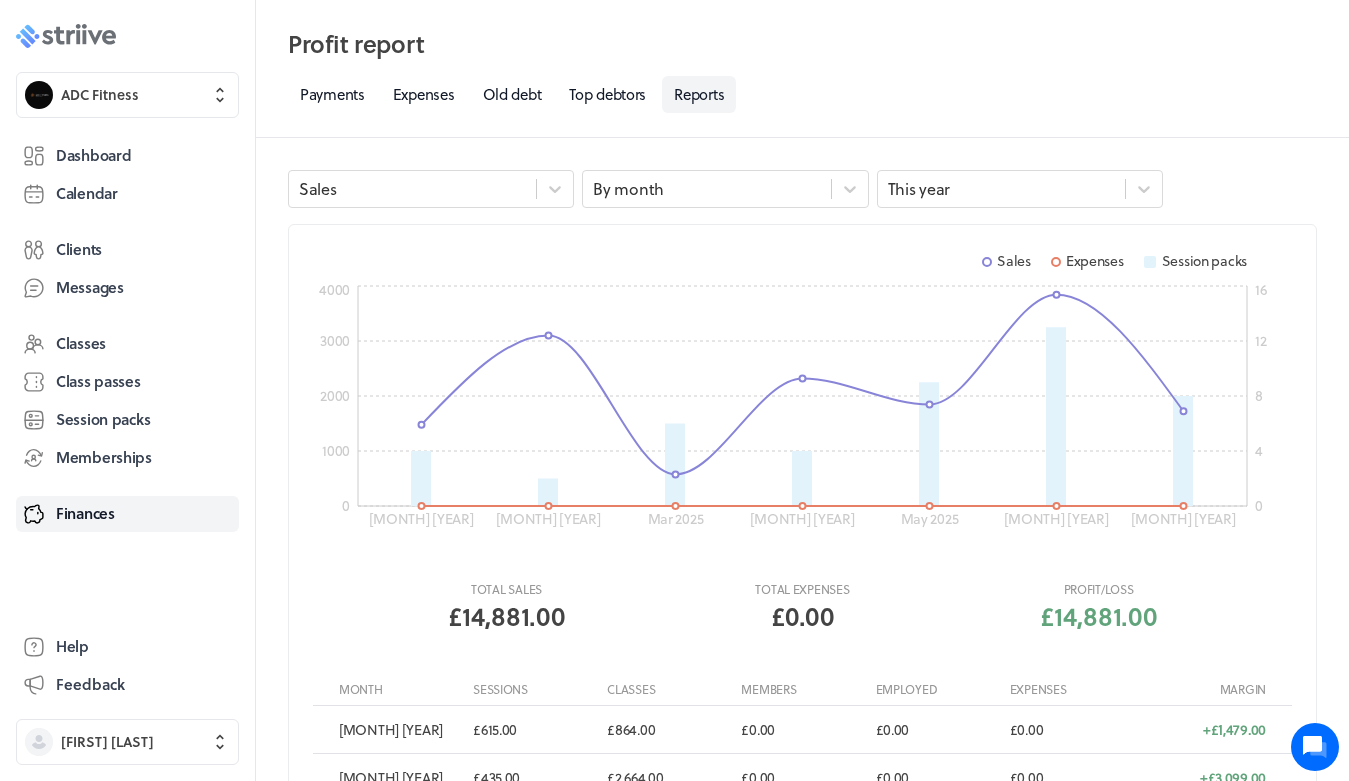 scroll, scrollTop: 0, scrollLeft: 0, axis: both 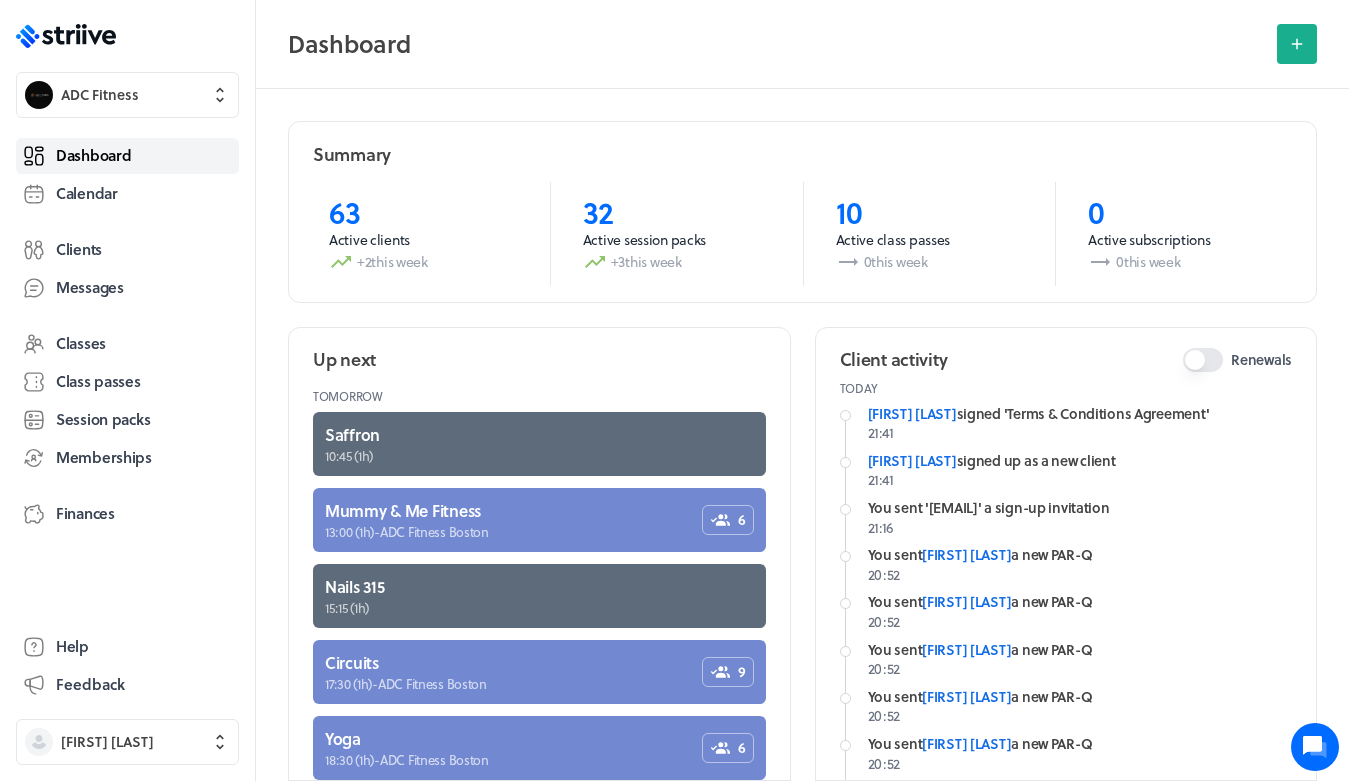 click on "Dashboard" at bounding box center (127, 156) 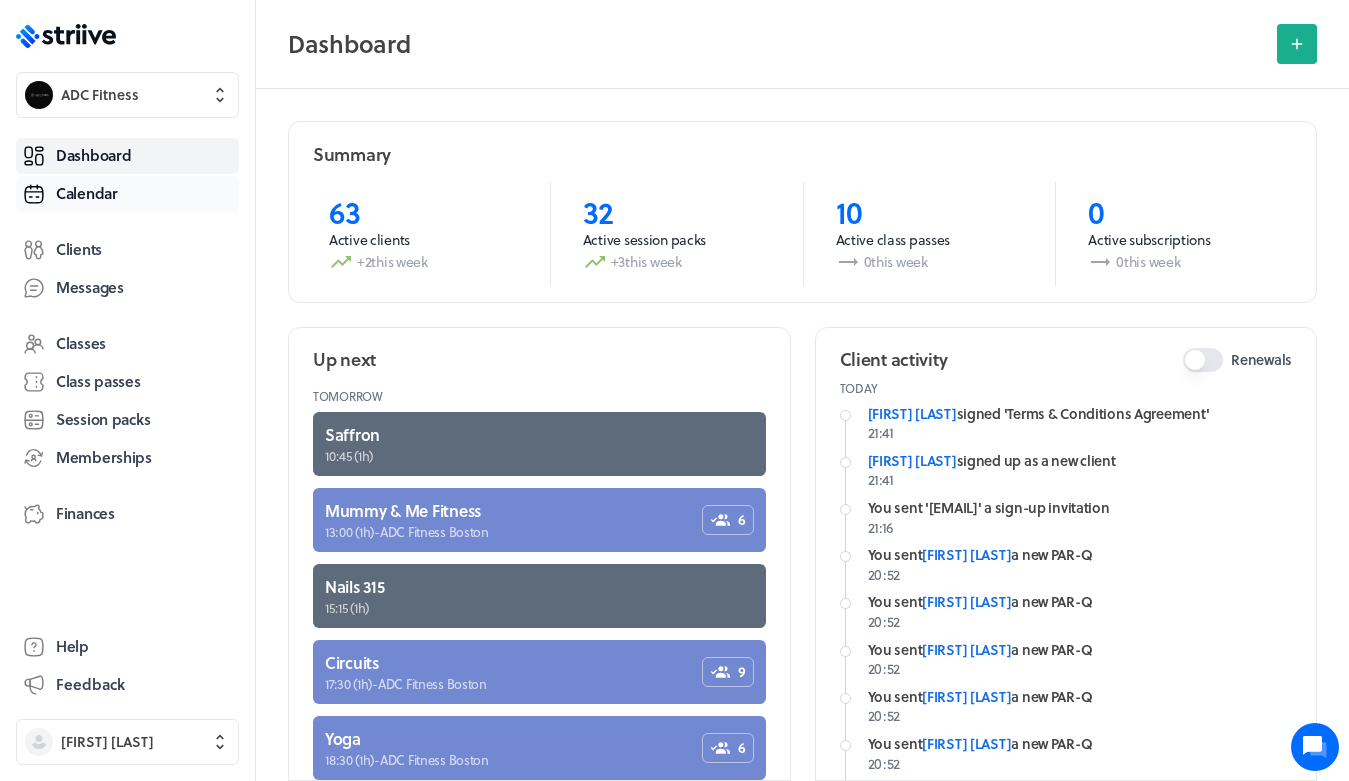 click on "Calendar" at bounding box center (127, 194) 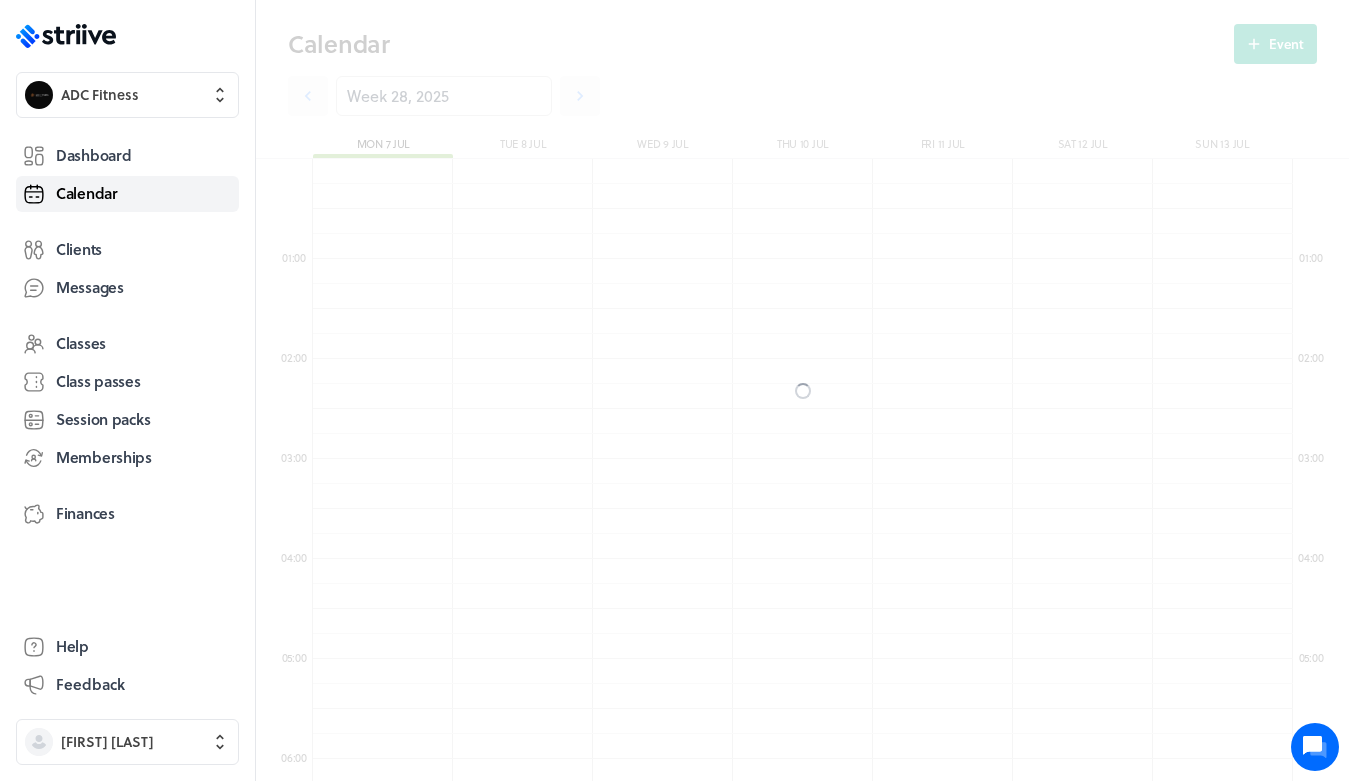 scroll, scrollTop: 850, scrollLeft: 0, axis: vertical 